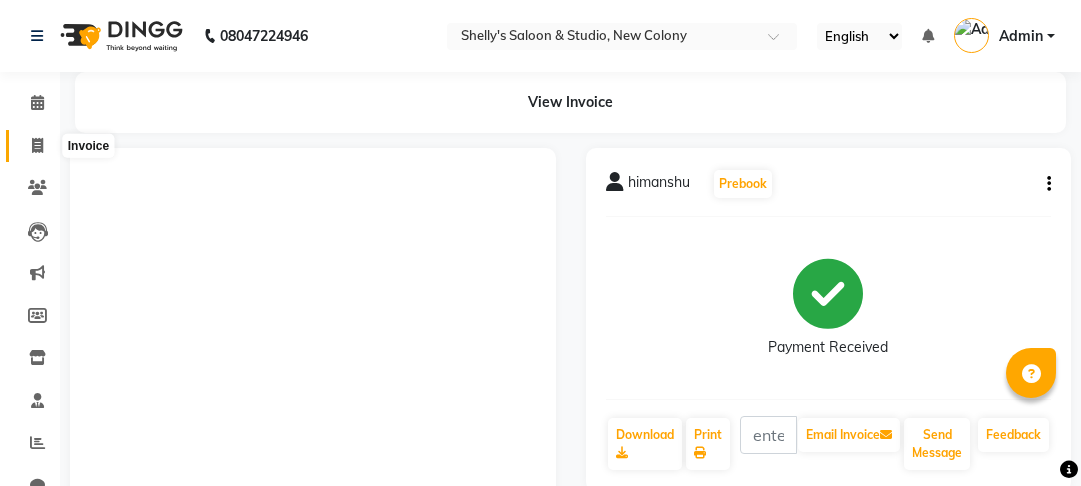scroll, scrollTop: 0, scrollLeft: 0, axis: both 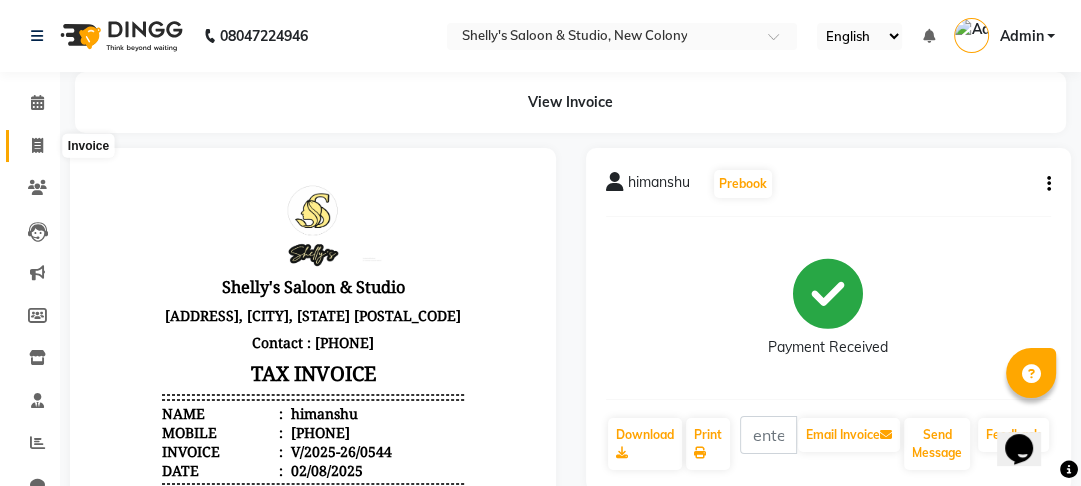click 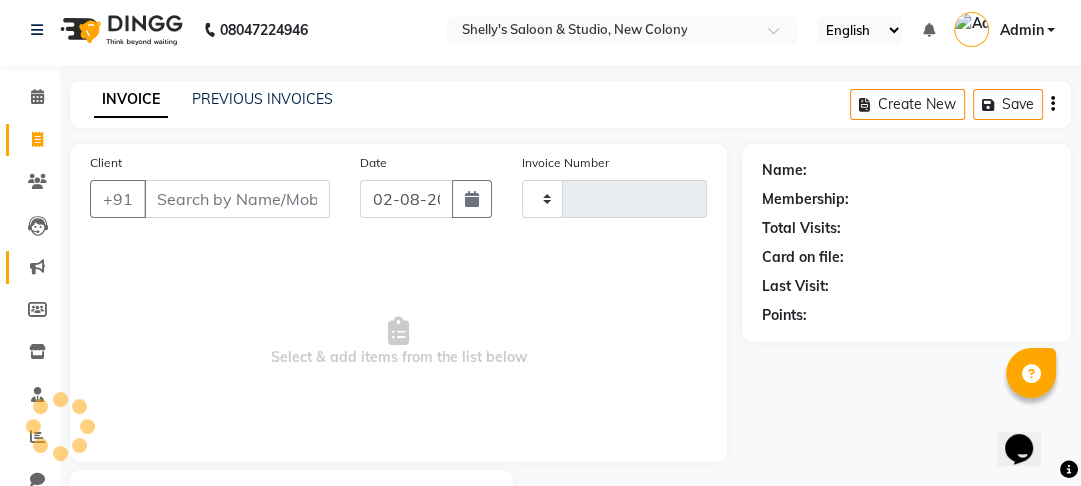 type on "0545" 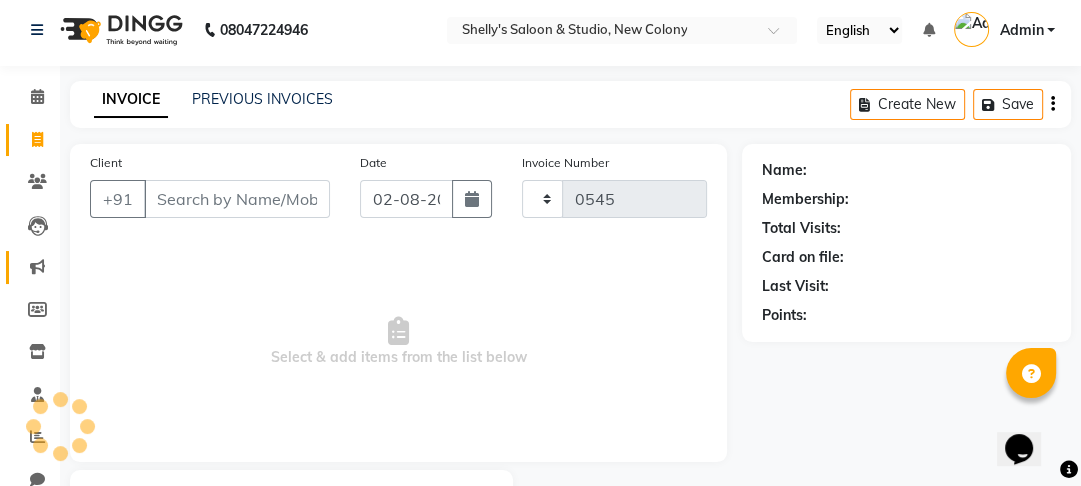 select on "7536" 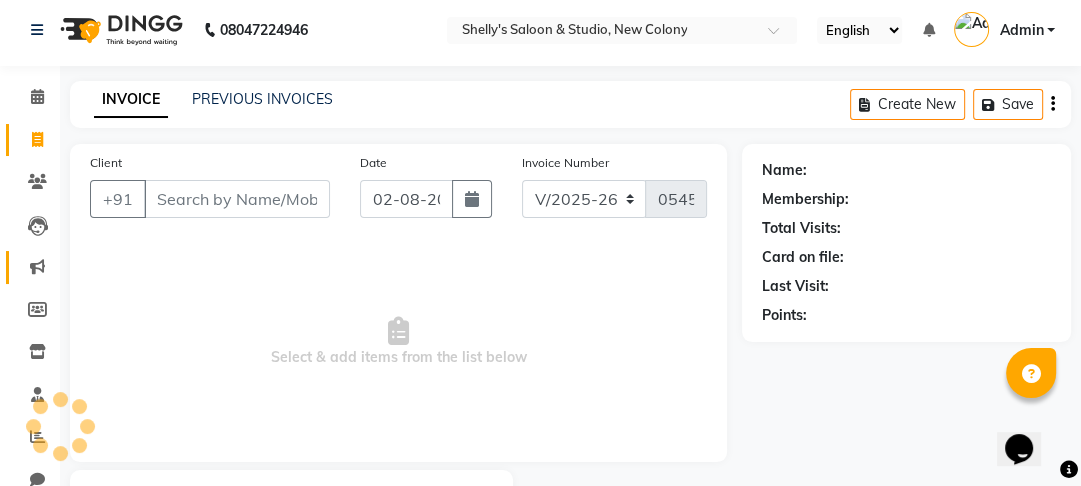 scroll, scrollTop: 116, scrollLeft: 0, axis: vertical 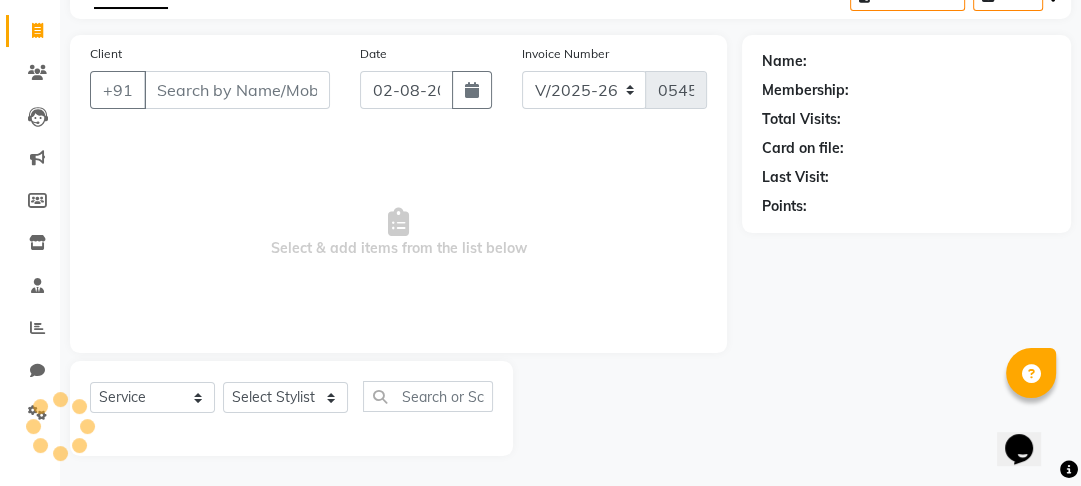 click on "Client" at bounding box center [237, 90] 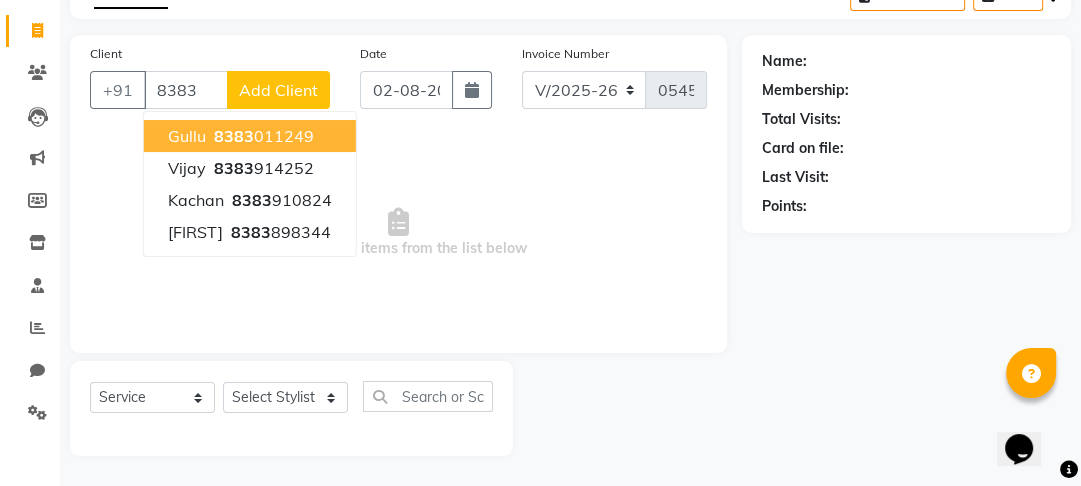 click on "gullu" at bounding box center [187, 136] 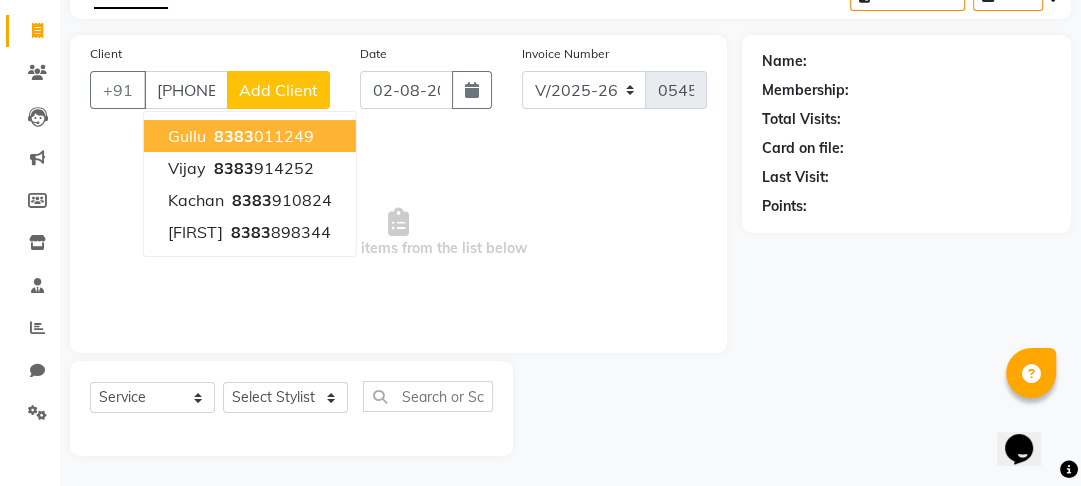 type on "[PHONE]" 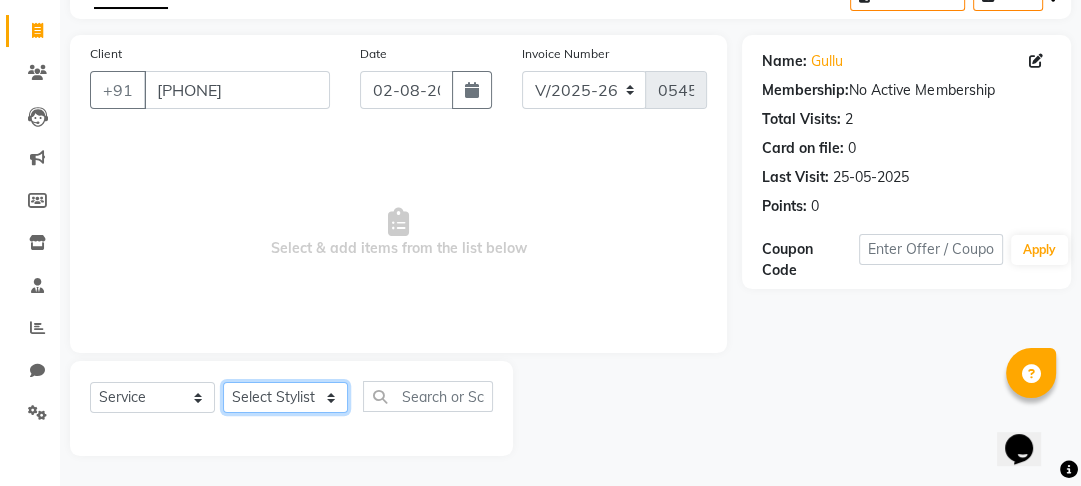 click on "Select Stylist Kajal mansi Pooja Prince Raaj Renu Shelly Shjar" 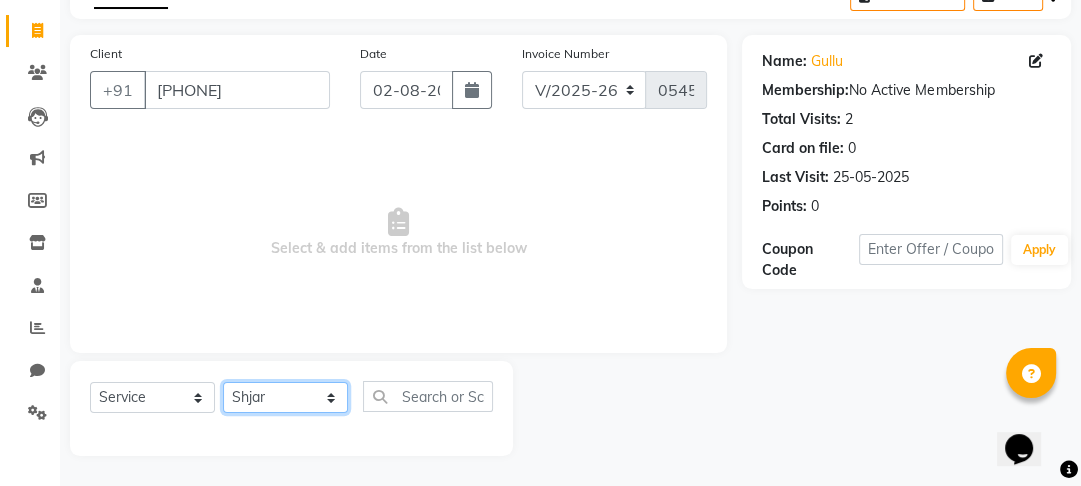 click on "Select Stylist Kajal mansi Pooja Prince Raaj Renu Shelly Shjar" 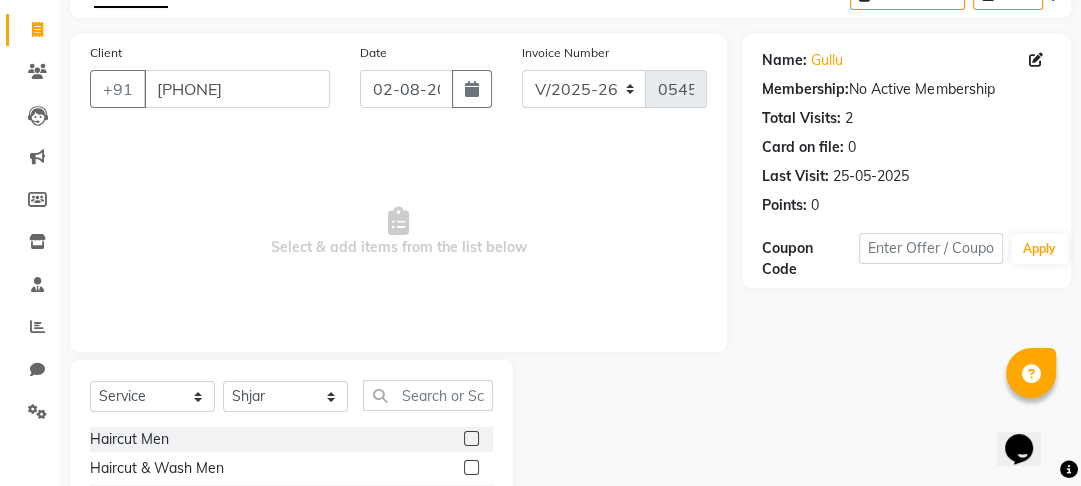click 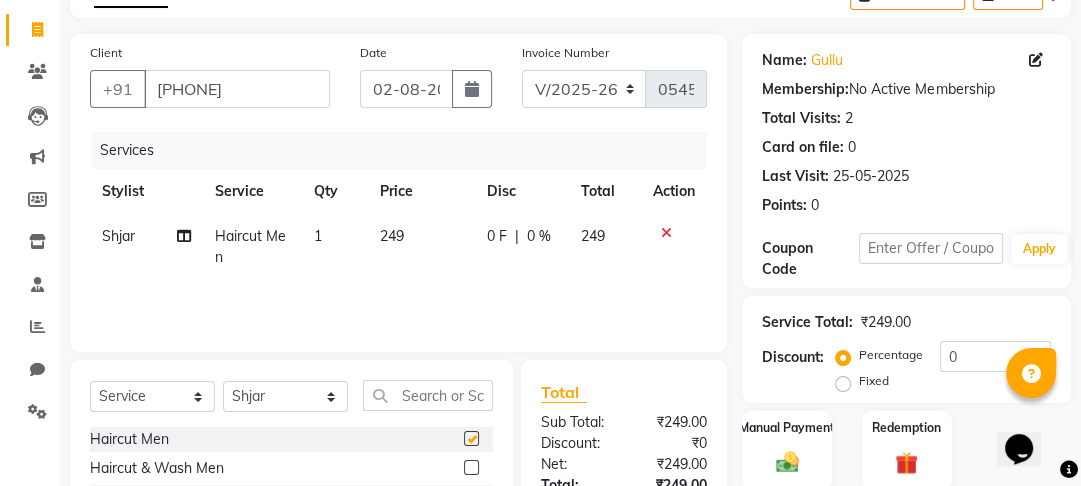 checkbox on "false" 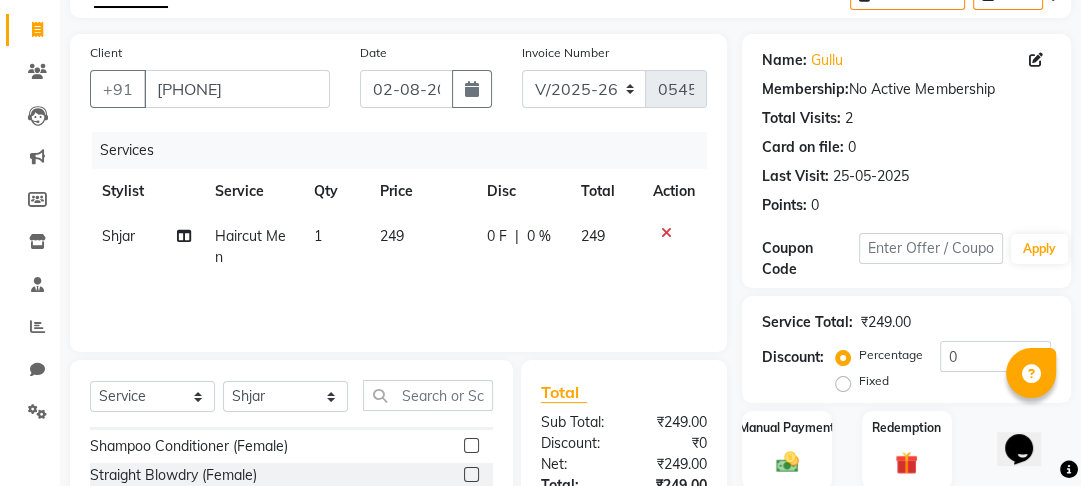 scroll, scrollTop: 160, scrollLeft: 0, axis: vertical 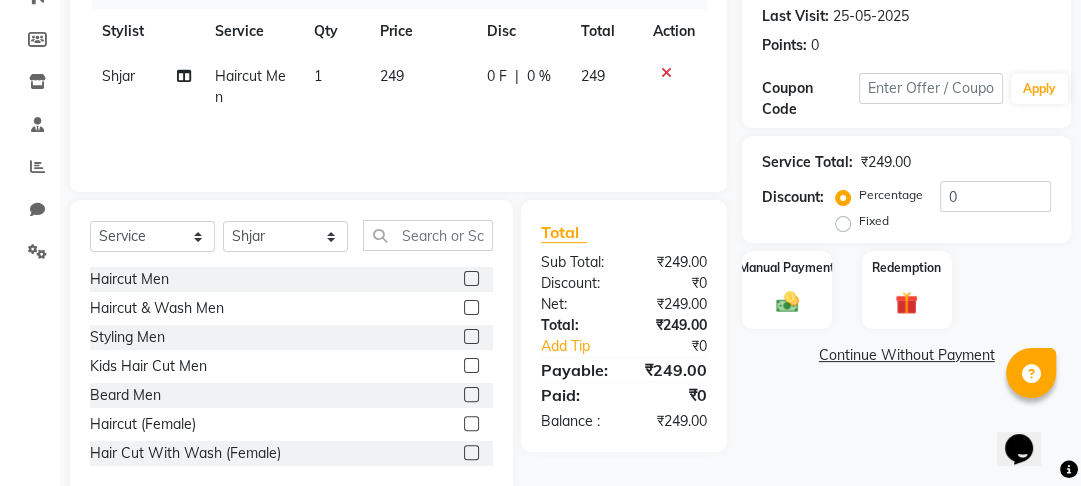 click 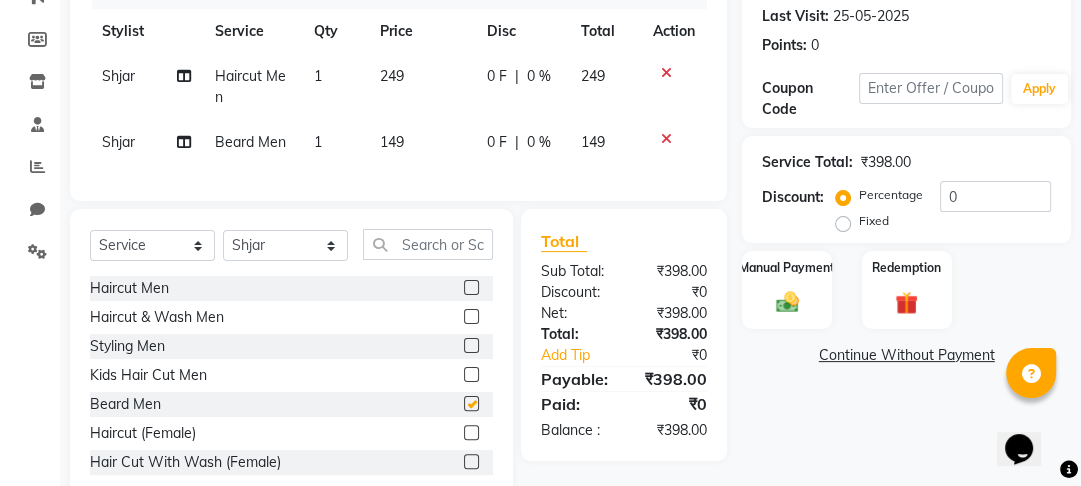 checkbox on "false" 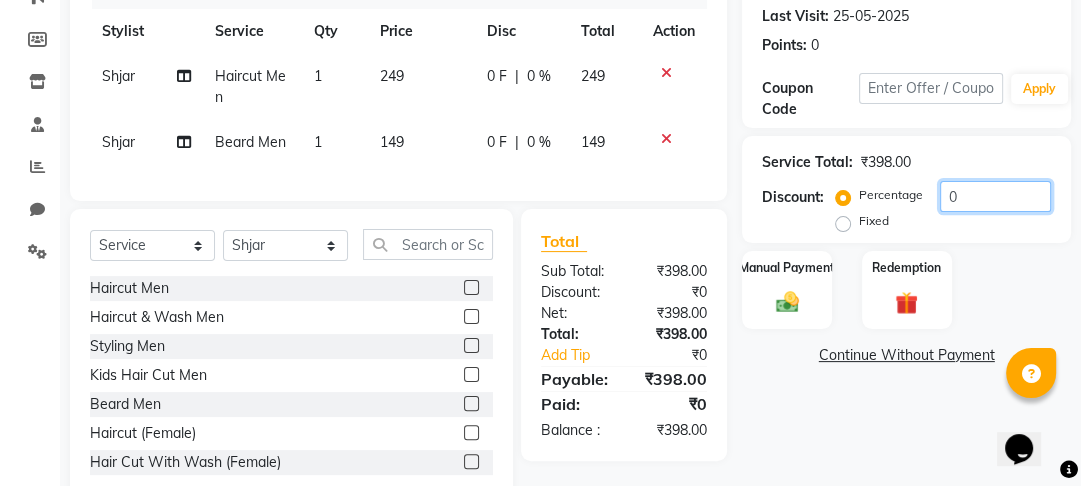 click on "0" 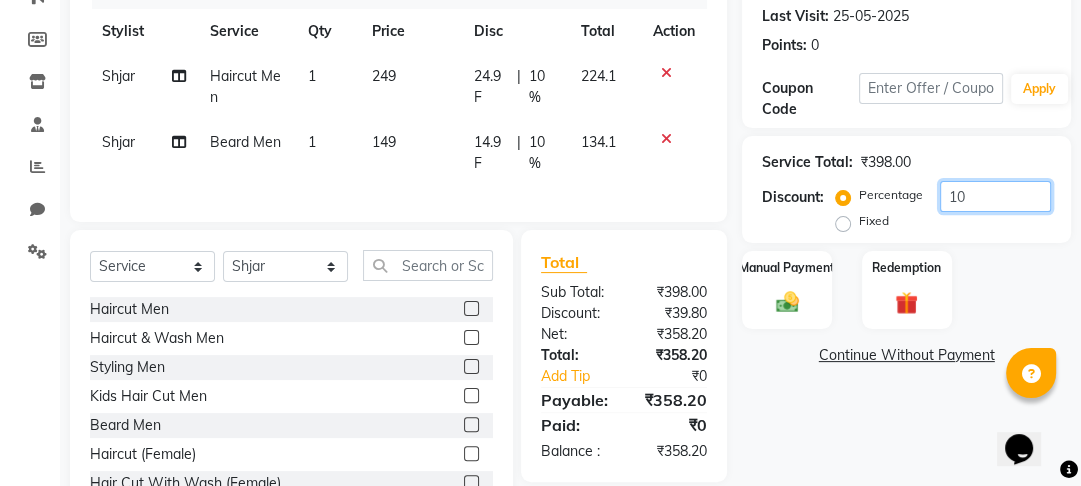 type on "1" 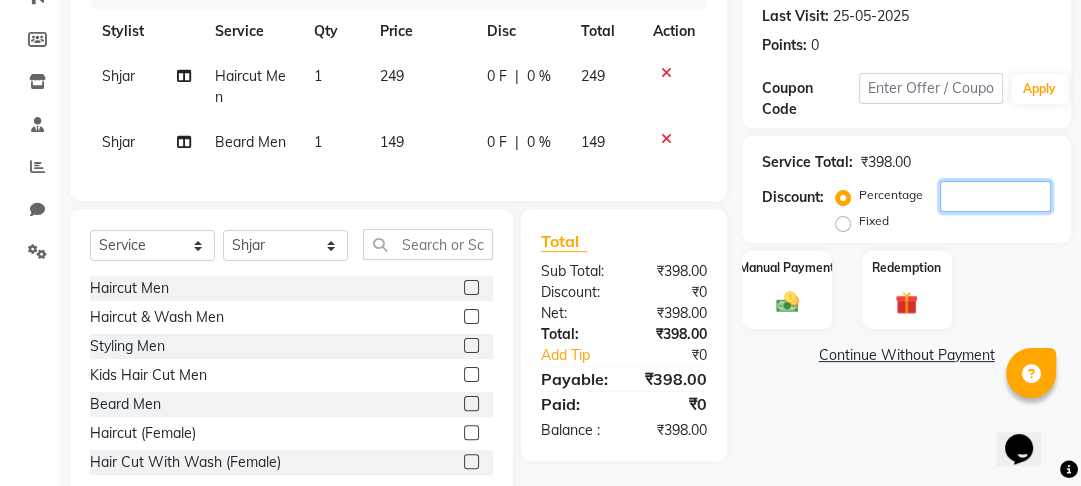 type 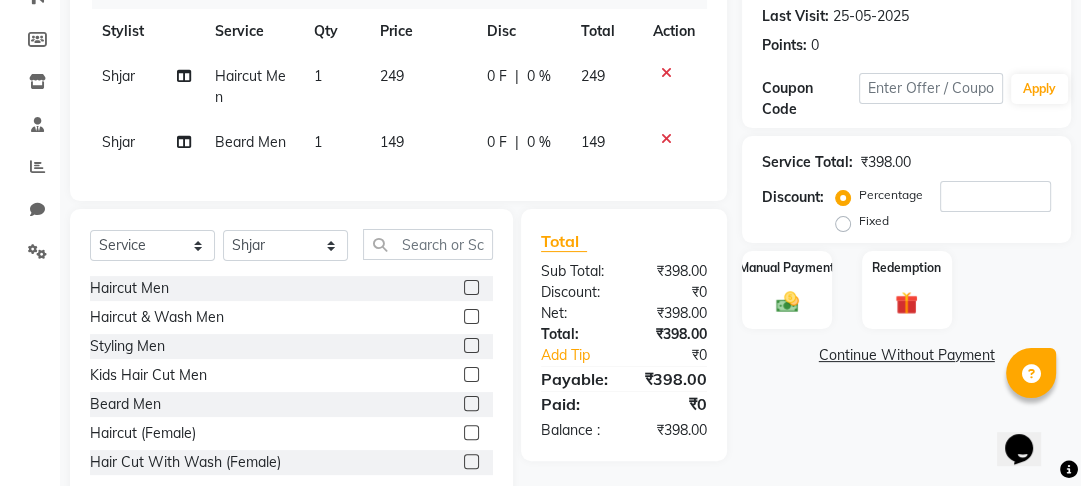 click on "Fixed" 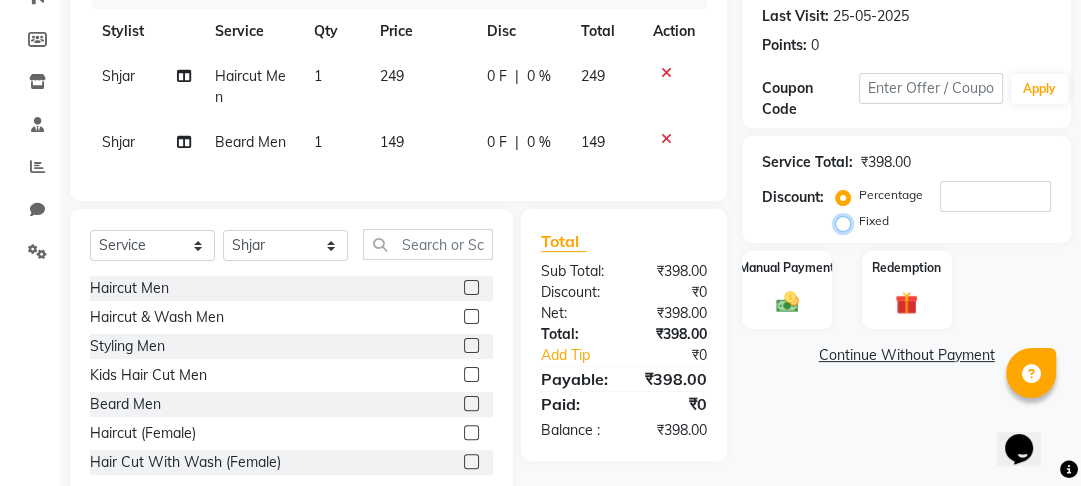 click on "Fixed" at bounding box center (847, 221) 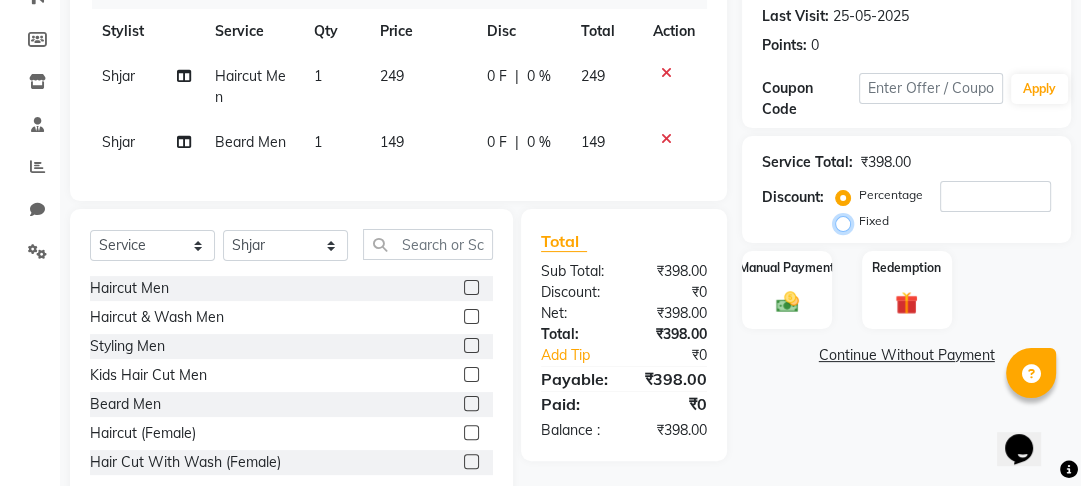 radio on "true" 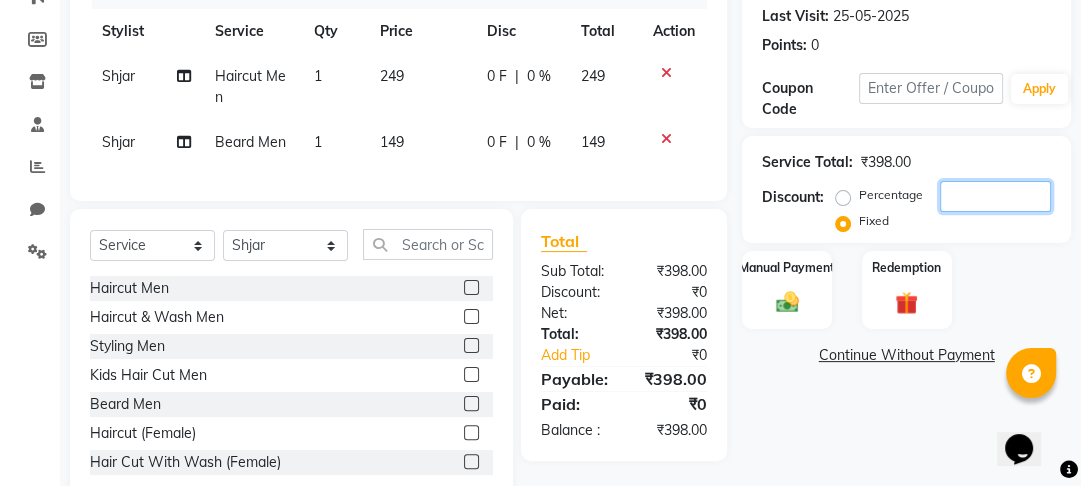 click 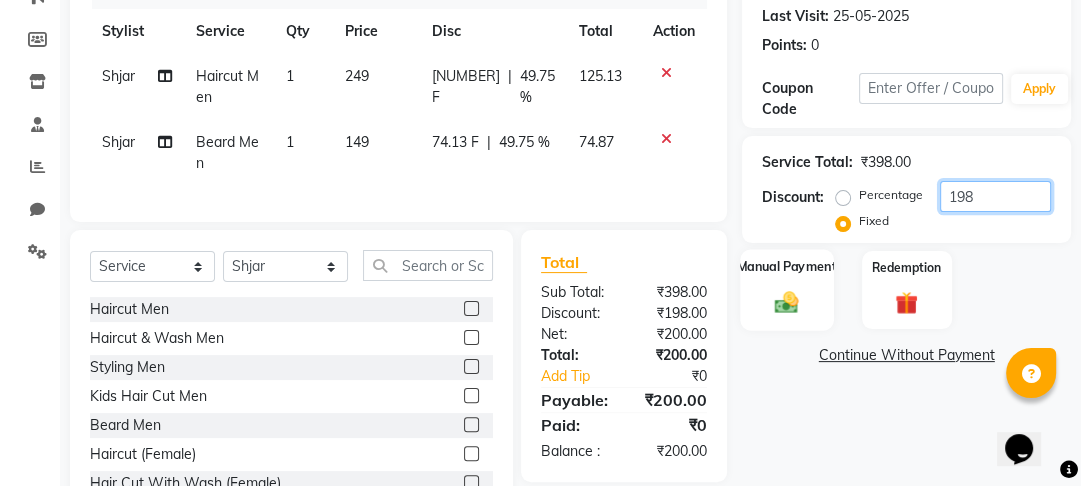 type on "198" 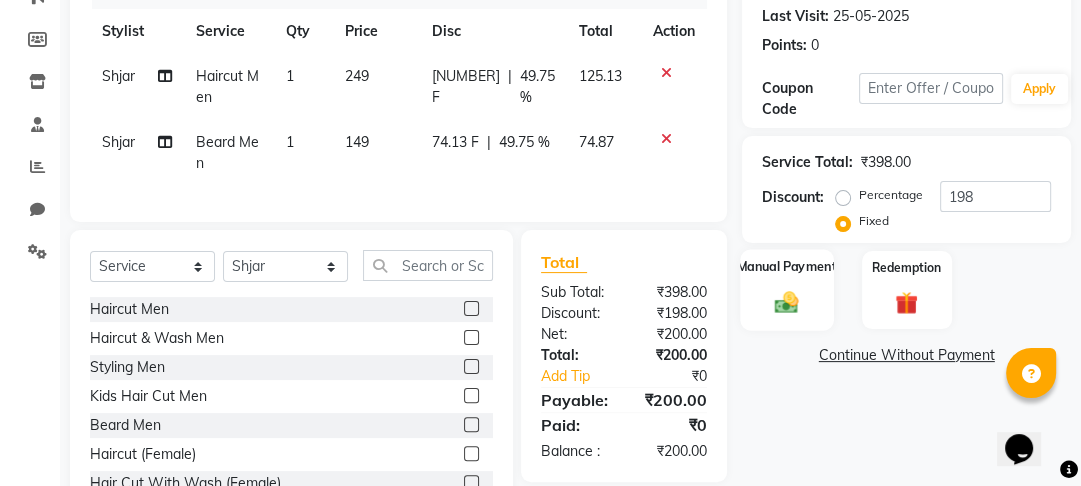 click on "Manual Payment" 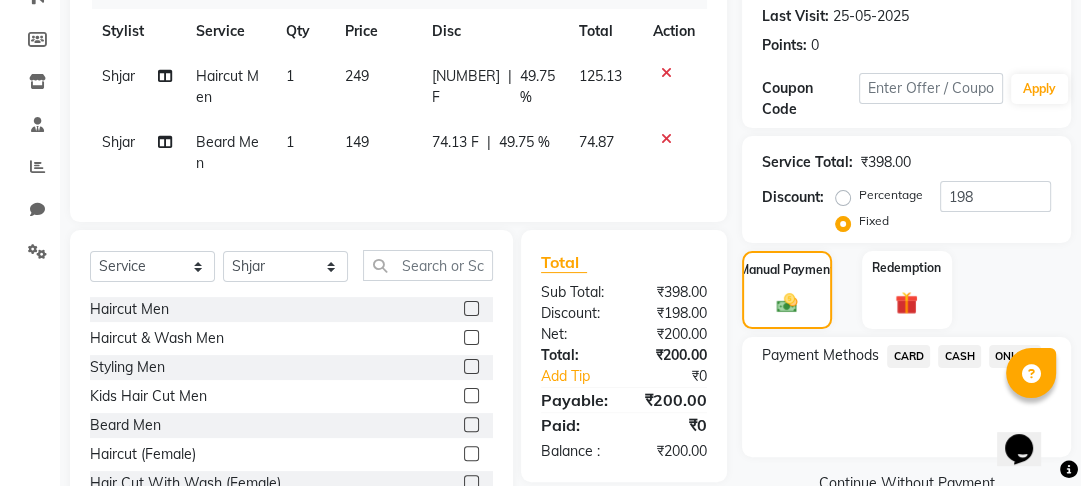 click on "ONLINE" 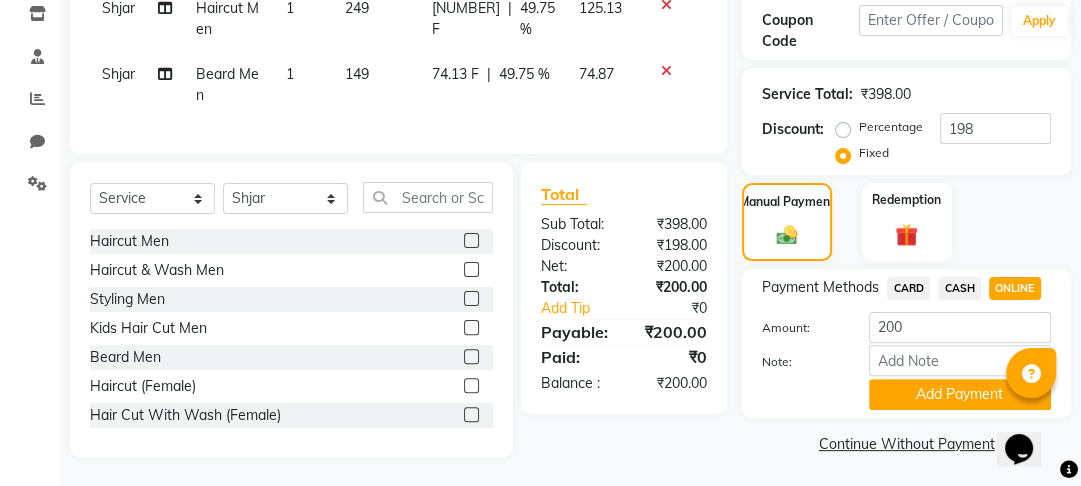 scroll, scrollTop: 358, scrollLeft: 0, axis: vertical 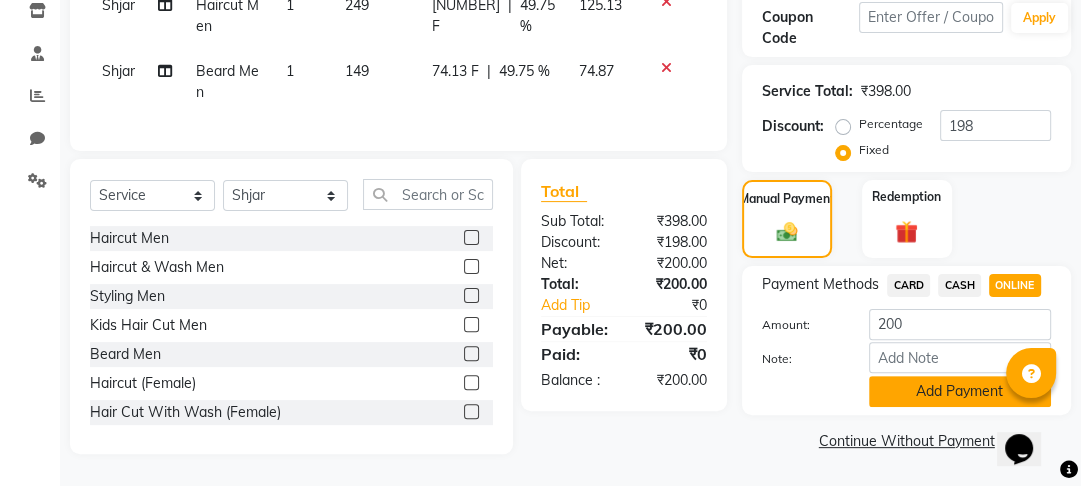 click on "Add Payment" 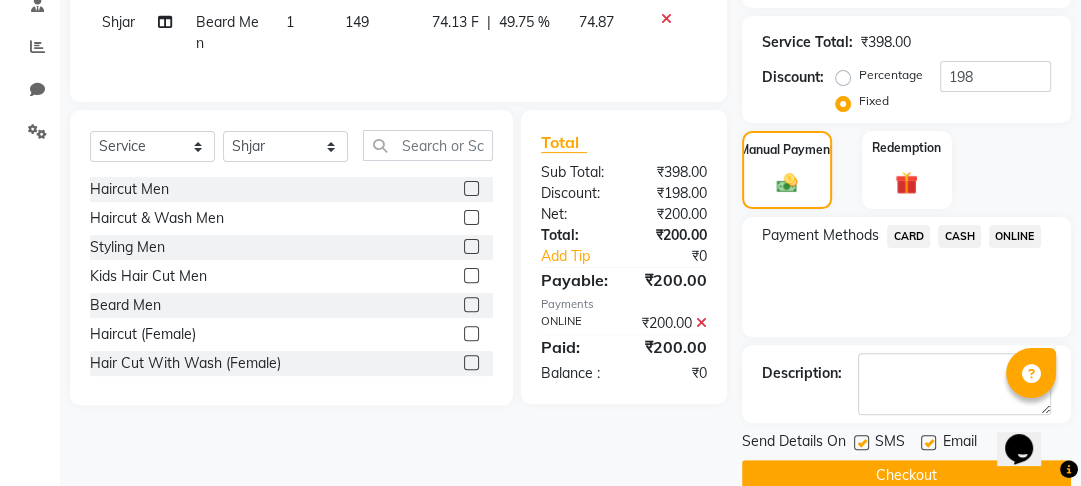 scroll, scrollTop: 429, scrollLeft: 0, axis: vertical 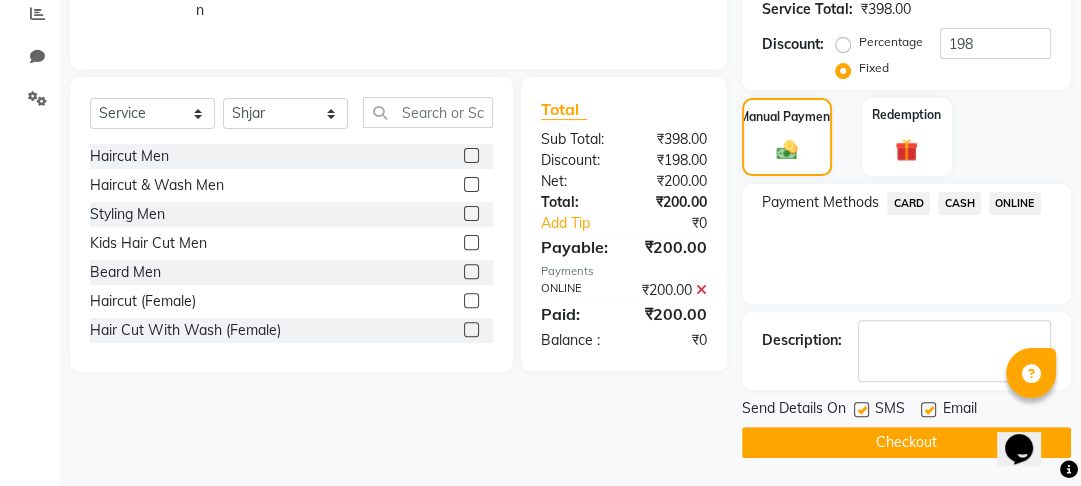 click on "Checkout" 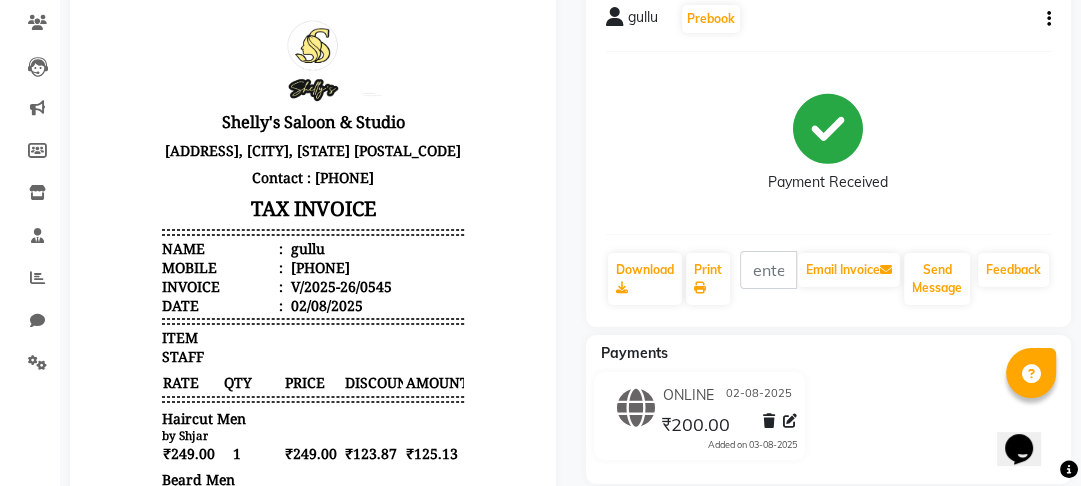scroll, scrollTop: 240, scrollLeft: 0, axis: vertical 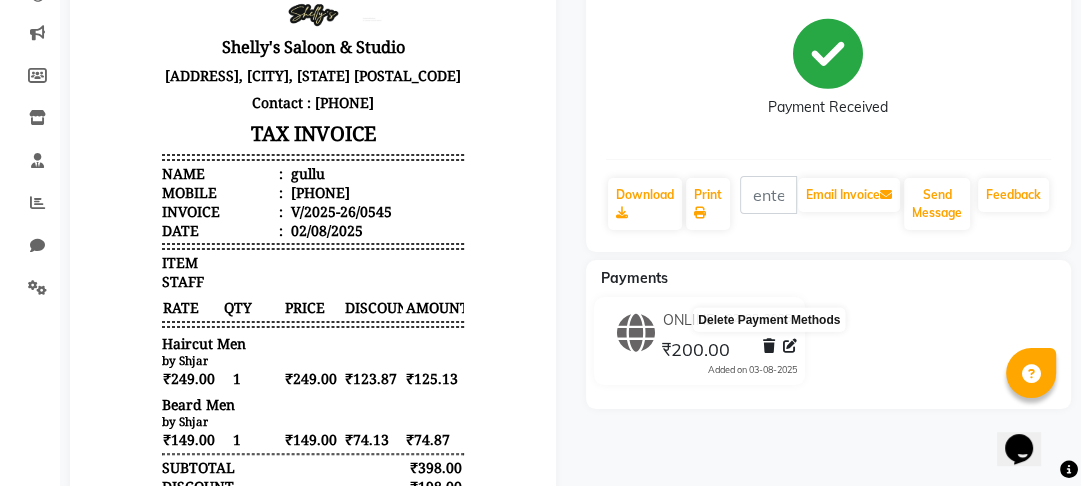 click 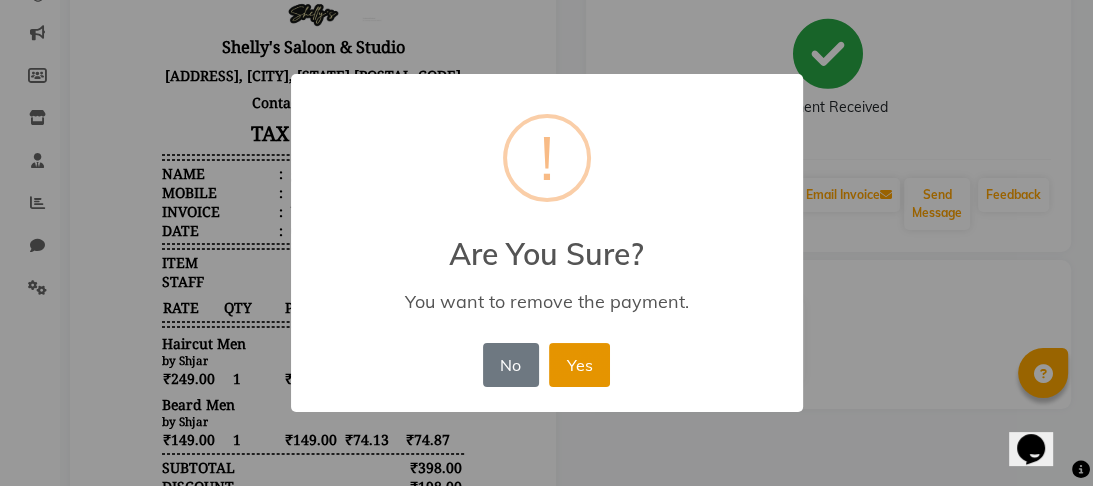 click on "Yes" at bounding box center [579, 365] 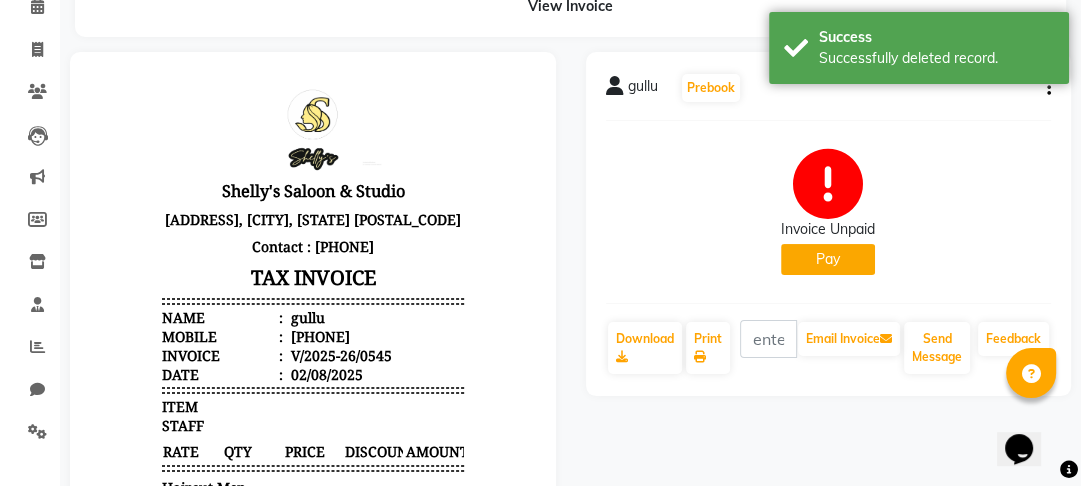 scroll, scrollTop: 80, scrollLeft: 0, axis: vertical 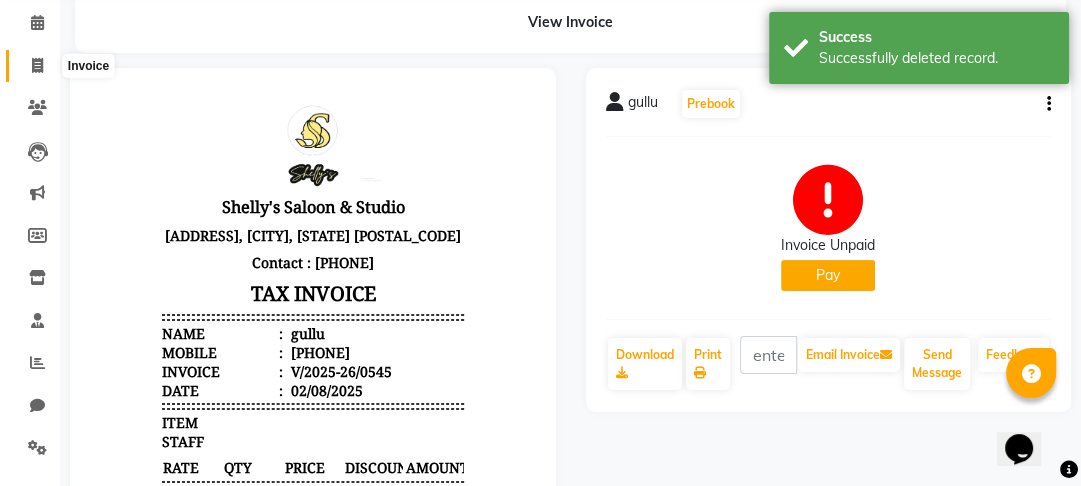 click 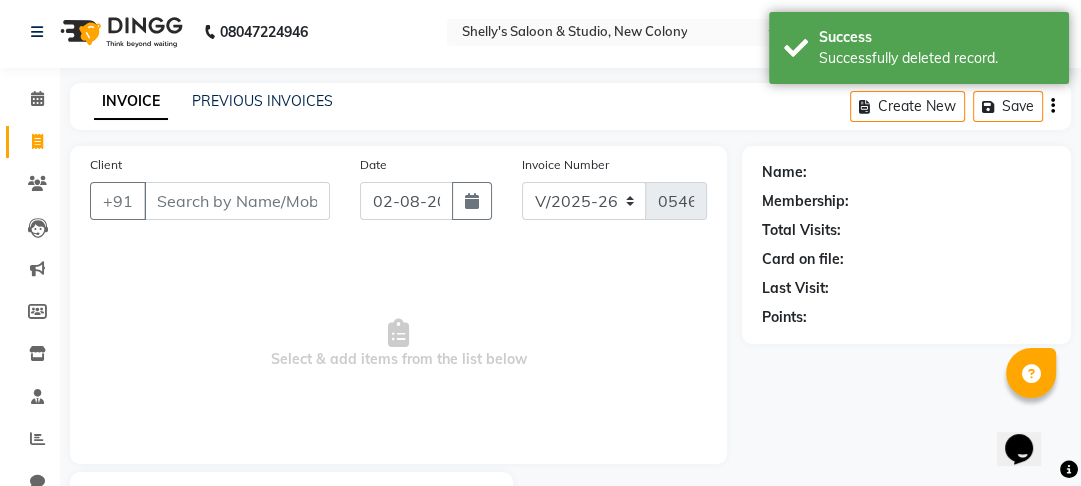 scroll, scrollTop: 0, scrollLeft: 0, axis: both 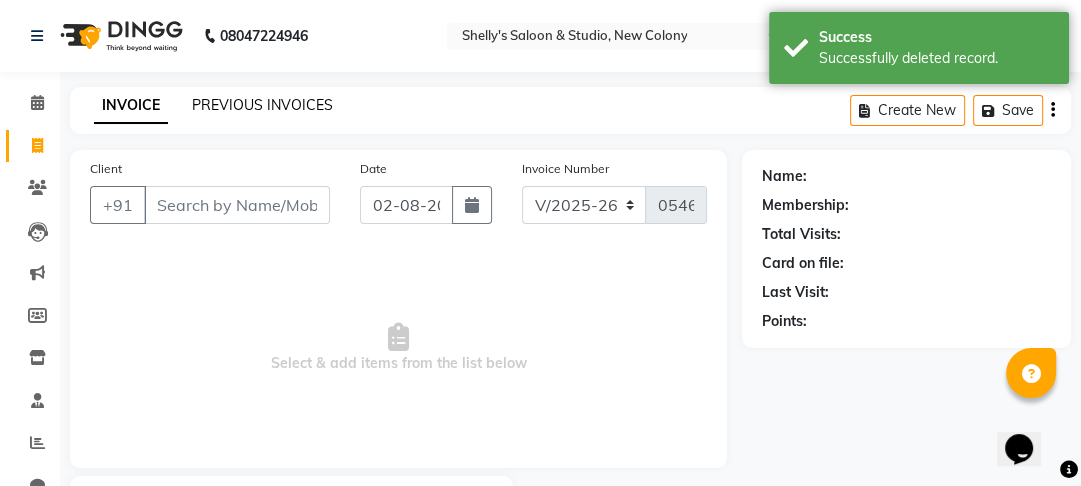 click on "PREVIOUS INVOICES" 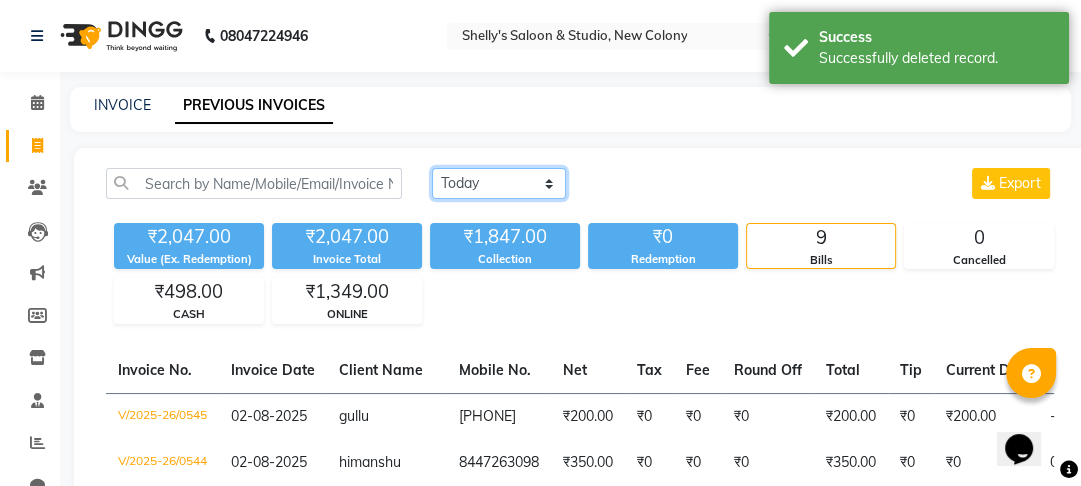 click on "Today Yesterday Custom Range" 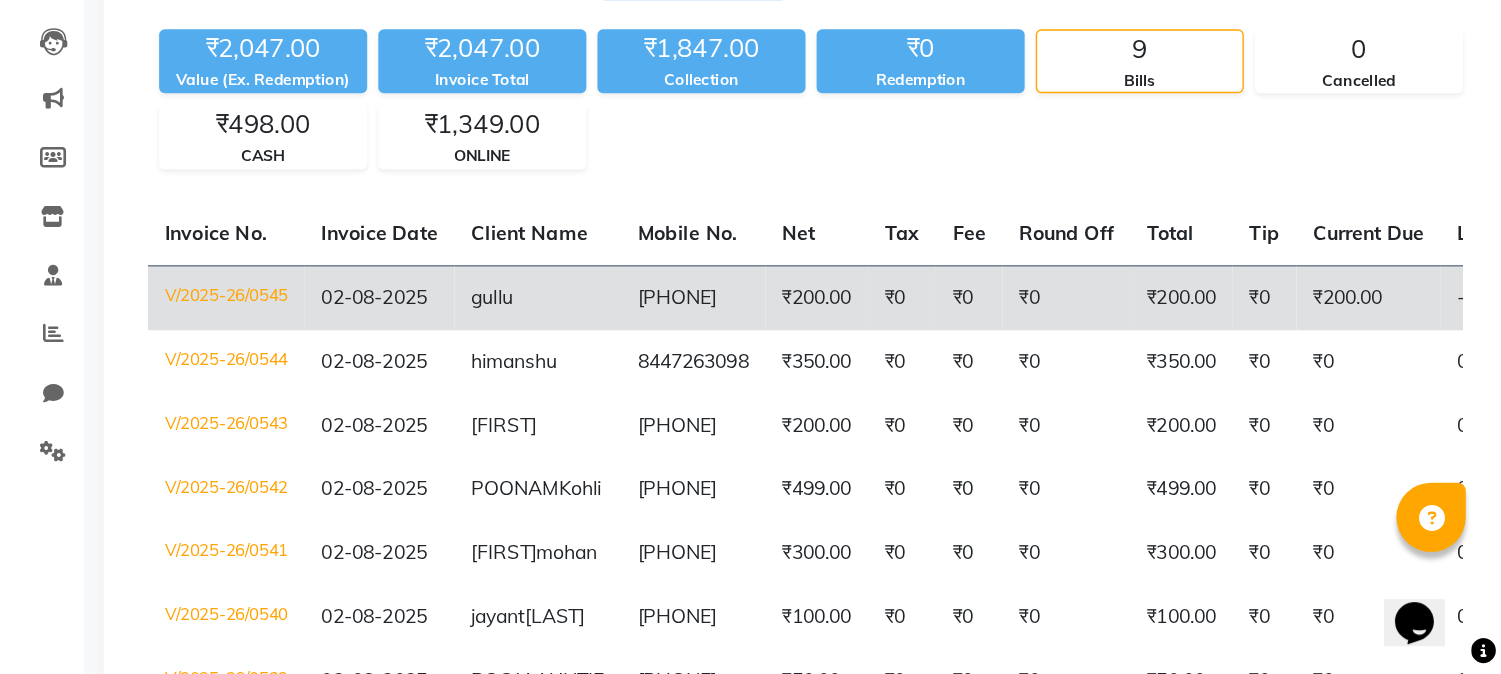 scroll, scrollTop: 240, scrollLeft: 0, axis: vertical 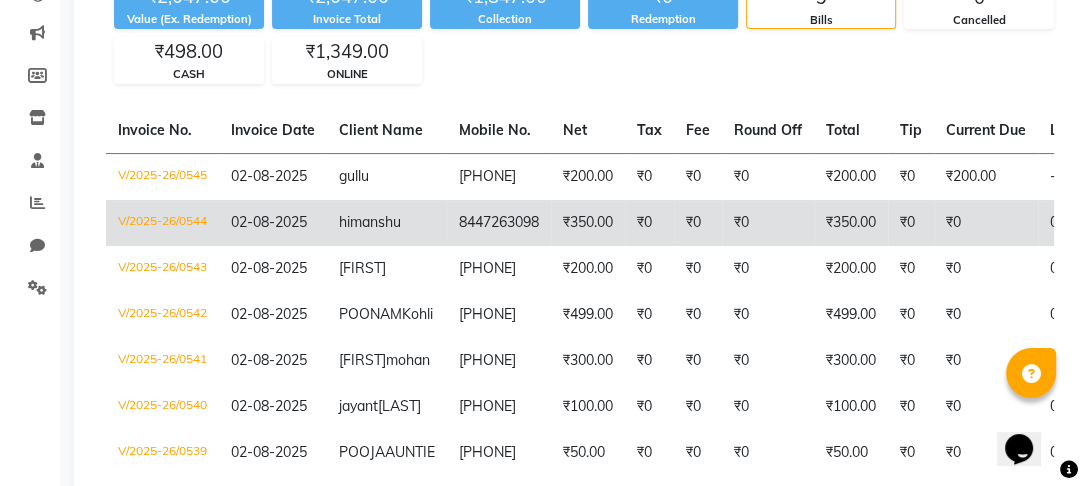 click on "₹350.00" 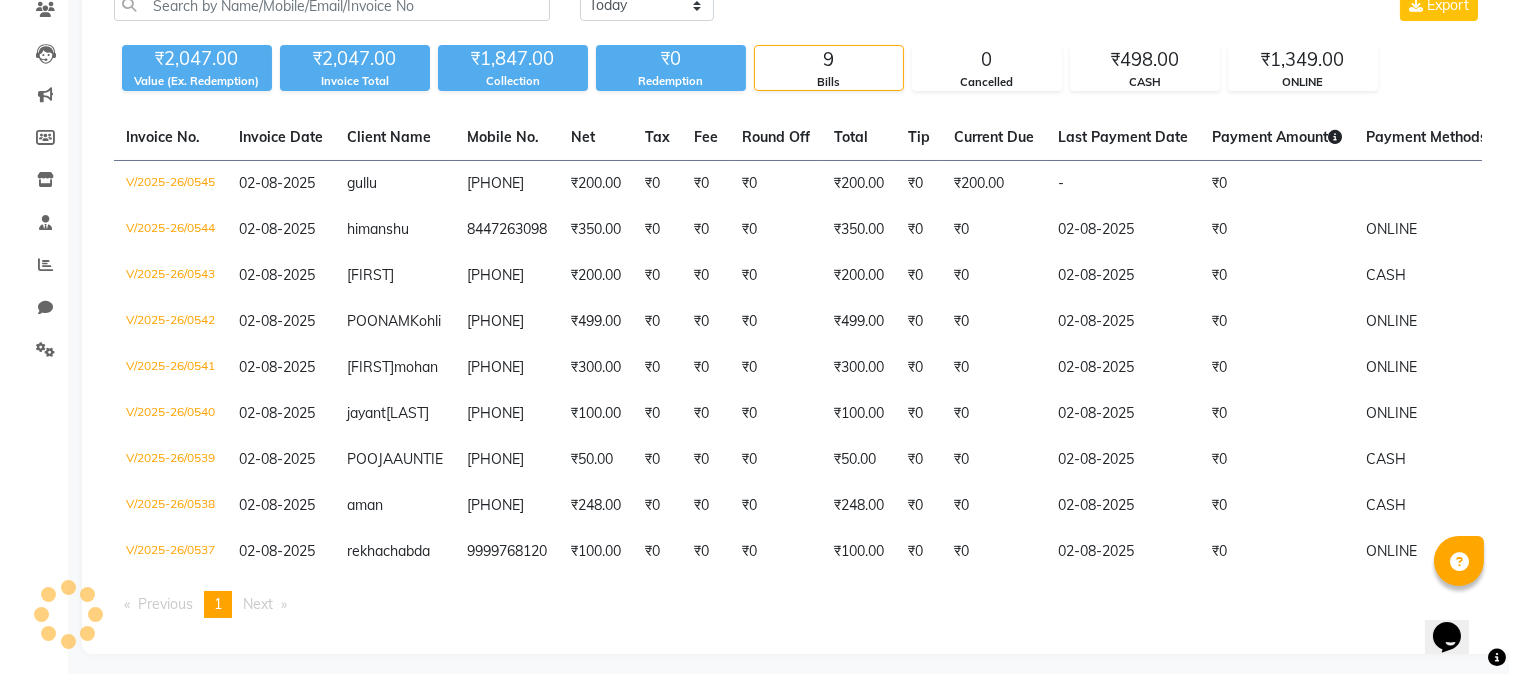 scroll, scrollTop: 0, scrollLeft: 0, axis: both 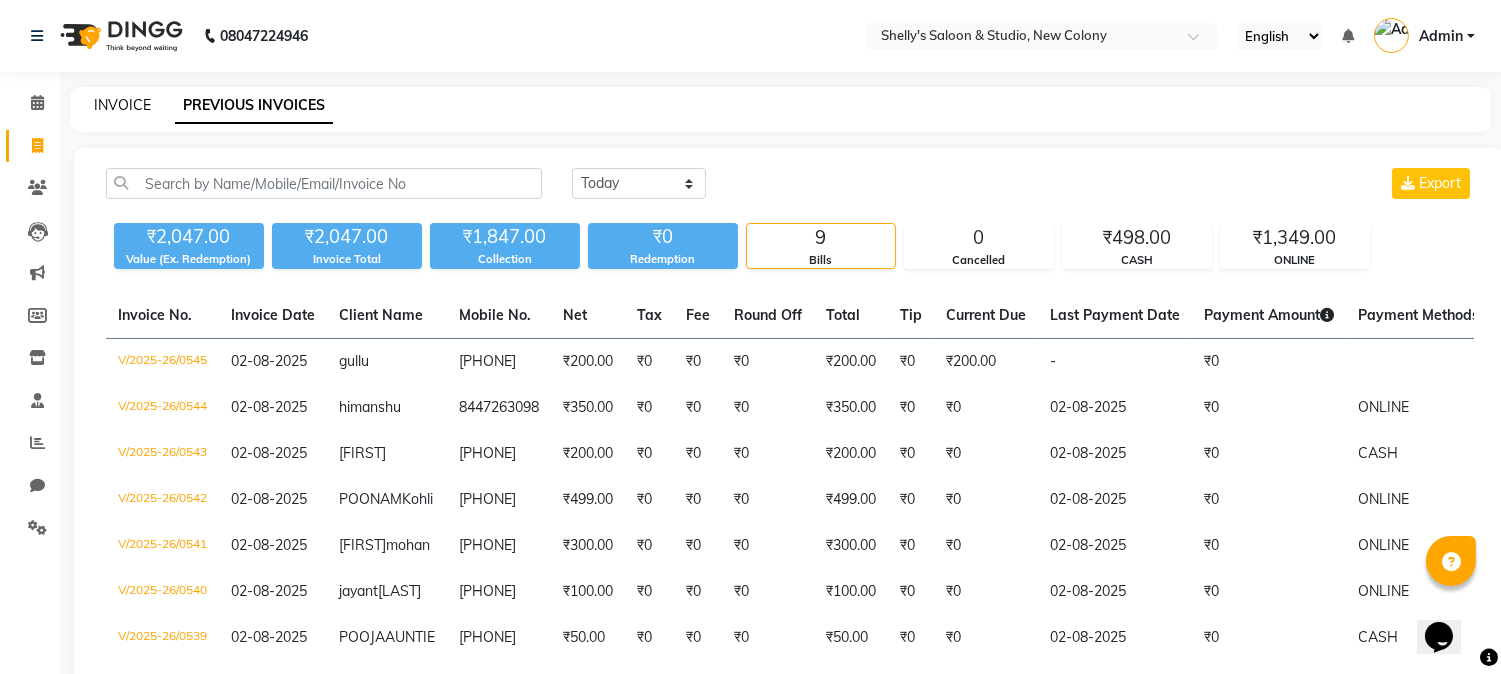 click on "INVOICE" 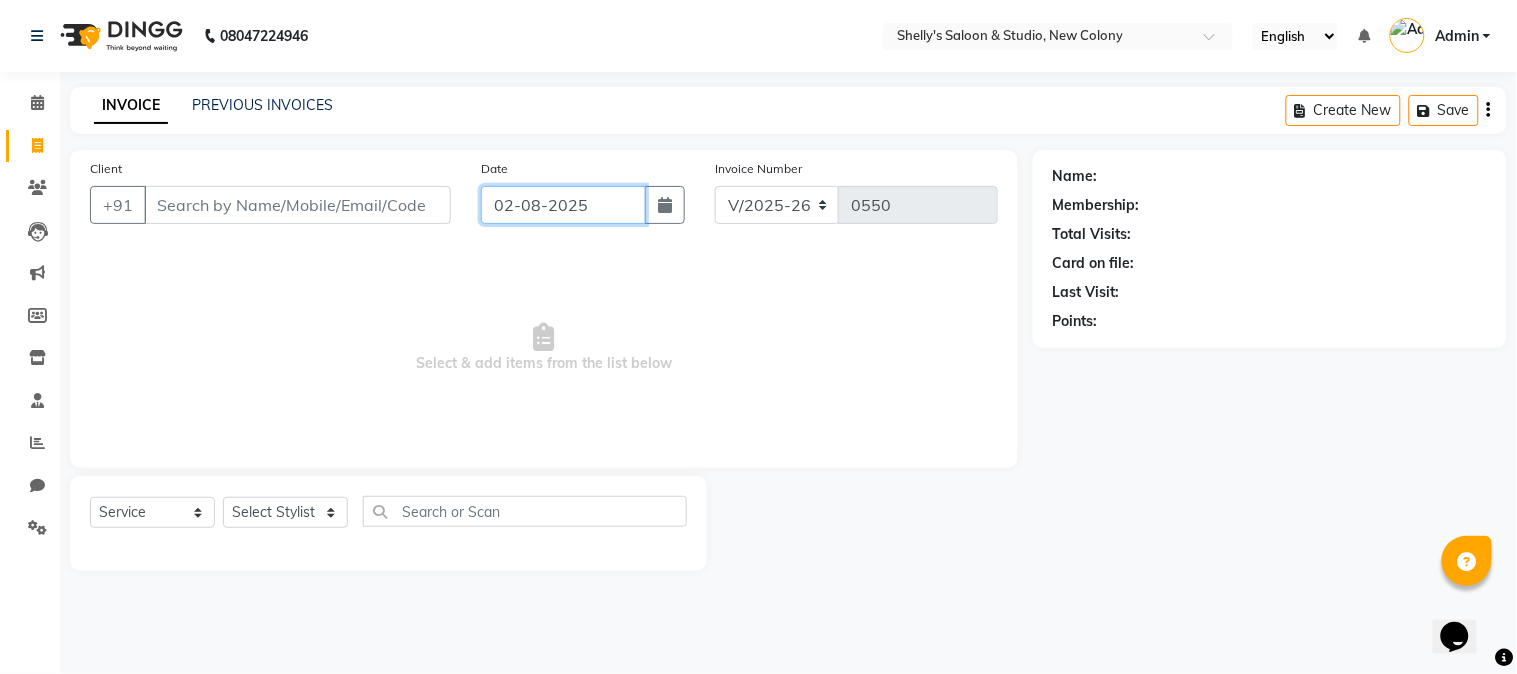 click on "02-08-2025" 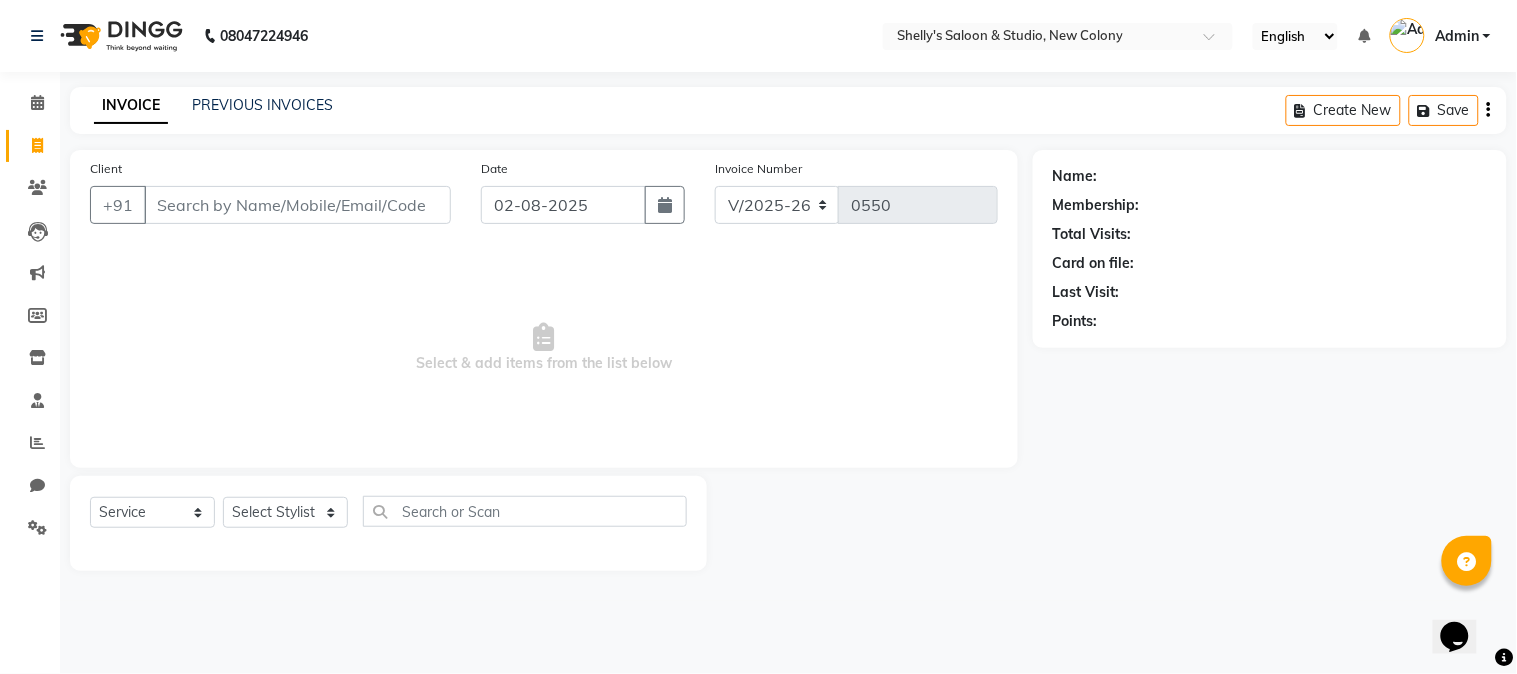 select on "8" 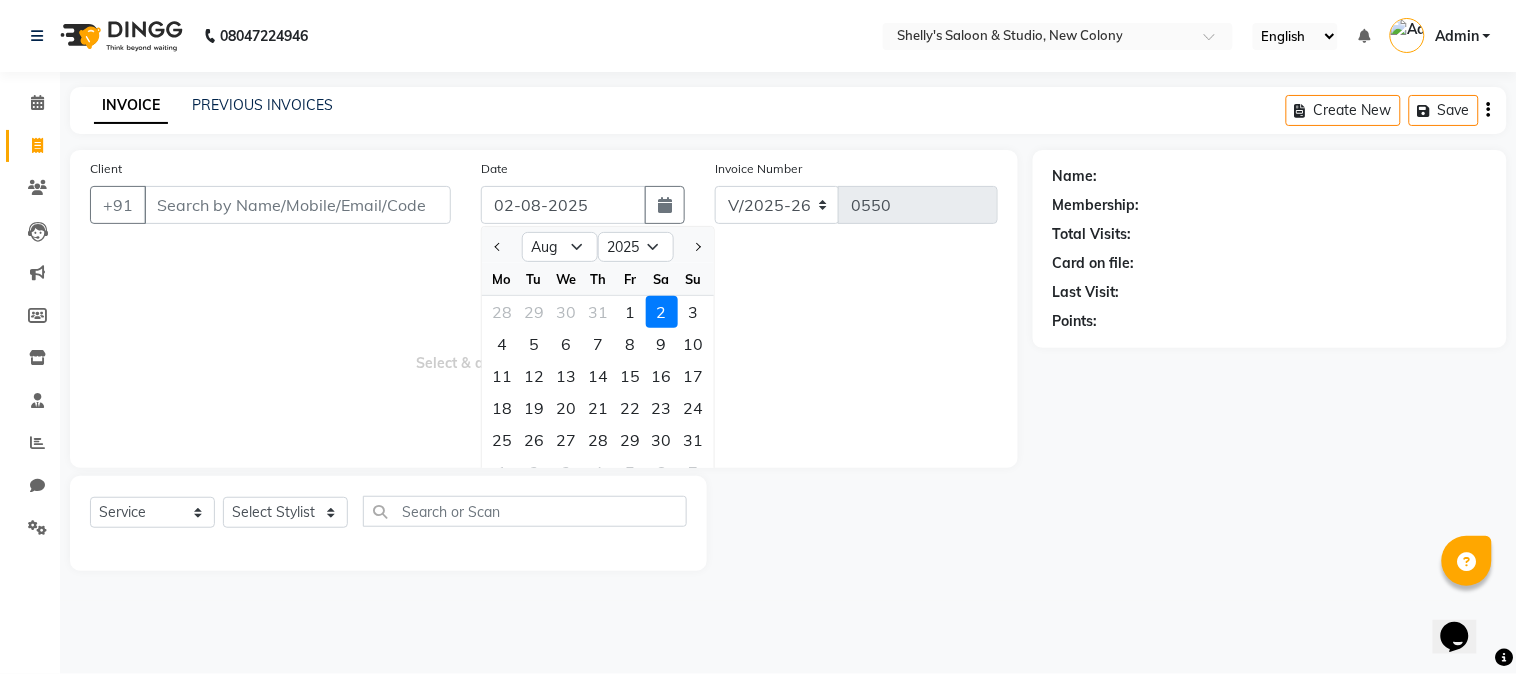 click on "INVOICE PREVIOUS INVOICES Create New   Save" 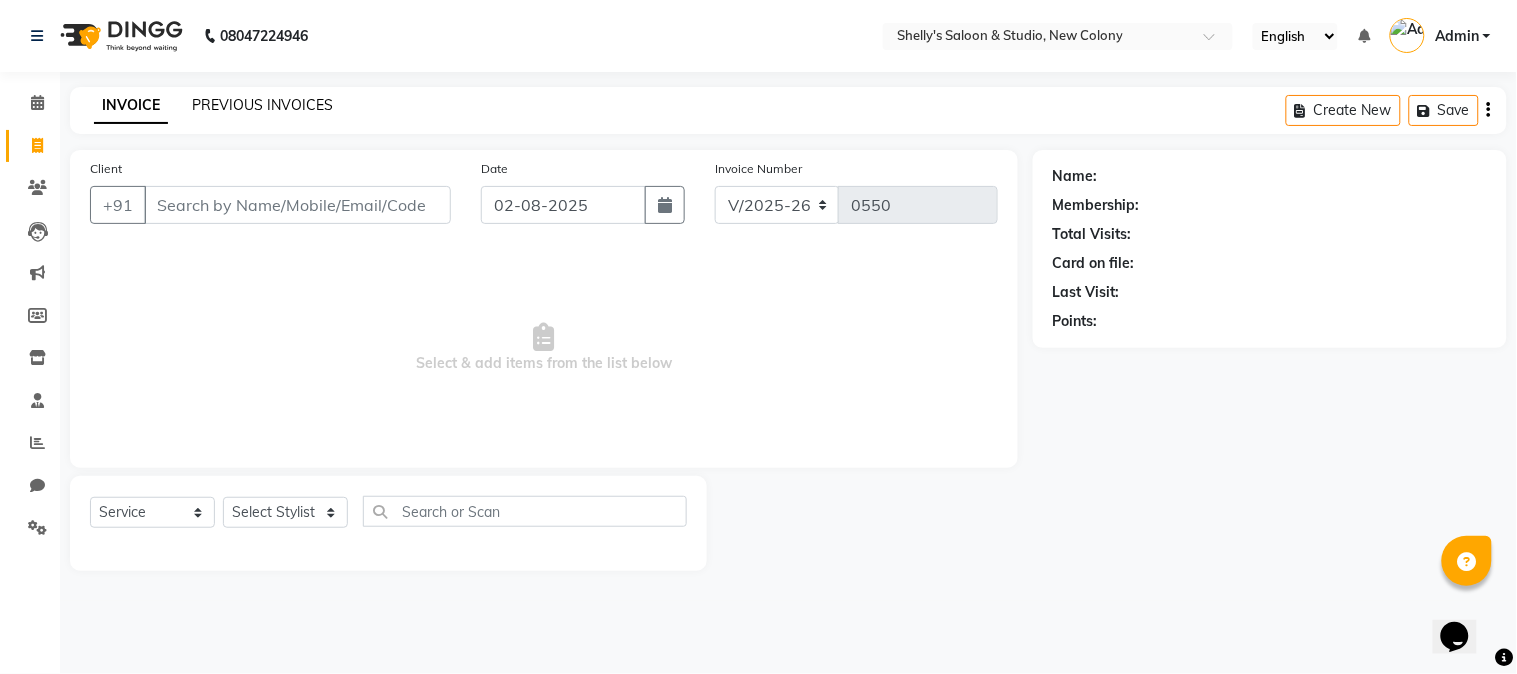 click on "PREVIOUS INVOICES" 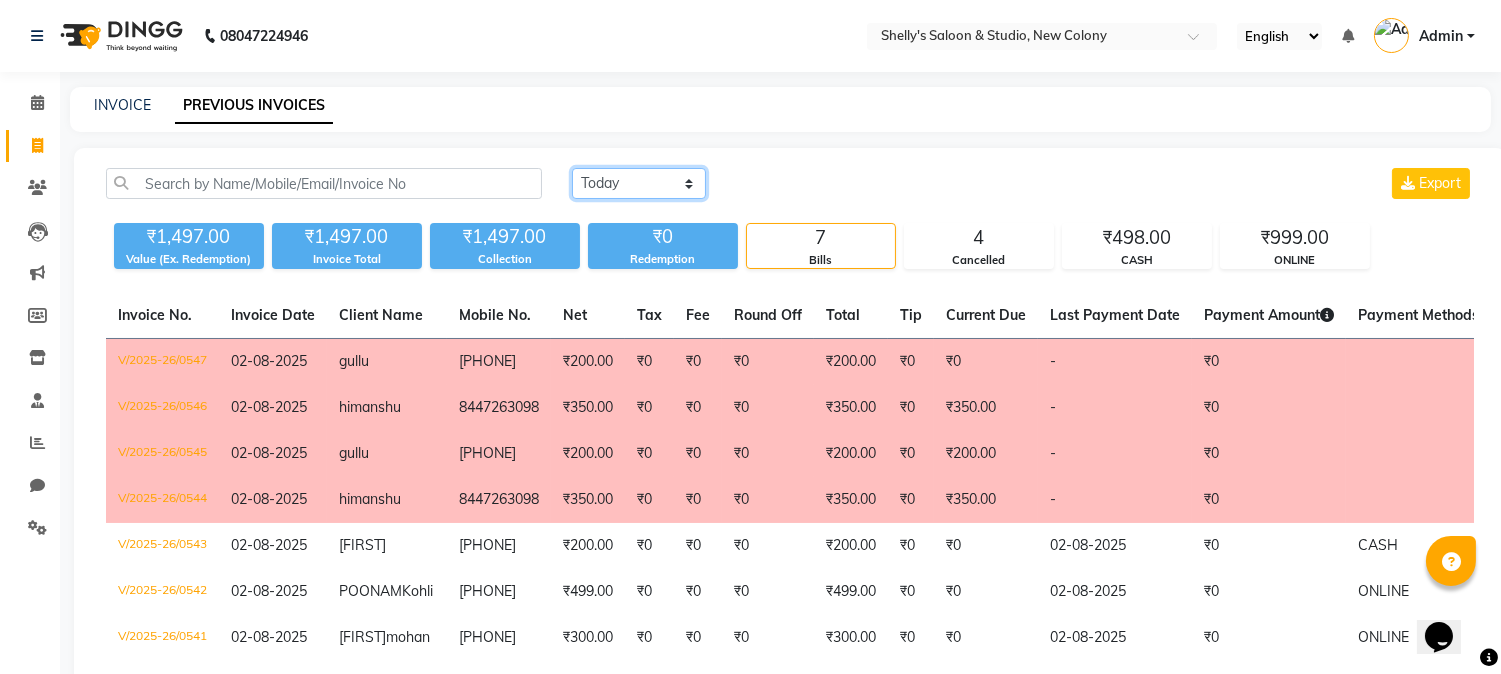 click on "Today Yesterday Custom Range" 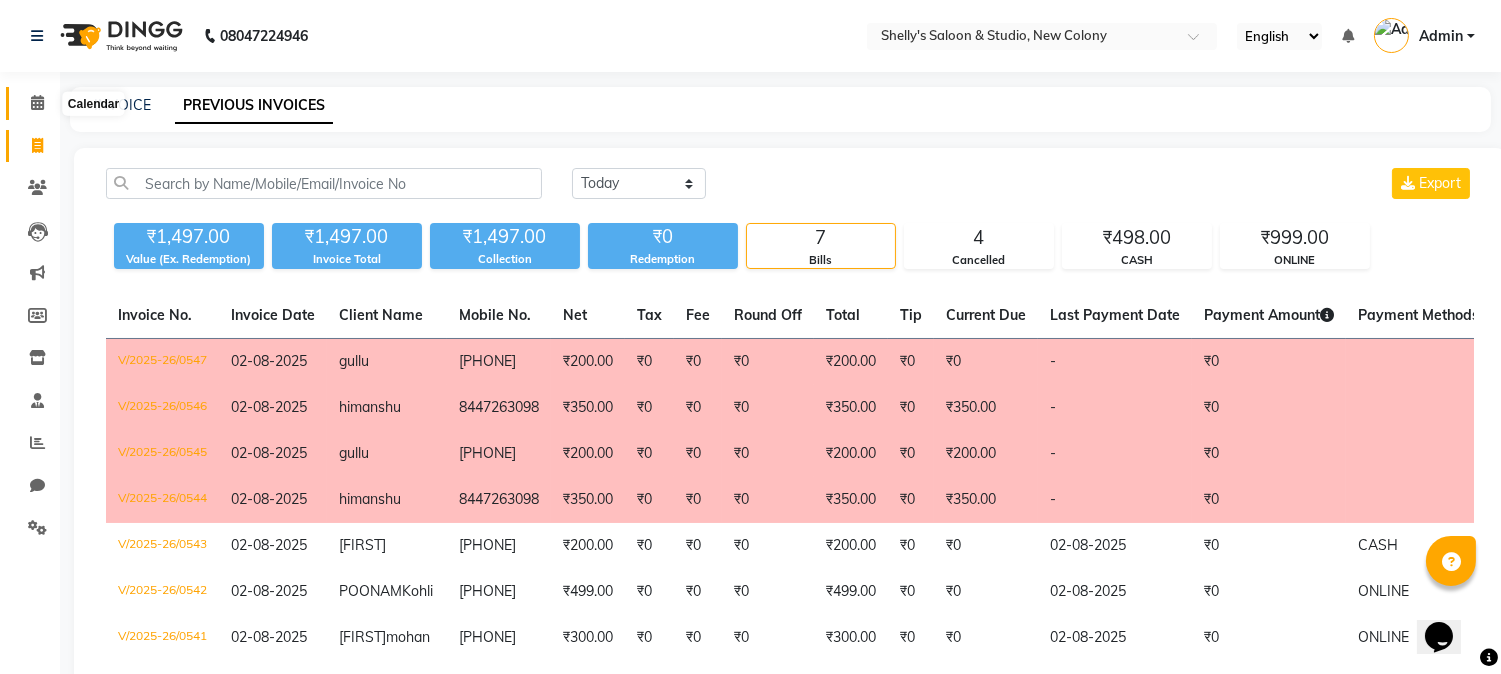 click 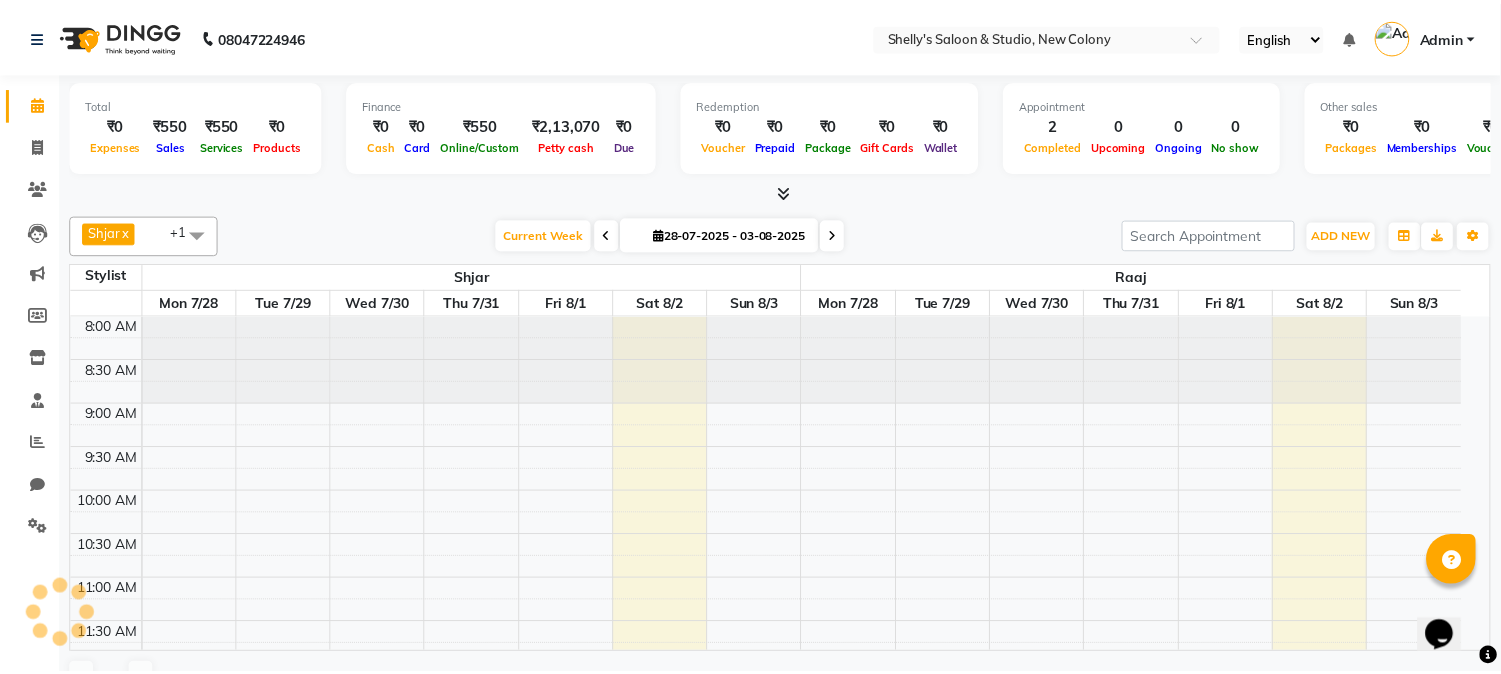 scroll, scrollTop: 0, scrollLeft: 0, axis: both 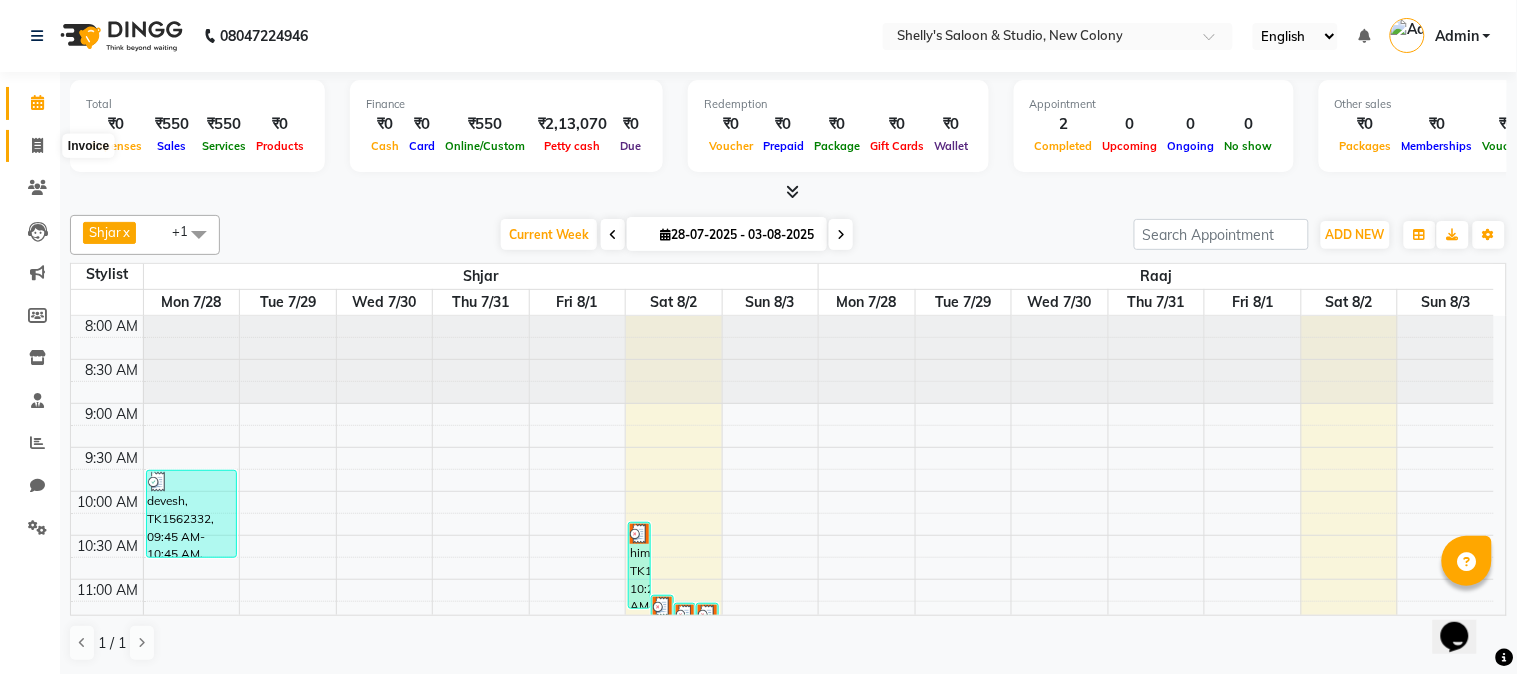 click 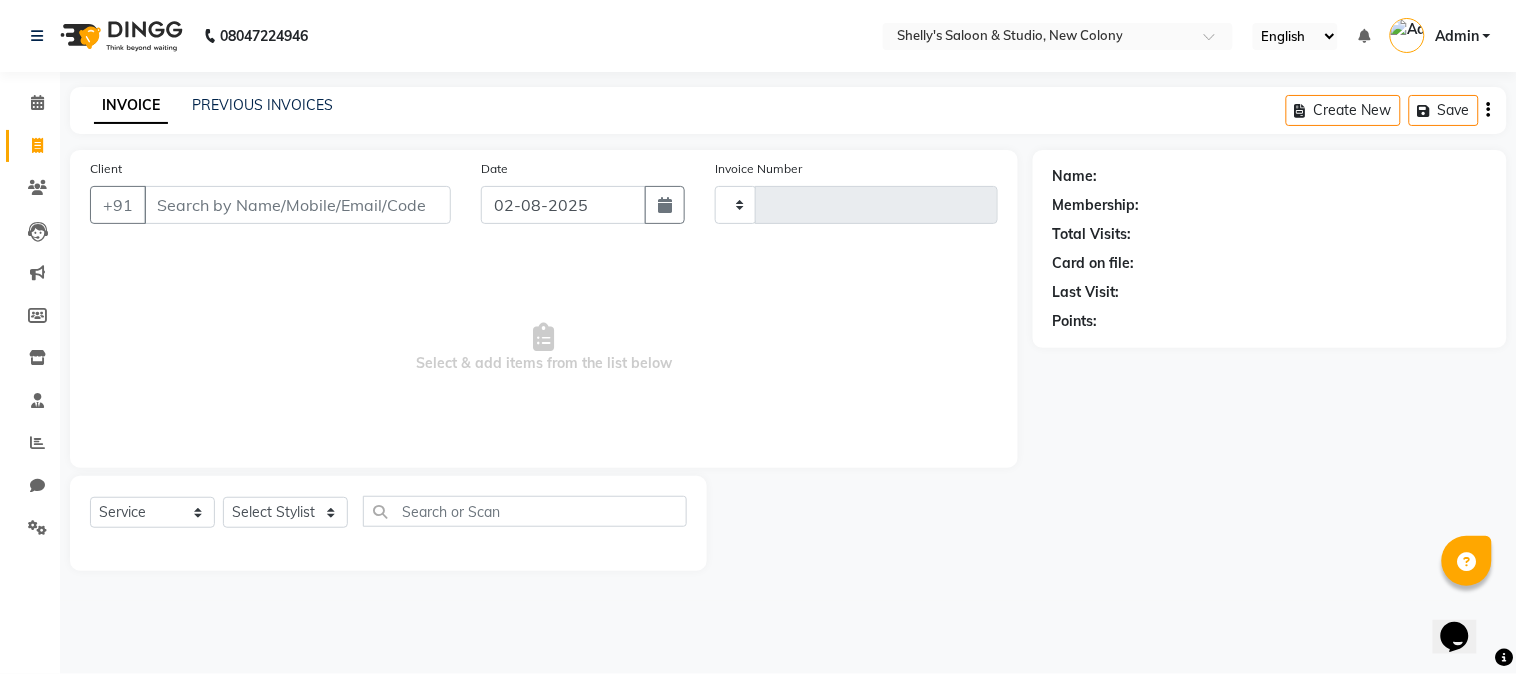 type on "0550" 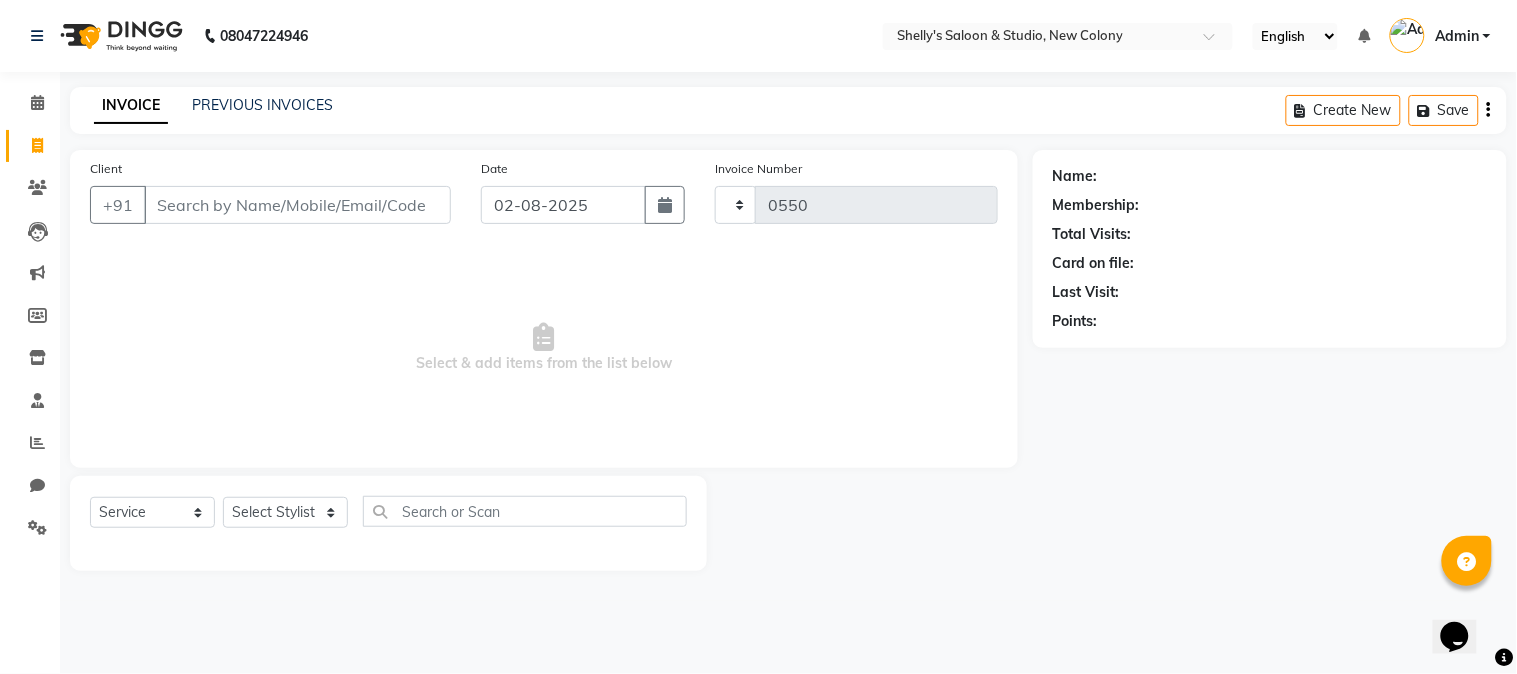 select on "7536" 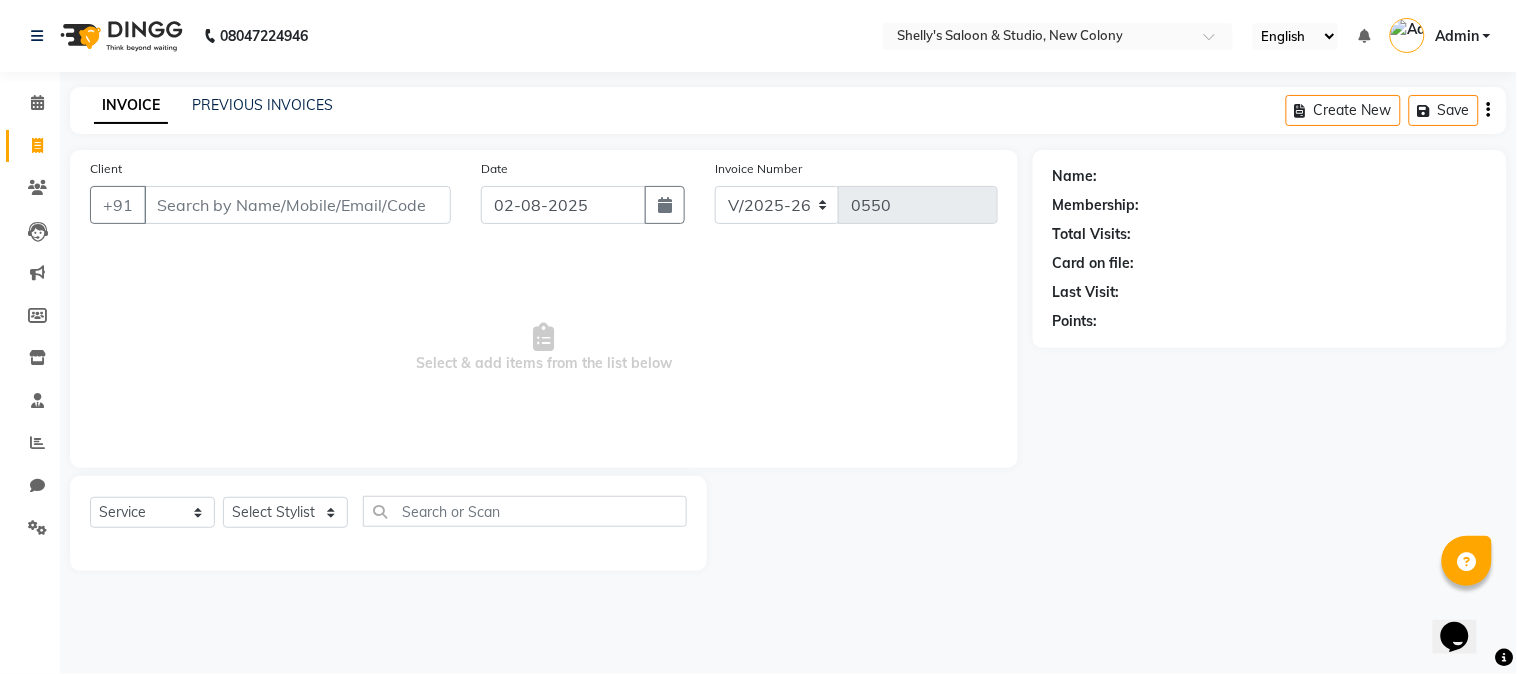 click on "08047224946 Select Location × Shelly's Saloon & Studio, New Colony English ENGLISH Español العربية मराठी हिंदी ગુજરાતી தமிழ் 中文 Notifications nothing to show Admin Manage Profile Change Password Sign out  Version:3.15.11  ☀ Shelly's Saloon & Studio, New Colony  Calendar  Invoice  Clients  Leads   Marketing  Members  Inventory  Staff  Reports  Chat  Settings Completed InProgress Upcoming Dropped Tentative Check-In Confirm Bookings Generate Report Segments Page Builder INVOICE PREVIOUS INVOICES Create New   Save  Client +91 Date 02-08-2025 Invoice Number V/2025 V/2025-26 0550  Select & add items from the list below  Select  Service  Product  Membership  Package Voucher Prepaid Gift Card  Select Stylist Kajal mansi Pooja Prince Raaj Renu Shelly Shjar Name: Membership: Total Visits: Card on file: Last Visit:  Points:" at bounding box center [758, 337] 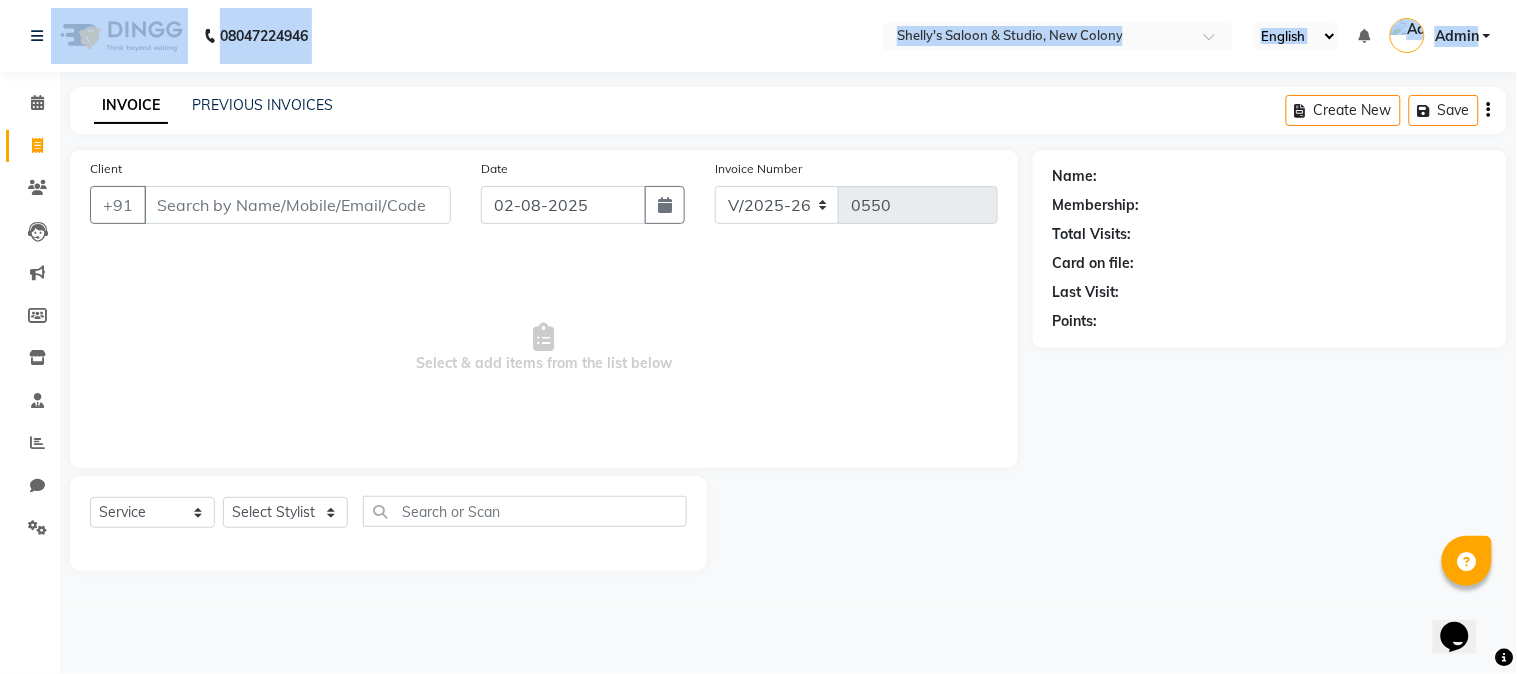 click on "08047224946 Select Location × Shelly's Saloon & Studio, New Colony English ENGLISH Español العربية मराठी हिंदी ગુજરાતી தமிழ் 中文 Notifications nothing to show Admin Manage Profile Change Password Sign out  Version:3.15.11  ☀ Shelly's Saloon & Studio, New Colony  Calendar  Invoice  Clients  Leads   Marketing  Members  Inventory  Staff  Reports  Chat  Settings Completed InProgress Upcoming Dropped Tentative Check-In Confirm Bookings Generate Report Segments Page Builder INVOICE PREVIOUS INVOICES Create New   Save  Client +91 Date 02-08-2025 Invoice Number V/2025 V/2025-26 0550  Select & add items from the list below  Select  Service  Product  Membership  Package Voucher Prepaid Gift Card  Select Stylist Kajal mansi Pooja Prince Raaj Renu Shelly Shjar Name: Membership: Total Visits: Card on file: Last Visit:  Points:" at bounding box center (758, 337) 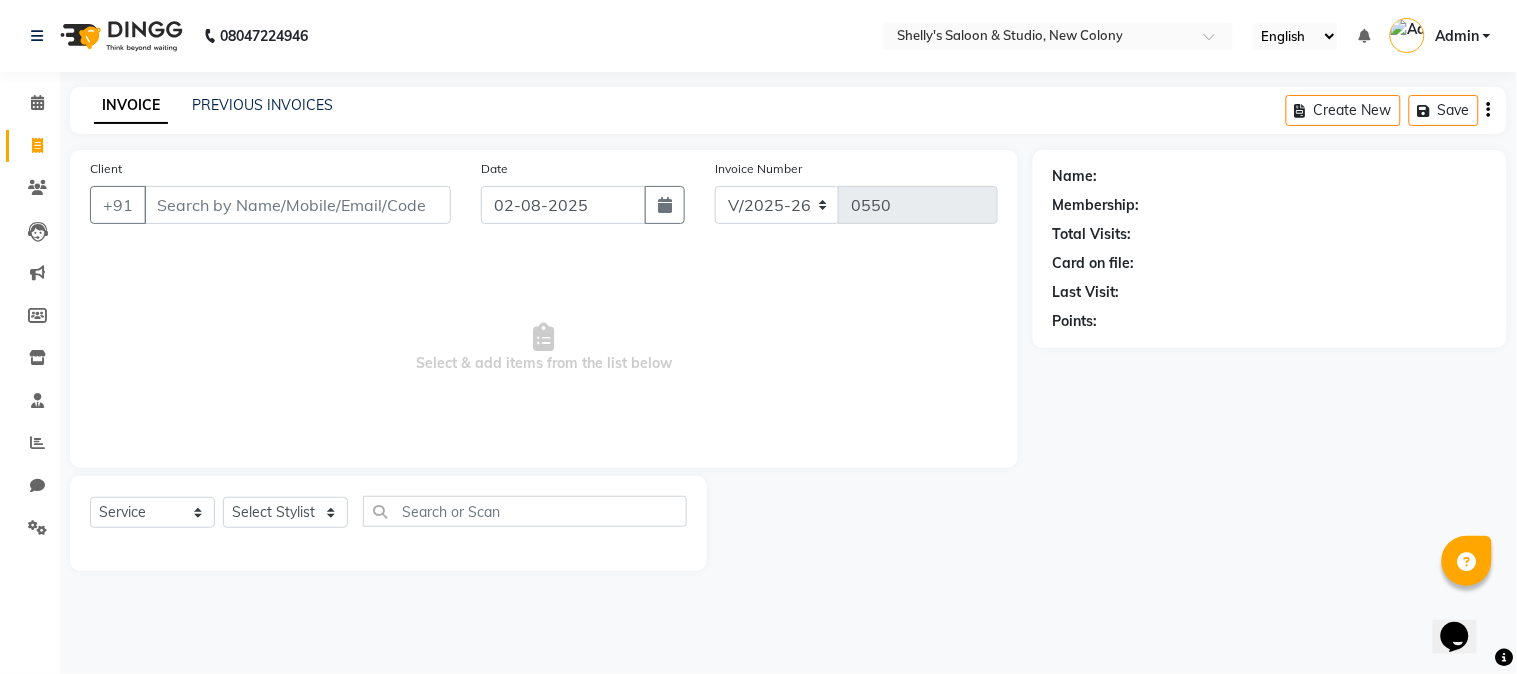 drag, startPoint x: 370, startPoint y: 134, endPoint x: 0, endPoint y: 174, distance: 372.15588 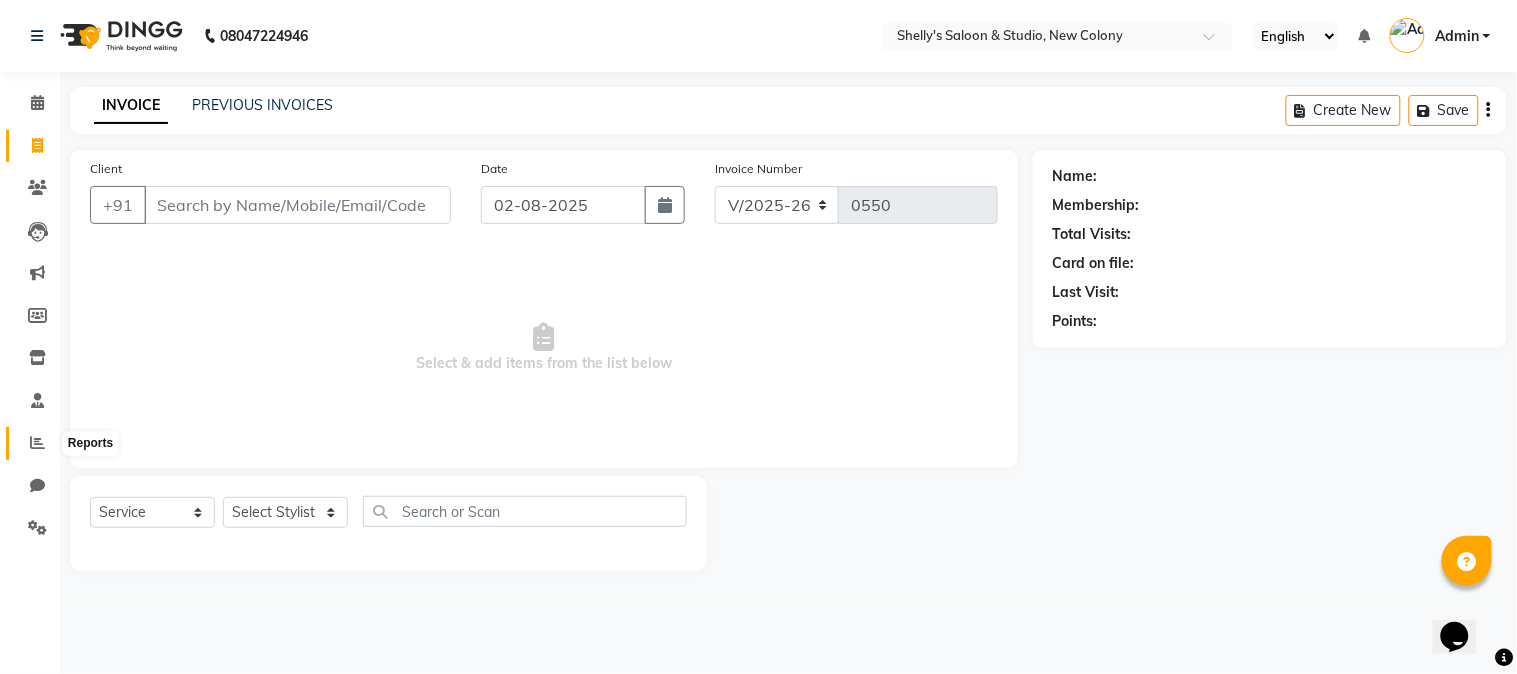 click 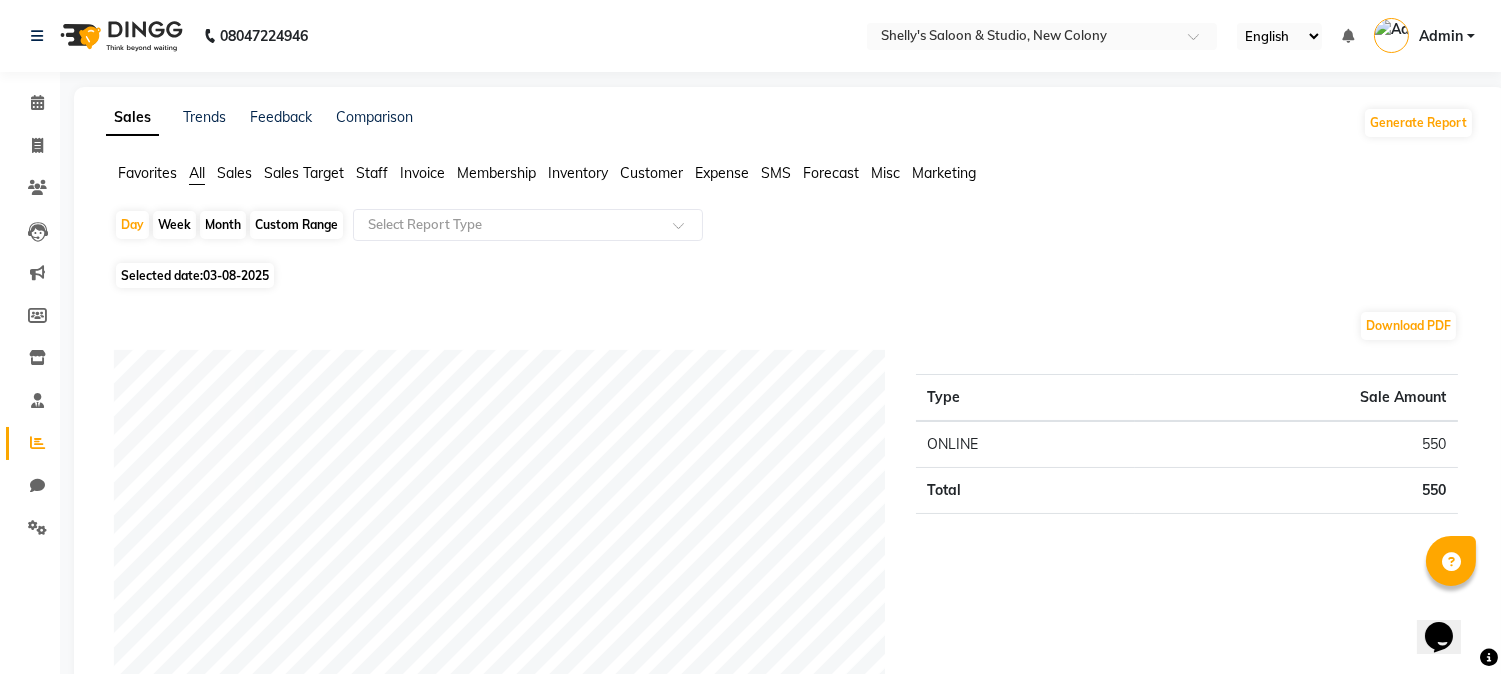 click on "Staff" 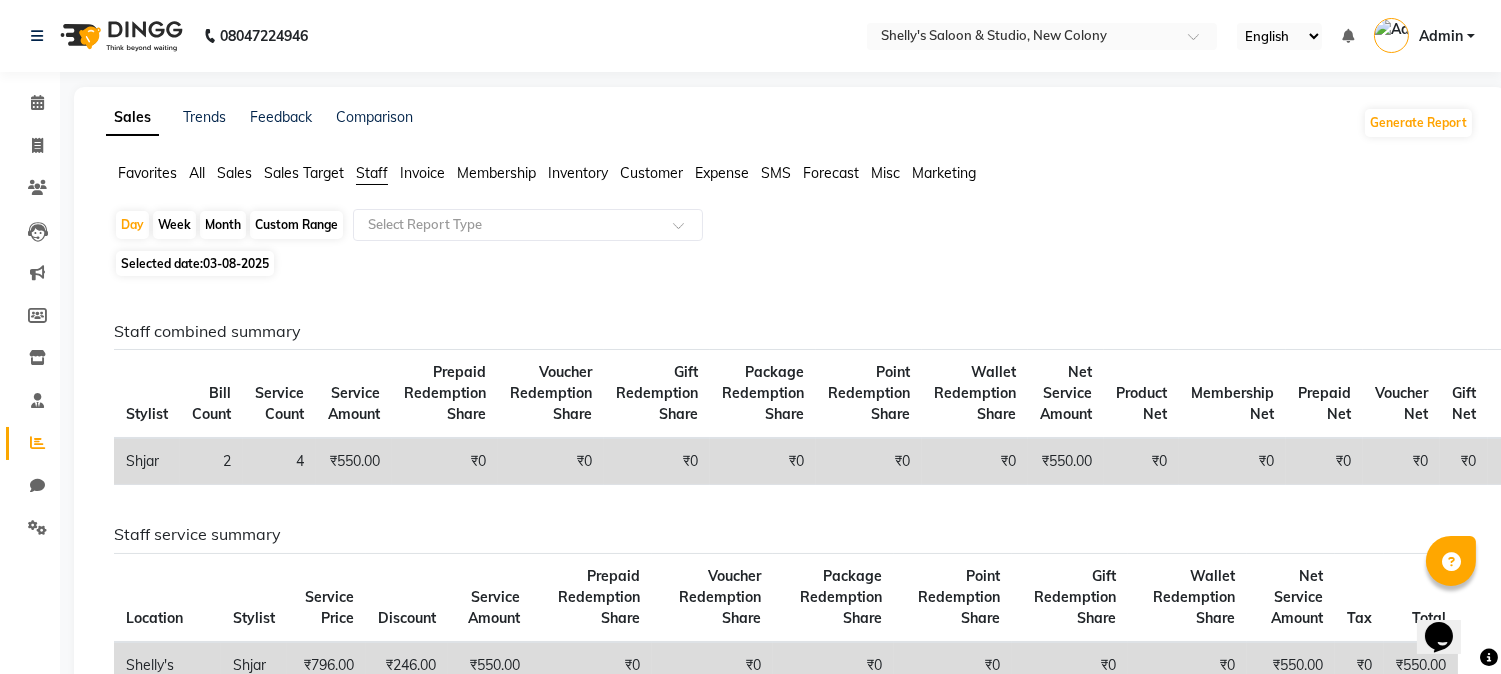 click on "Month" 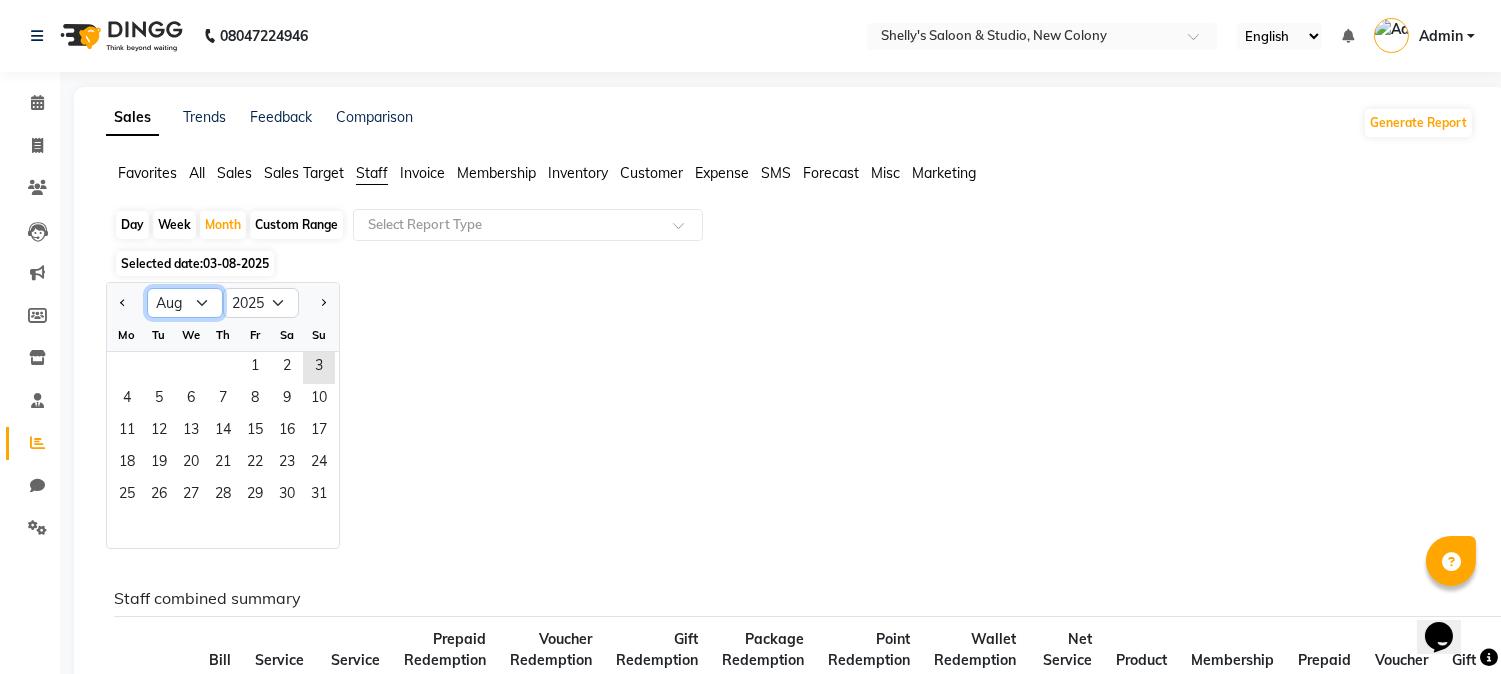 click on "Jan Feb Mar Apr May Jun Jul Aug Sep Oct Nov Dec" 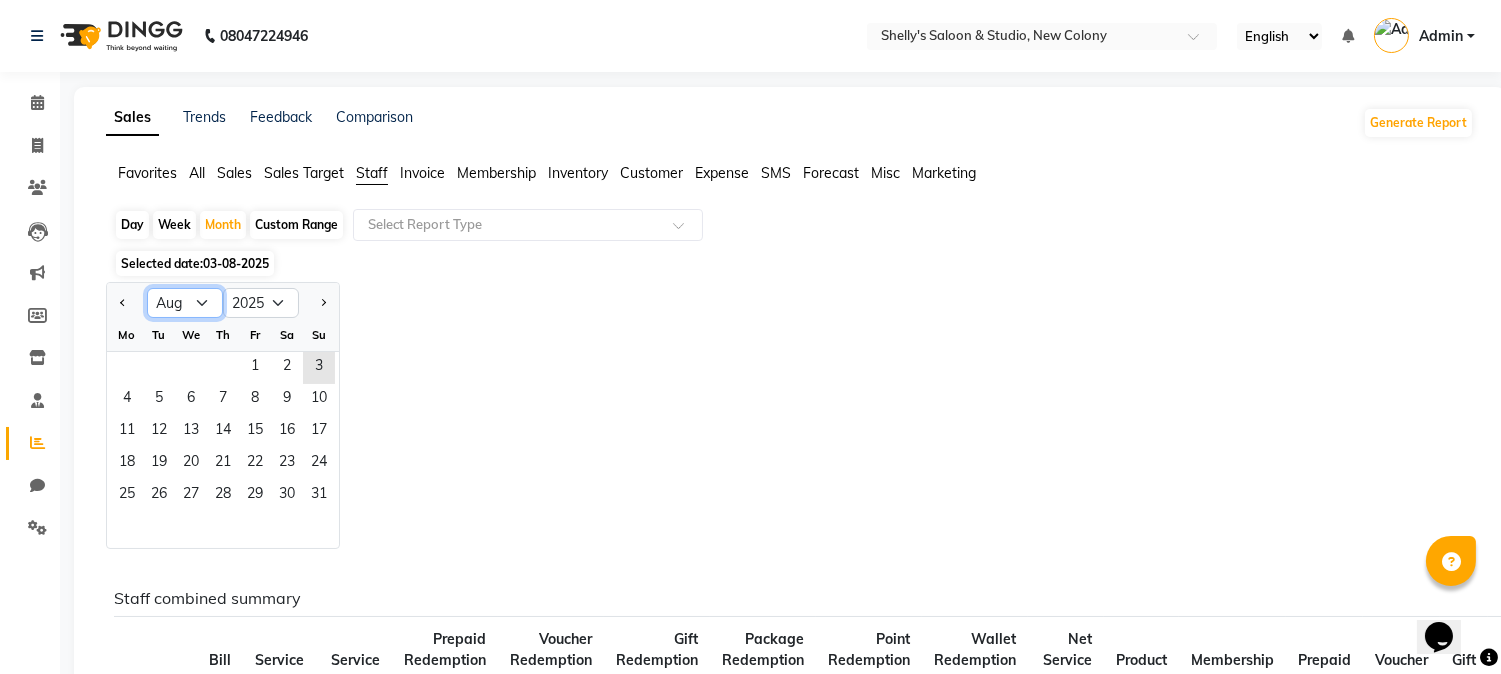 select on "1" 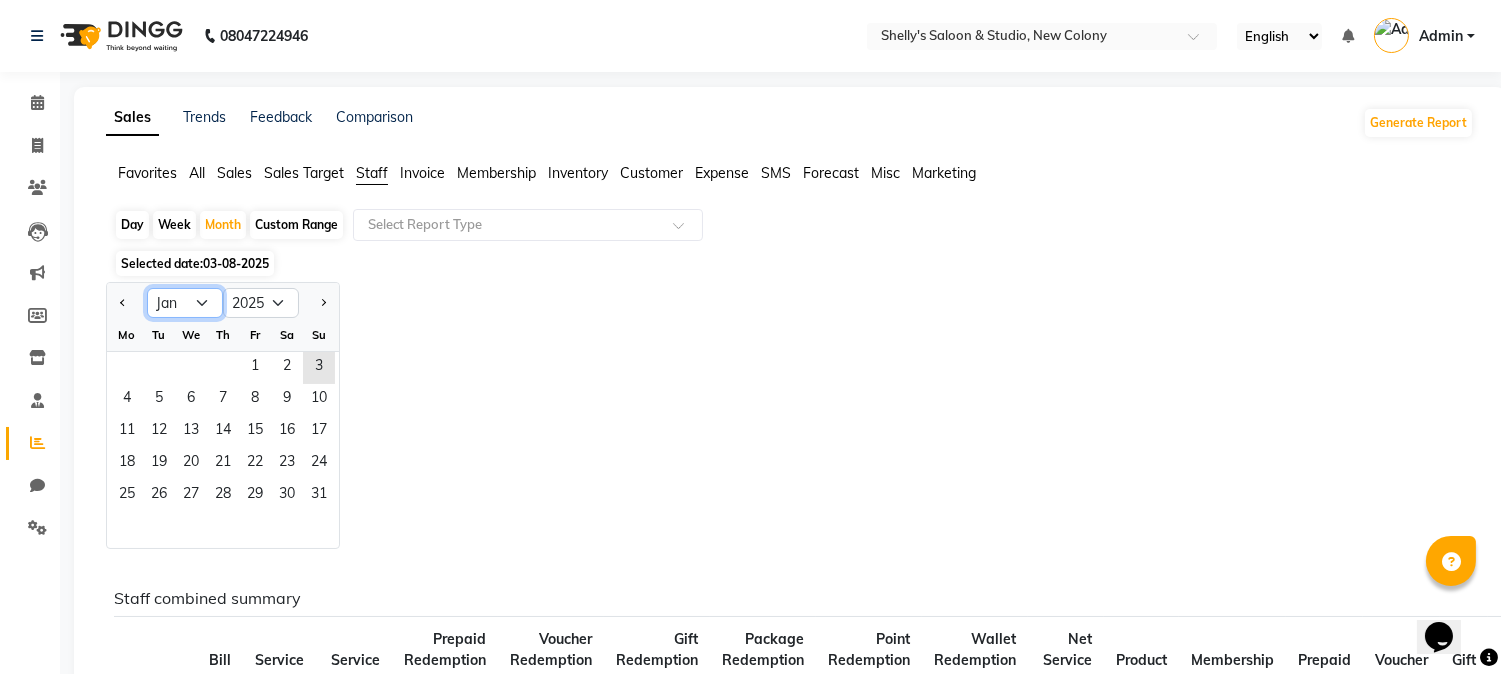 click on "Jan Feb Mar Apr May Jun Jul Aug Sep Oct Nov Dec" 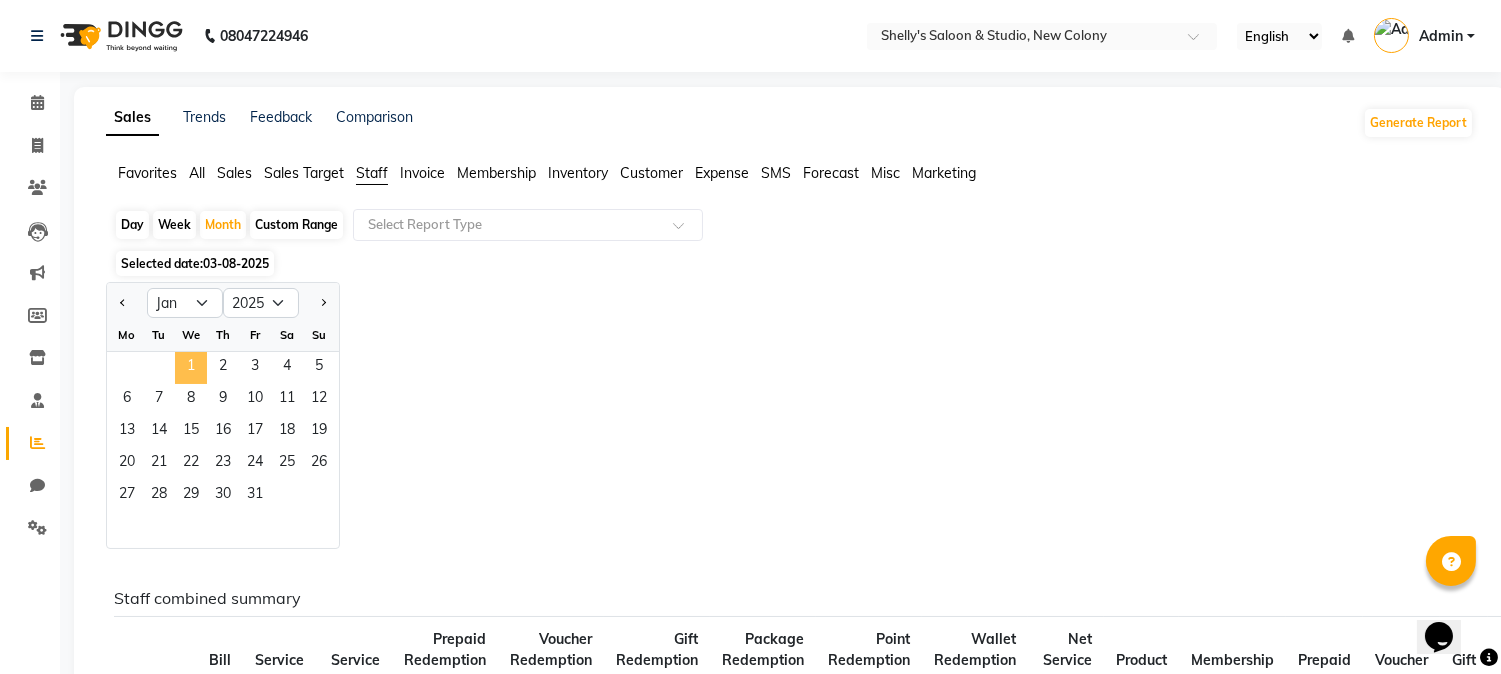 drag, startPoint x: 191, startPoint y: 366, endPoint x: 214, endPoint y: 413, distance: 52.3259 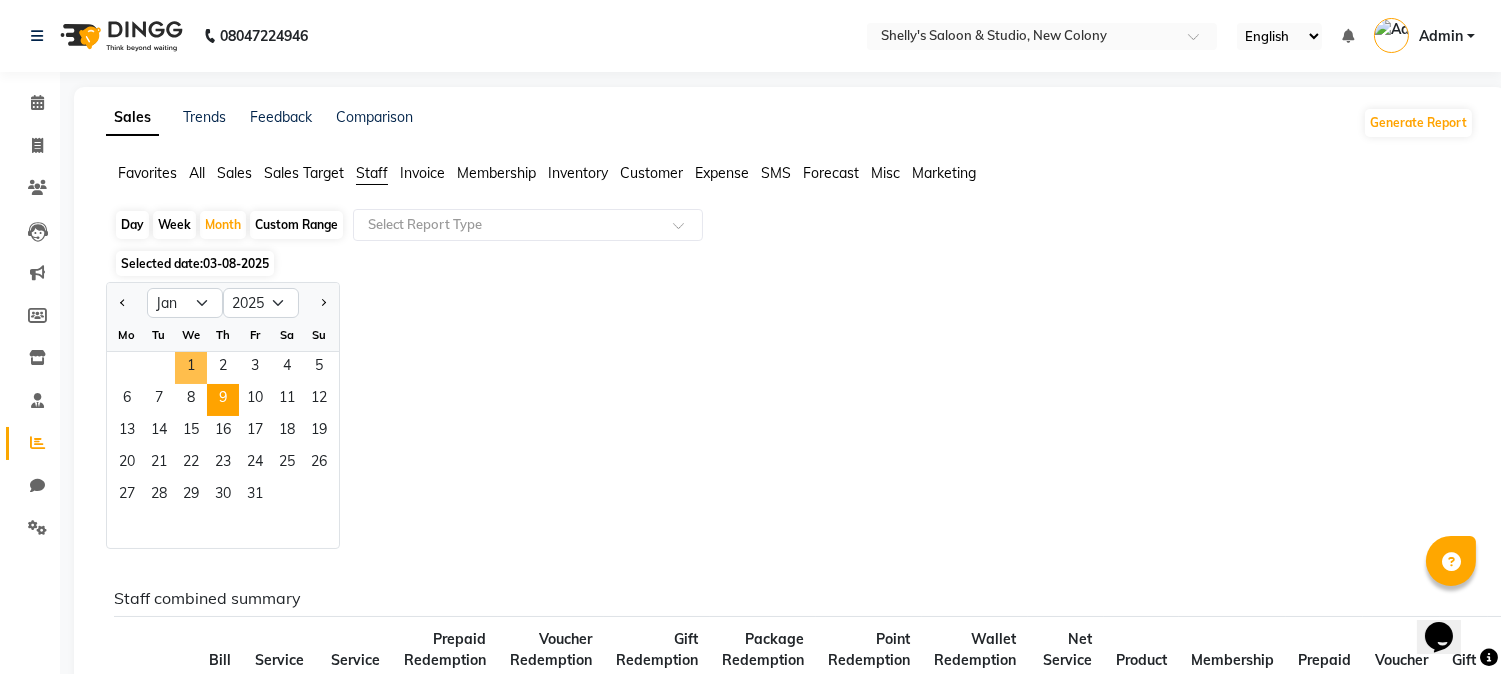 click on "1" 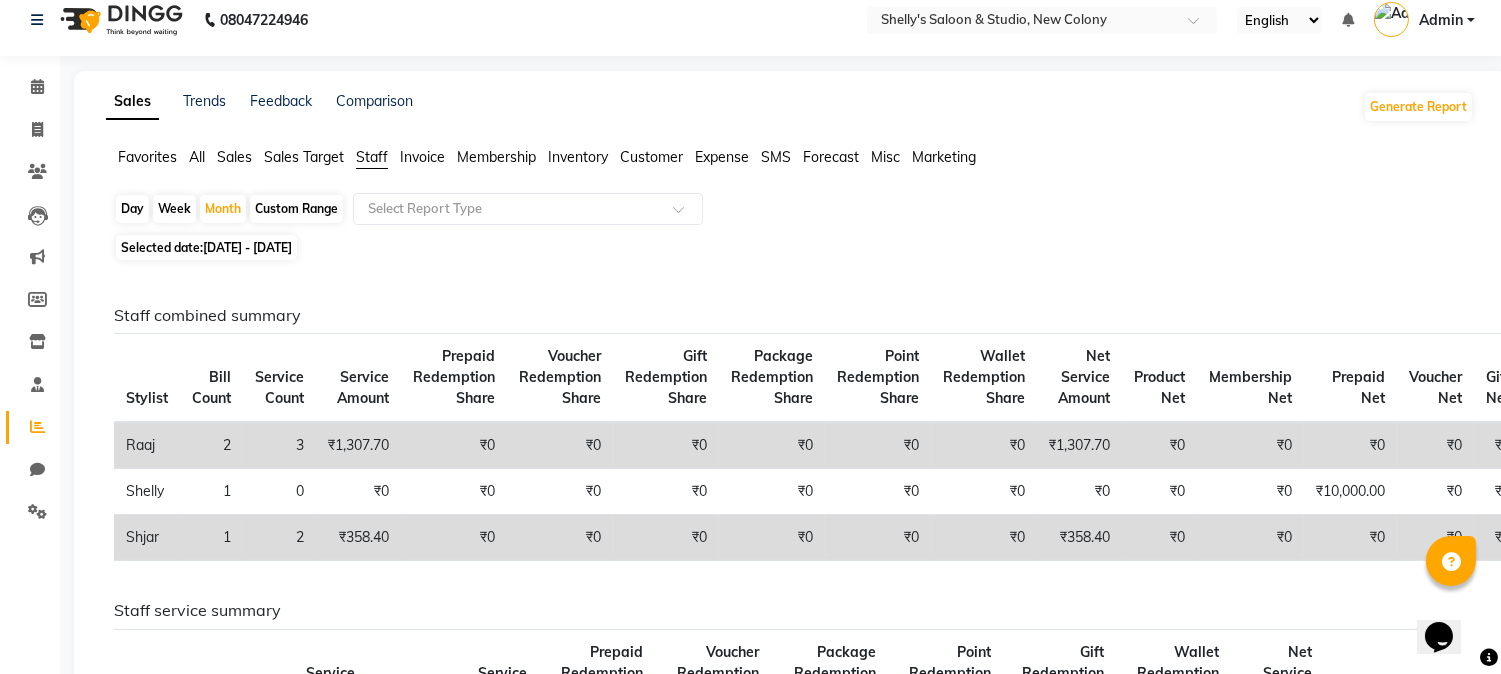 scroll, scrollTop: 0, scrollLeft: 0, axis: both 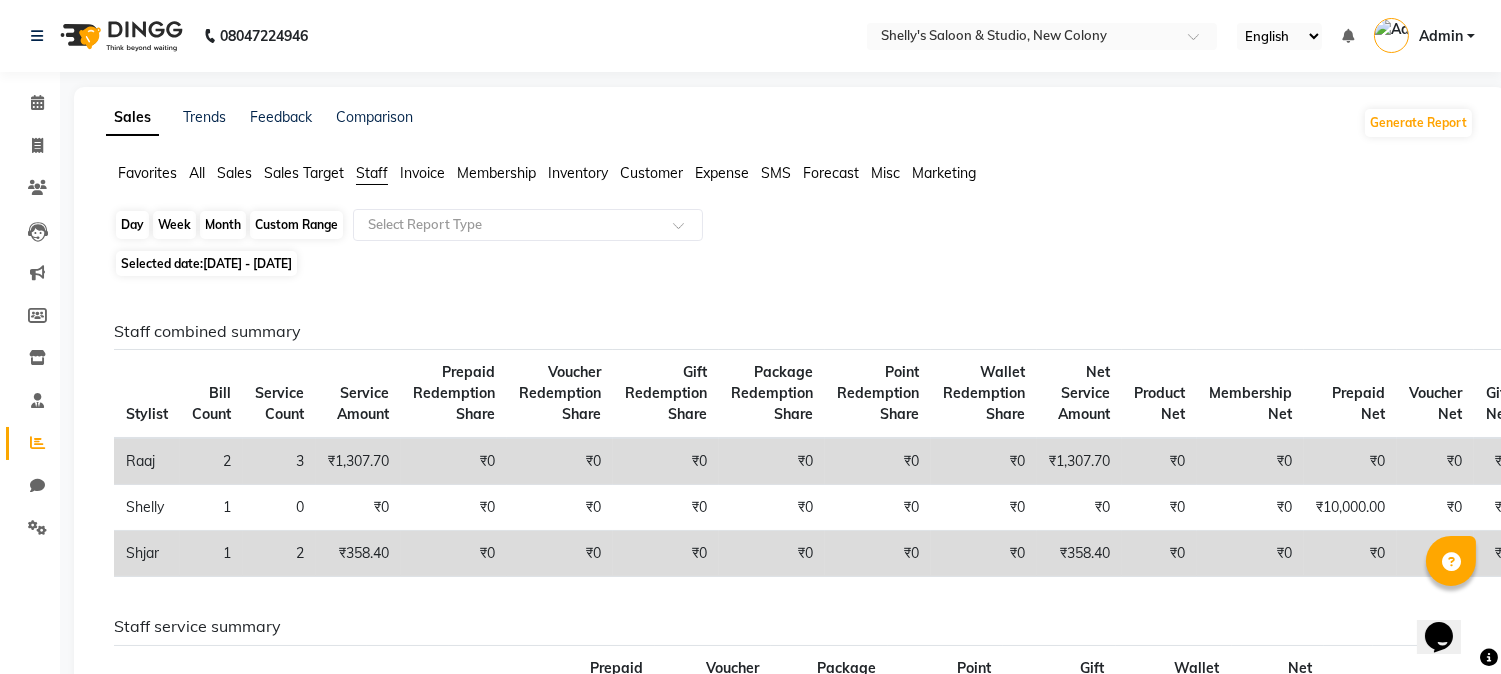 click on "Month" 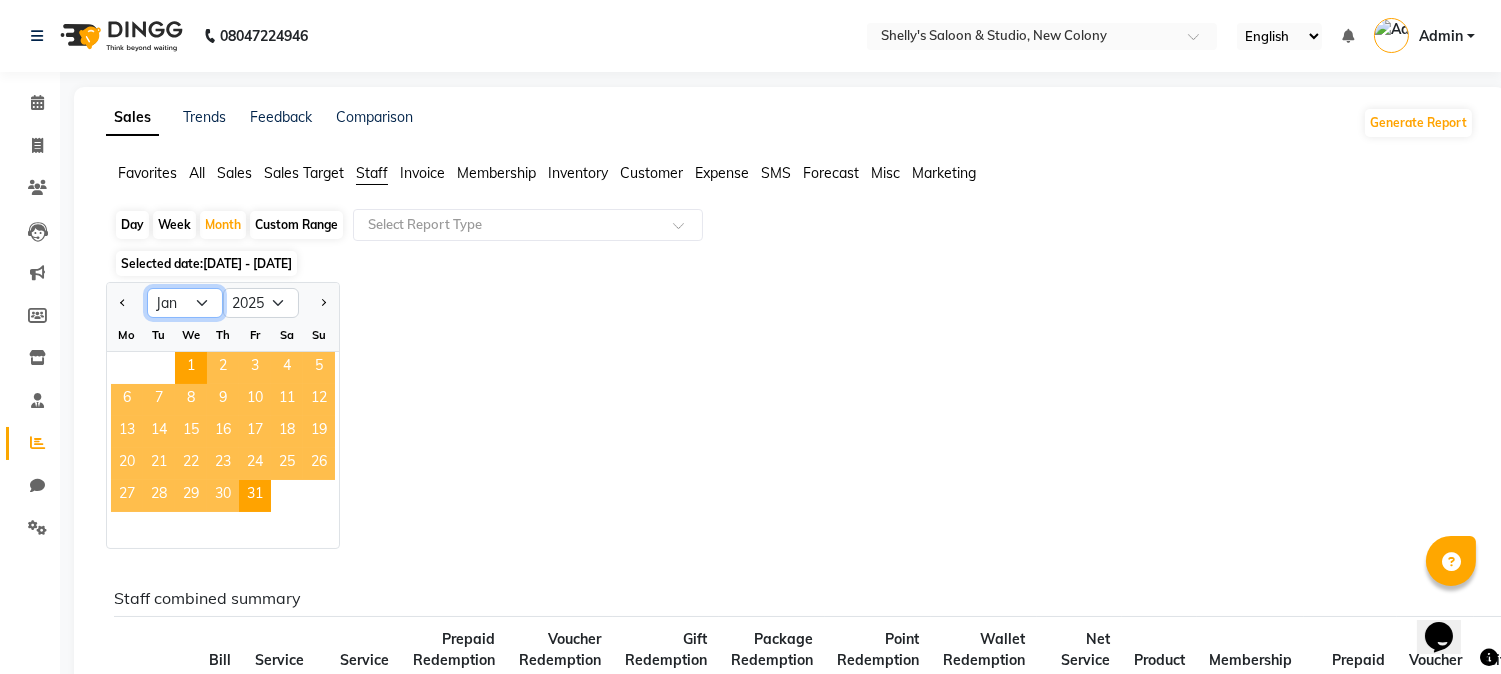 click on "Jan Feb Mar Apr May Jun Jul Aug Sep Oct Nov Dec" 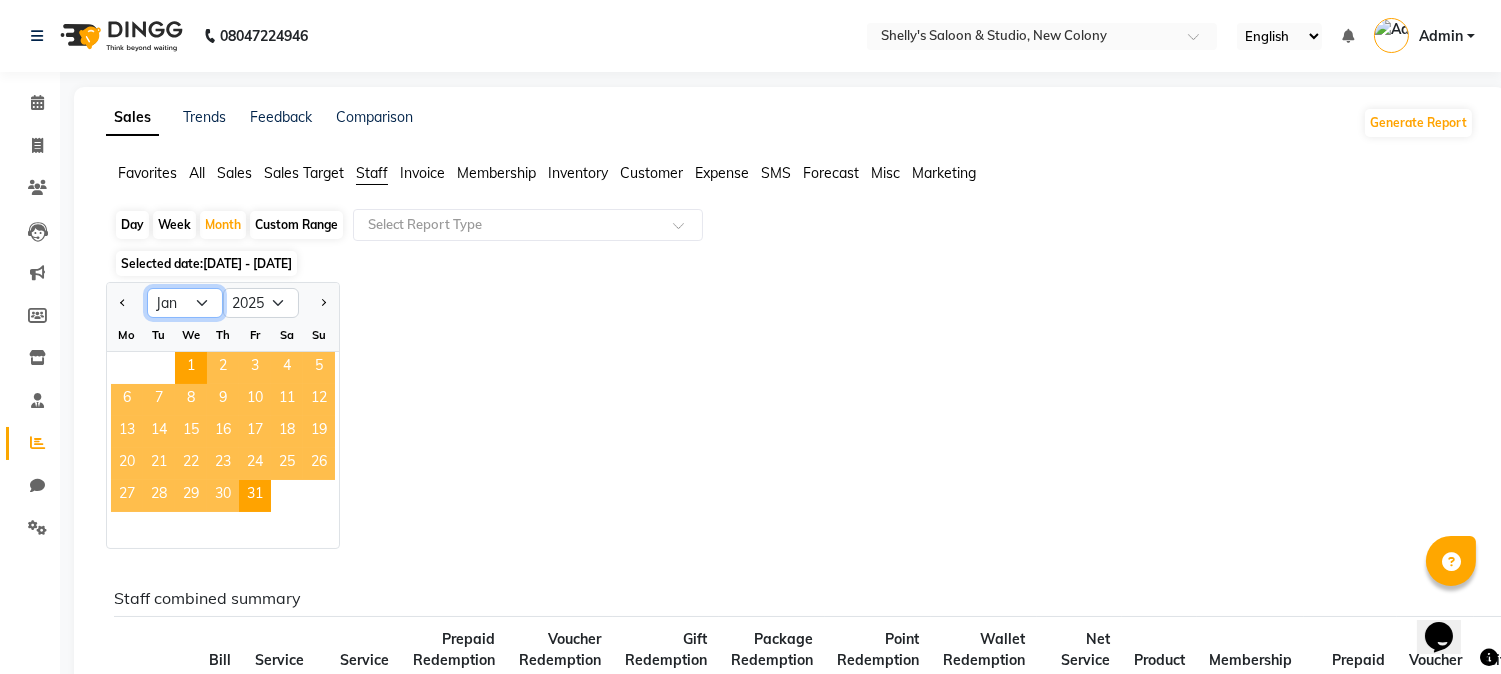 select on "2" 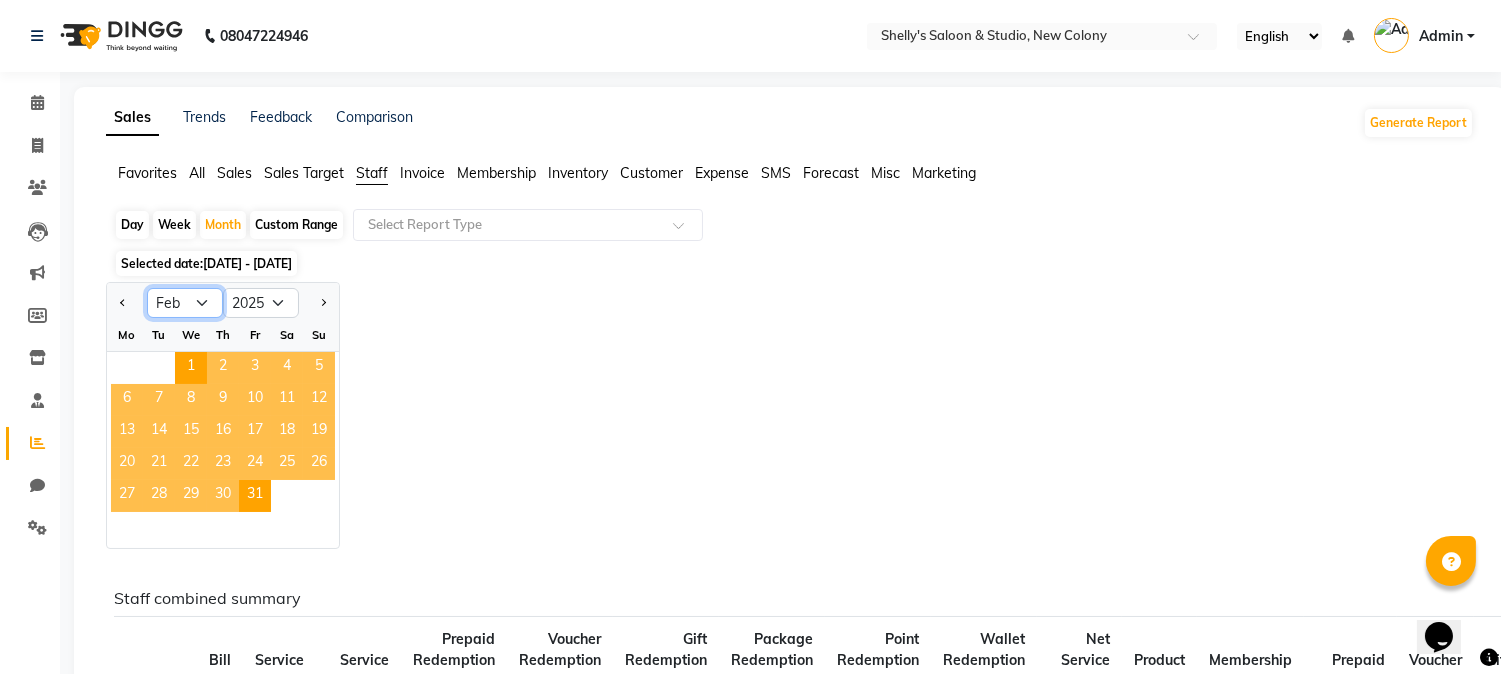 click on "Jan Feb Mar Apr May Jun Jul Aug Sep Oct Nov Dec" 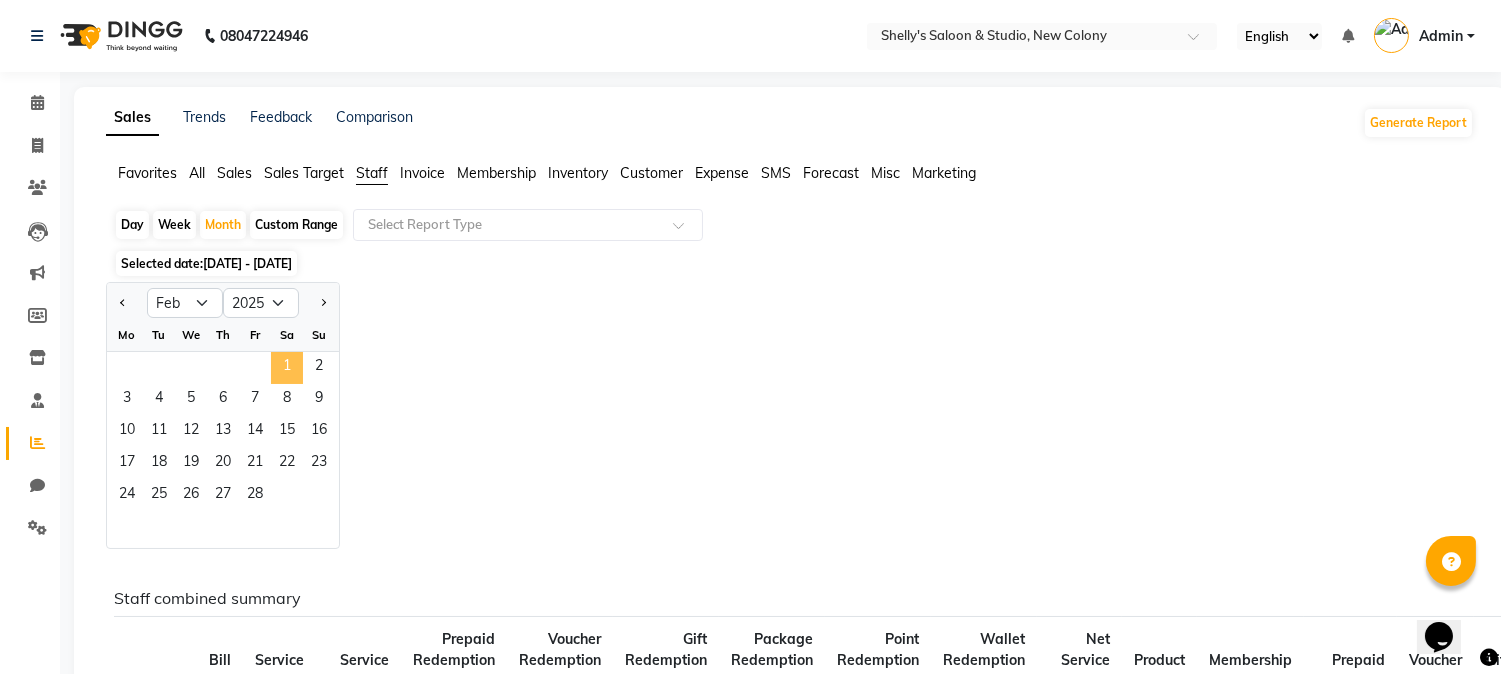 click on "1" 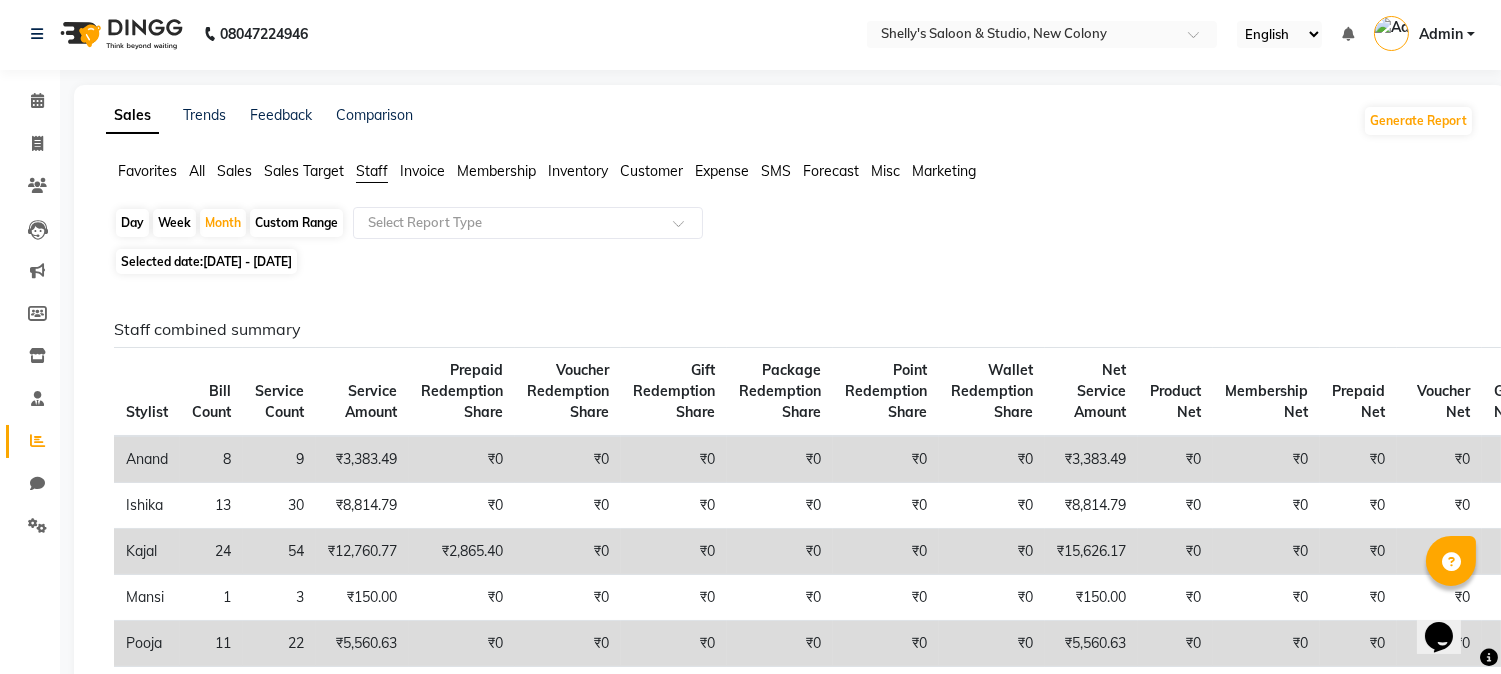 scroll, scrollTop: 0, scrollLeft: 0, axis: both 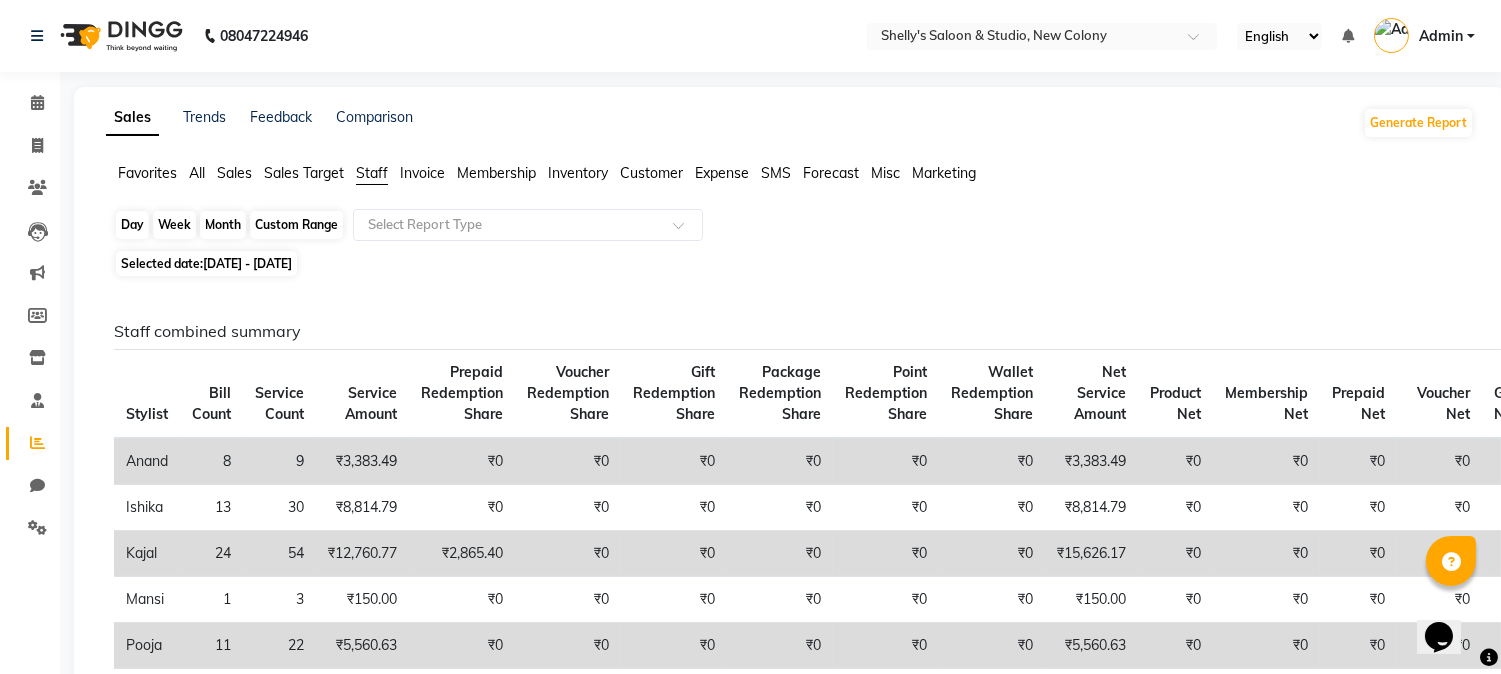 click on "Month" 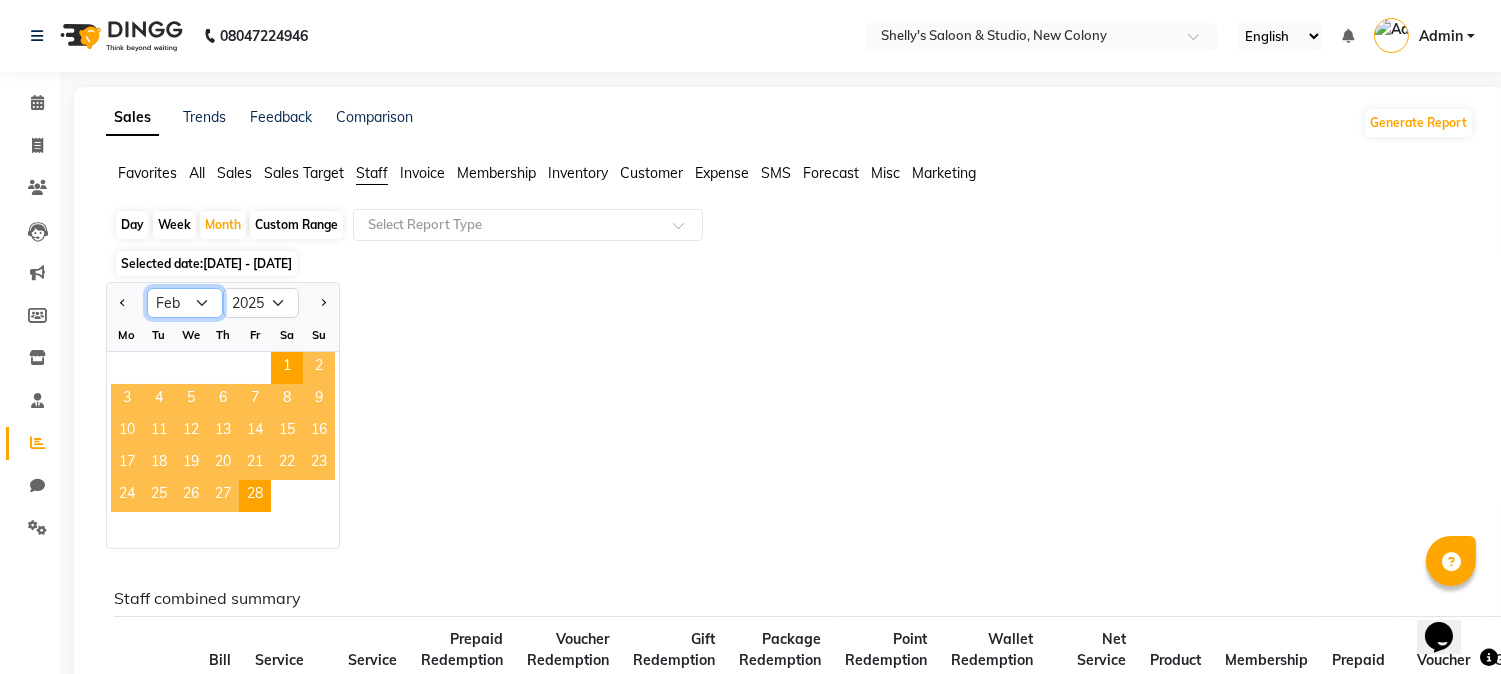 click on "Jan Feb Mar Apr May Jun Jul Aug Sep Oct Nov Dec" 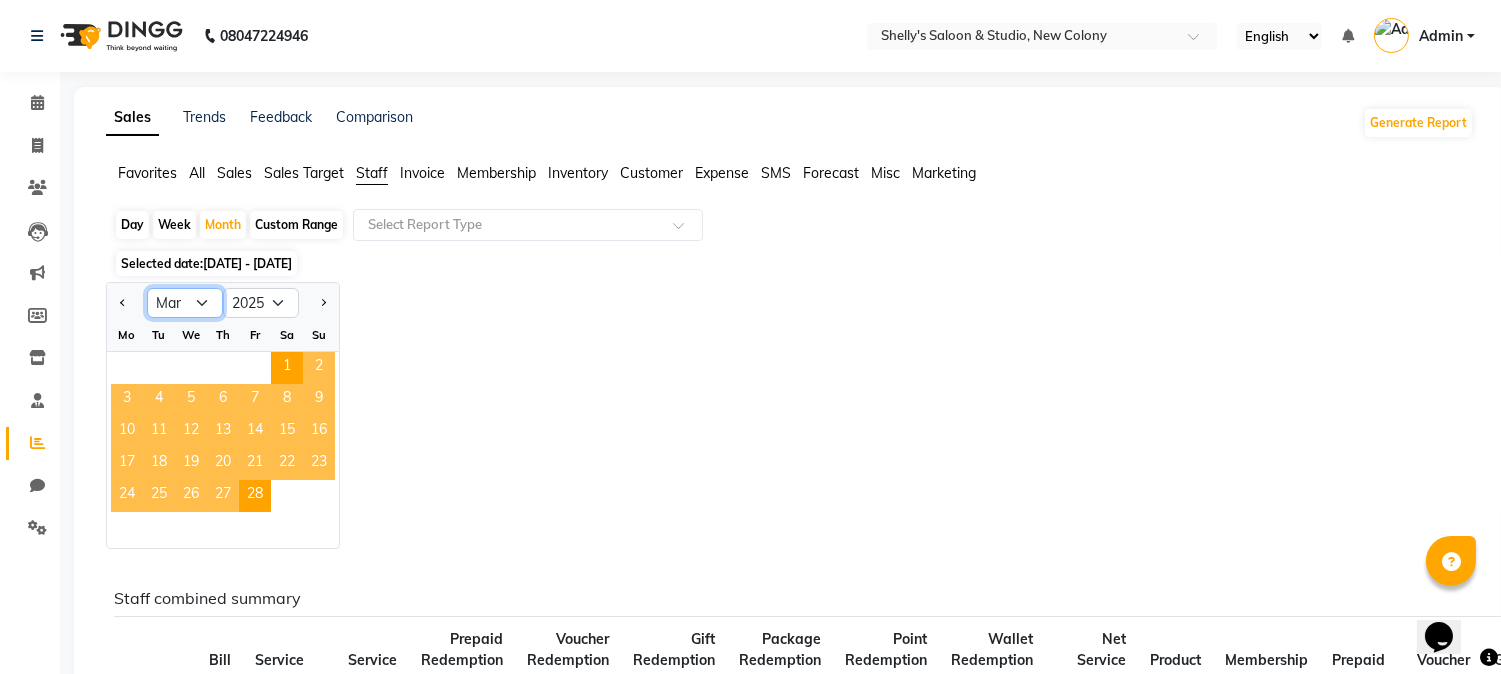 click on "Jan Feb Mar Apr May Jun Jul Aug Sep Oct Nov Dec" 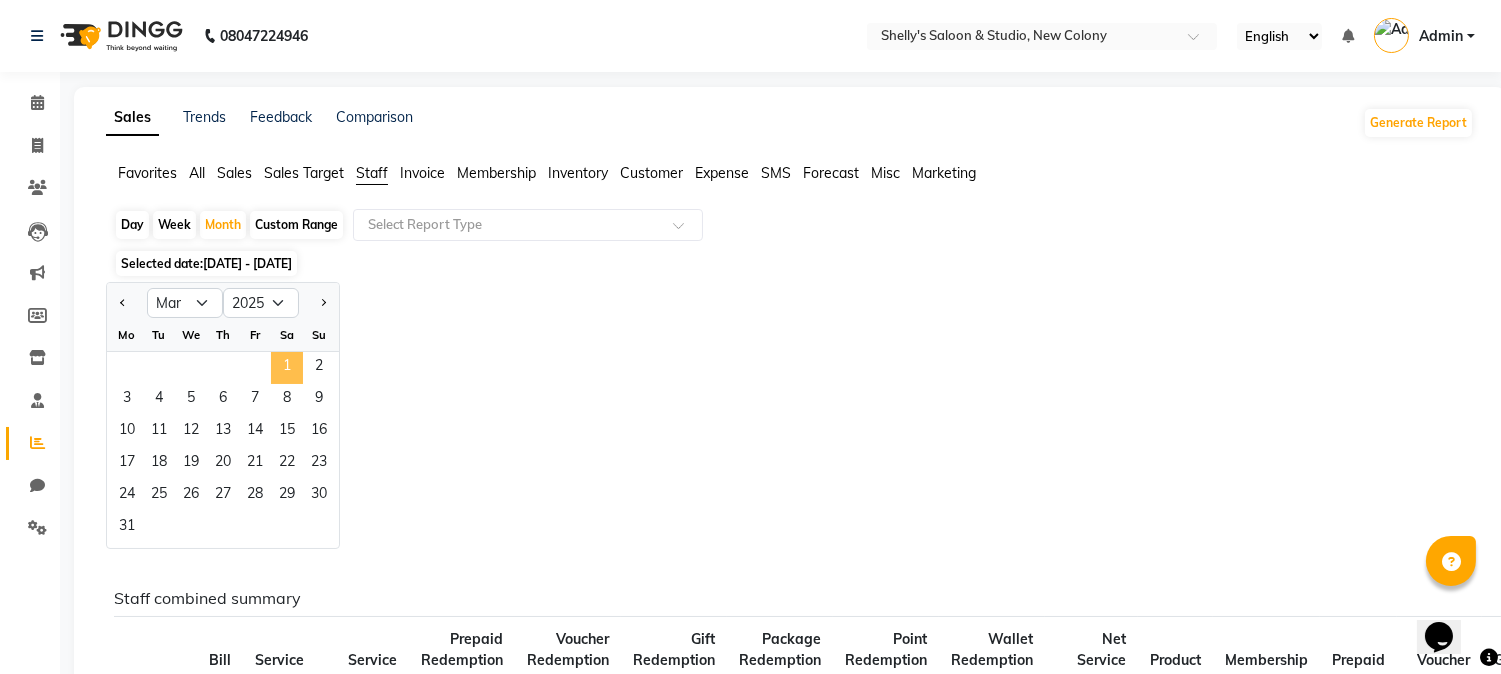 click on "1" 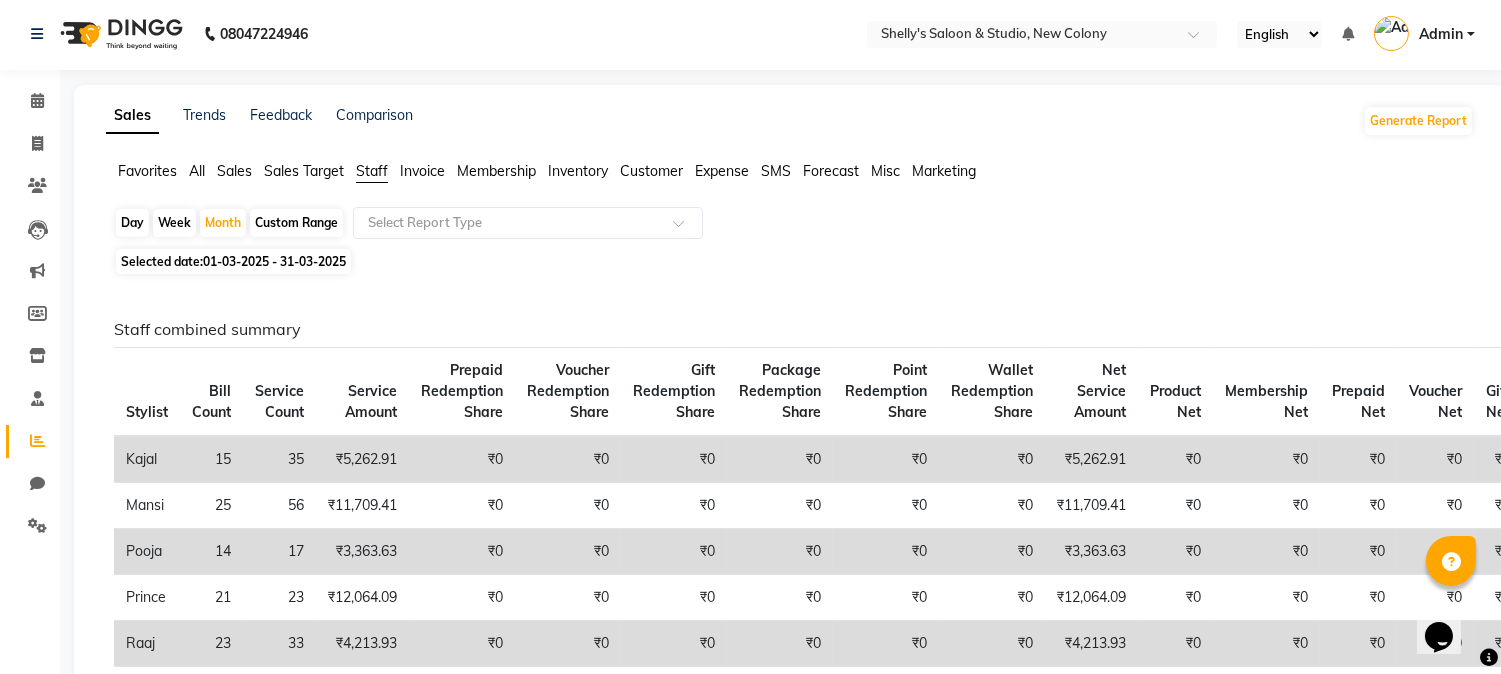 scroll, scrollTop: 0, scrollLeft: 0, axis: both 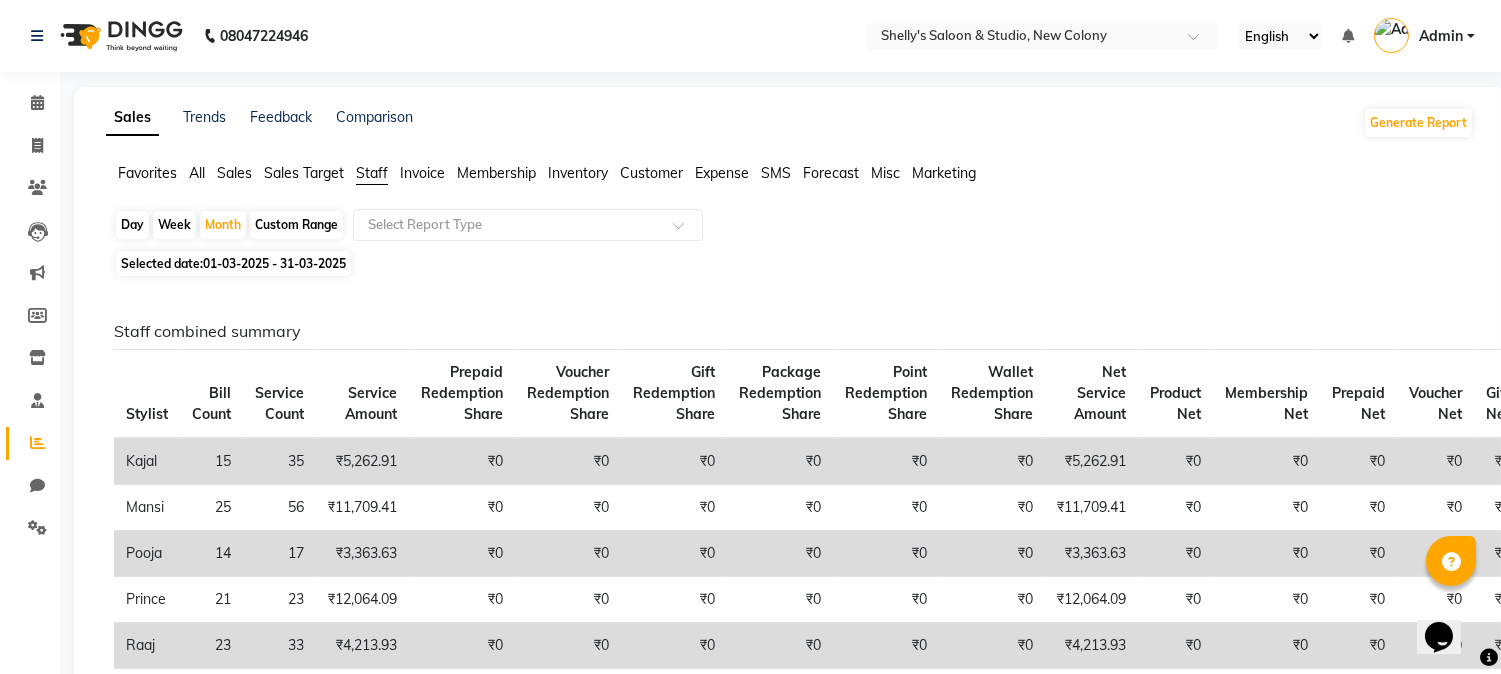 click on "Favorites All Sales Sales Target Staff Invoice Membership Inventory Customer Expense SMS Forecast Misc Marketing  Day   Week   Month   Custom Range  Select Report Type Selected date:  01-03-2025 - 31-03-2025  Staff combined summary Stylist Bill Count Service Count Service Amount Prepaid Redemption Share Voucher Redemption Share Gift Redemption Share Package Redemption Share Point Redemption Share Wallet Redemption Share Net Service Amount Product Net Membership Net Prepaid Net Voucher Net Gift Net Package Net  Kajal 15 35 ₹5,262.91 ₹0 ₹0 ₹0 ₹0 ₹0 ₹0 ₹5,262.91 ₹0 ₹0 ₹0 ₹0 ₹0 ₹0  Mansi 25 56 ₹11,709.41 ₹0 ₹0 ₹0 ₹0 ₹0 ₹0 ₹11,709.41 ₹0 ₹0 ₹0 ₹0 ₹0 ₹0  Pooja 14 17 ₹3,363.63 ₹0 ₹0 ₹0 ₹0 ₹0 ₹0 ₹3,363.63 ₹0 ₹0 ₹0 ₹0 ₹0 ₹0  Prince 21 23 ₹12,064.09 ₹0 ₹0 ₹0 ₹0 ₹0 ₹0 ₹12,064.09 ₹0 ₹0 ₹0 ₹0 ₹0 ₹0  Raaj 23 33 ₹4,213.93 ₹0 ₹0 ₹0 ₹0 ₹0 ₹0 ₹4,213.93 ₹0 ₹0 ₹0 ₹0 ₹0 ₹0  Renu 3 3 ₹0 ₹0" 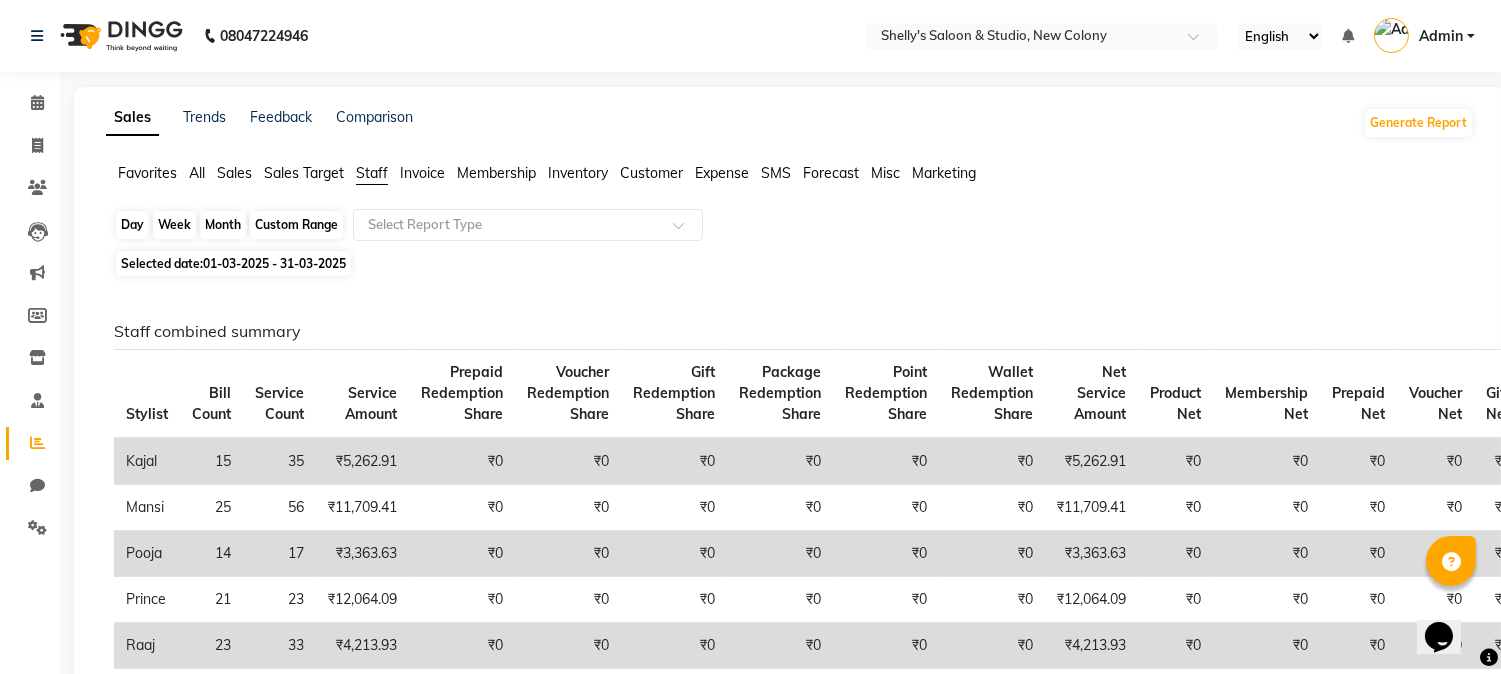 click on "Month" 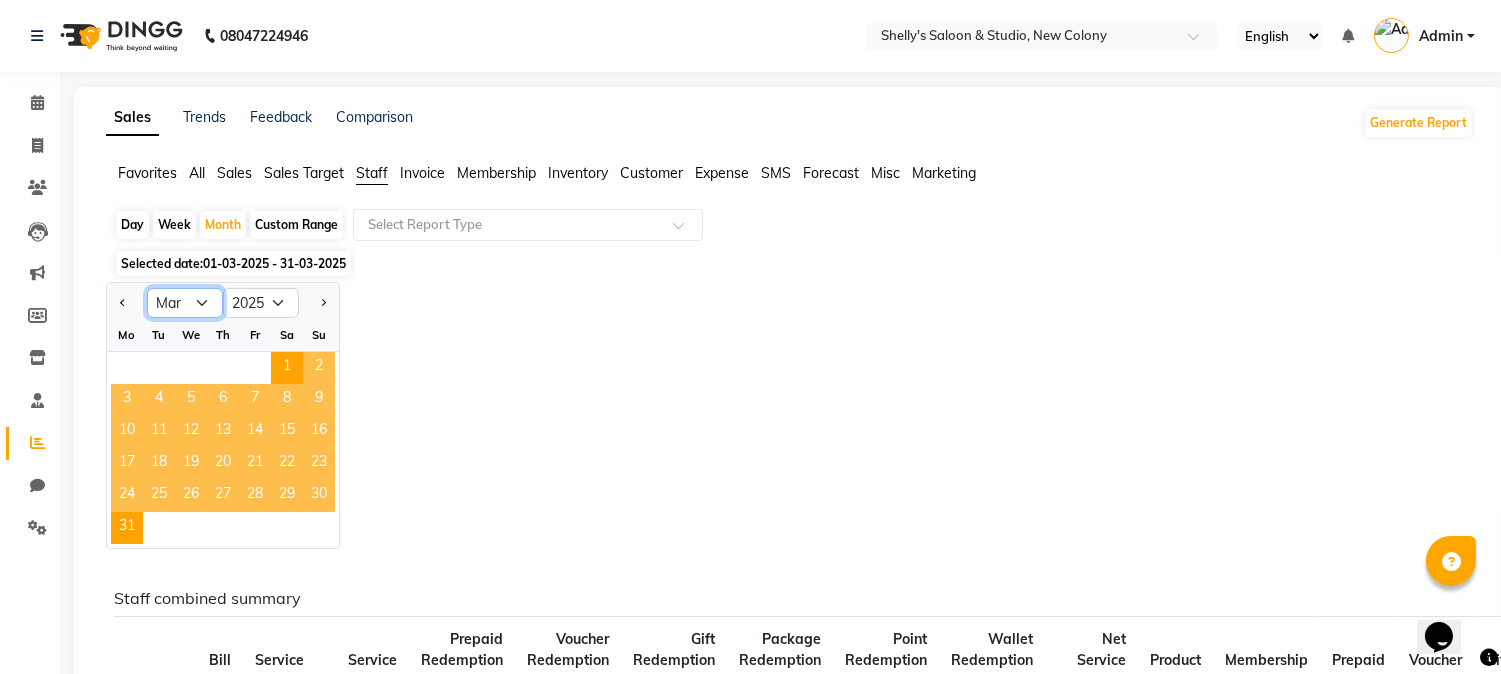 click on "Jan Feb Mar Apr May Jun Jul Aug Sep Oct Nov Dec" 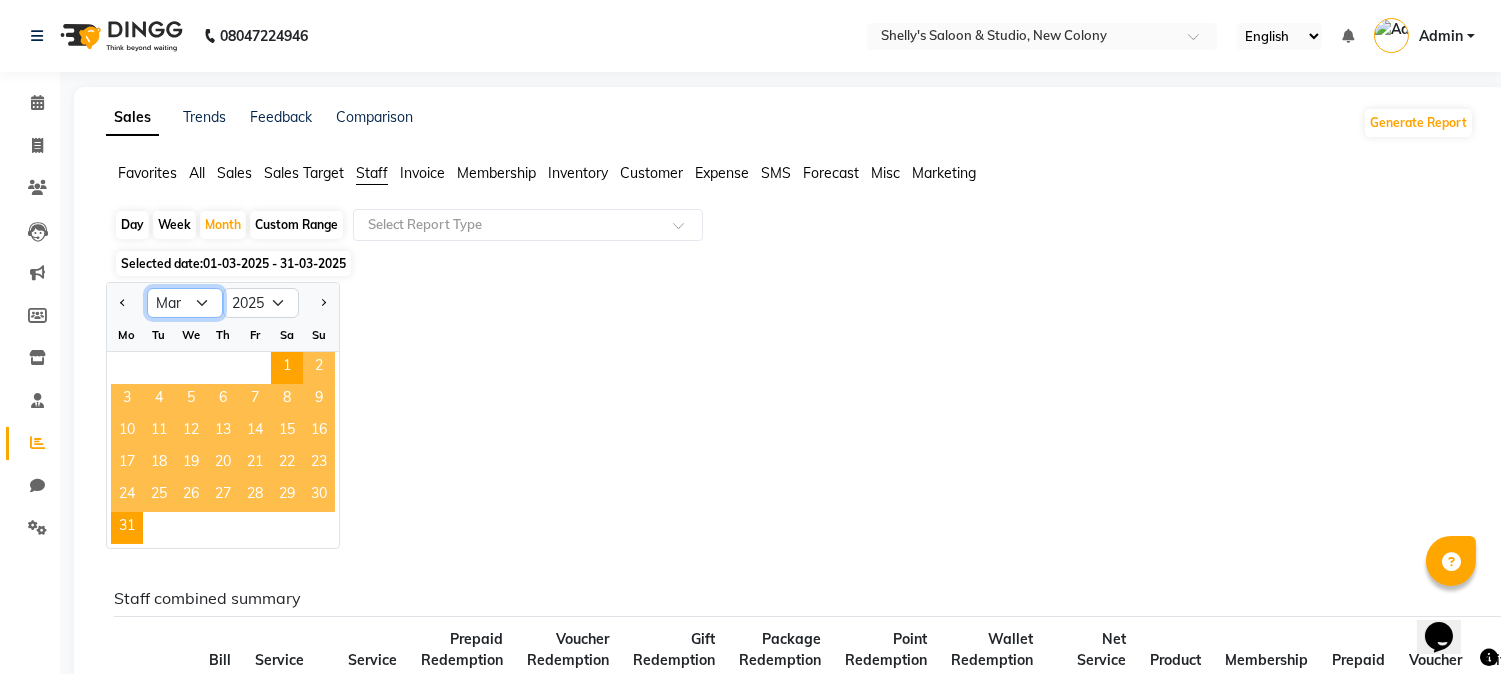 select on "4" 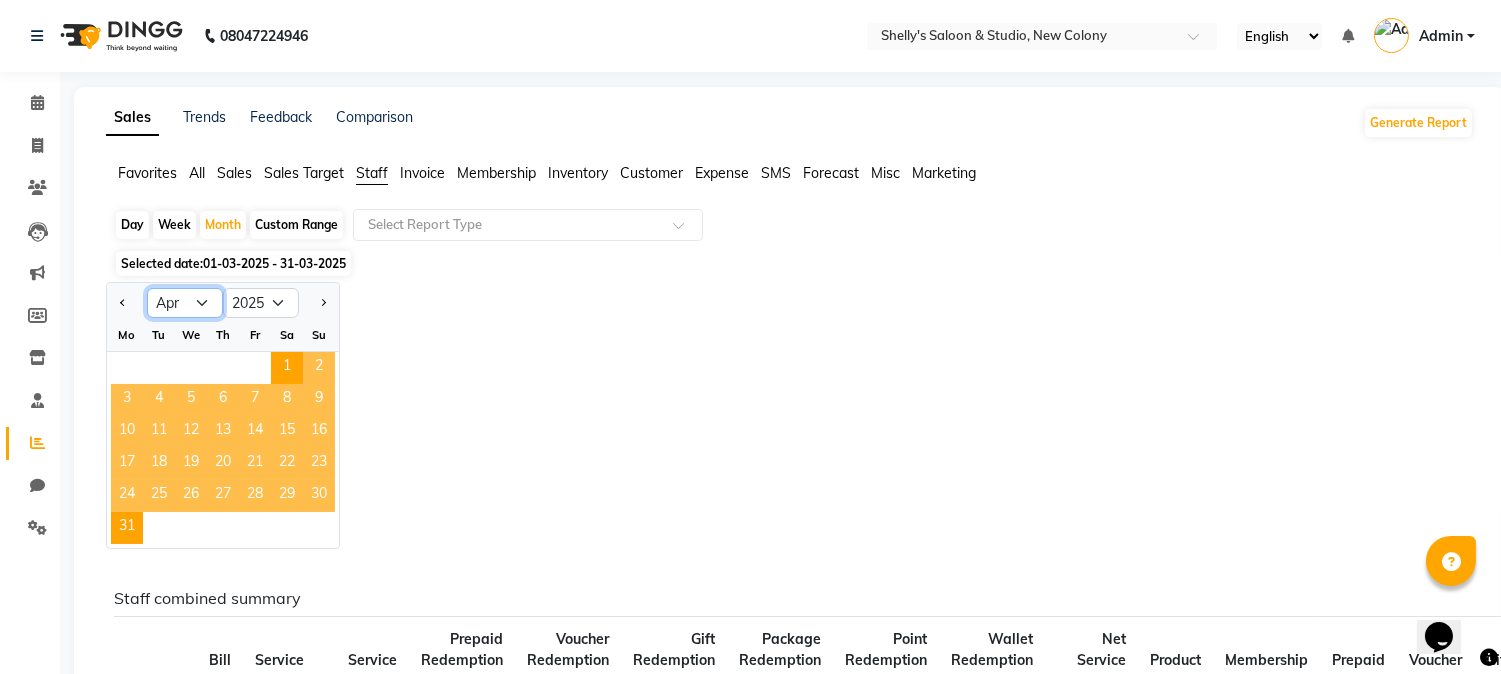 click on "Jan Feb Mar Apr May Jun Jul Aug Sep Oct Nov Dec" 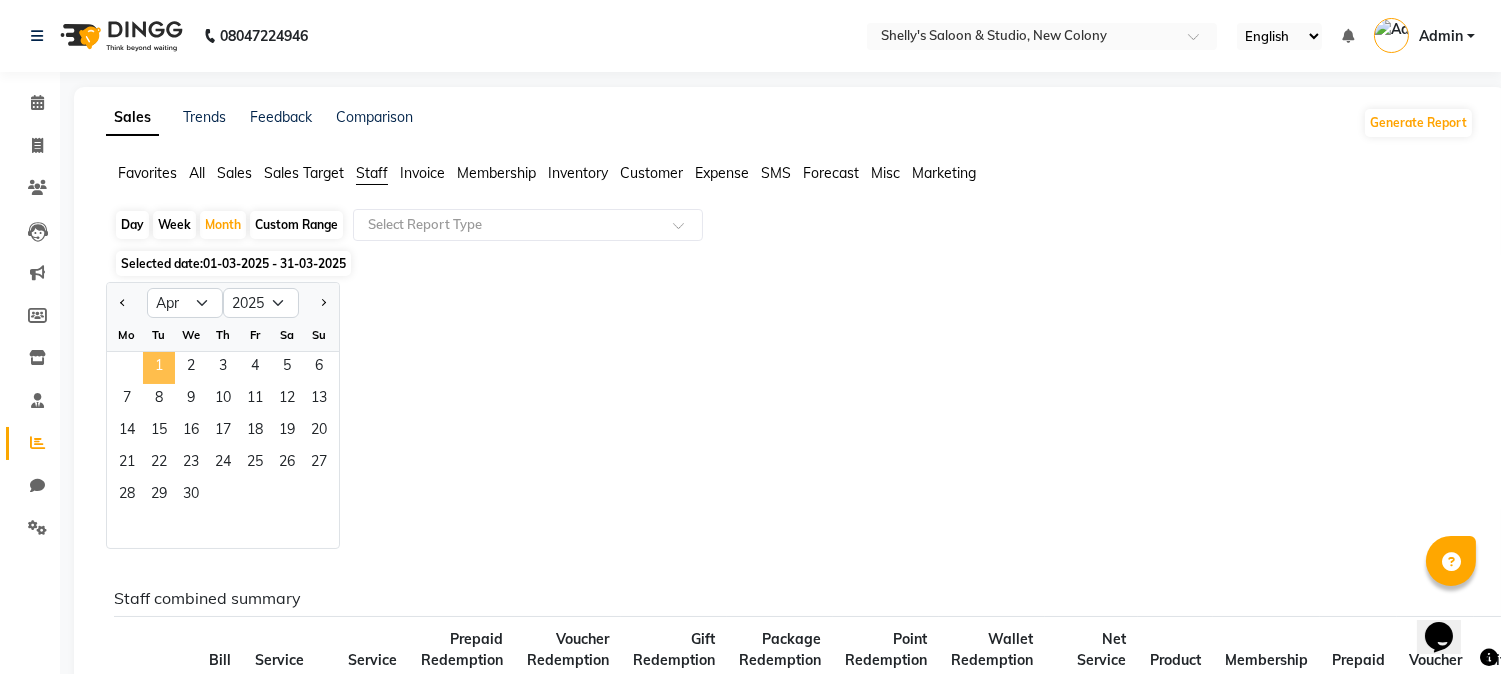 click on "1" 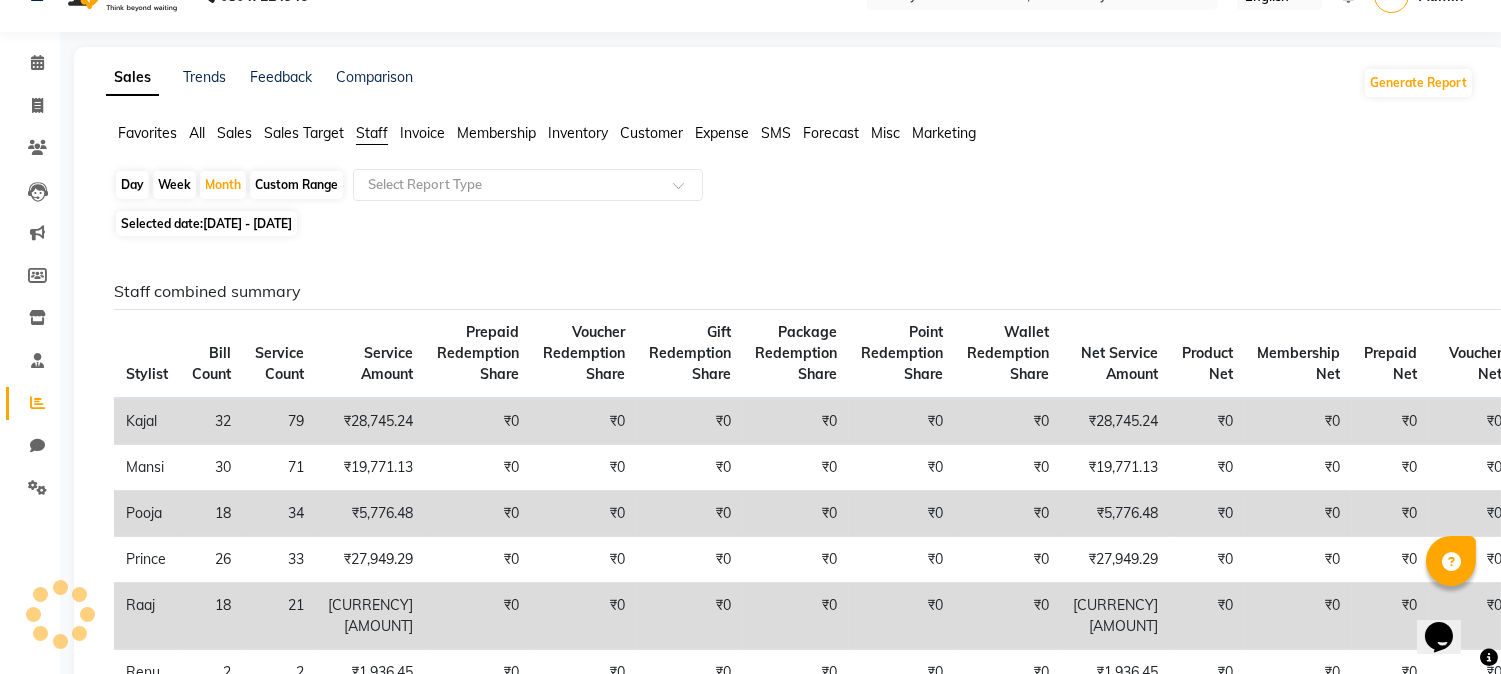 scroll, scrollTop: 0, scrollLeft: 0, axis: both 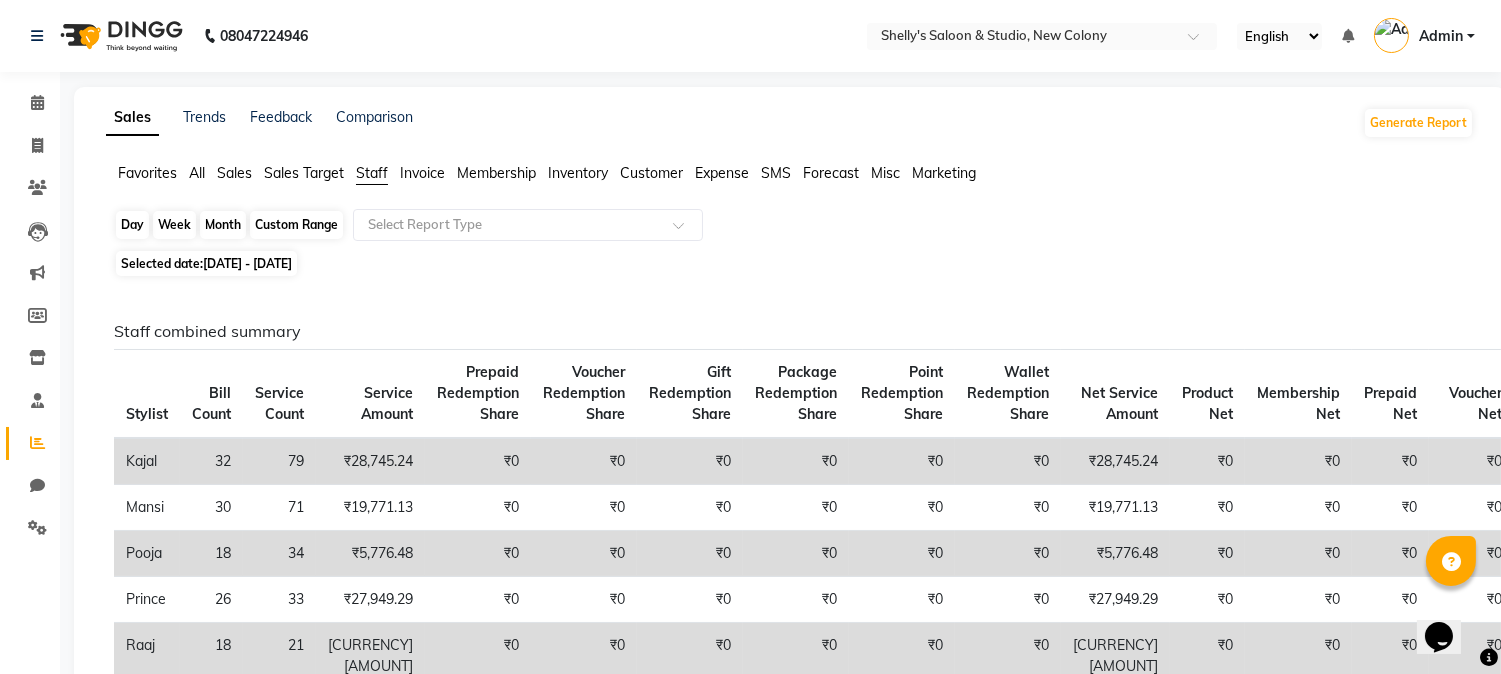 click on "Month" 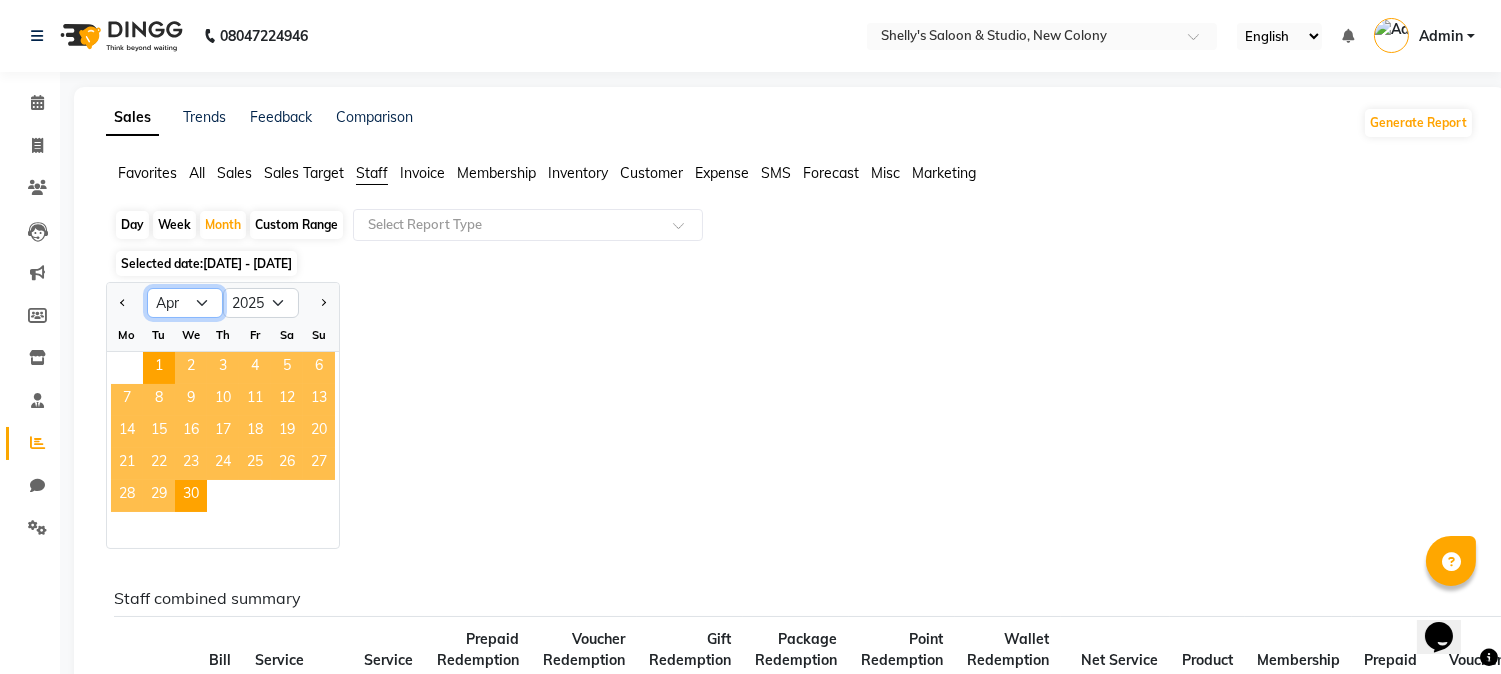 click on "Jan Feb Mar Apr May Jun Jul Aug Sep Oct Nov Dec" 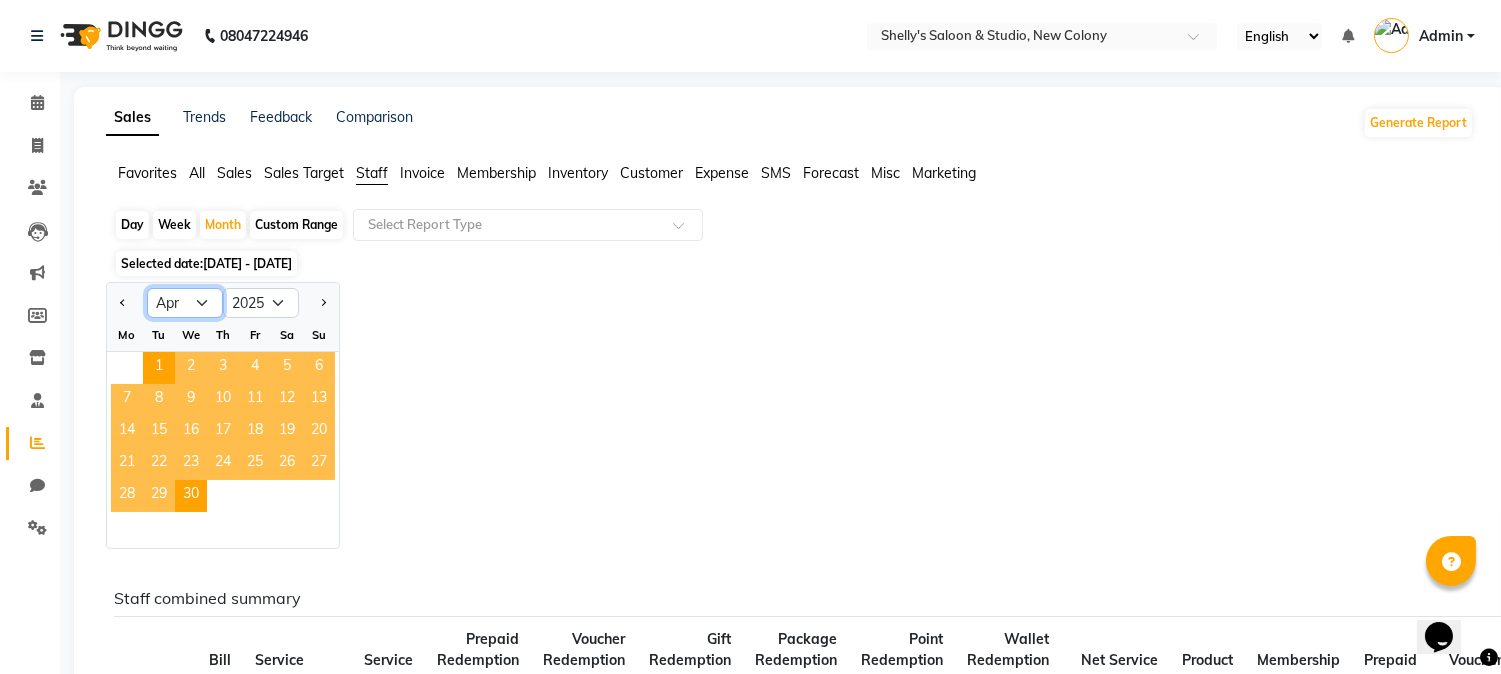select on "5" 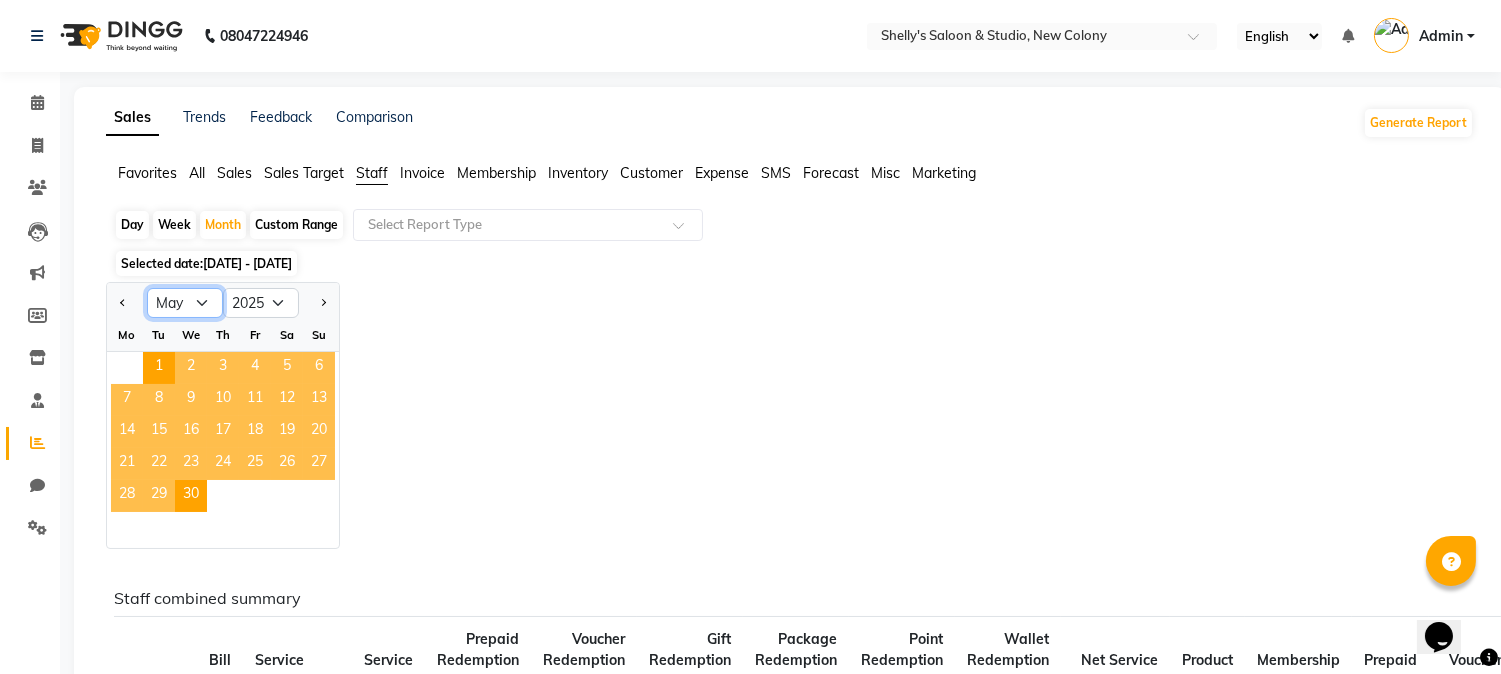 click on "Jan Feb Mar Apr May Jun Jul Aug Sep Oct Nov Dec" 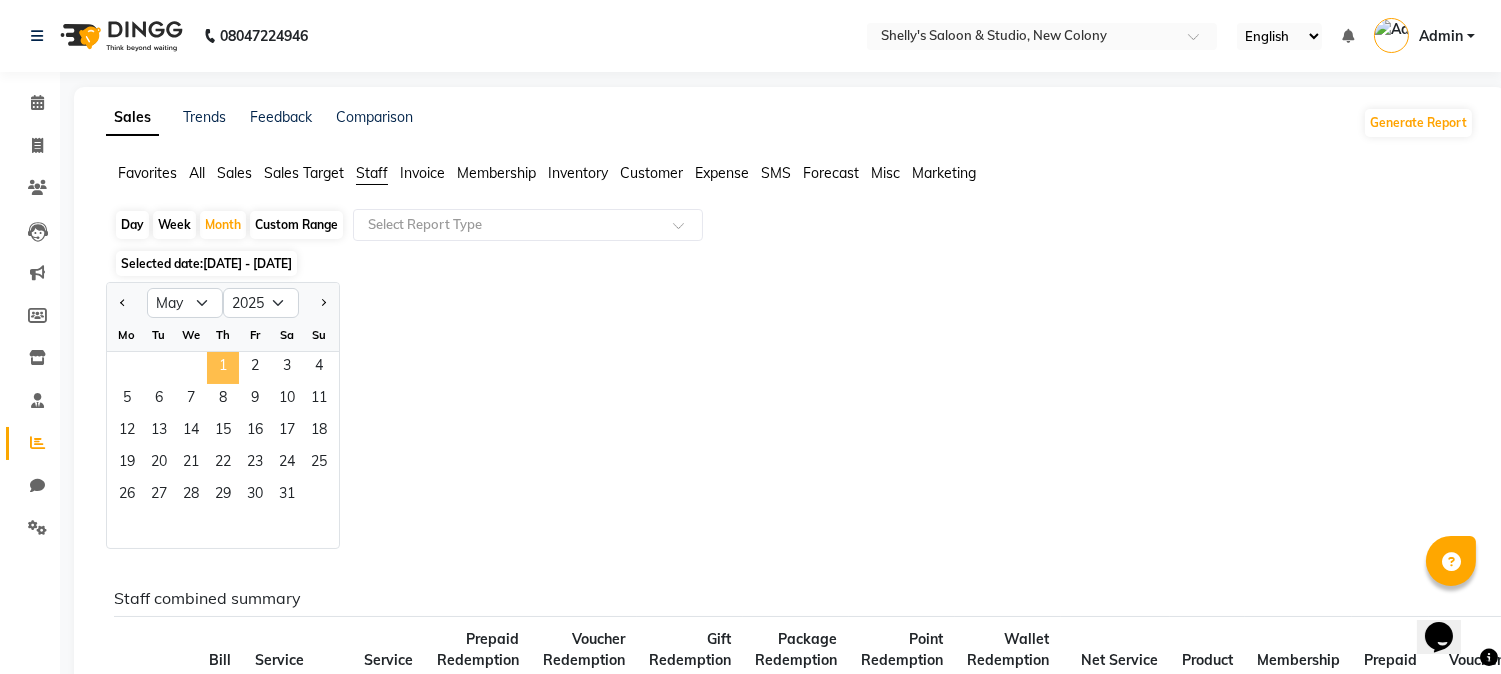 click on "1" 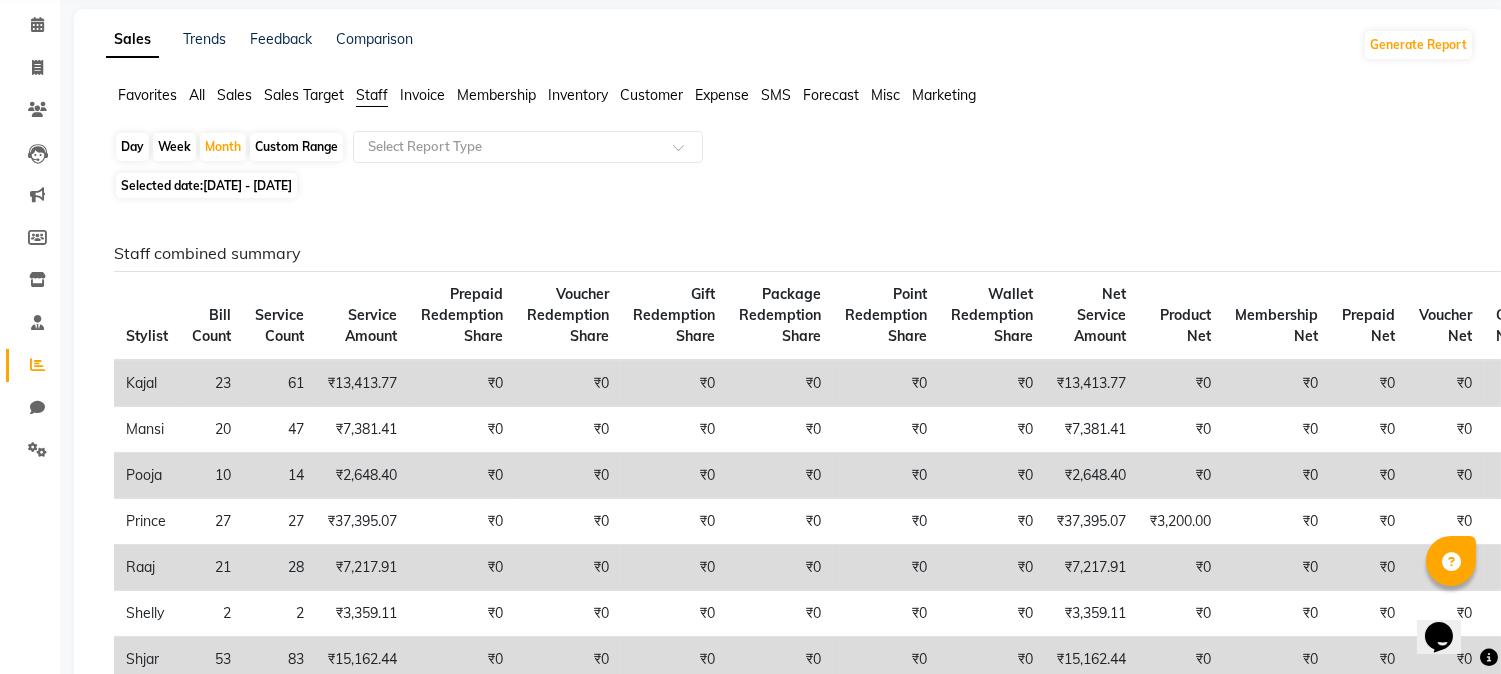 scroll, scrollTop: 0, scrollLeft: 0, axis: both 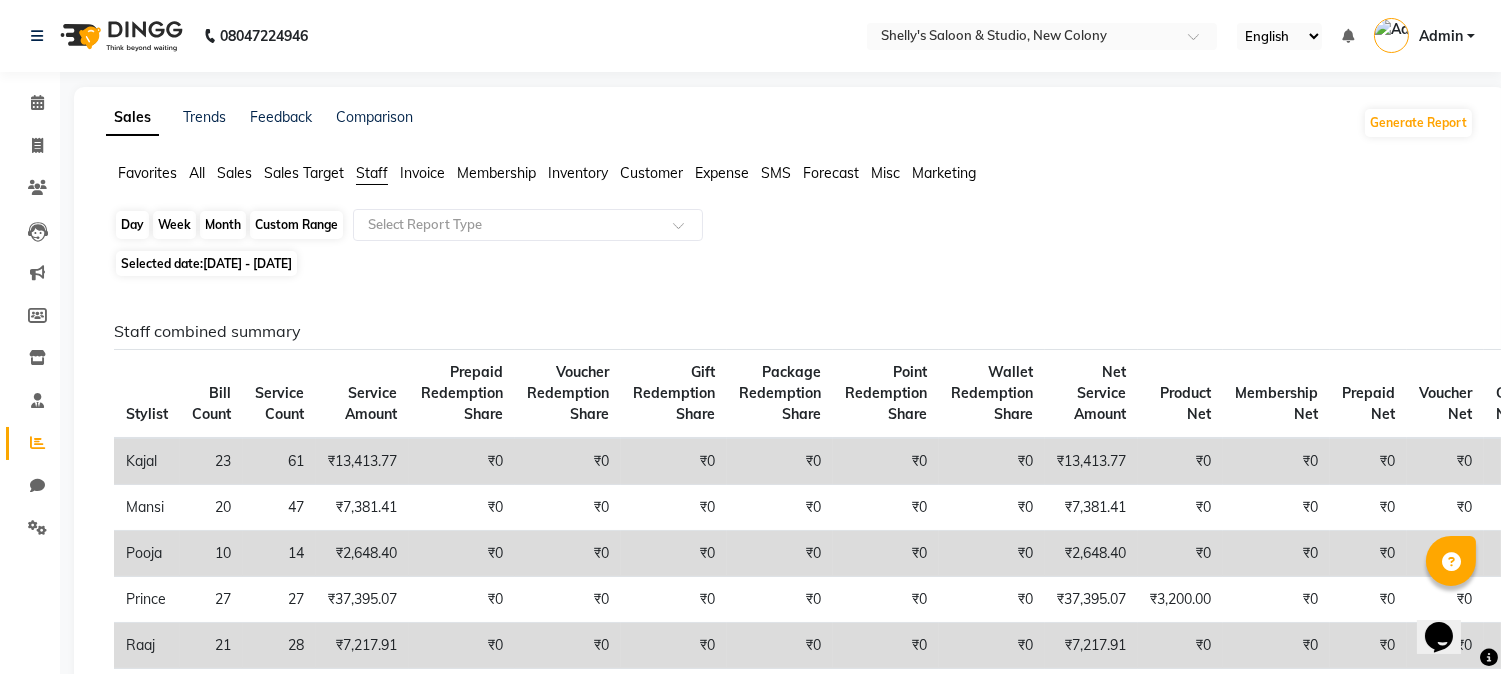 click on "Month" 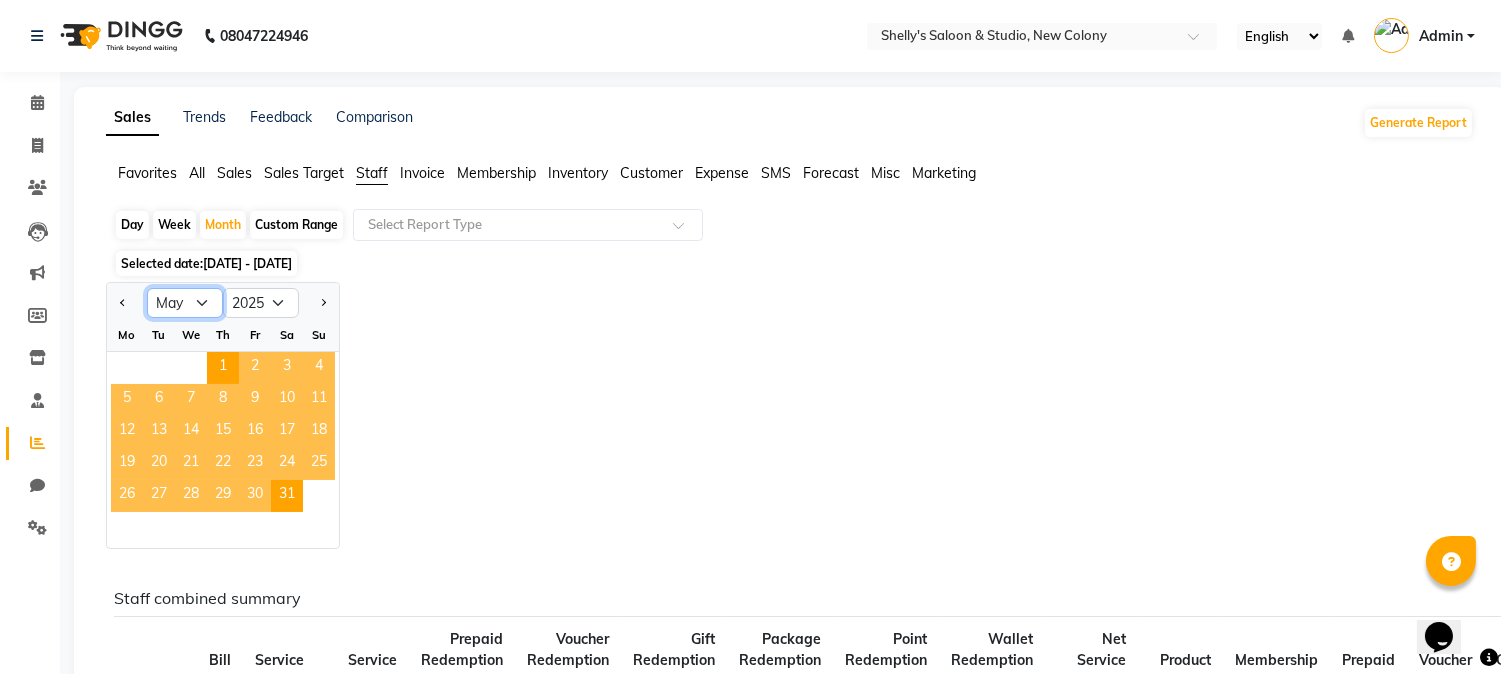 click on "Jan Feb Mar Apr May Jun Jul Aug Sep Oct Nov Dec" 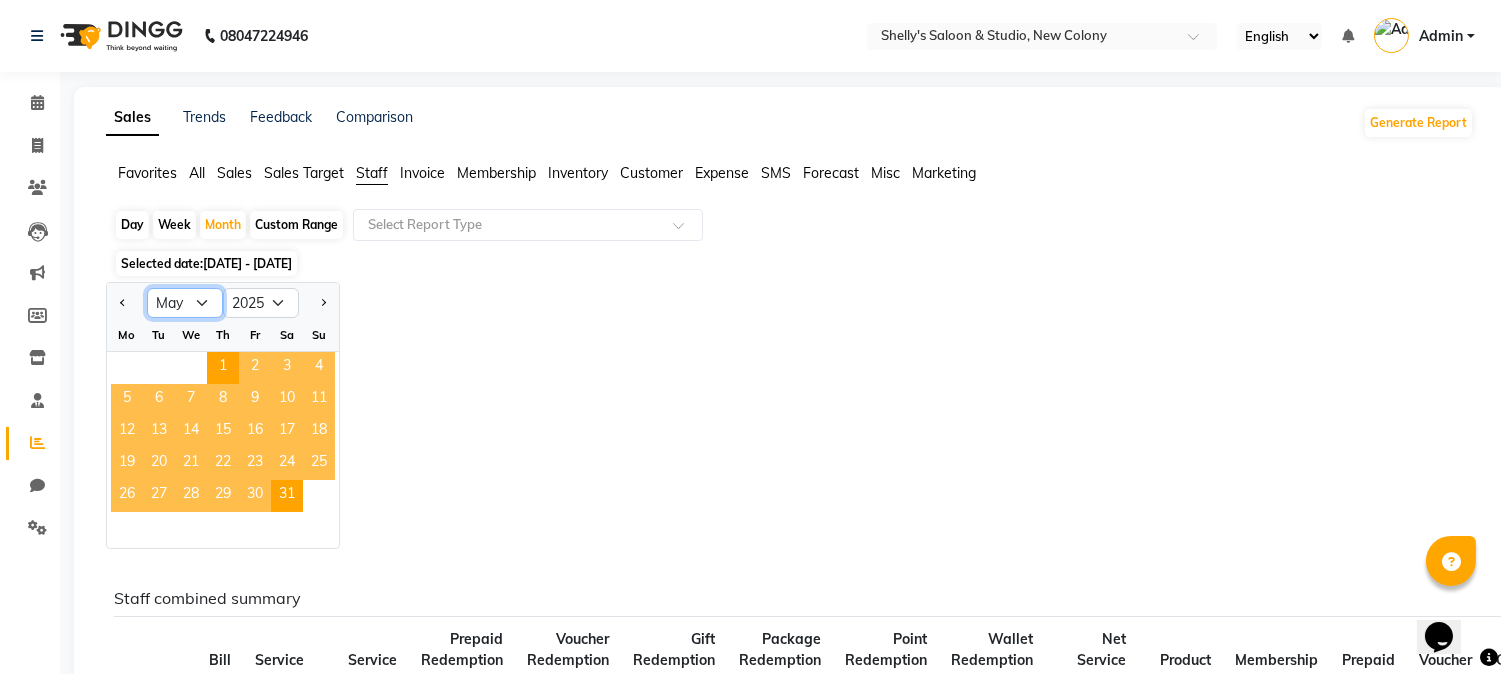 select on "6" 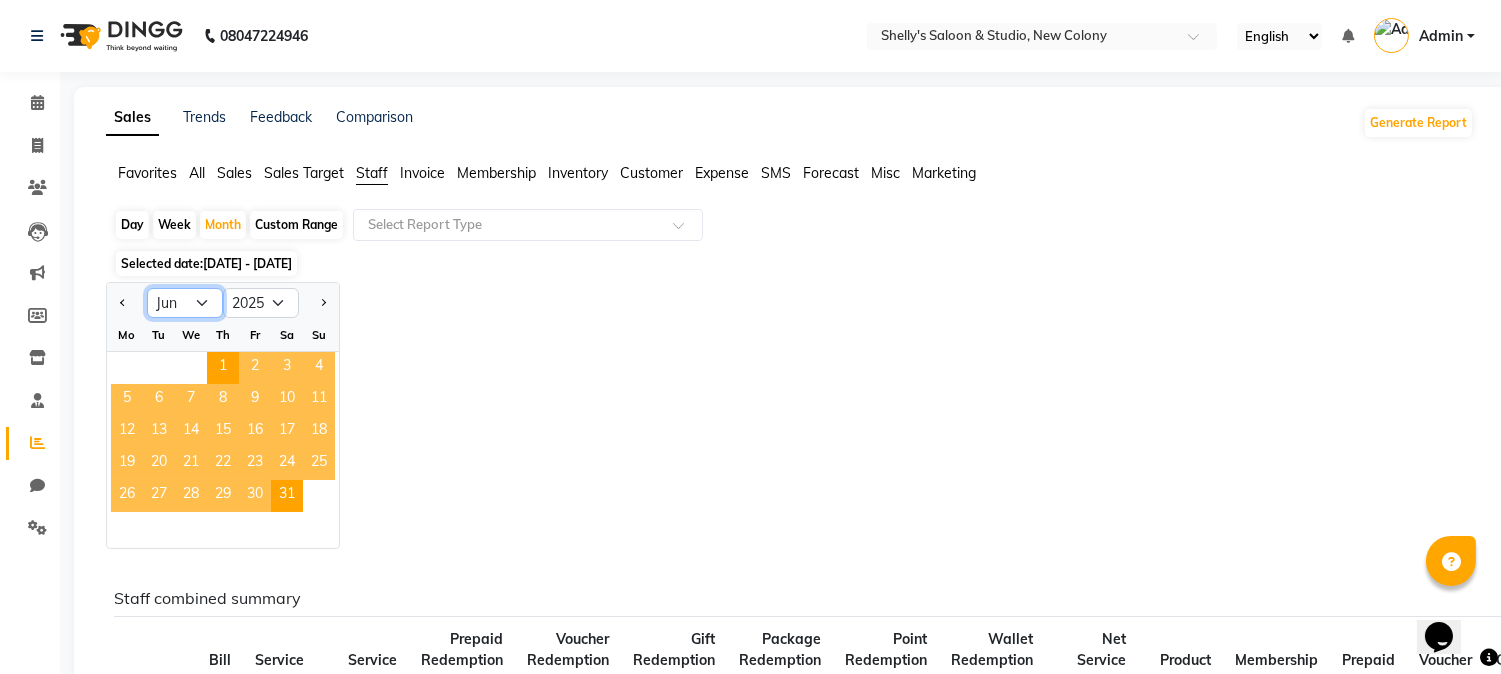 click on "Jan Feb Mar Apr May Jun Jul Aug Sep Oct Nov Dec" 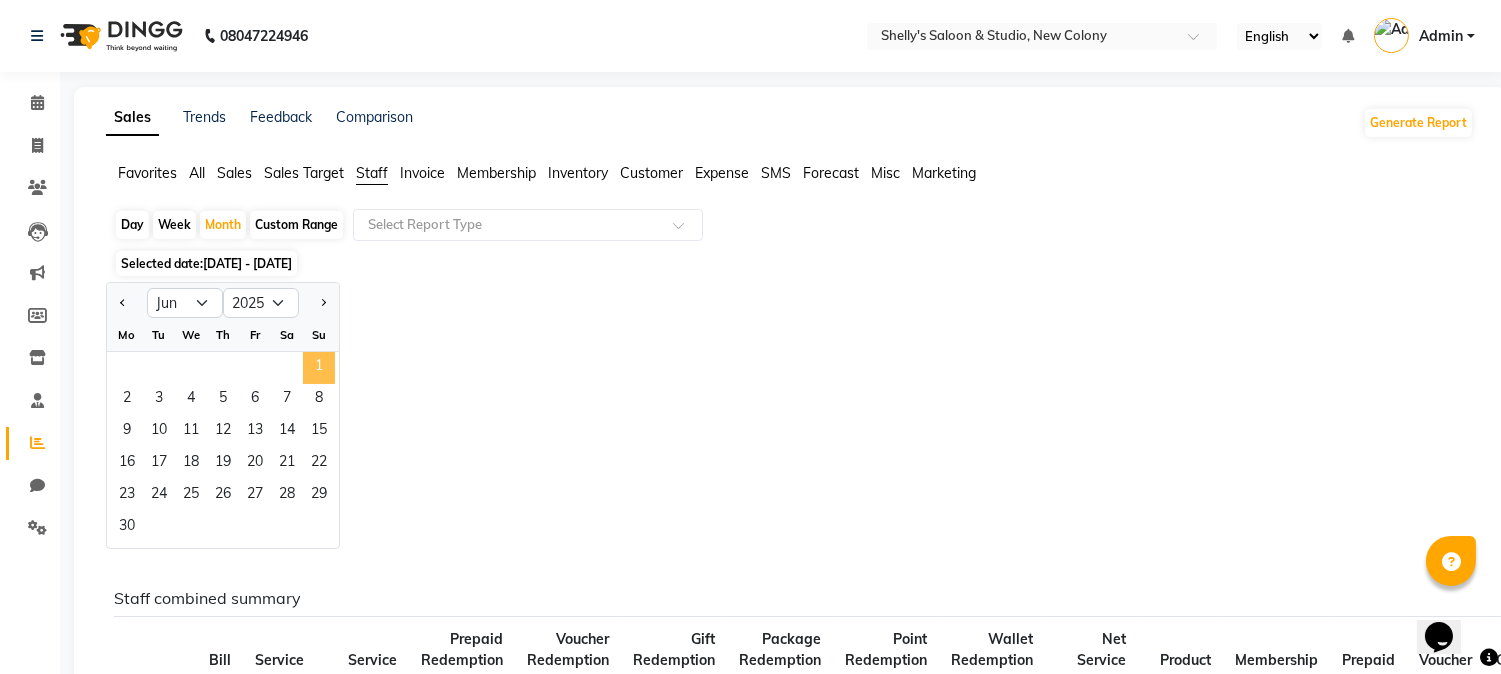 click on "1" 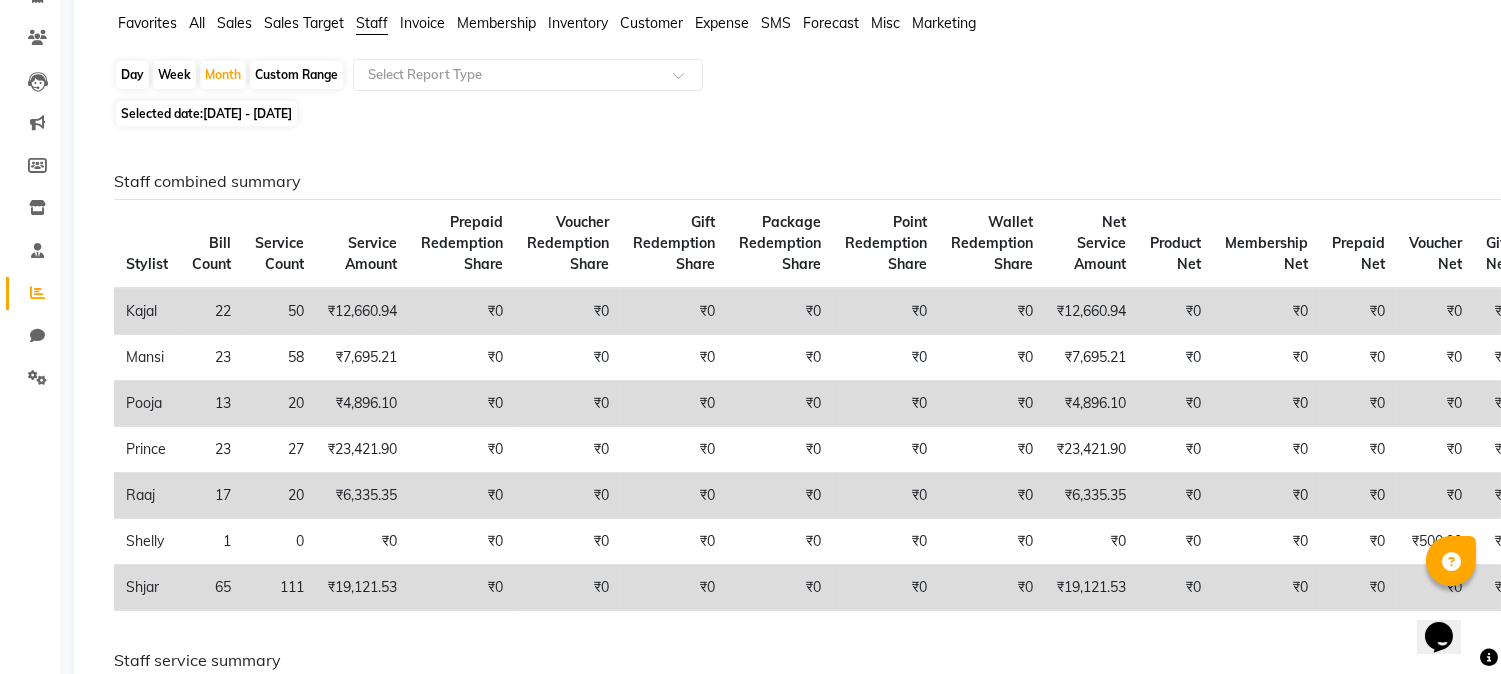 scroll, scrollTop: 111, scrollLeft: 0, axis: vertical 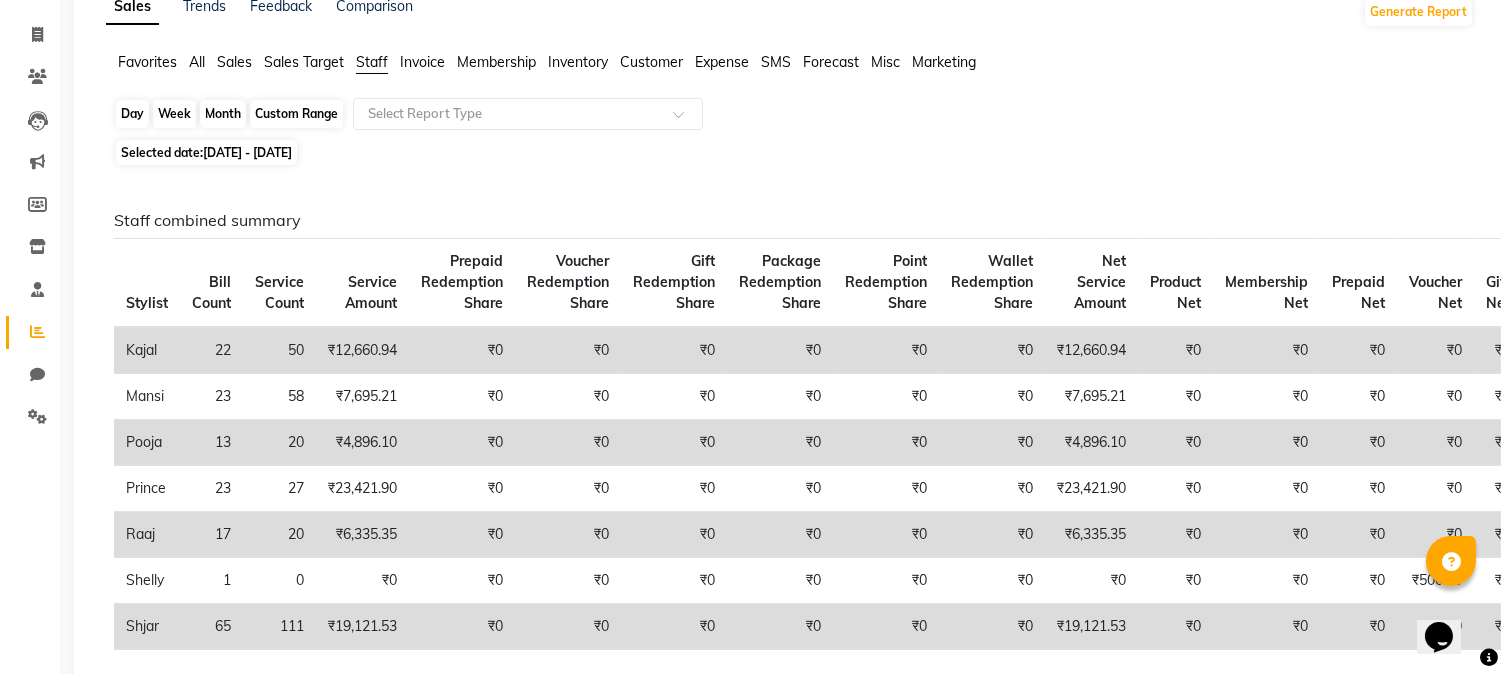 click on "Month" 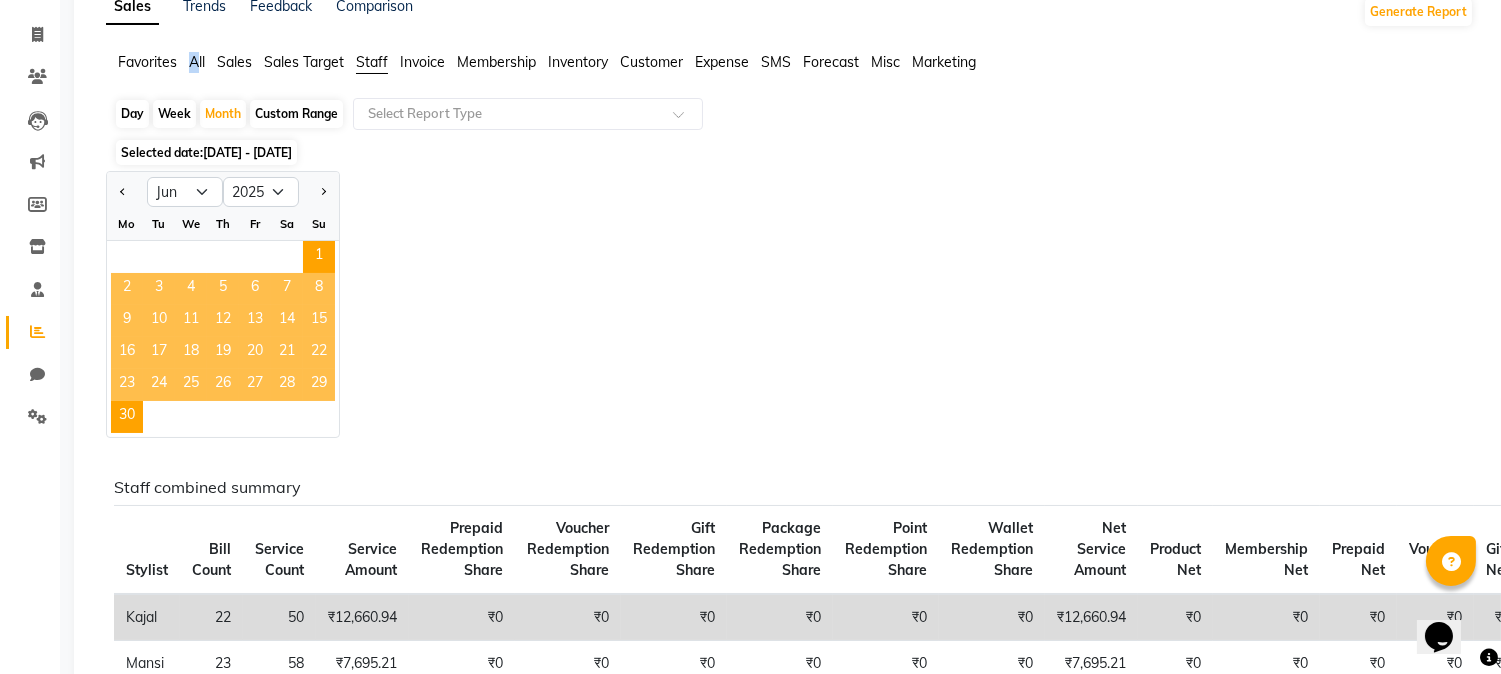 click on "All" 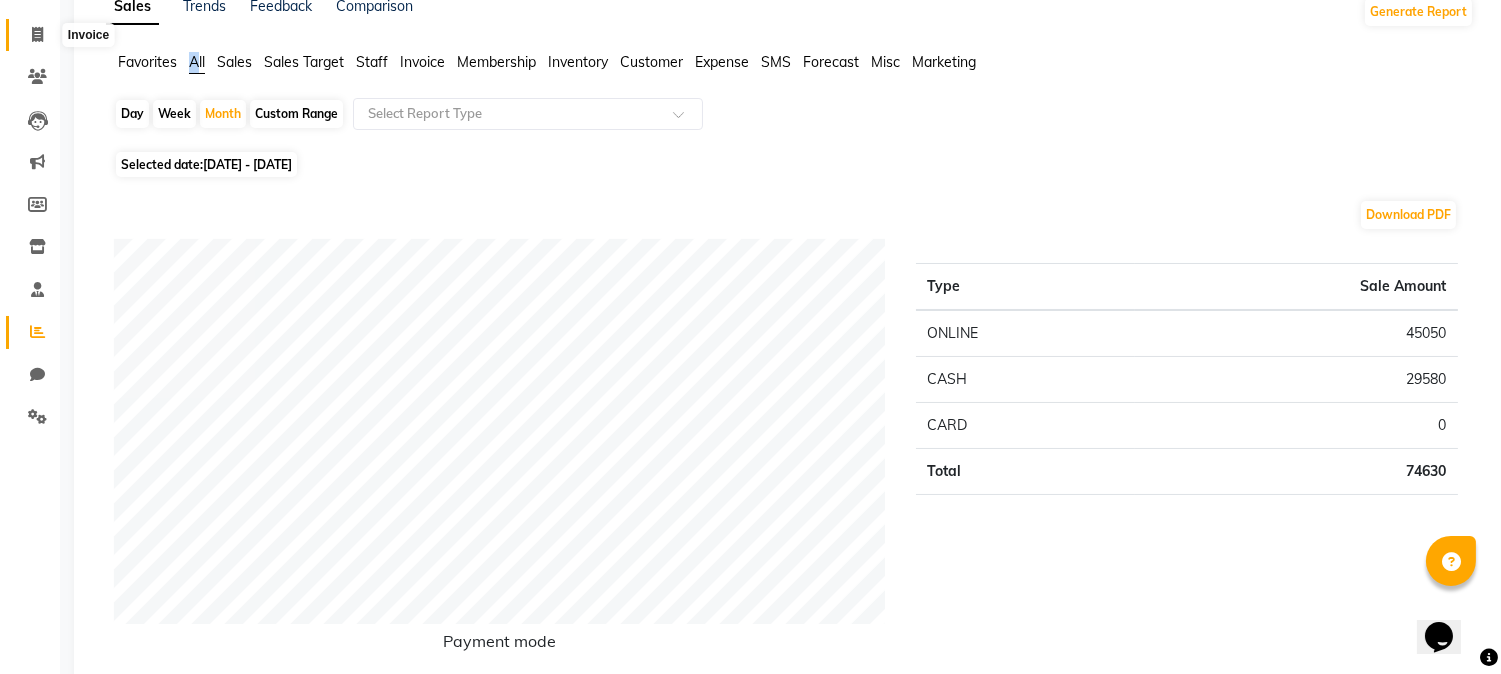click 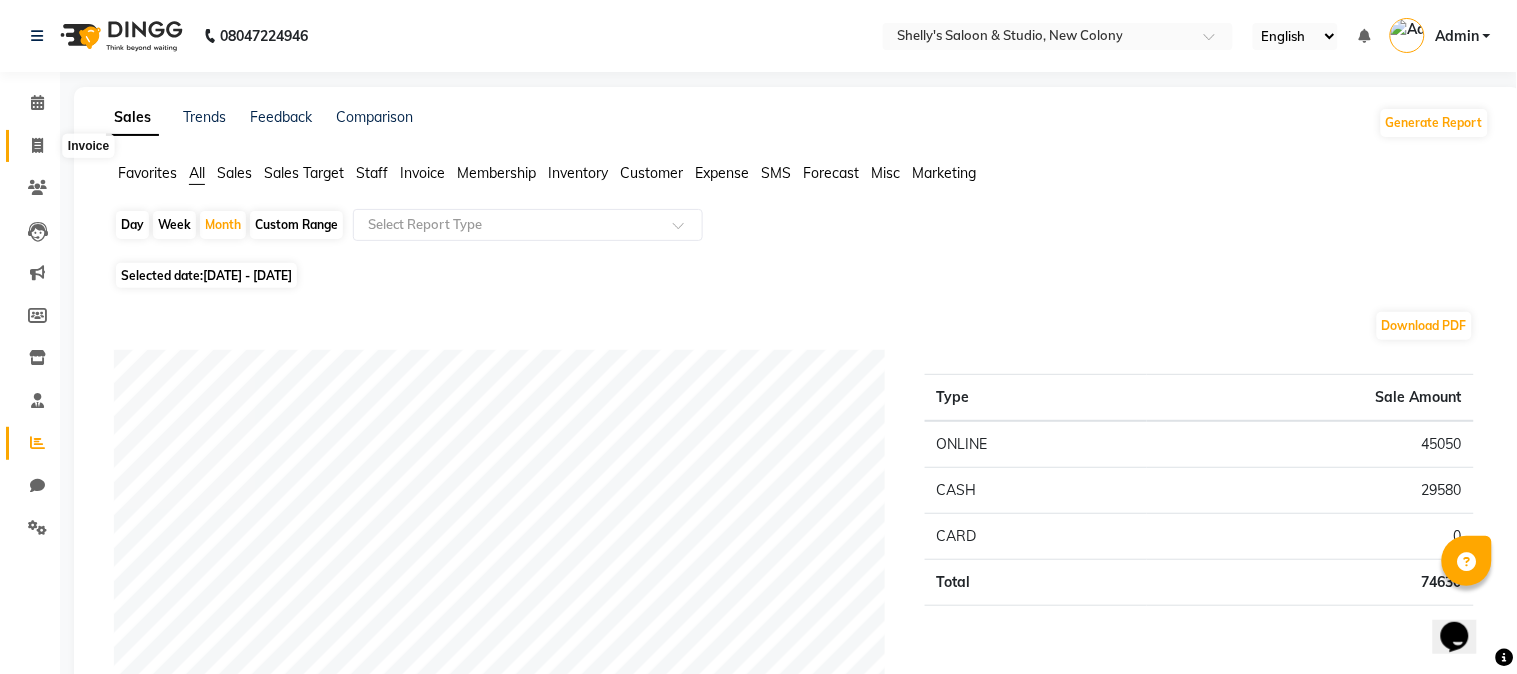 select on "7536" 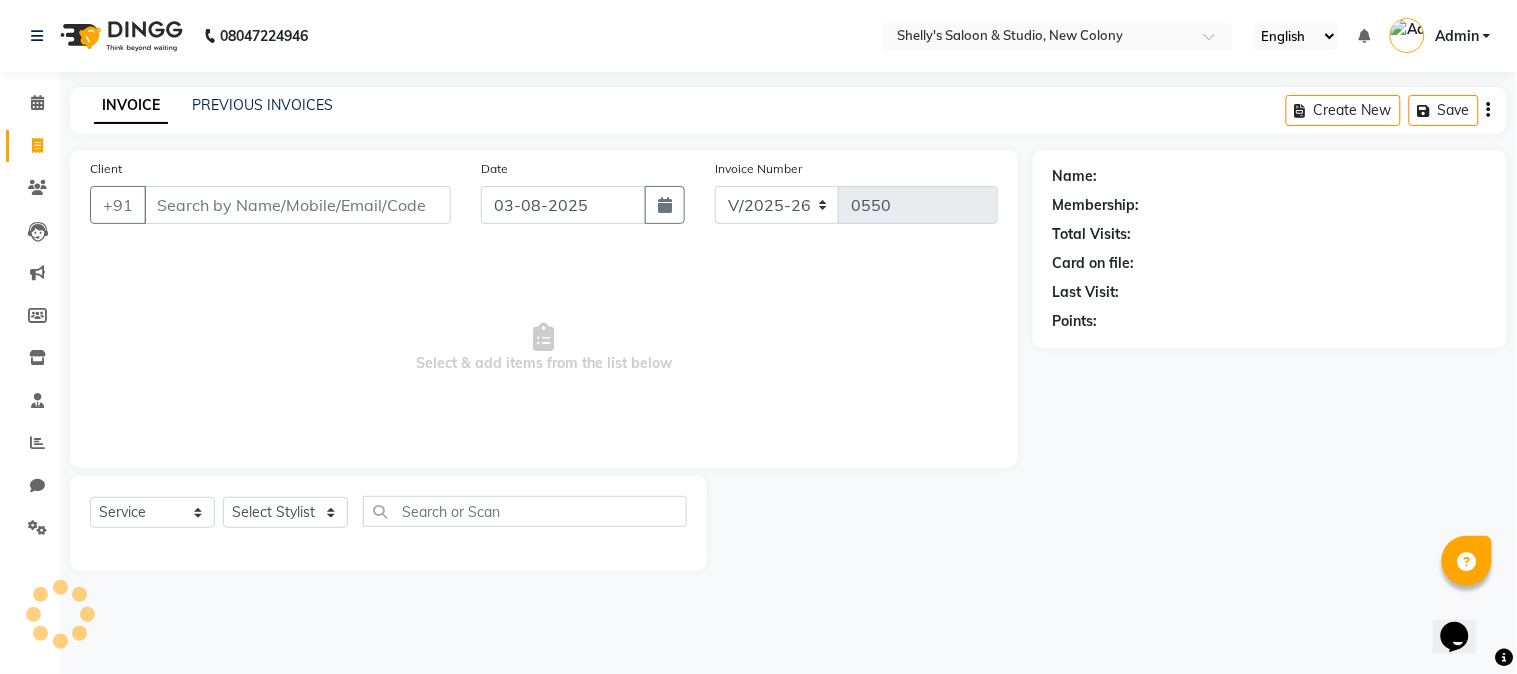 click on "Client" at bounding box center (297, 205) 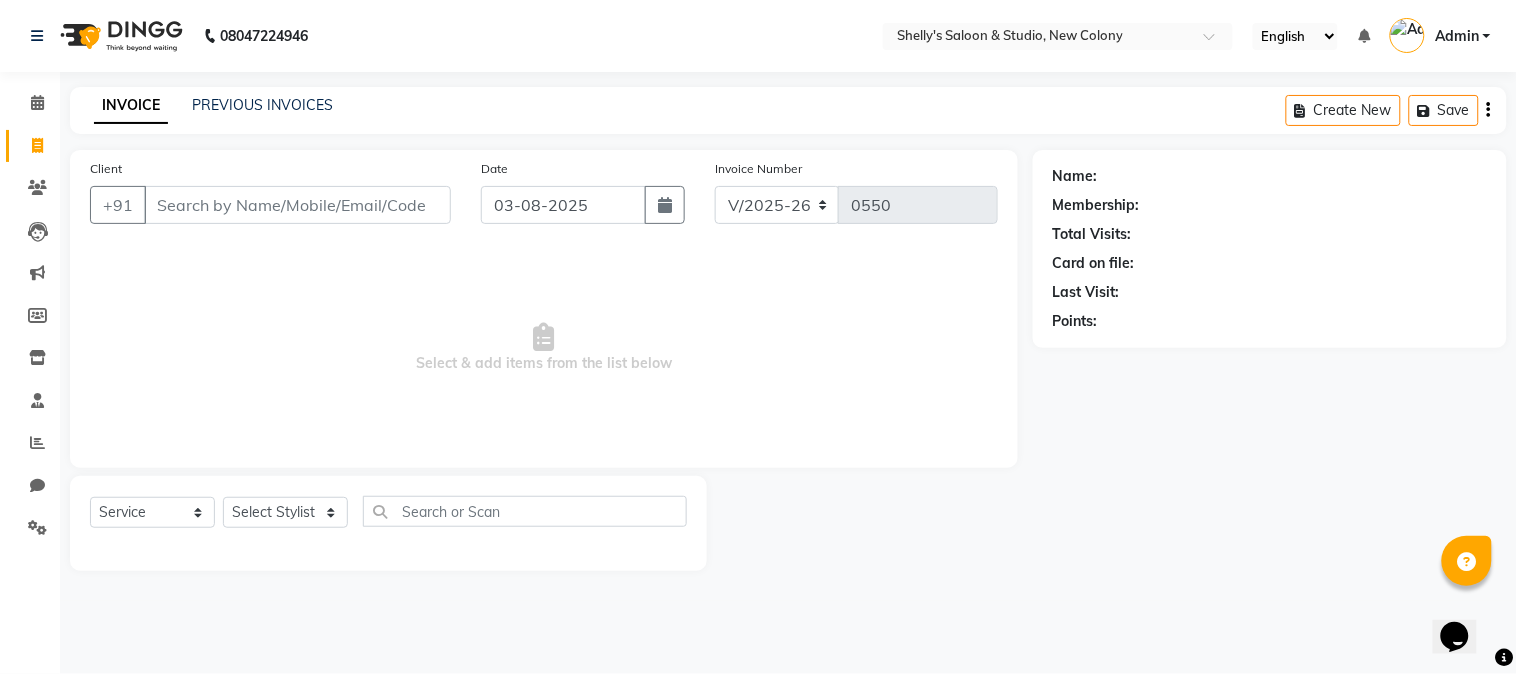 type on "p" 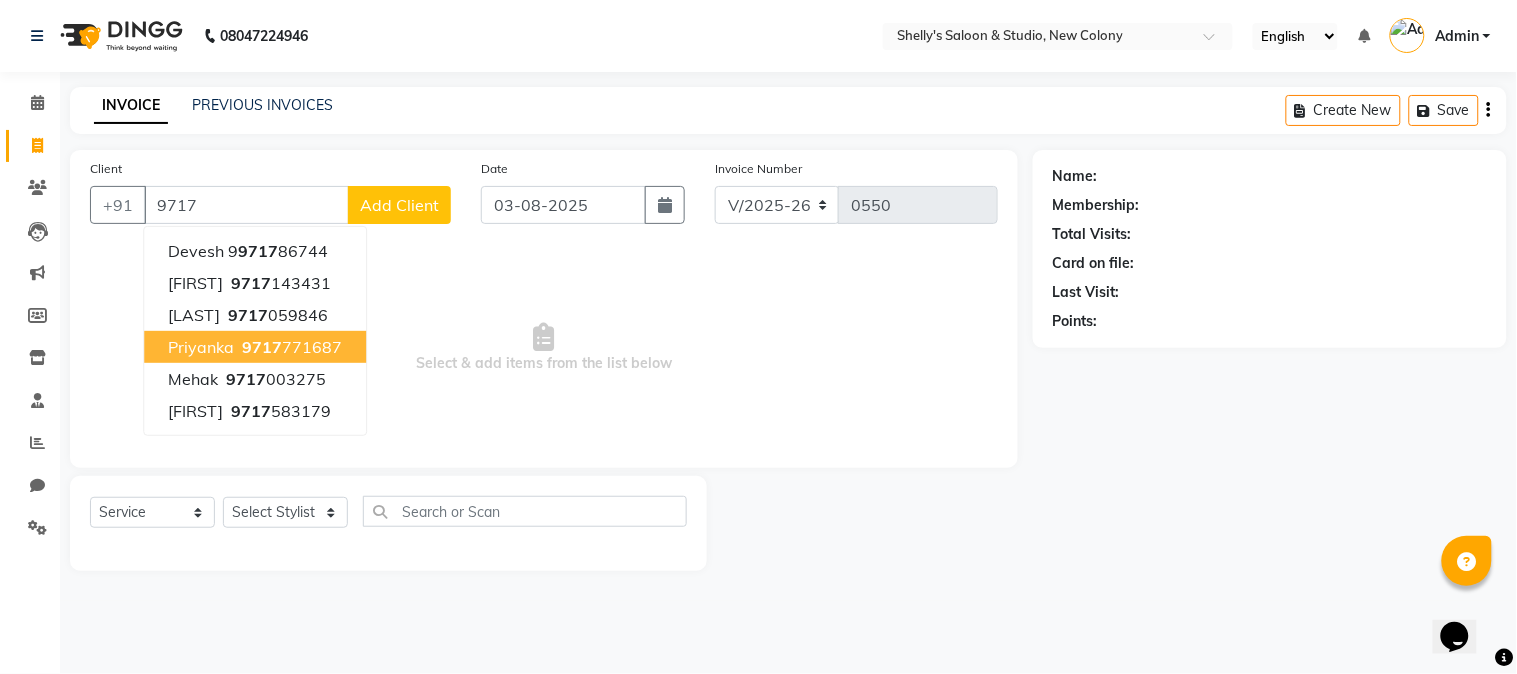 click on "9717 771687" at bounding box center (290, 347) 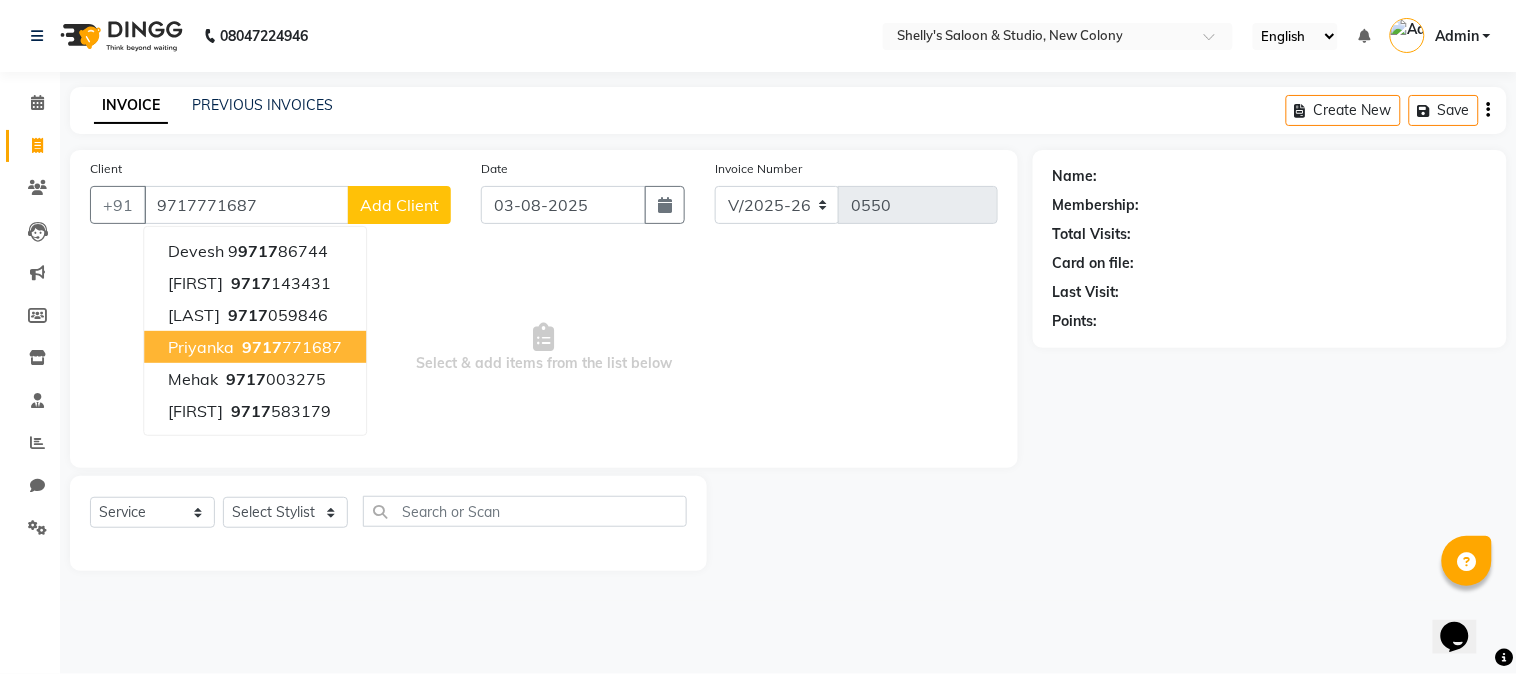 type on "9717771687" 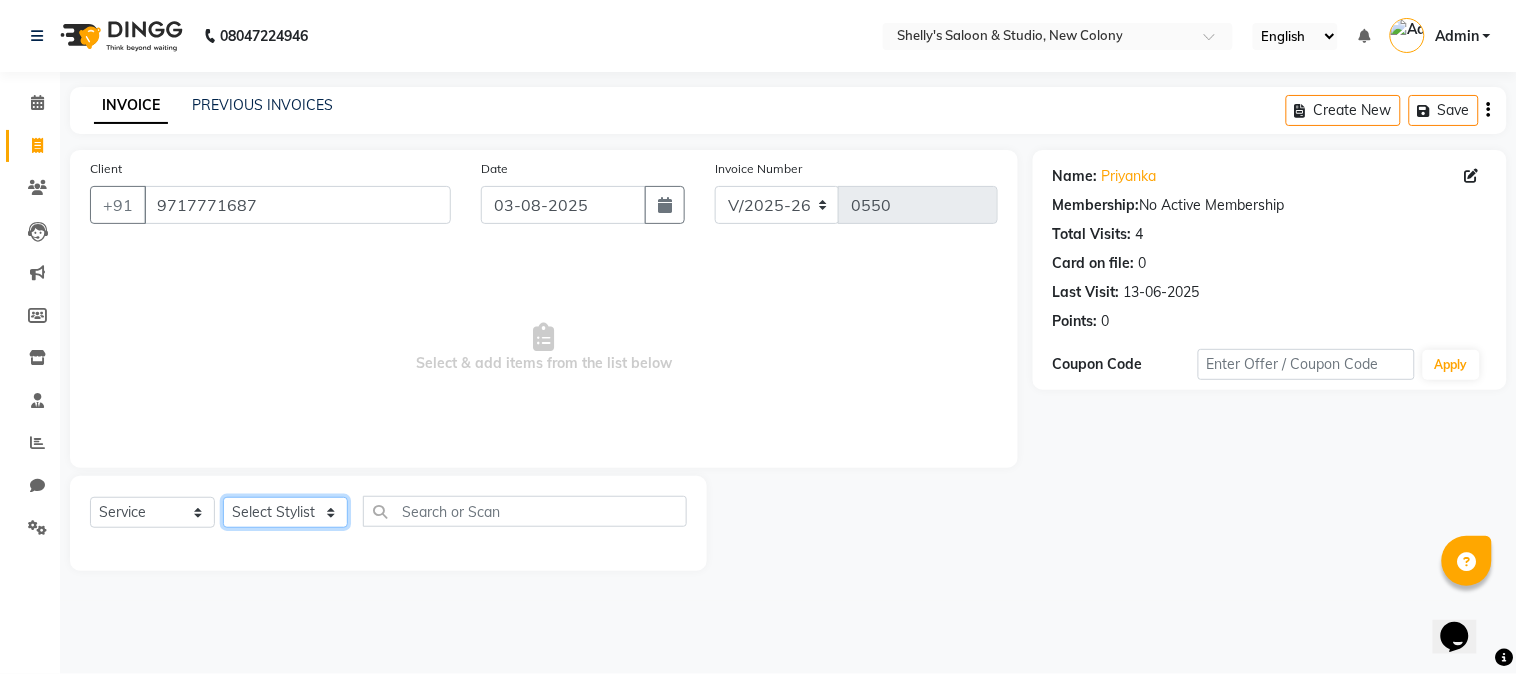 click on "Select Stylist Kajal mansi Pooja Prince Raaj Renu Shelly Shjar" 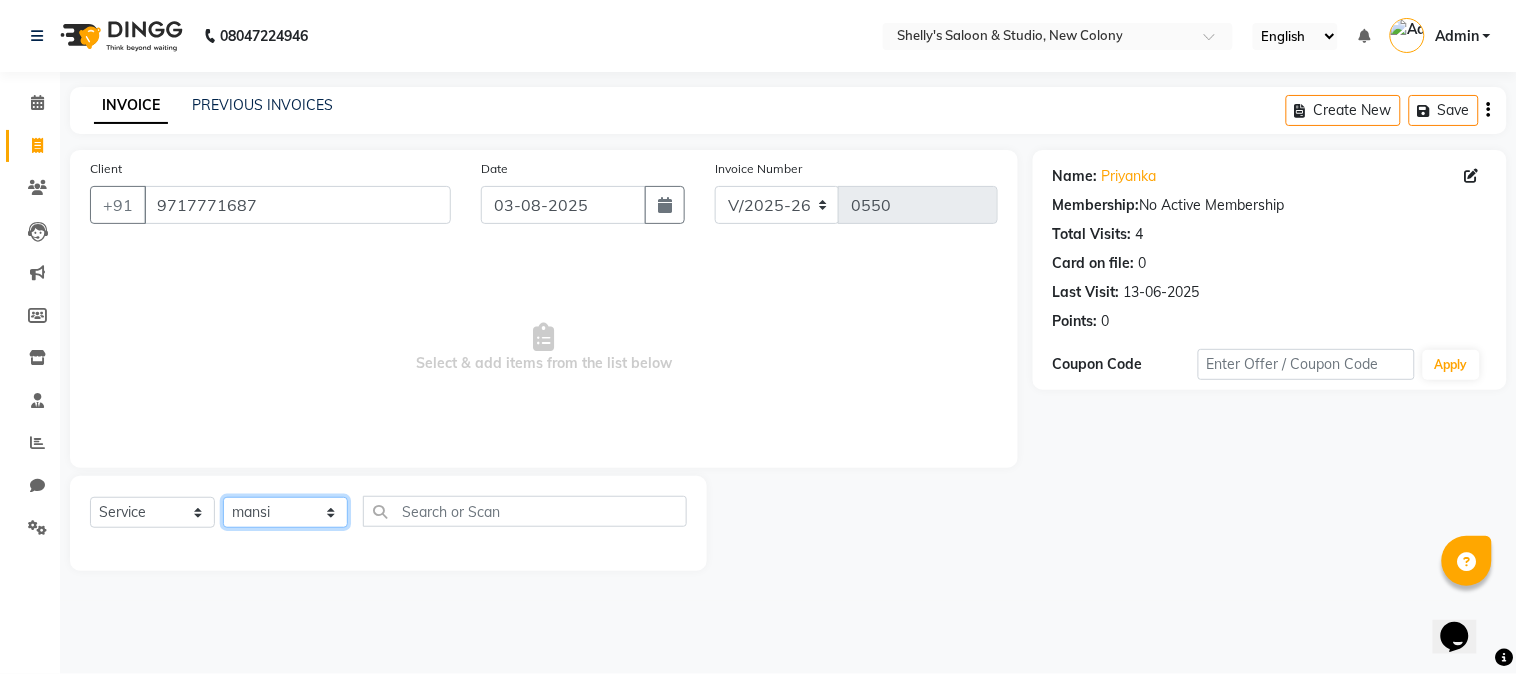 click on "Select Stylist Kajal mansi Pooja Prince Raaj Renu Shelly Shjar" 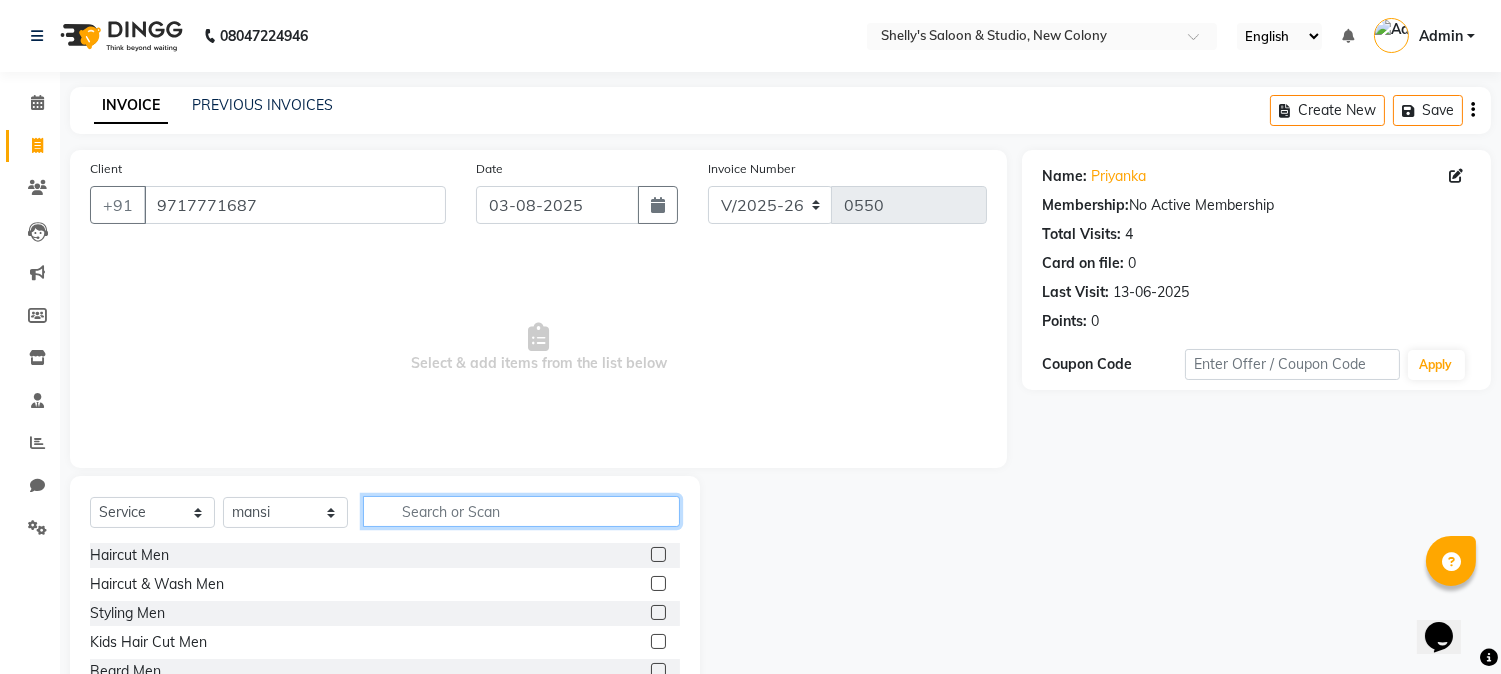 click 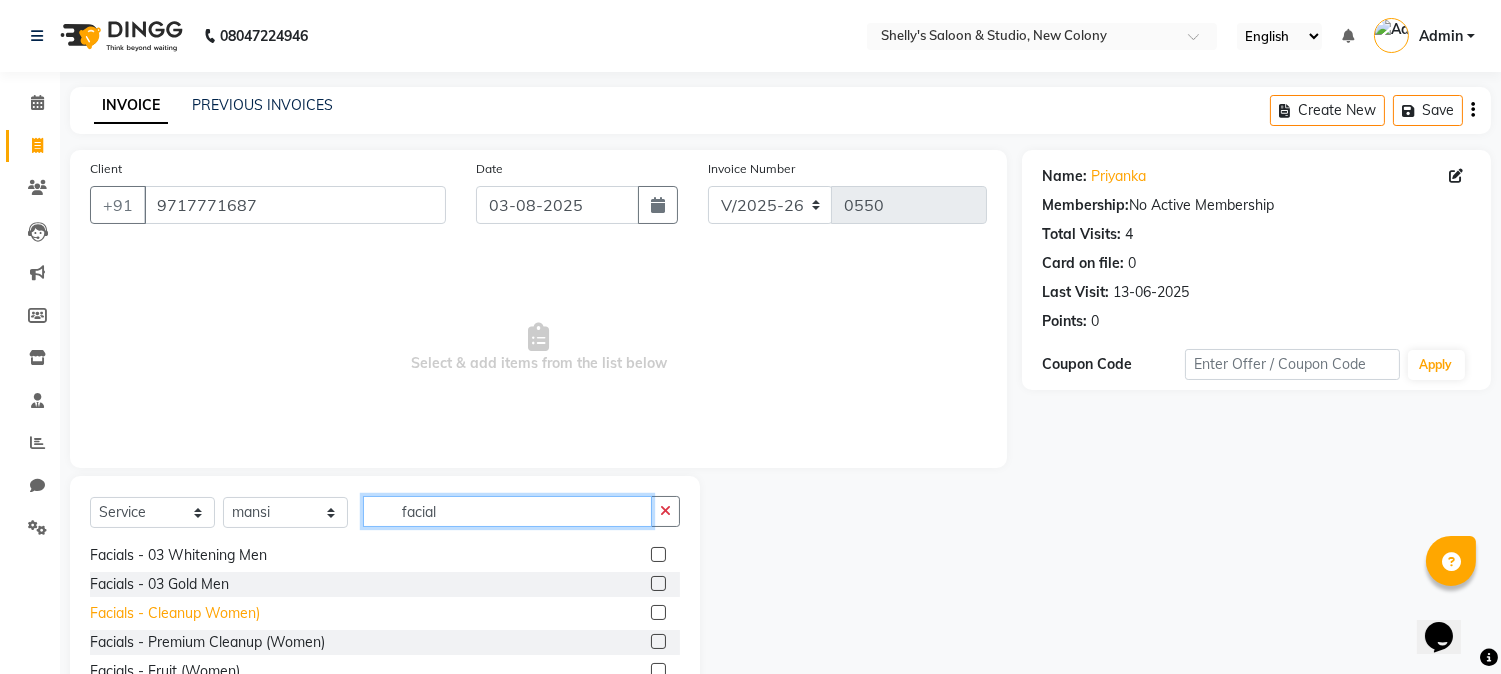 scroll, scrollTop: 176, scrollLeft: 0, axis: vertical 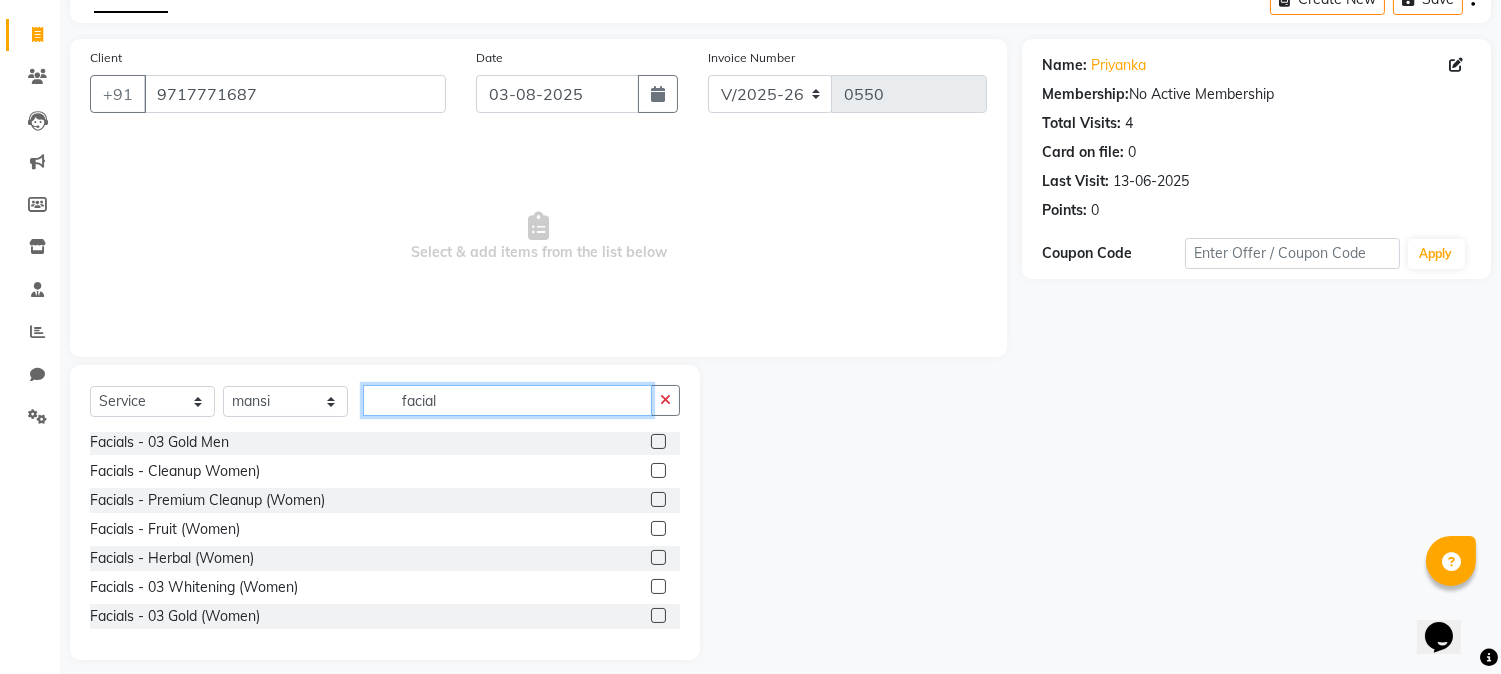 type on "facial" 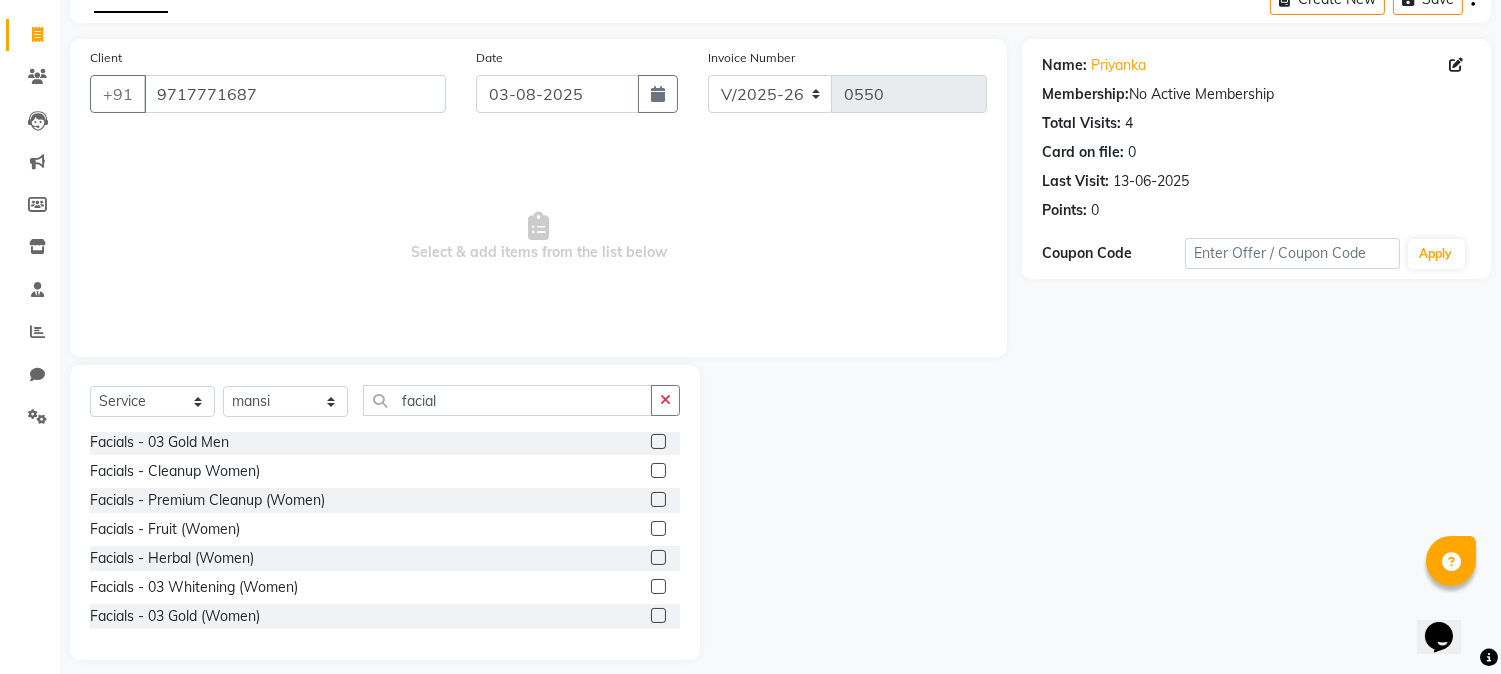 click 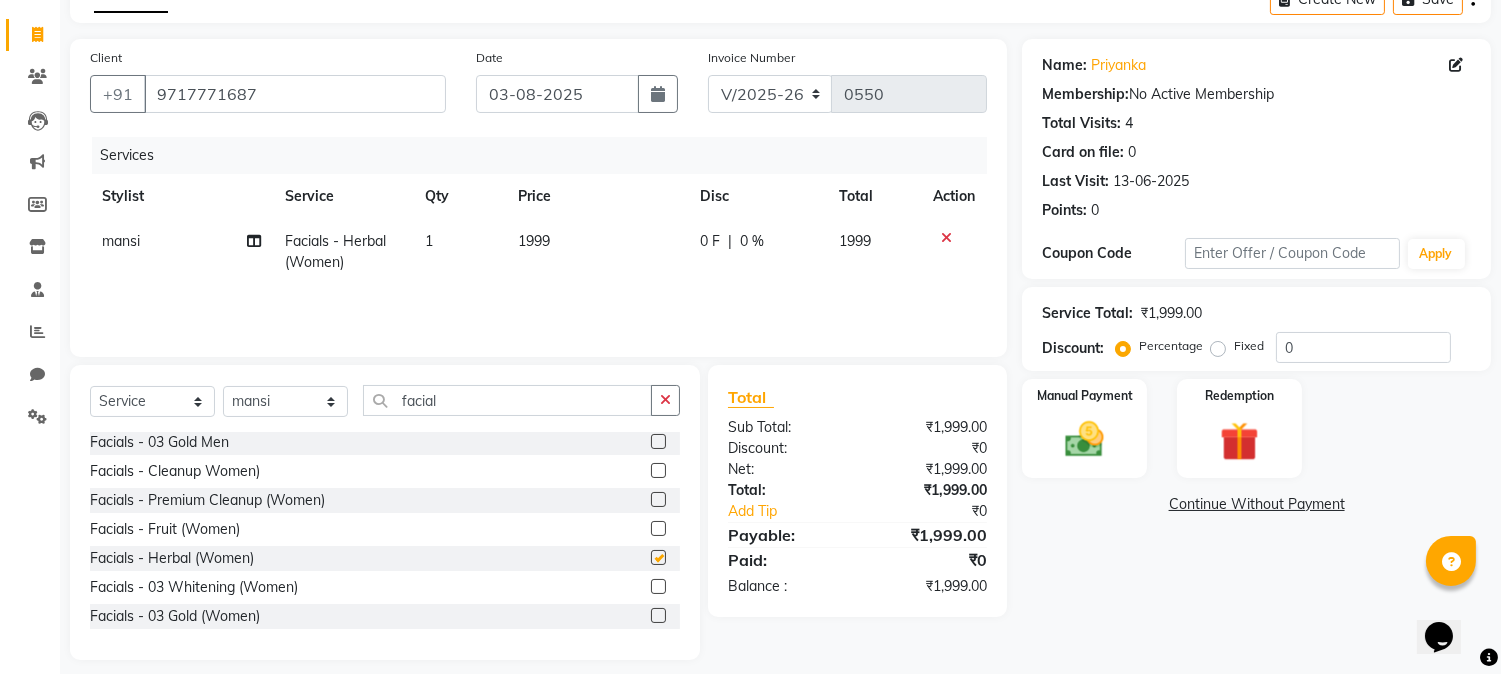checkbox on "false" 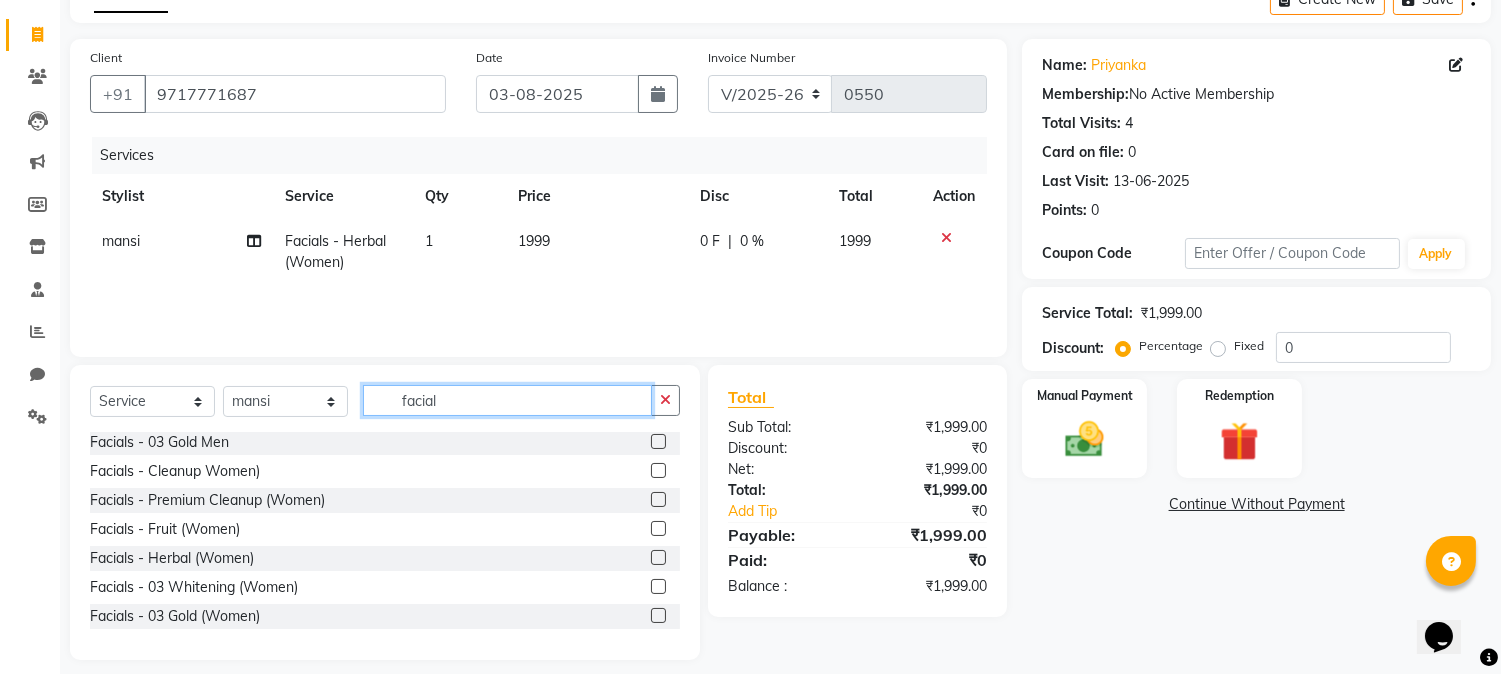 click on "facial" 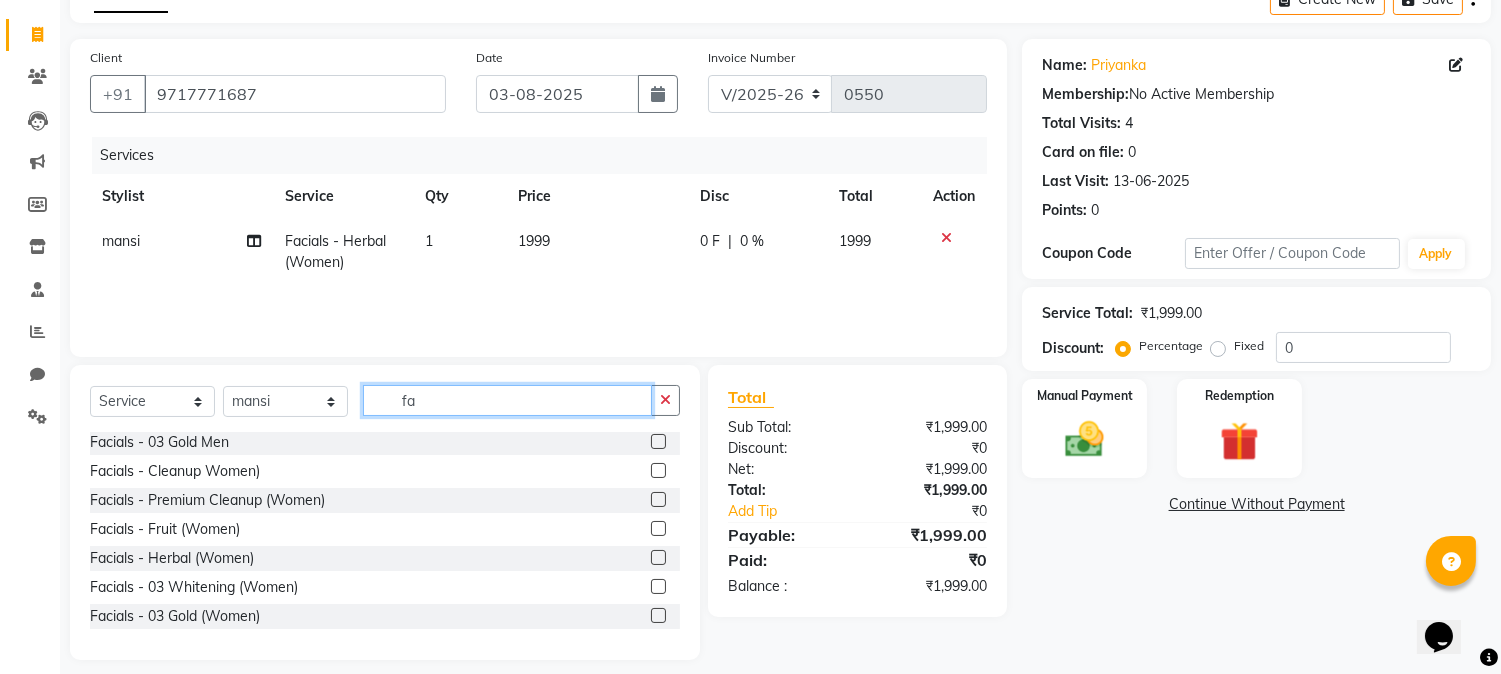 type on "f" 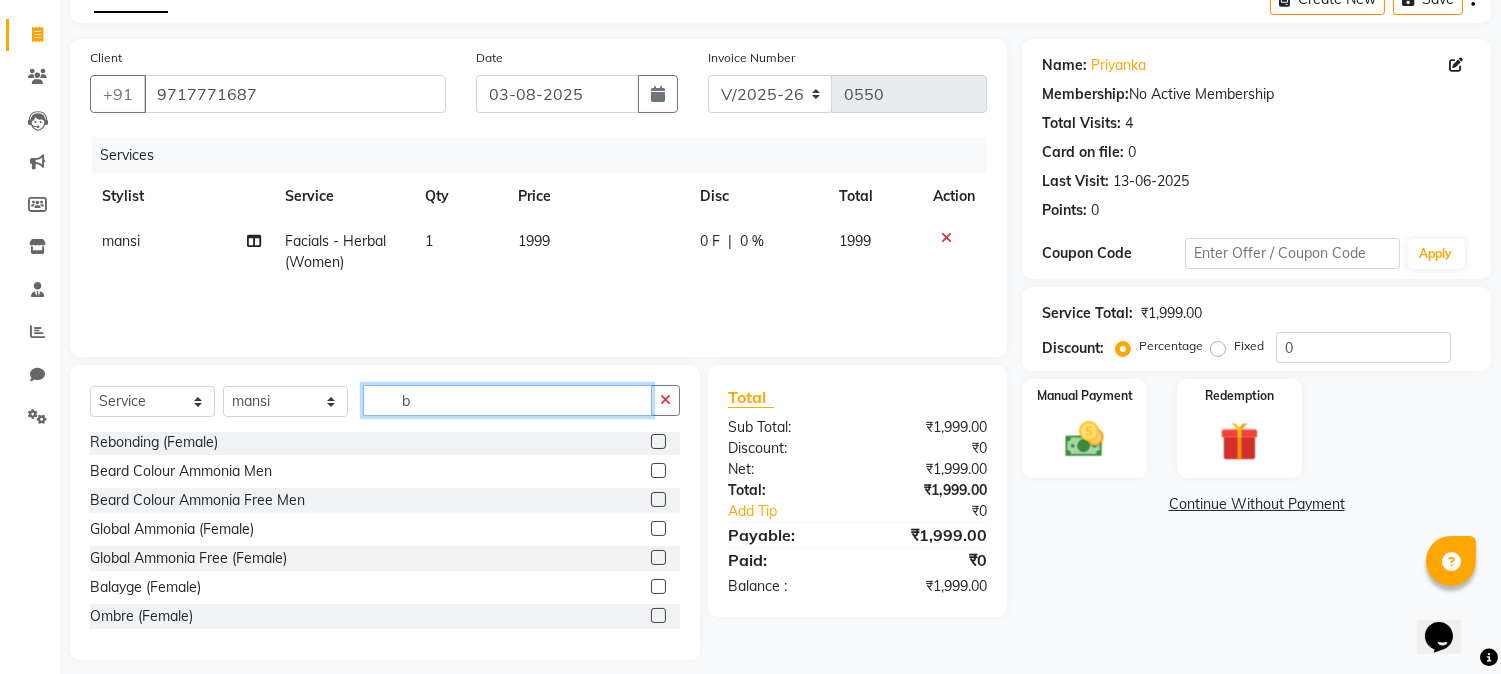scroll, scrollTop: 0, scrollLeft: 0, axis: both 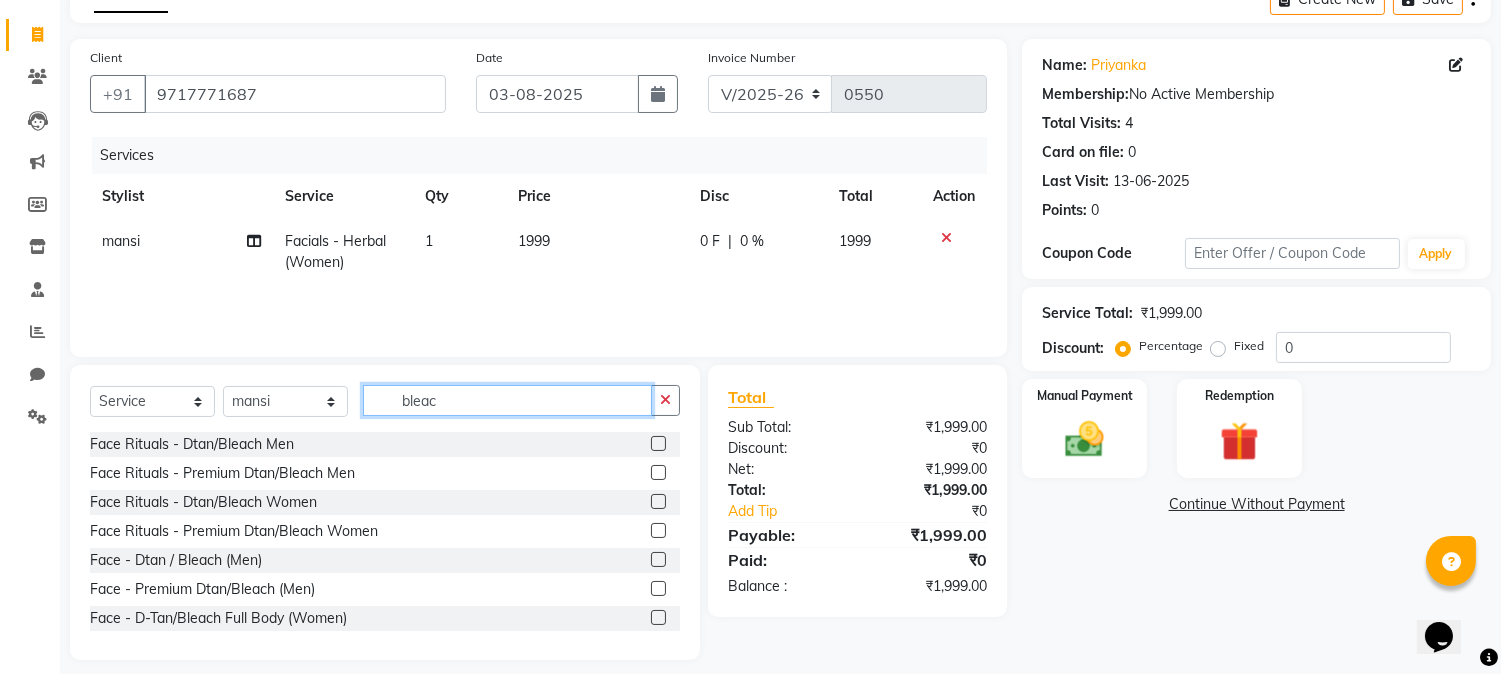 type on "bleac" 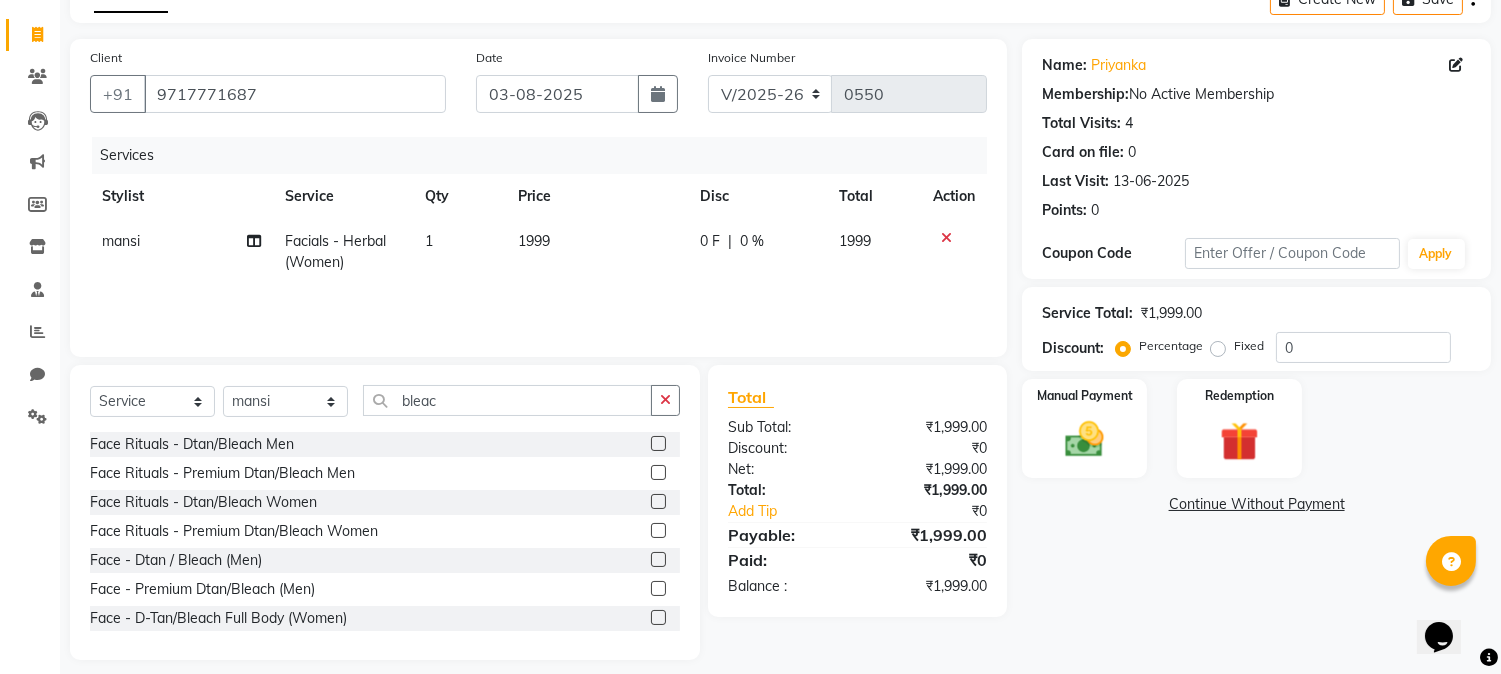 click 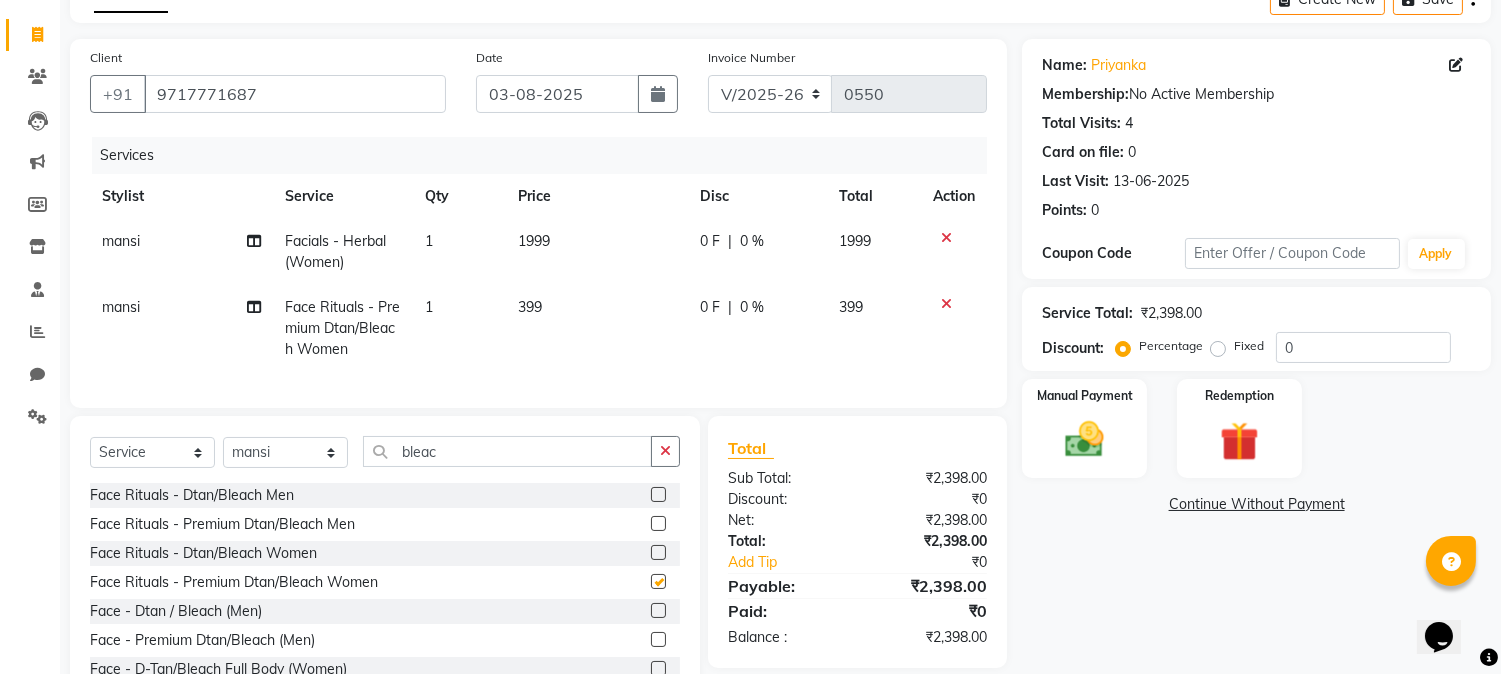 checkbox on "false" 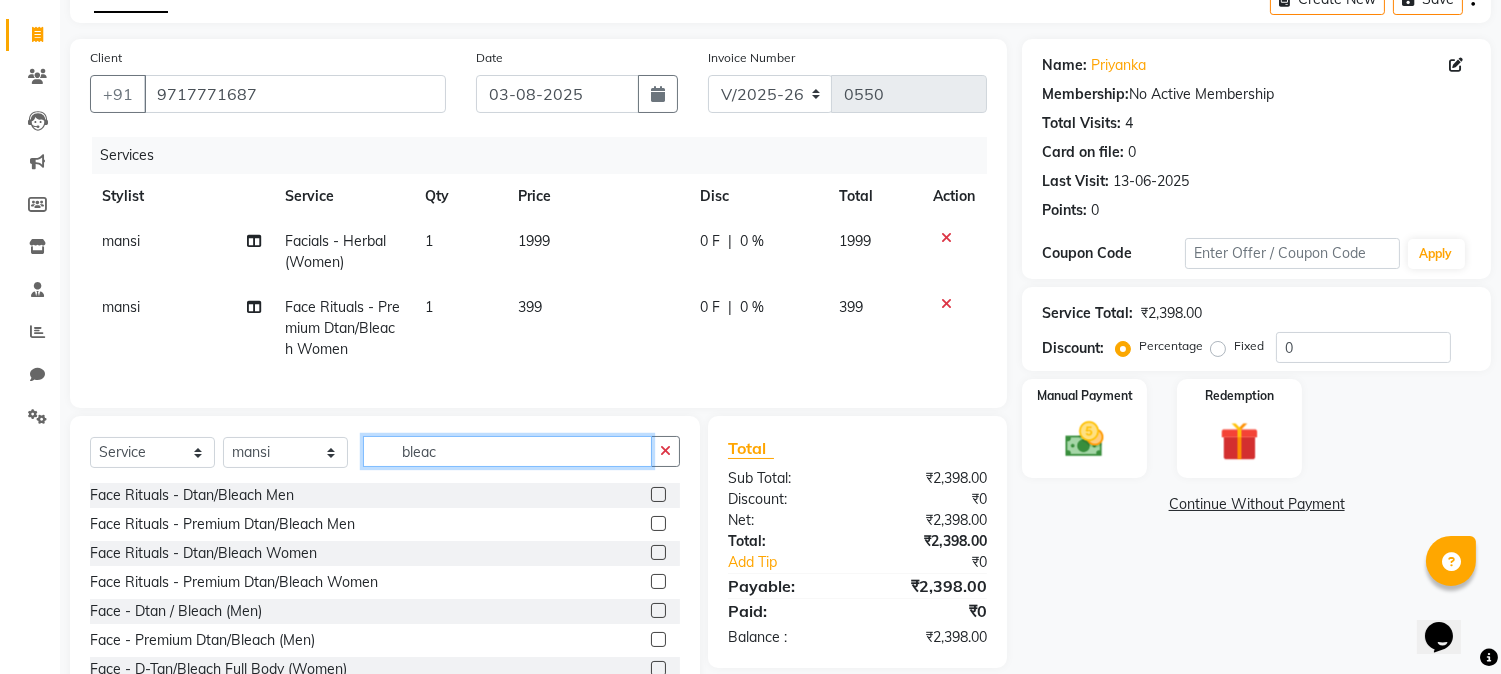 click on "bleac" 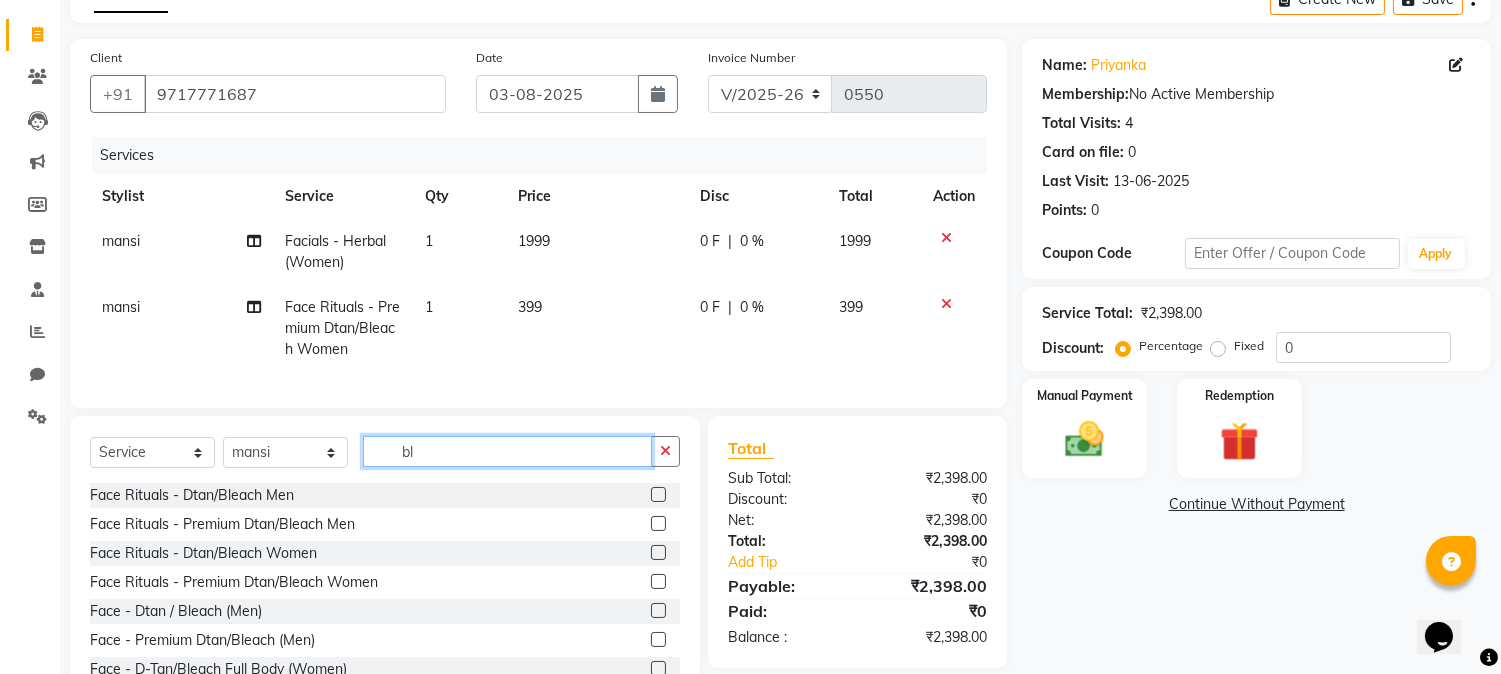 type on "b" 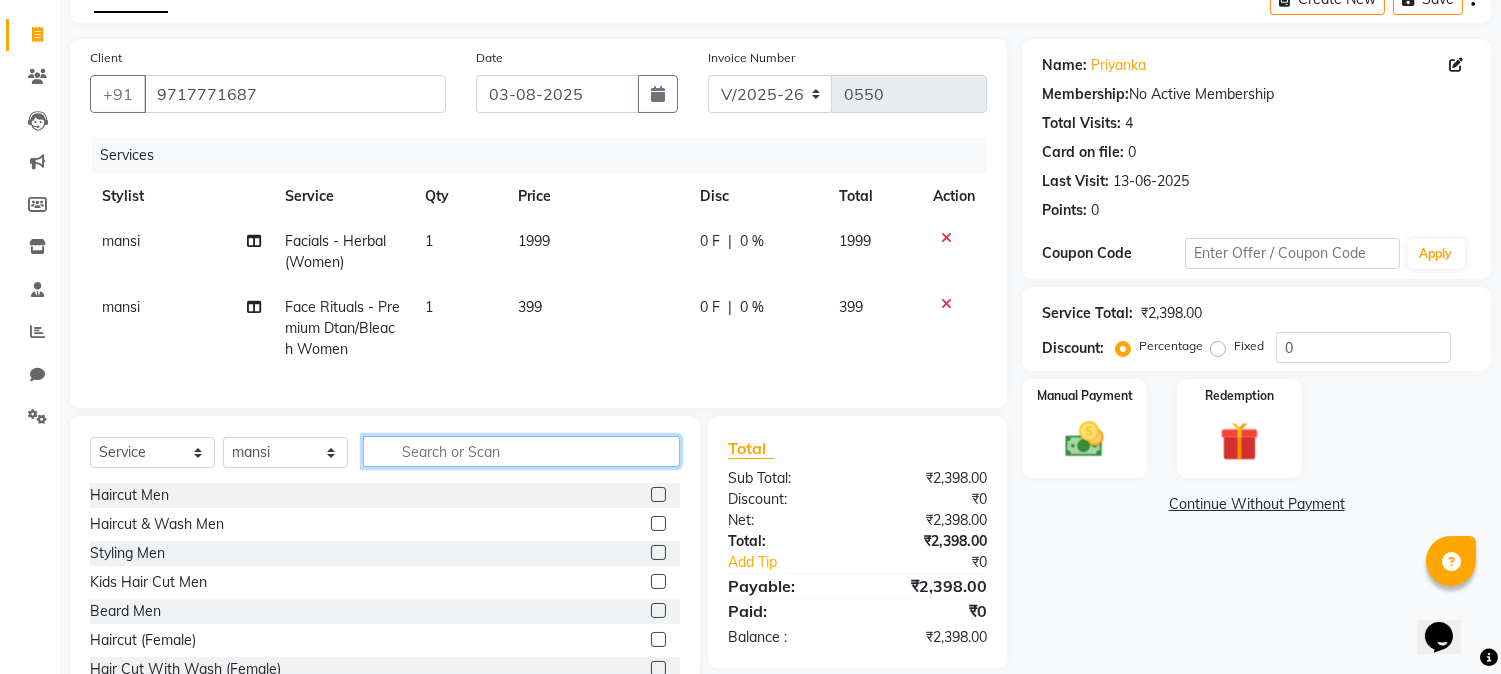 click 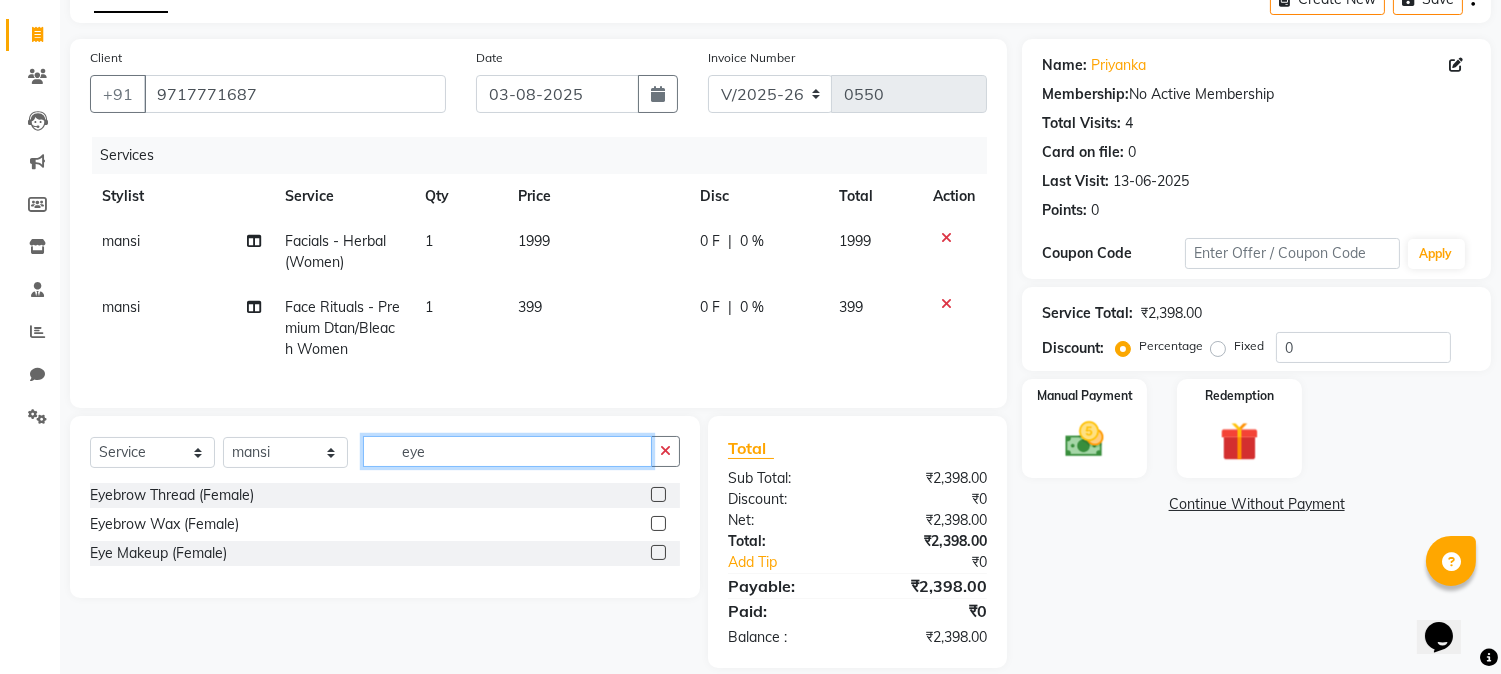 type on "eye" 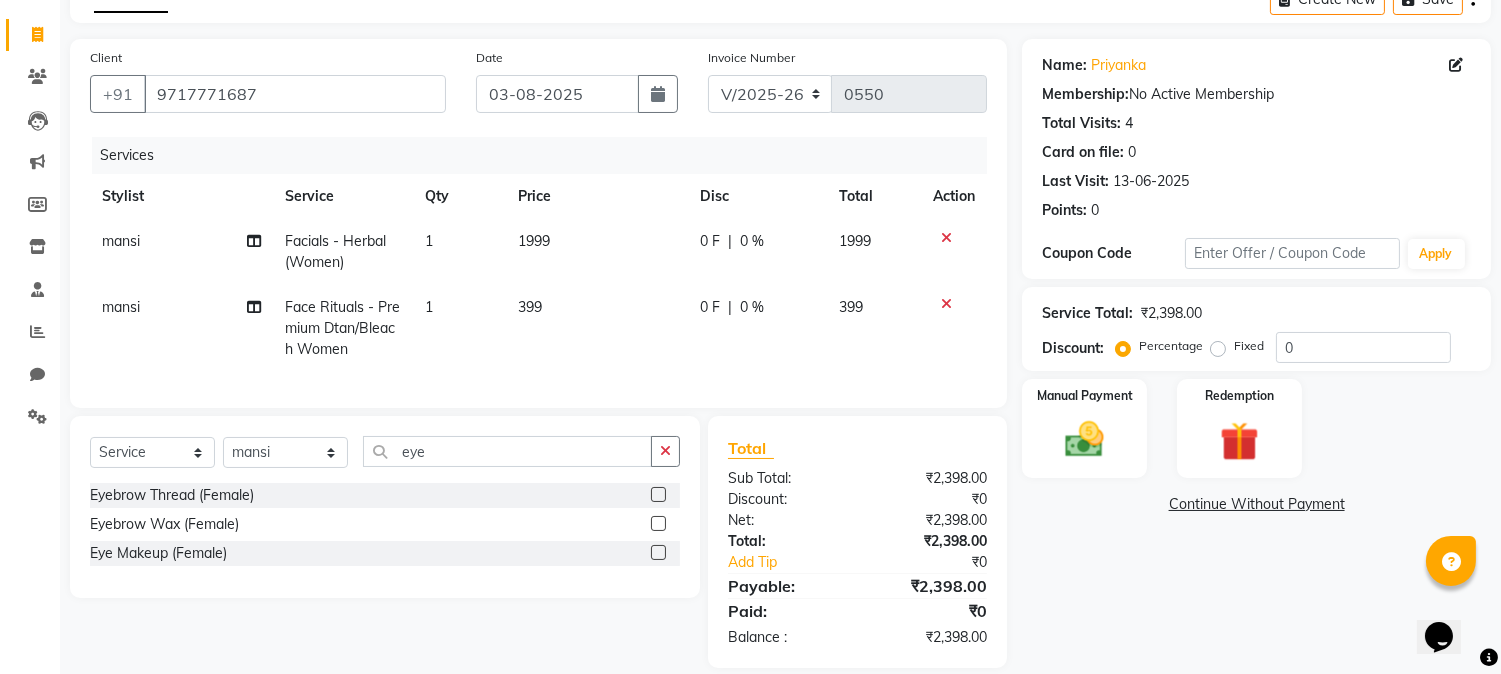 click 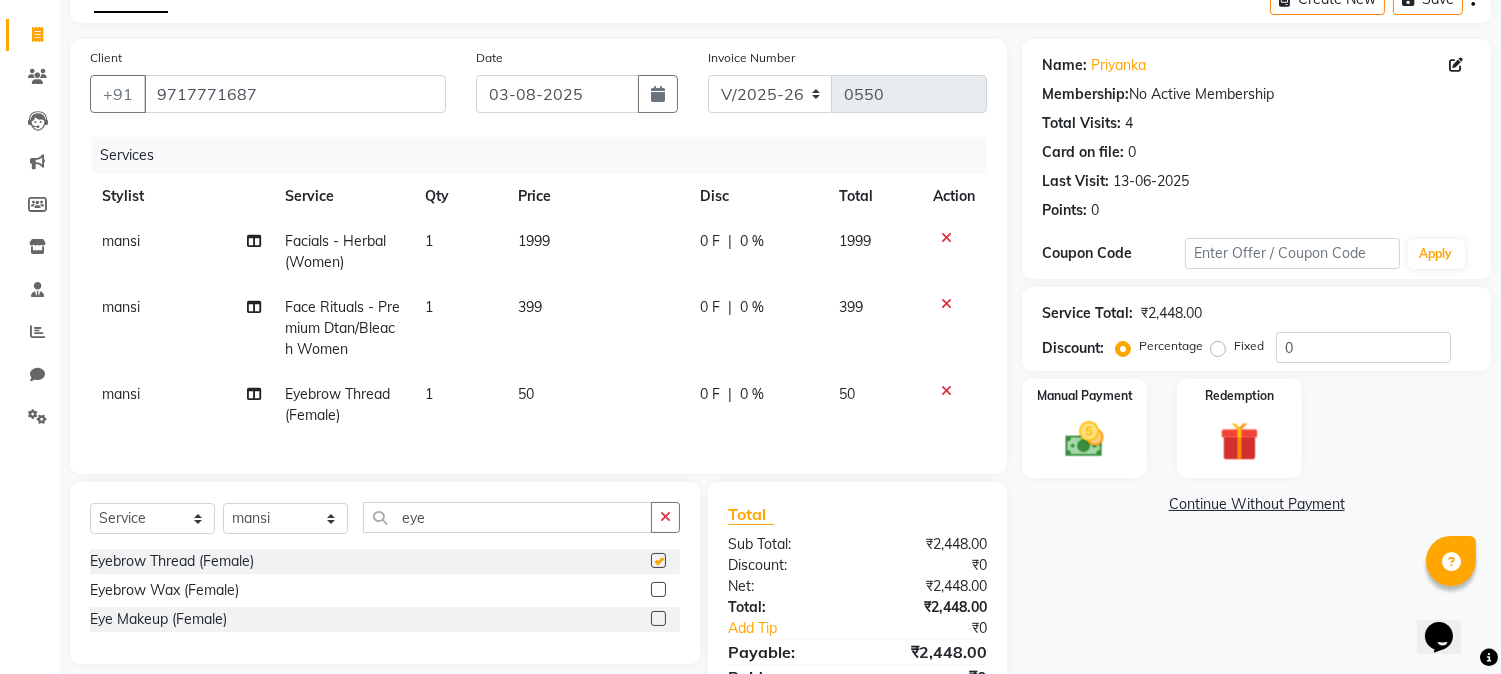 checkbox on "false" 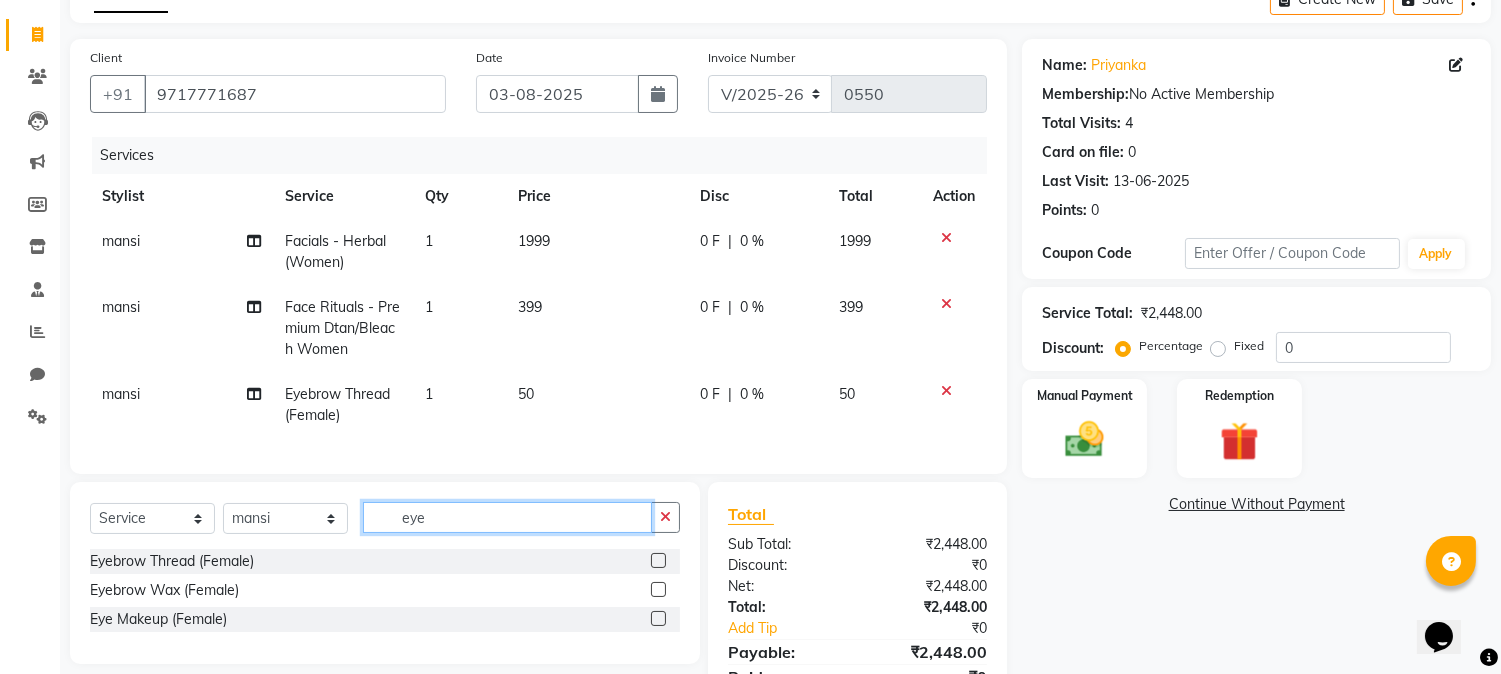 click on "eye" 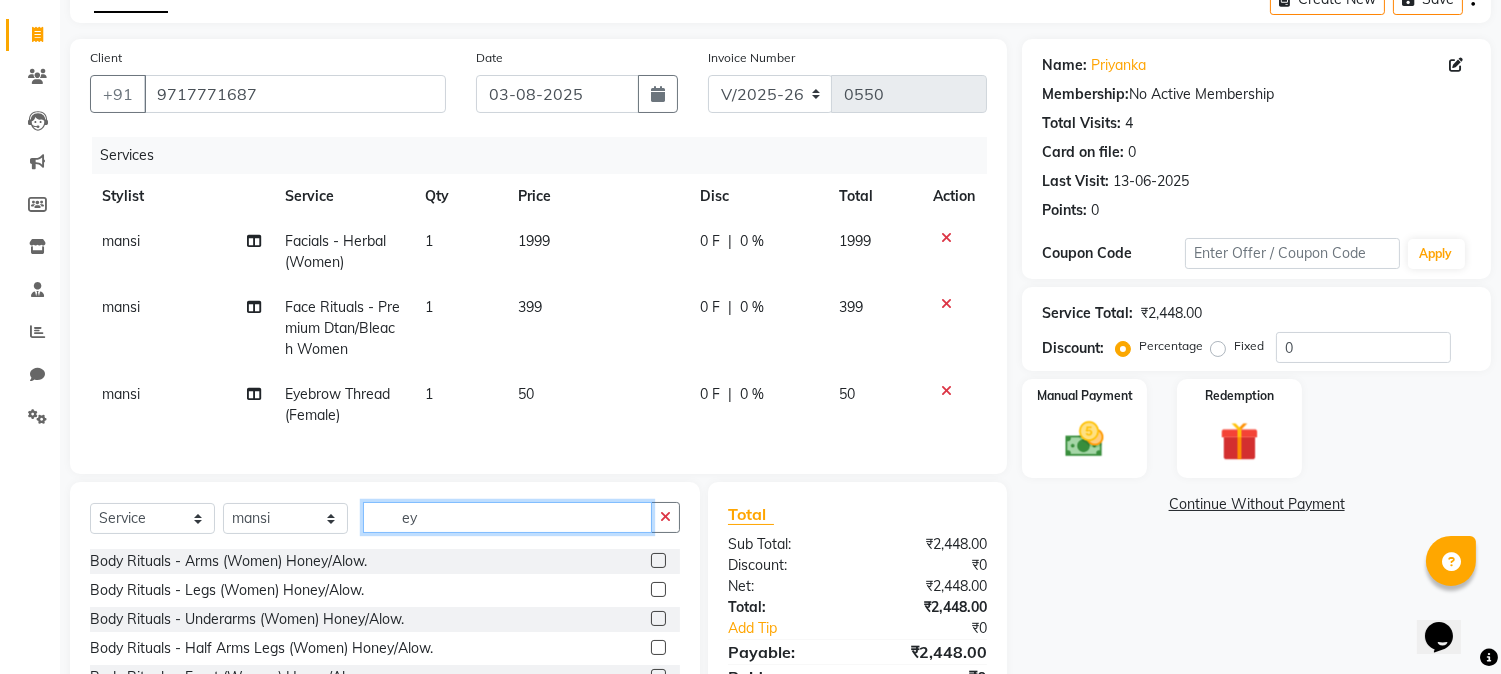 type on "e" 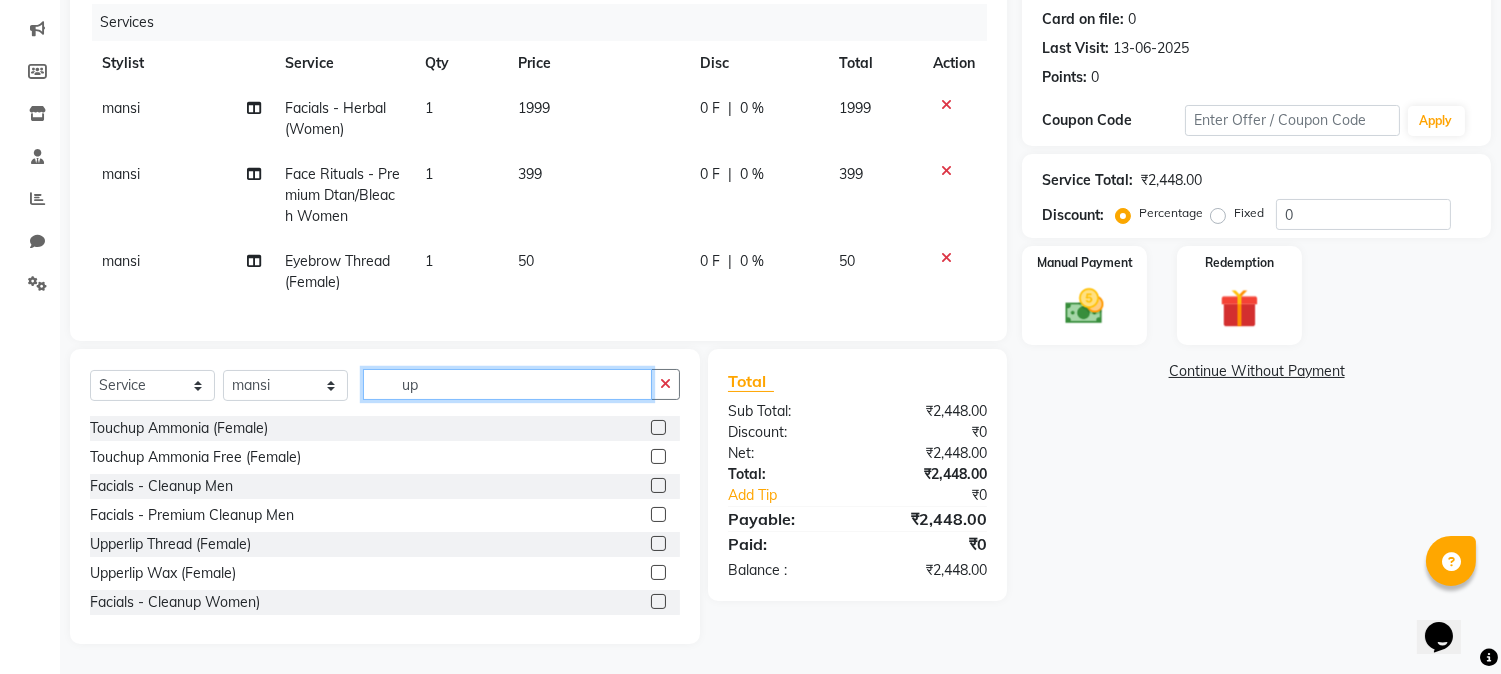 scroll, scrollTop: 260, scrollLeft: 0, axis: vertical 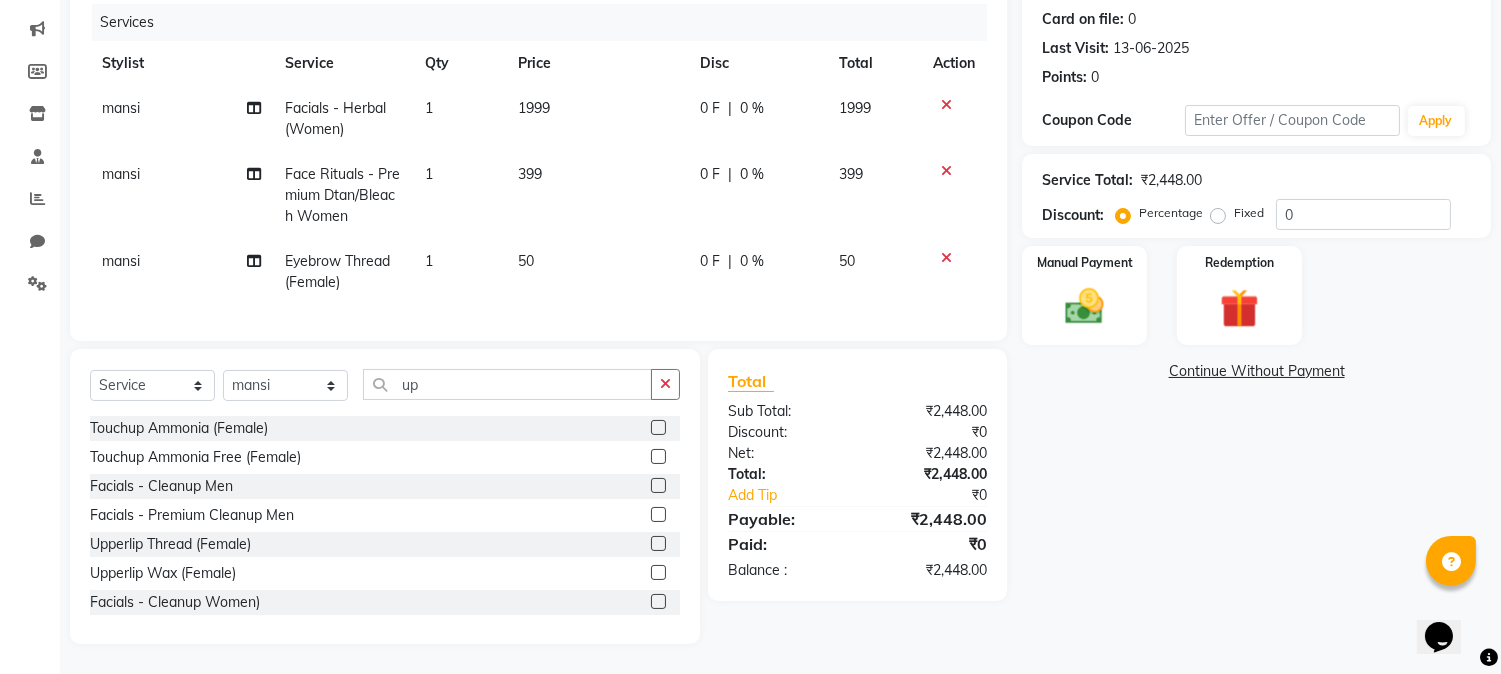 click 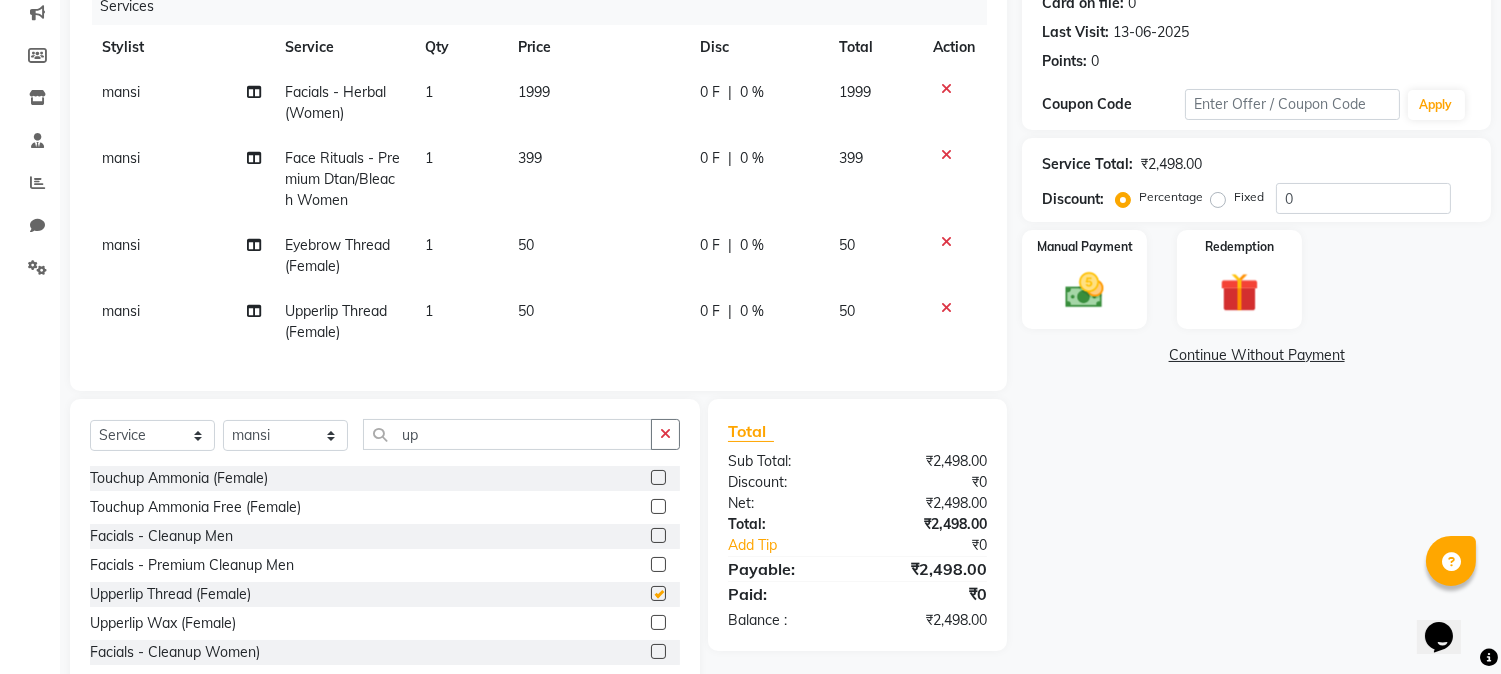 checkbox on "false" 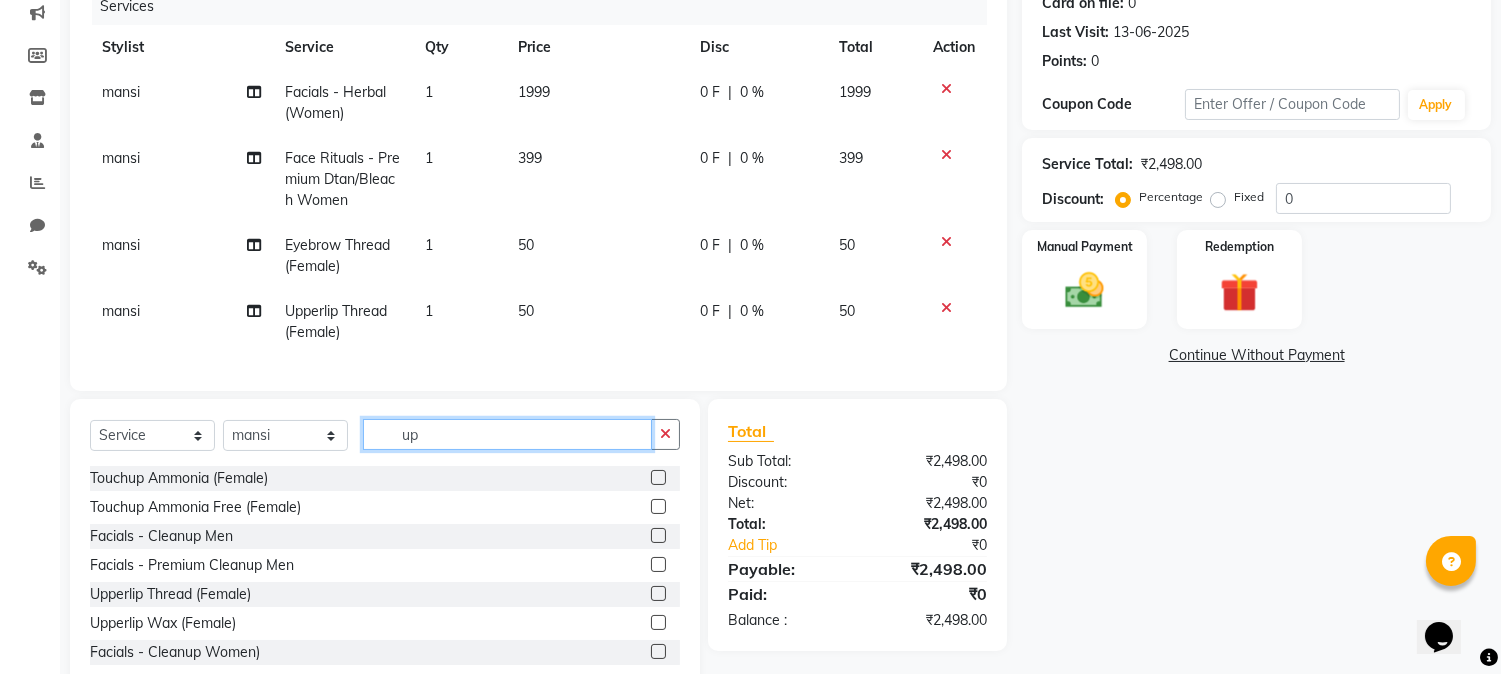 click on "up" 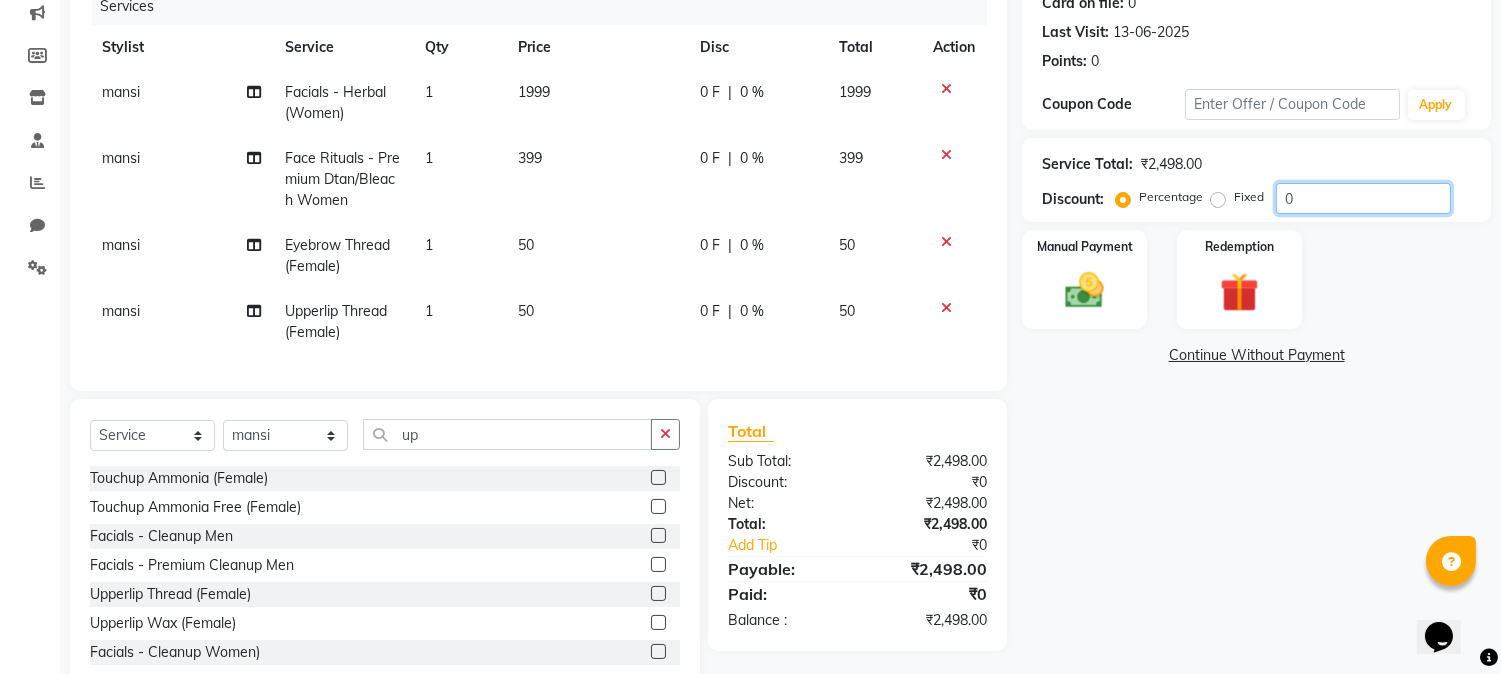 click on "0" 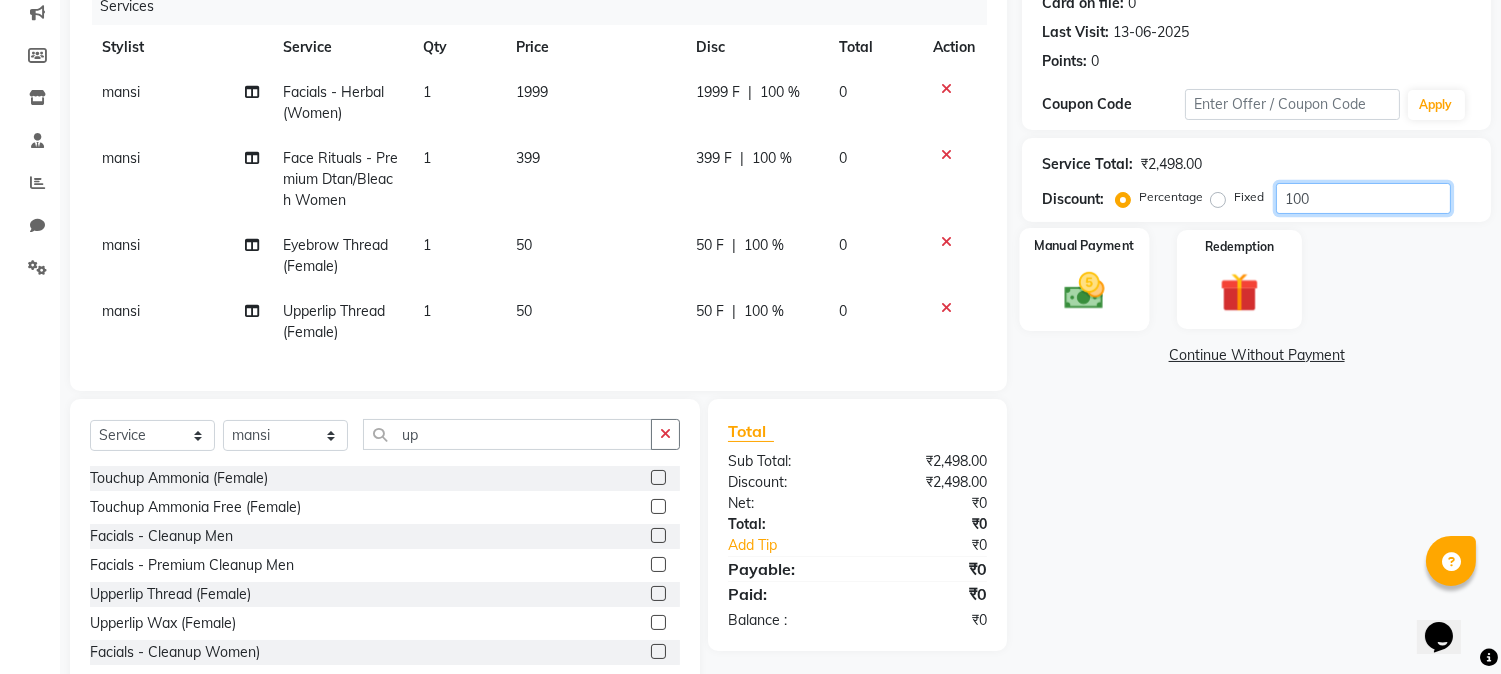 type on "100" 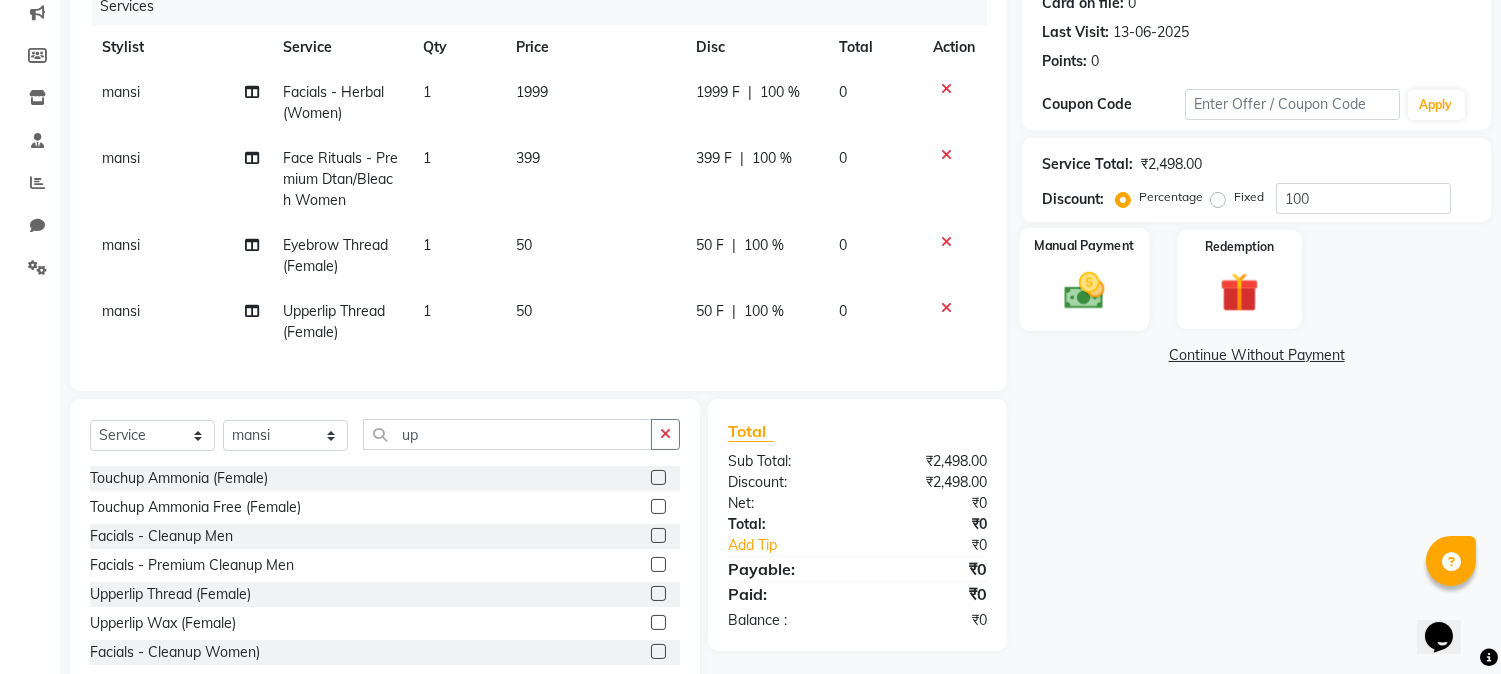 click 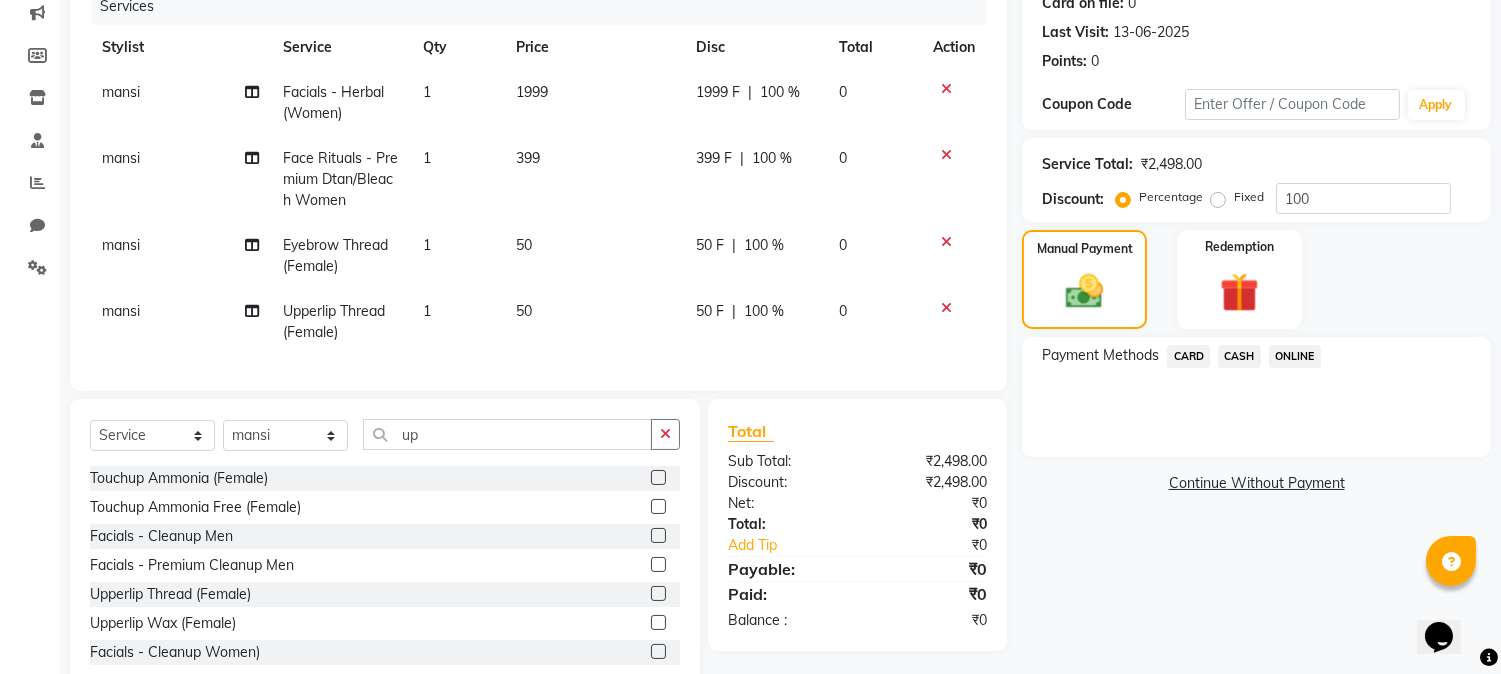 click on "ONLINE" 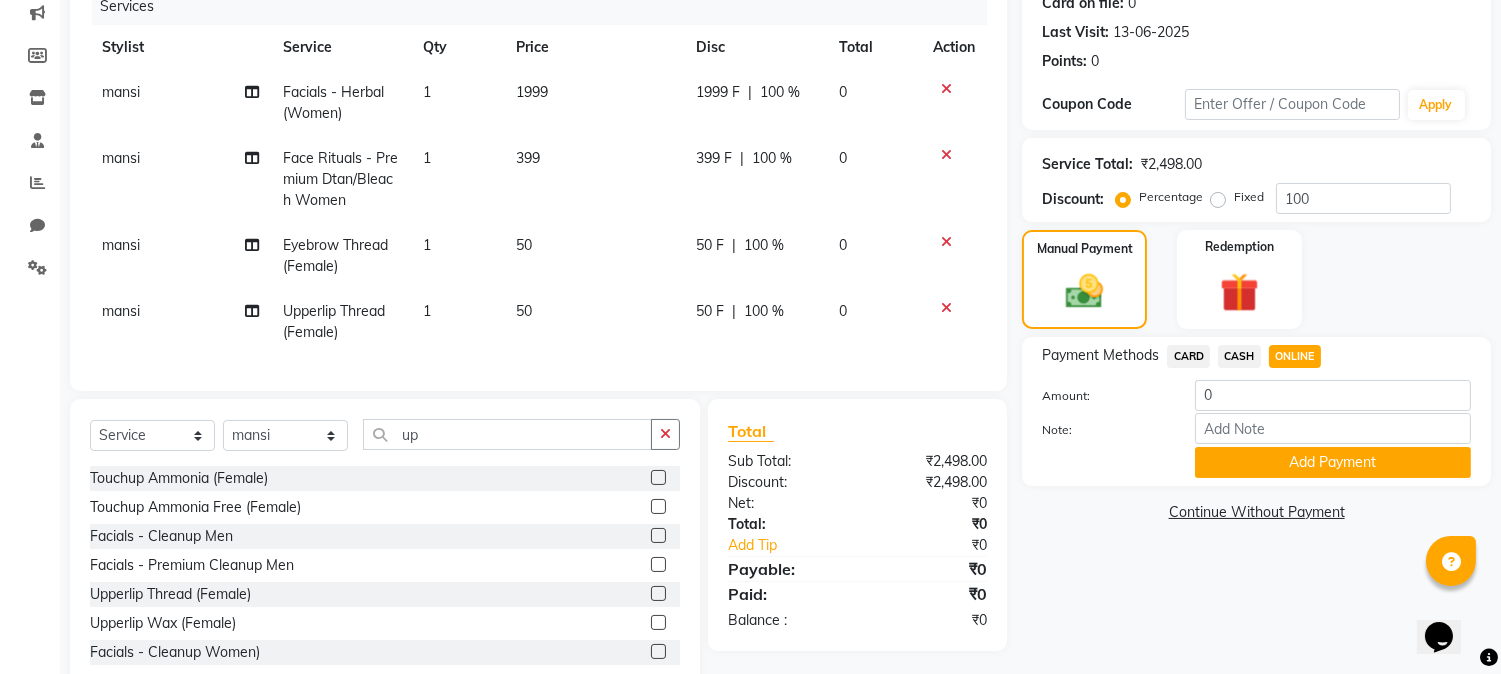 click on "Add Payment" 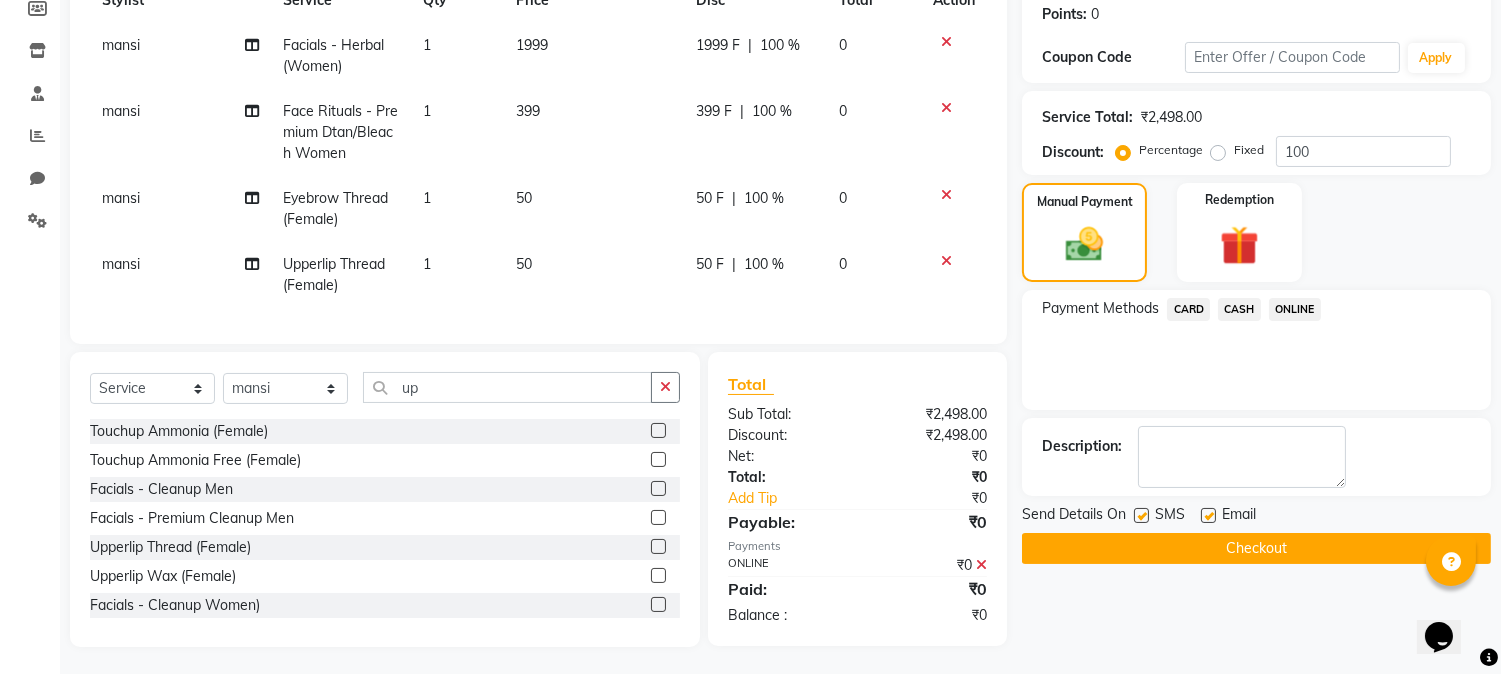scroll, scrollTop: 326, scrollLeft: 0, axis: vertical 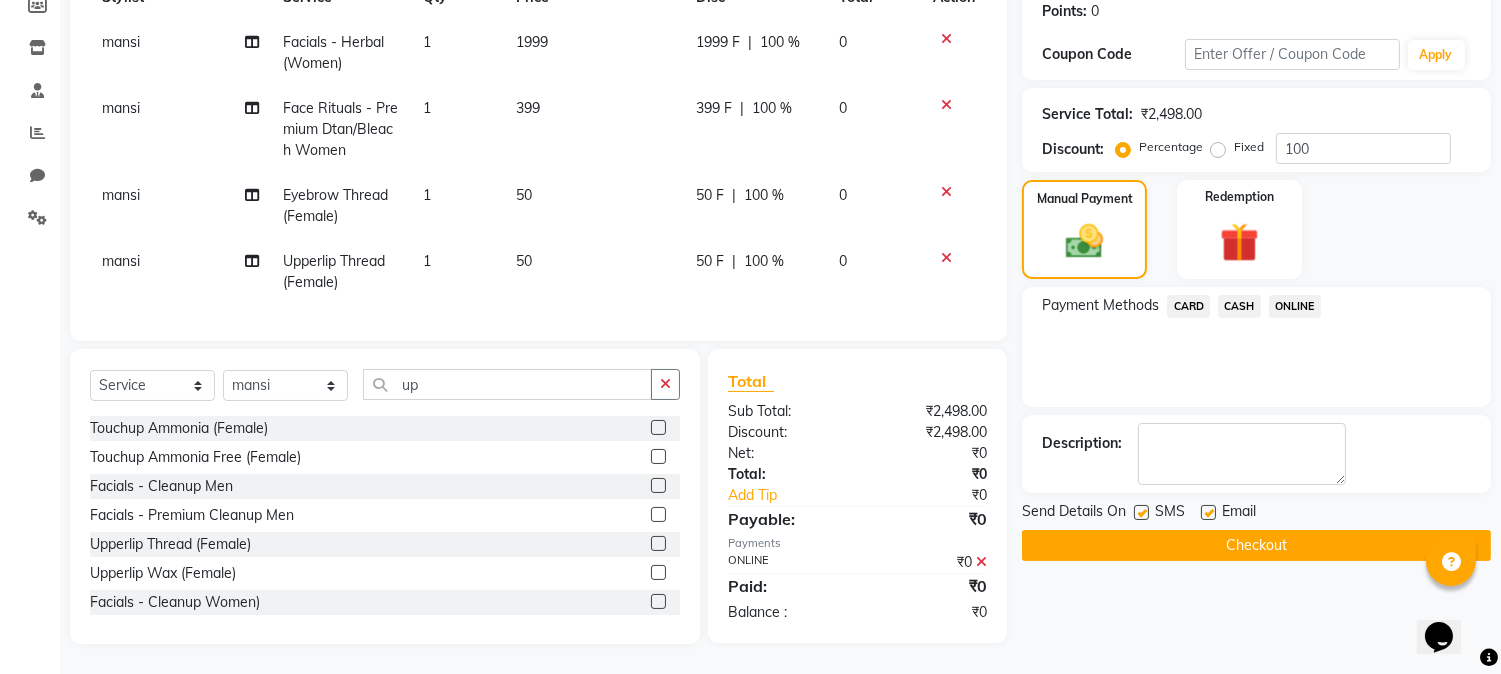 click on "Checkout" 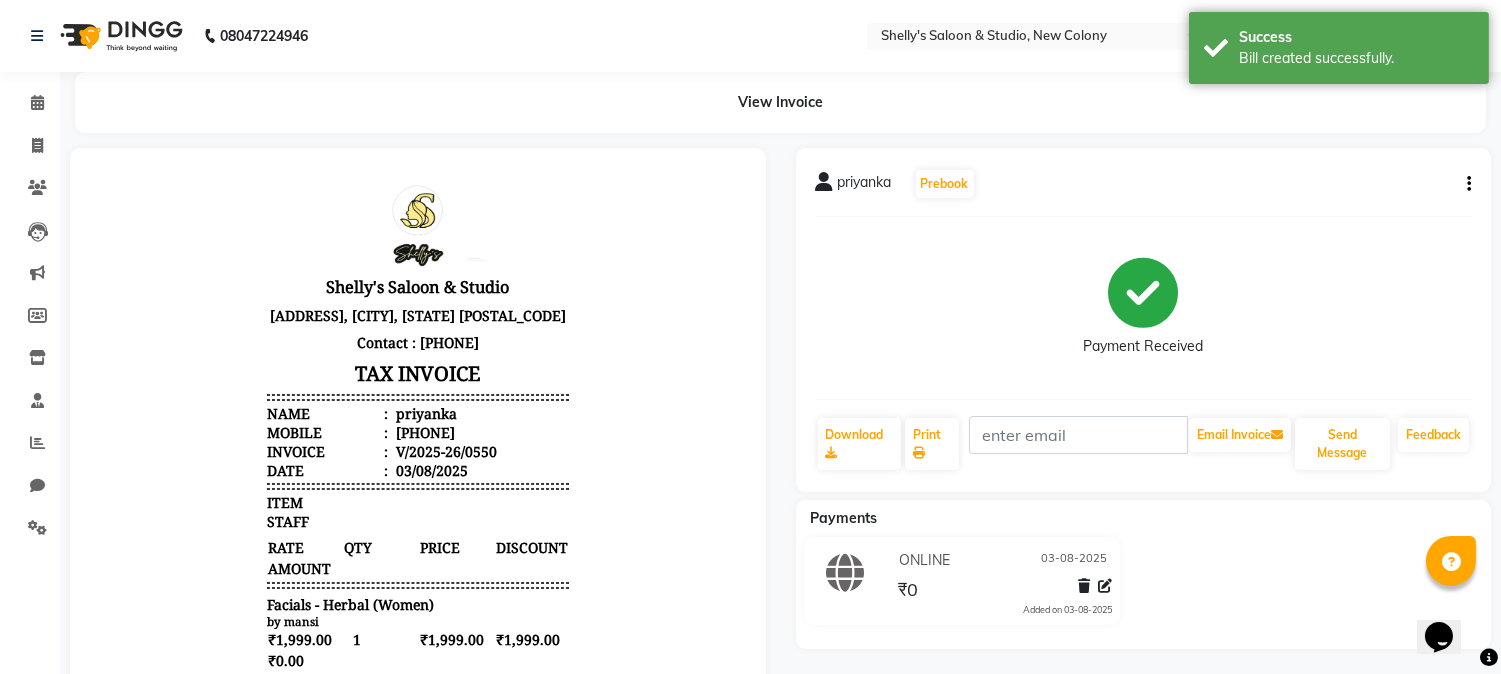 scroll, scrollTop: 15, scrollLeft: 0, axis: vertical 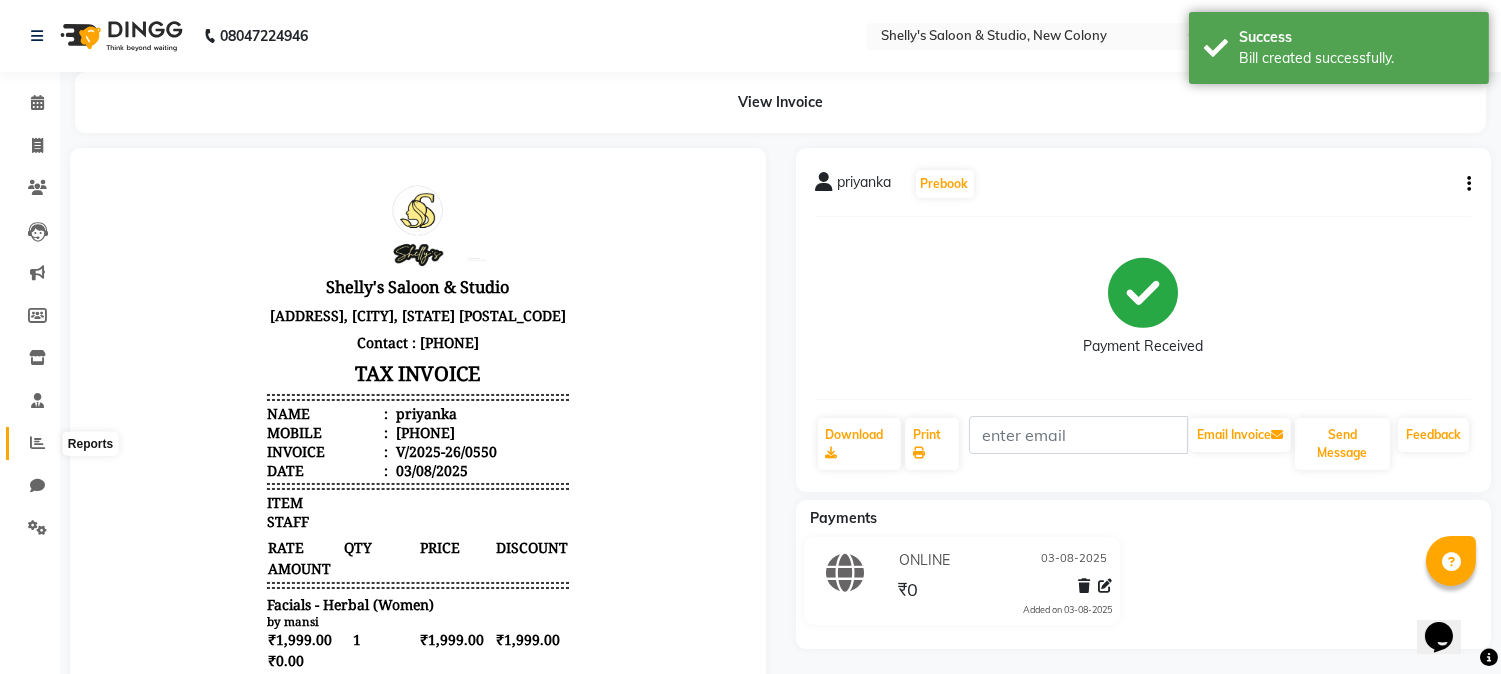 click 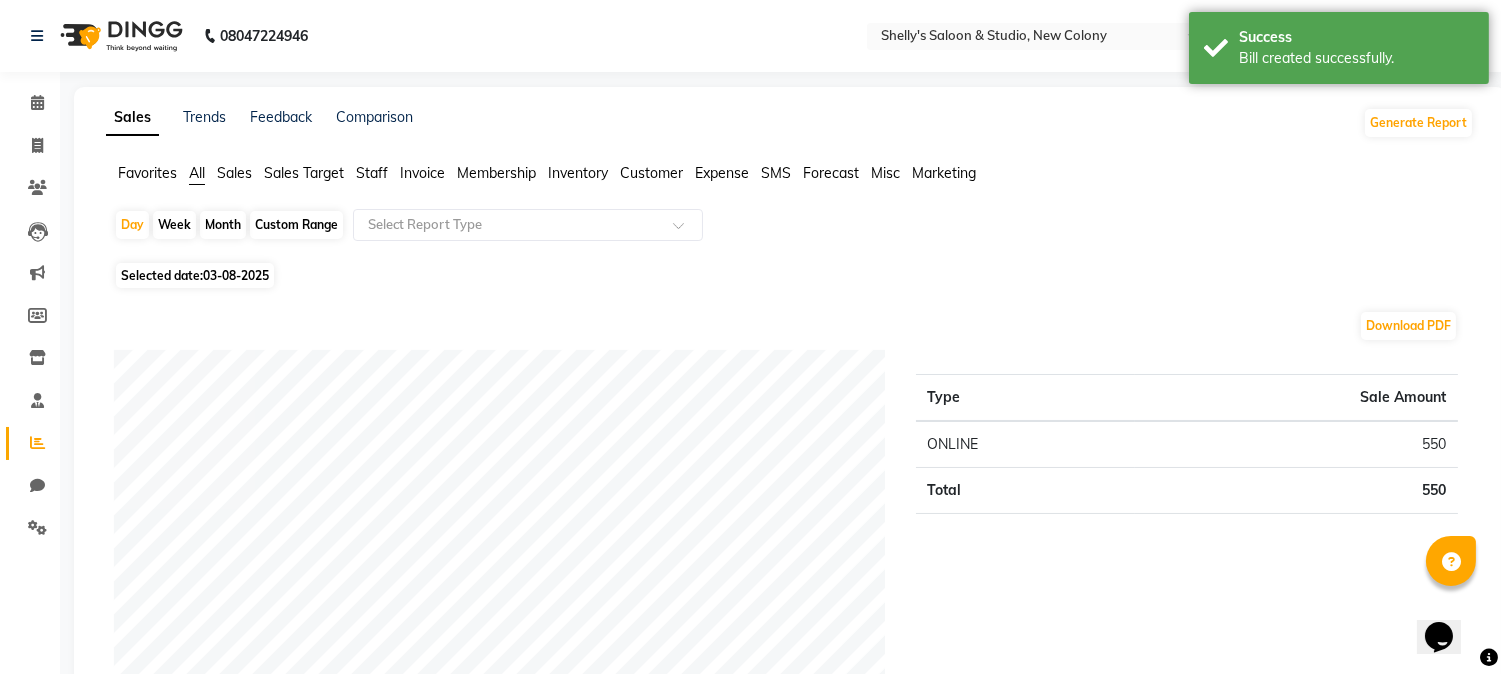 click on "Staff" 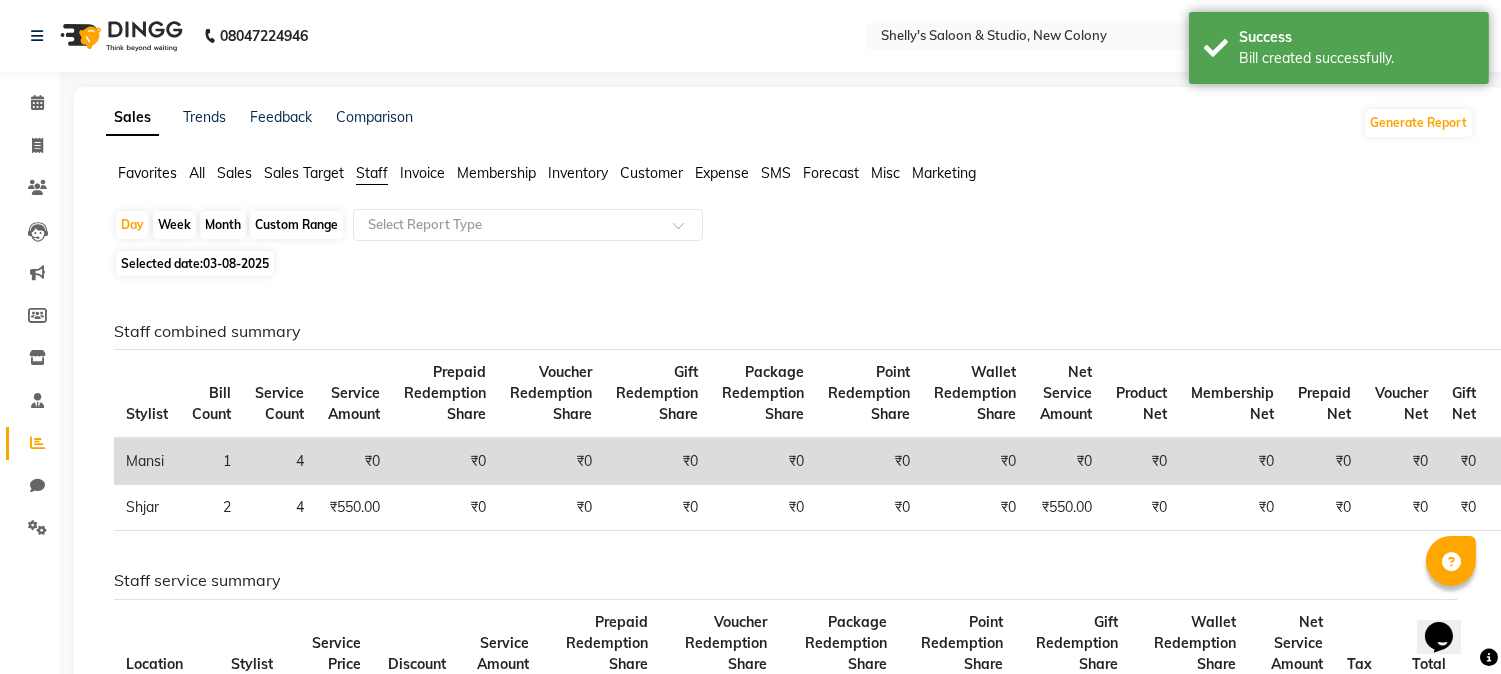 click on "Month" 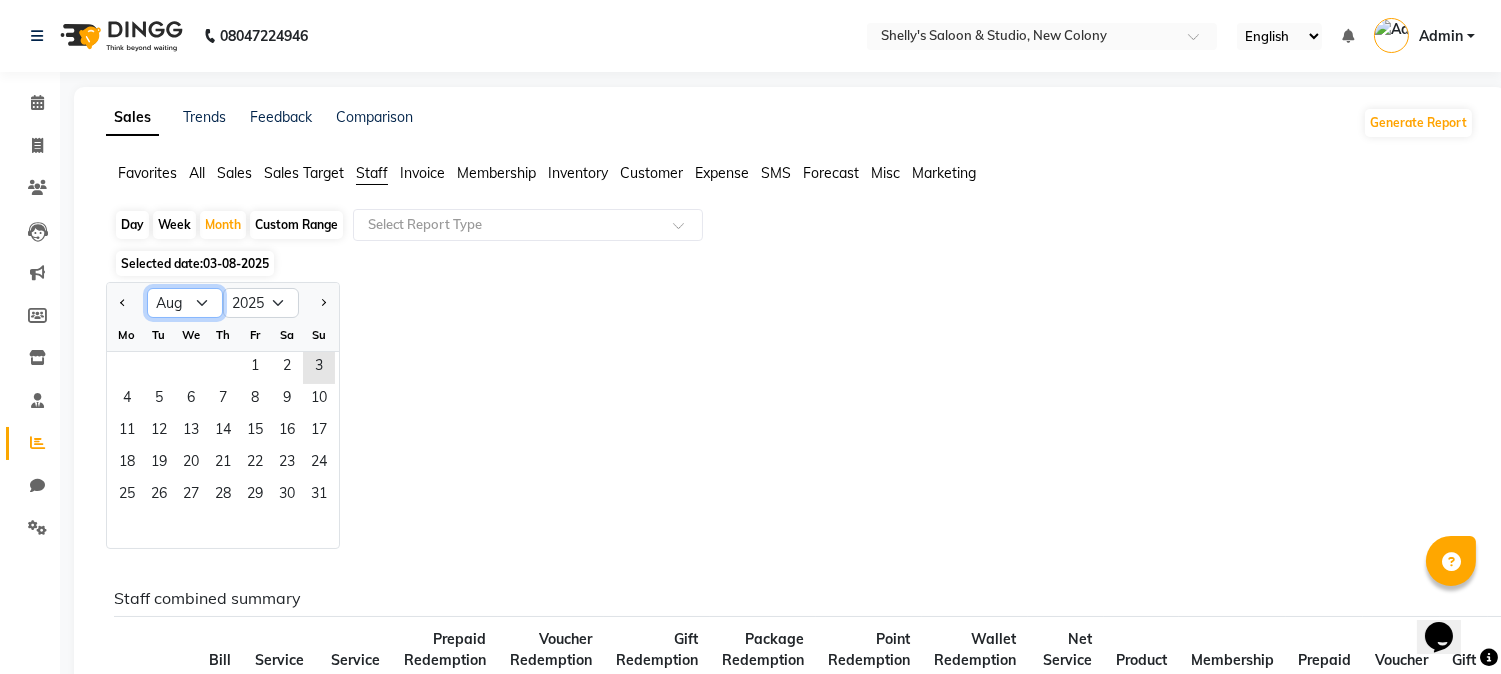click on "Jan Feb Mar Apr May Jun Jul Aug Sep Oct Nov Dec" 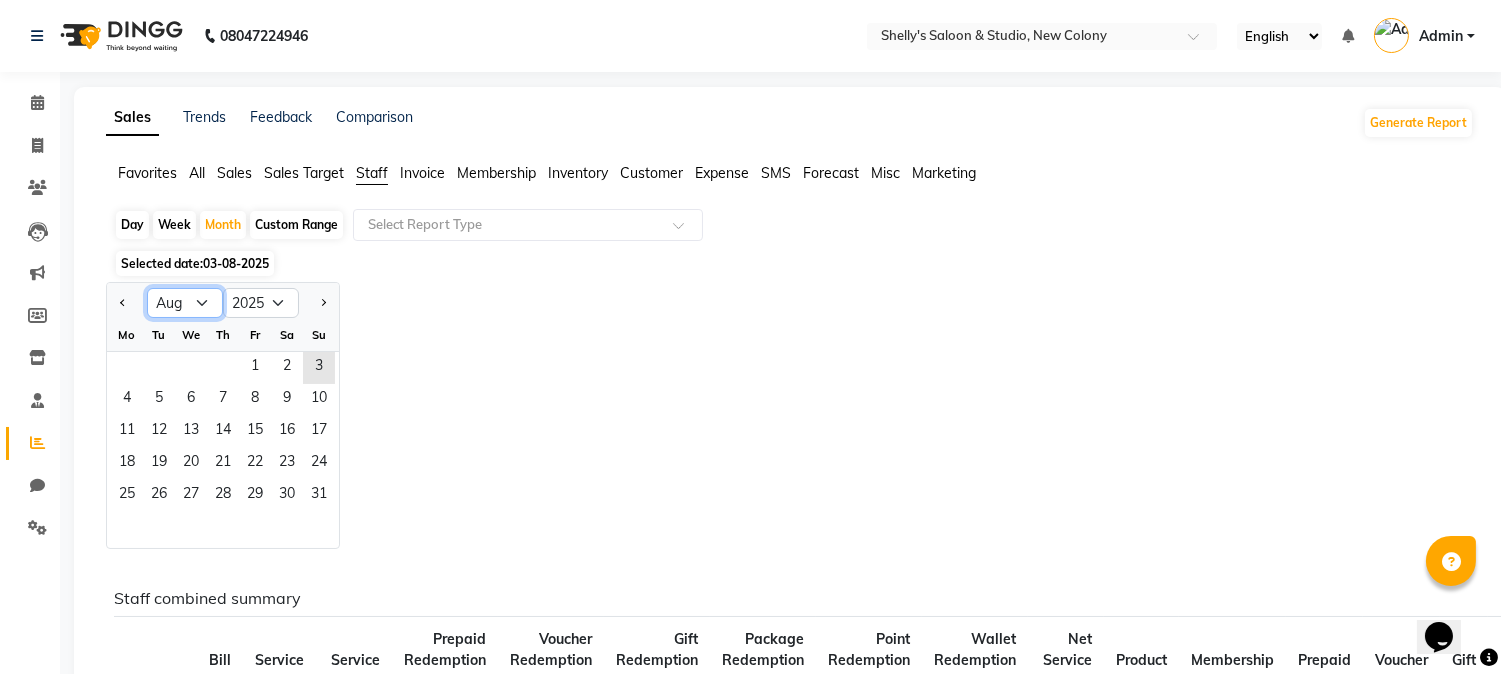 select on "2" 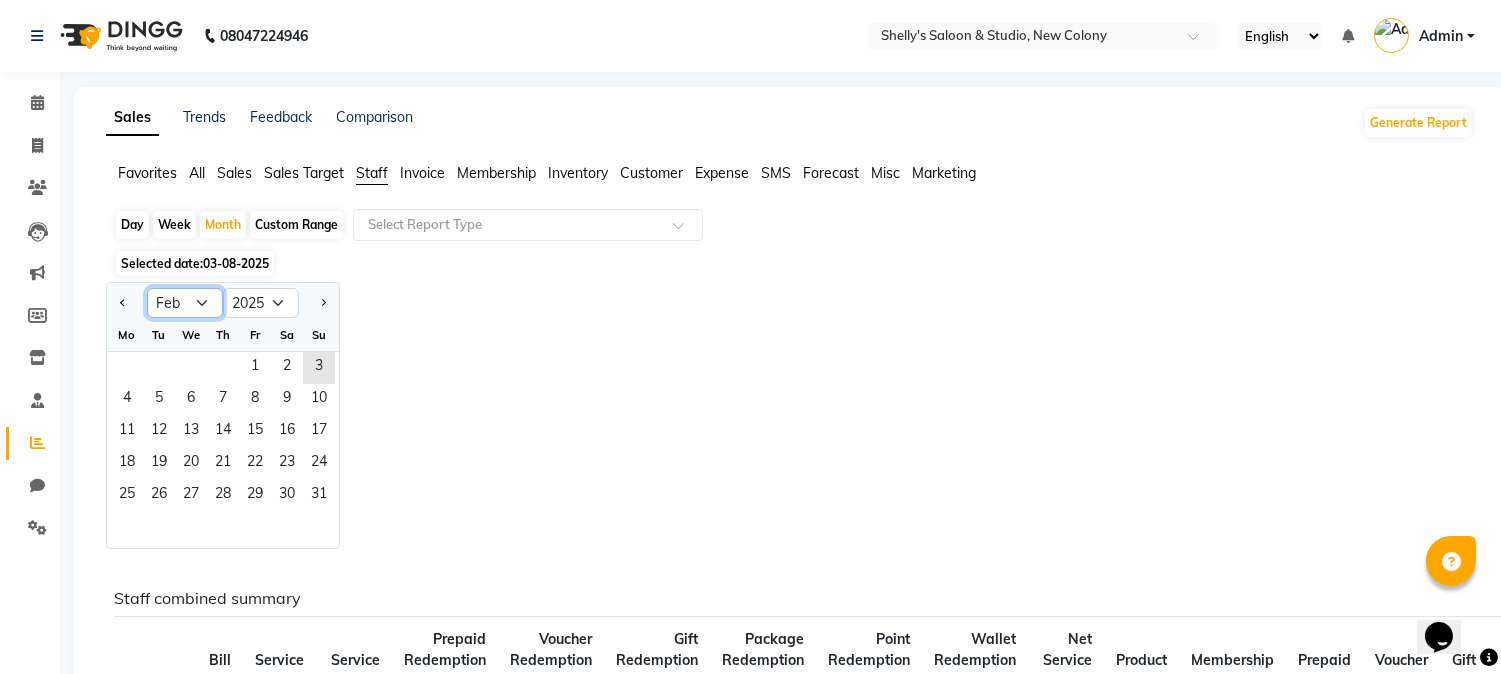 click on "Jan Feb Mar Apr May Jun Jul Aug Sep Oct Nov Dec" 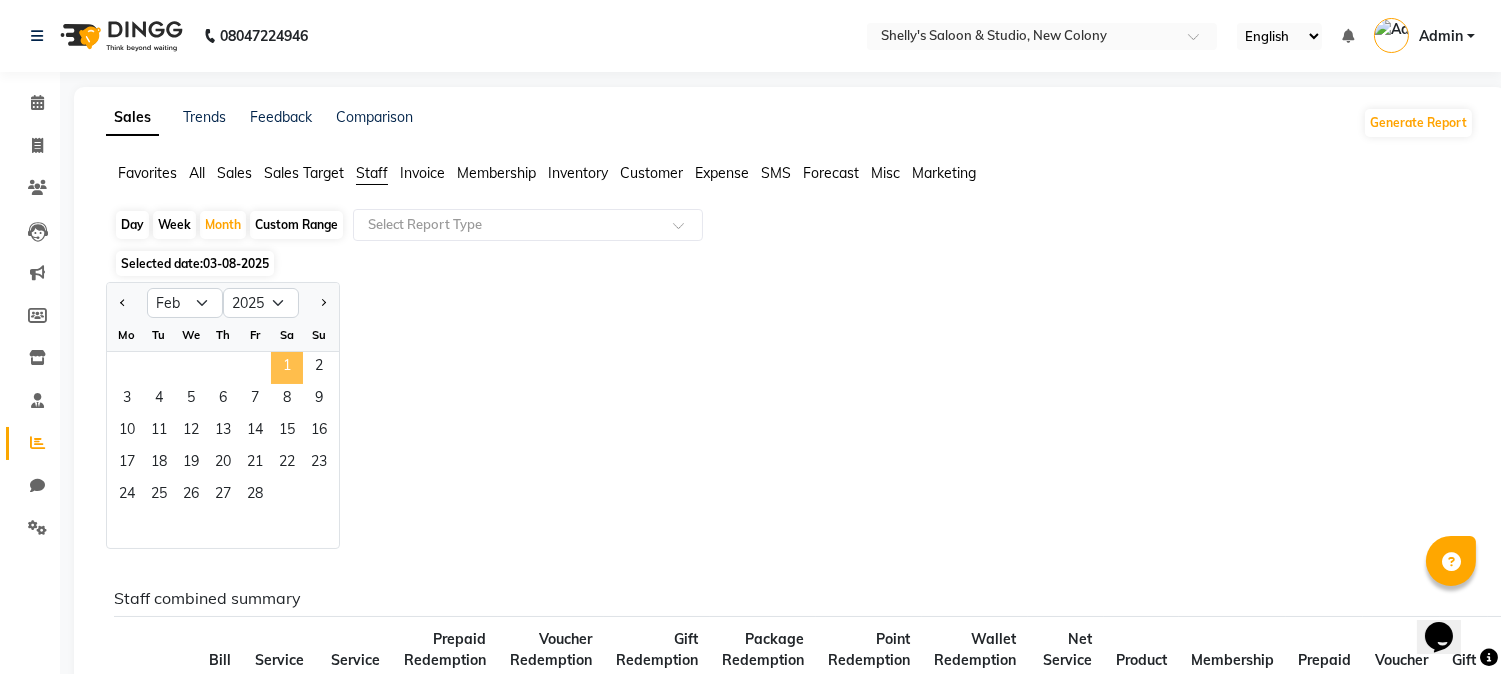 click on "1" 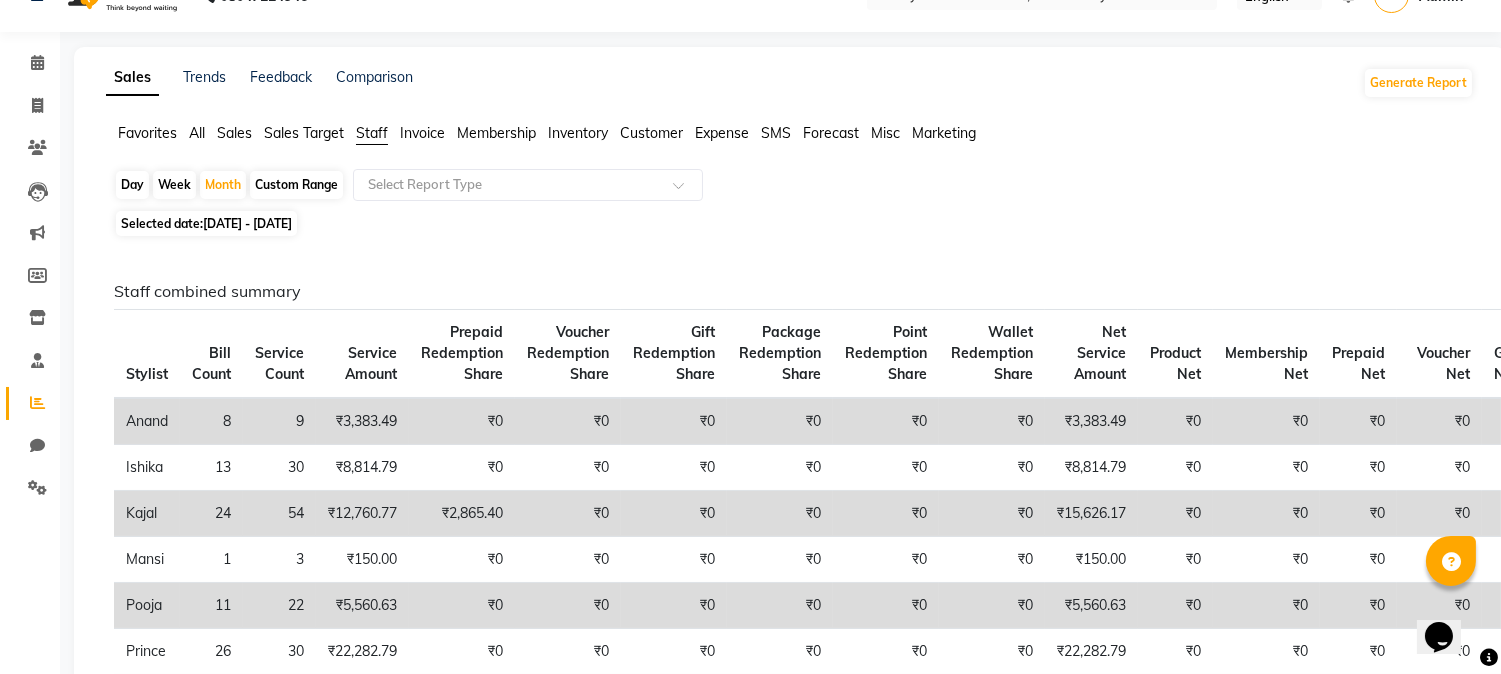 scroll, scrollTop: 0, scrollLeft: 0, axis: both 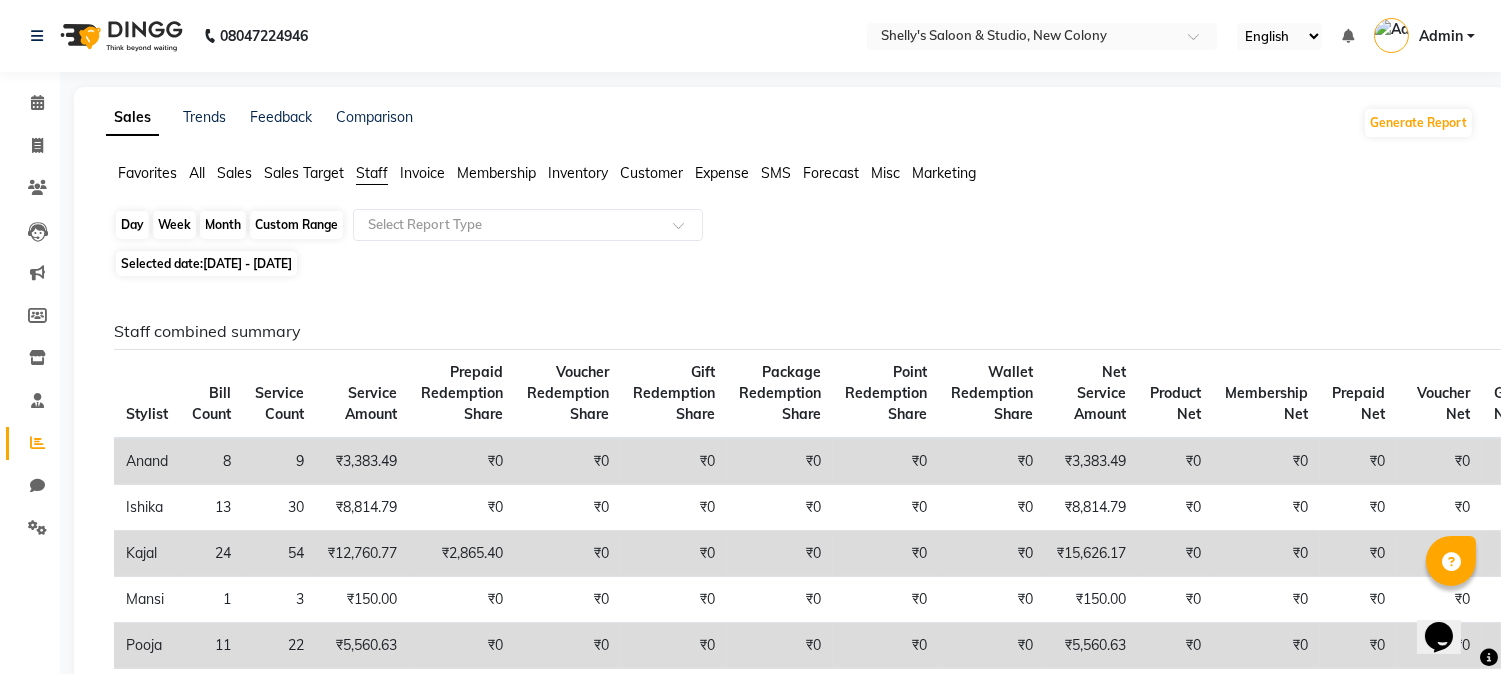 click on "Month" 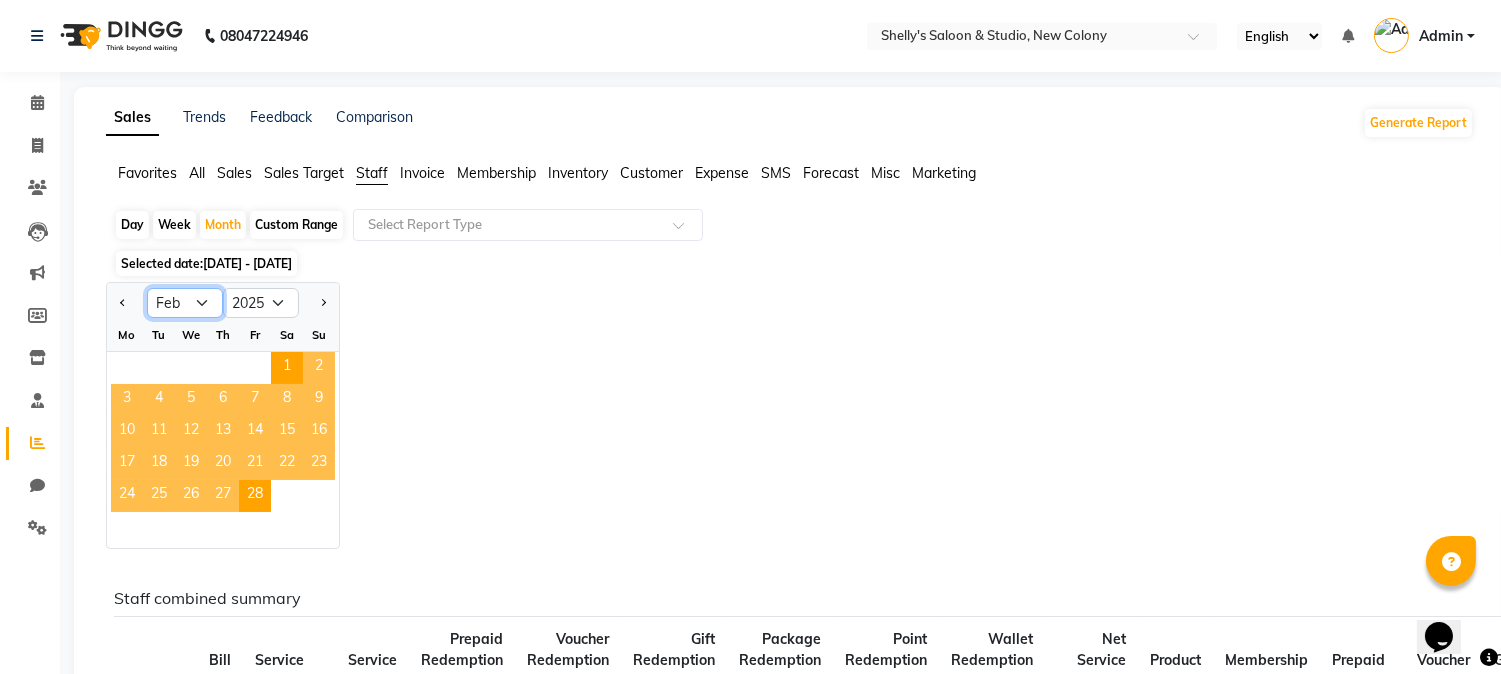 click on "Jan Feb Mar Apr May Jun Jul Aug Sep Oct Nov Dec" 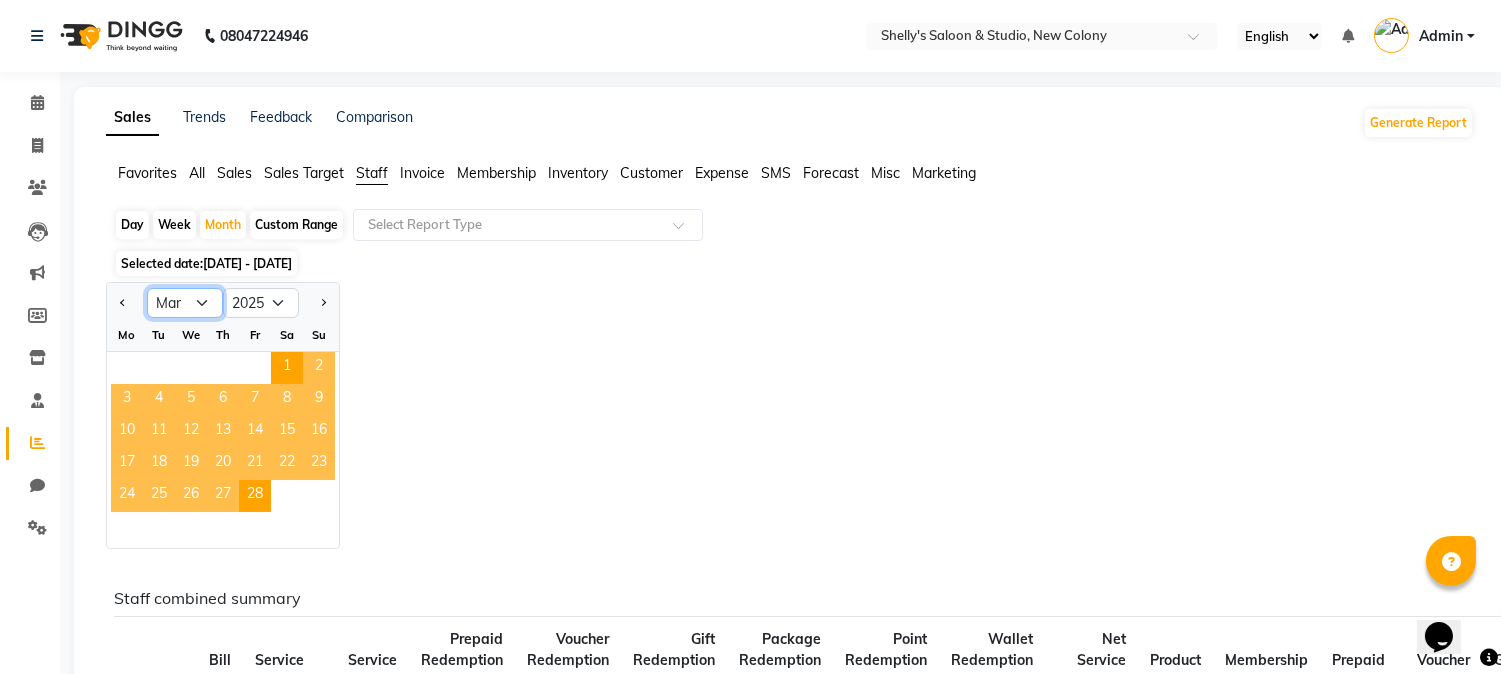 click on "Jan Feb Mar Apr May Jun Jul Aug Sep Oct Nov Dec" 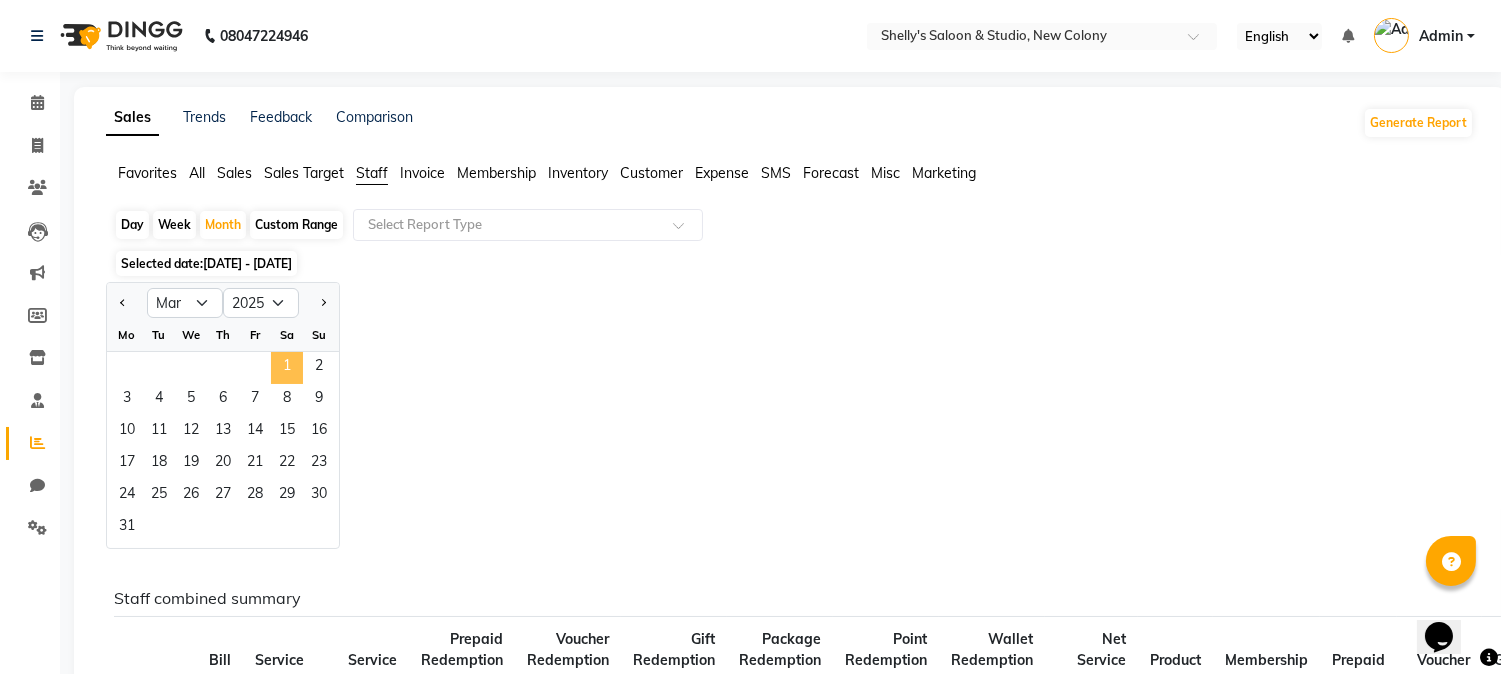 click on "1" 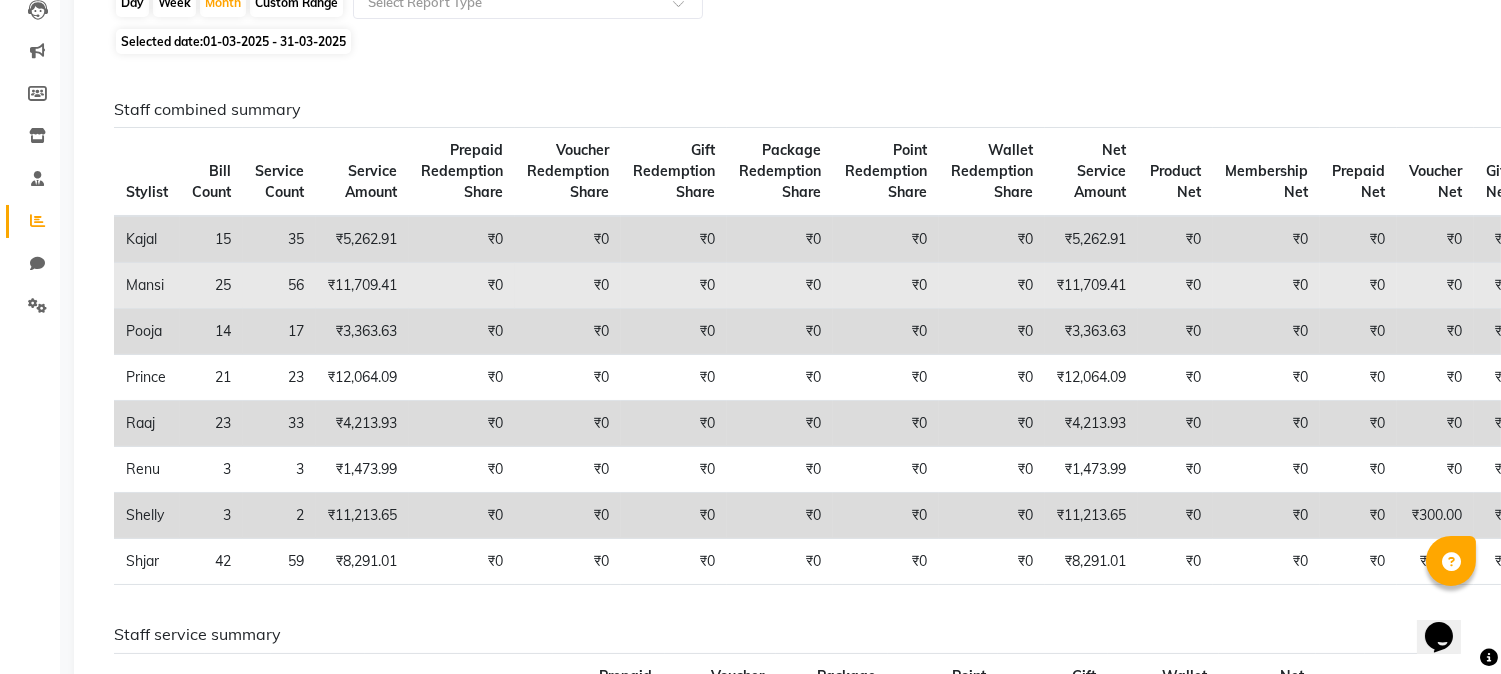 scroll, scrollTop: 111, scrollLeft: 0, axis: vertical 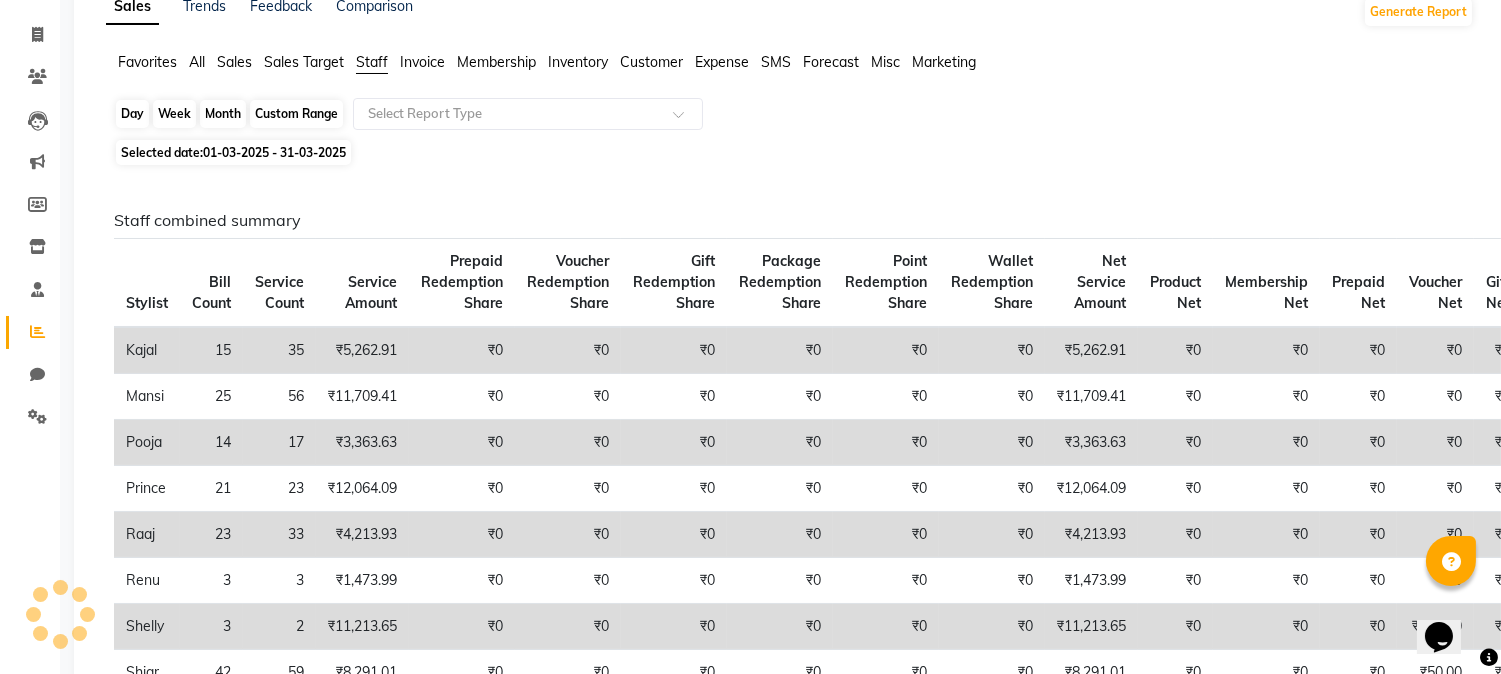 click on "Month" 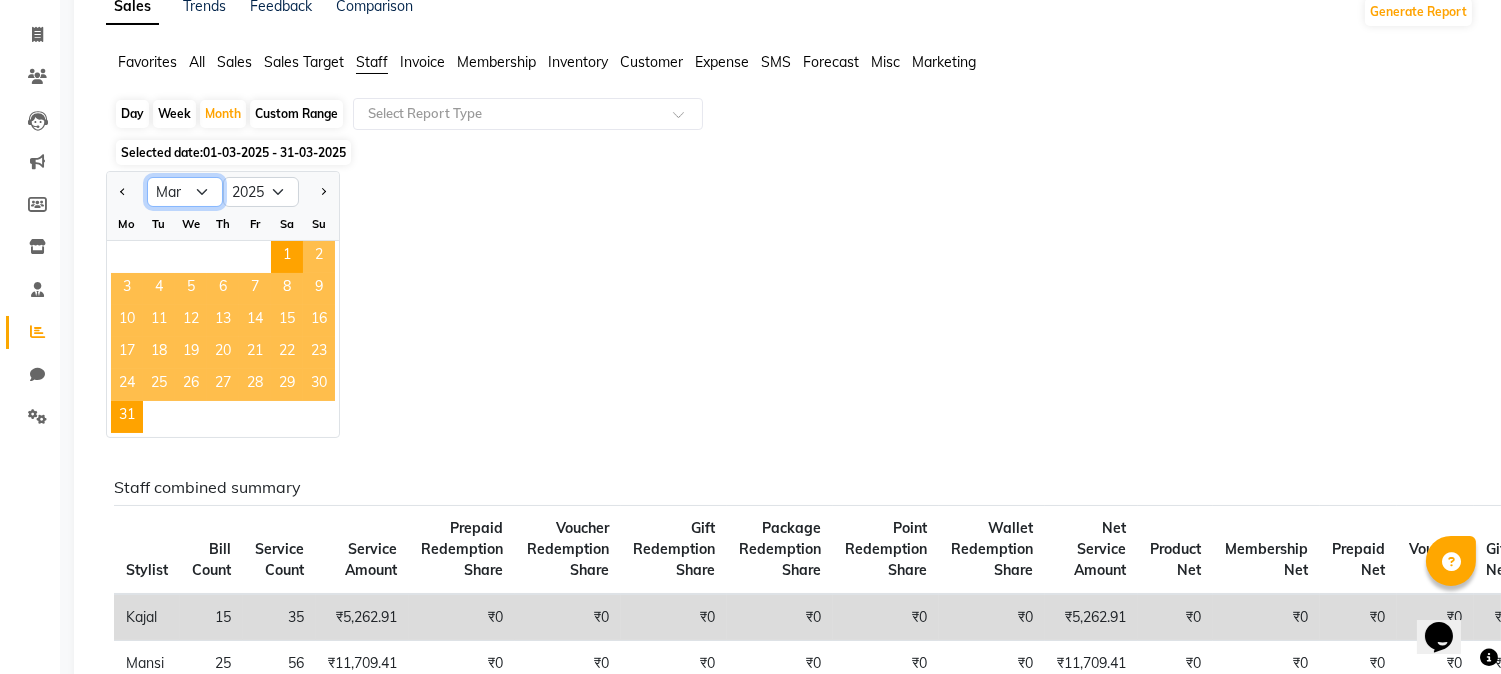 click on "Jan Feb Mar Apr May Jun Jul Aug Sep Oct Nov Dec" 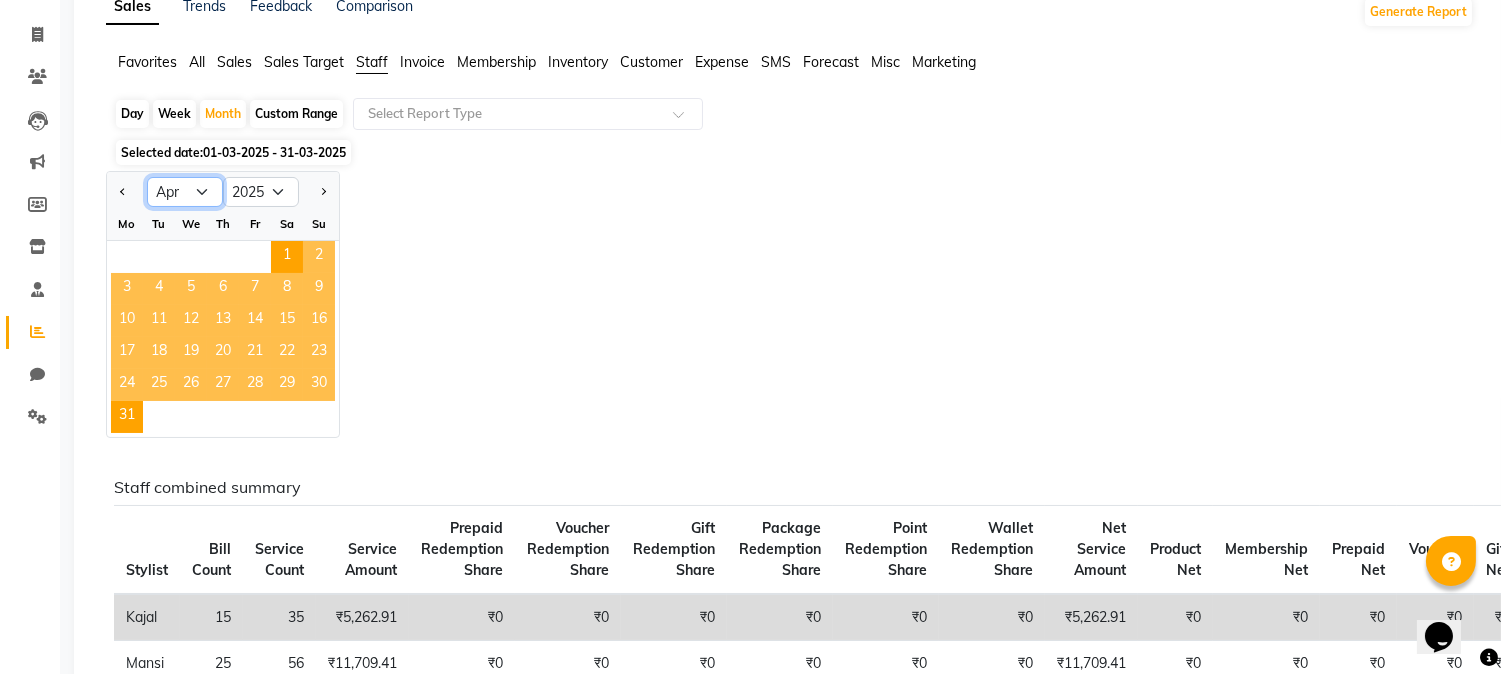 click on "Jan Feb Mar Apr May Jun Jul Aug Sep Oct Nov Dec" 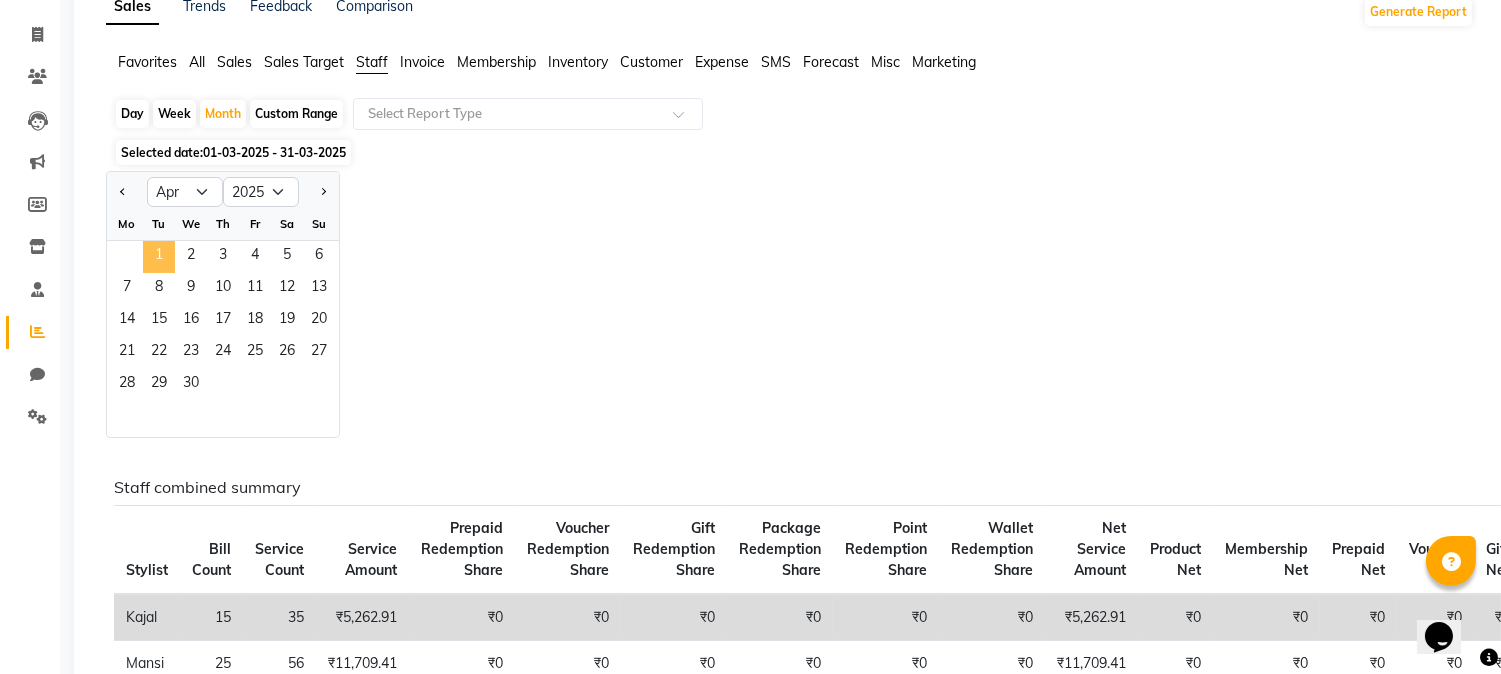 click on "1" 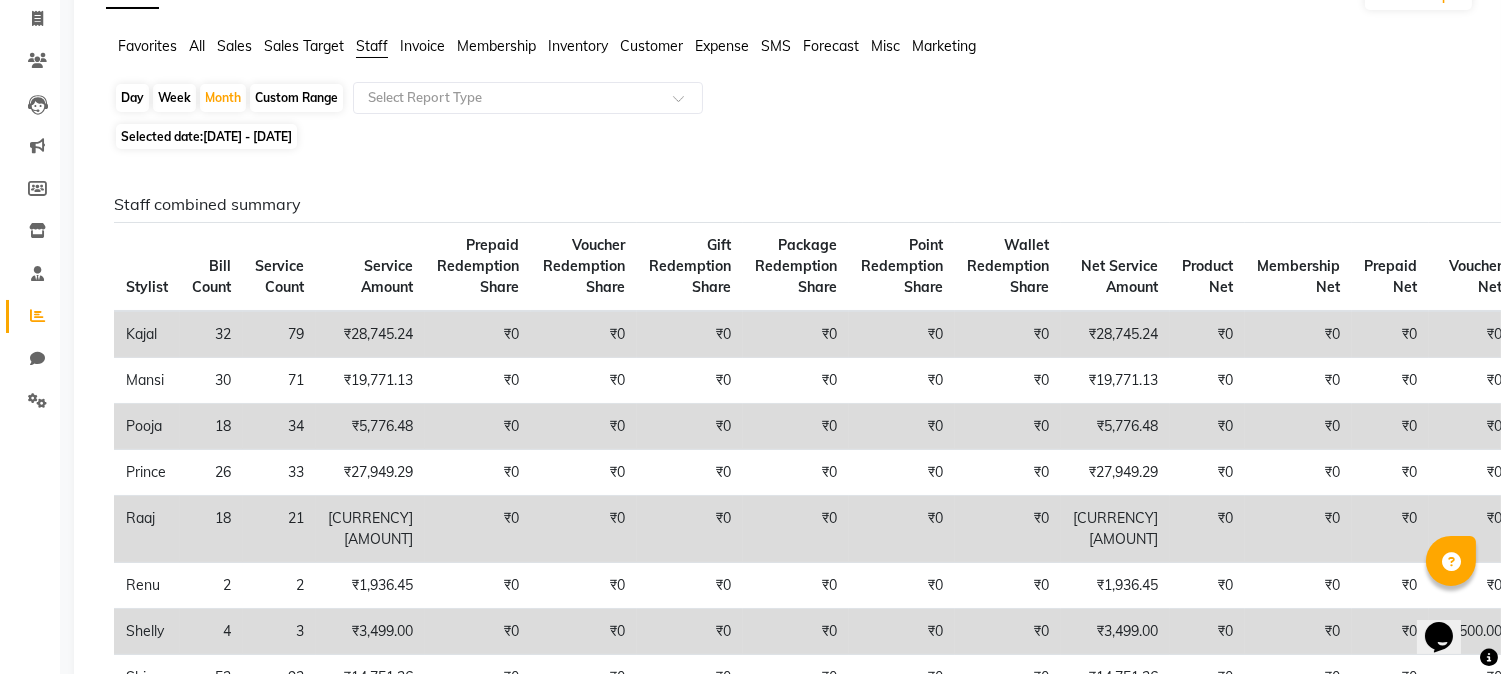 scroll, scrollTop: 111, scrollLeft: 0, axis: vertical 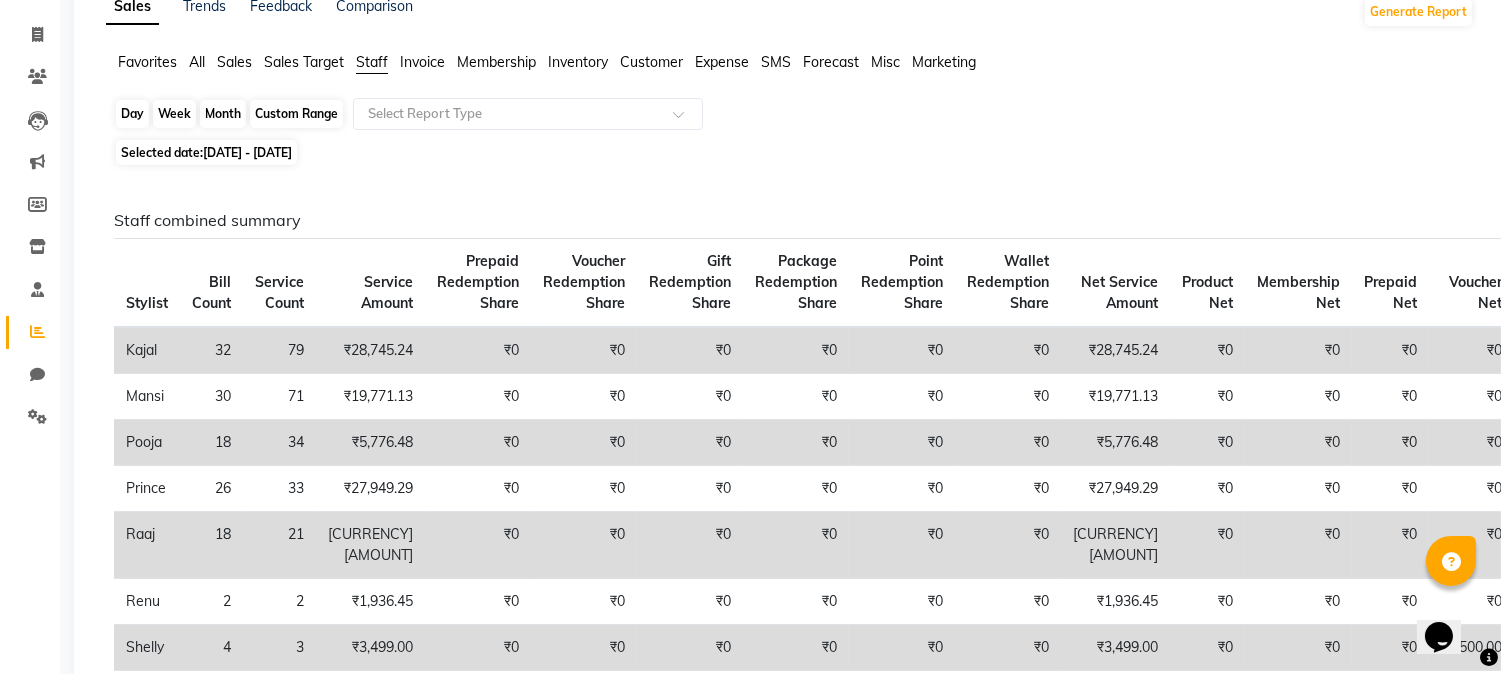 click on "Month" 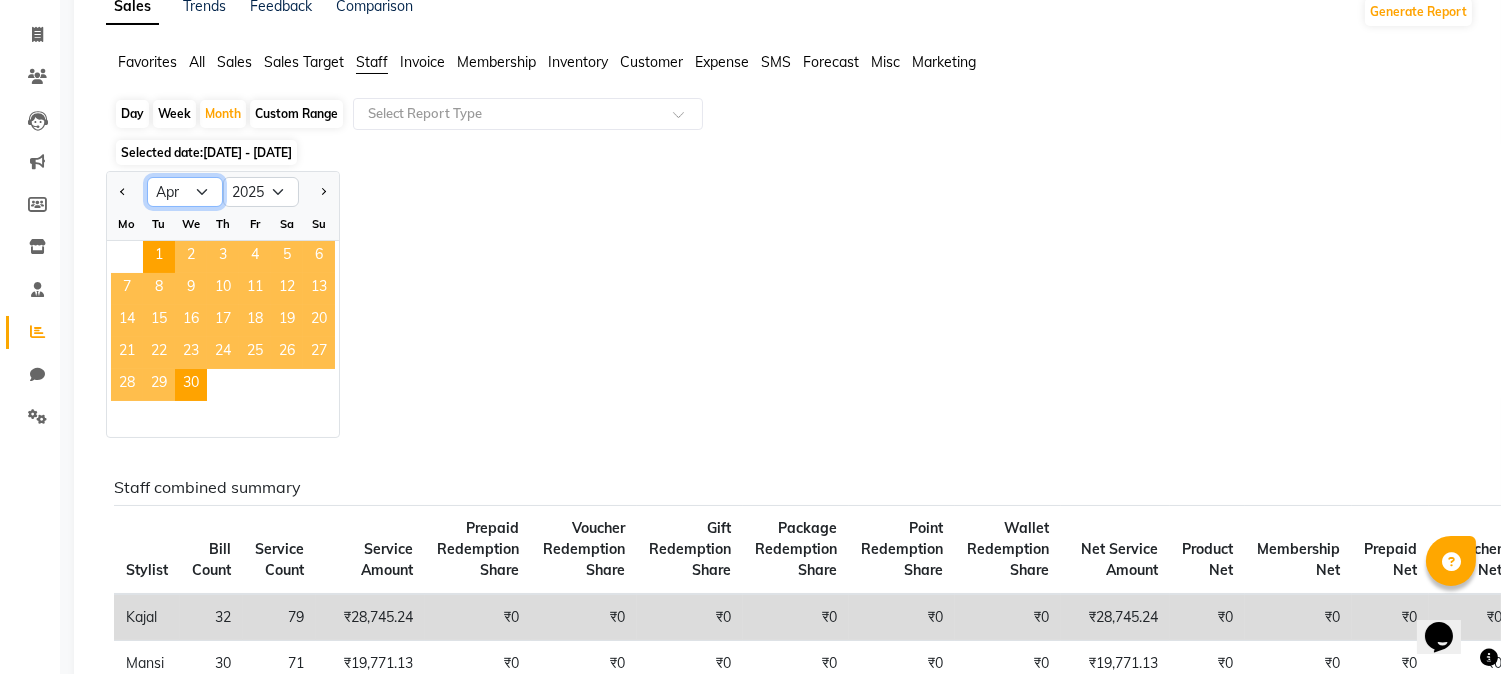 click on "Jan Feb Mar Apr May Jun Jul Aug Sep Oct Nov Dec" 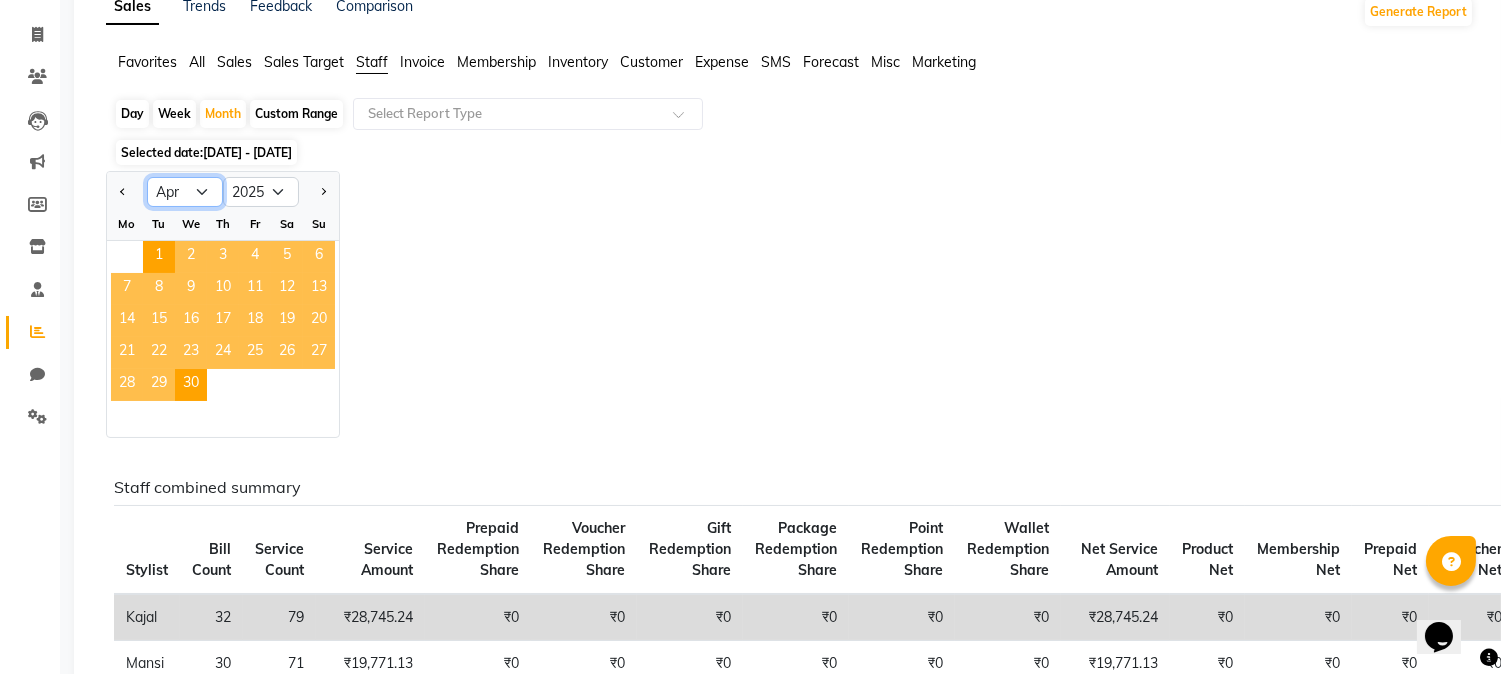 select on "5" 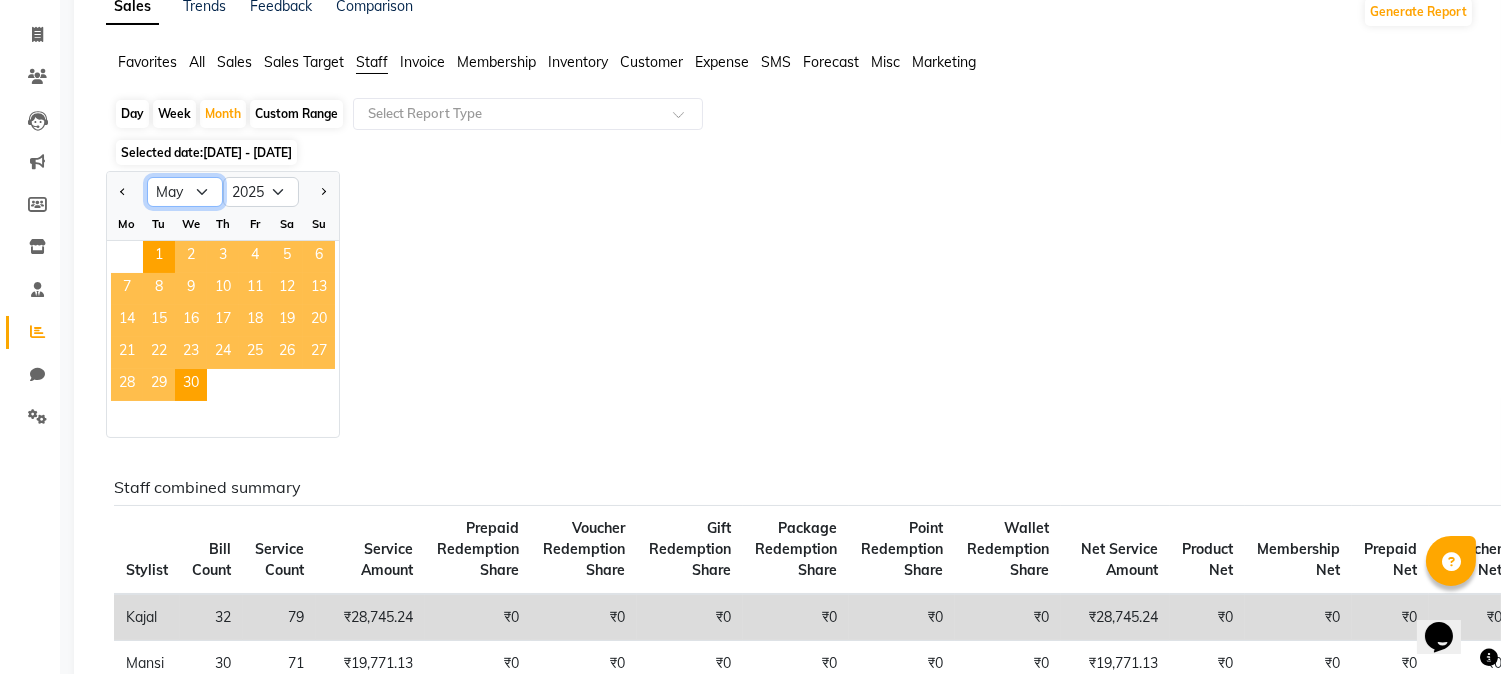 click on "Jan Feb Mar Apr May Jun Jul Aug Sep Oct Nov Dec" 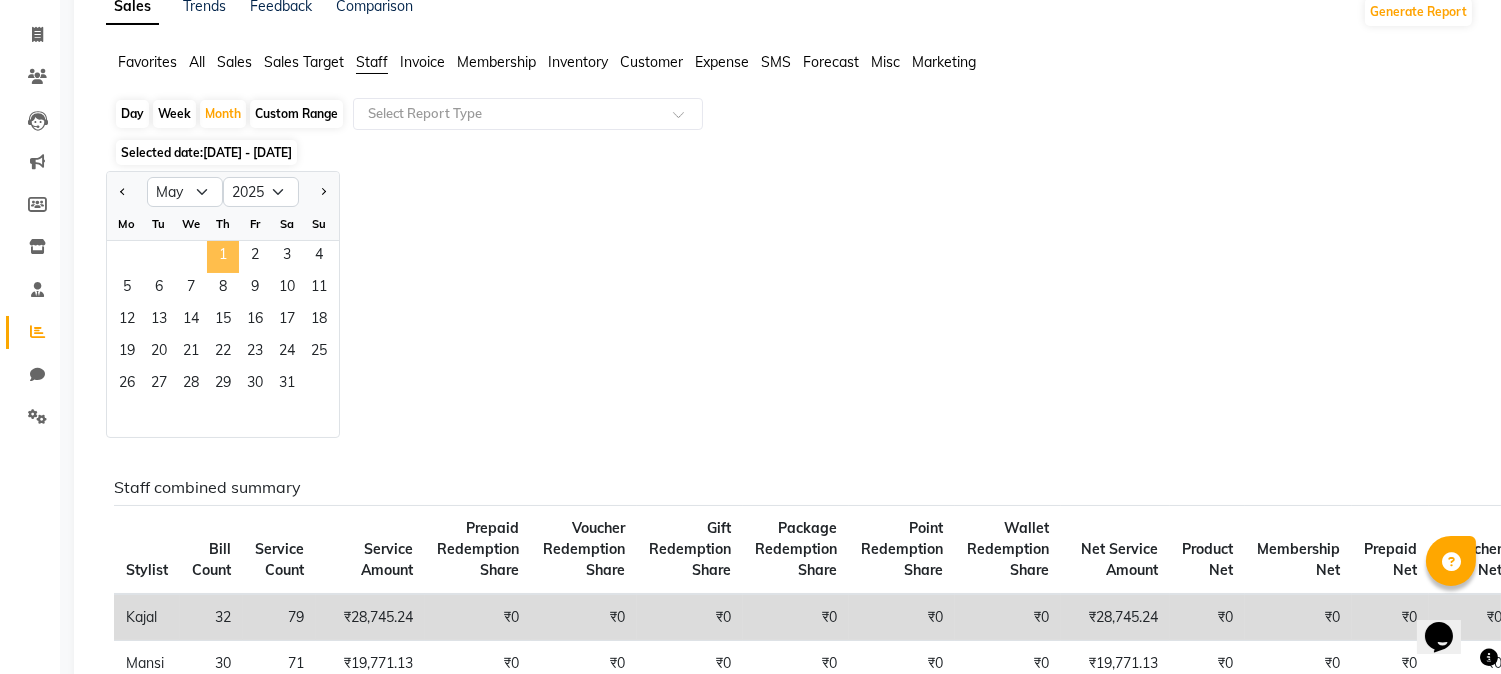 click on "1" 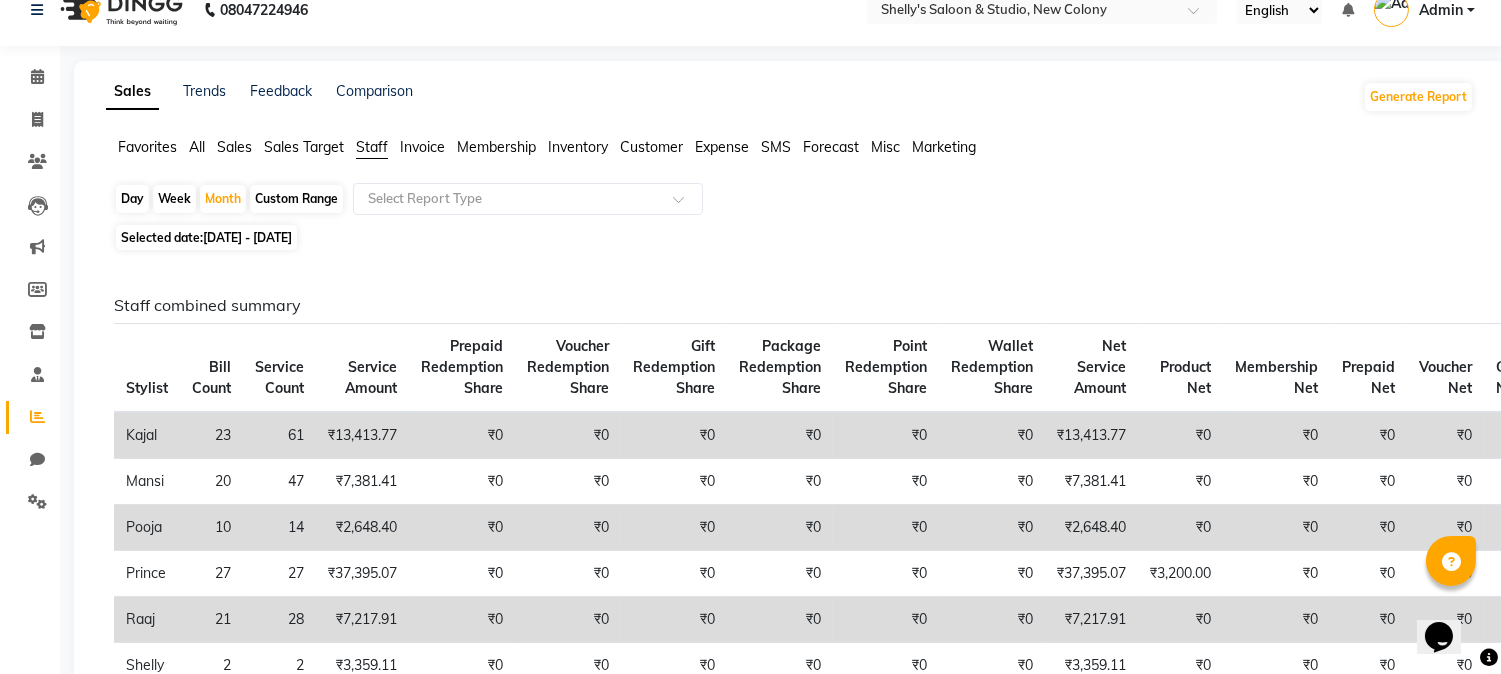 scroll, scrollTop: 0, scrollLeft: 0, axis: both 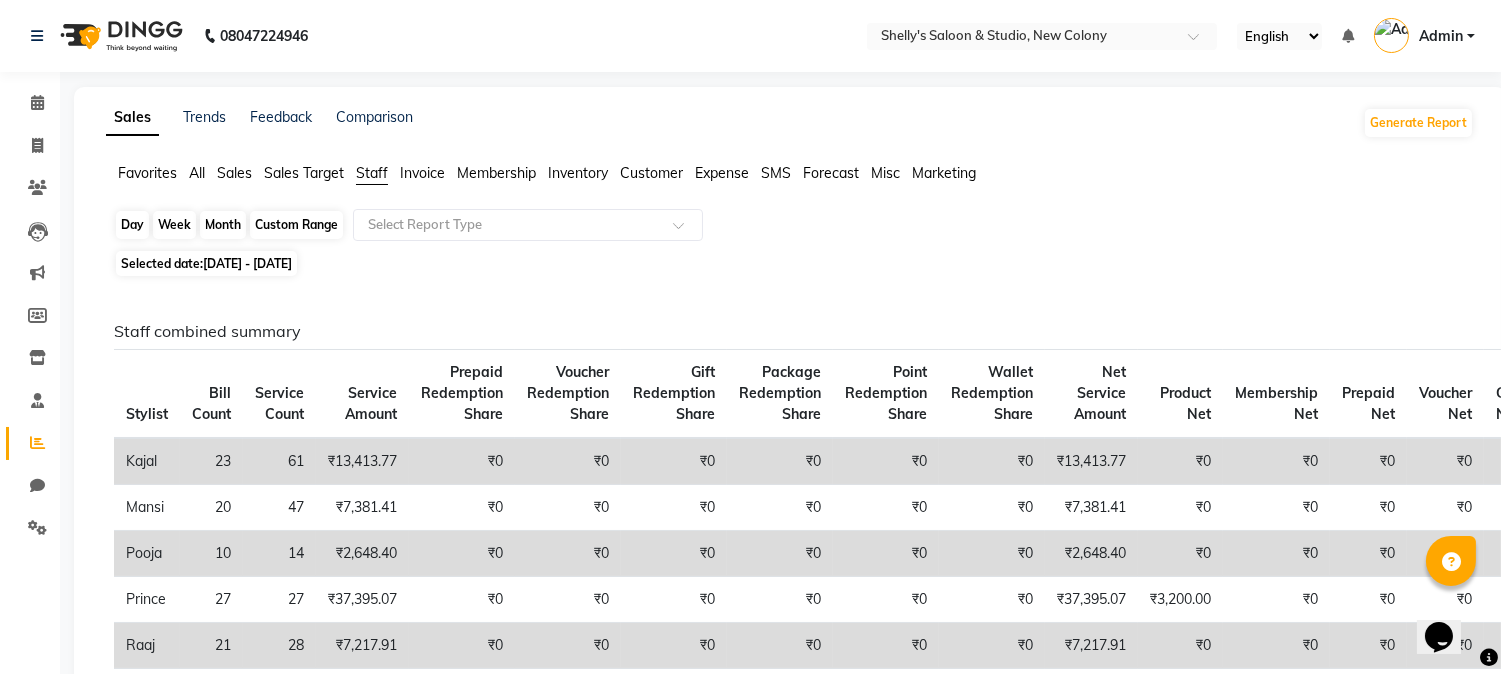 click on "Month" 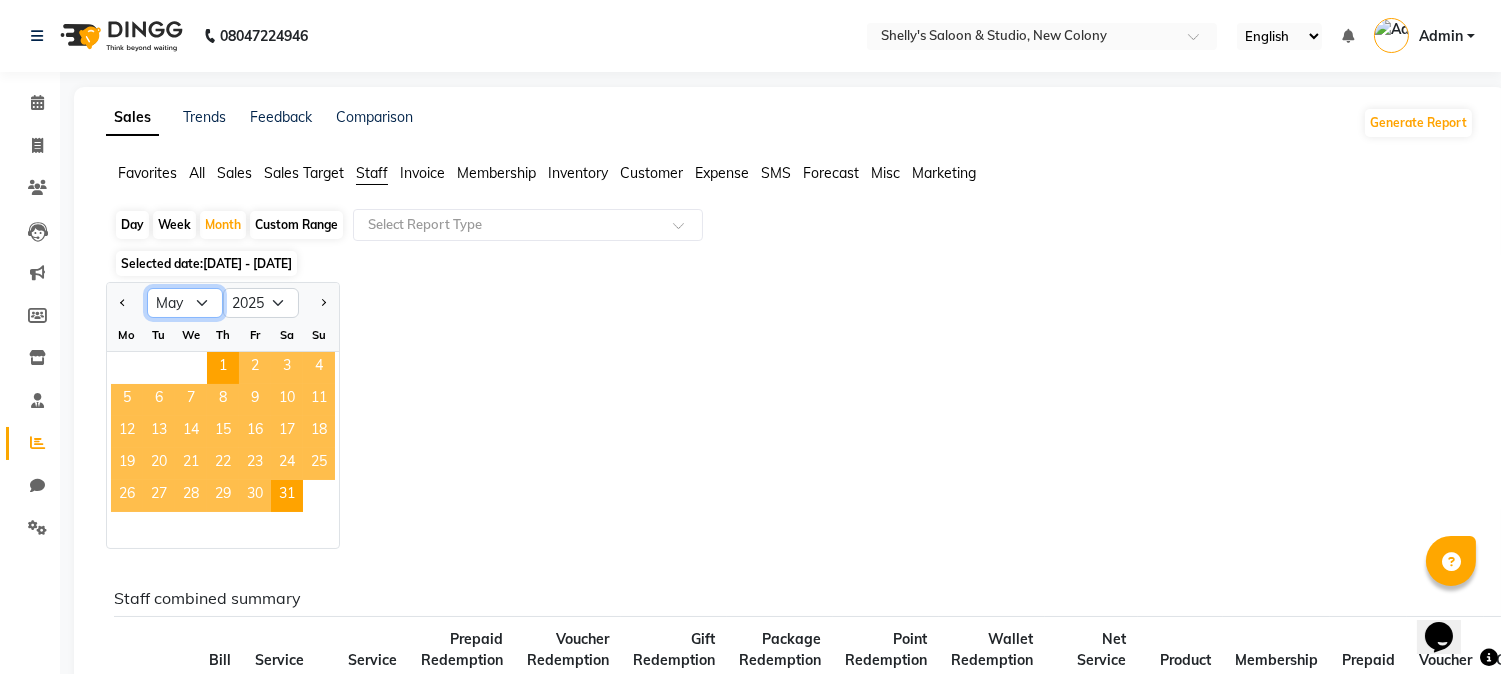 click on "Jan Feb Mar Apr May Jun Jul Aug Sep Oct Nov Dec" 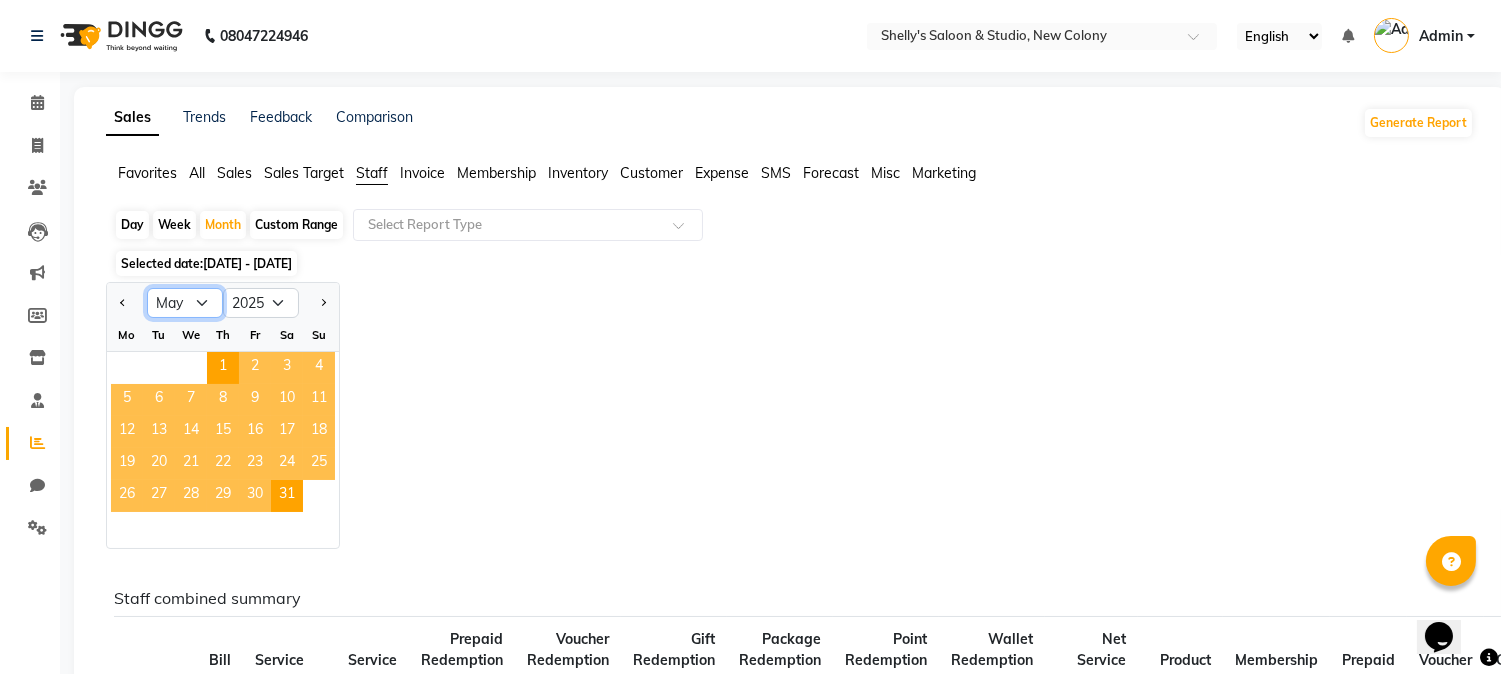 select on "6" 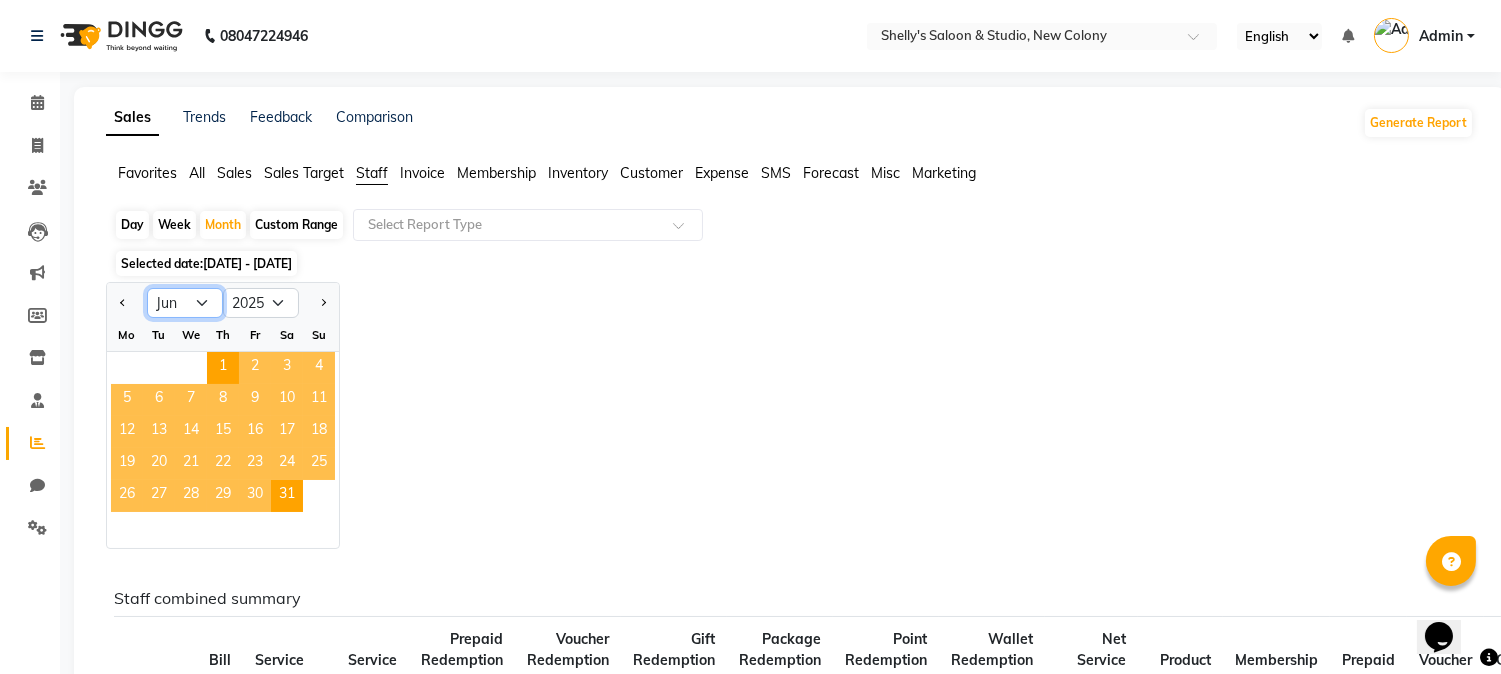 click on "Jan Feb Mar Apr May Jun Jul Aug Sep Oct Nov Dec" 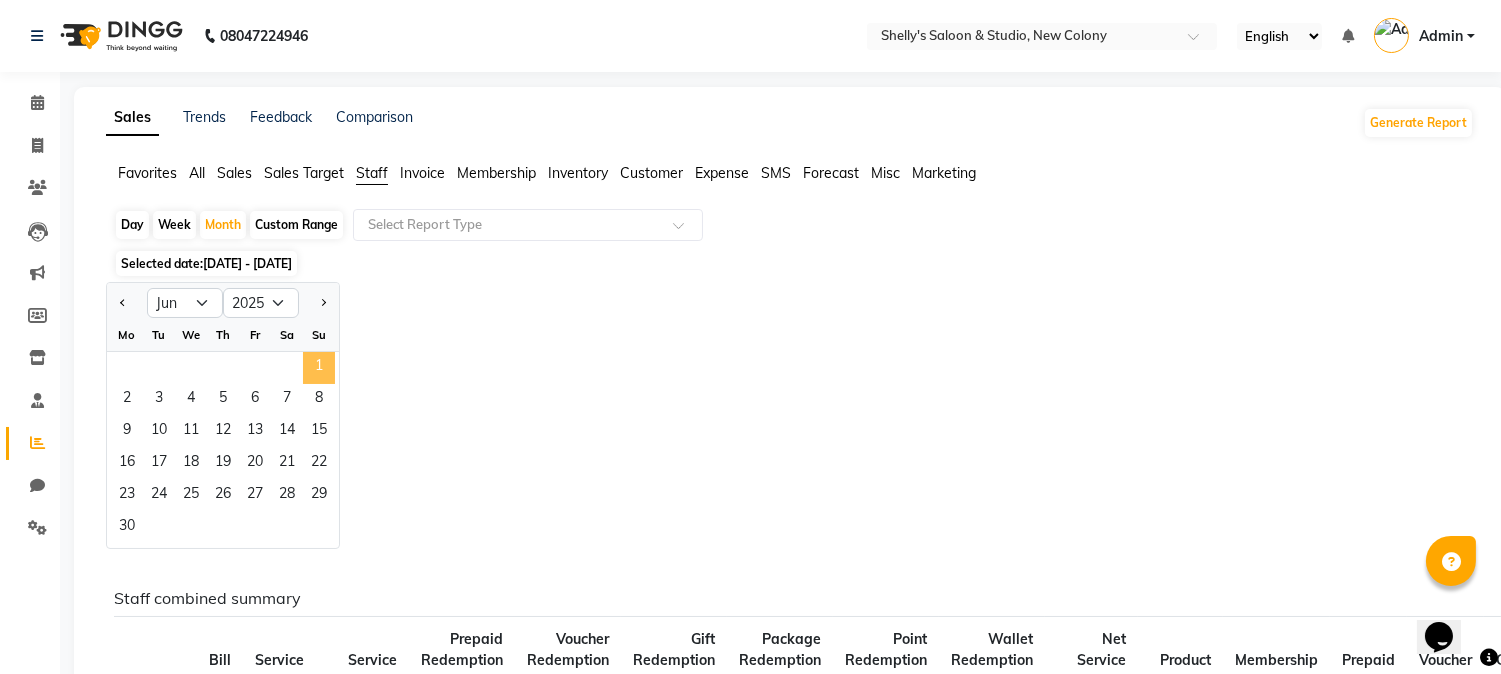 click on "1" 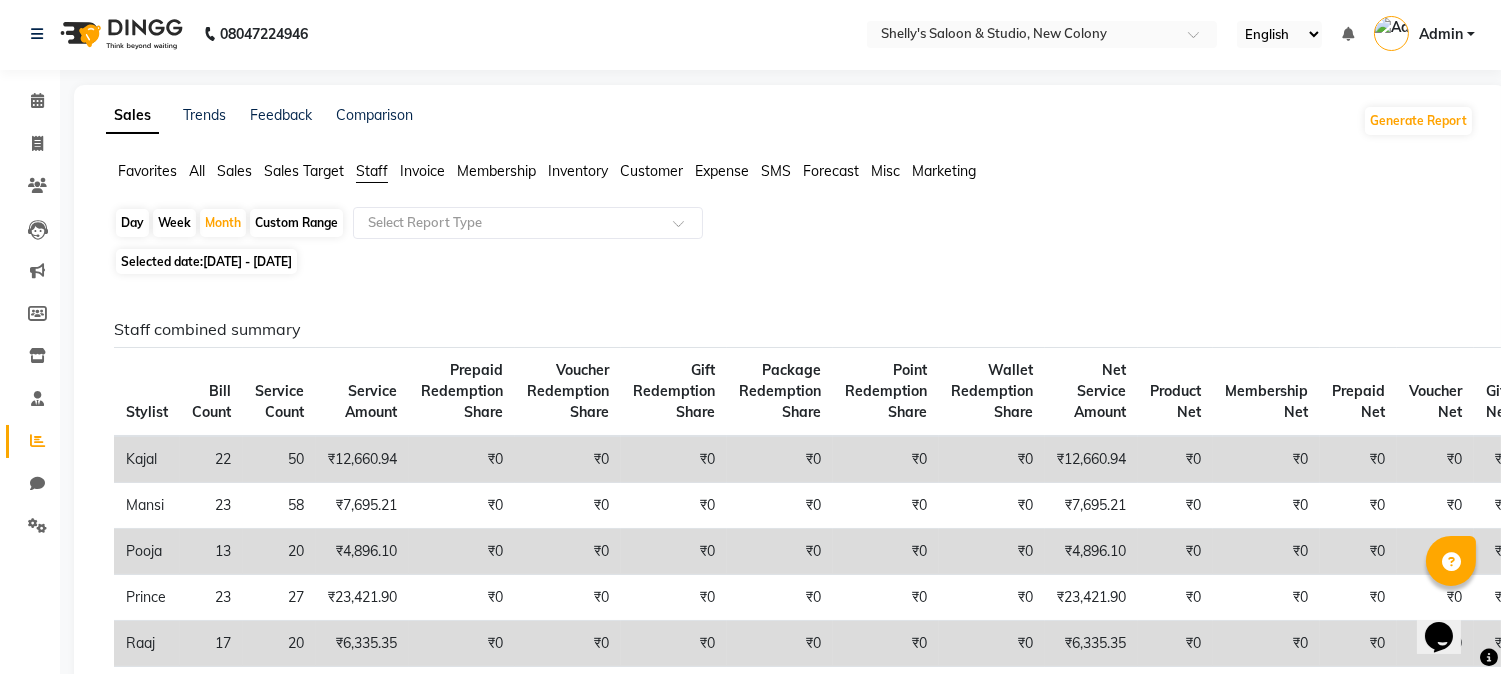 scroll, scrollTop: 0, scrollLeft: 0, axis: both 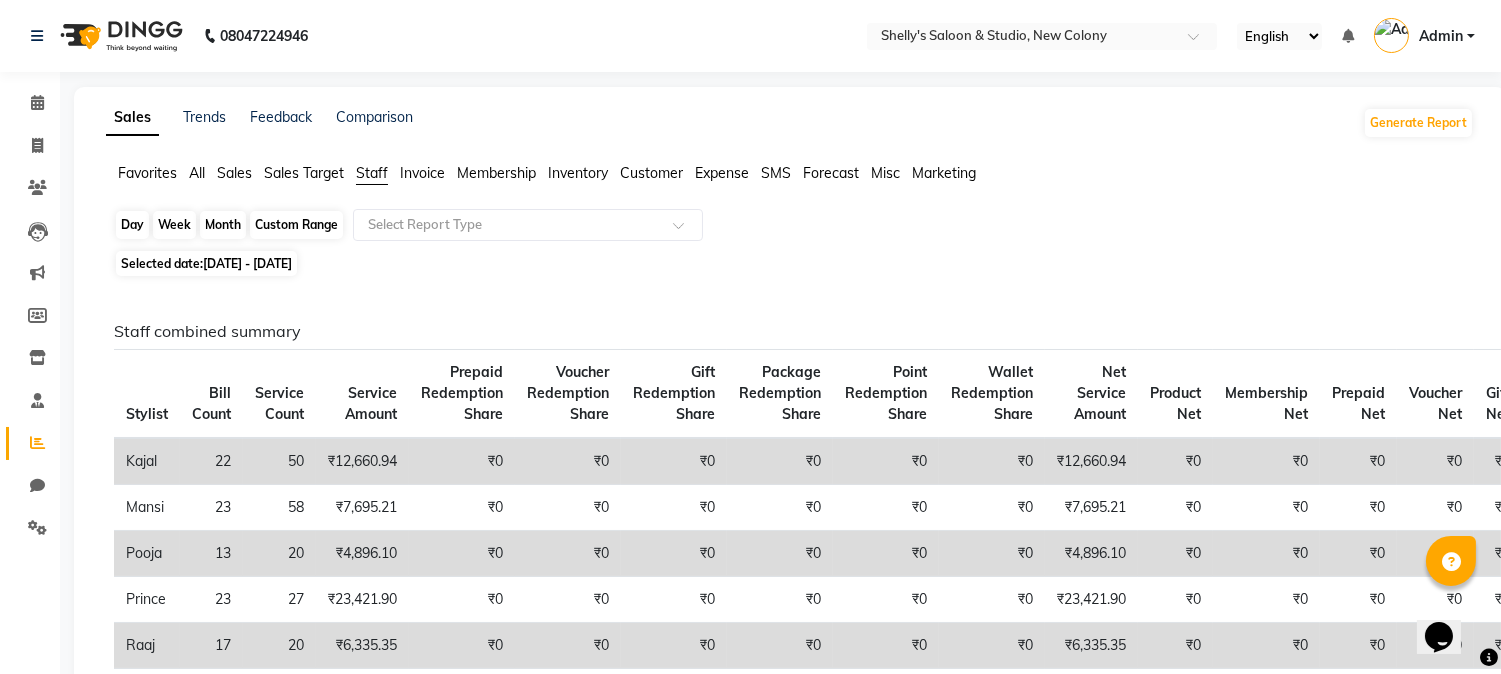 click on "Month" 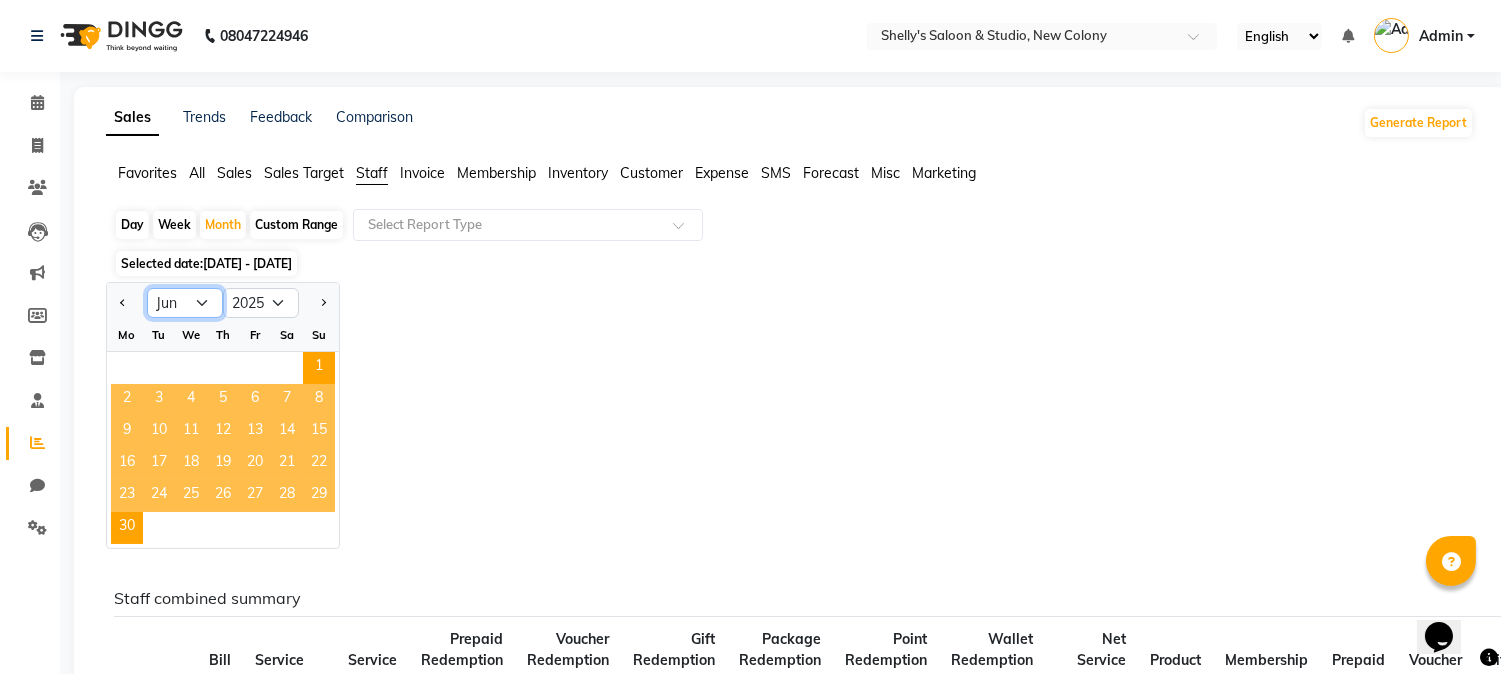 click on "Jan Feb Mar Apr May Jun Jul Aug Sep Oct Nov Dec" 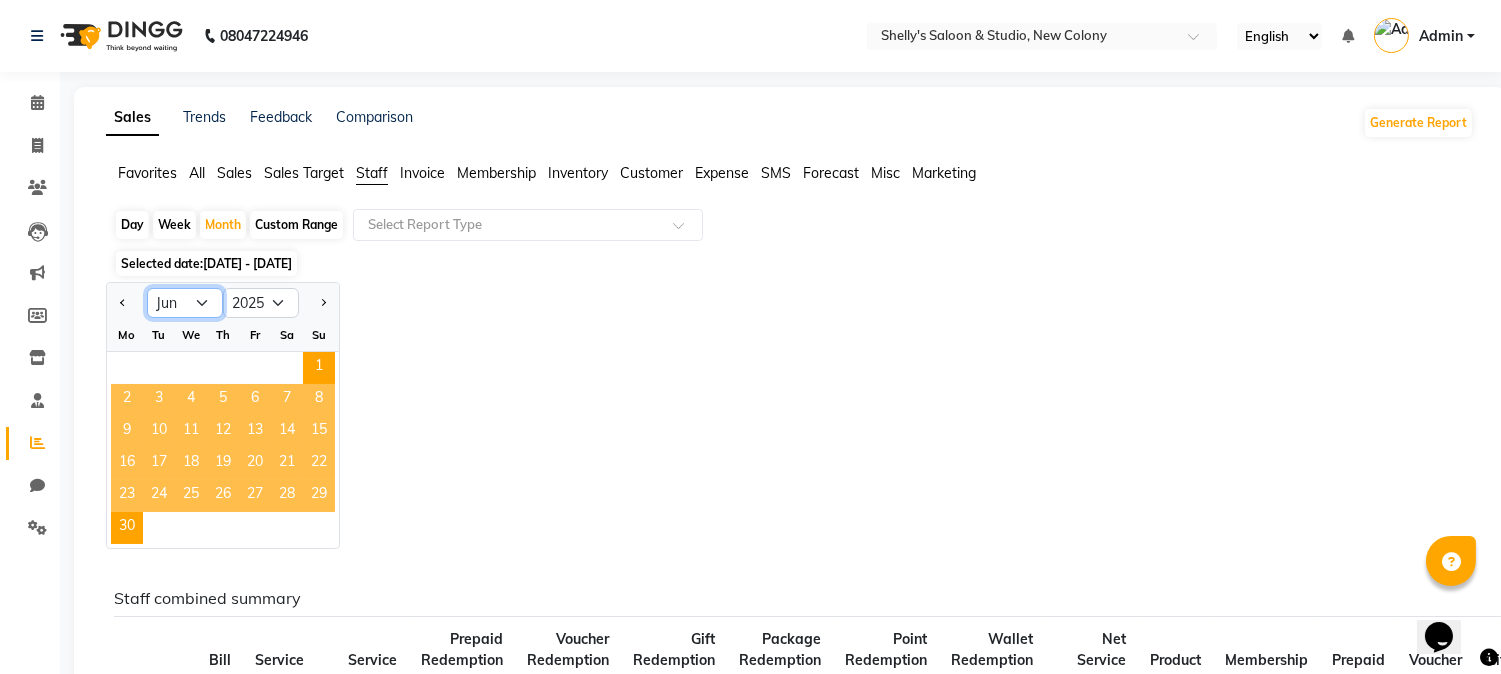 select on "7" 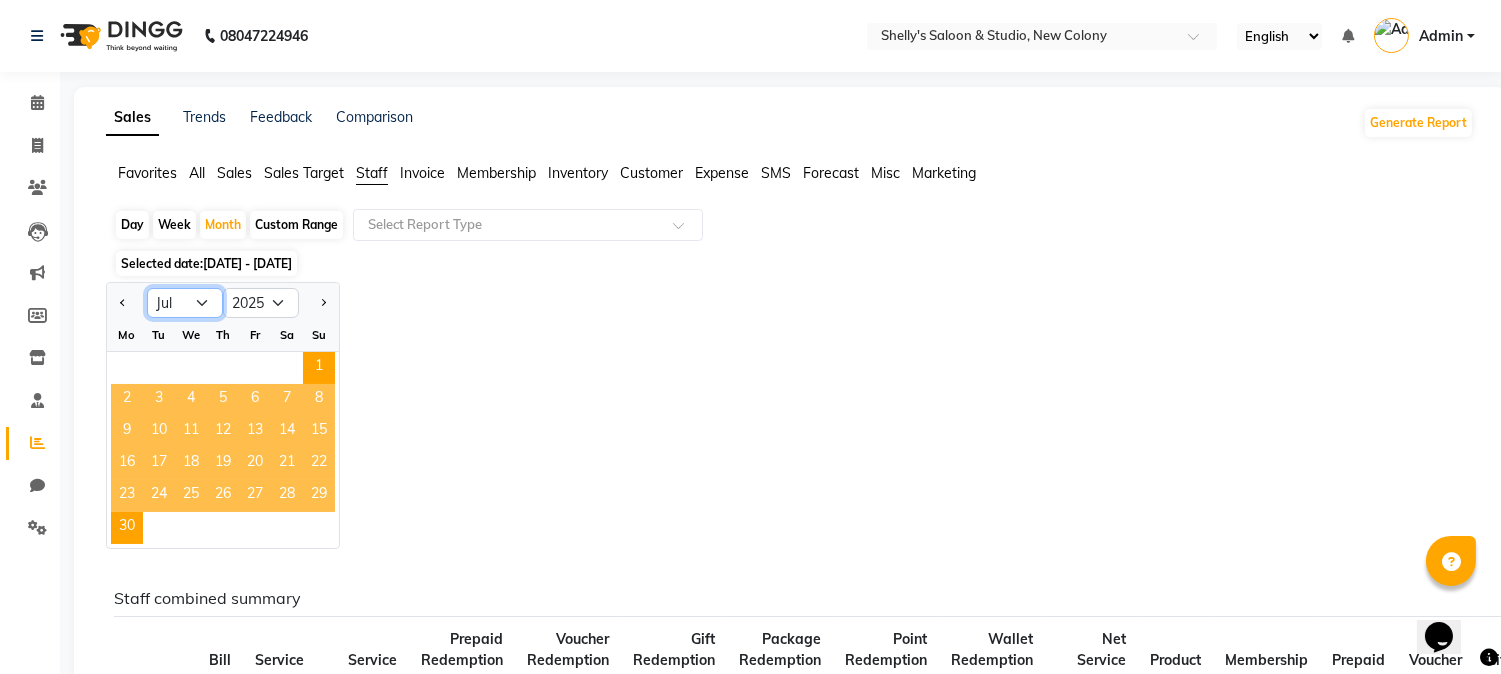 click on "Jan Feb Mar Apr May Jun Jul Aug Sep Oct Nov Dec" 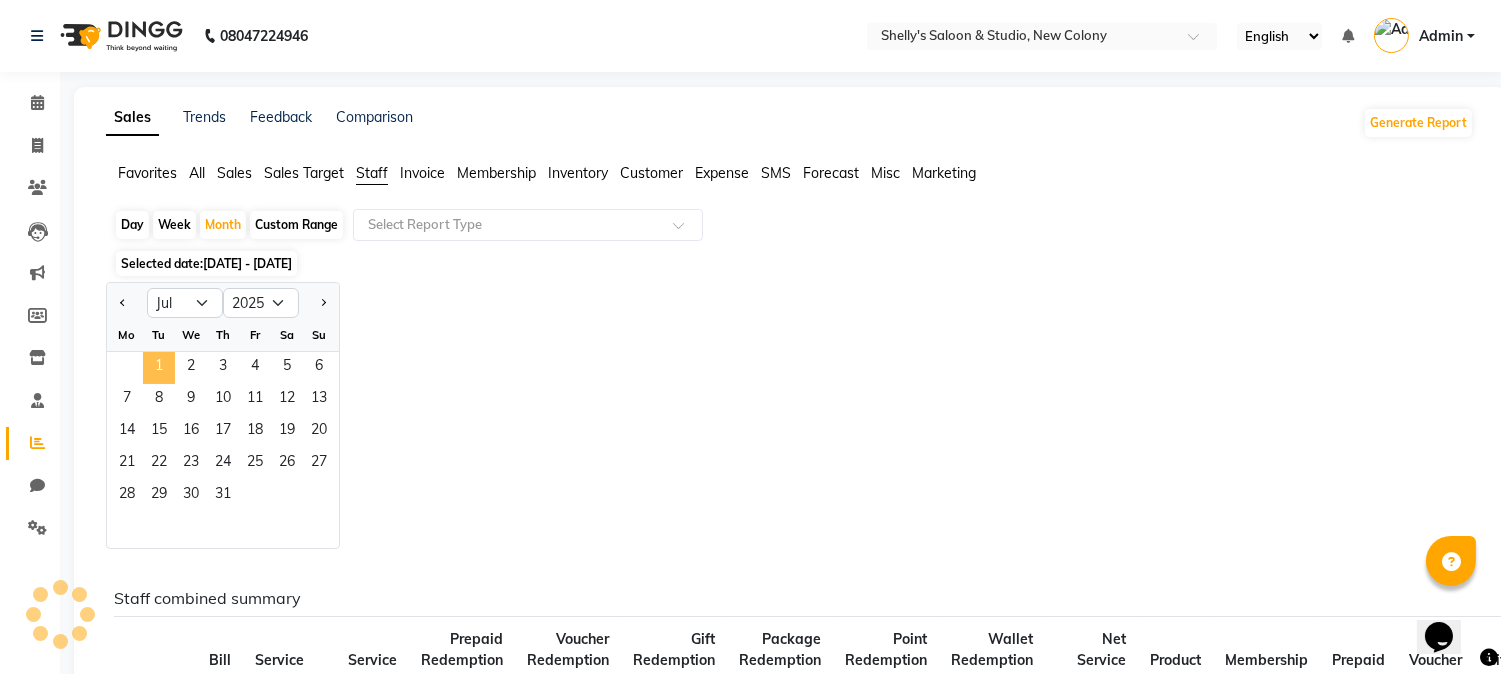 click on "1" 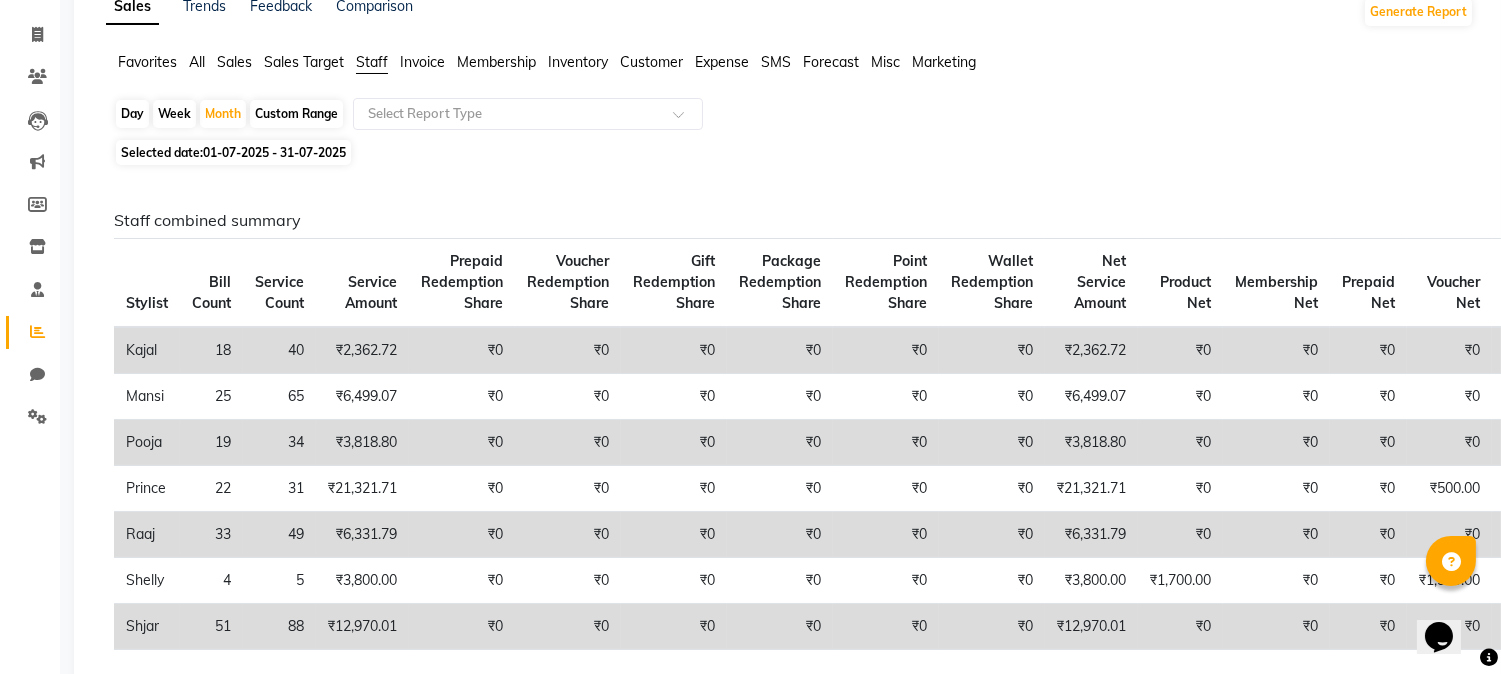 scroll, scrollTop: 0, scrollLeft: 0, axis: both 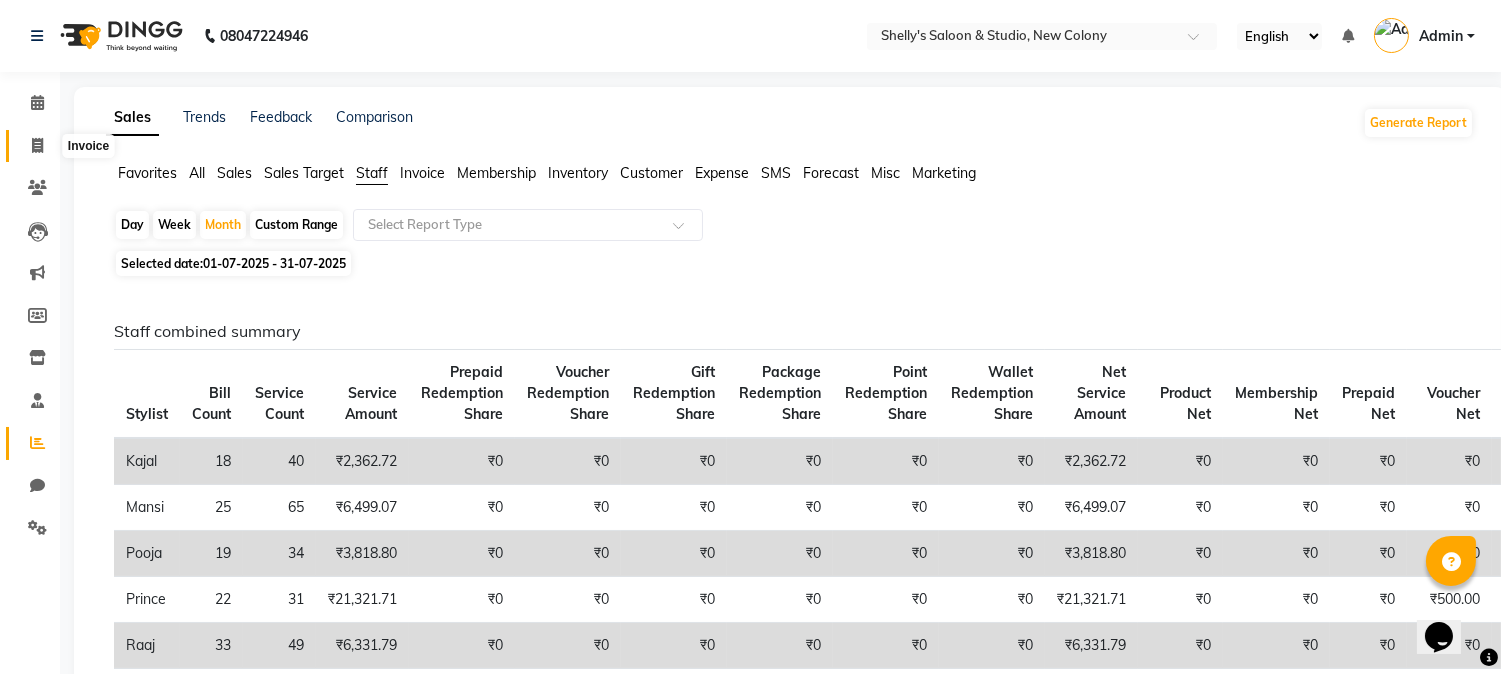 click 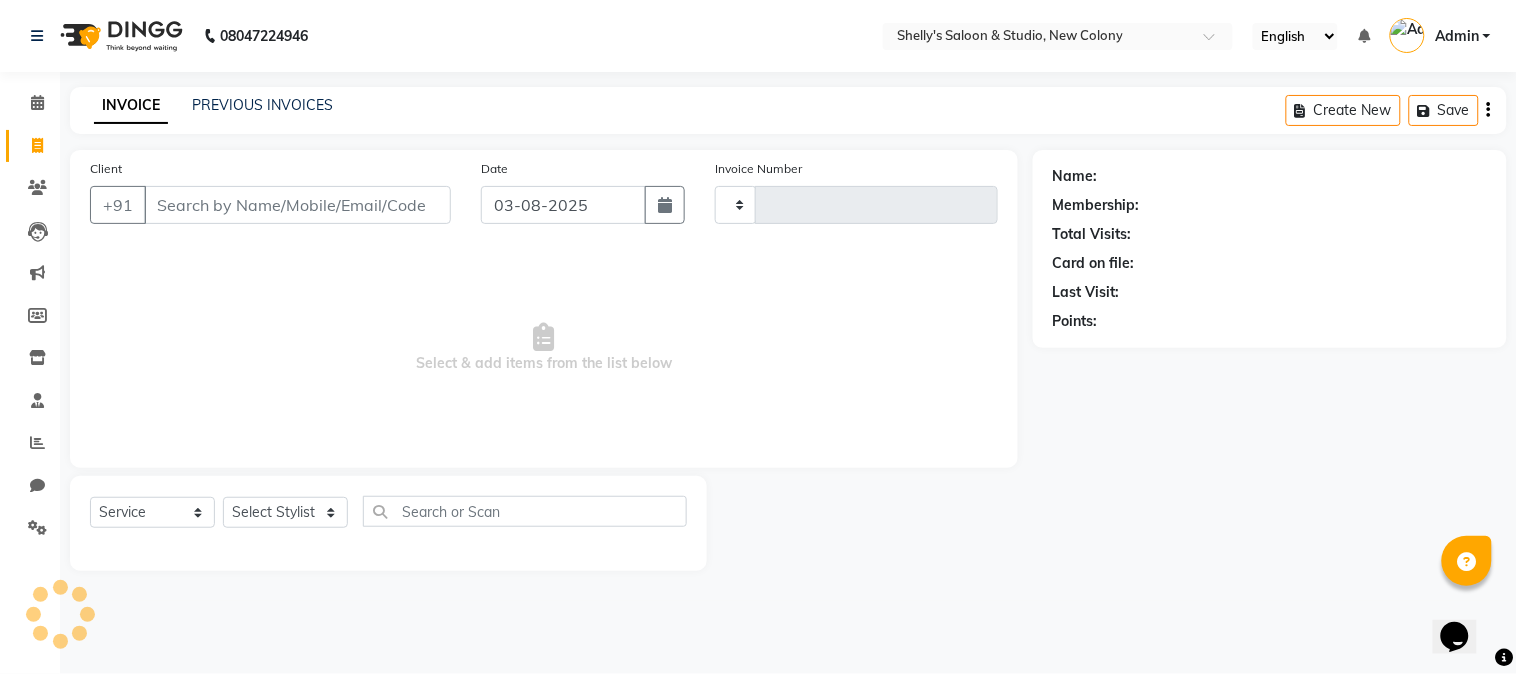 type on "0551" 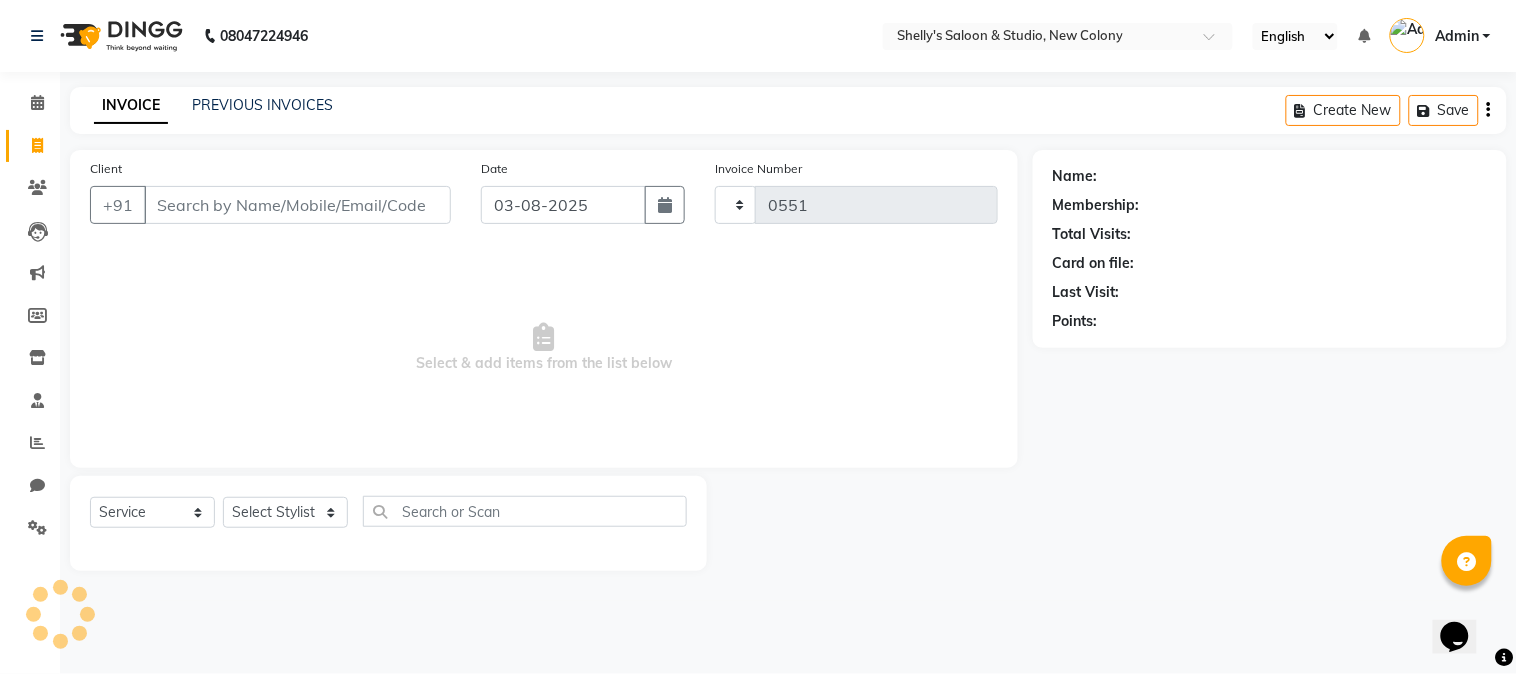 select on "7536" 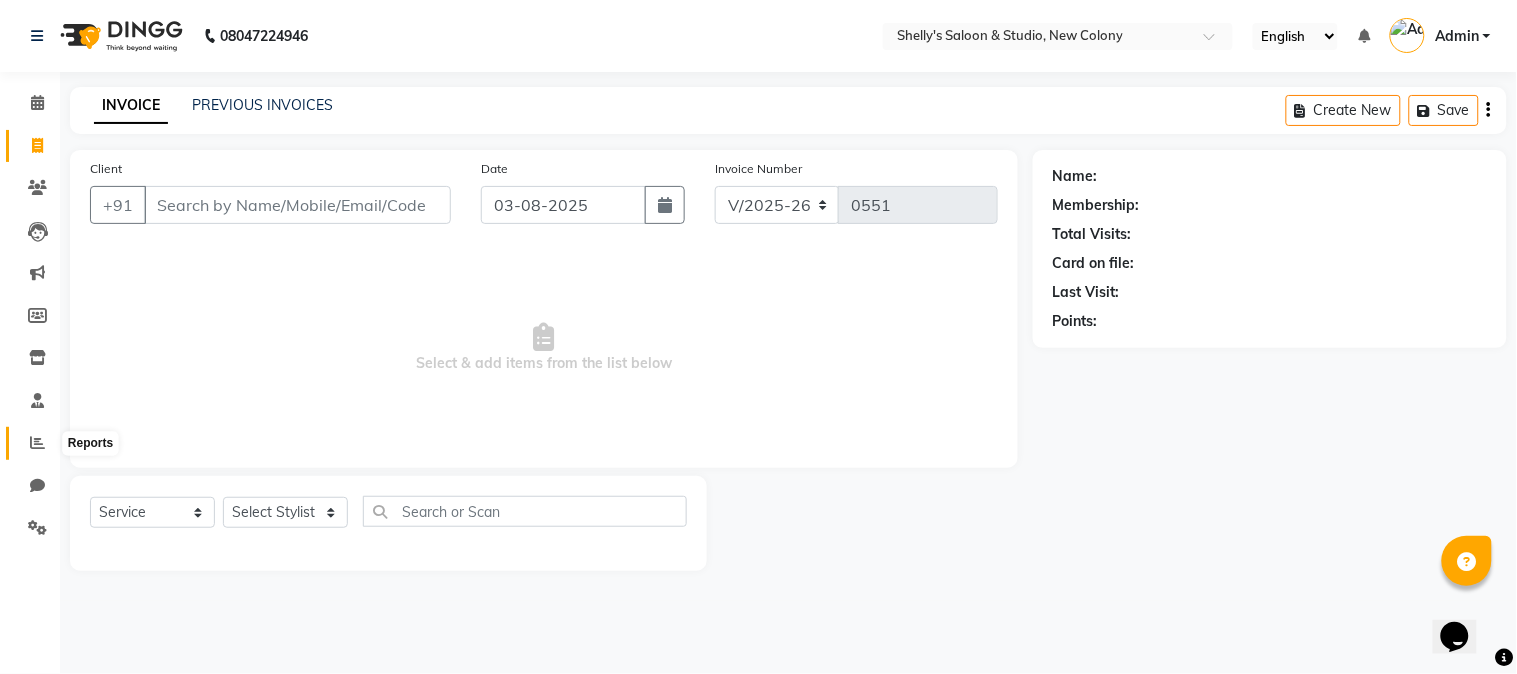 click 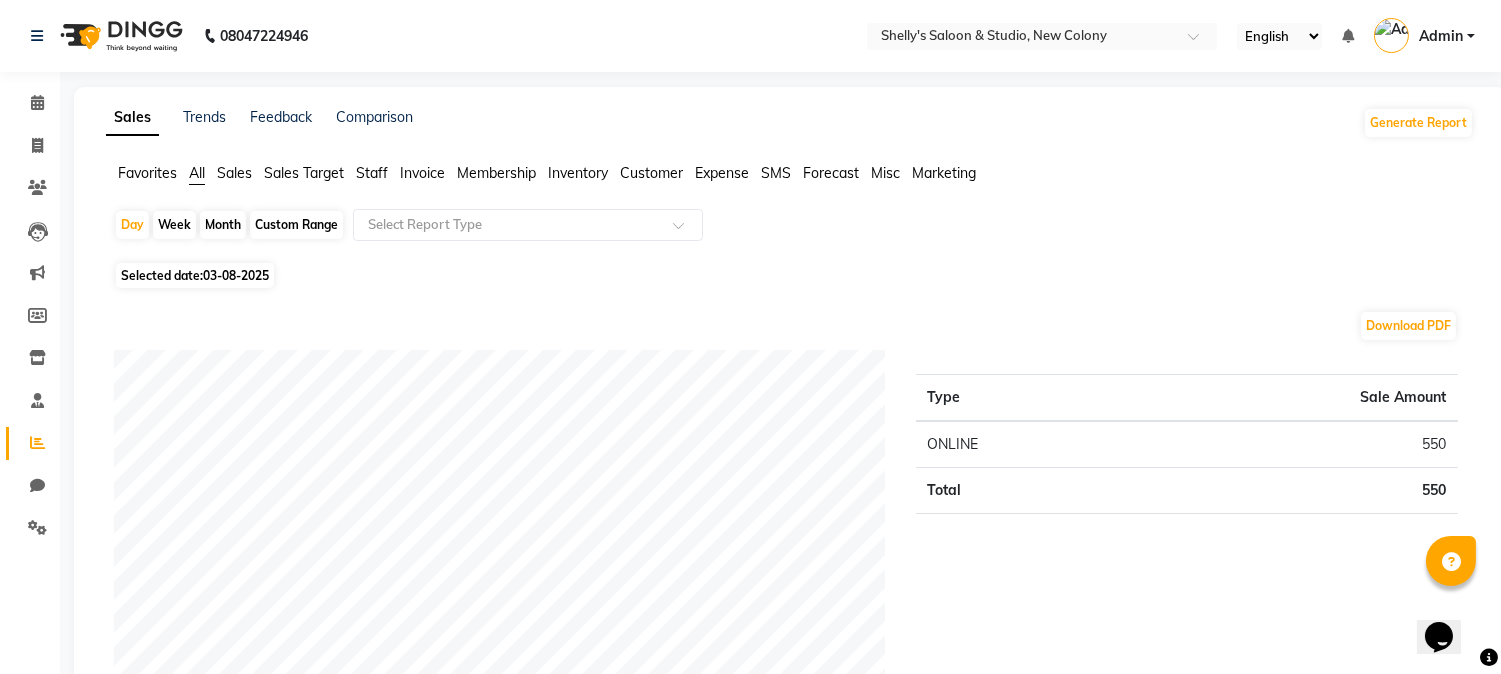 click on "Selected date:  03-08-2025" 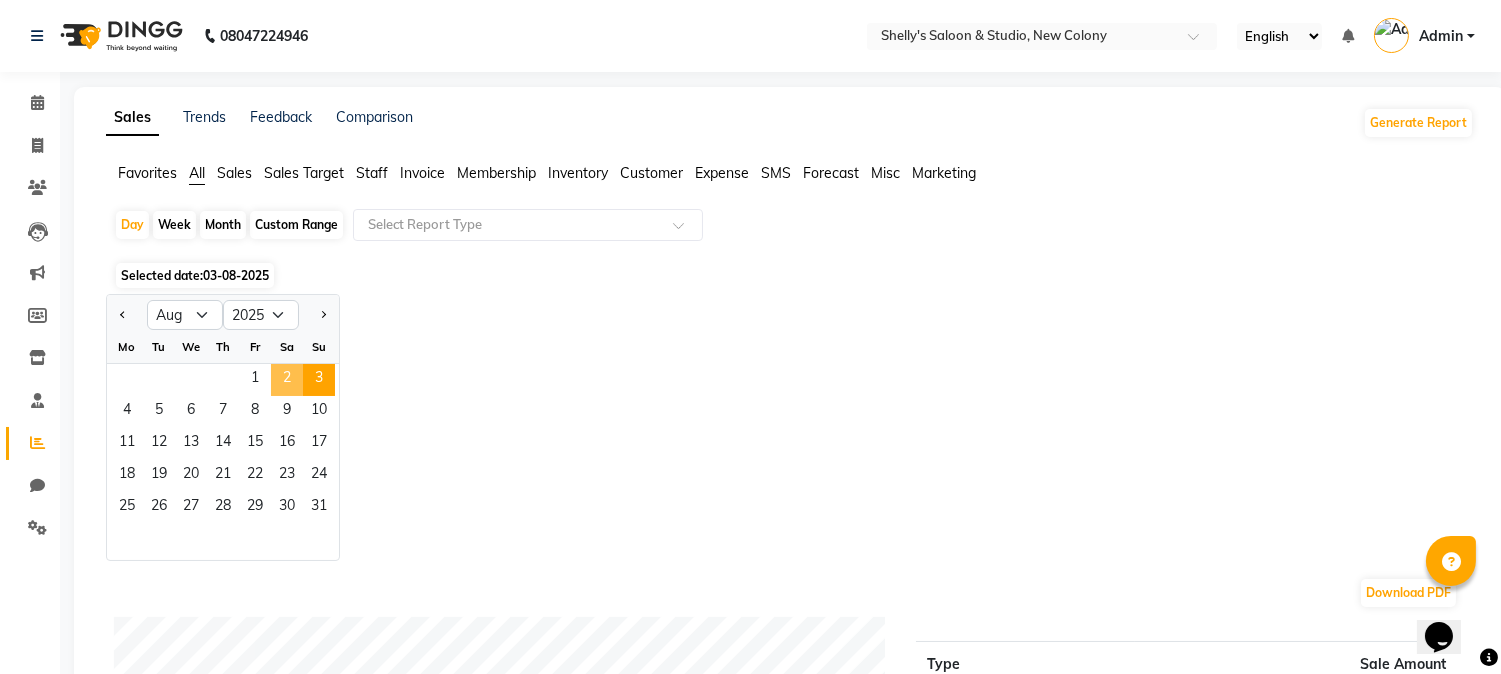 click on "2" 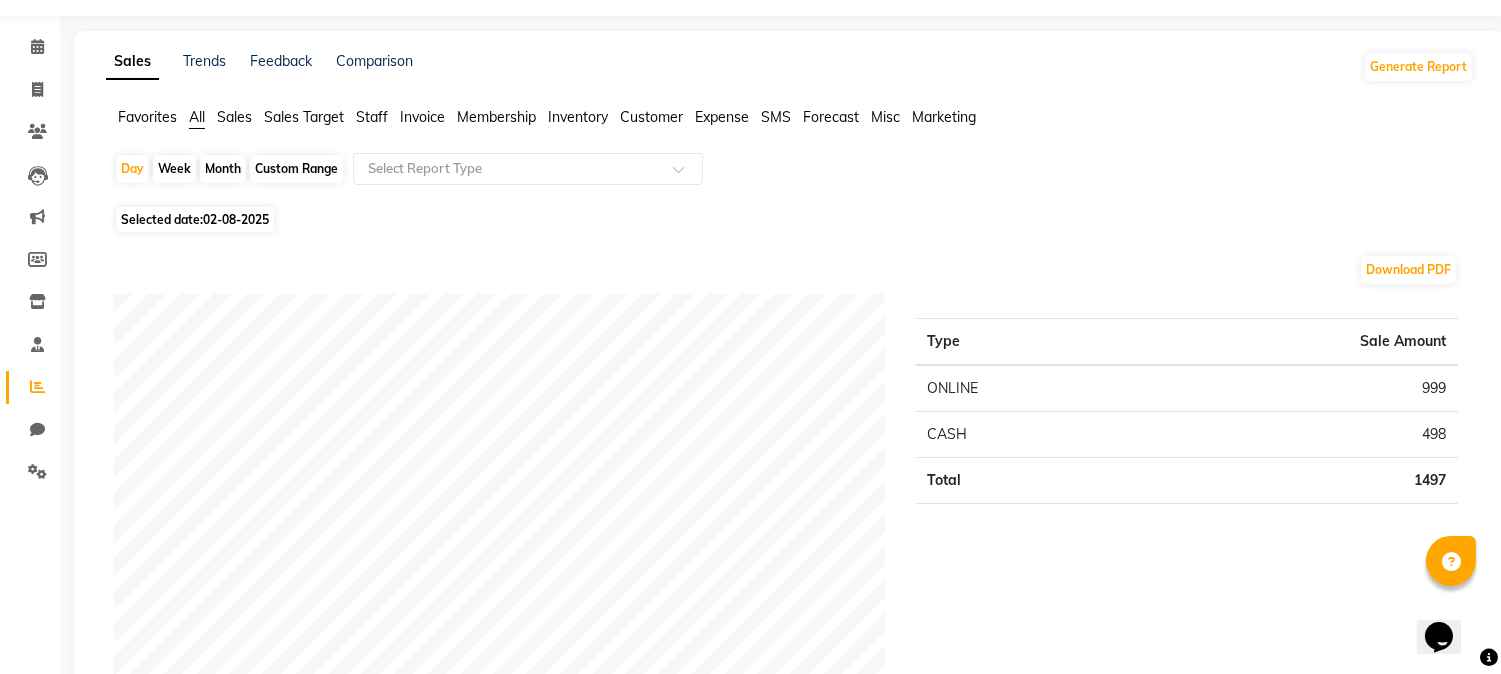 scroll, scrollTop: 111, scrollLeft: 0, axis: vertical 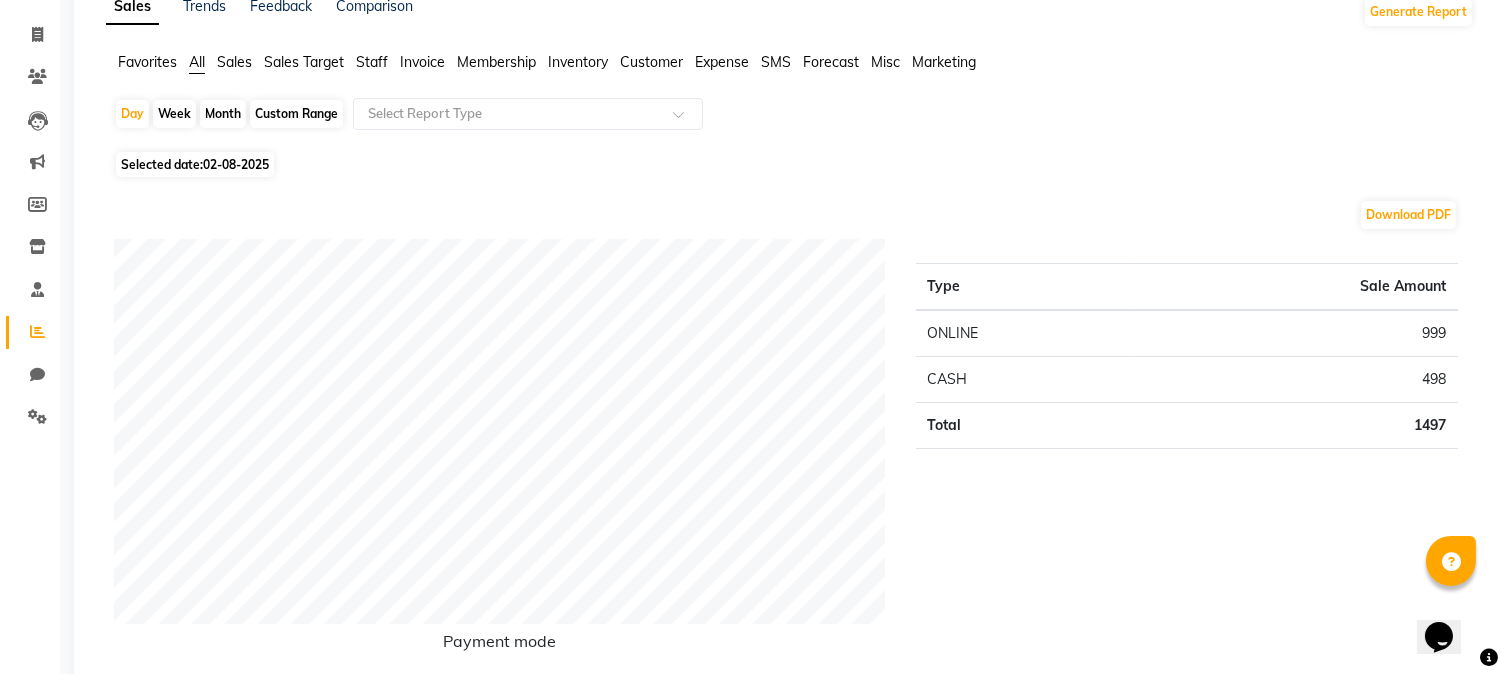 click on "Custom Range" 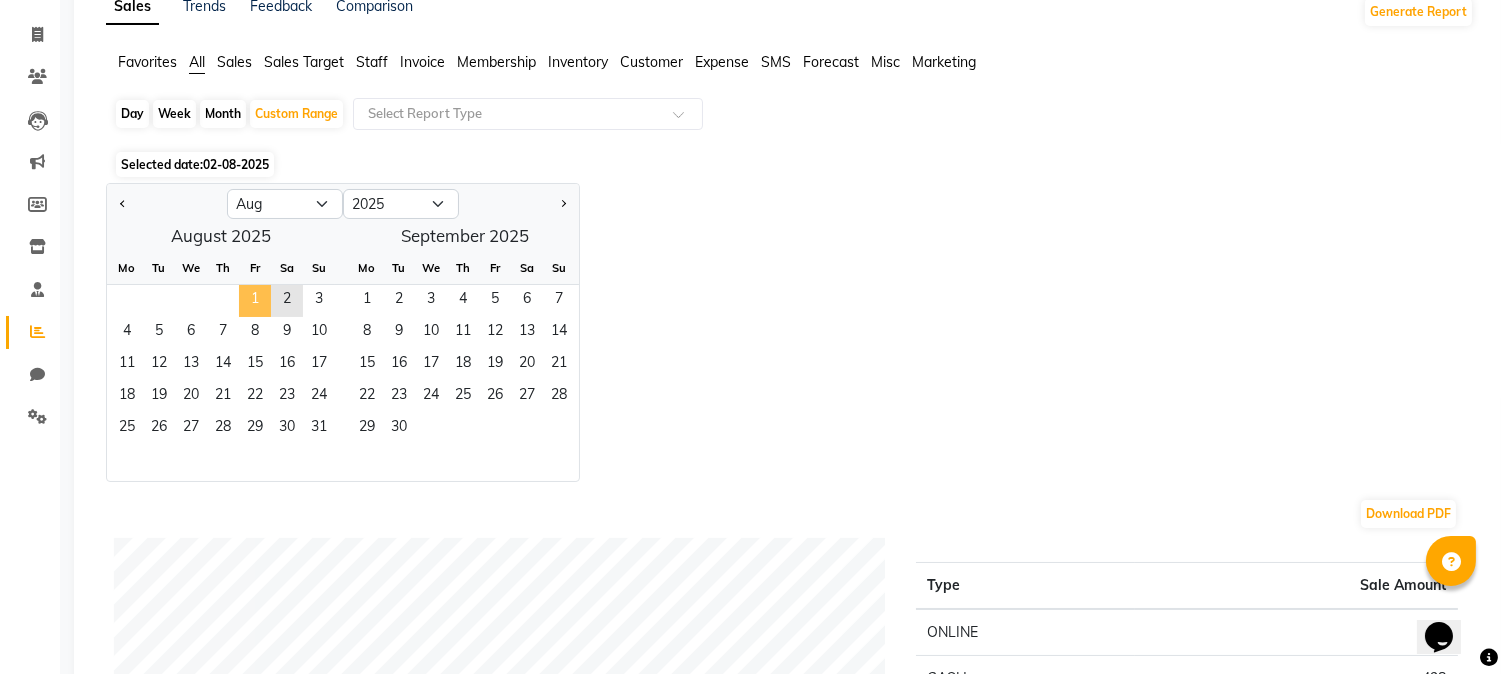 click on "1" 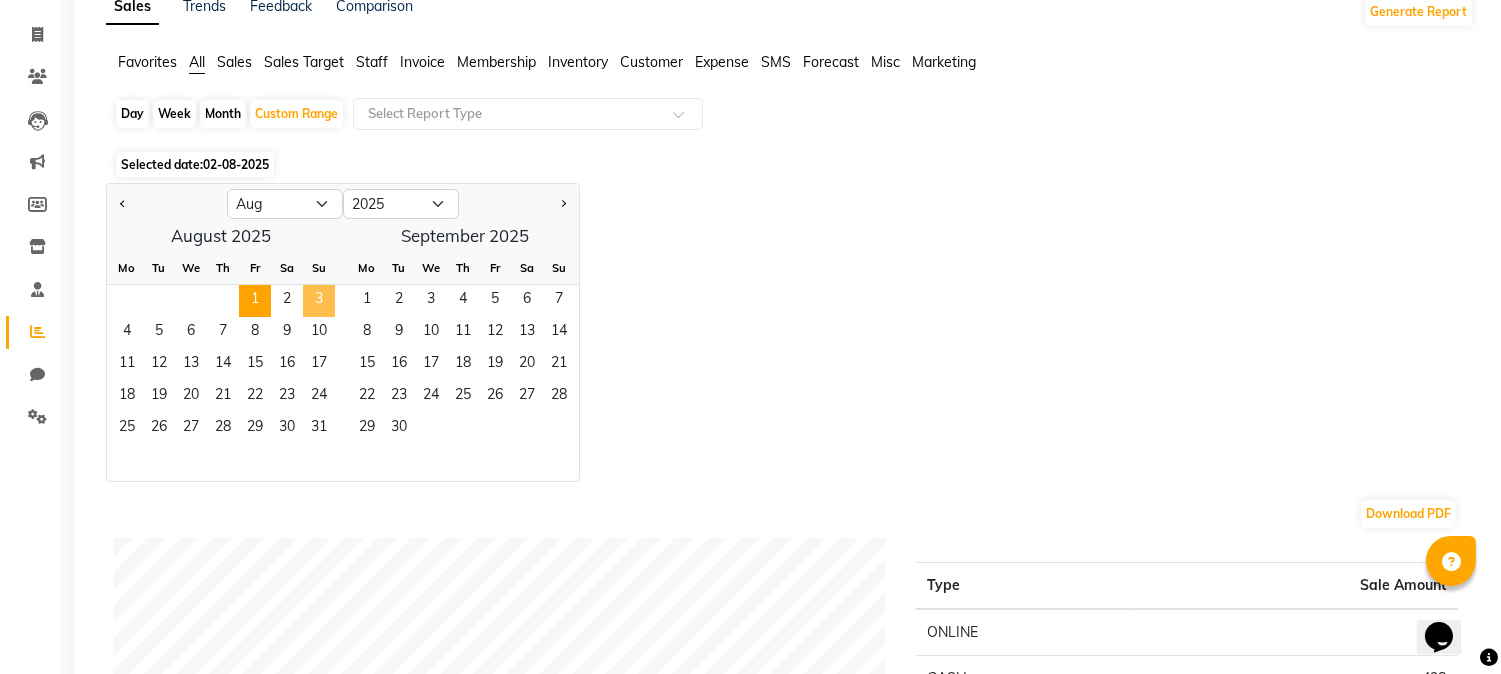 click on "3" 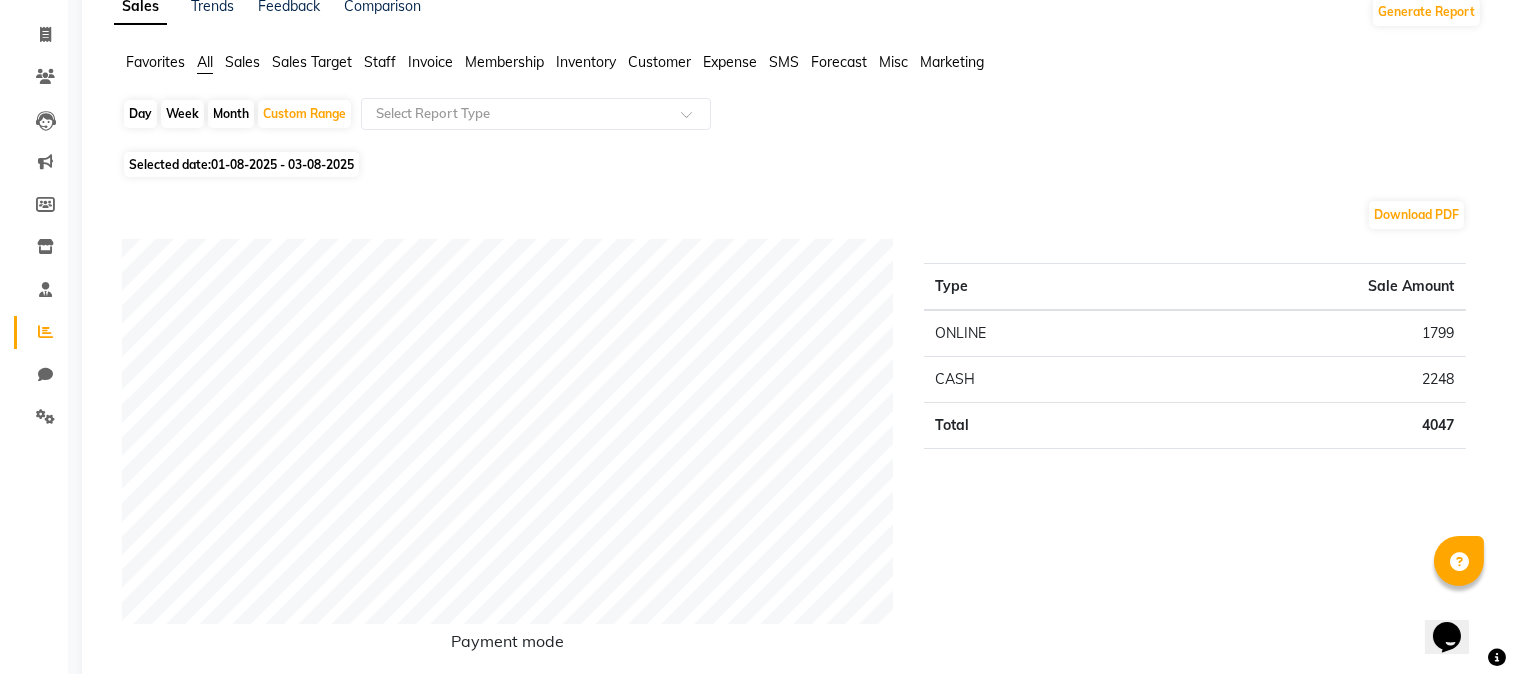 scroll, scrollTop: 0, scrollLeft: 0, axis: both 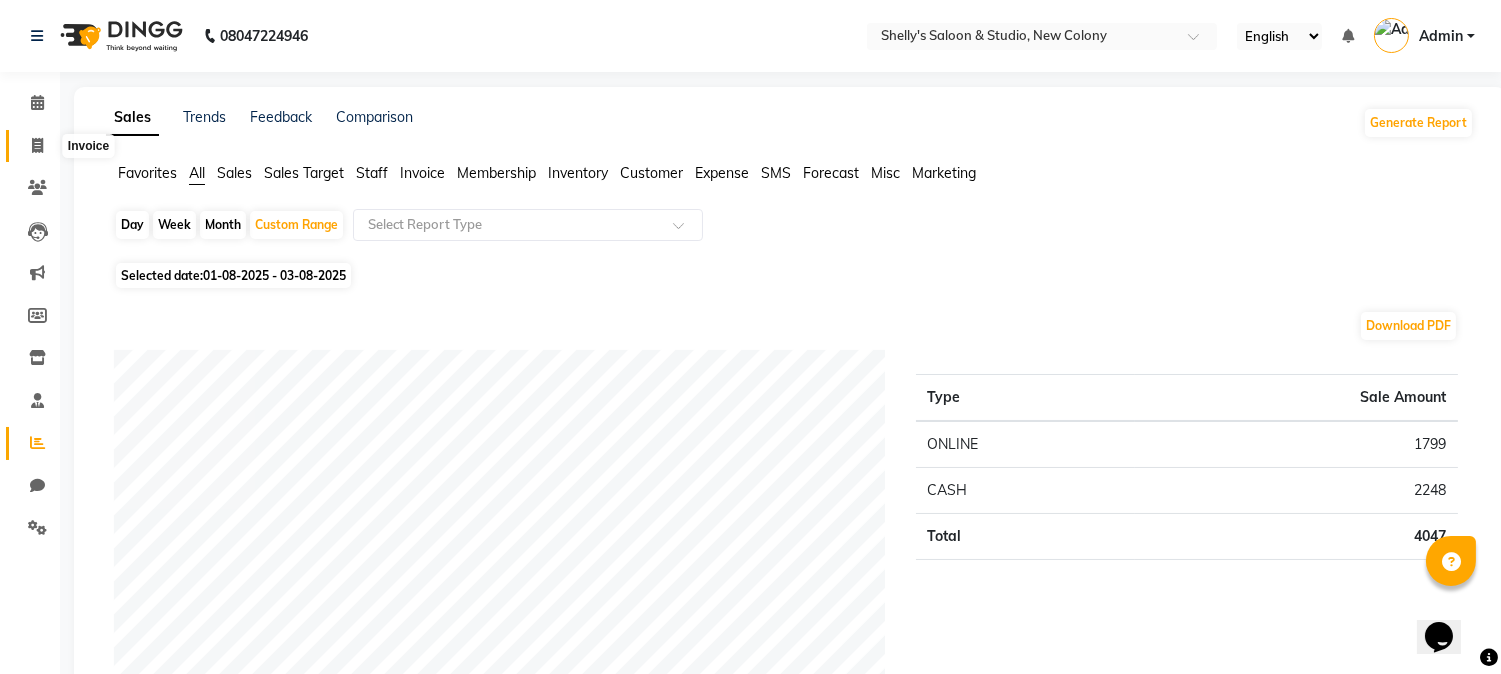 click 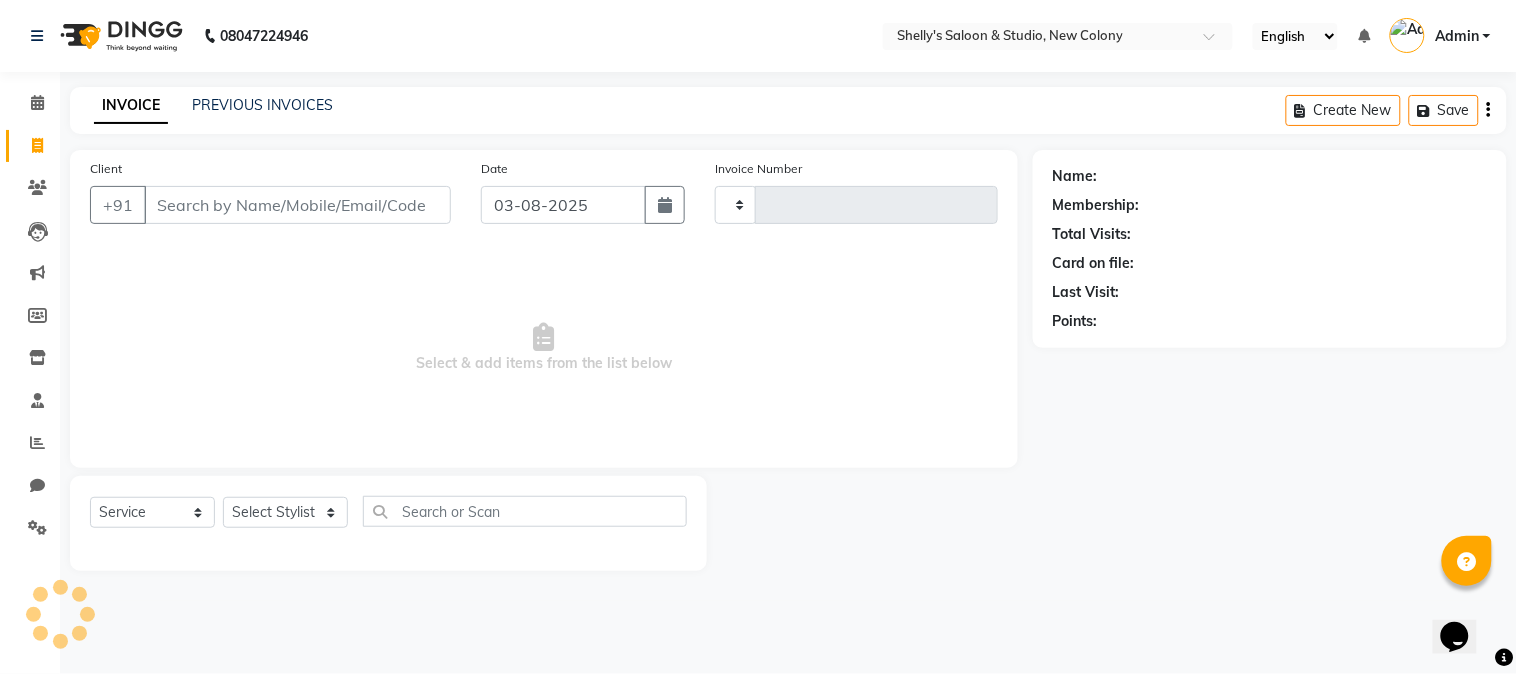 type on "0551" 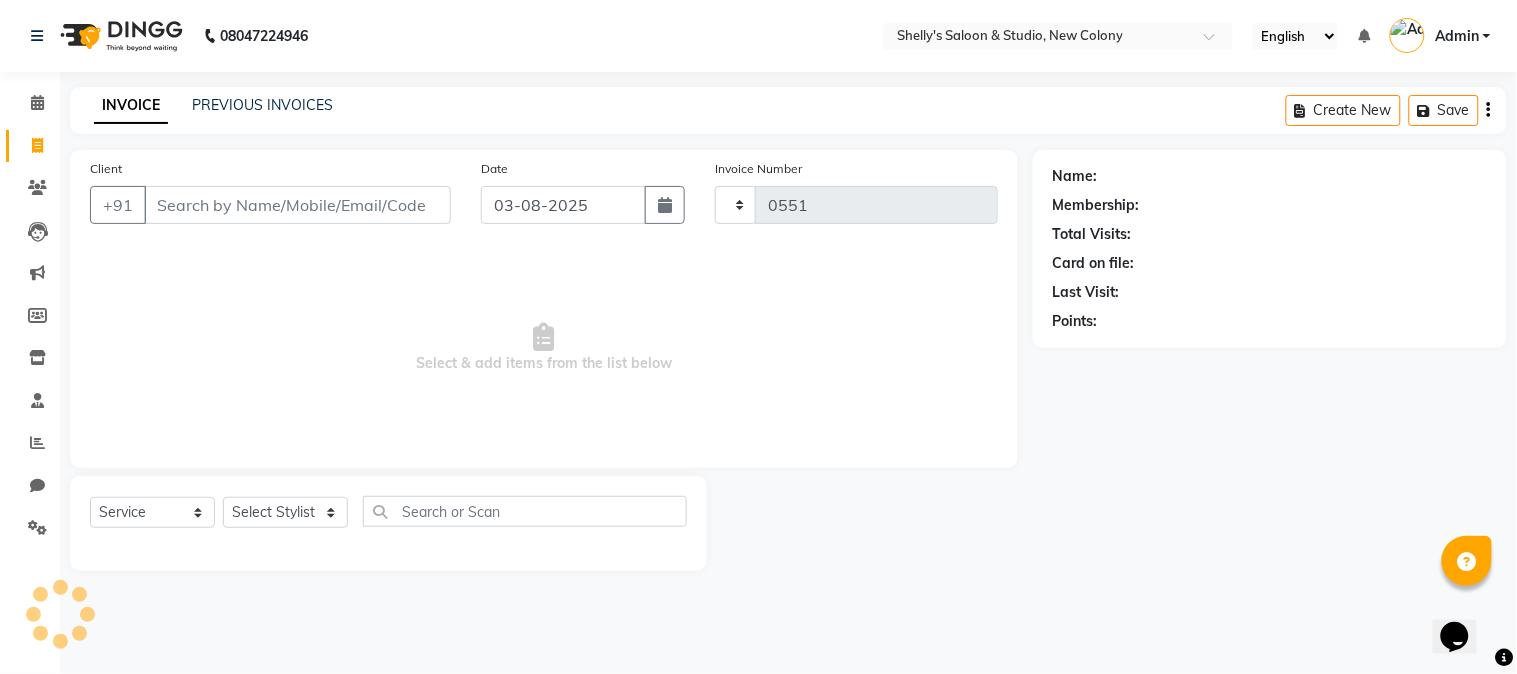 select on "7536" 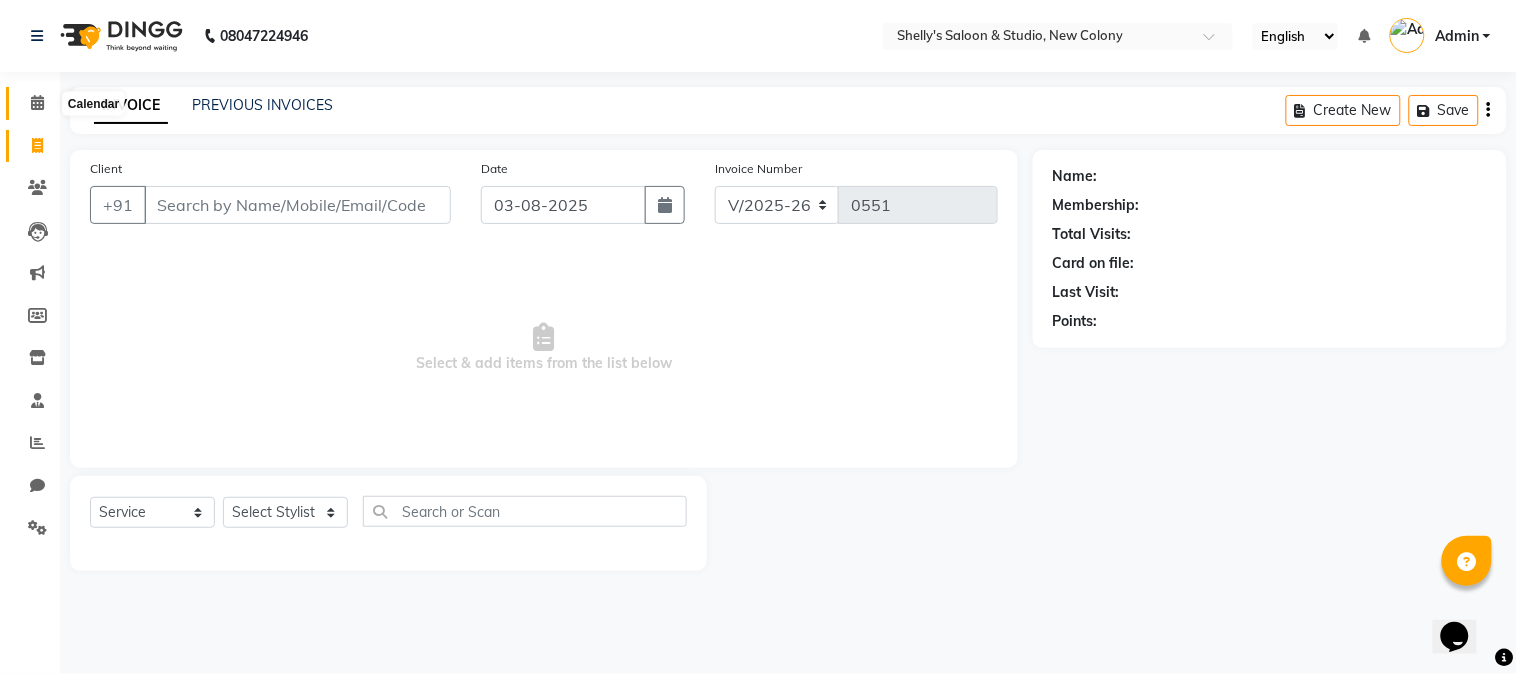 click 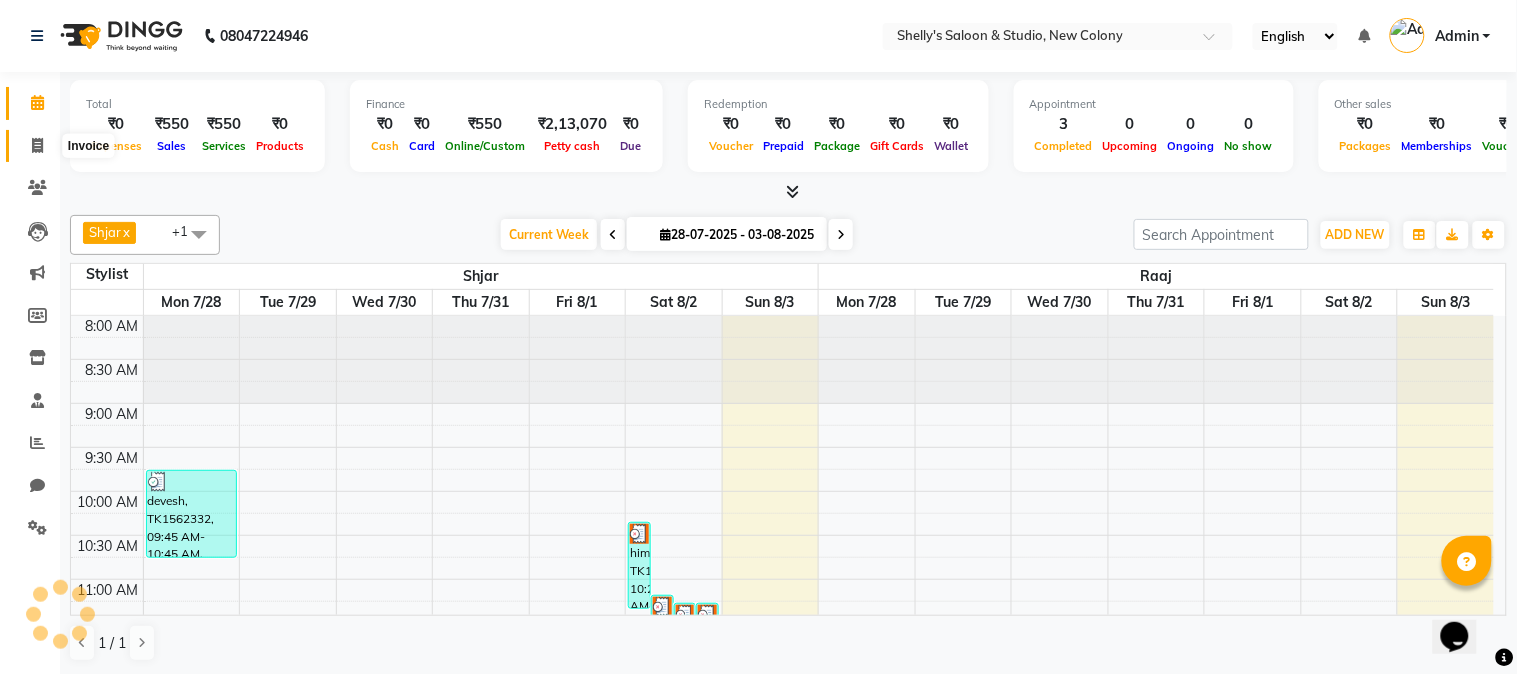 click 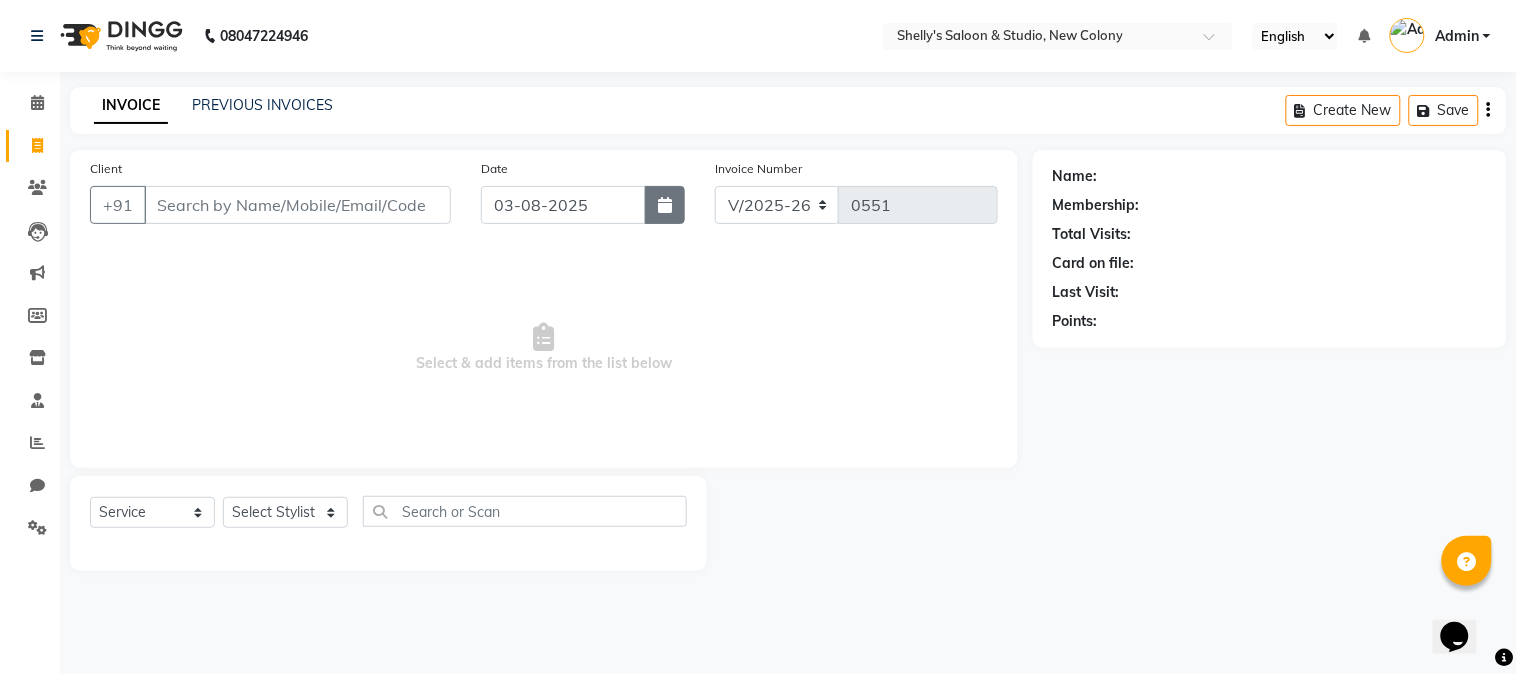 click 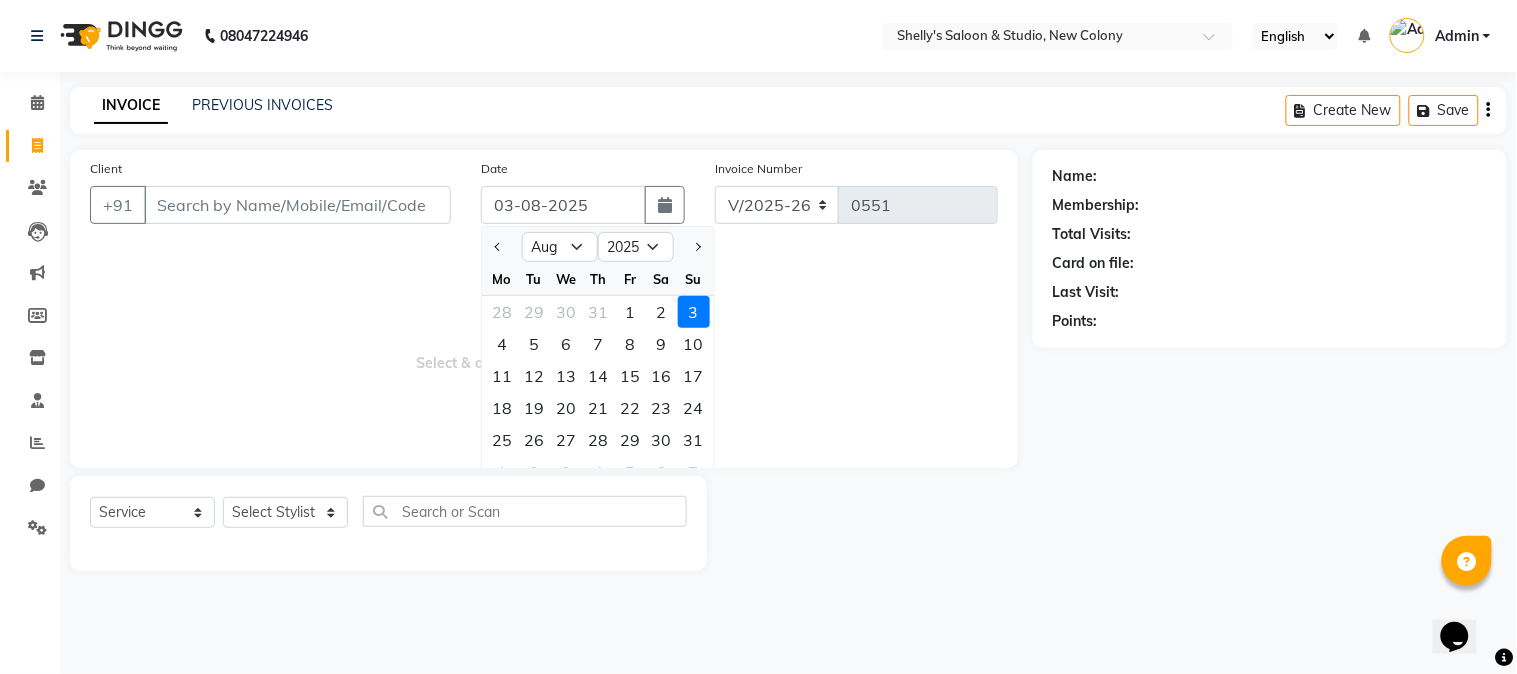 click on "Select & add items from the list below" at bounding box center (544, 348) 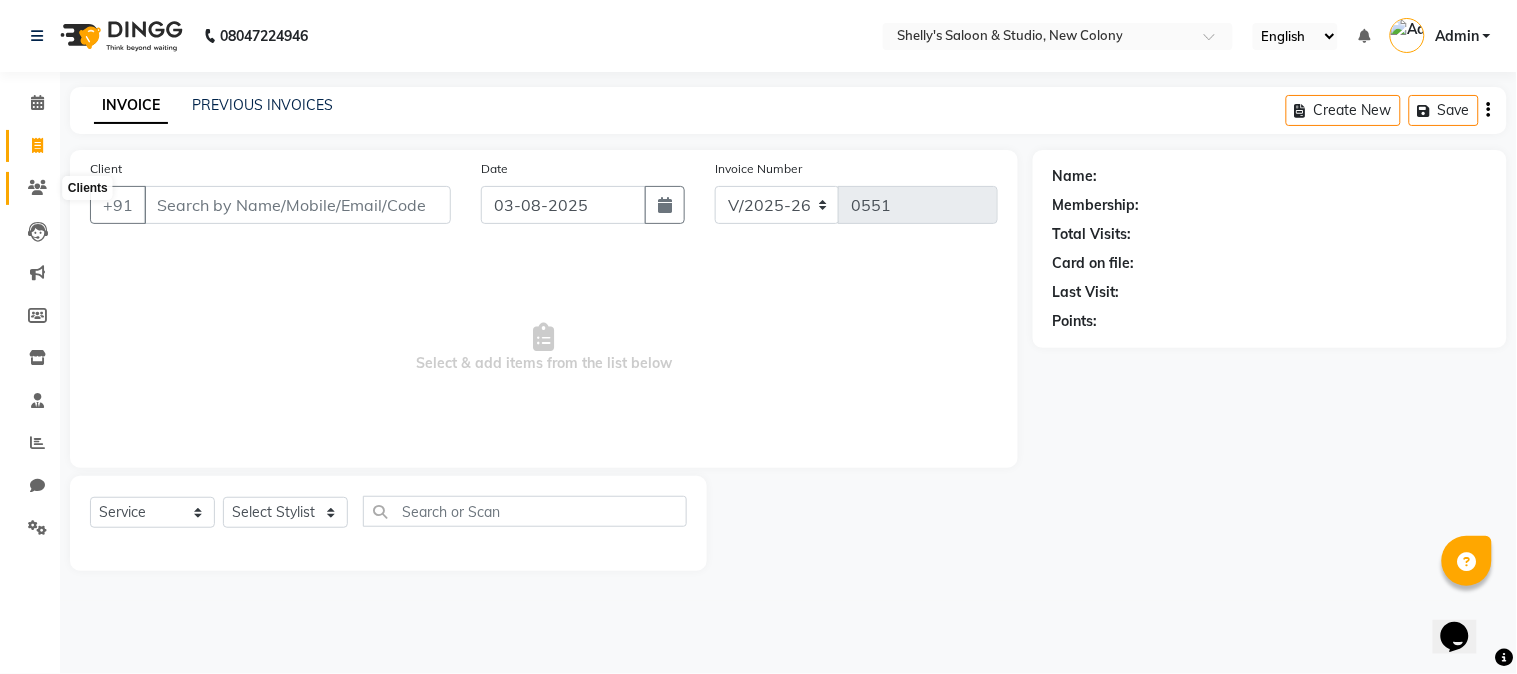 click 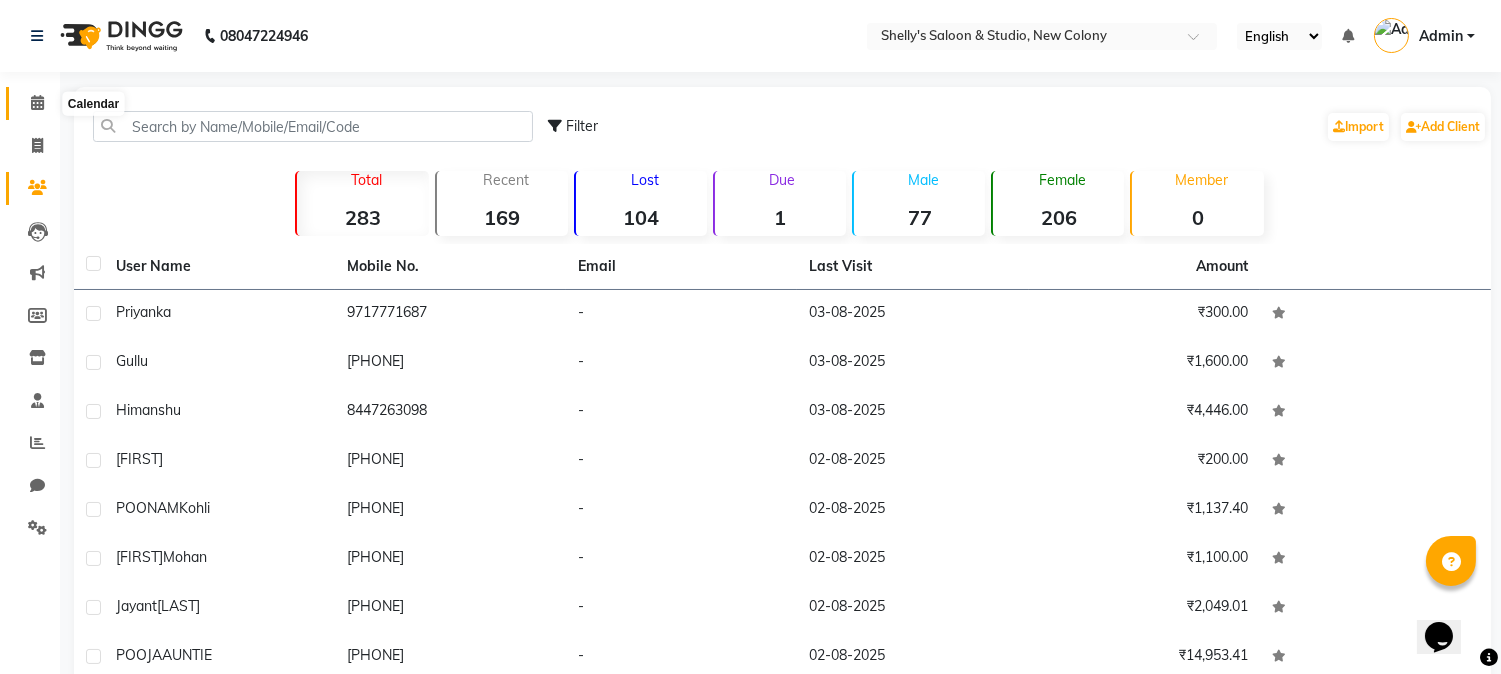 click 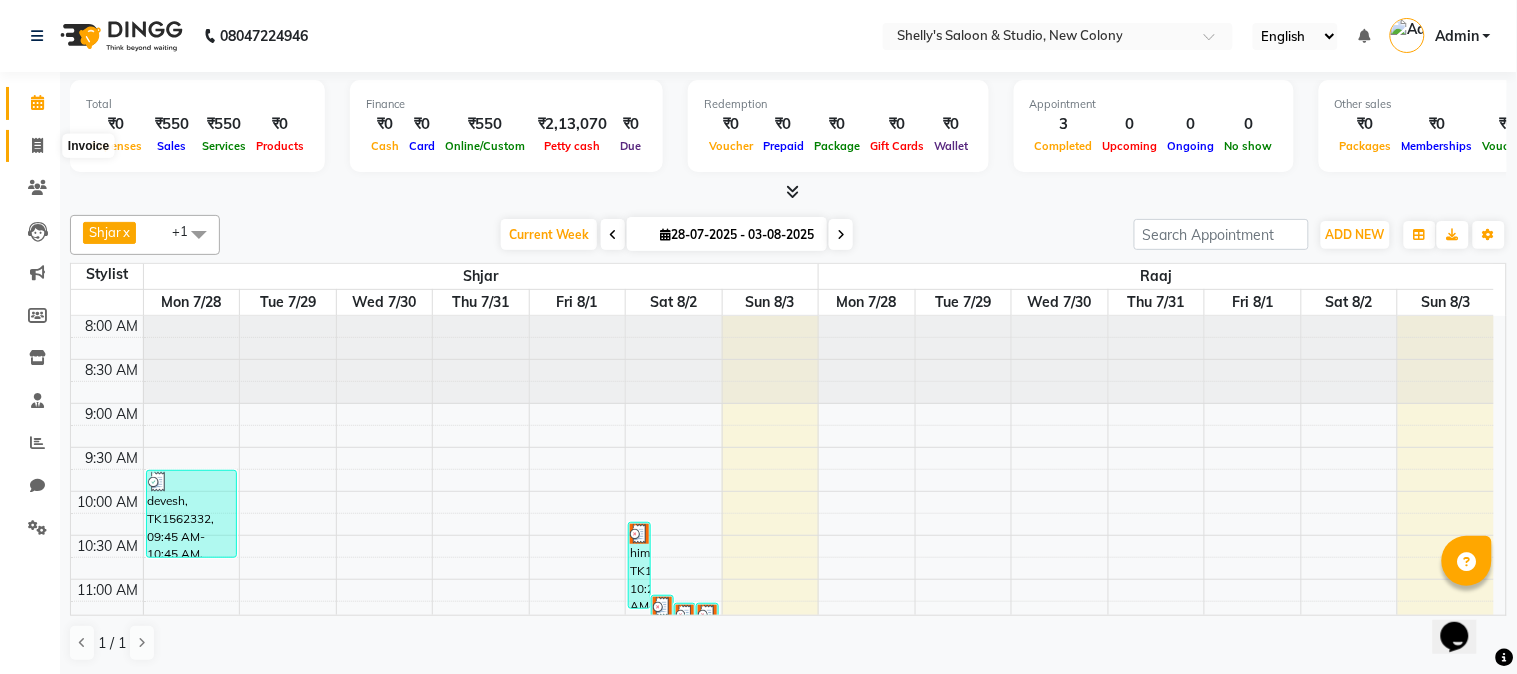 click 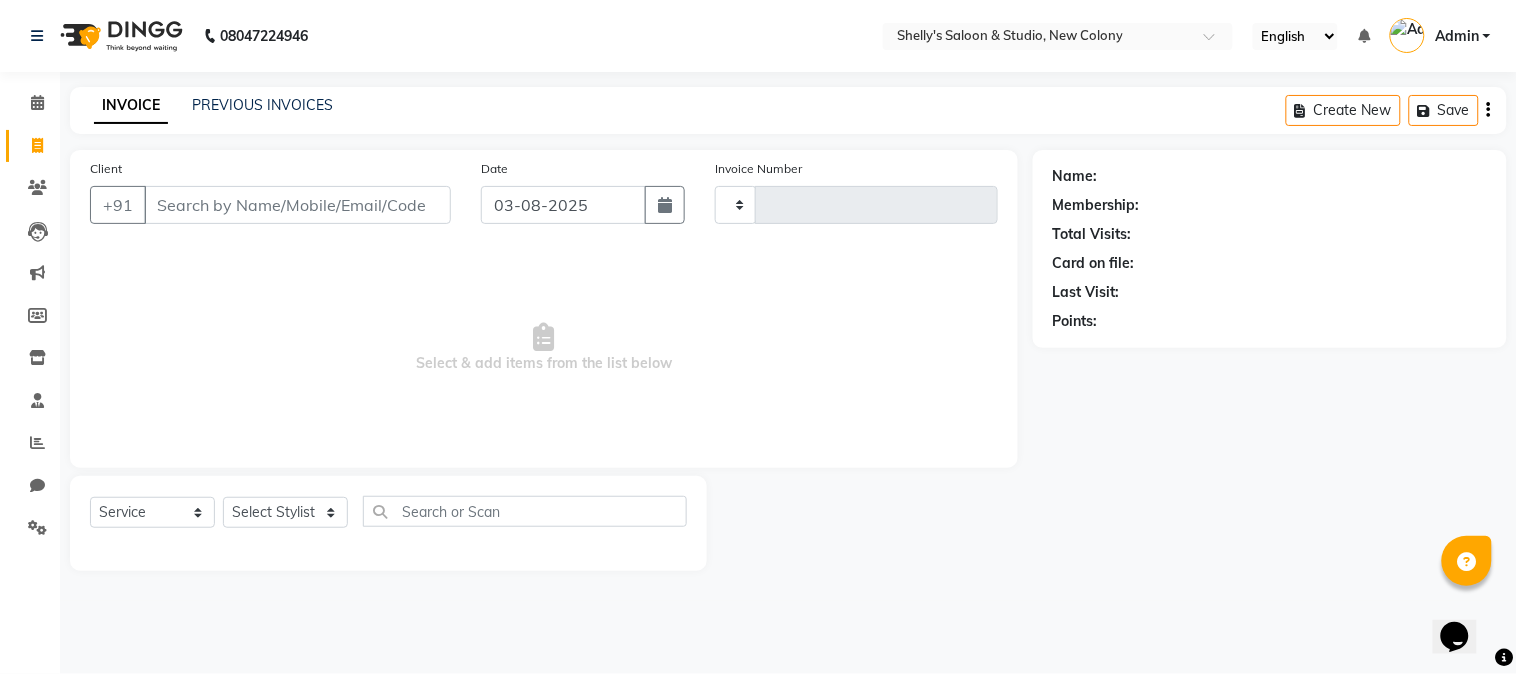 type on "0551" 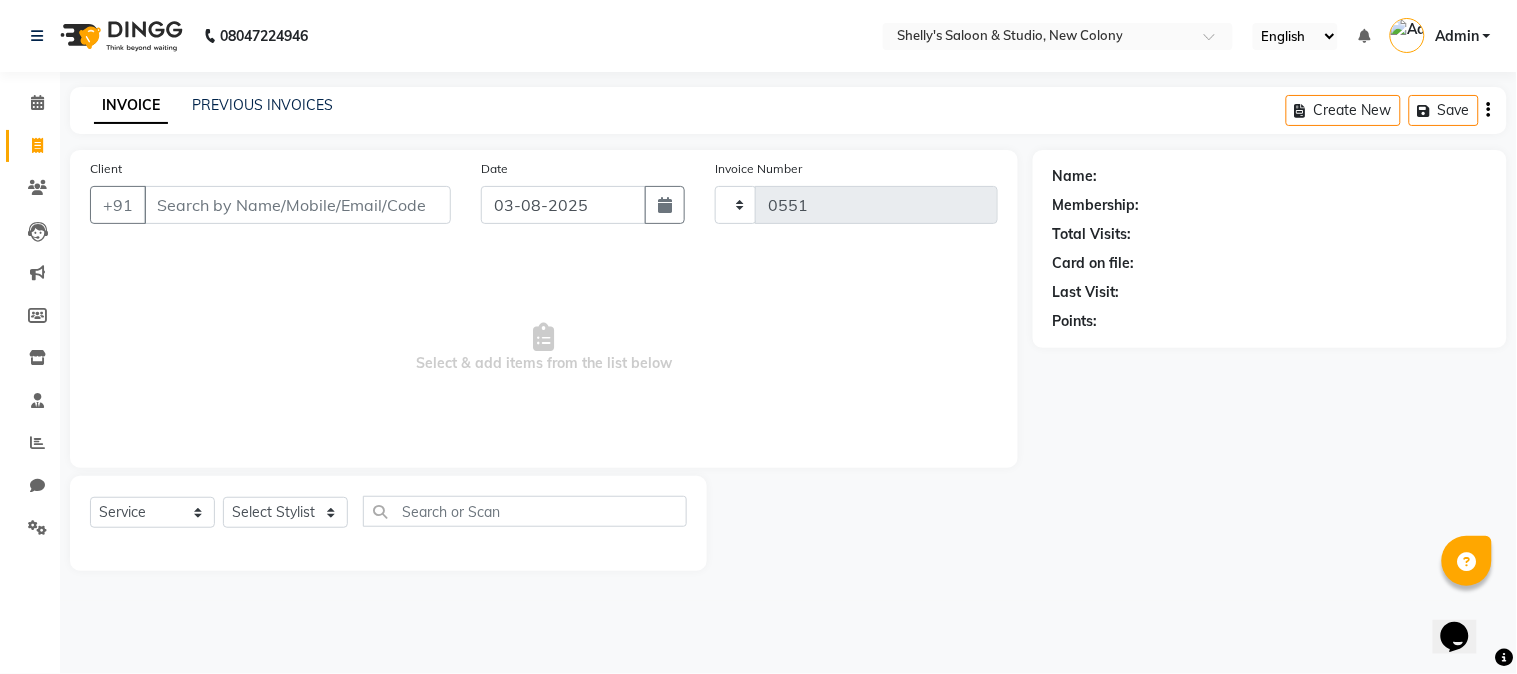 select on "7536" 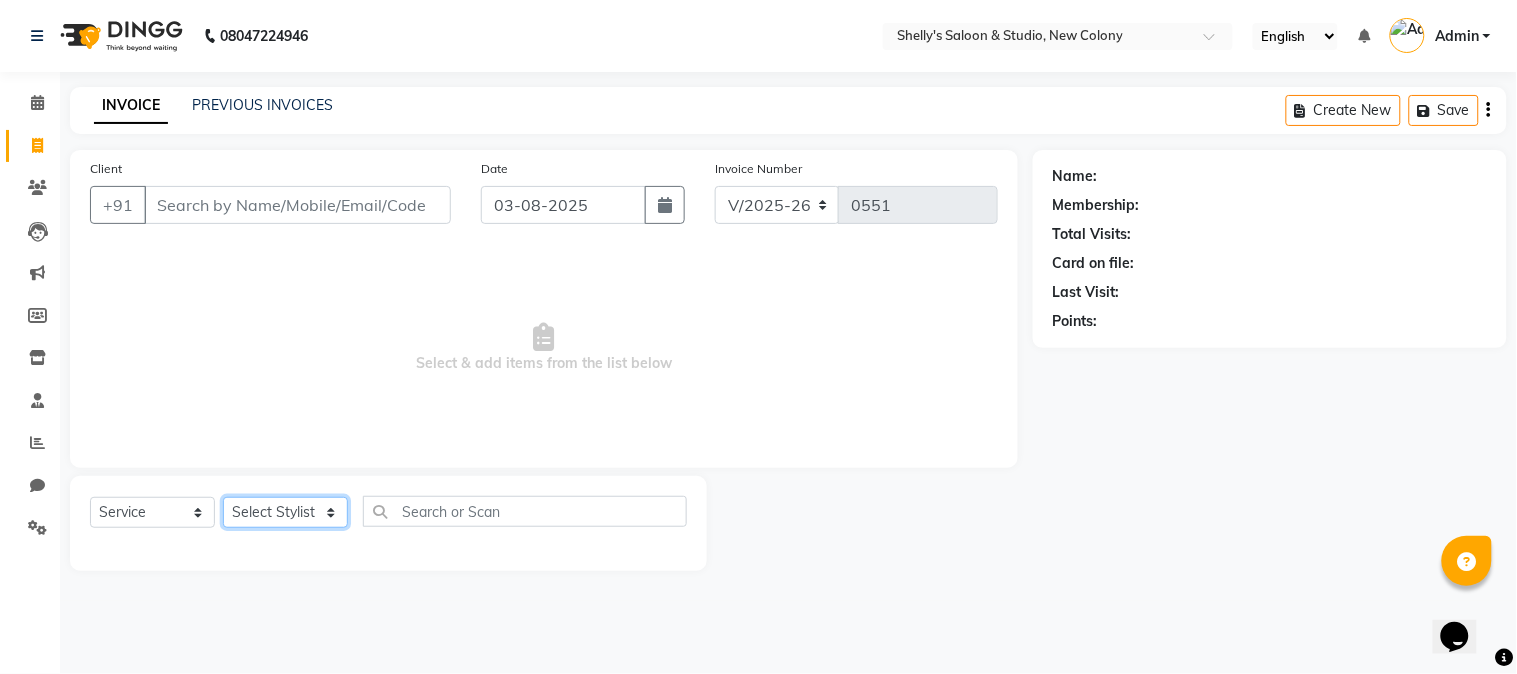click on "Select Stylist Kajal mansi Pooja Prince Raaj Renu Shelly Shjar" 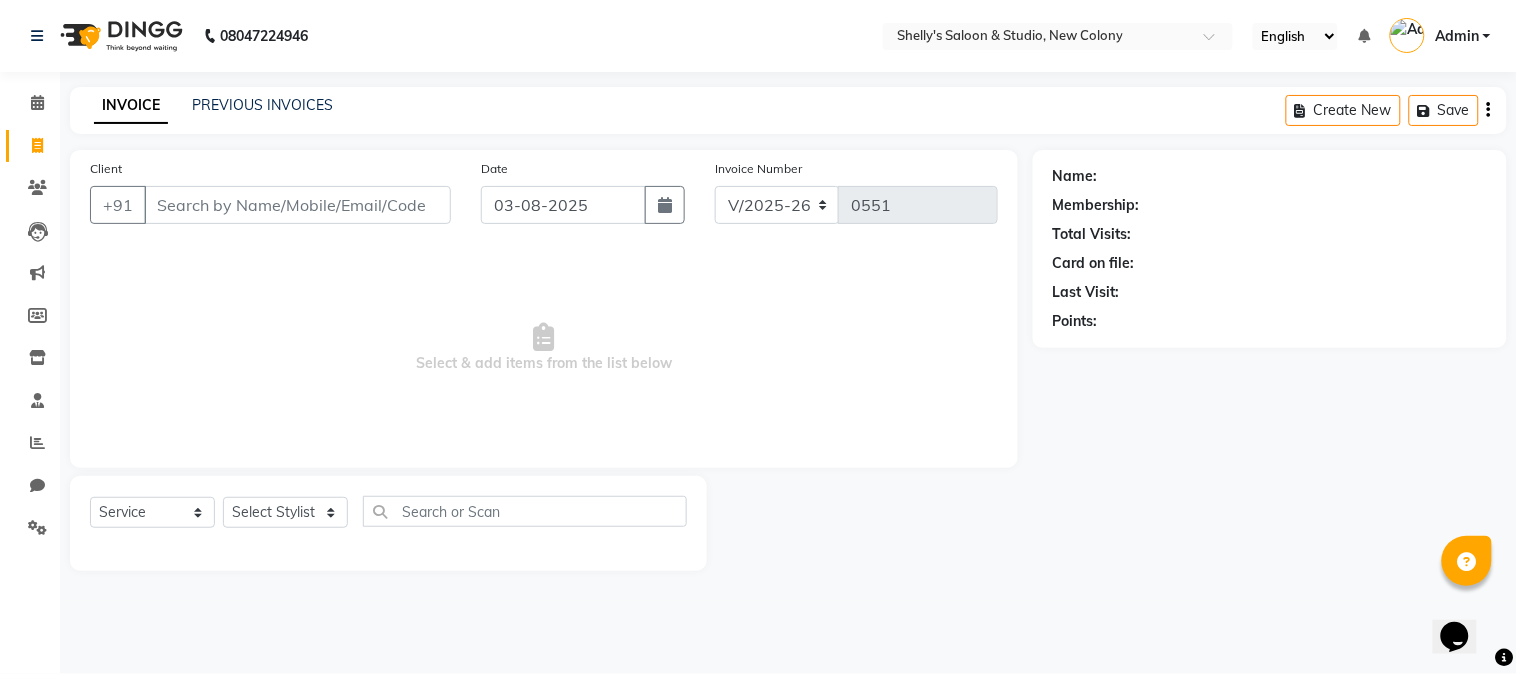 click on "INVOICE PREVIOUS INVOICES Create New   Save" 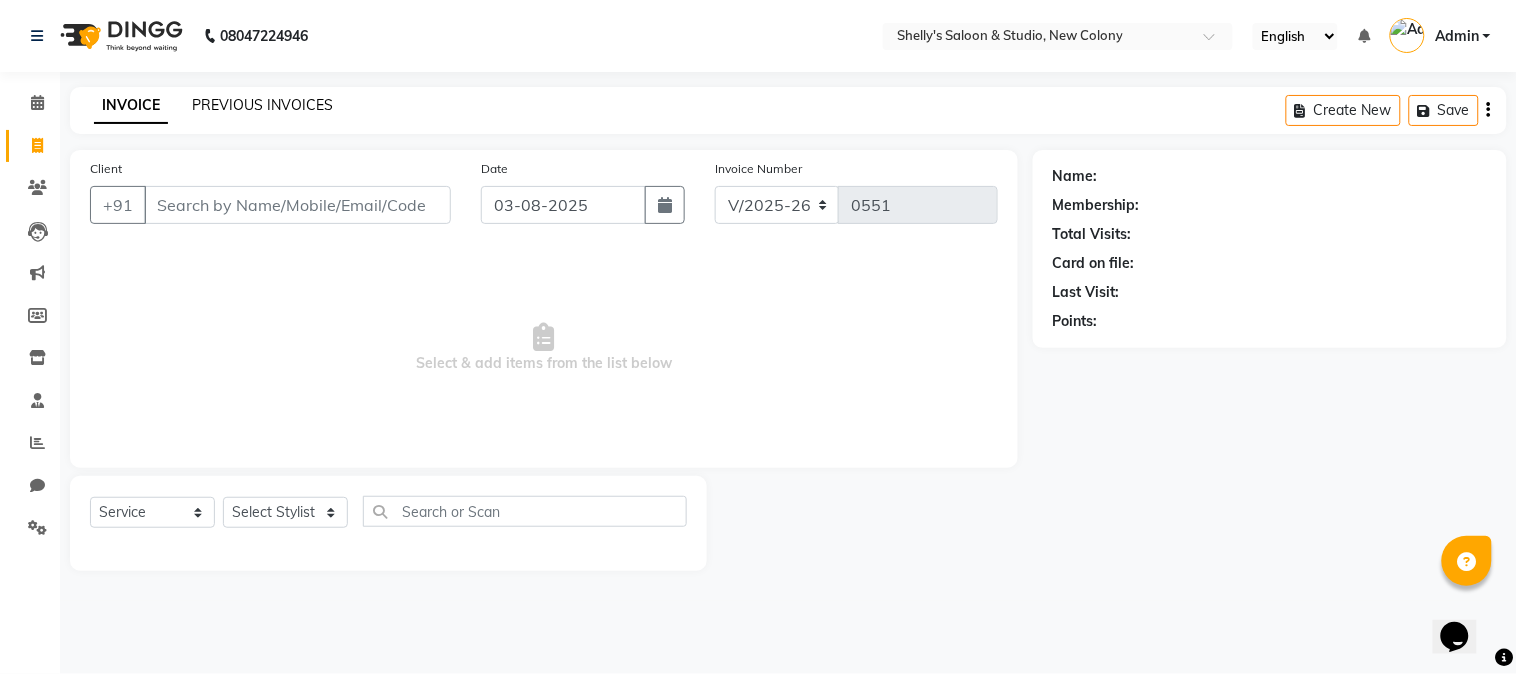 click on "PREVIOUS INVOICES" 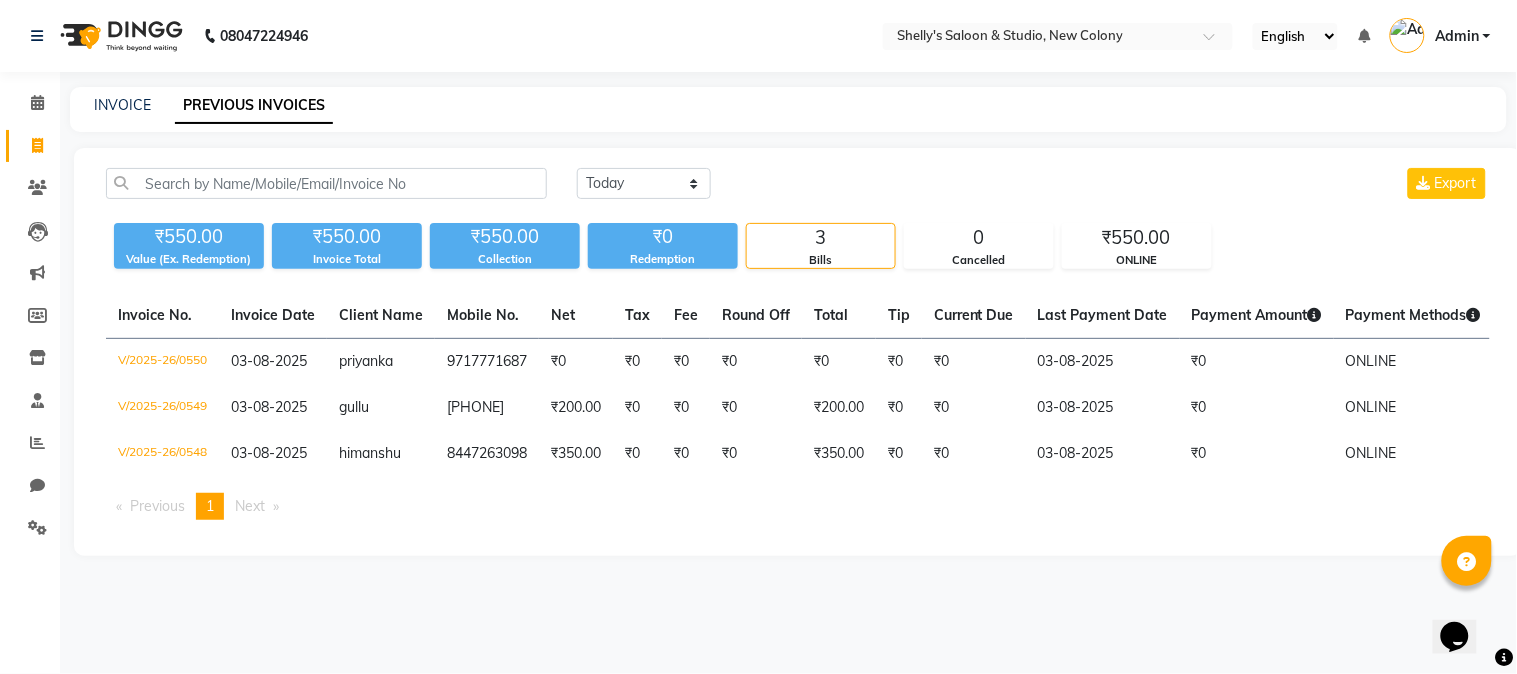 click on "Next  page" at bounding box center [257, 506] 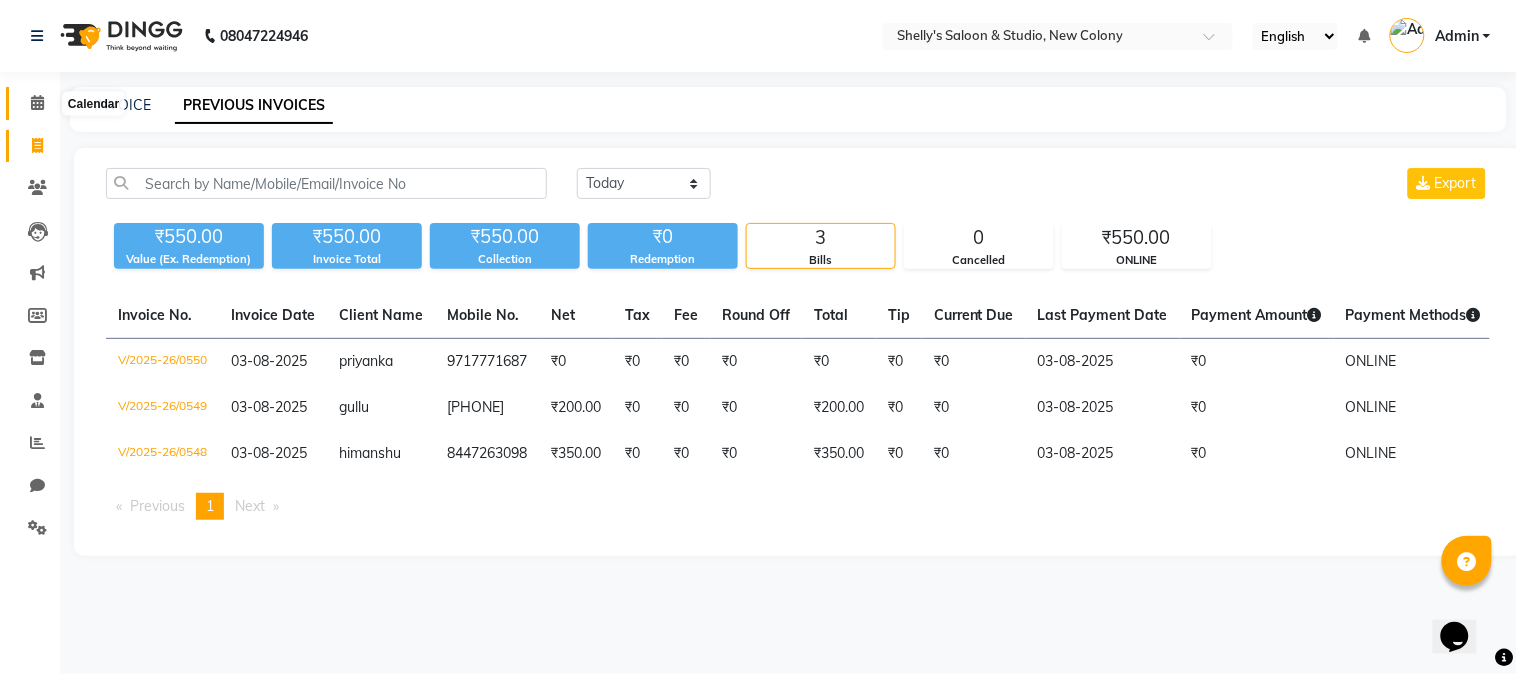 click 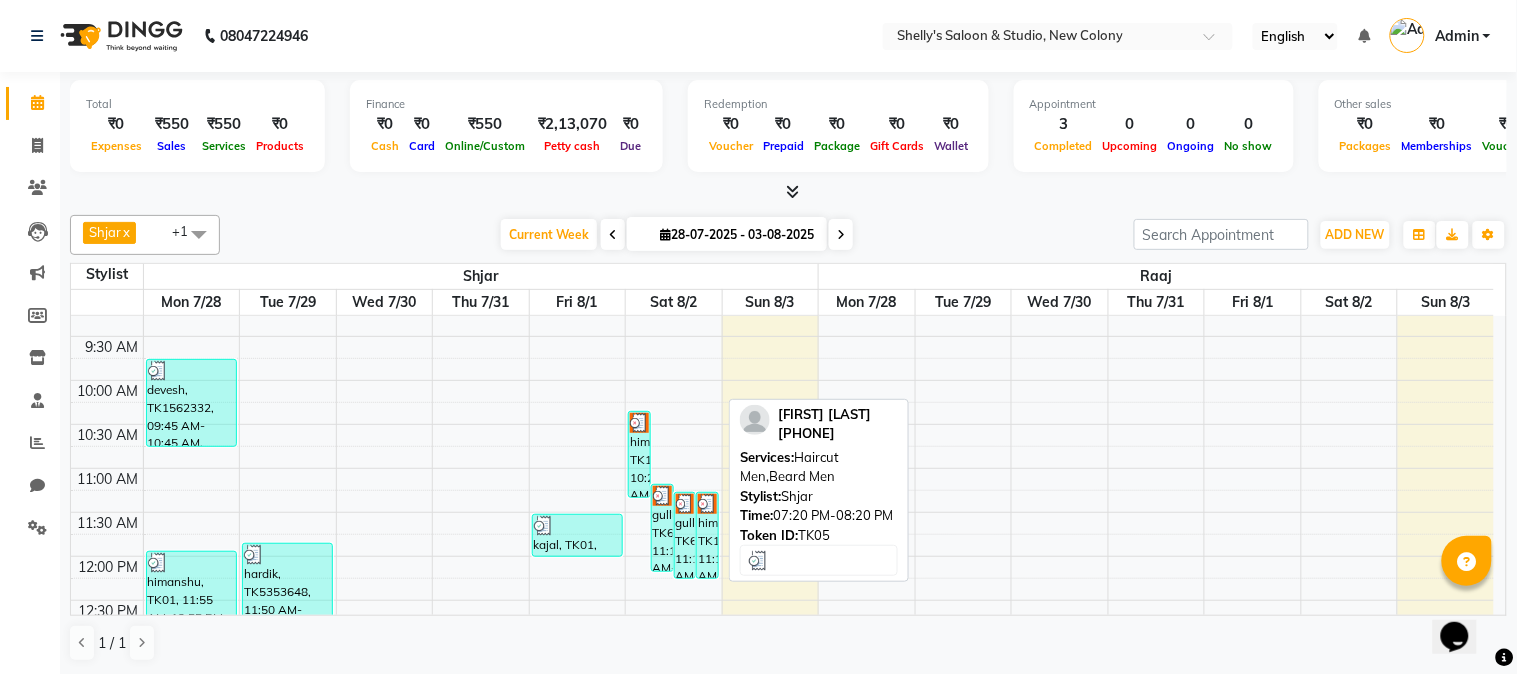 scroll, scrollTop: 0, scrollLeft: 0, axis: both 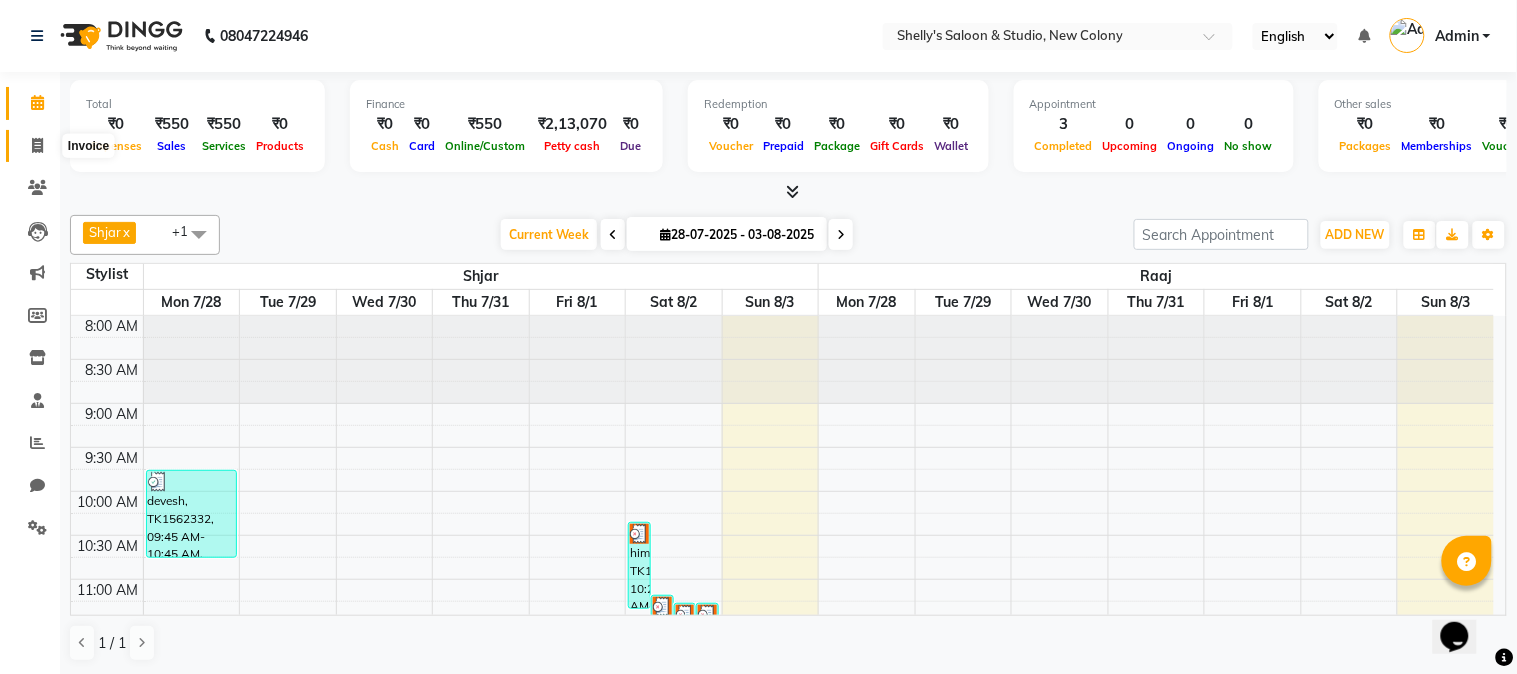 click 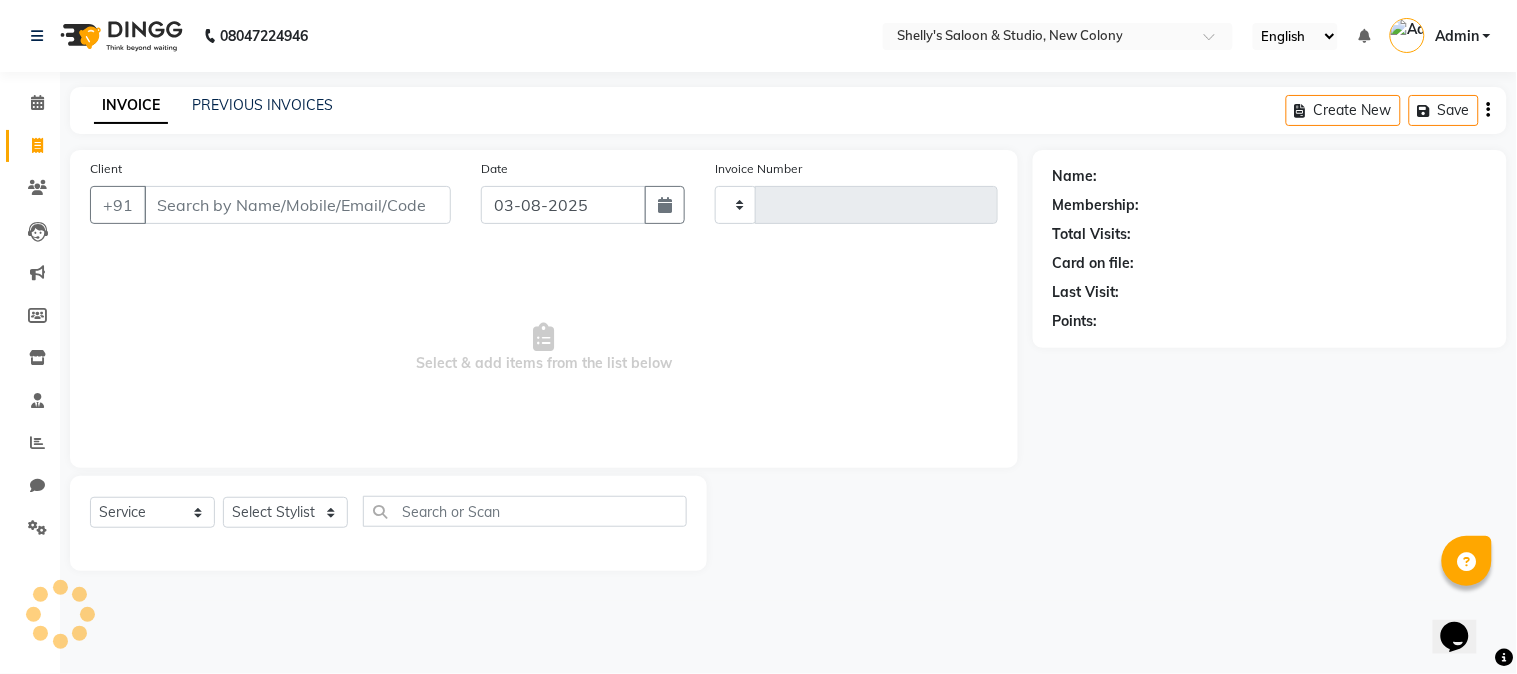 type on "0551" 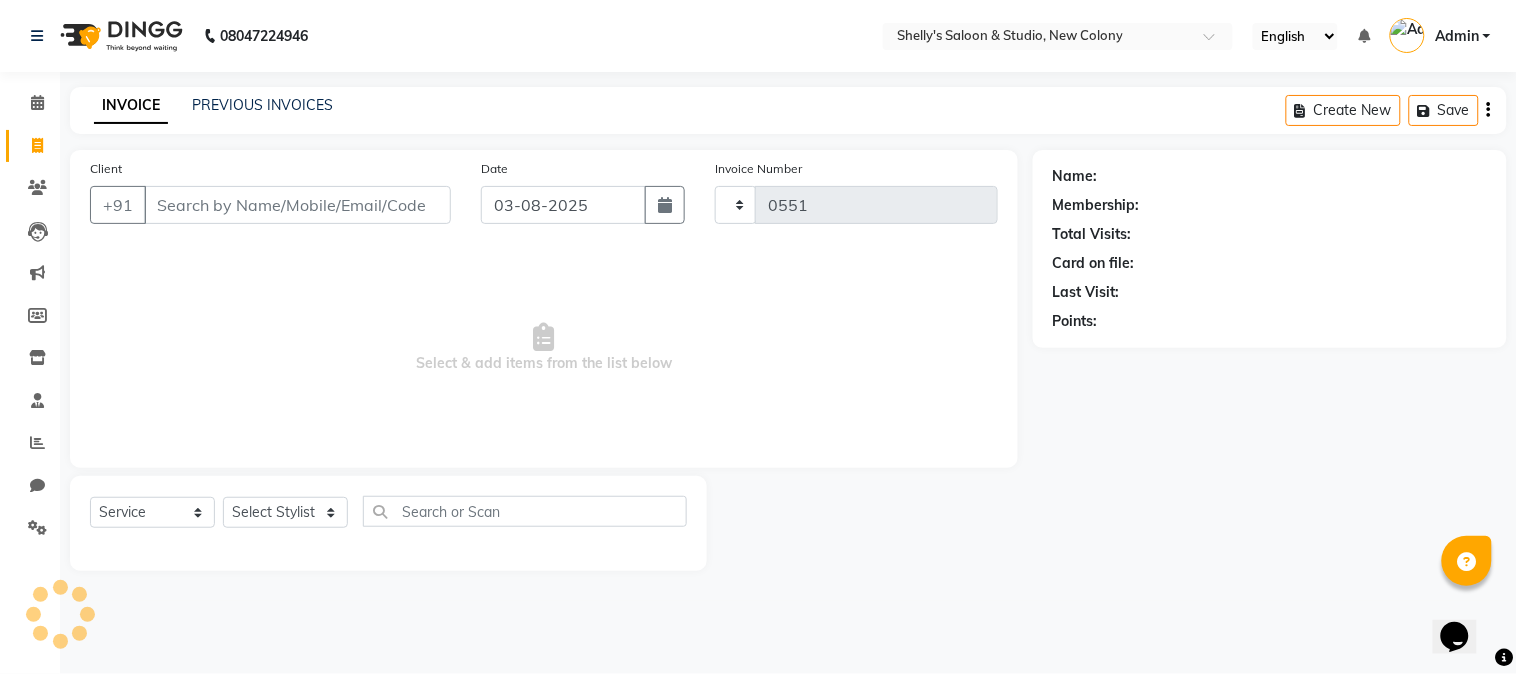 select on "7536" 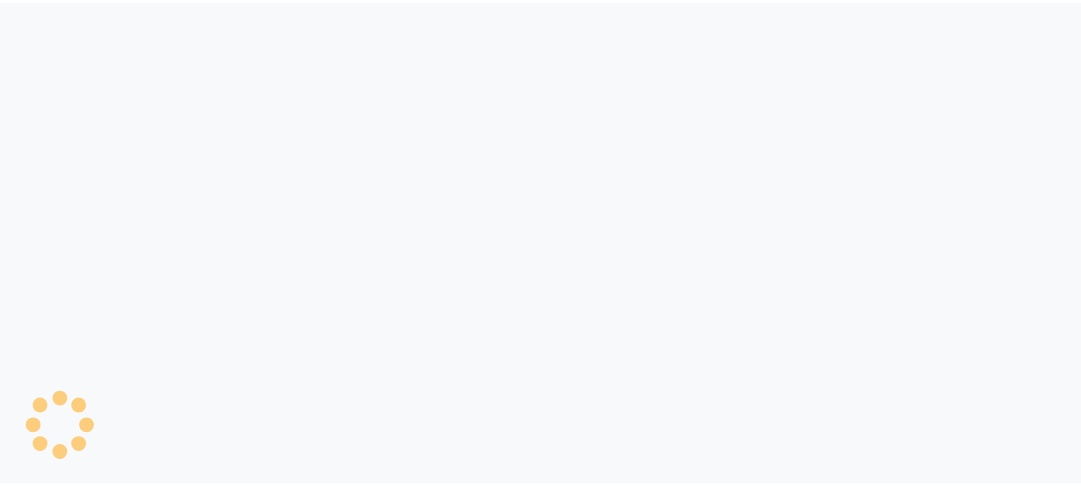 scroll, scrollTop: 0, scrollLeft: 0, axis: both 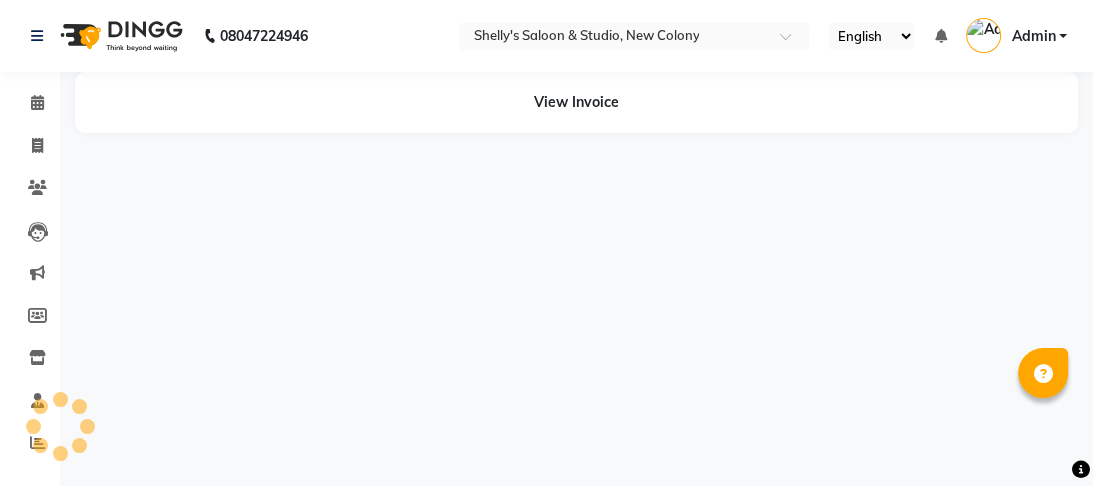 select on "en" 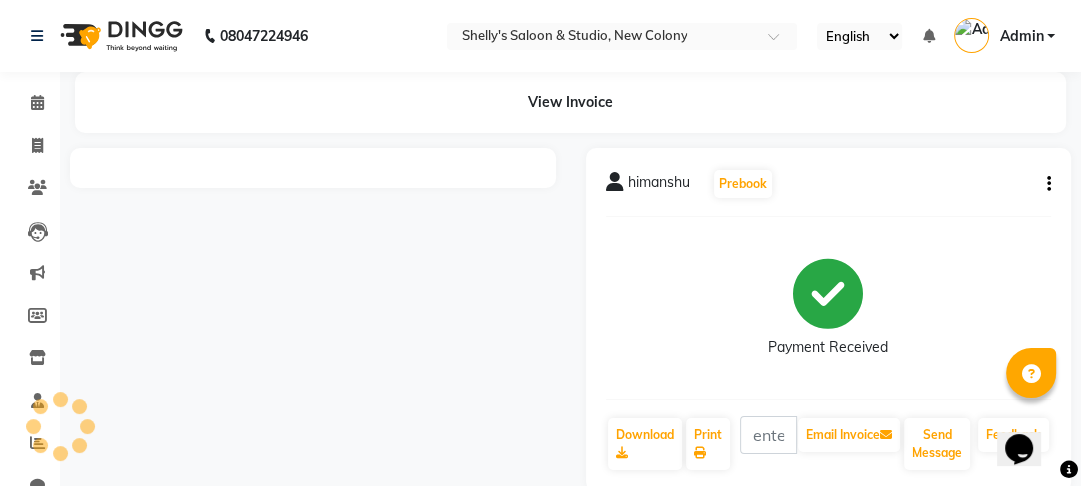scroll, scrollTop: 0, scrollLeft: 0, axis: both 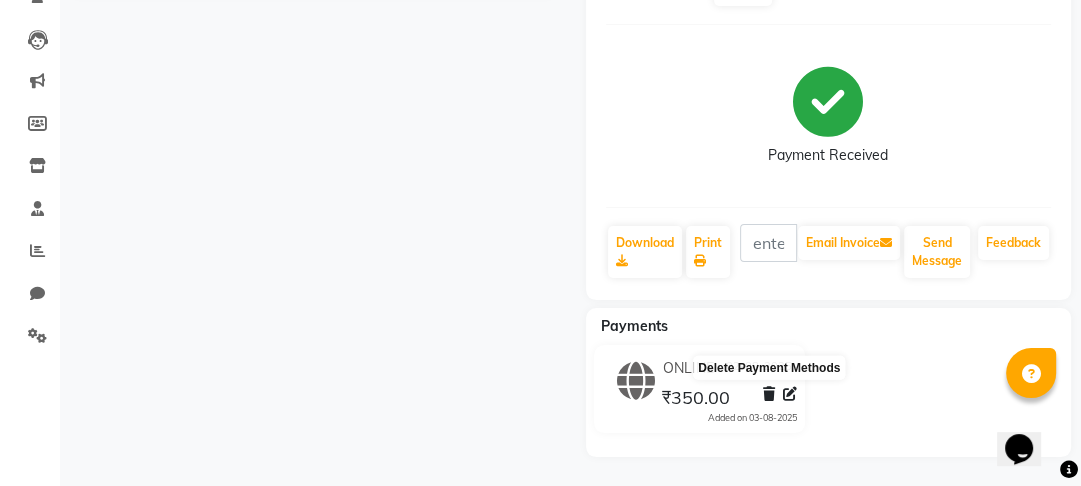 click 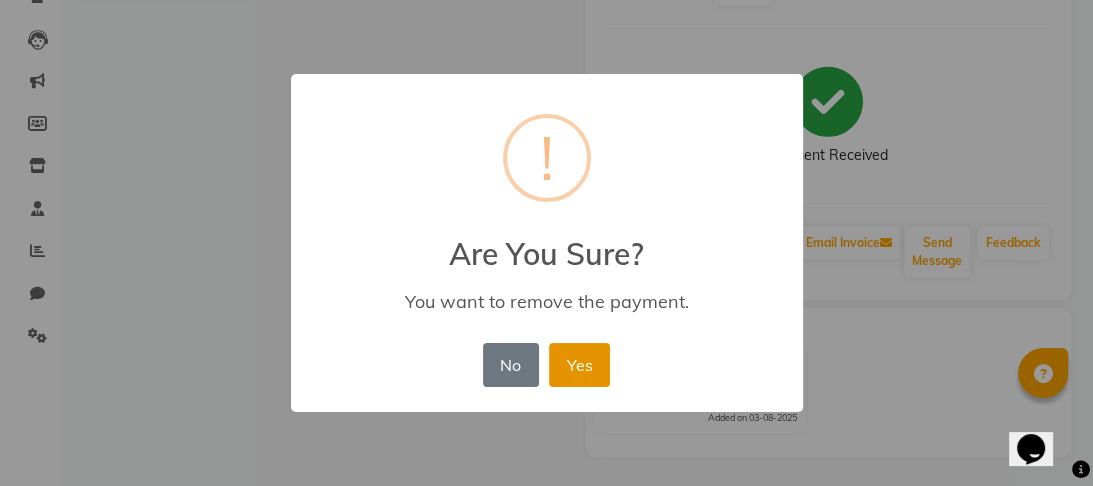 click on "Yes" at bounding box center (579, 365) 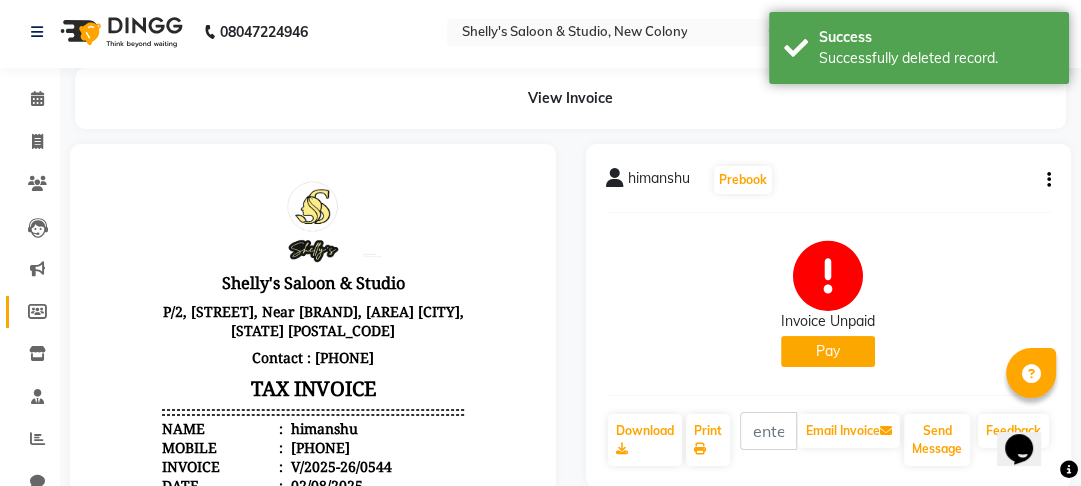 scroll, scrollTop: 0, scrollLeft: 0, axis: both 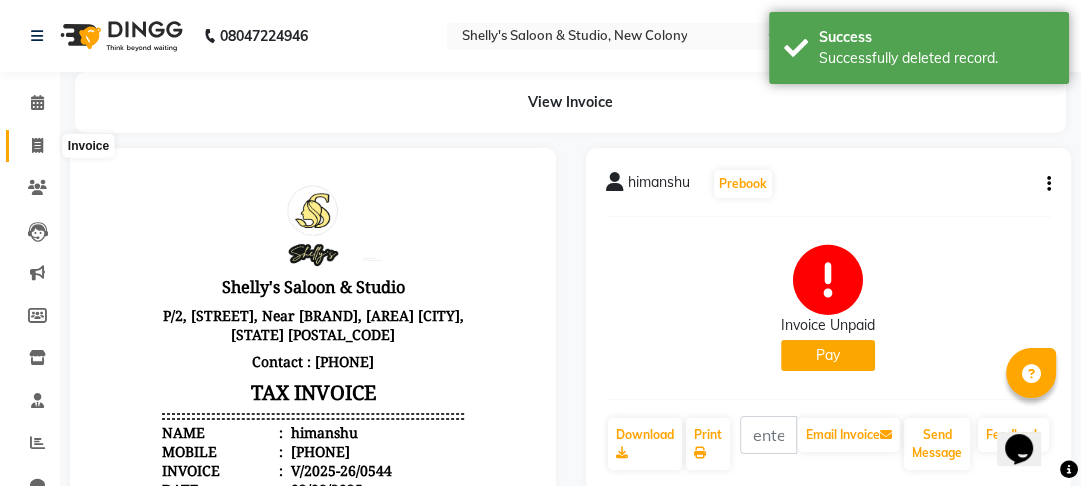 click 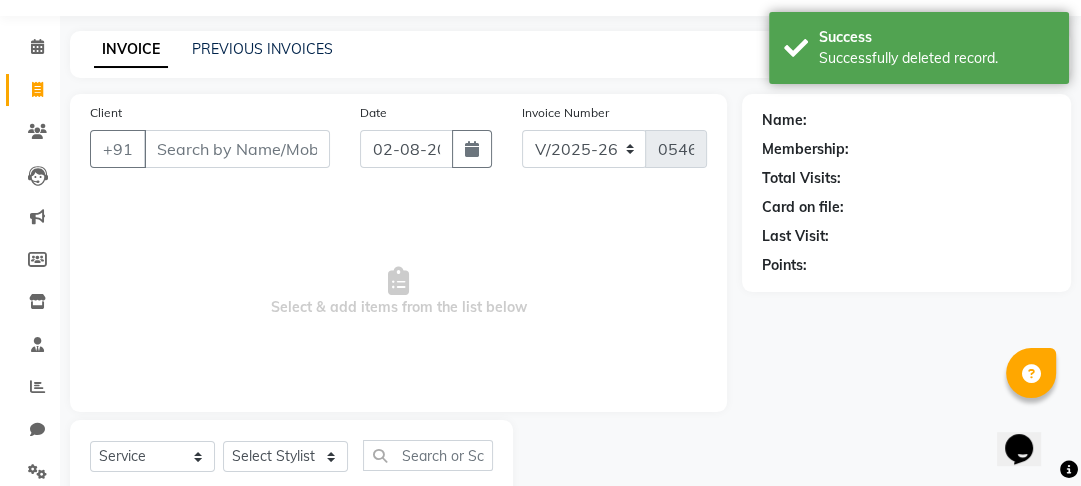 scroll, scrollTop: 0, scrollLeft: 0, axis: both 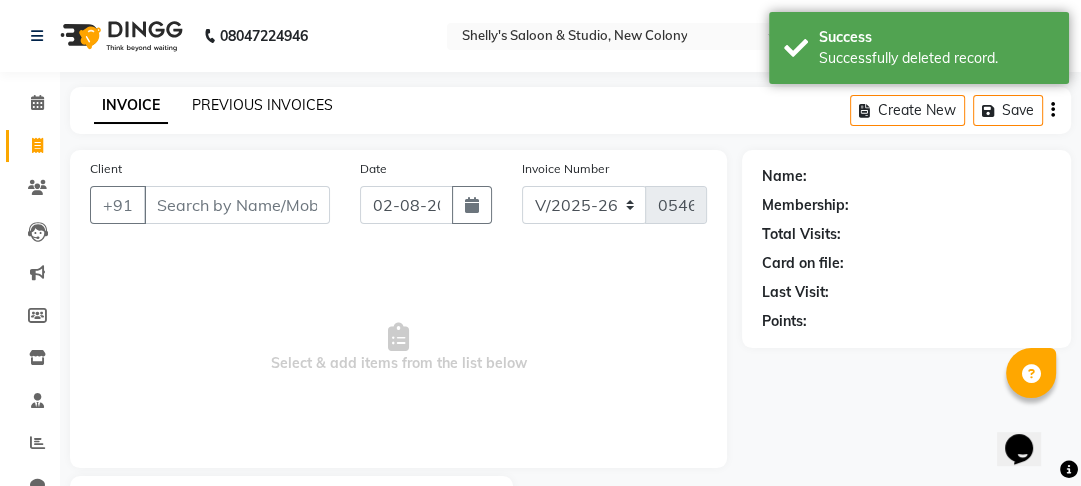 click on "PREVIOUS INVOICES" 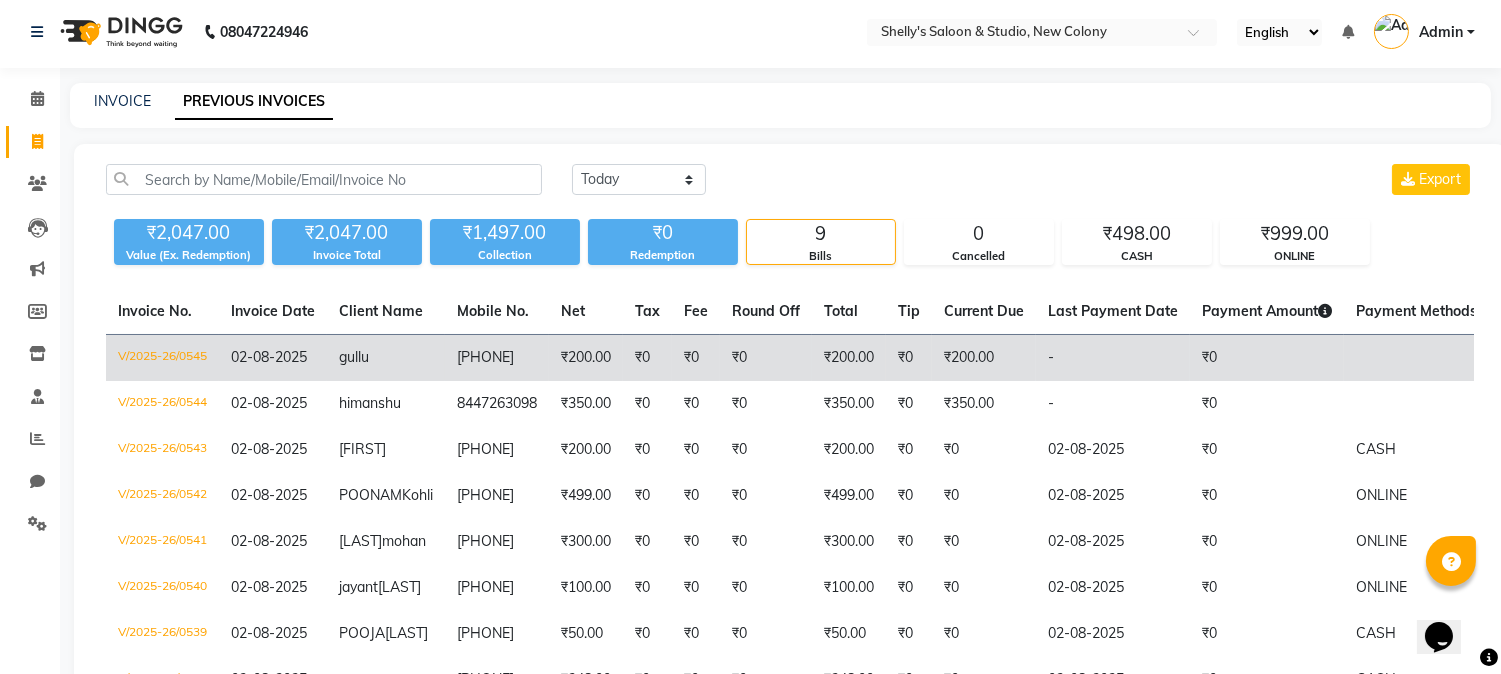 scroll, scrollTop: 0, scrollLeft: 0, axis: both 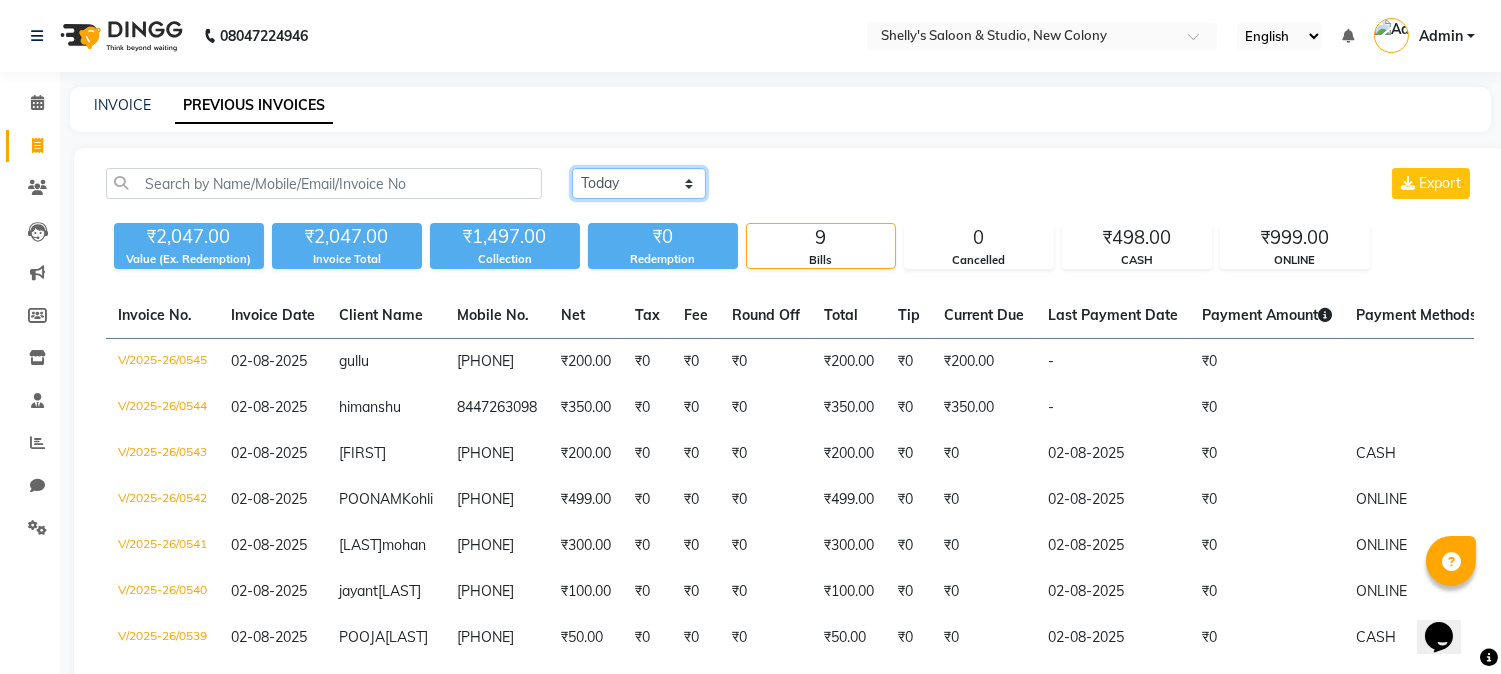 click on "Today Yesterday Custom Range" 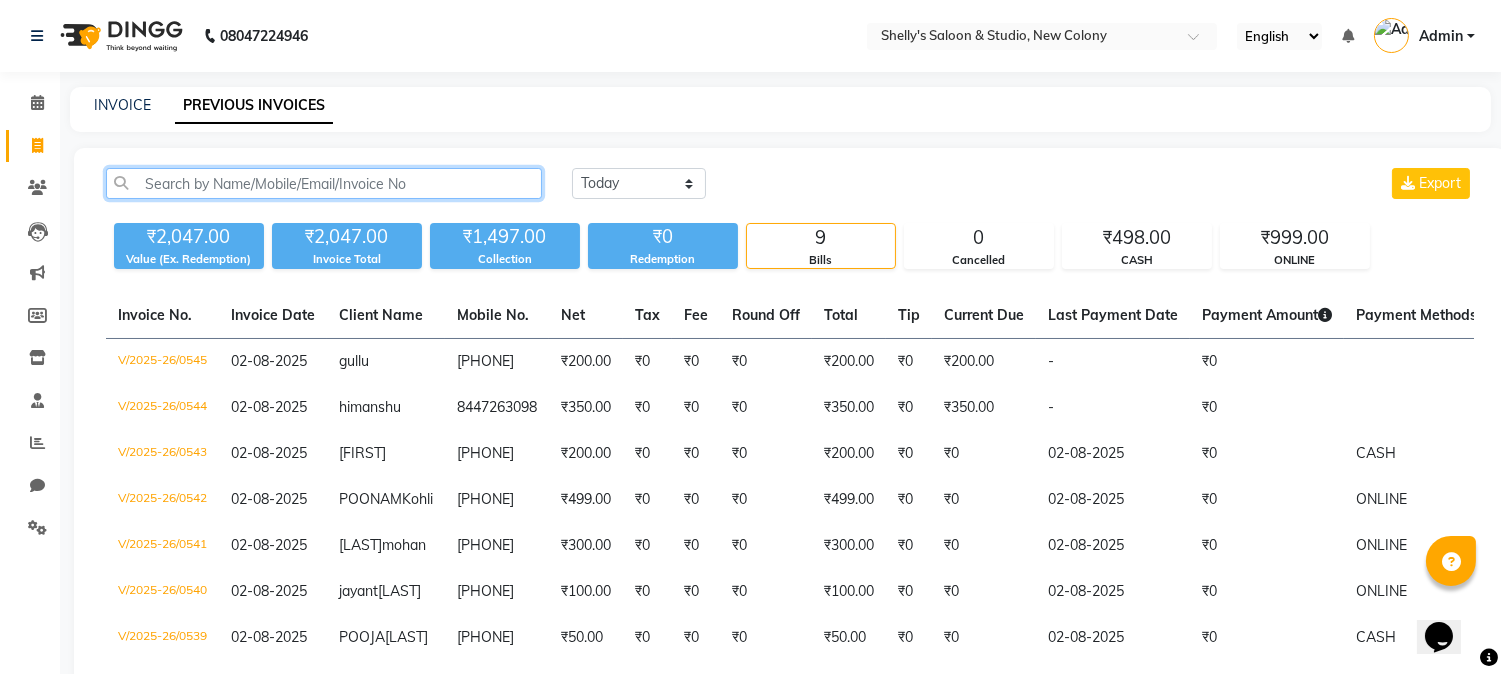 click 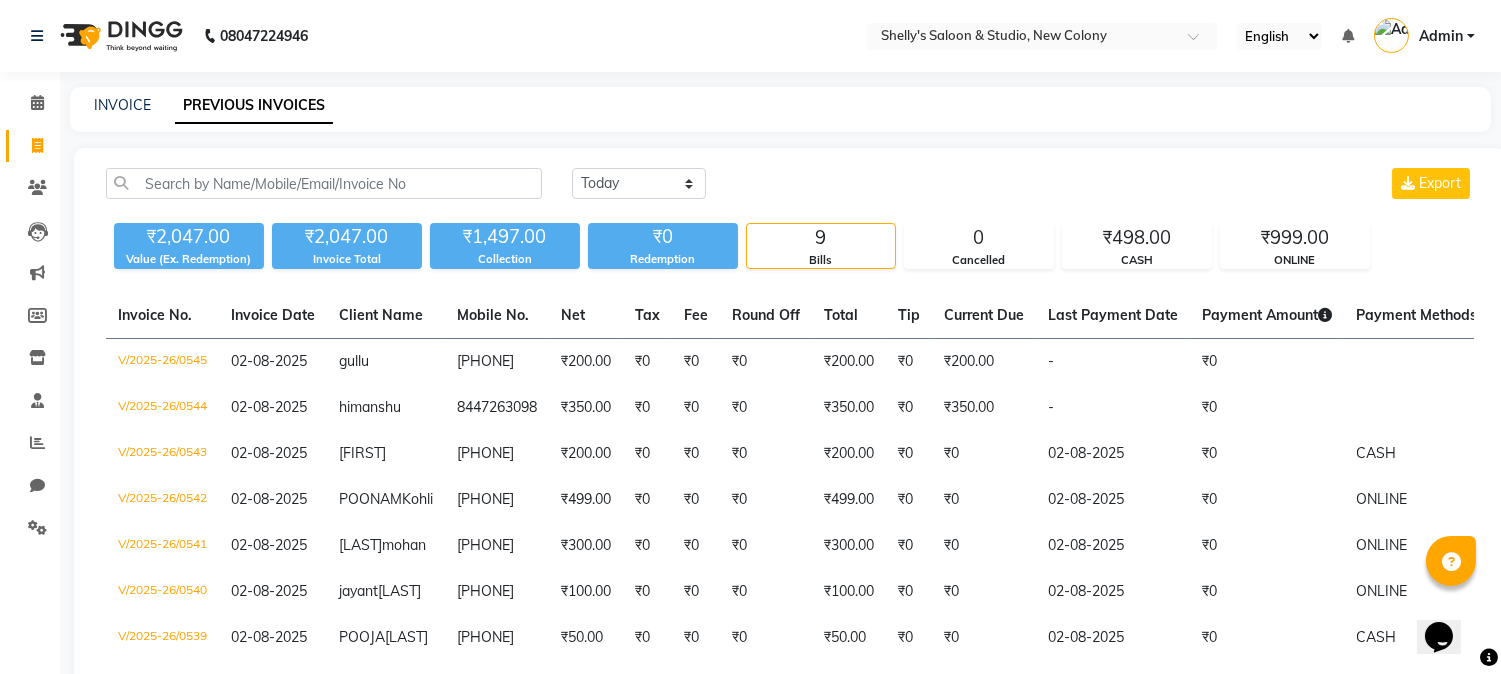 click on "INVOICE PREVIOUS INVOICES" 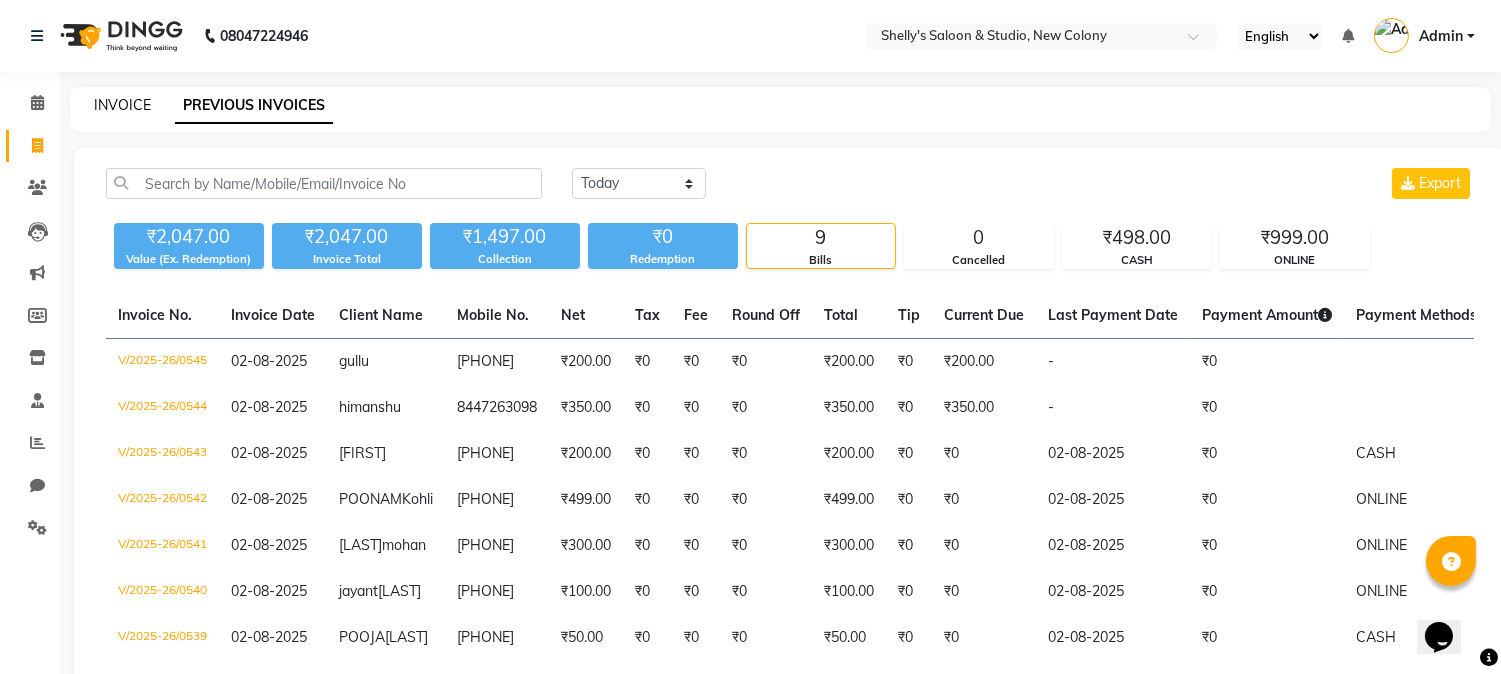 click on "INVOICE" 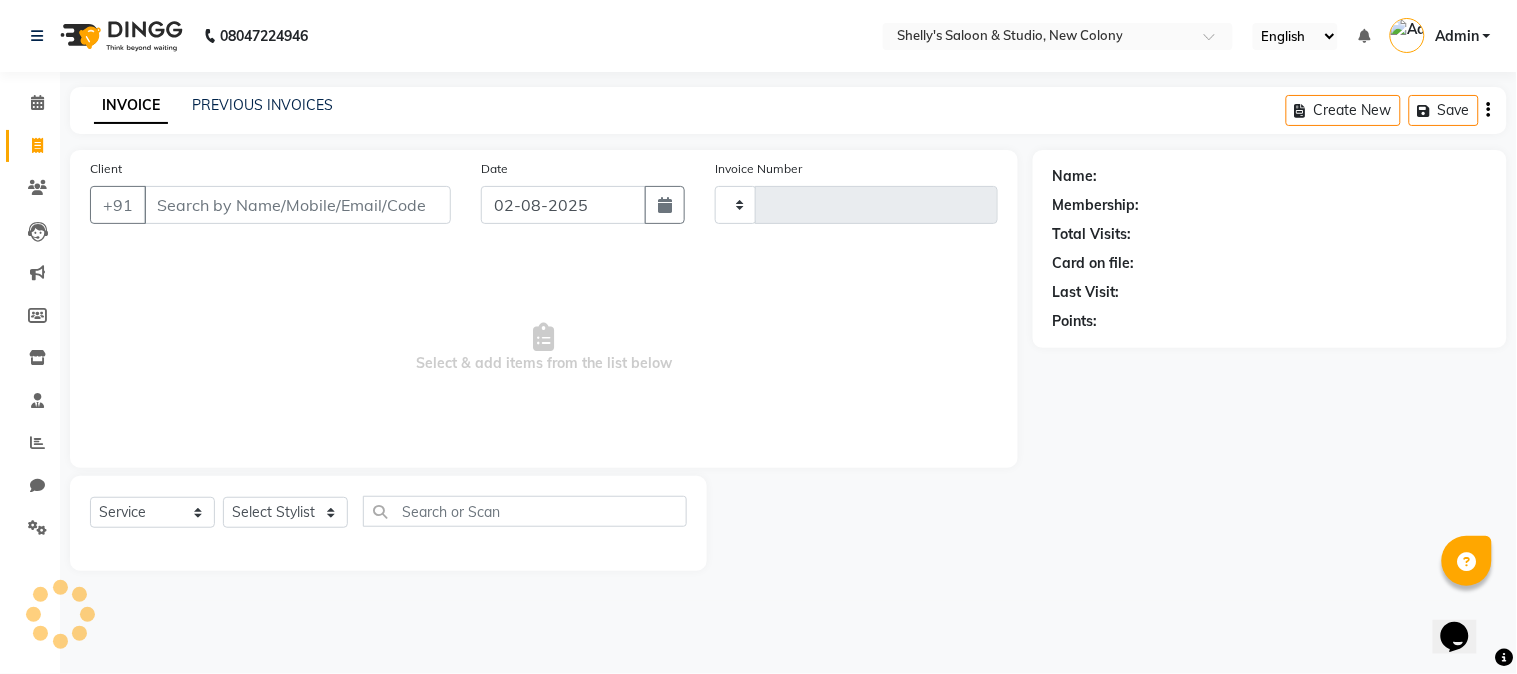 type on "0546" 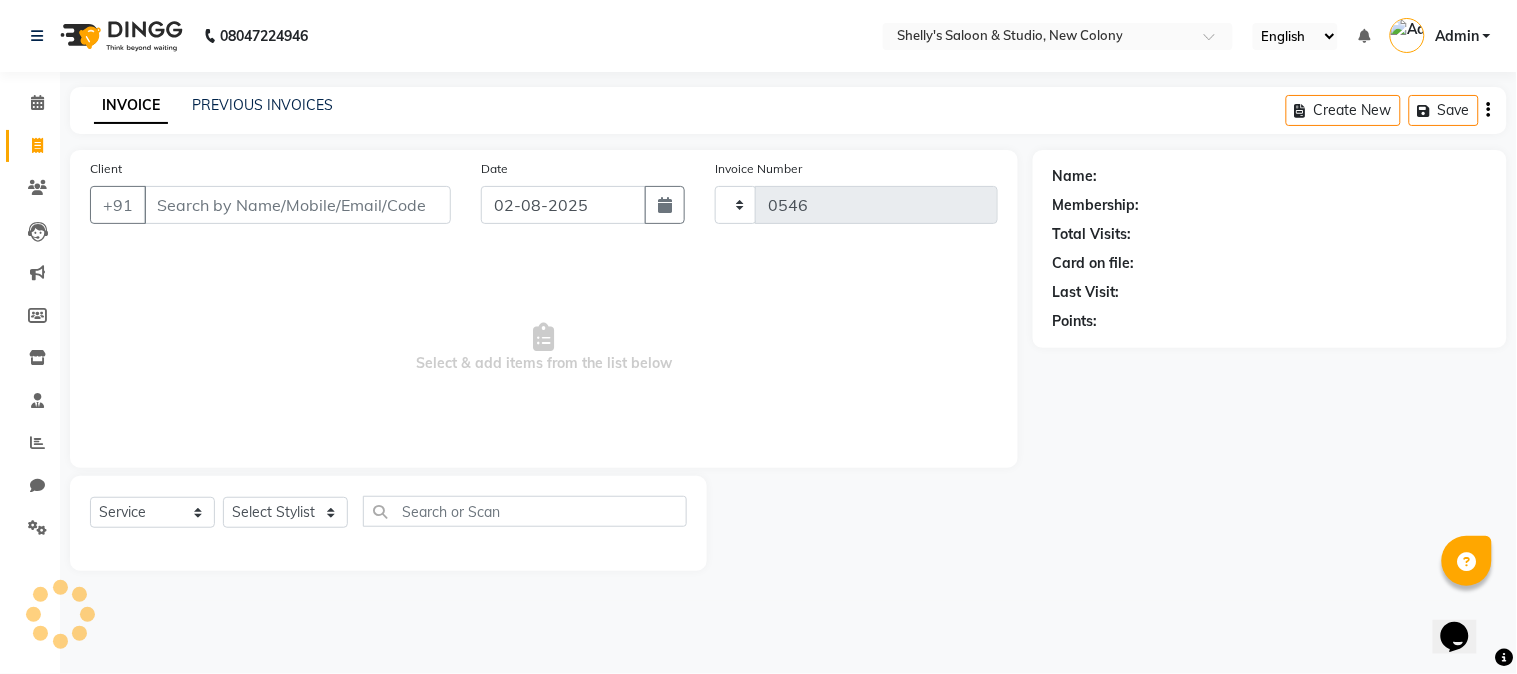 select on "7536" 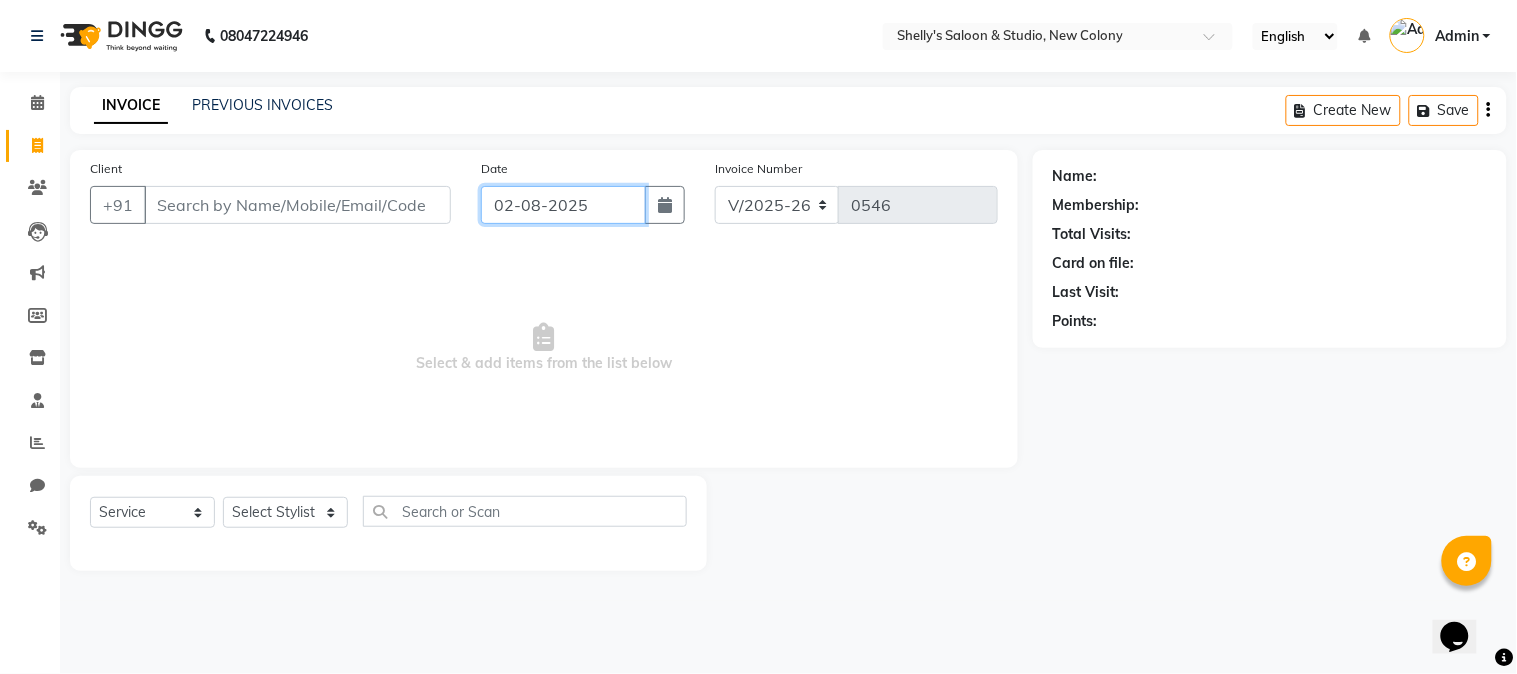 click on "02-08-2025" 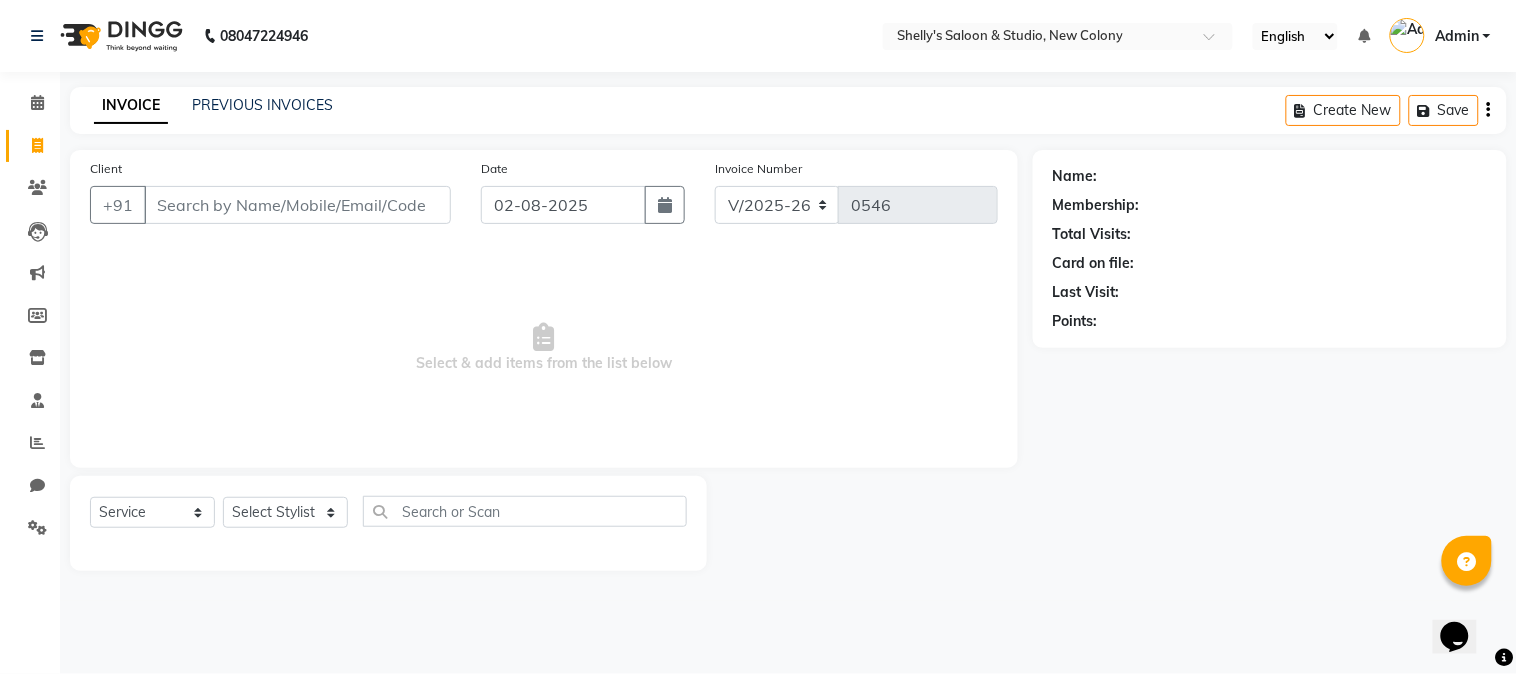 select on "8" 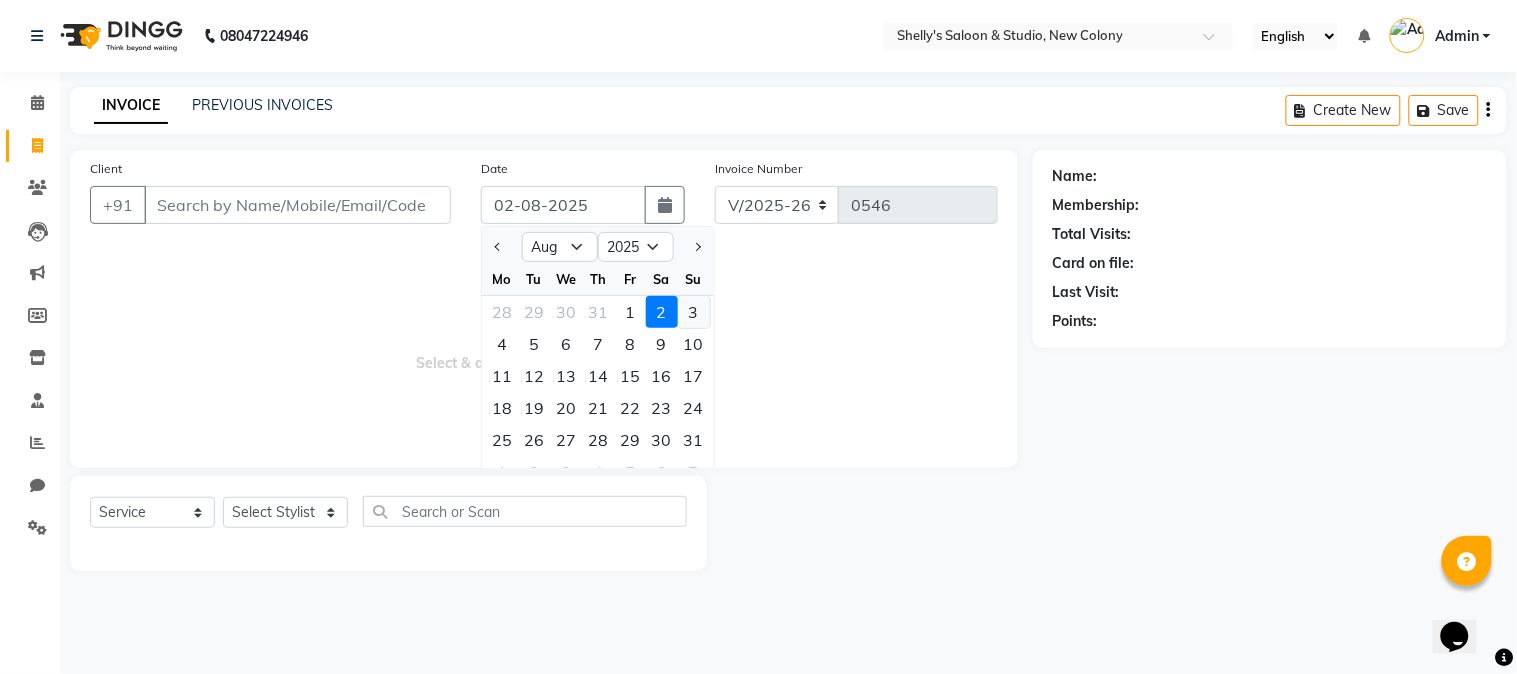 click on "3" 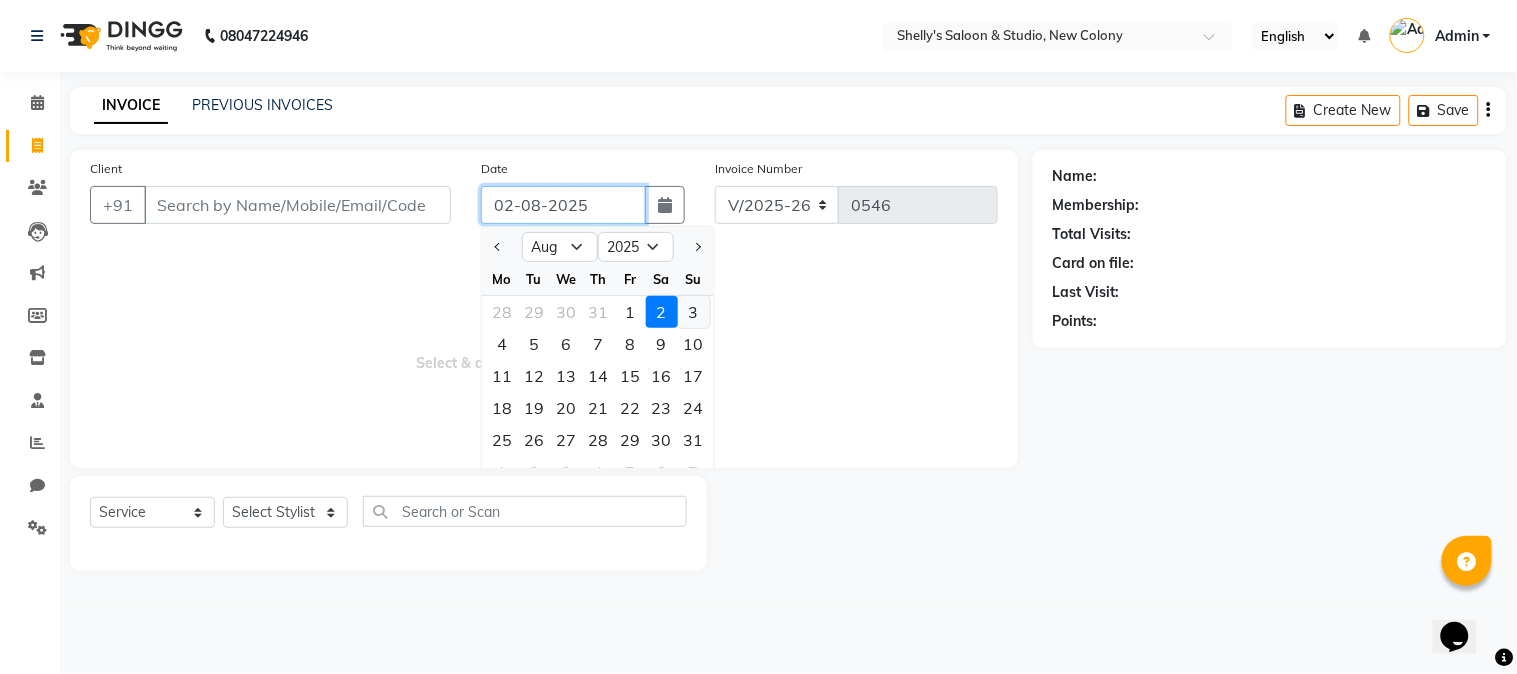type on "03-08-2025" 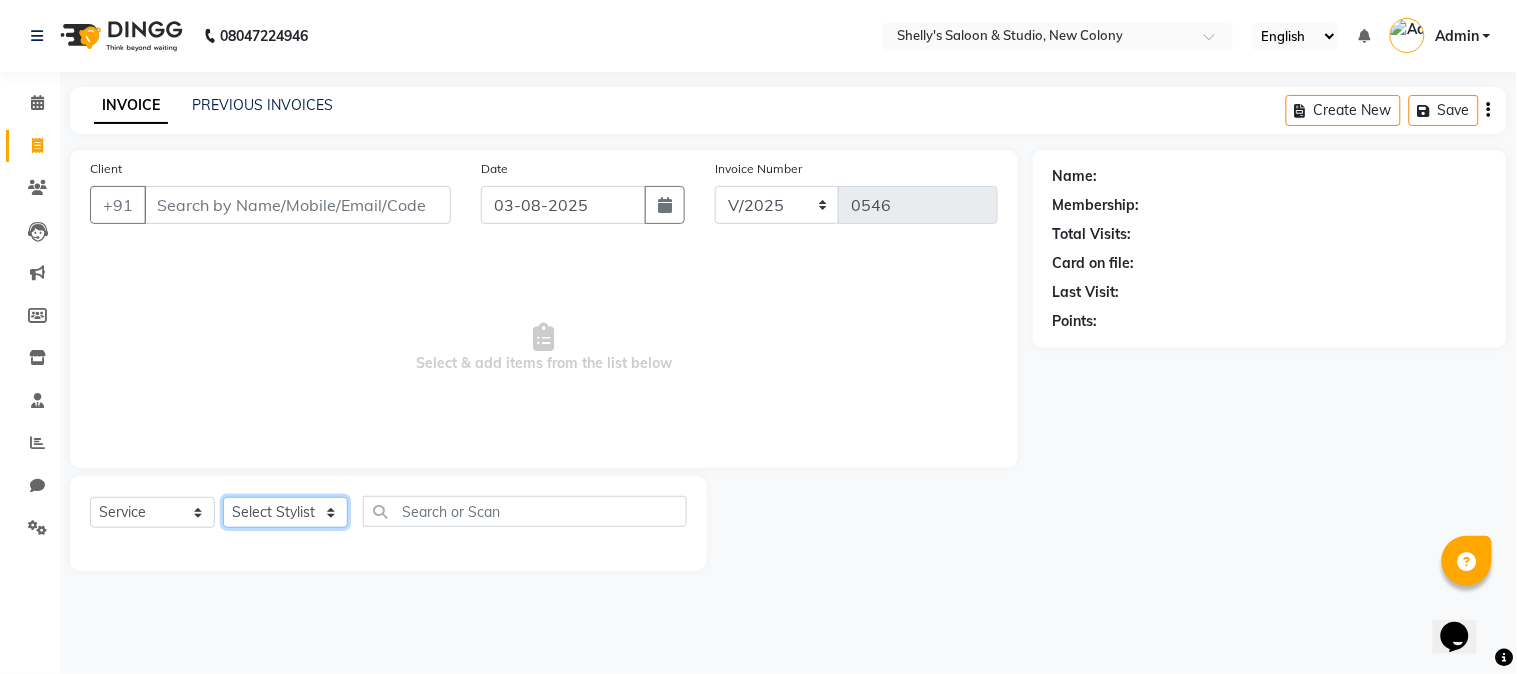 click on "Select Stylist Kajal mansi Pooja Prince Raaj Renu Shelly Shjar" 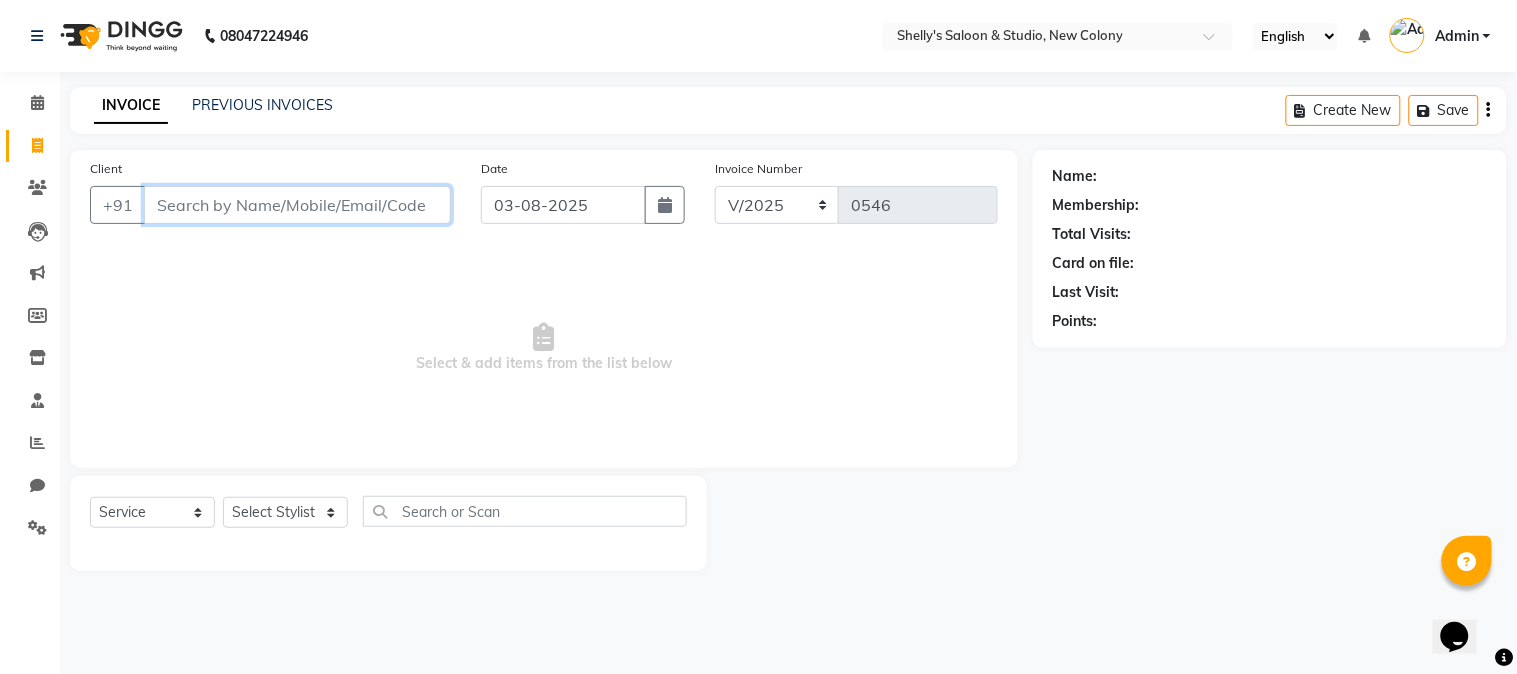 click on "Client +91" 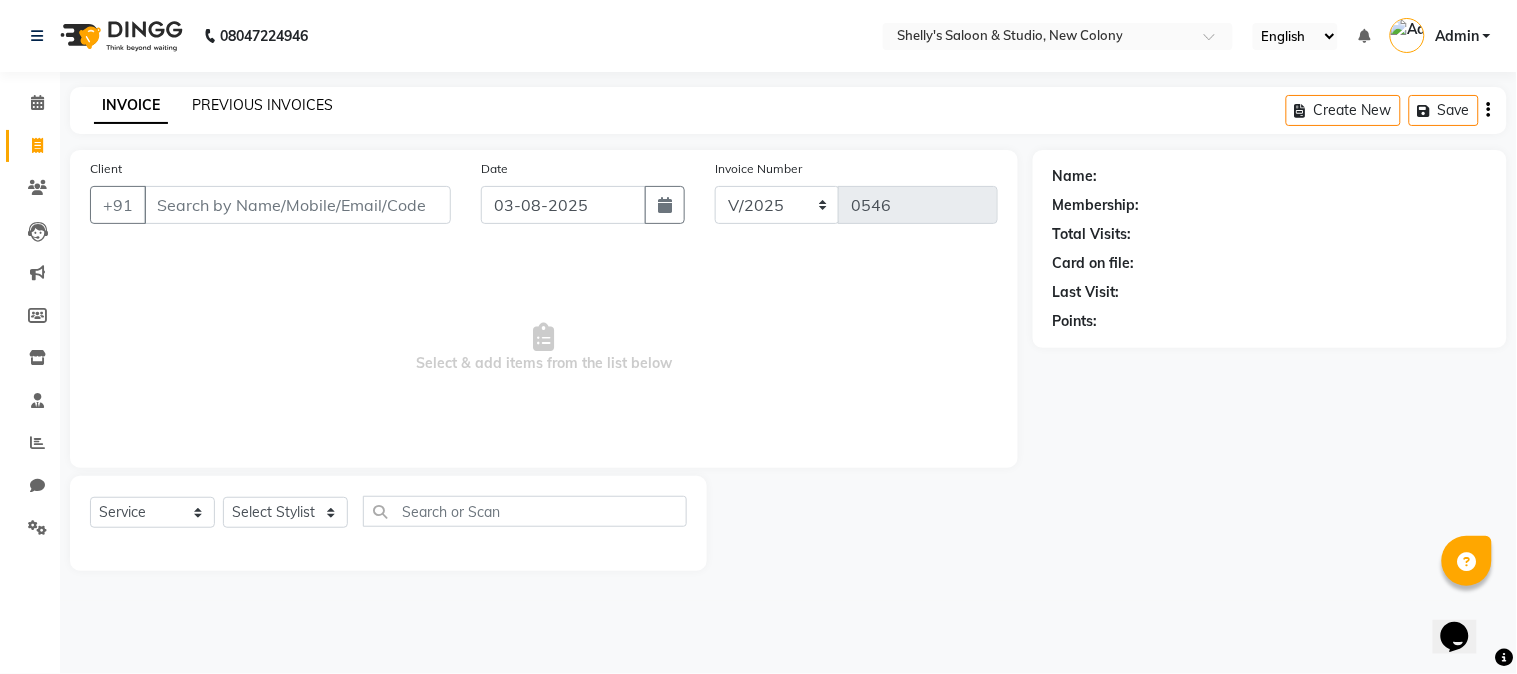 click on "PREVIOUS INVOICES" 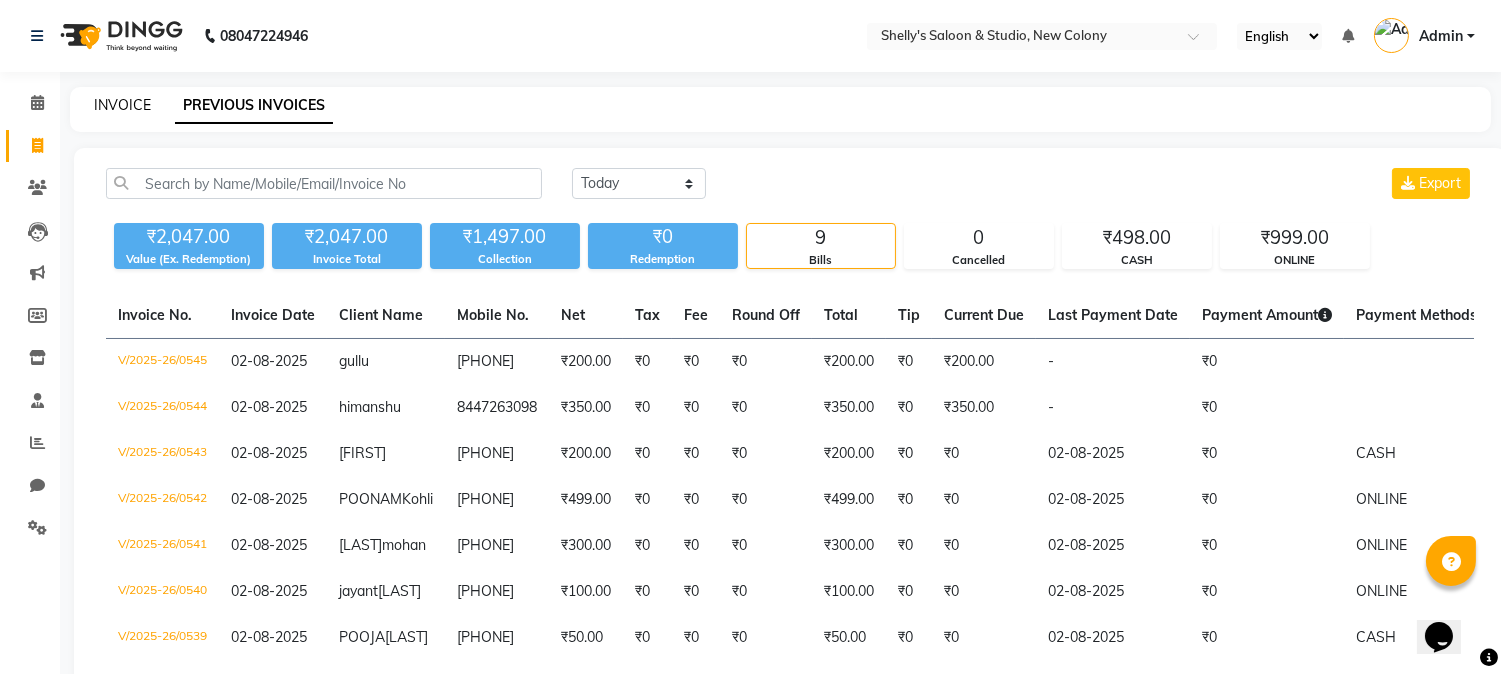 click on "INVOICE" 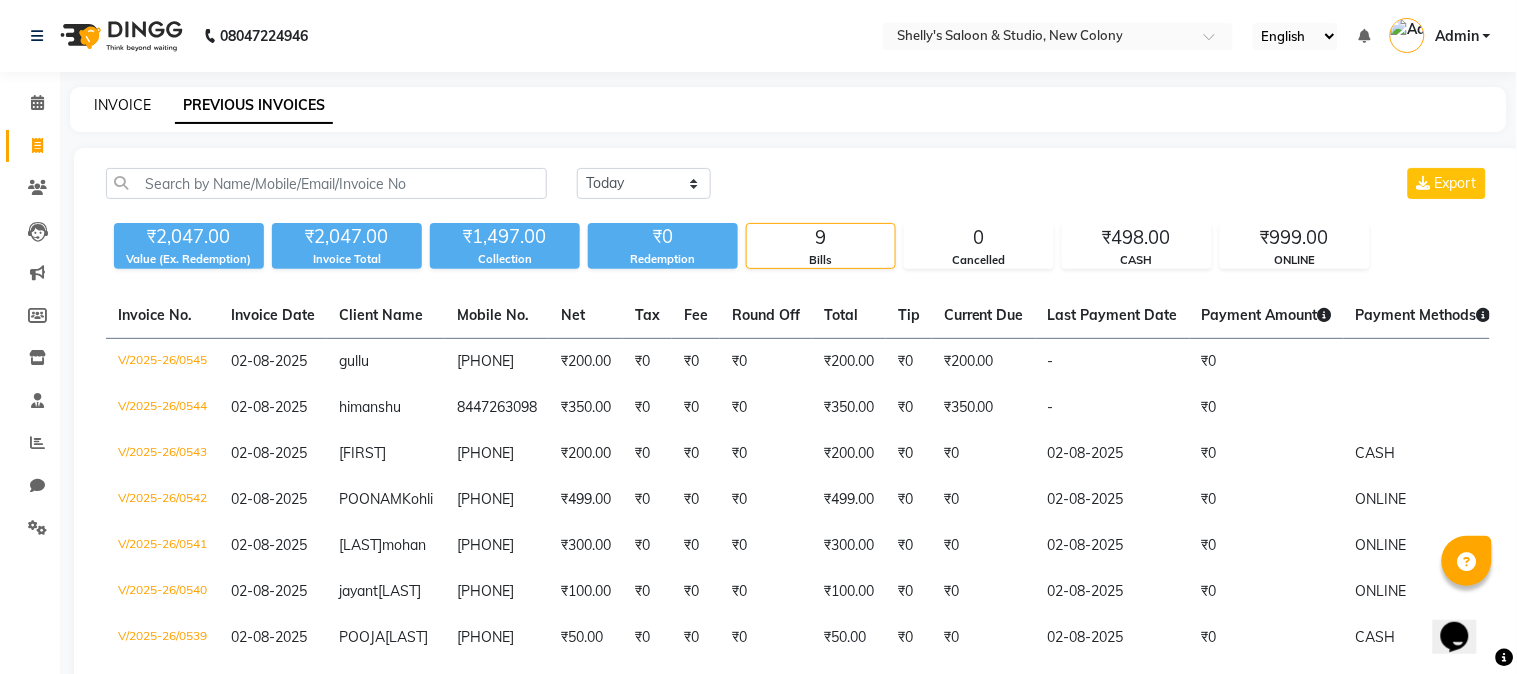 select on "7536" 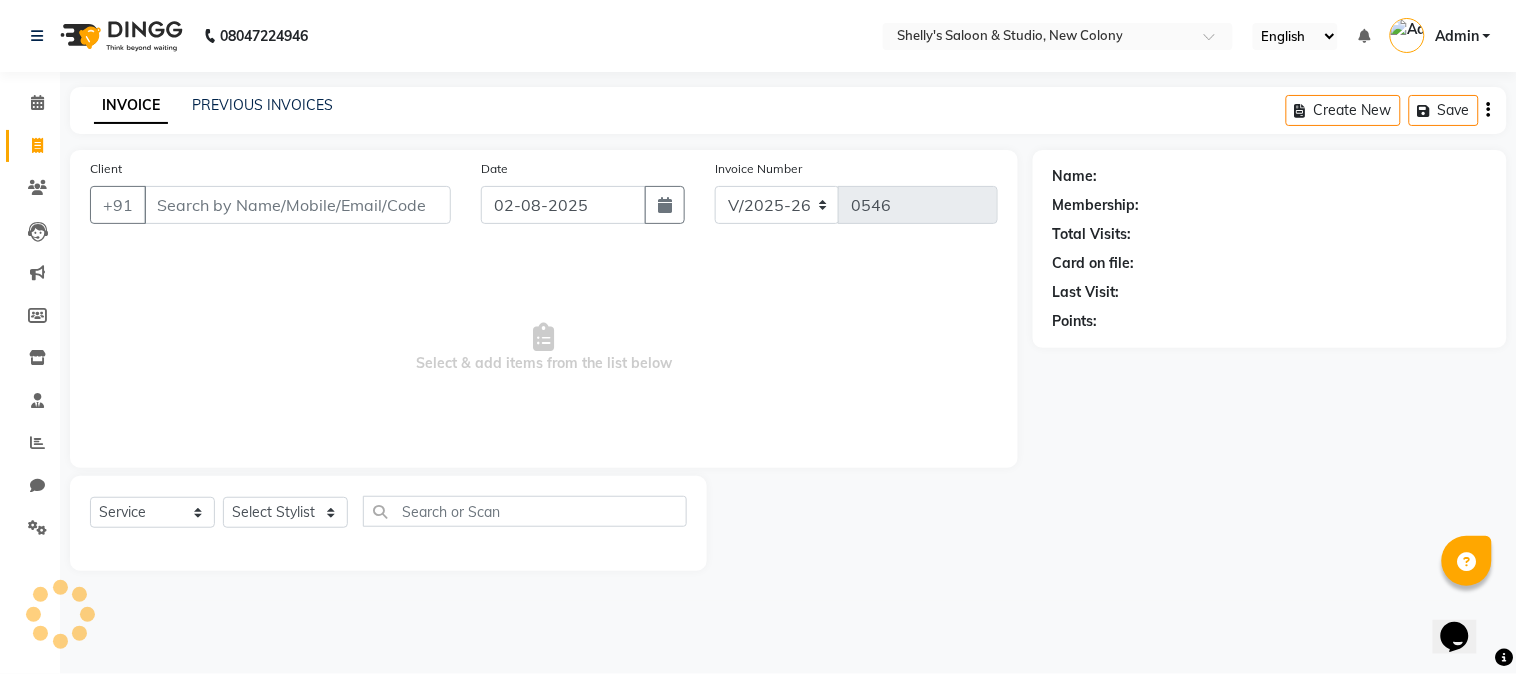 click on "Client" at bounding box center (297, 205) 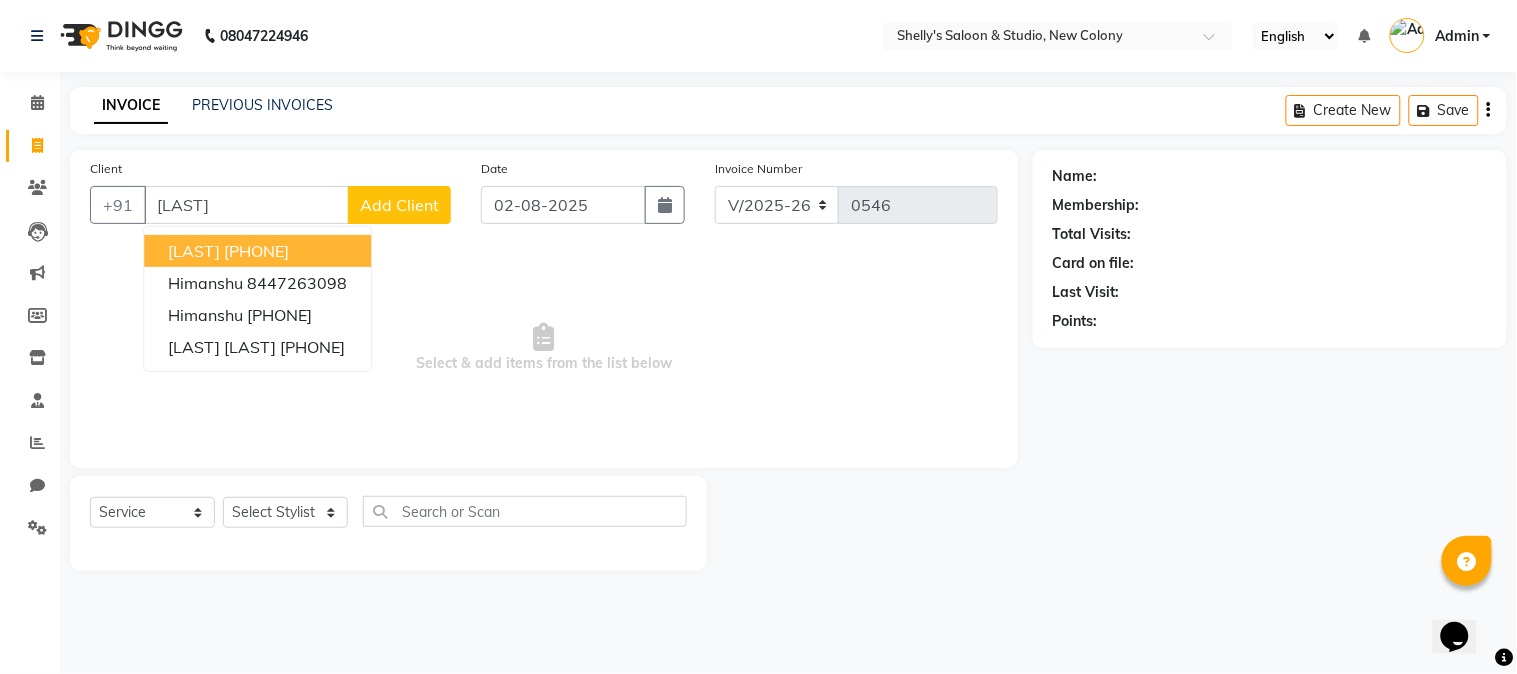 type on "himansh" 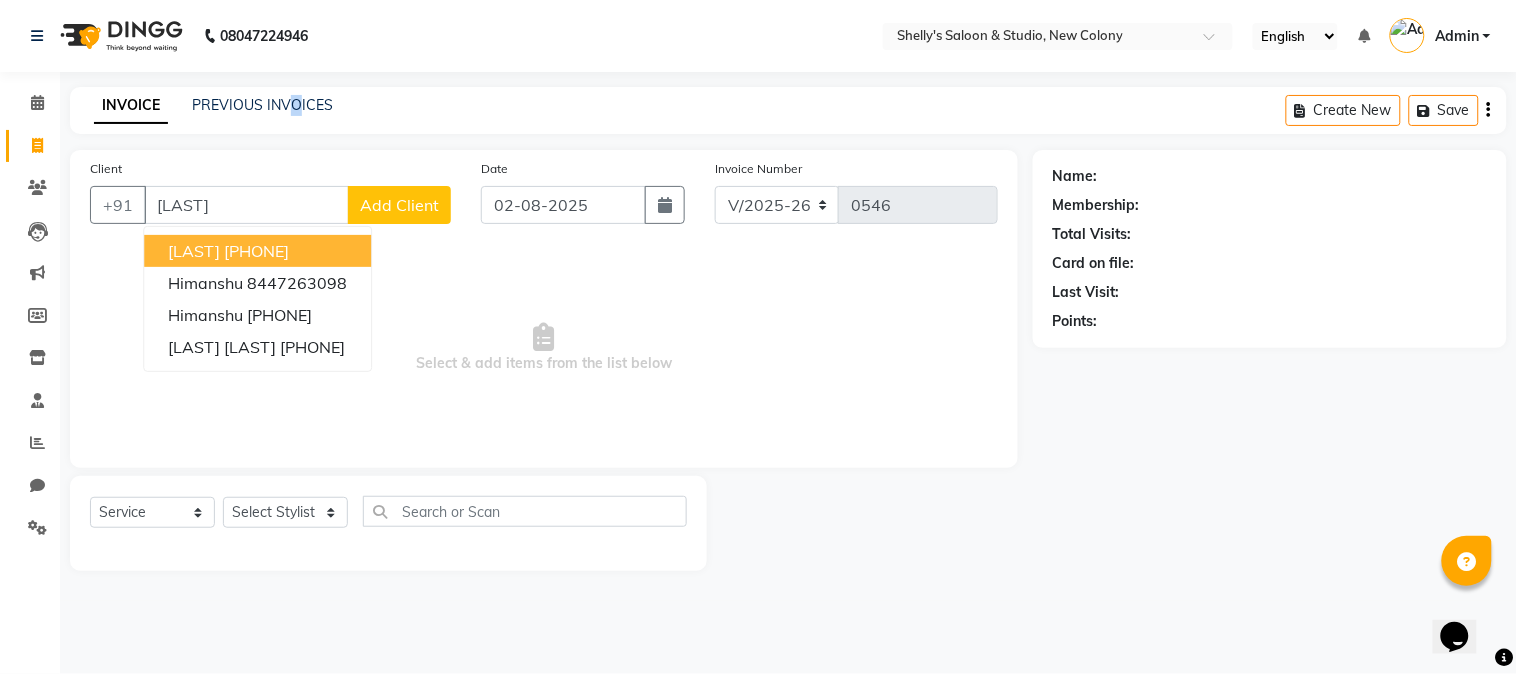 click on "PREVIOUS INVOICES" 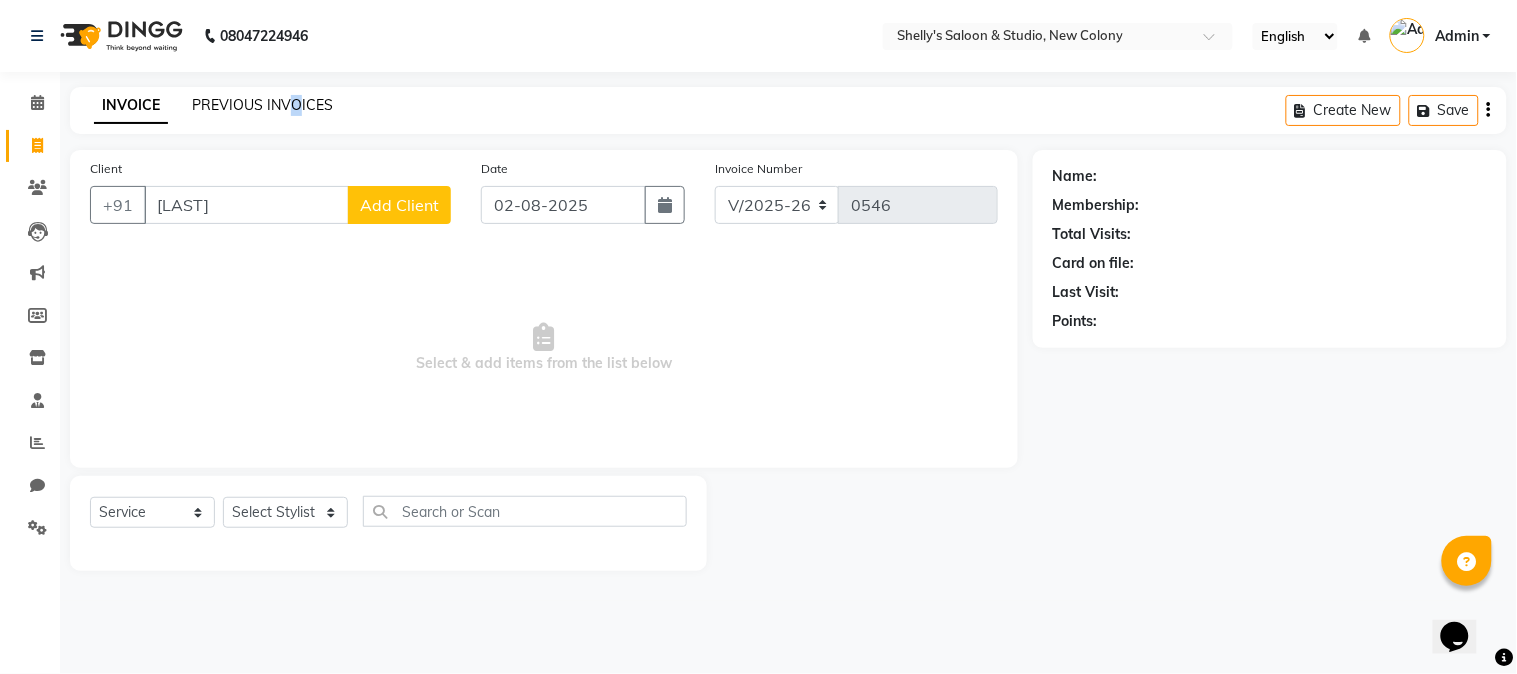 click on "PREVIOUS INVOICES" 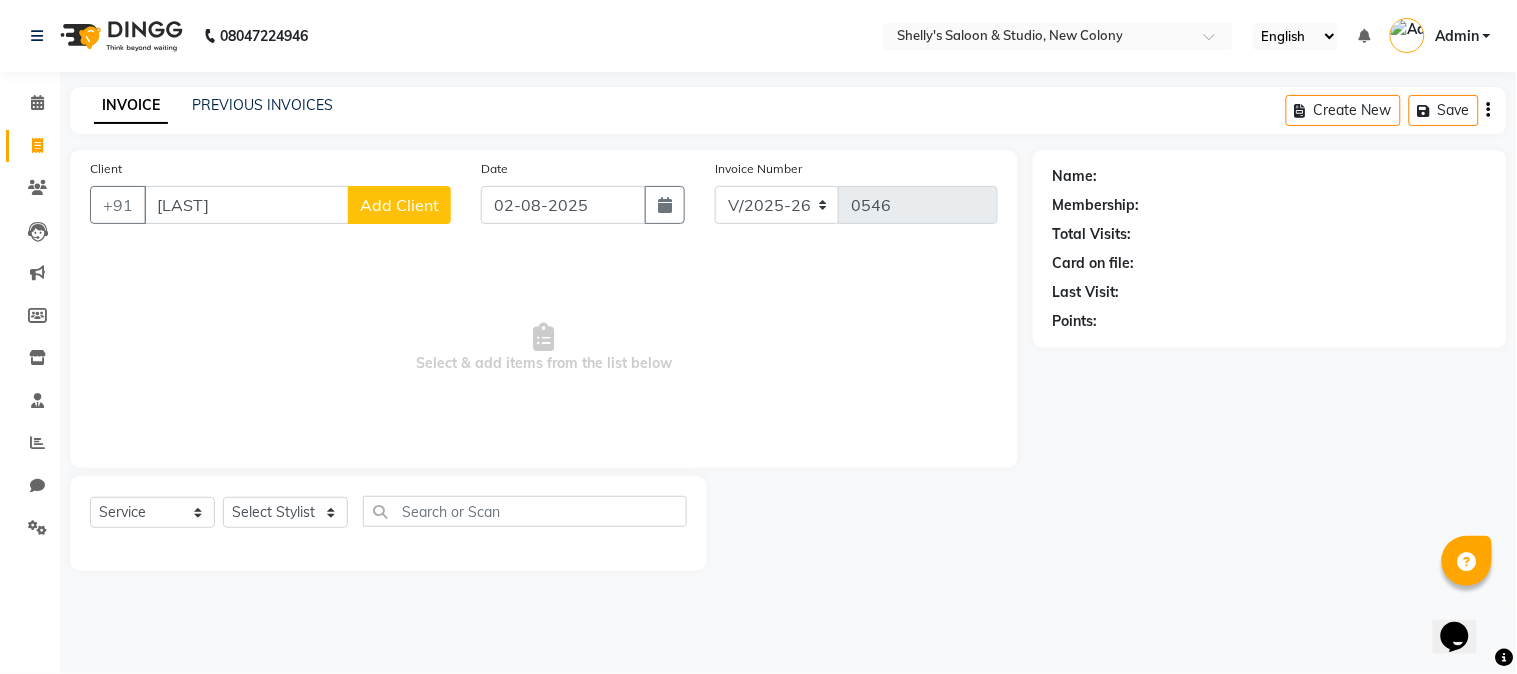 click on "INVOICE PREVIOUS INVOICES Create New   Save" 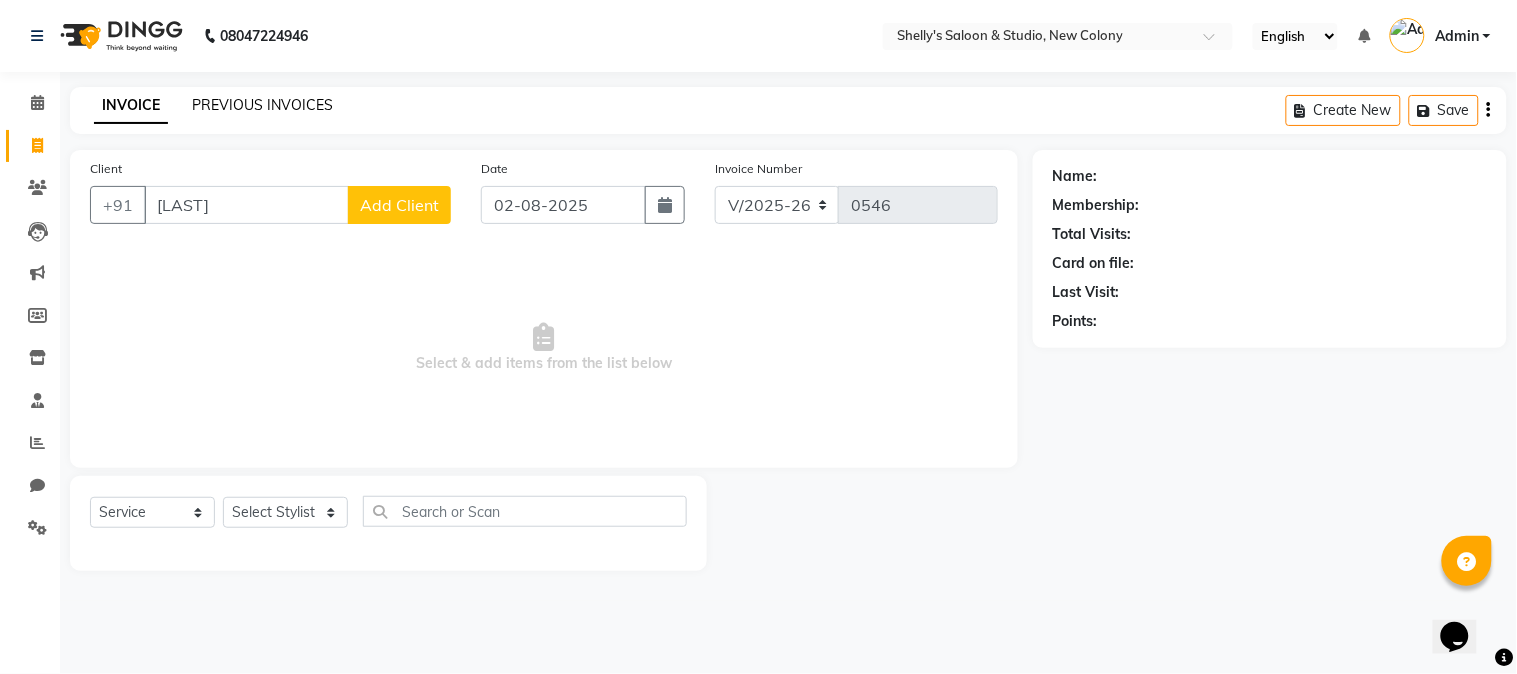 click on "PREVIOUS INVOICES" 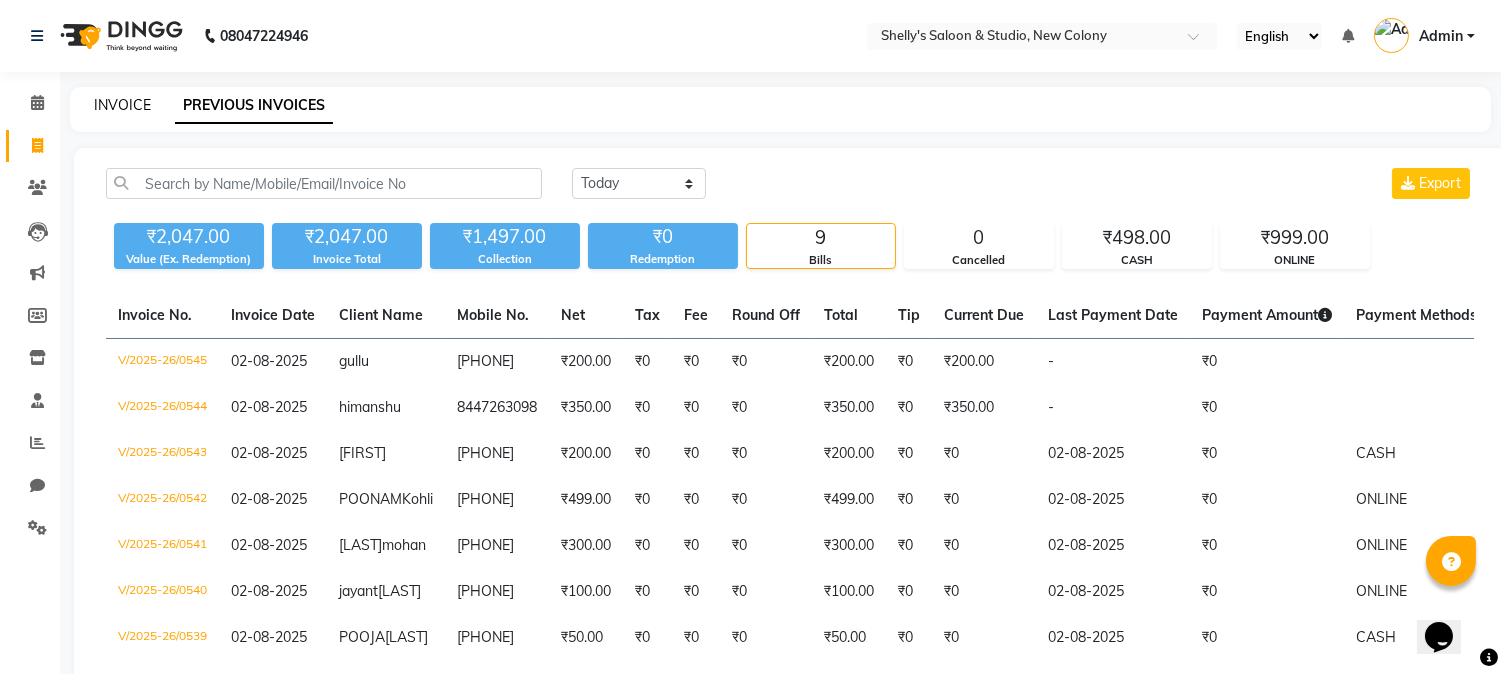 click on "INVOICE" 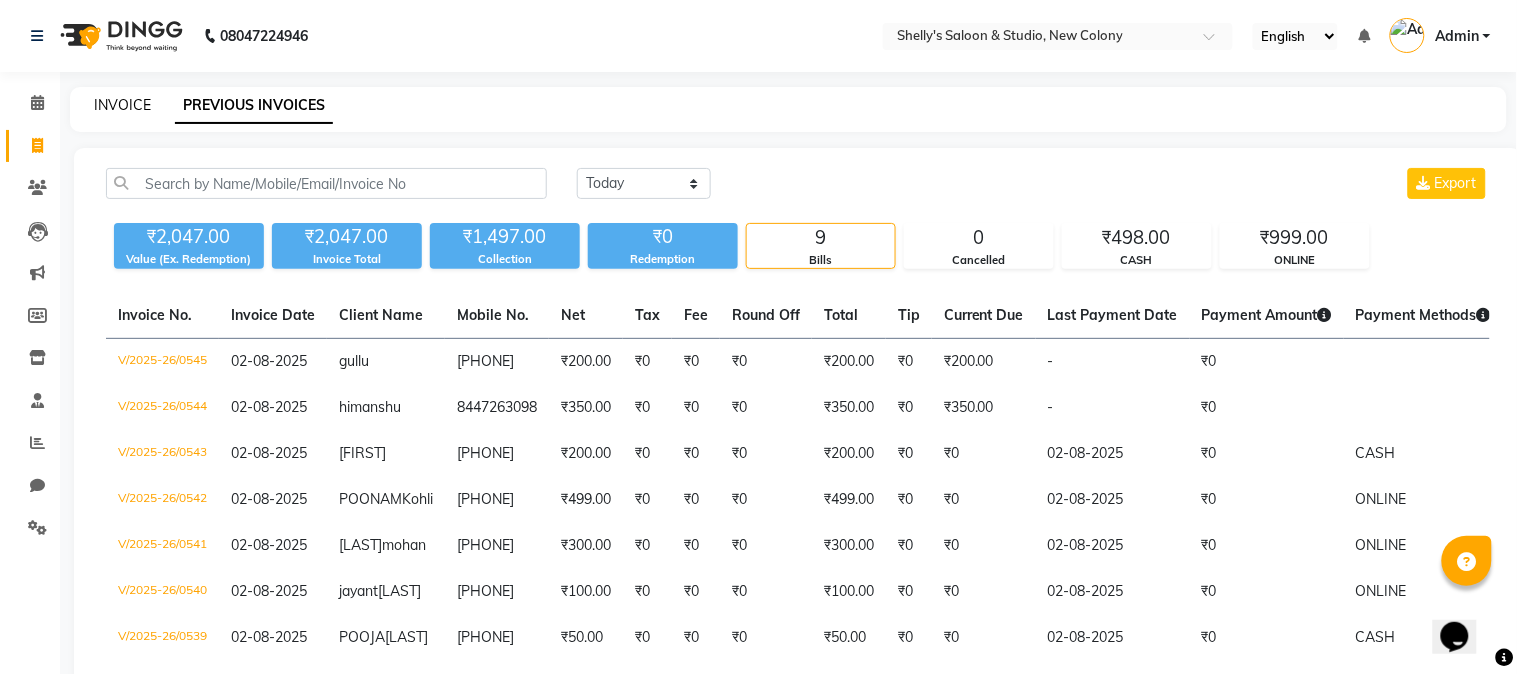 select on "7536" 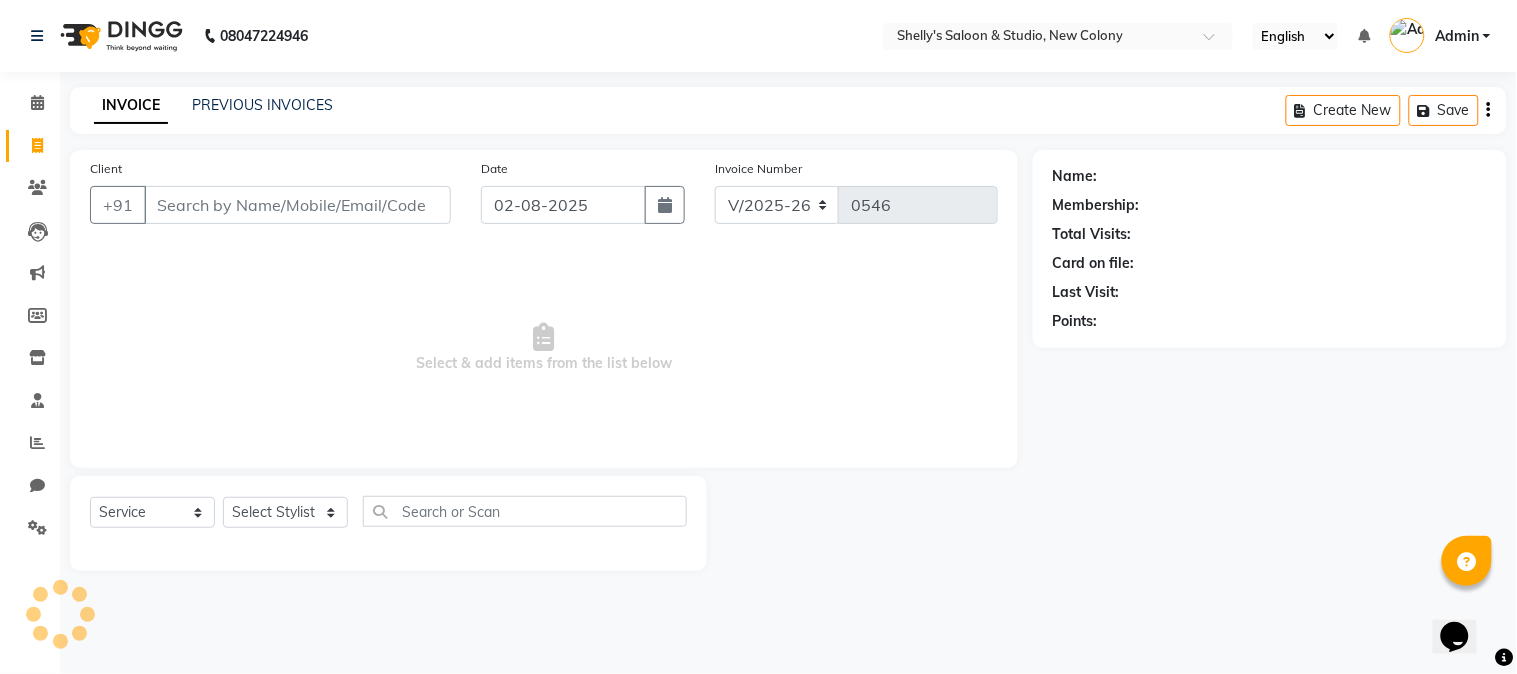 click on "Client" at bounding box center [297, 205] 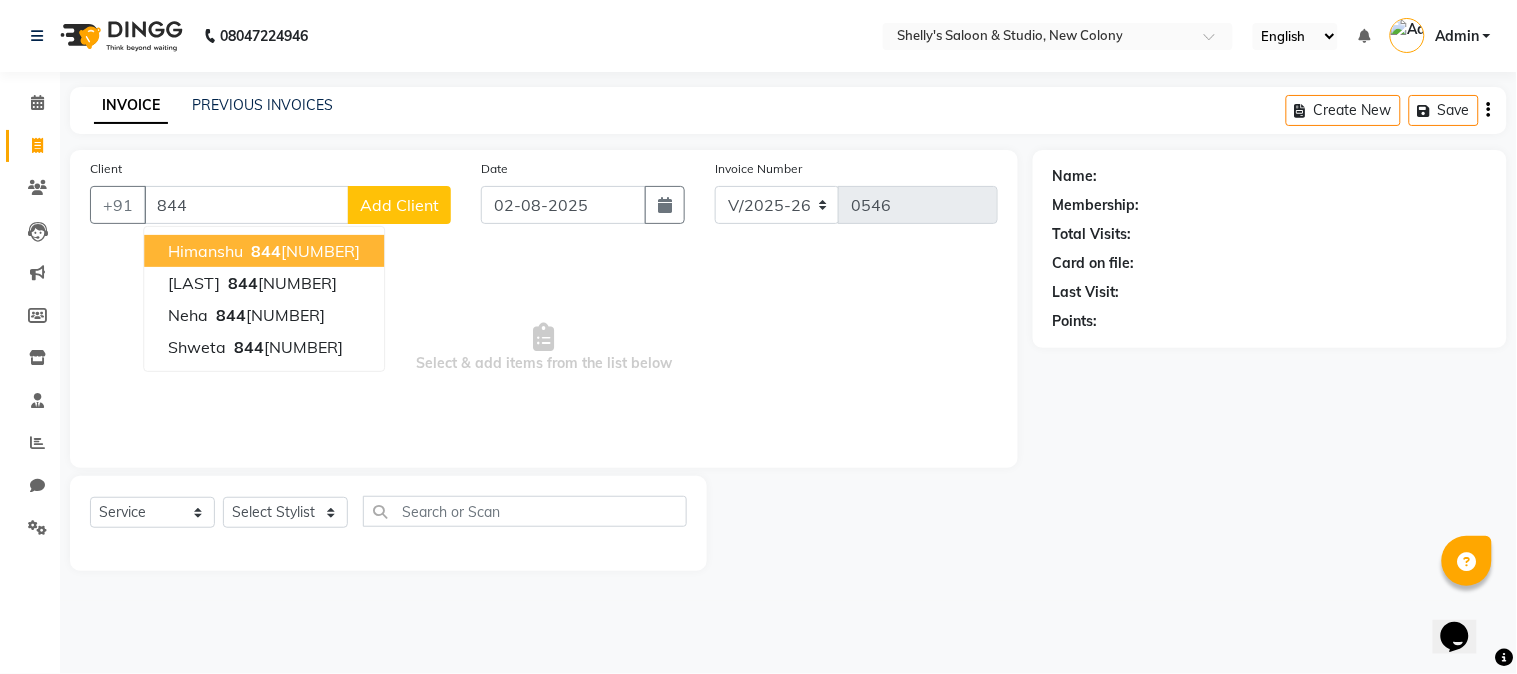 click on "844" at bounding box center [266, 251] 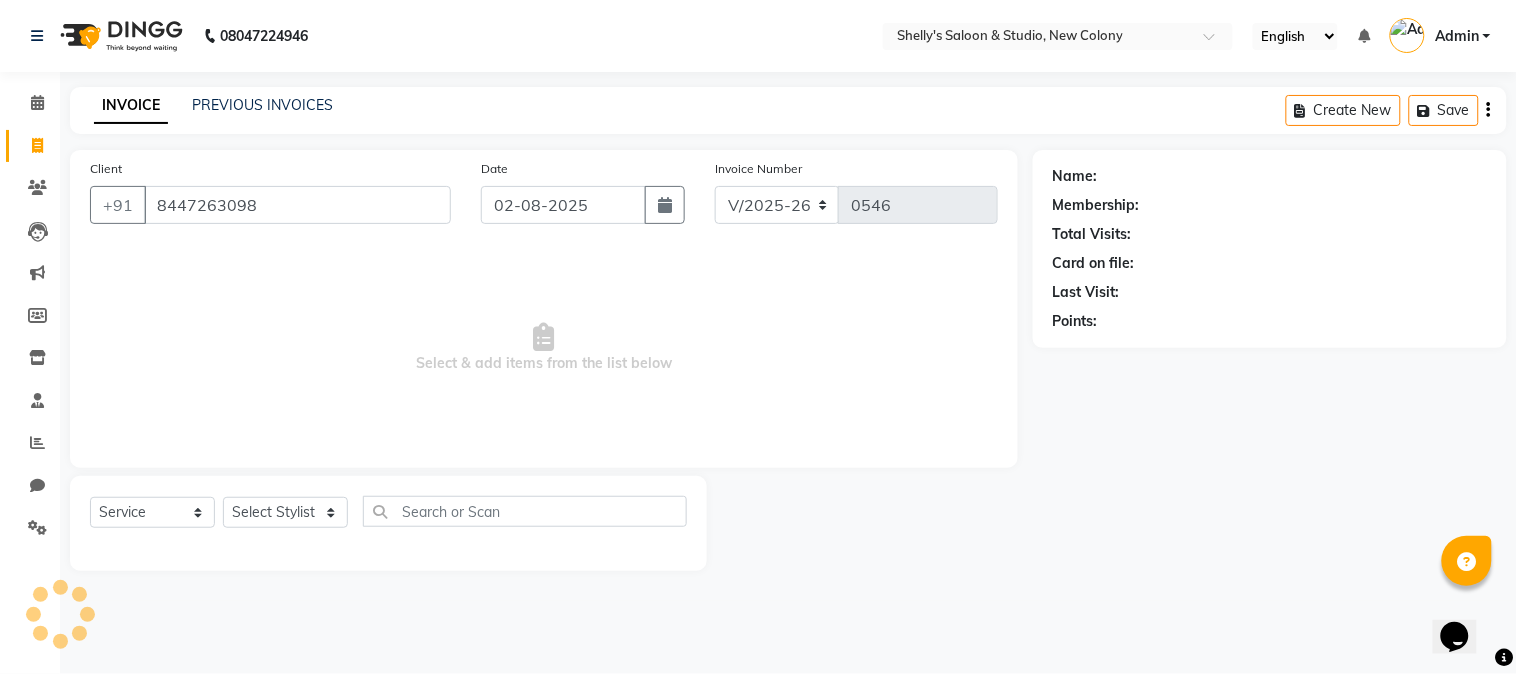 type on "8447263098" 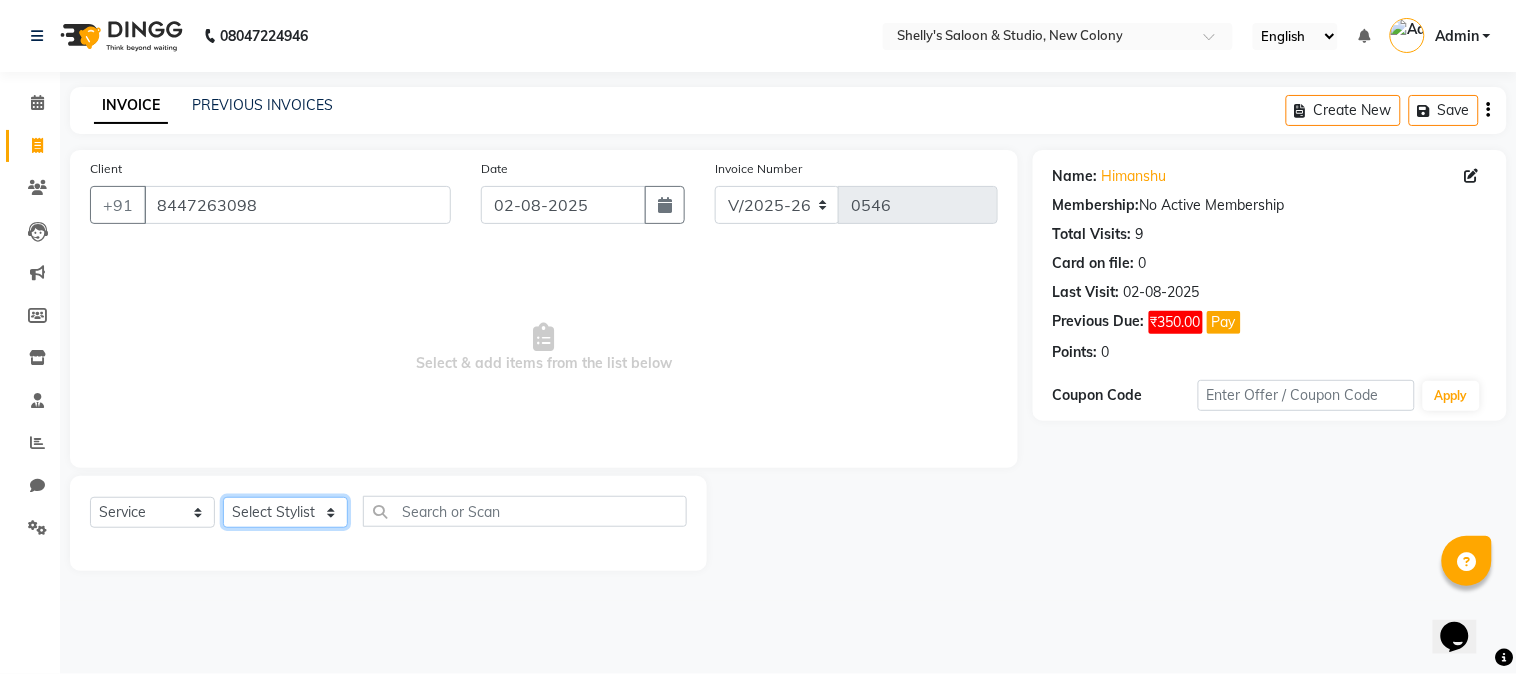 click on "Select Stylist Kajal mansi Pooja Prince Raaj Renu Shelly Shjar" 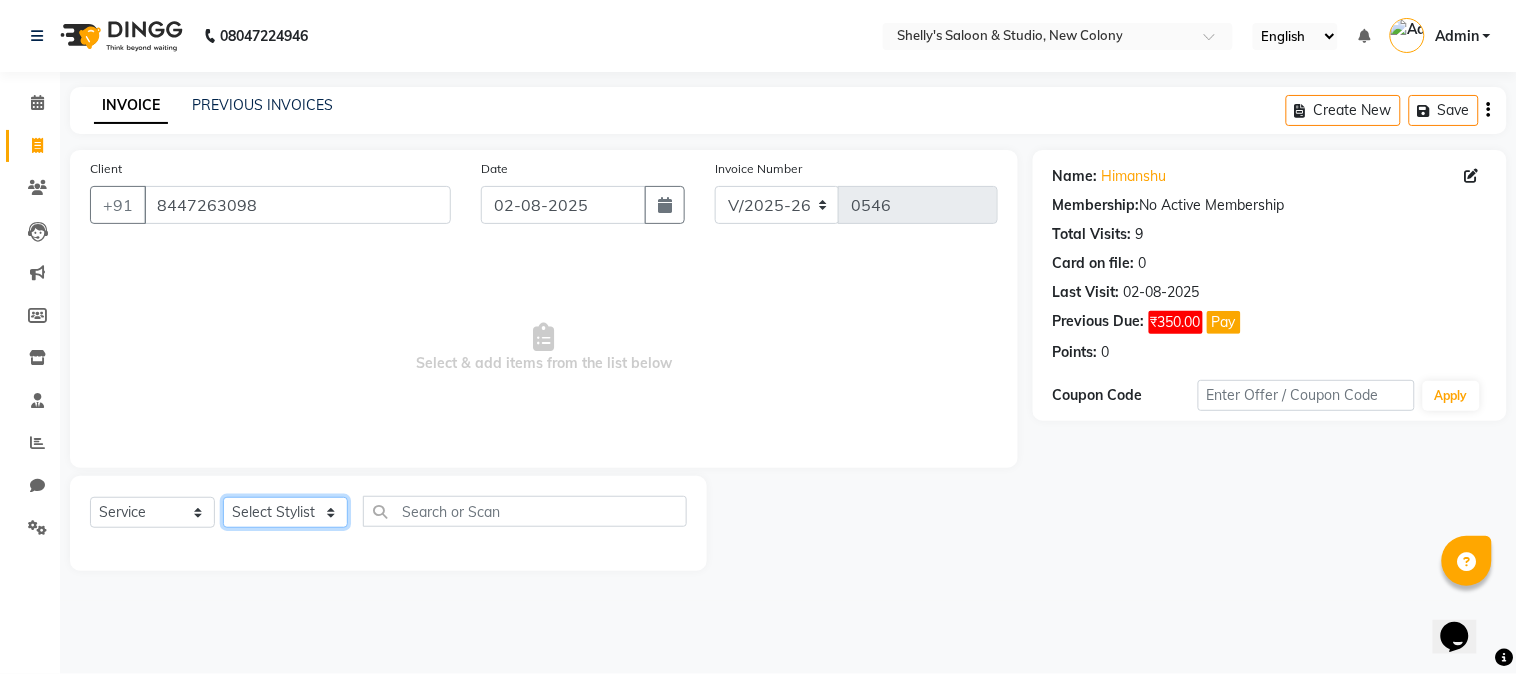 select on "67315" 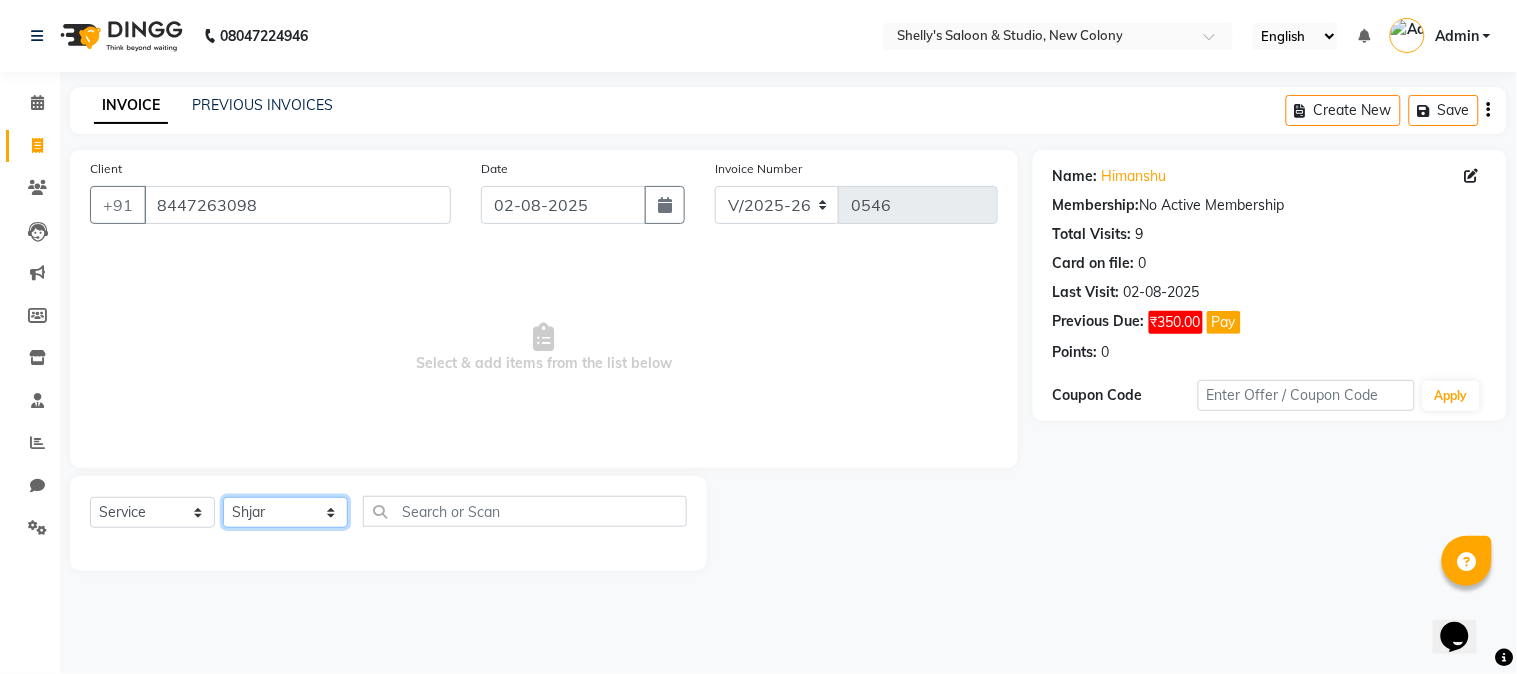 click on "Select Stylist Kajal mansi Pooja Prince Raaj Renu Shelly Shjar" 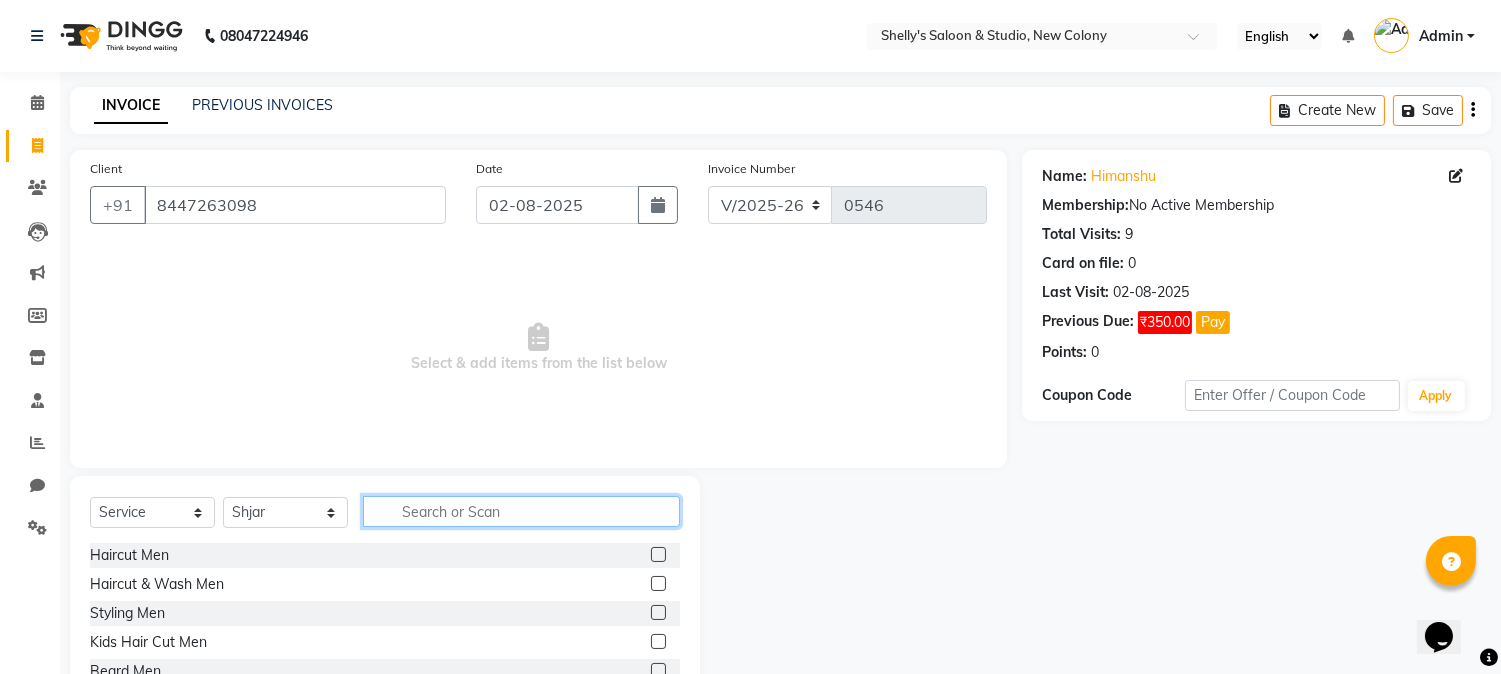 click 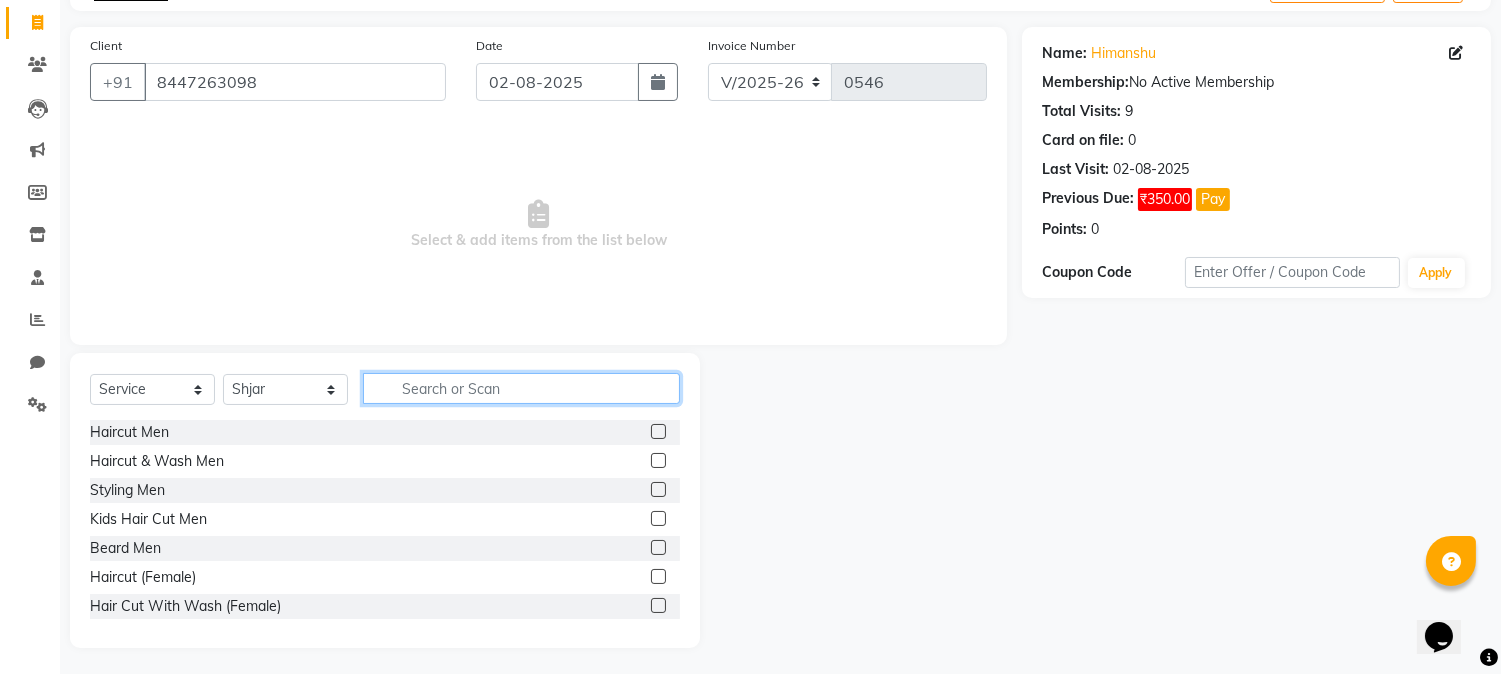 scroll, scrollTop: 126, scrollLeft: 0, axis: vertical 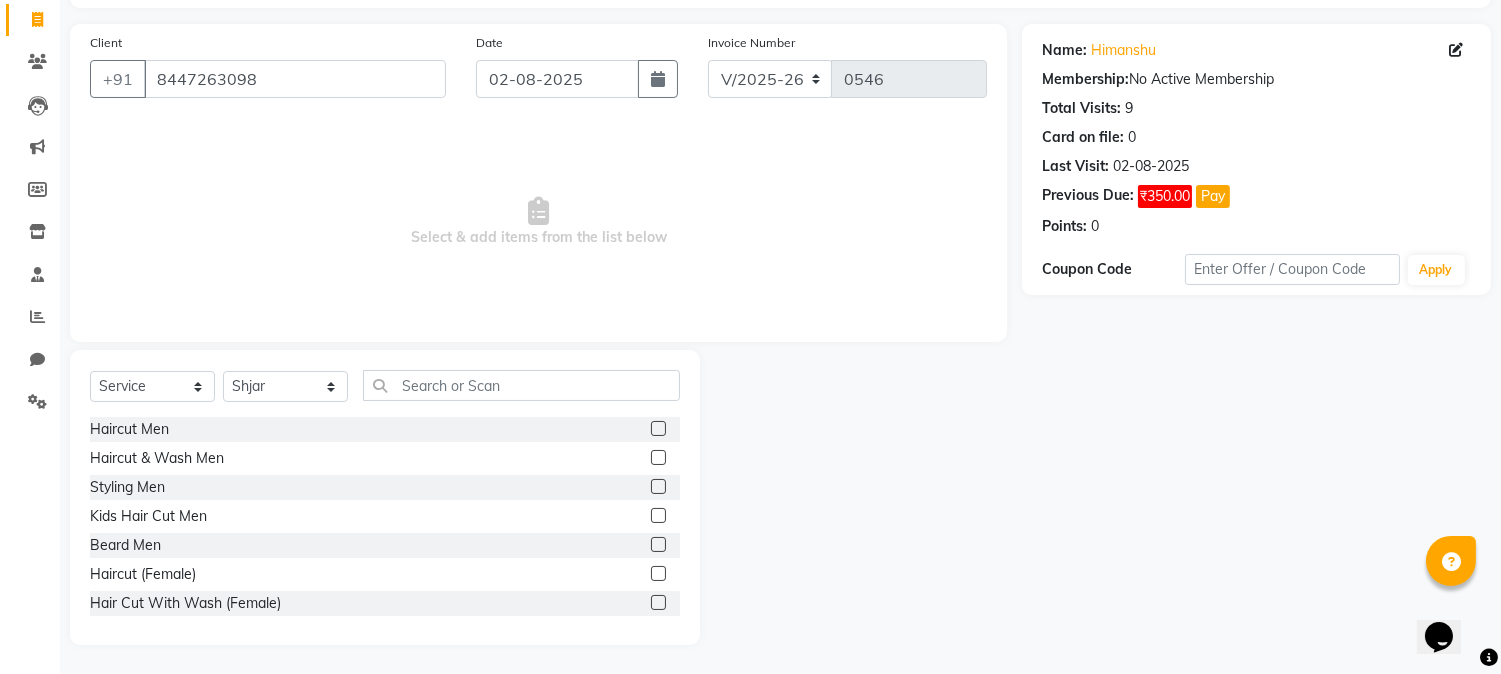 click 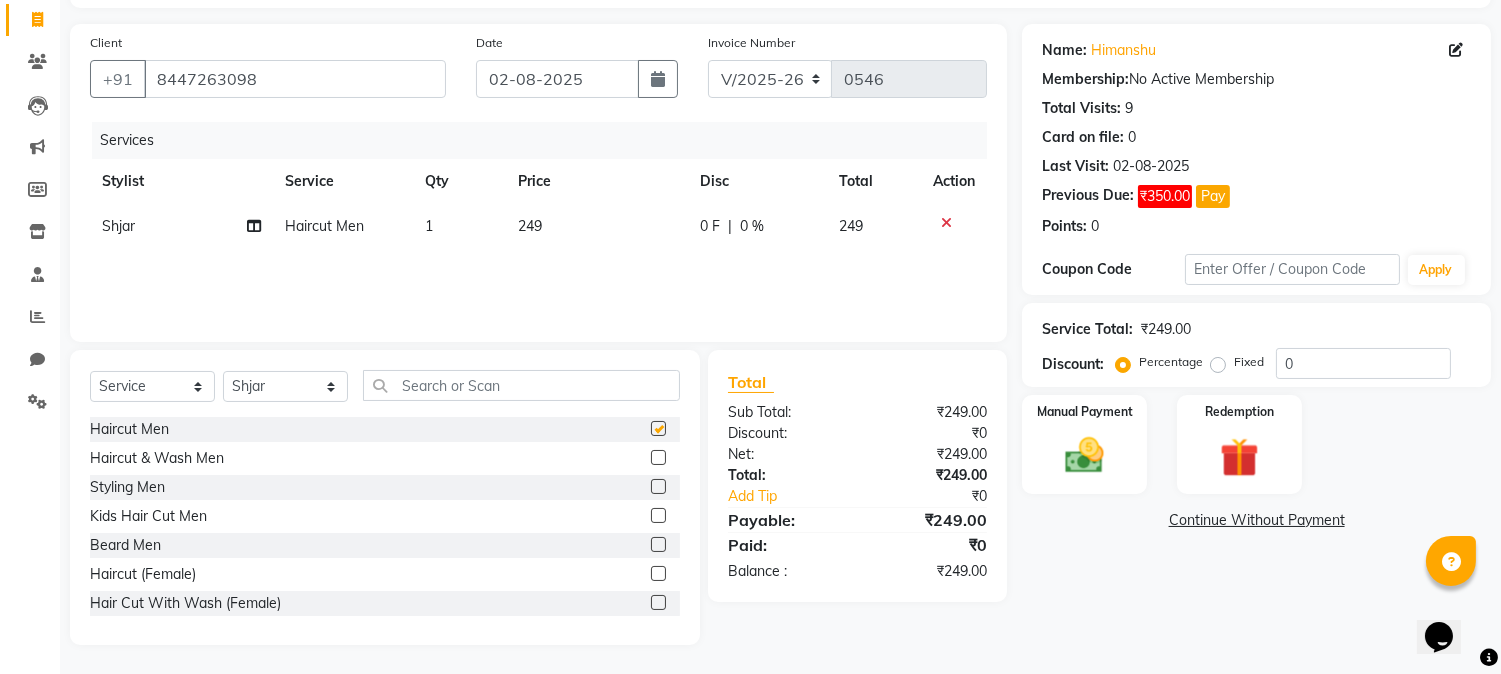 checkbox on "false" 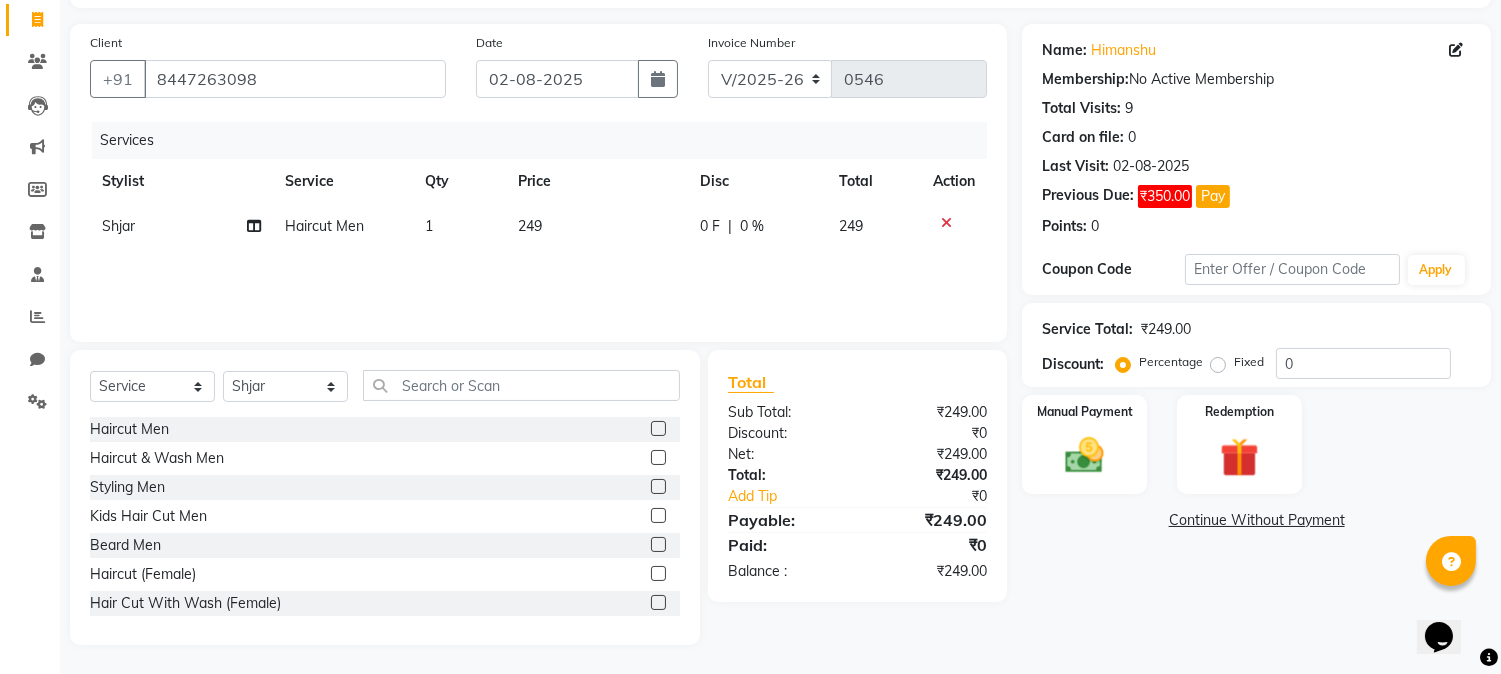 click 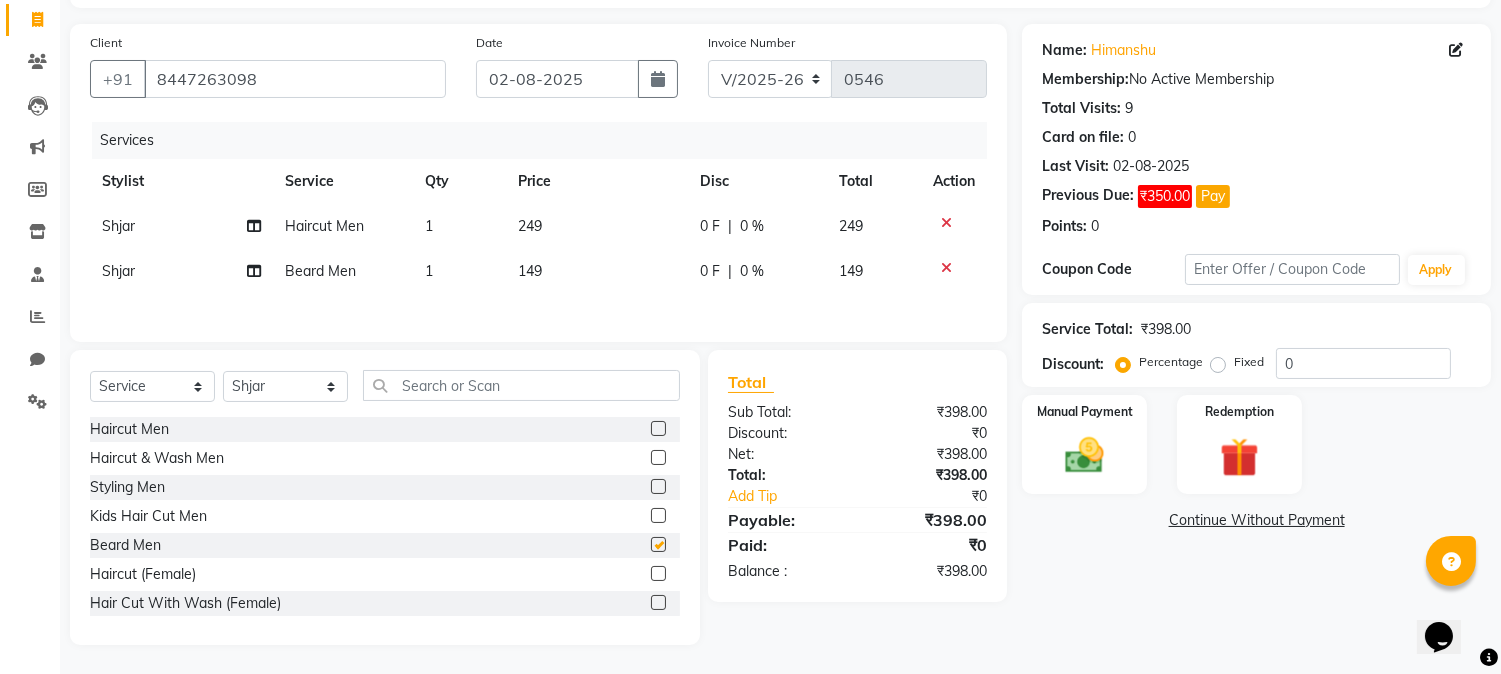 checkbox on "false" 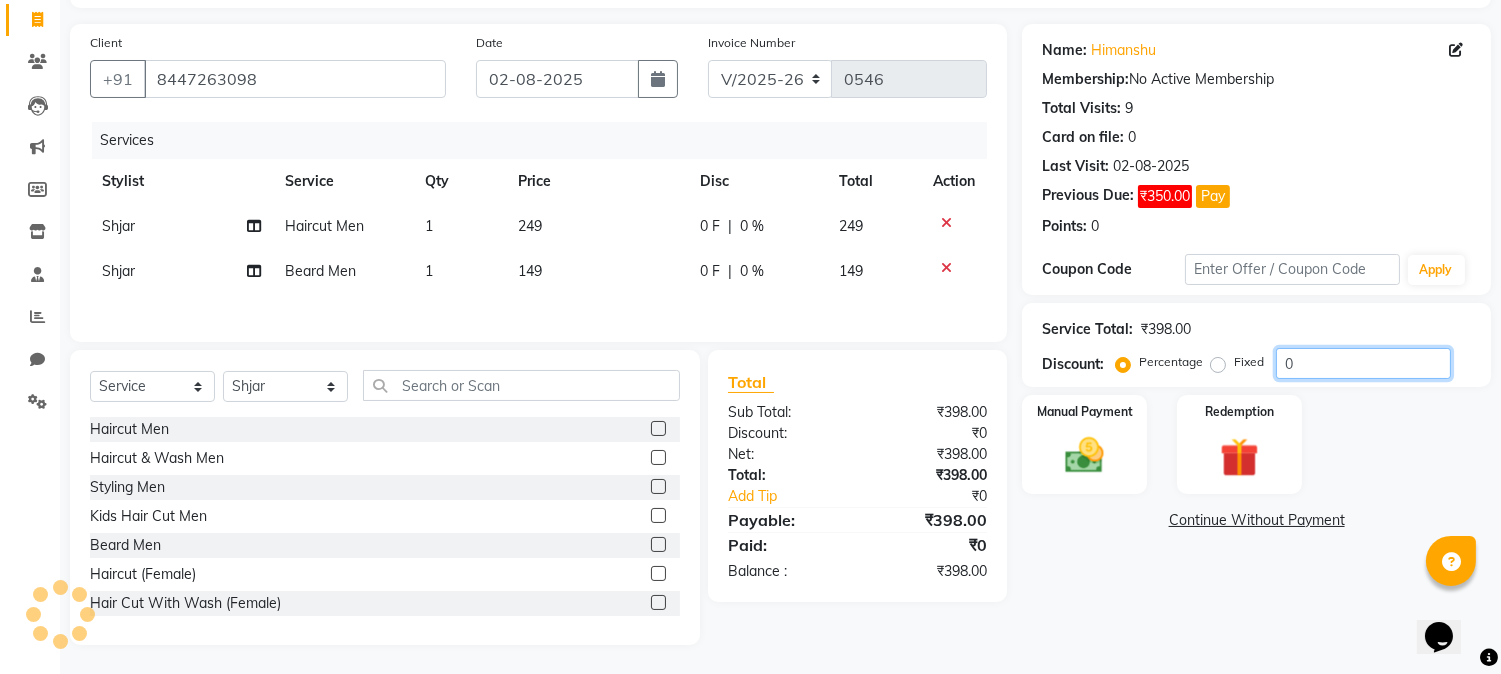 click on "0" 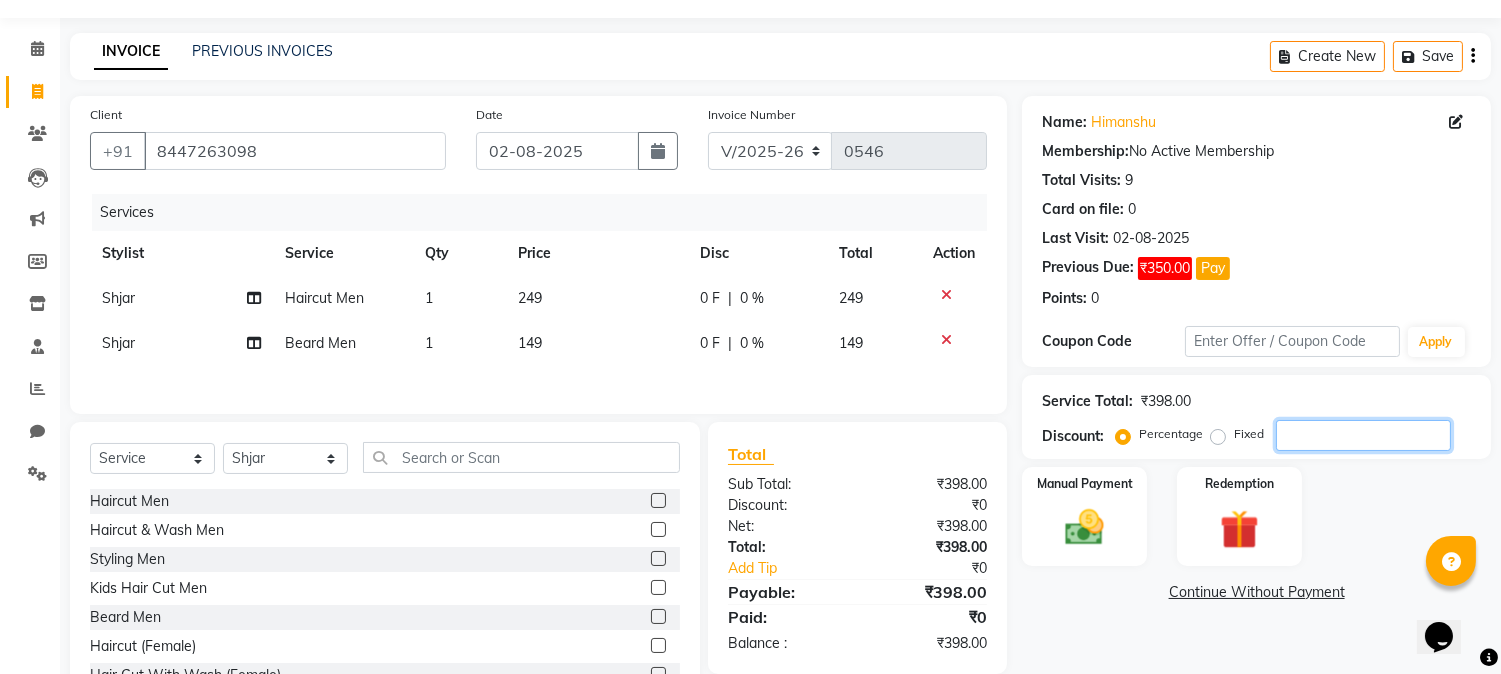 scroll, scrollTop: 15, scrollLeft: 0, axis: vertical 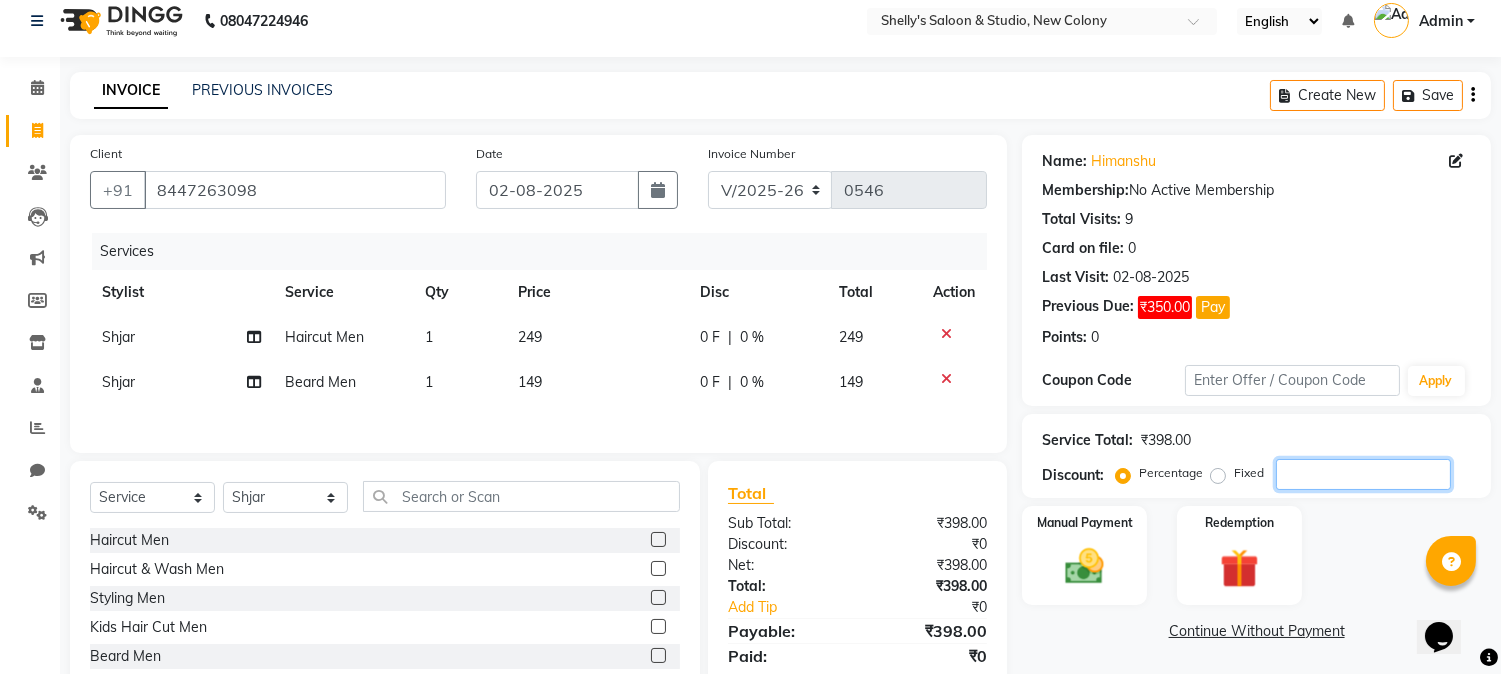 type 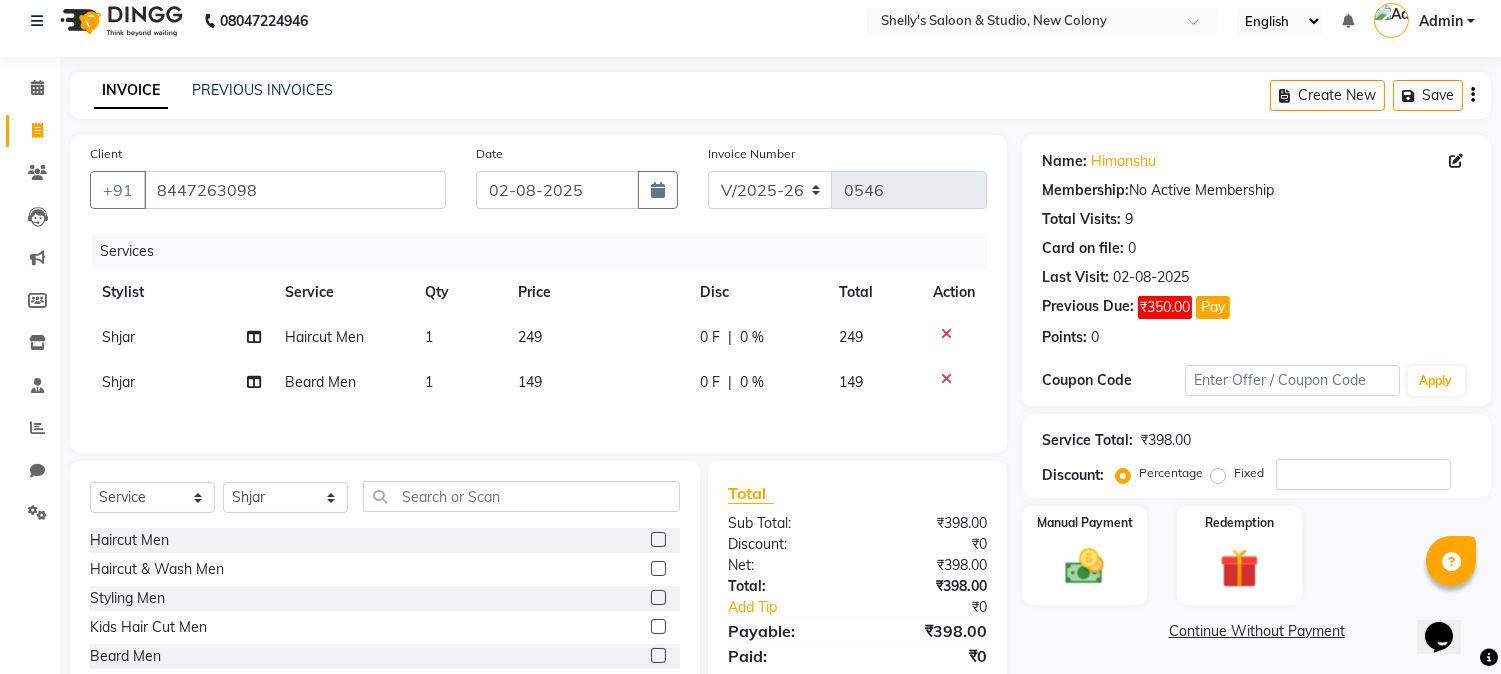 click on "Fixed" 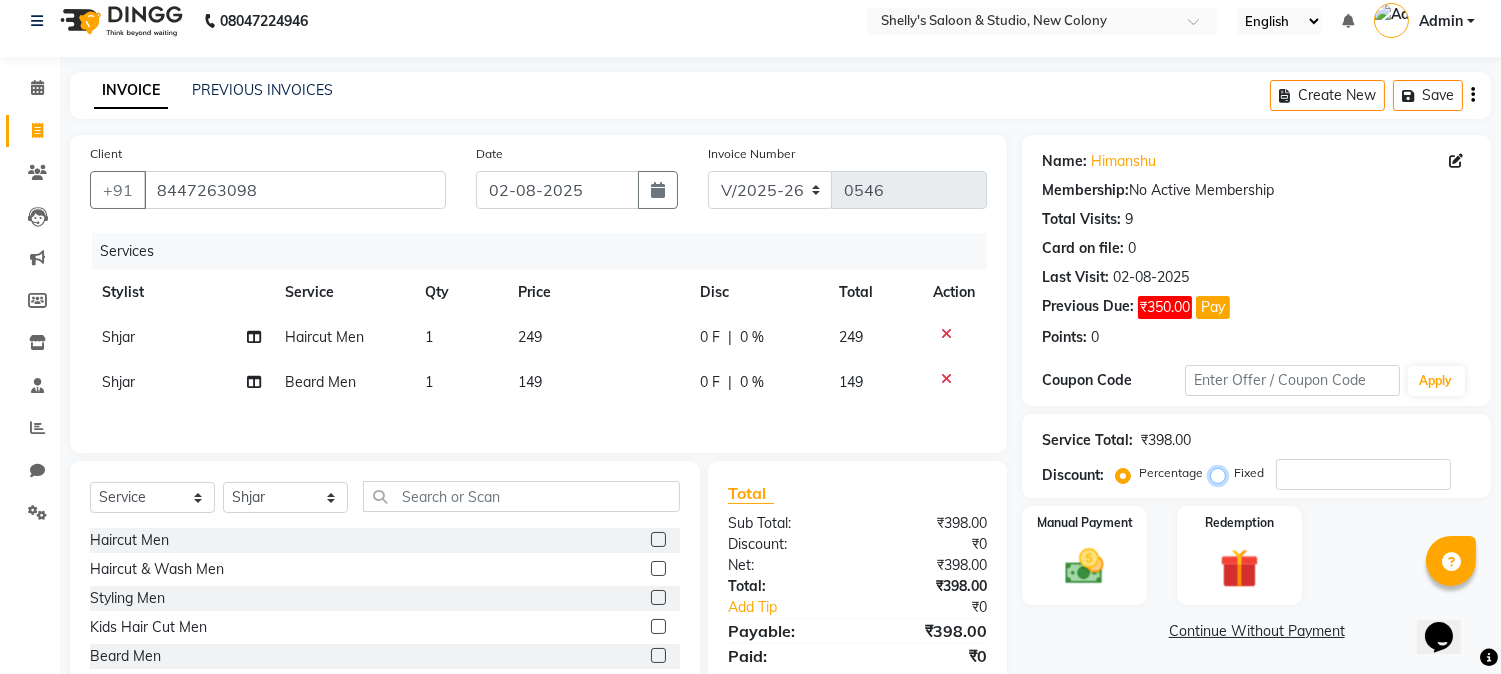 click on "Fixed" at bounding box center [1222, 473] 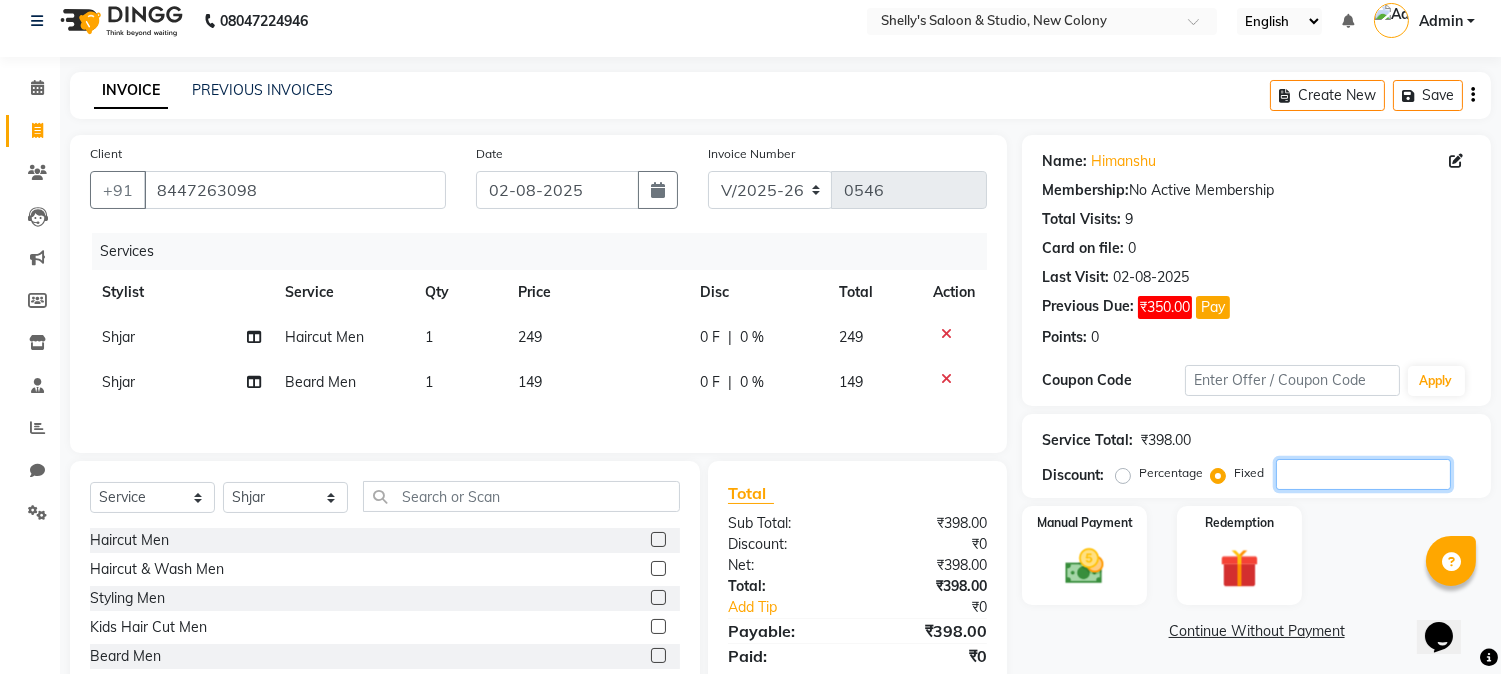 drag, startPoint x: 1323, startPoint y: 462, endPoint x: 1323, endPoint y: 480, distance: 18 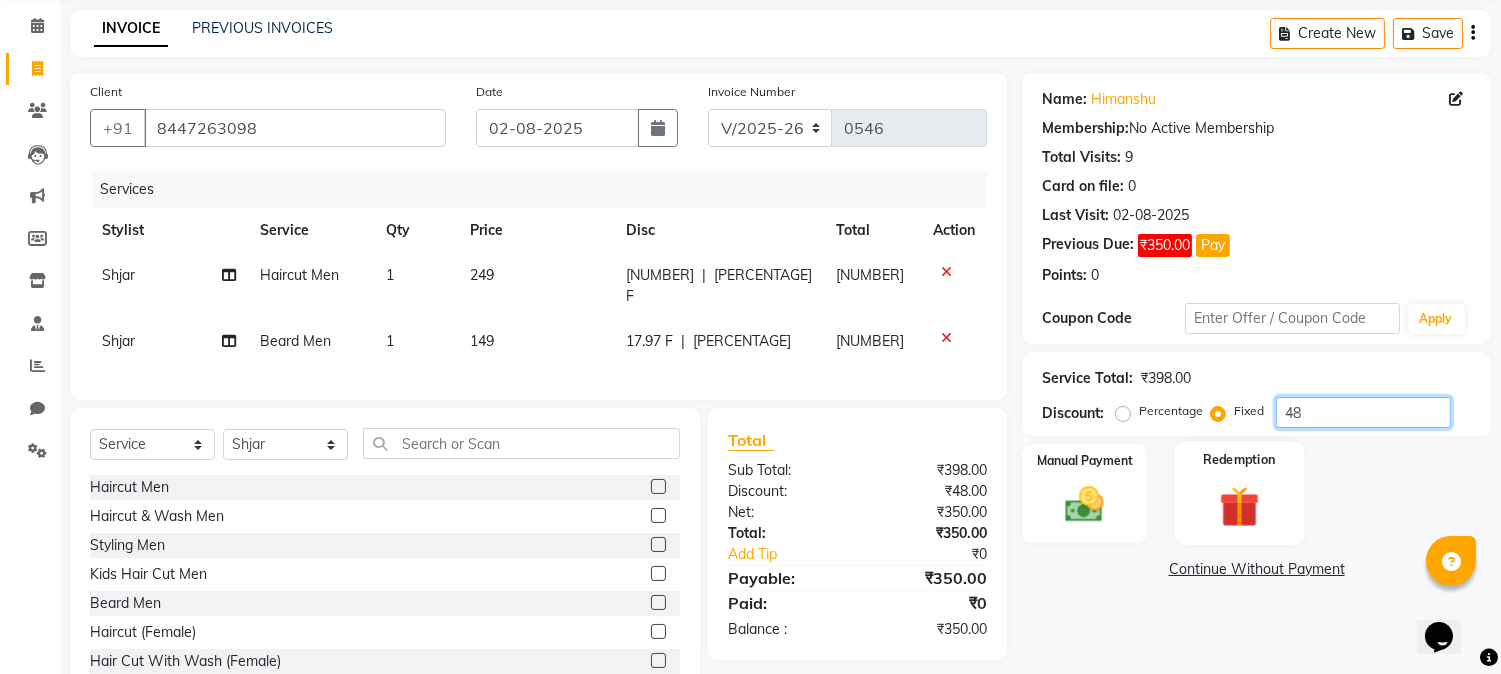 scroll, scrollTop: 131, scrollLeft: 0, axis: vertical 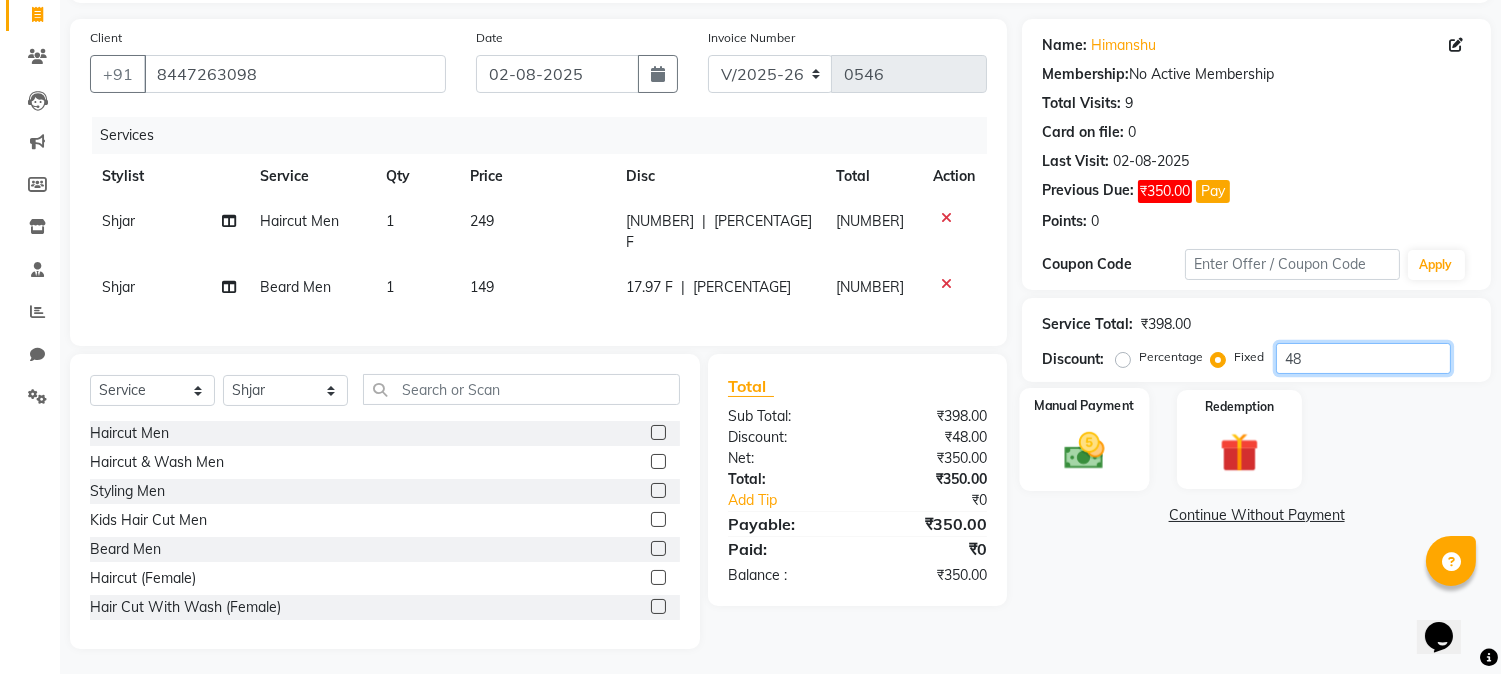 type on "48" 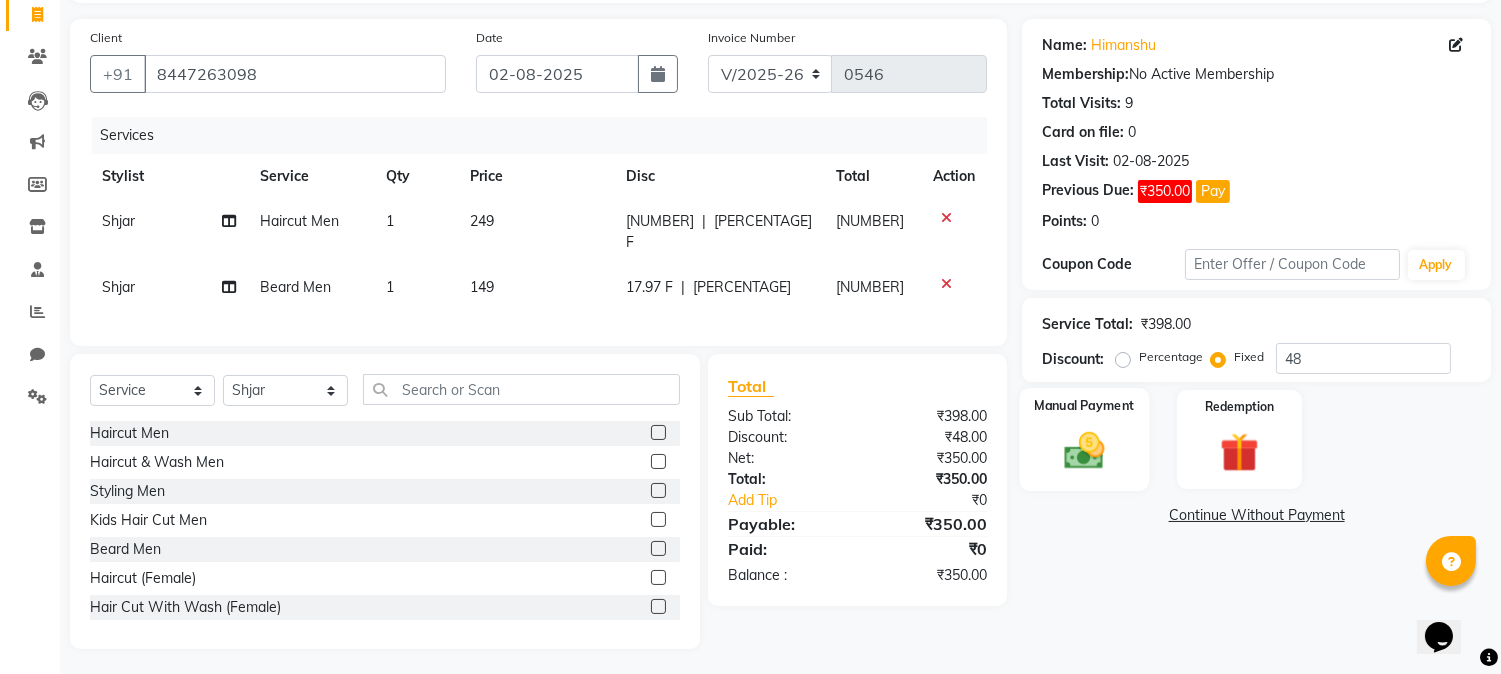 click 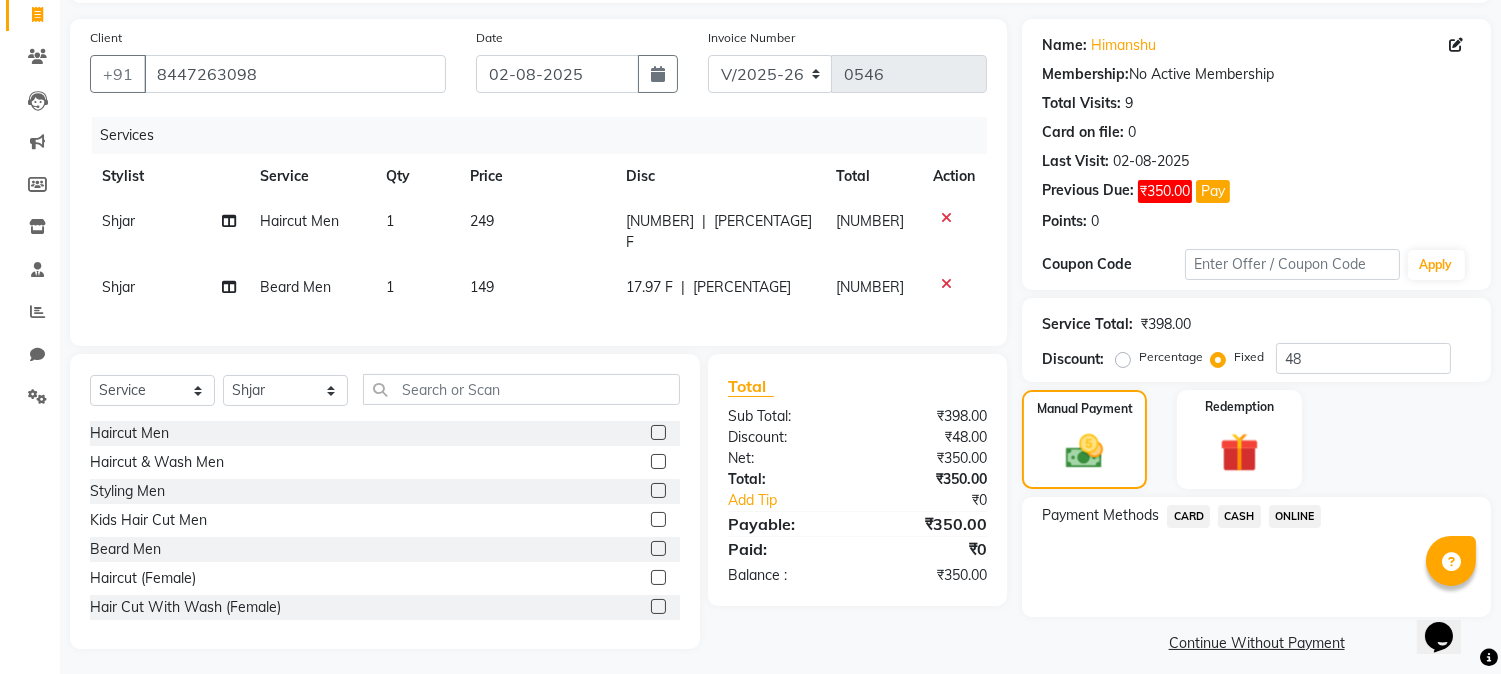 click on "ONLINE" 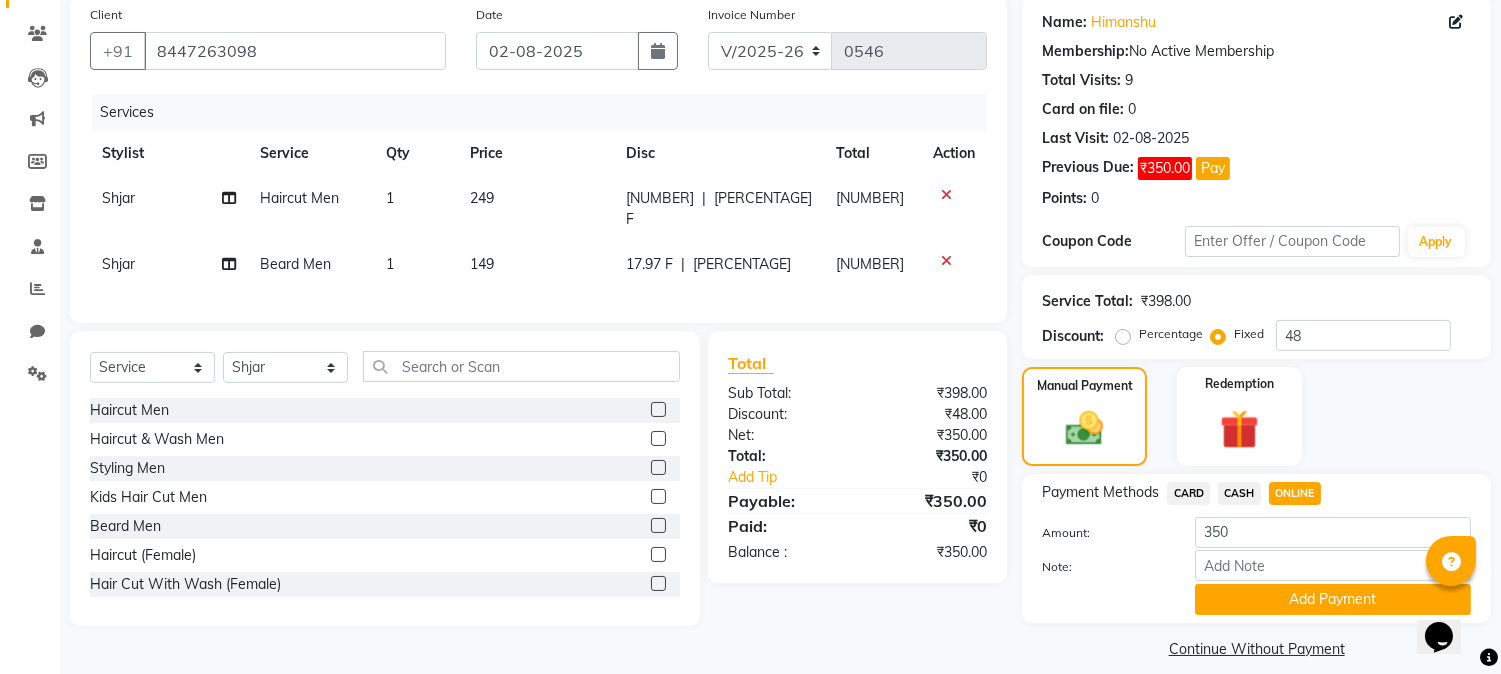 scroll, scrollTop: 173, scrollLeft: 0, axis: vertical 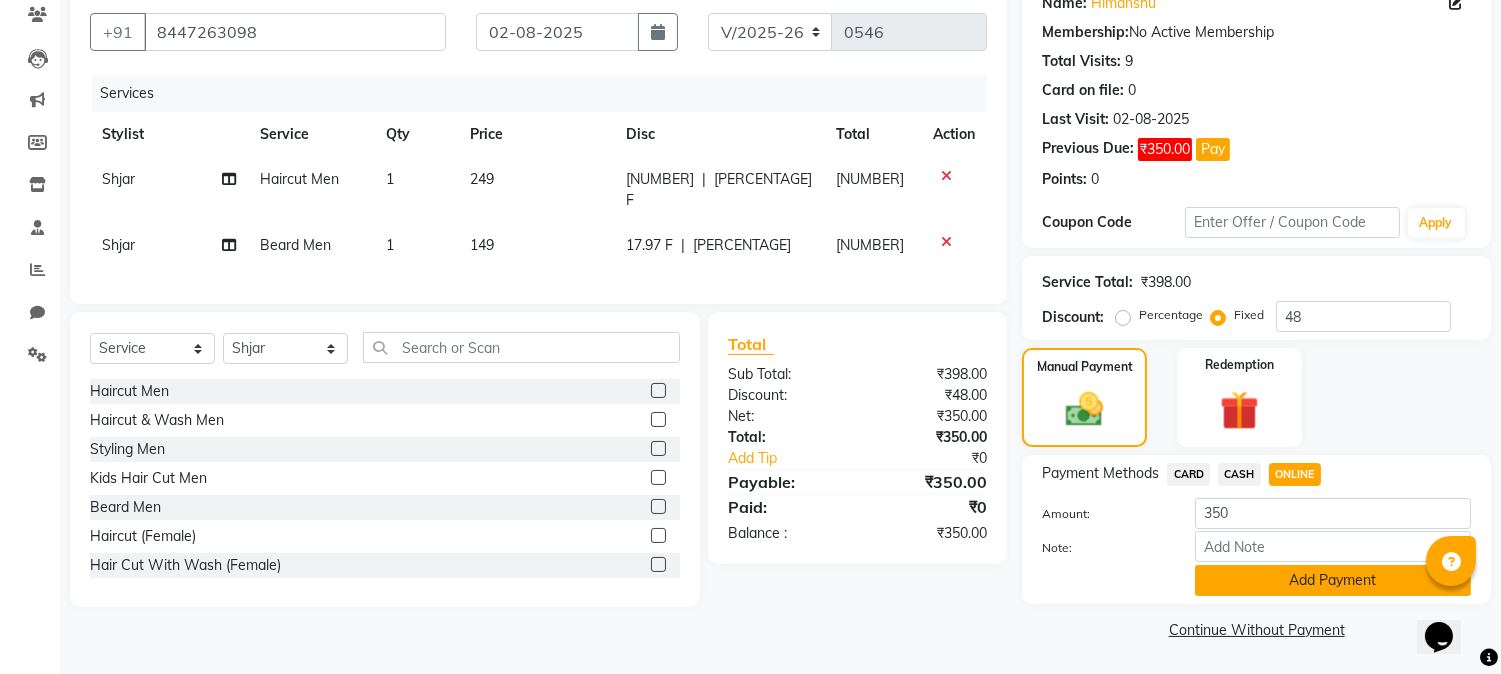 click on "Add Payment" 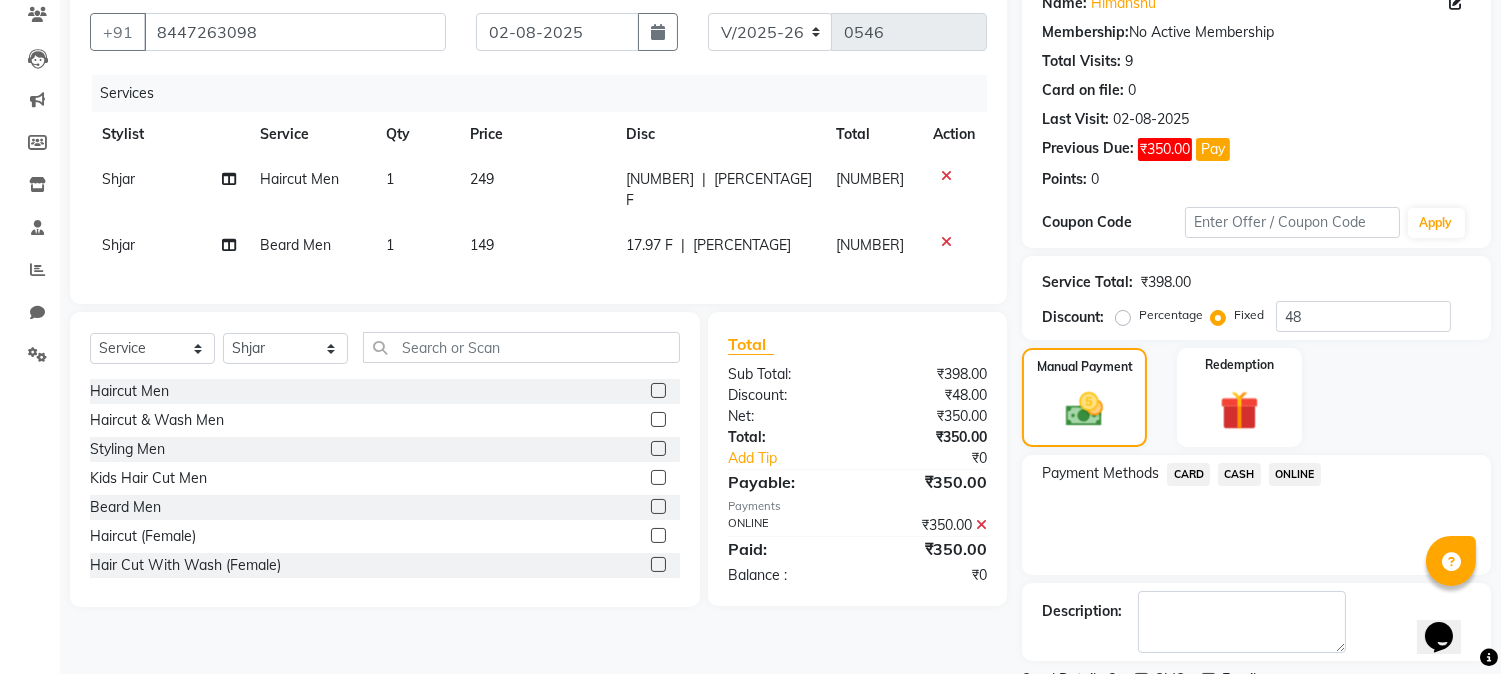 scroll, scrollTop: 257, scrollLeft: 0, axis: vertical 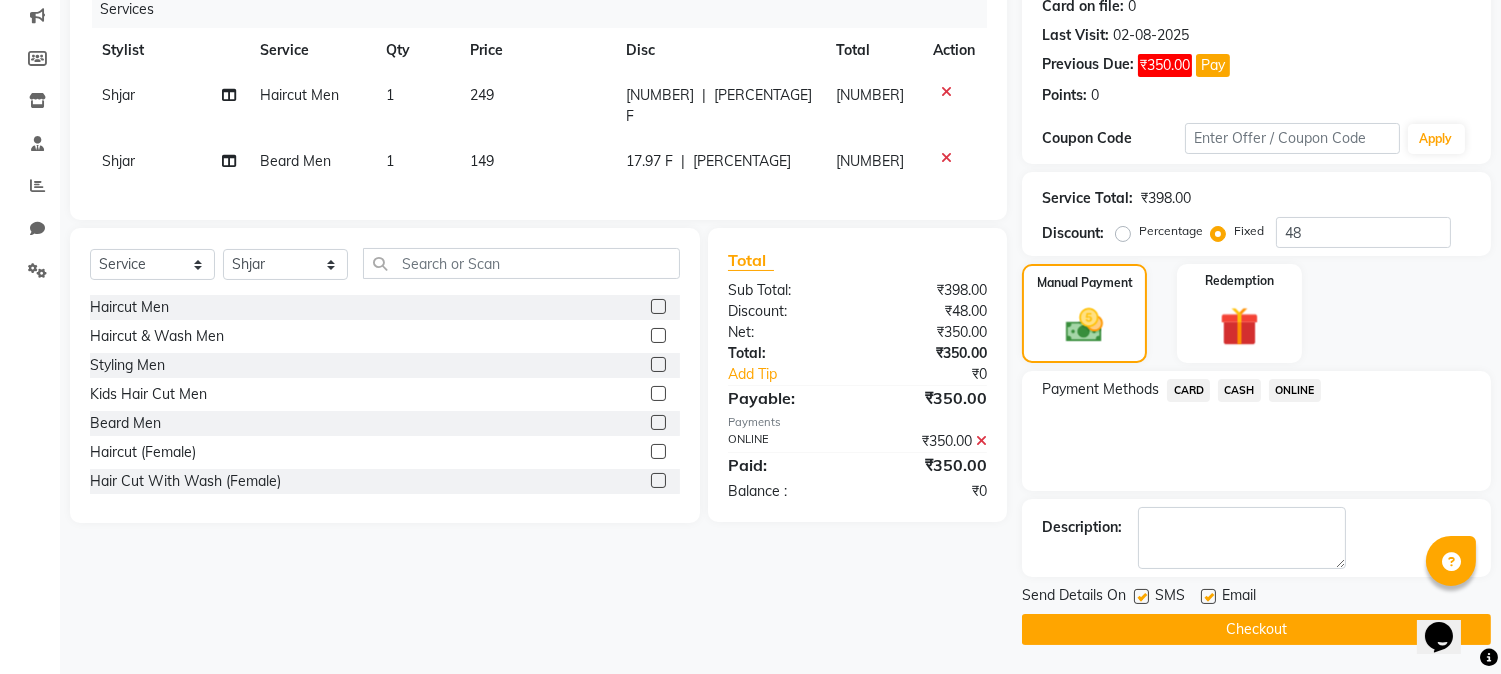 click on "Checkout" 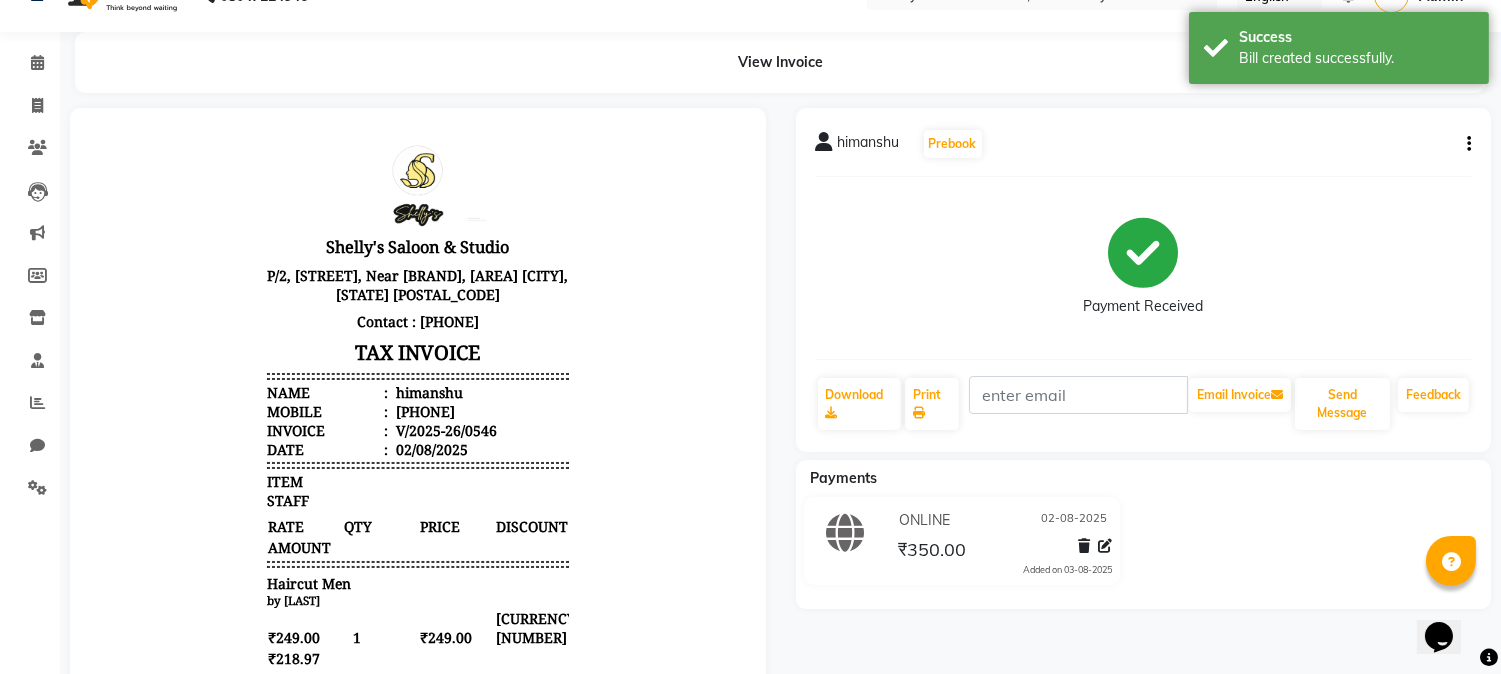 scroll, scrollTop: 0, scrollLeft: 0, axis: both 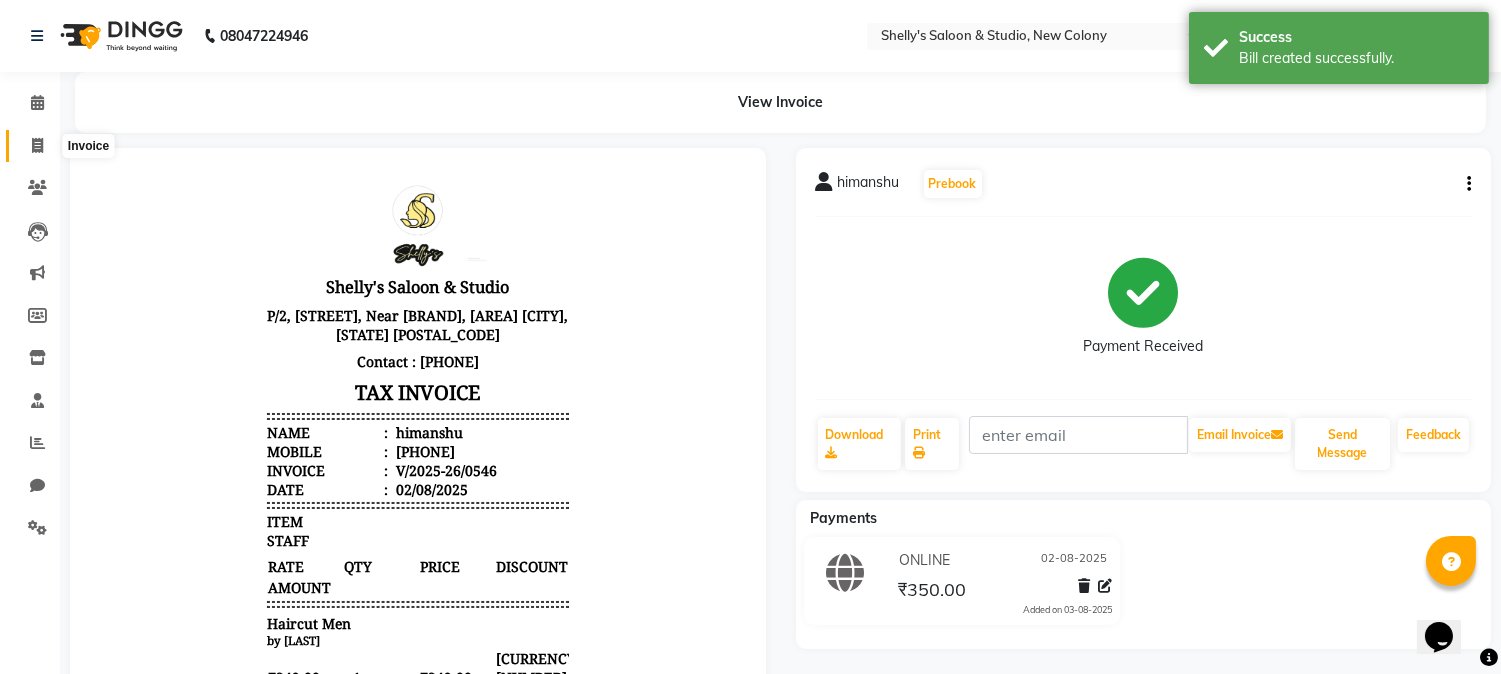 click 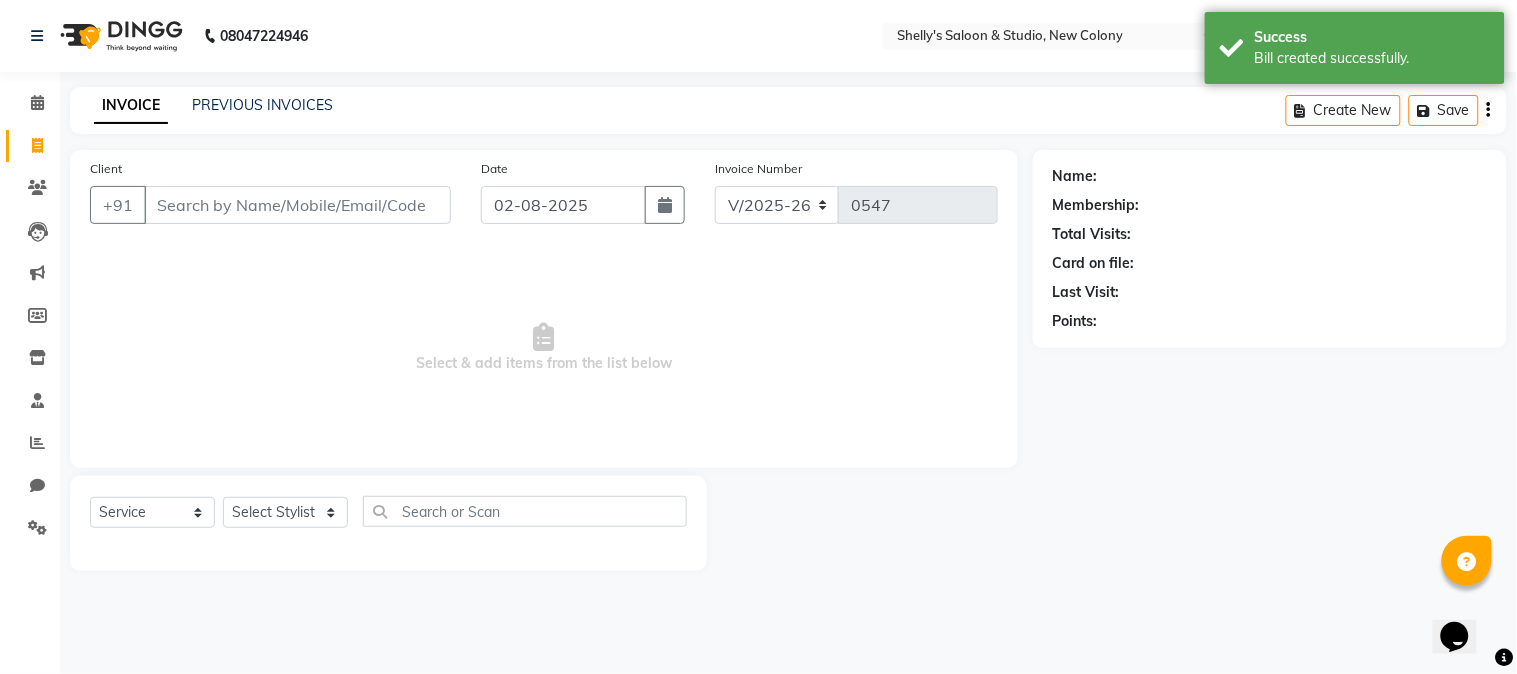 click on "Client" at bounding box center [297, 205] 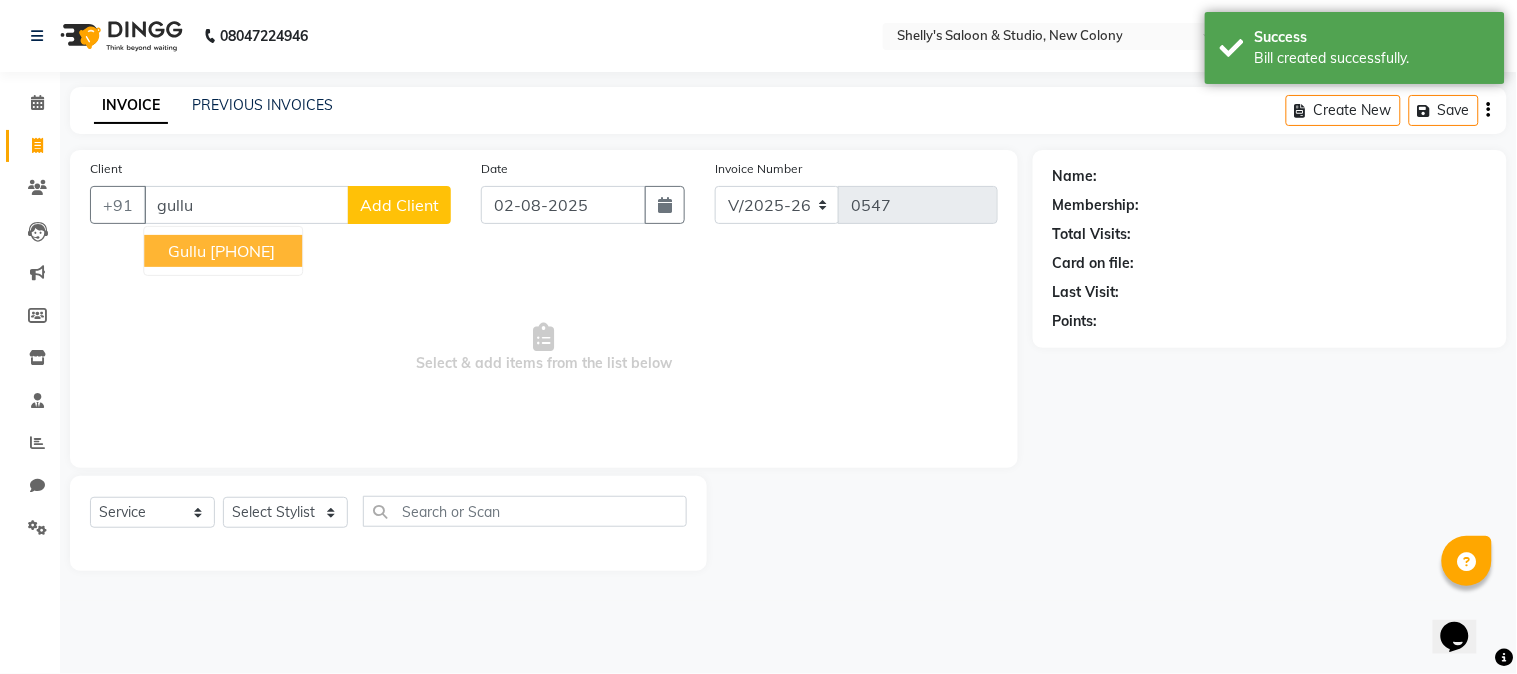 click on "[PHONE]" at bounding box center (242, 251) 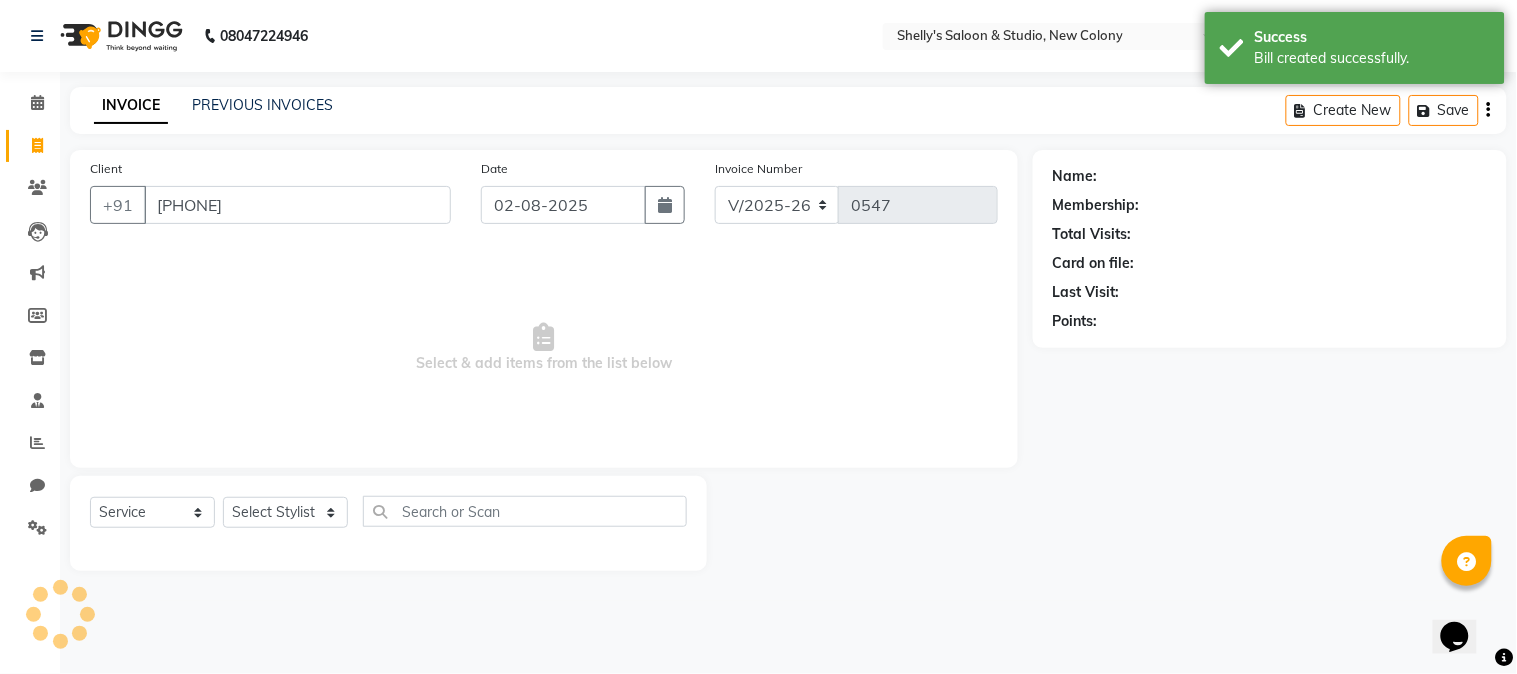 type on "[PHONE]" 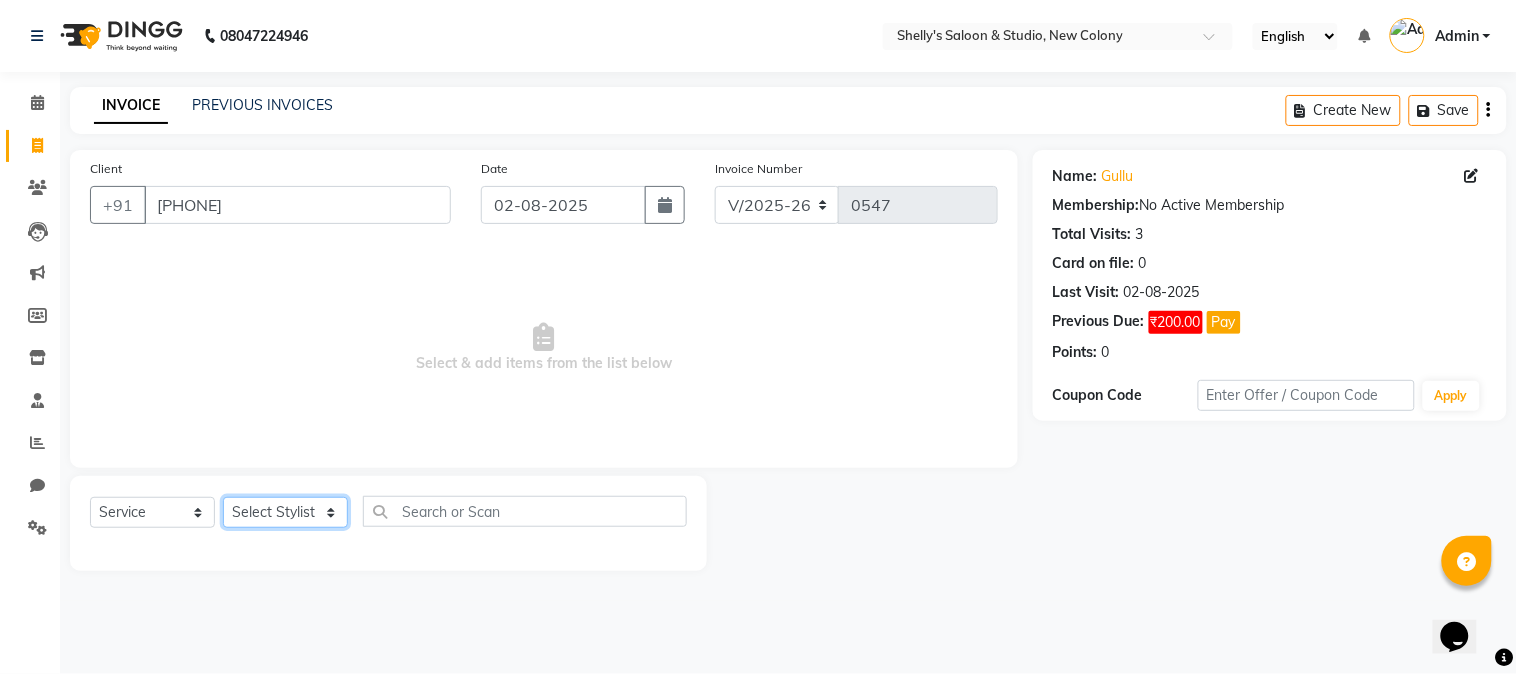 drag, startPoint x: 270, startPoint y: 513, endPoint x: 266, endPoint y: 524, distance: 11.7046995 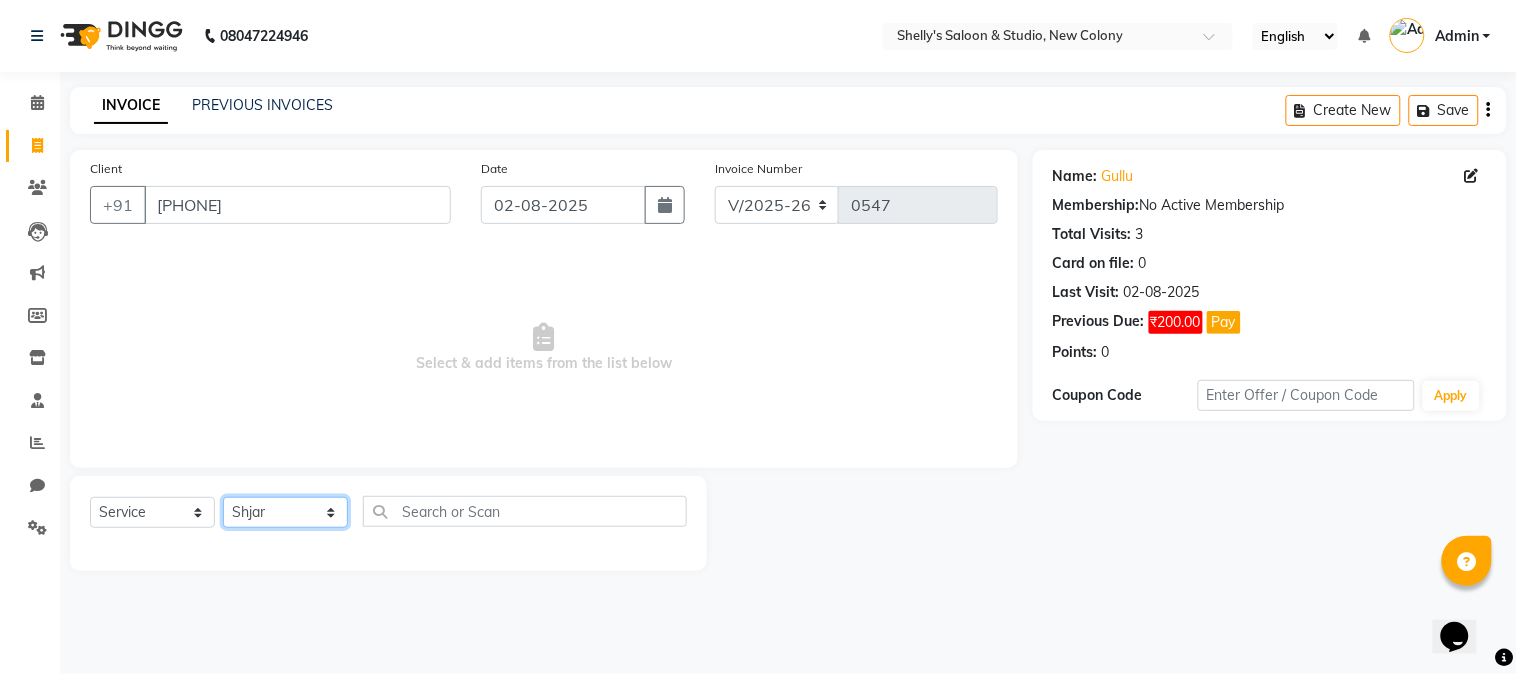 click on "Select Stylist Kajal mansi Pooja Prince Raaj Renu Shelly Shjar" 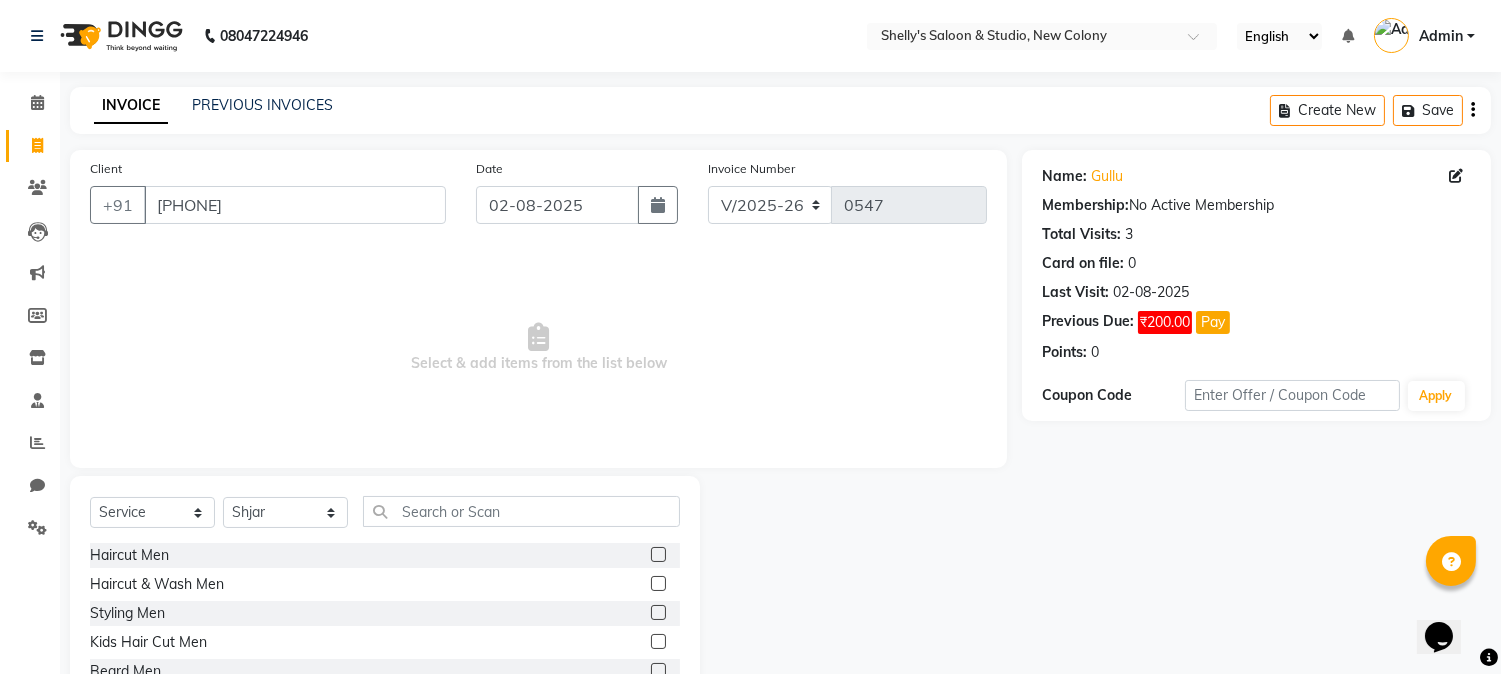 click 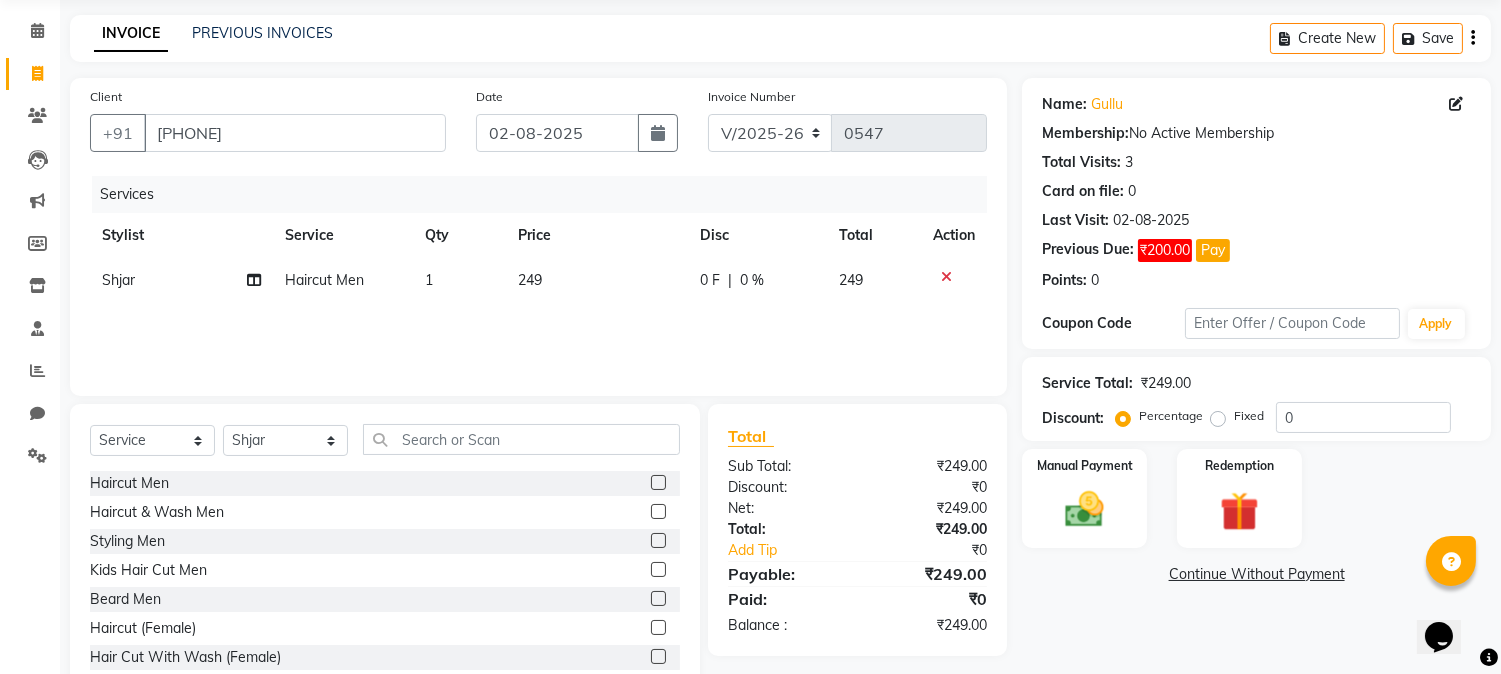 scroll, scrollTop: 111, scrollLeft: 0, axis: vertical 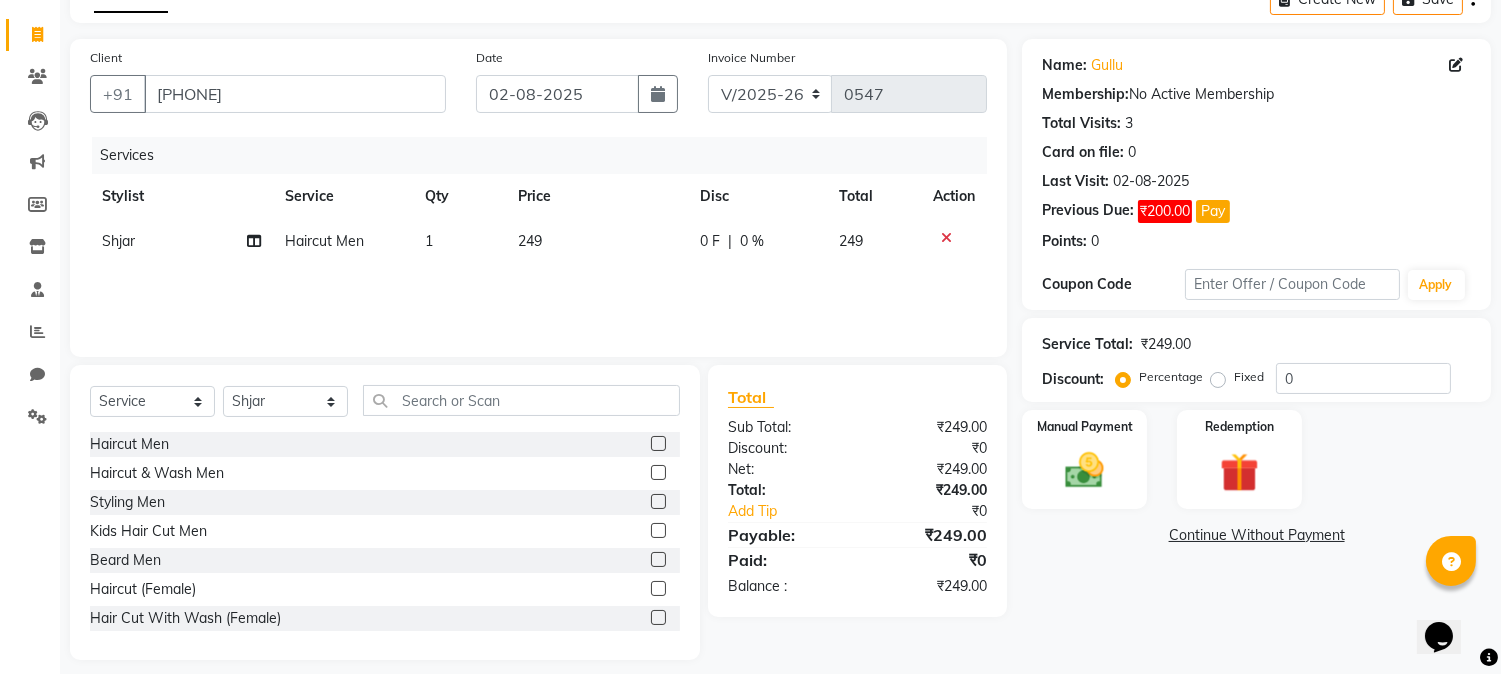 click 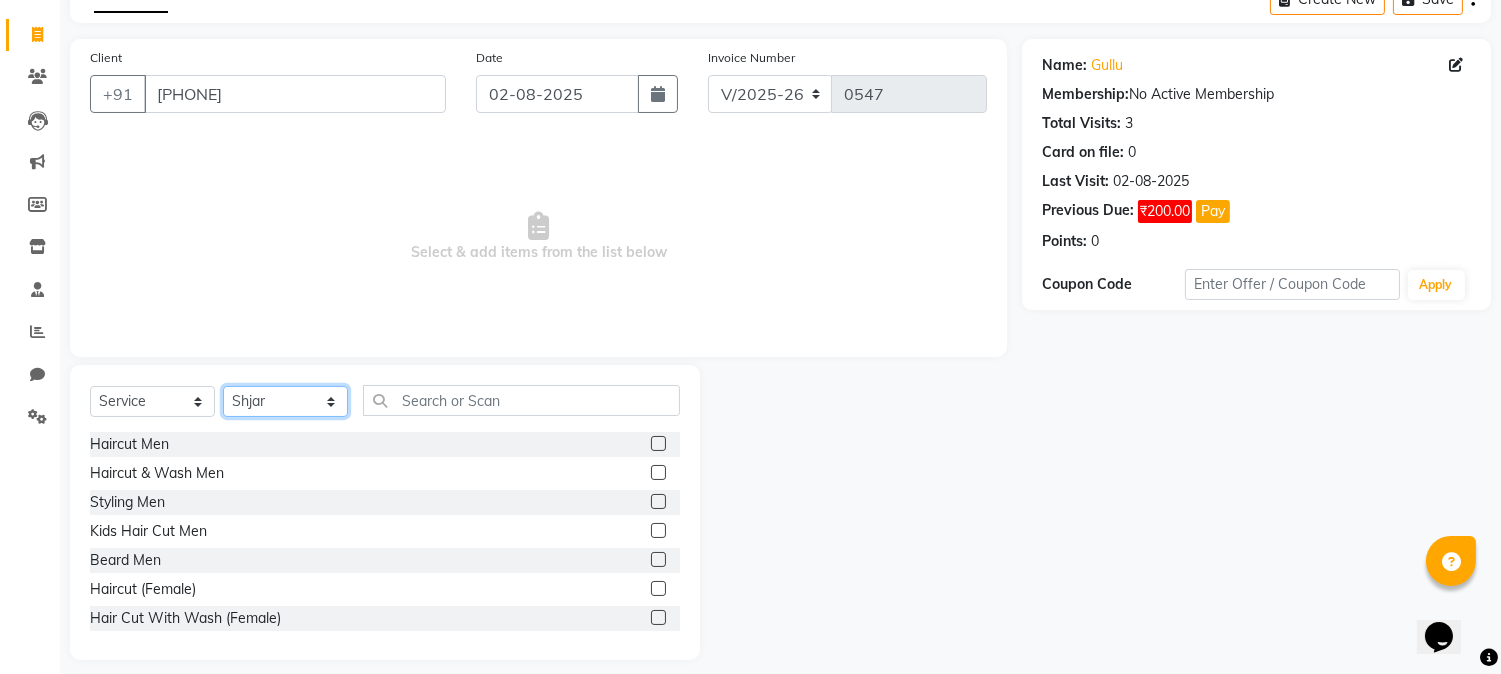 click on "Select Stylist Kajal mansi Pooja Prince Raaj Renu Shelly Shjar" 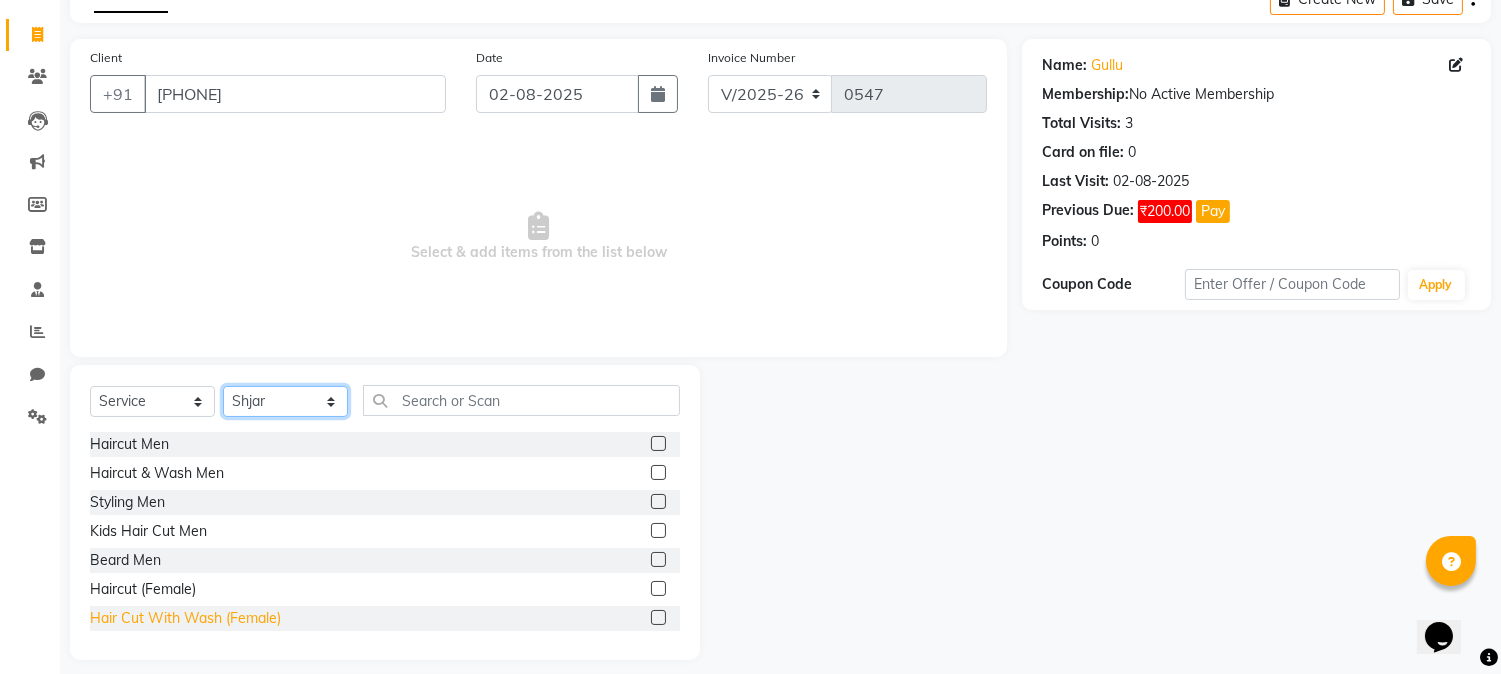 click on "Select Stylist Kajal mansi Pooja Prince Raaj Renu Shelly Shjar" 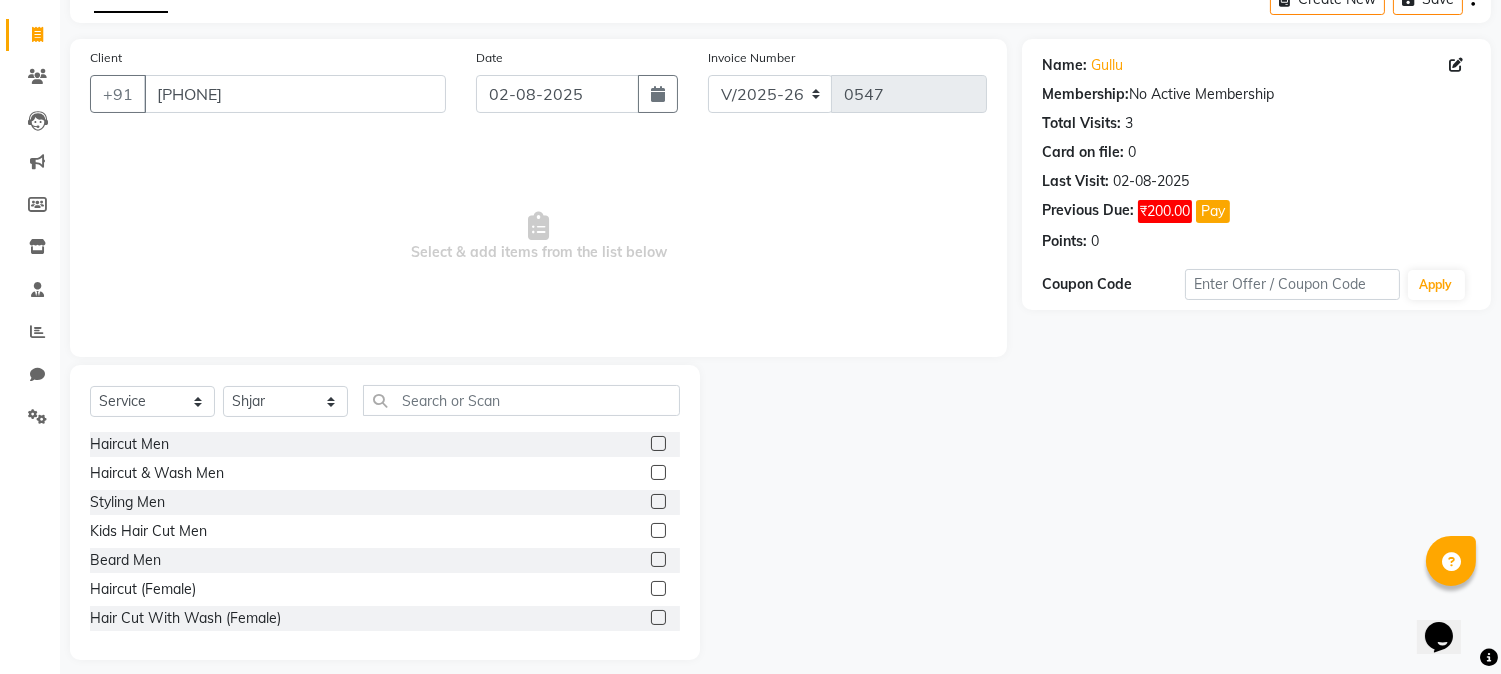 drag, startPoint x: 640, startPoint y: 455, endPoint x: 637, endPoint y: 445, distance: 10.440307 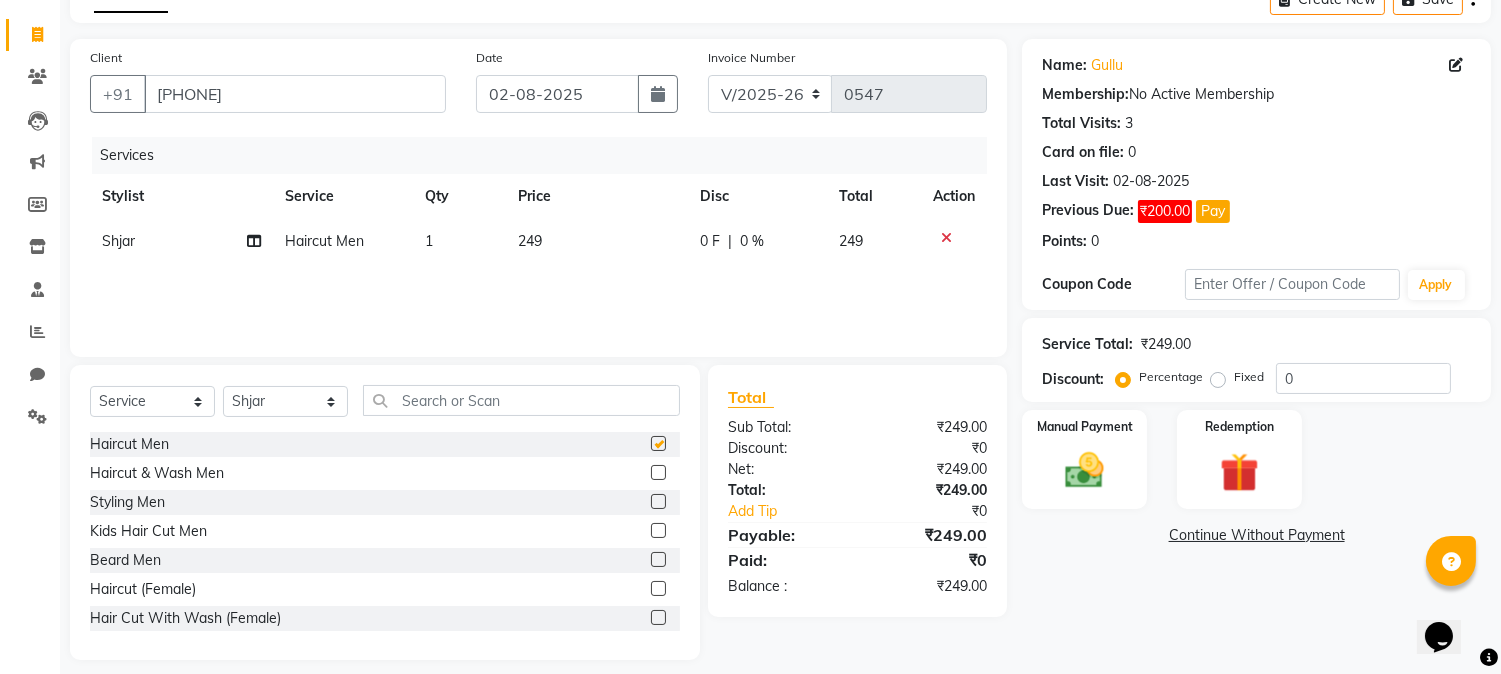 checkbox on "false" 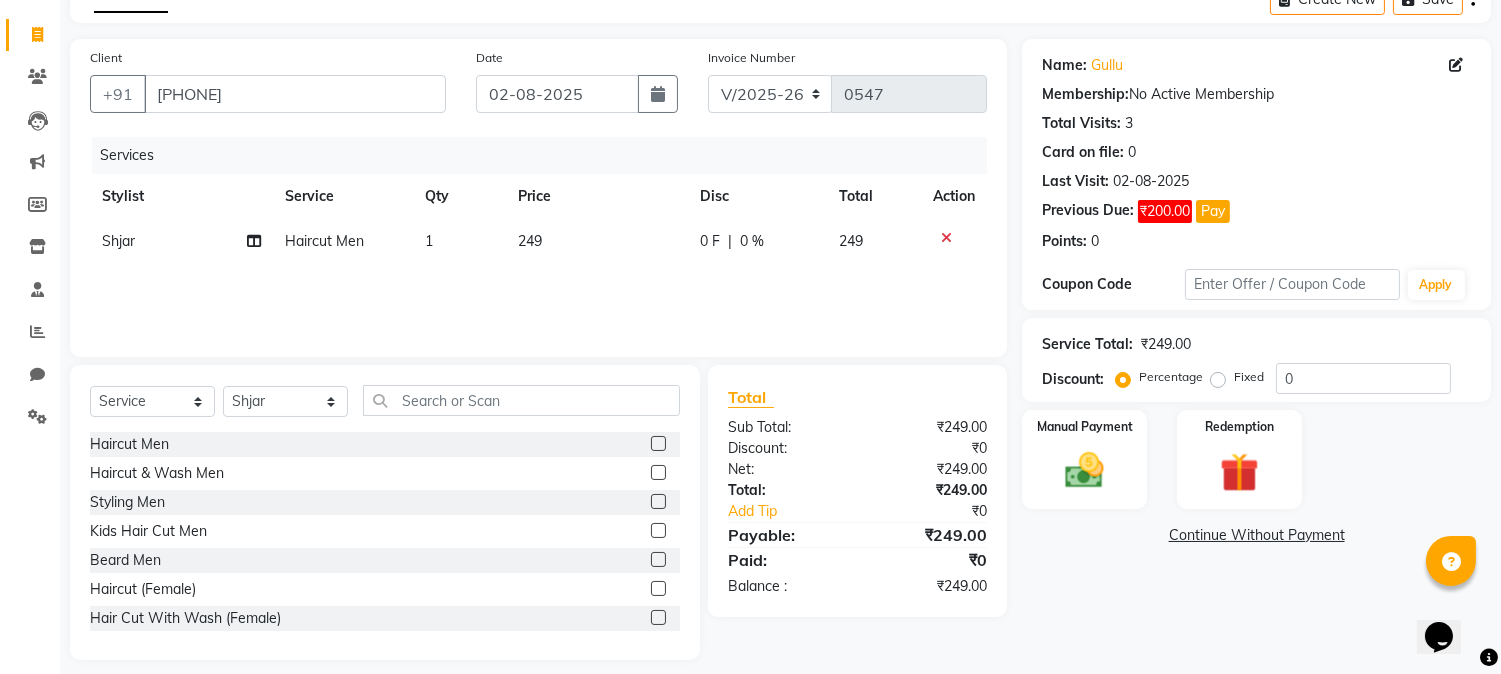 click 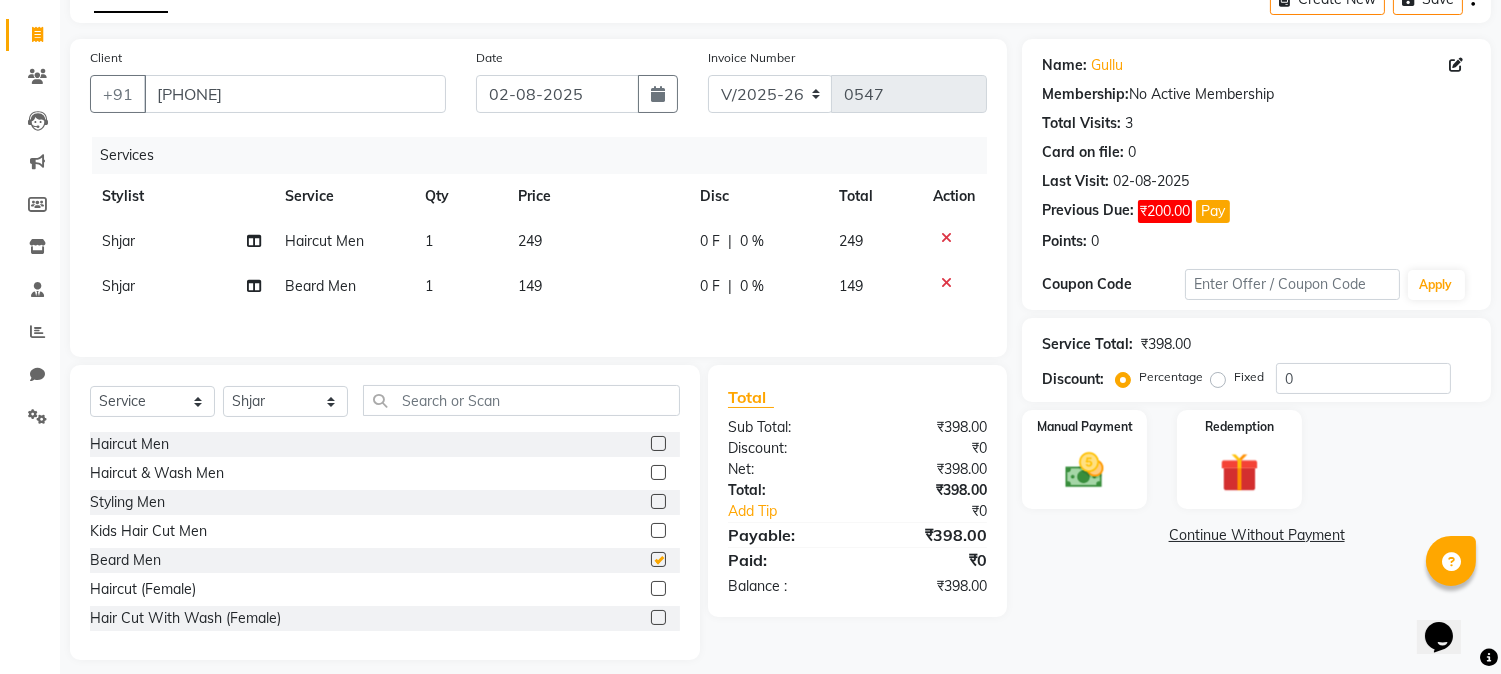 checkbox on "false" 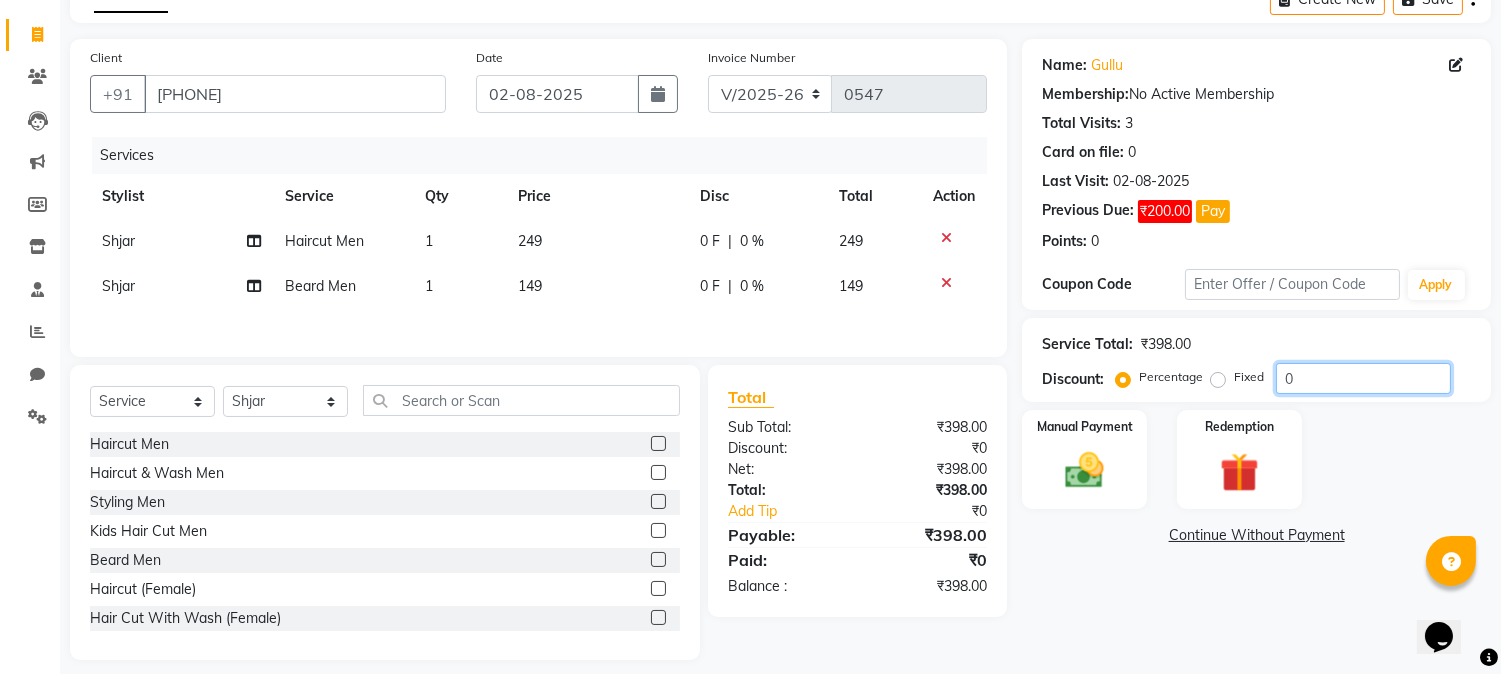 click on "0" 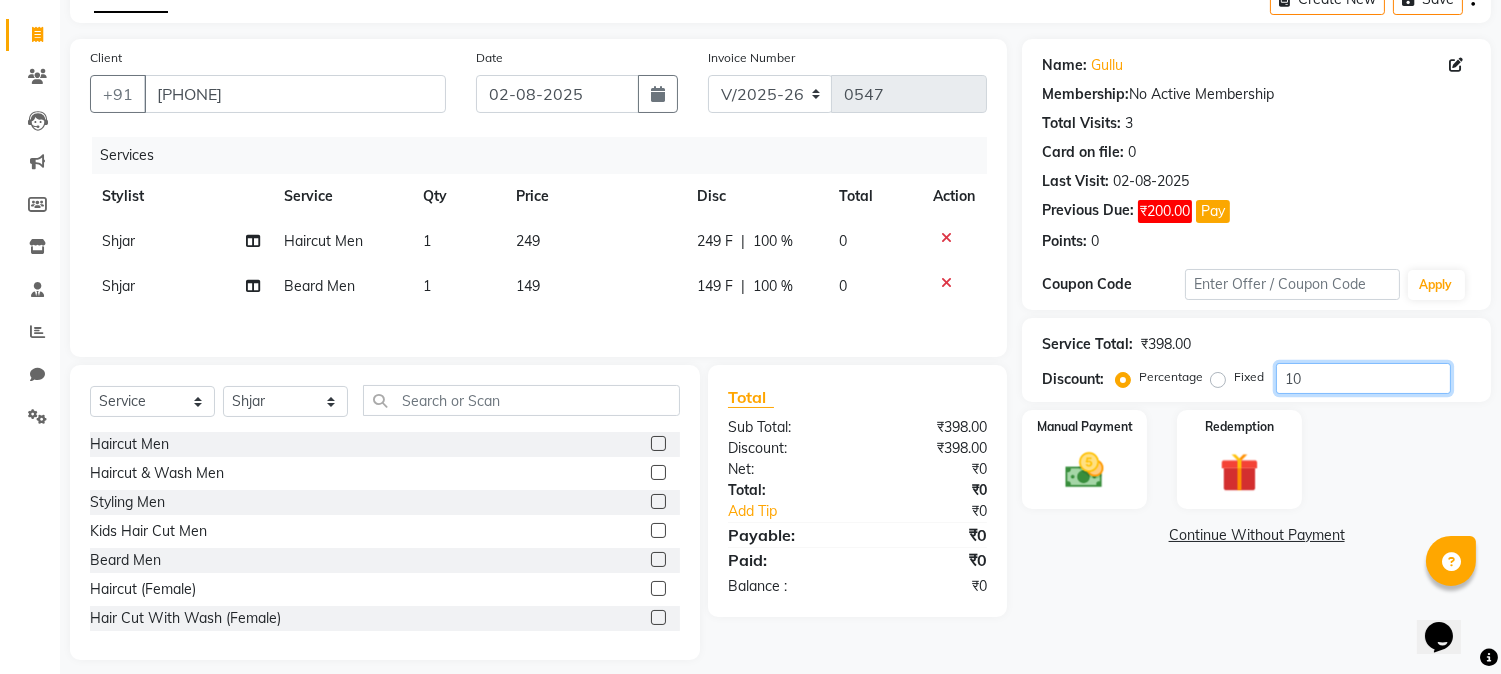 type on "1" 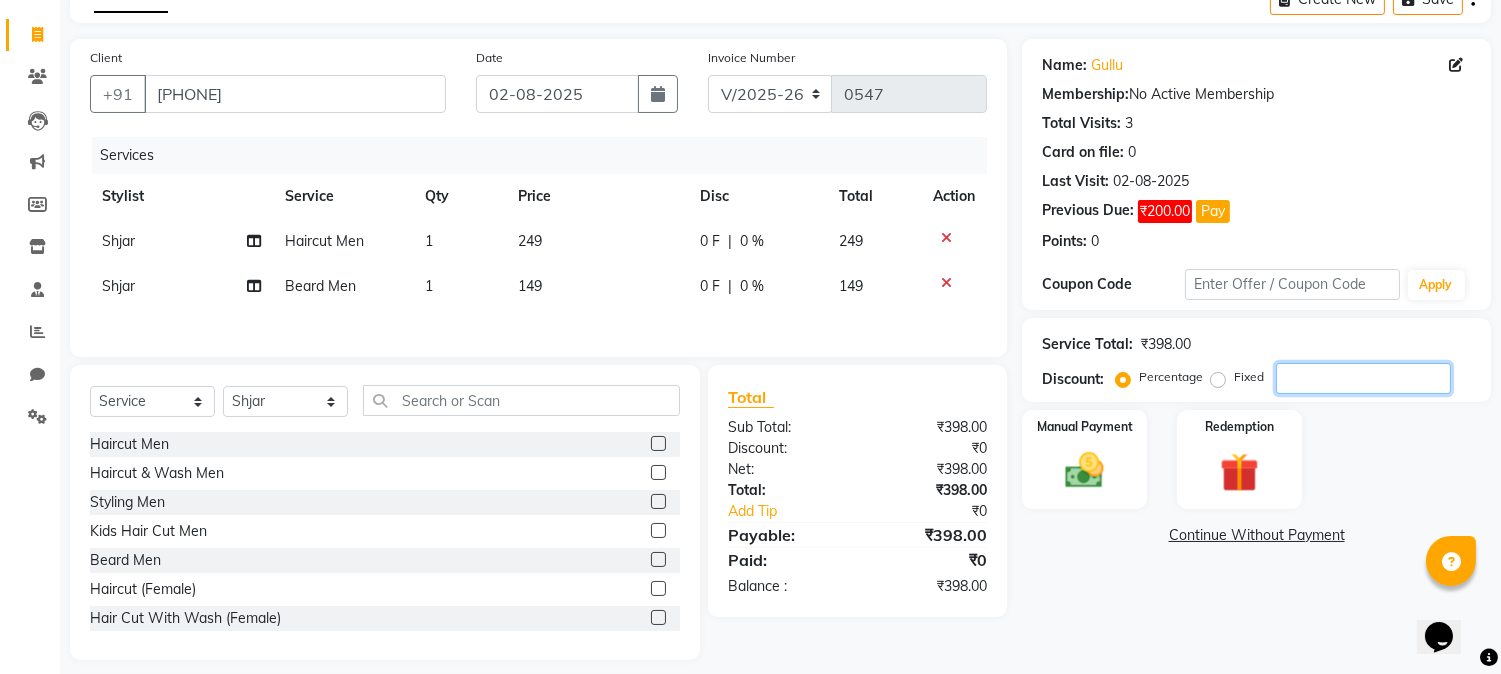 type 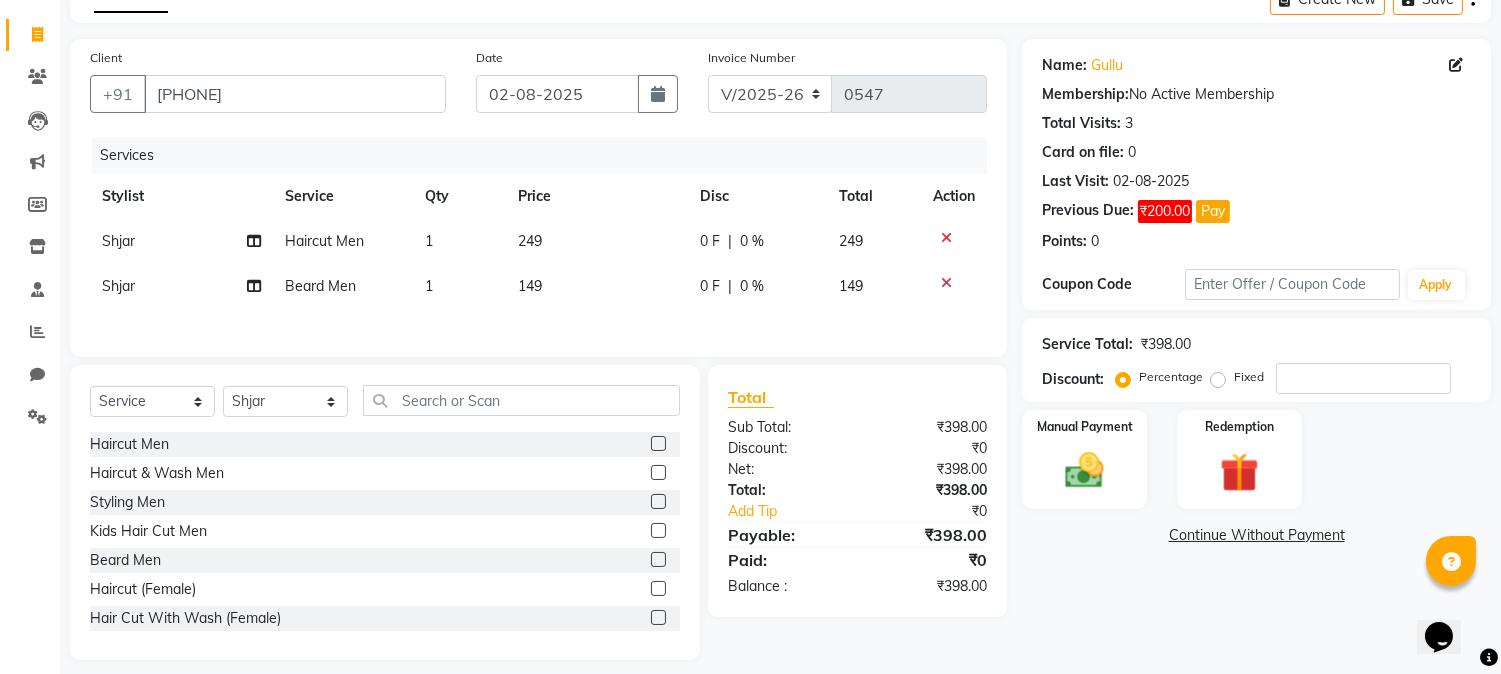 click on "Fixed" 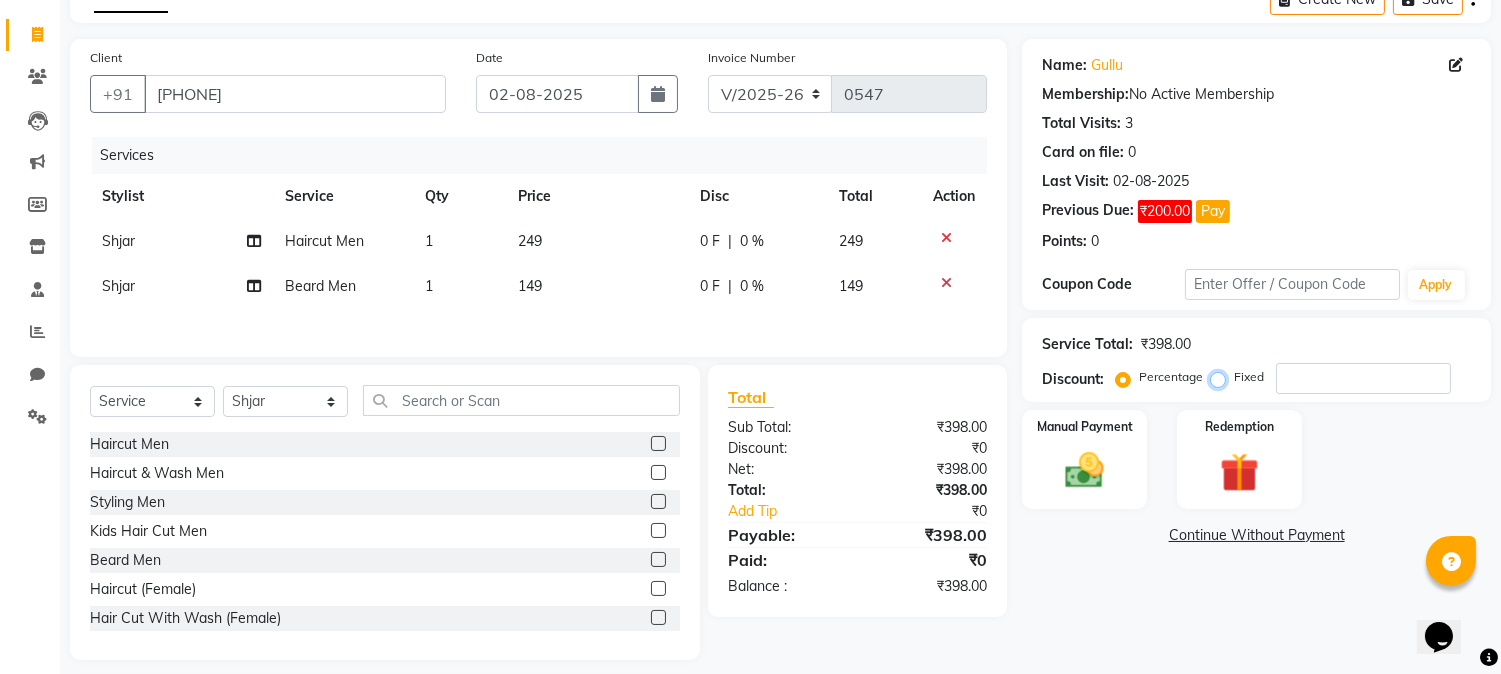 click on "Fixed" at bounding box center (1222, 377) 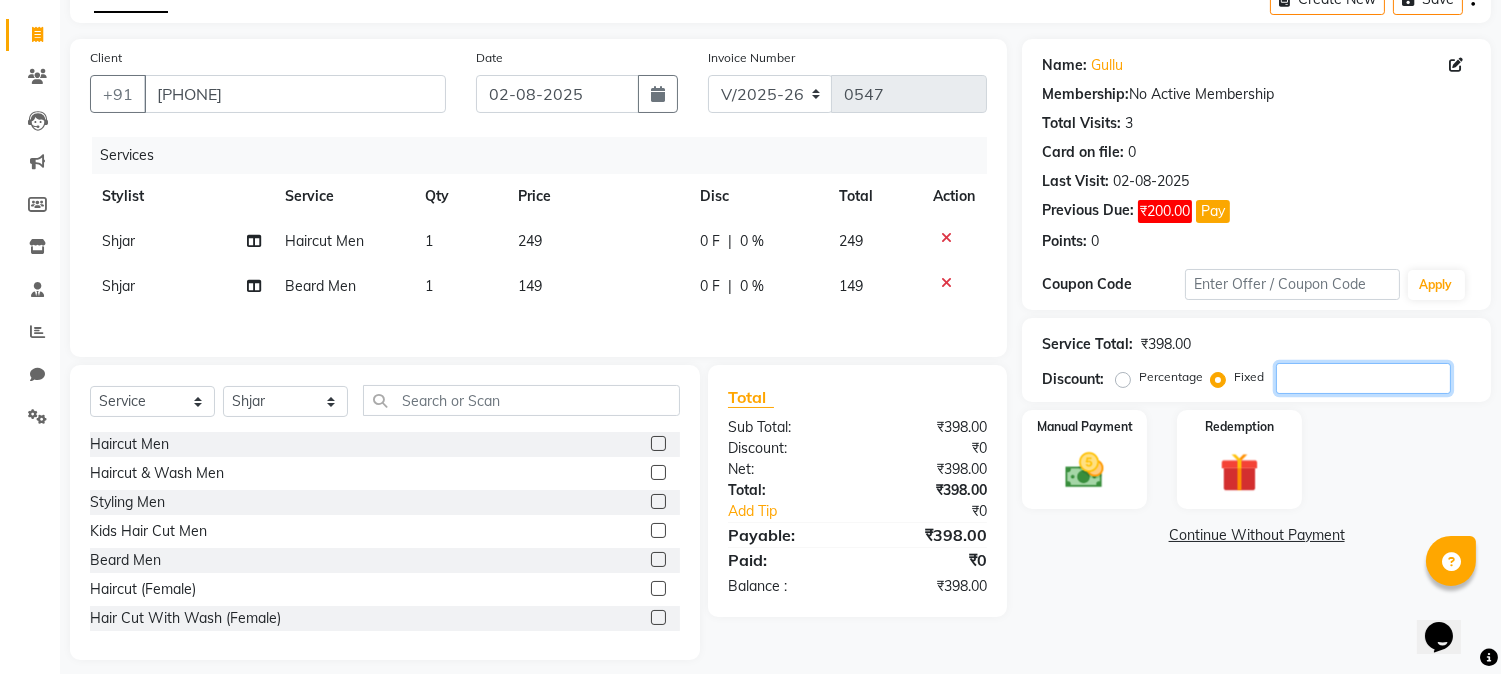 click 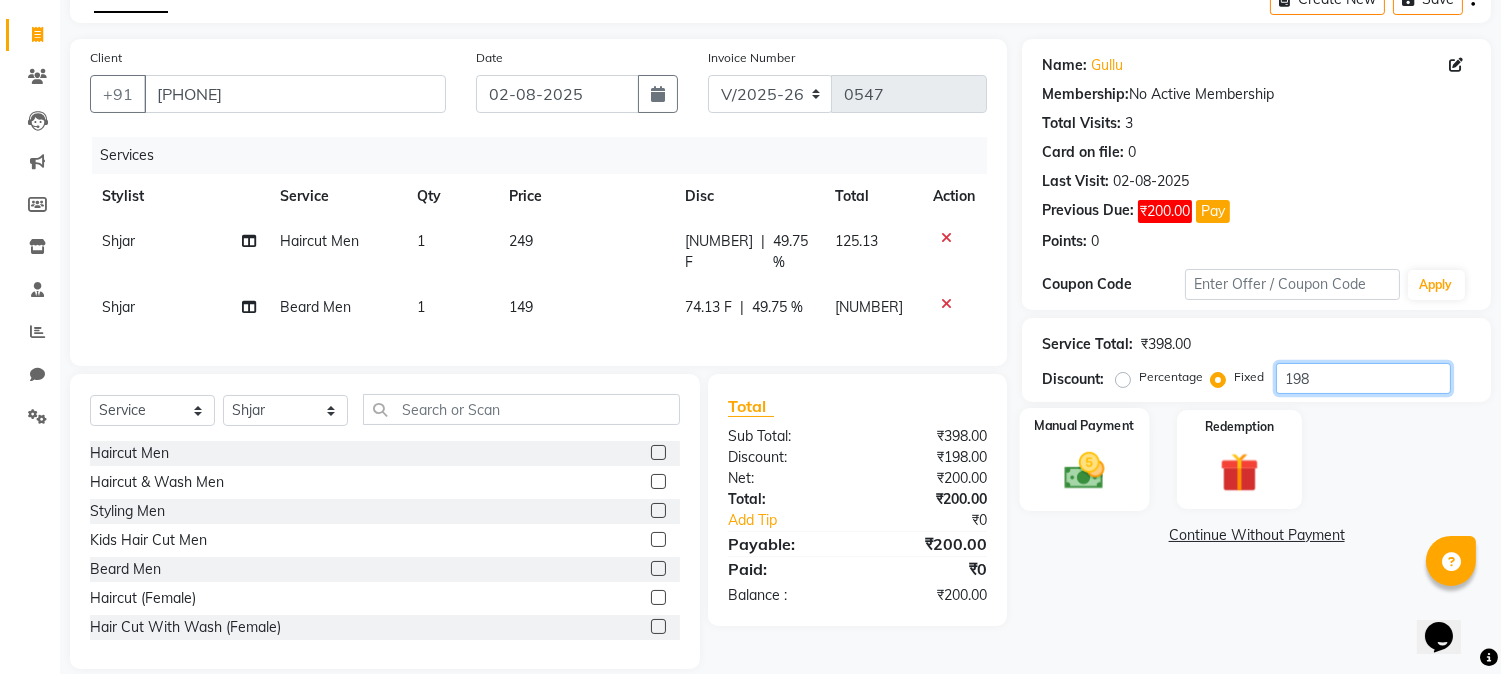 type on "198" 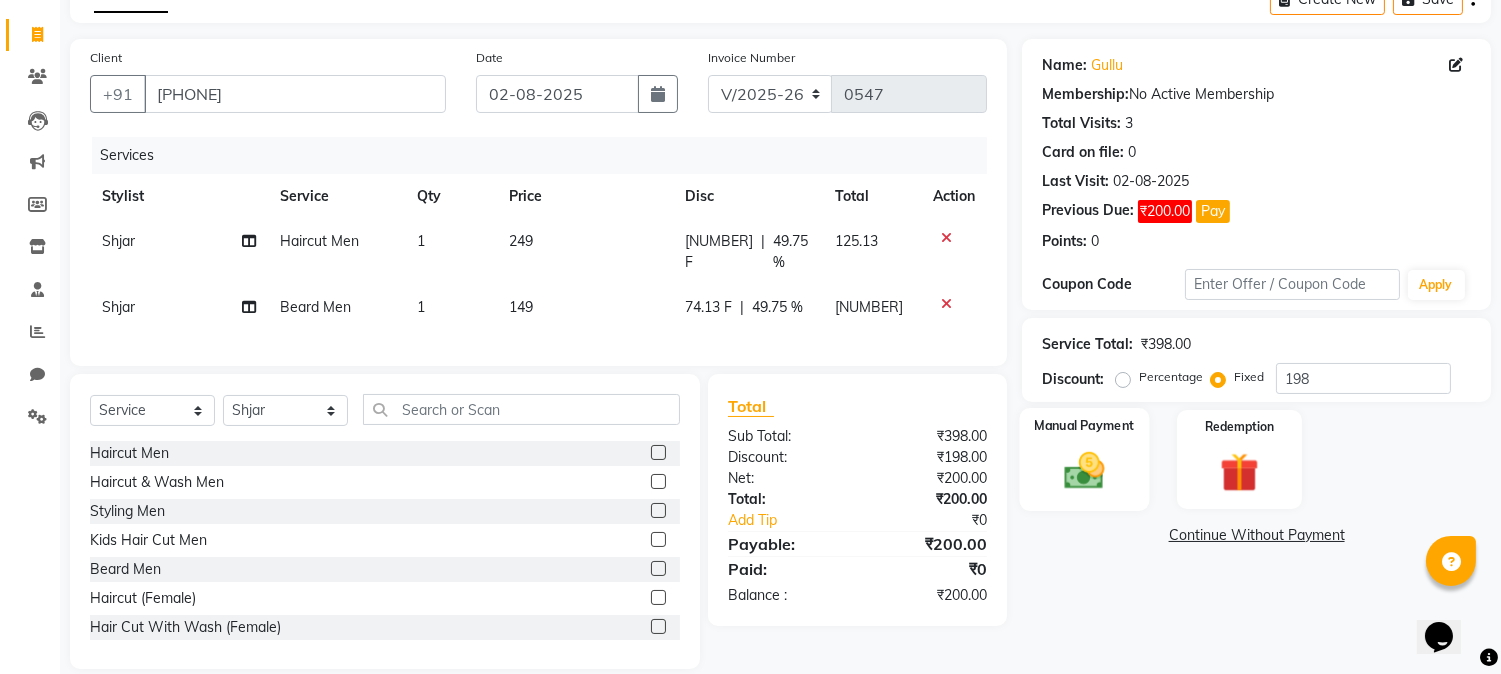 click 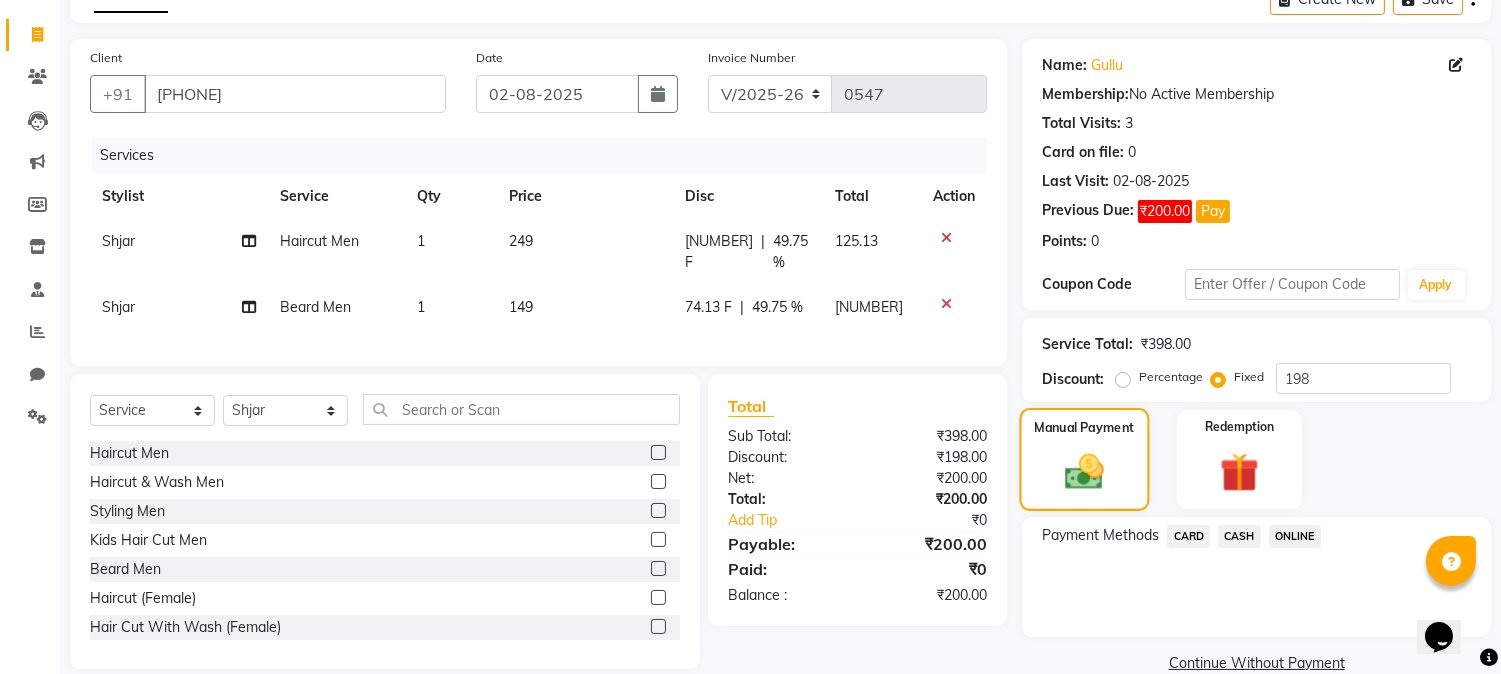 click 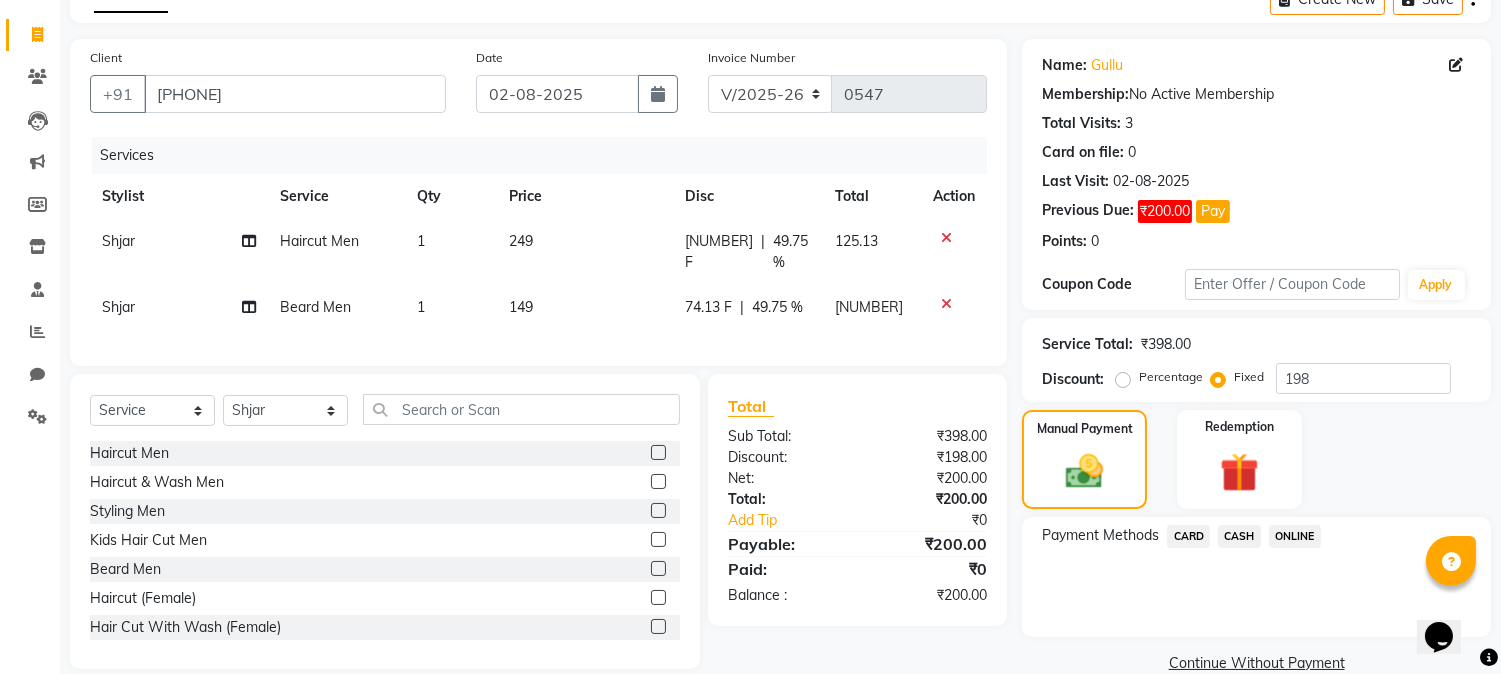 click on "Discount:" 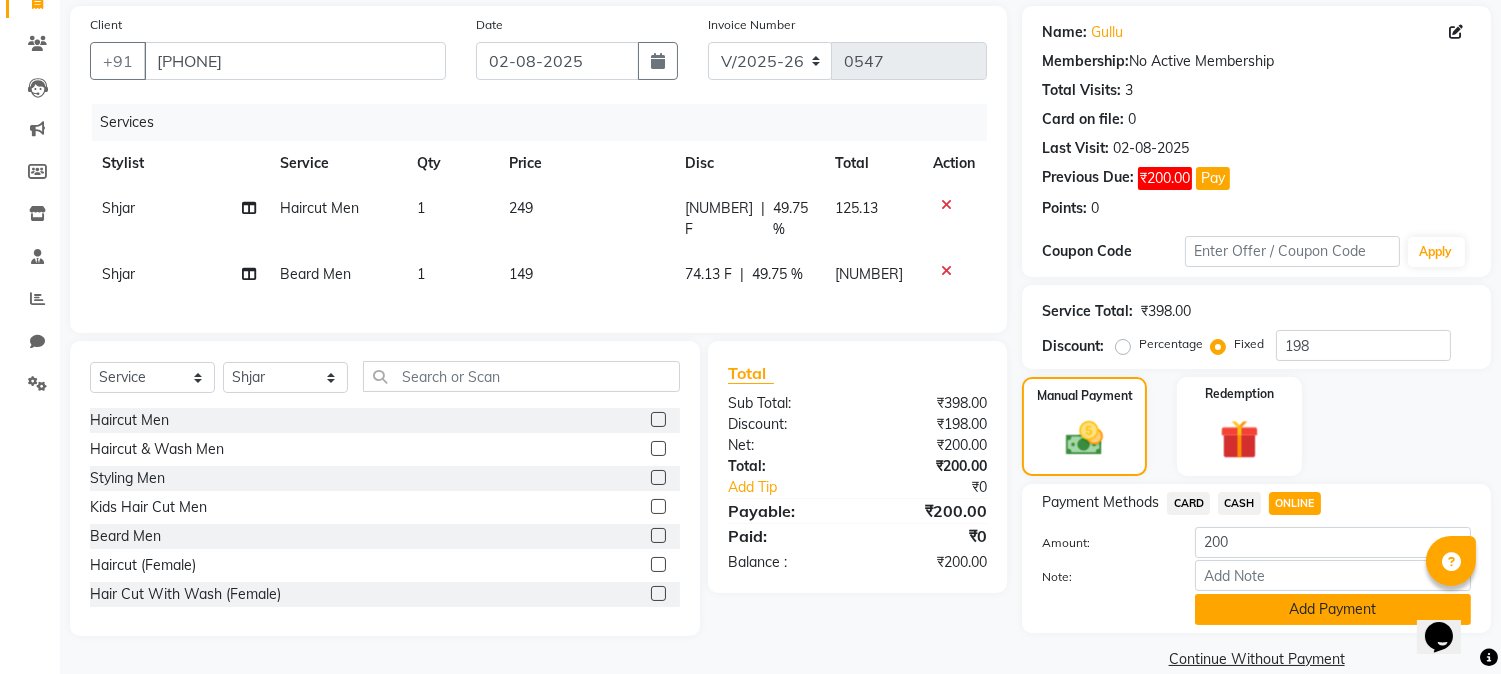 scroll, scrollTop: 173, scrollLeft: 0, axis: vertical 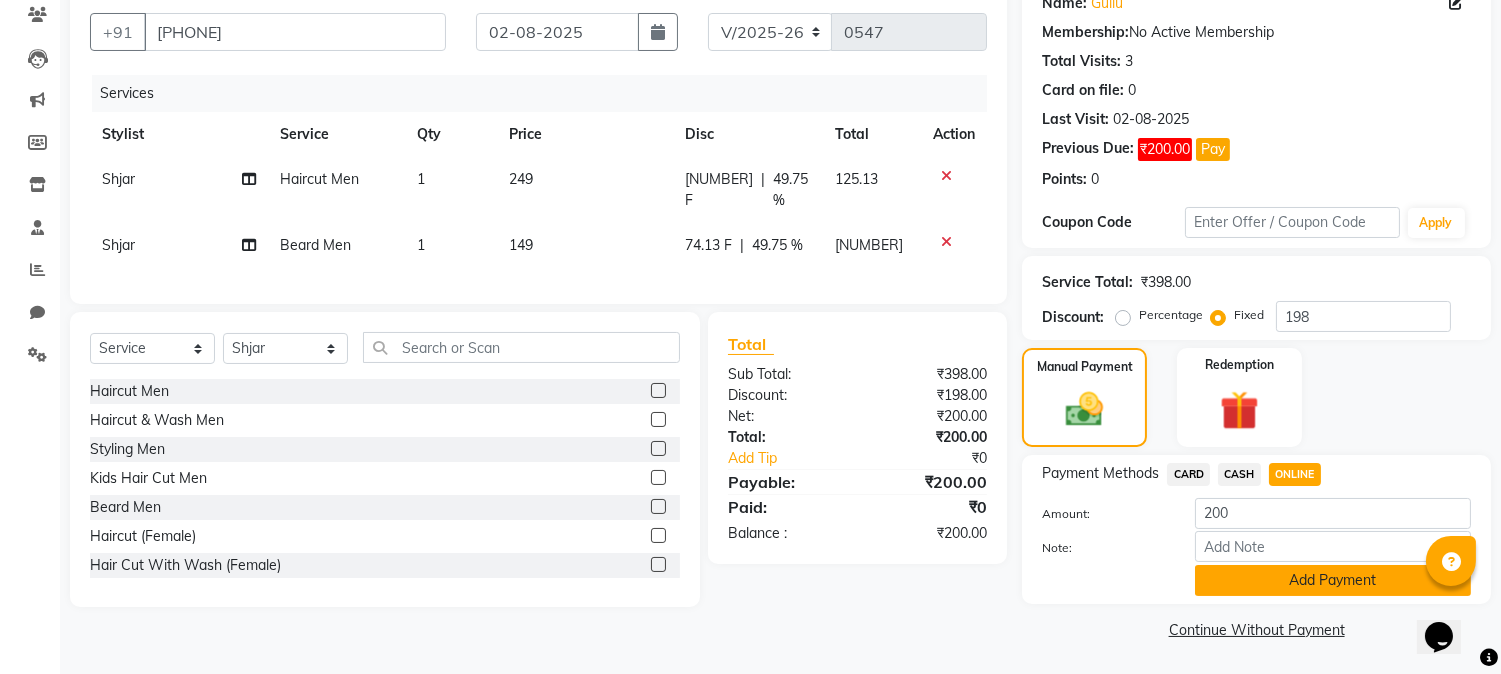 click on "Add Payment" 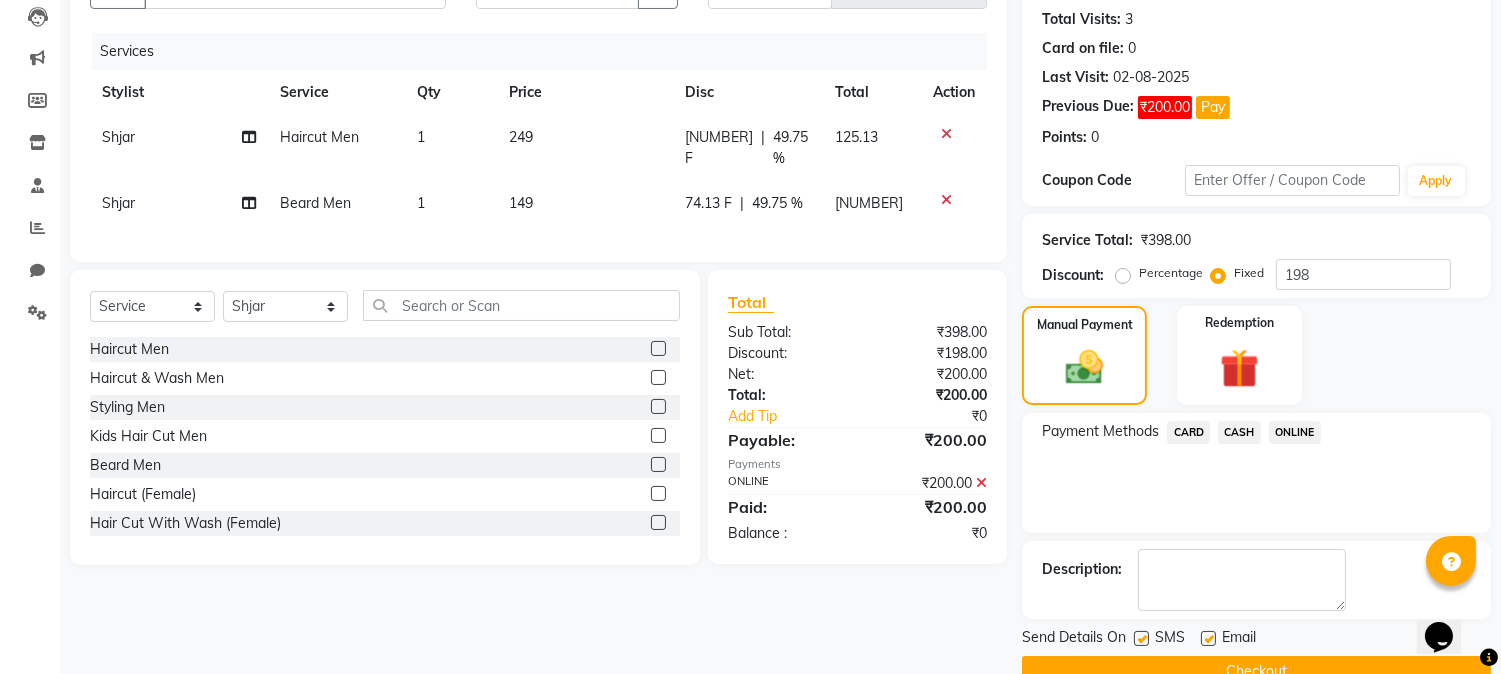 scroll, scrollTop: 257, scrollLeft: 0, axis: vertical 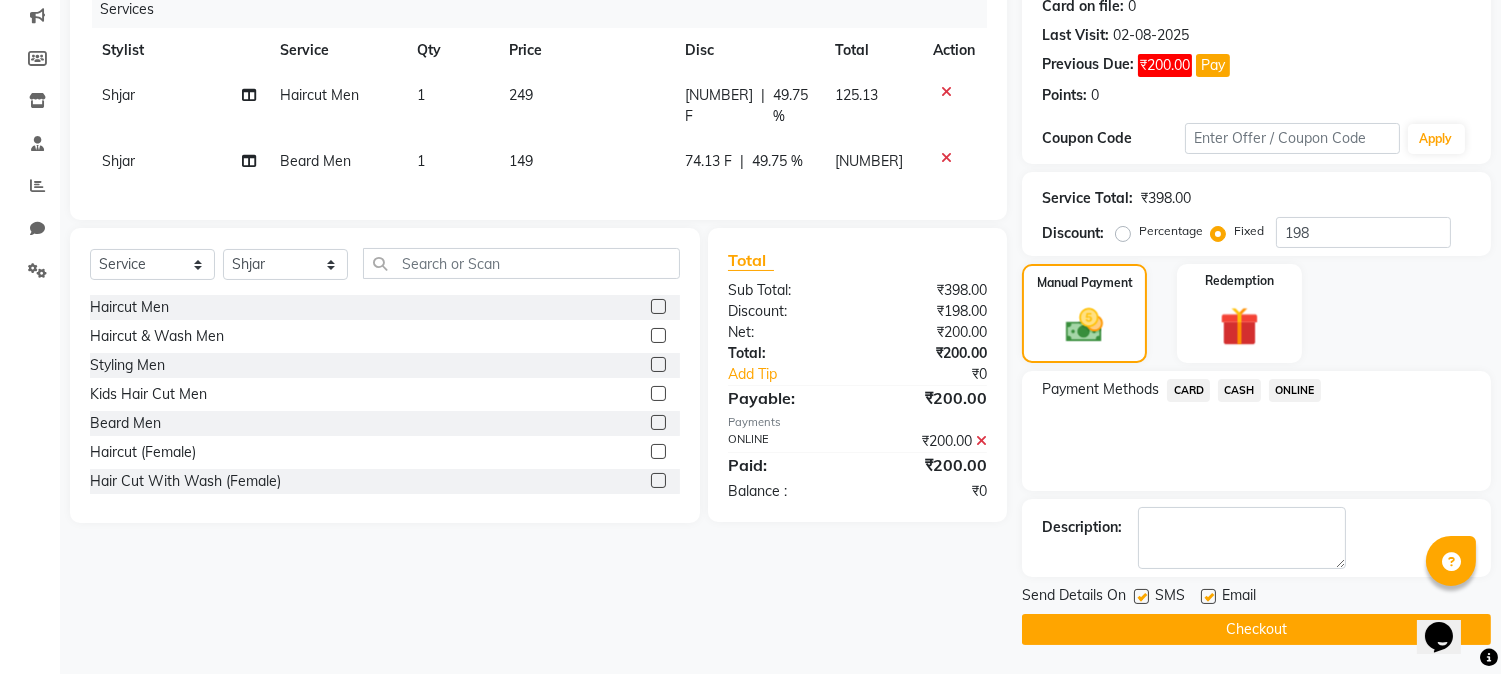 click on "Checkout" 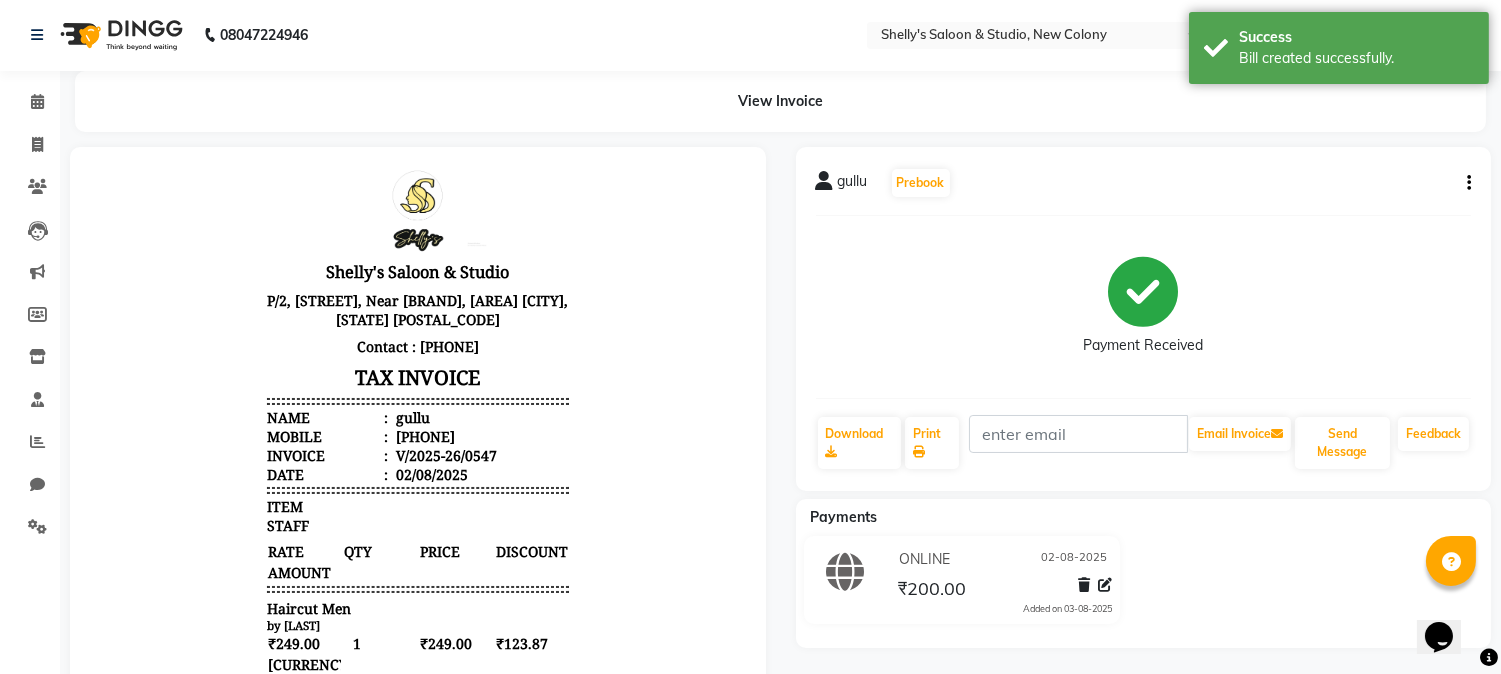 scroll, scrollTop: 0, scrollLeft: 0, axis: both 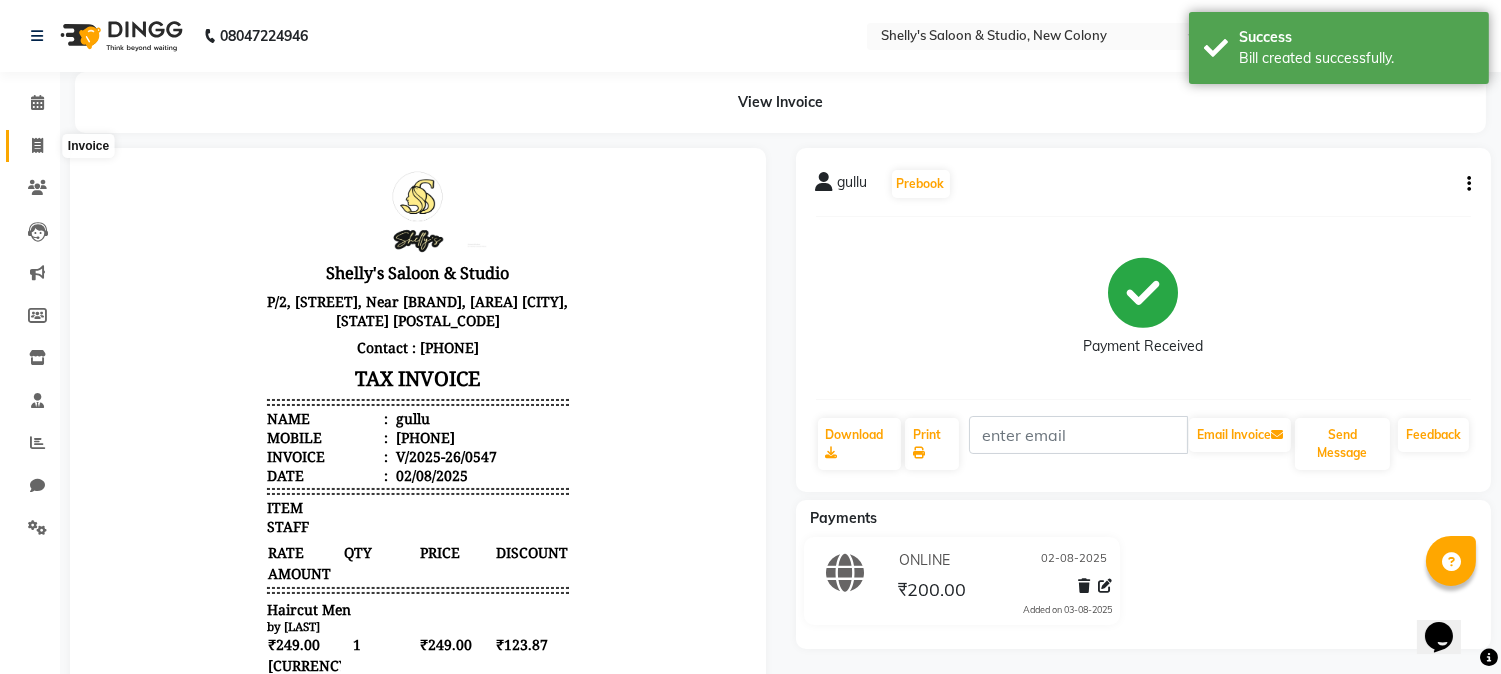 click 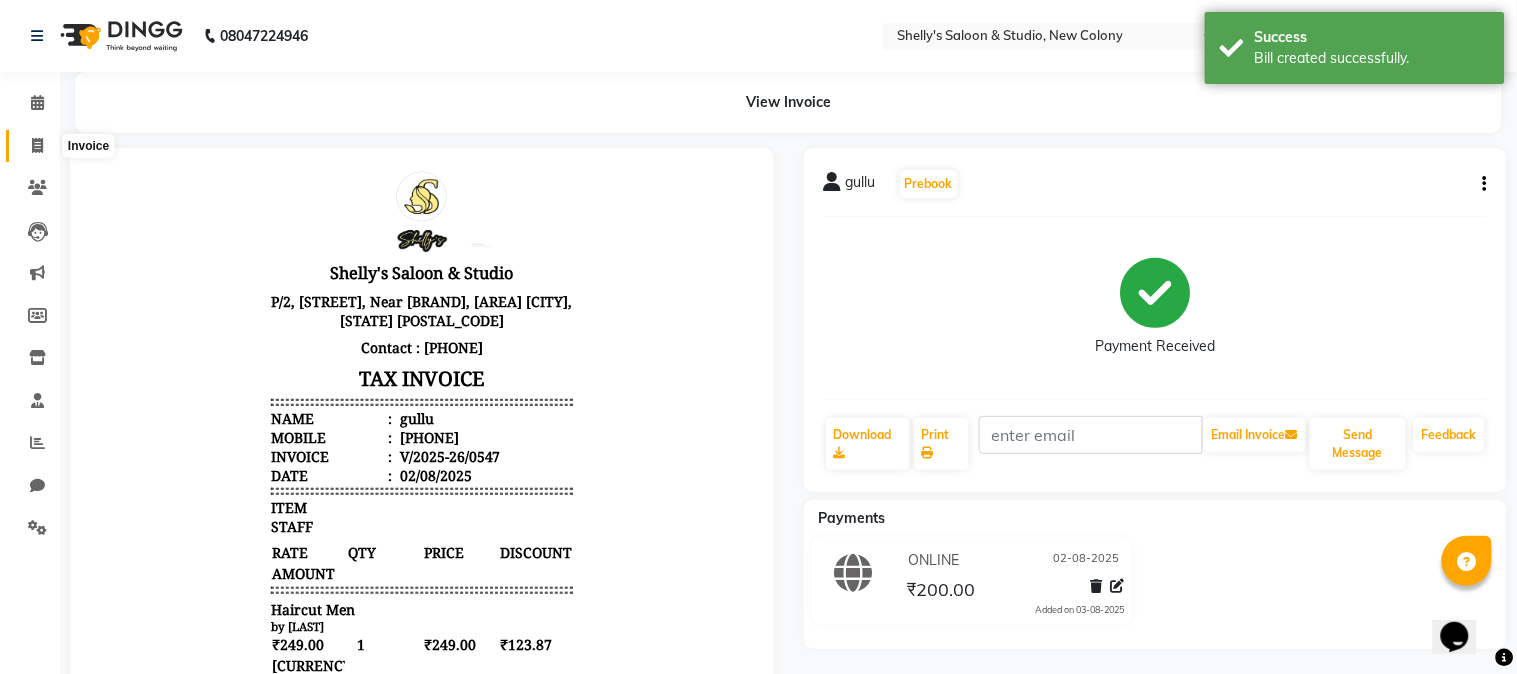 select on "service" 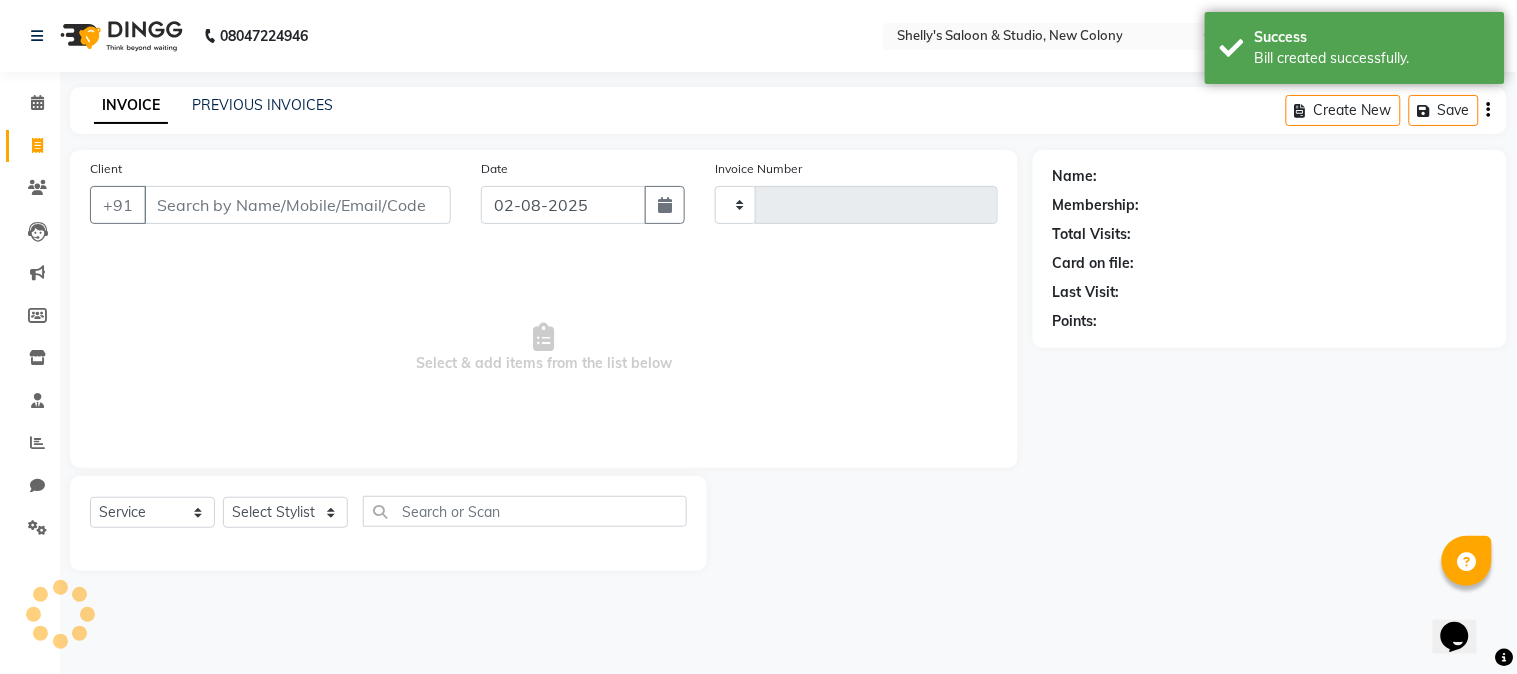 type on "0548" 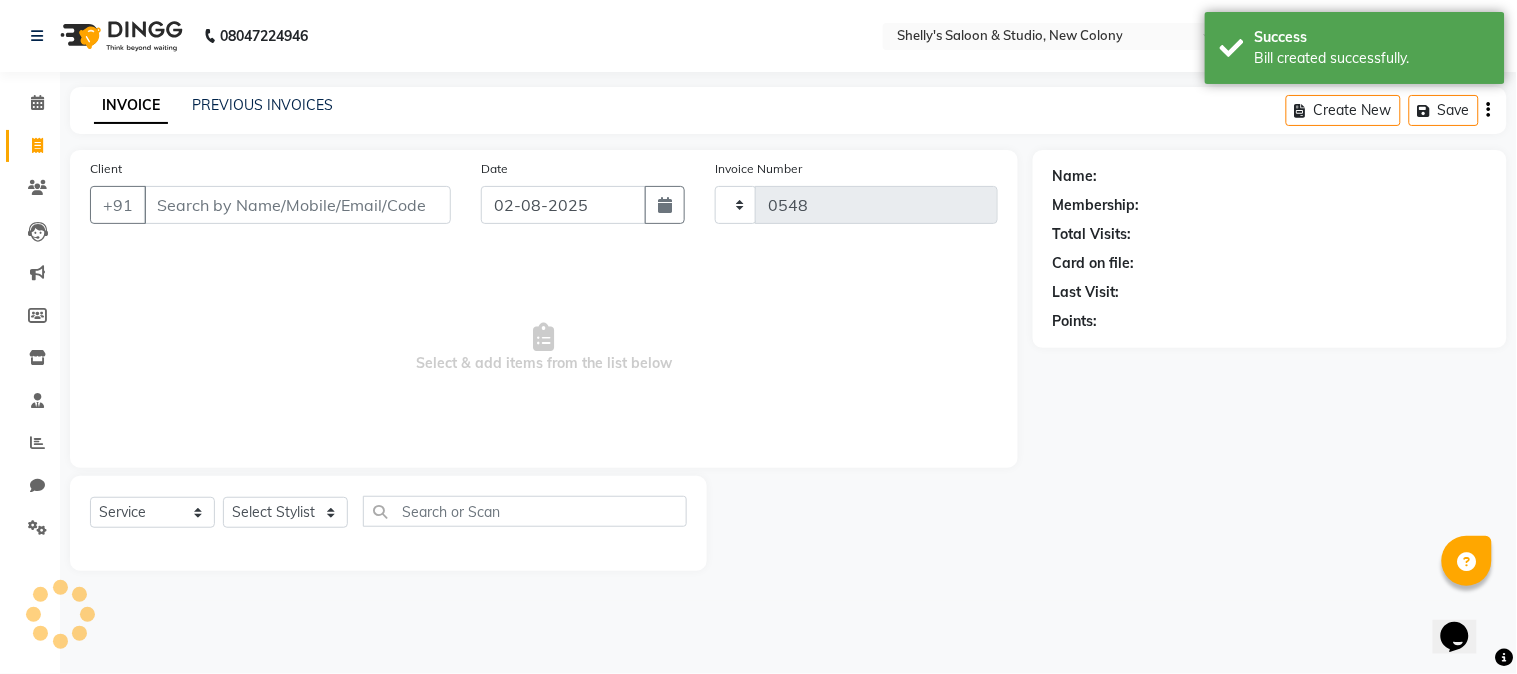 select on "7536" 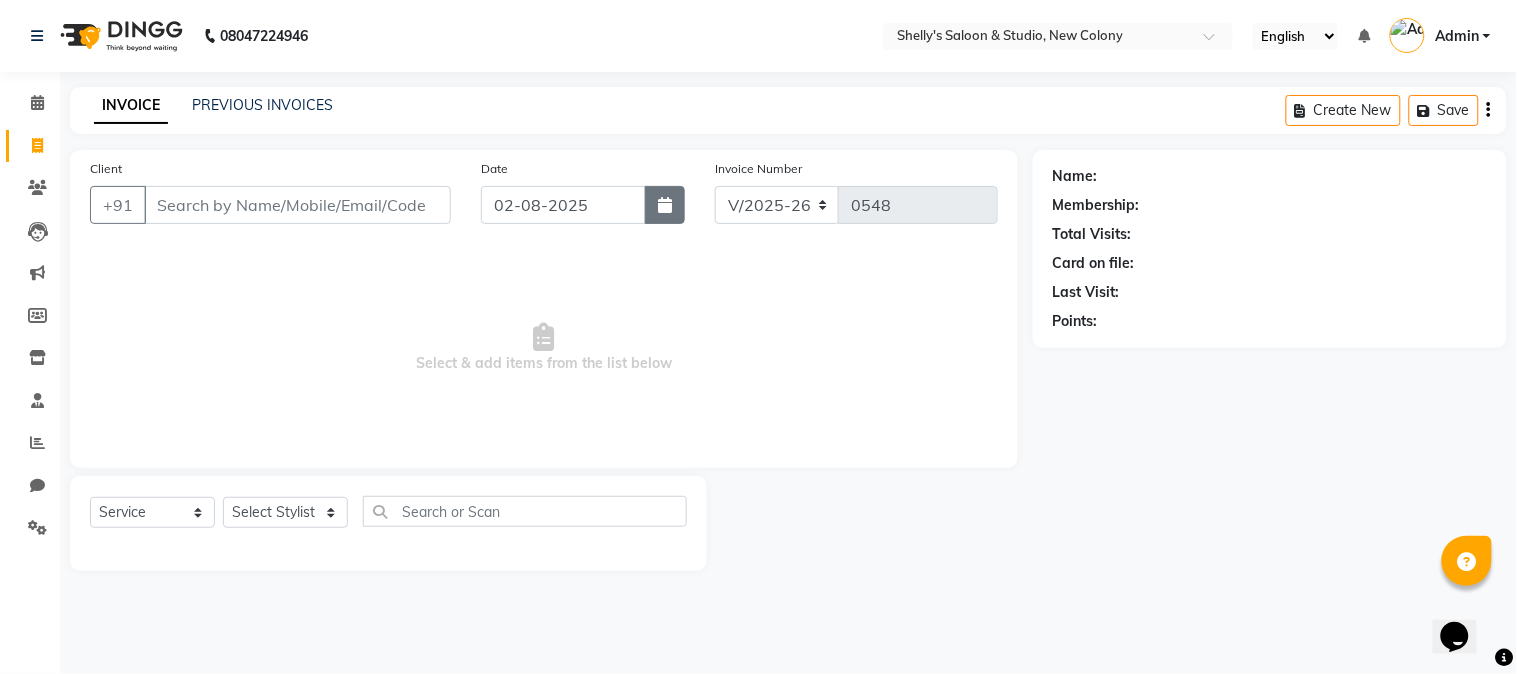 click 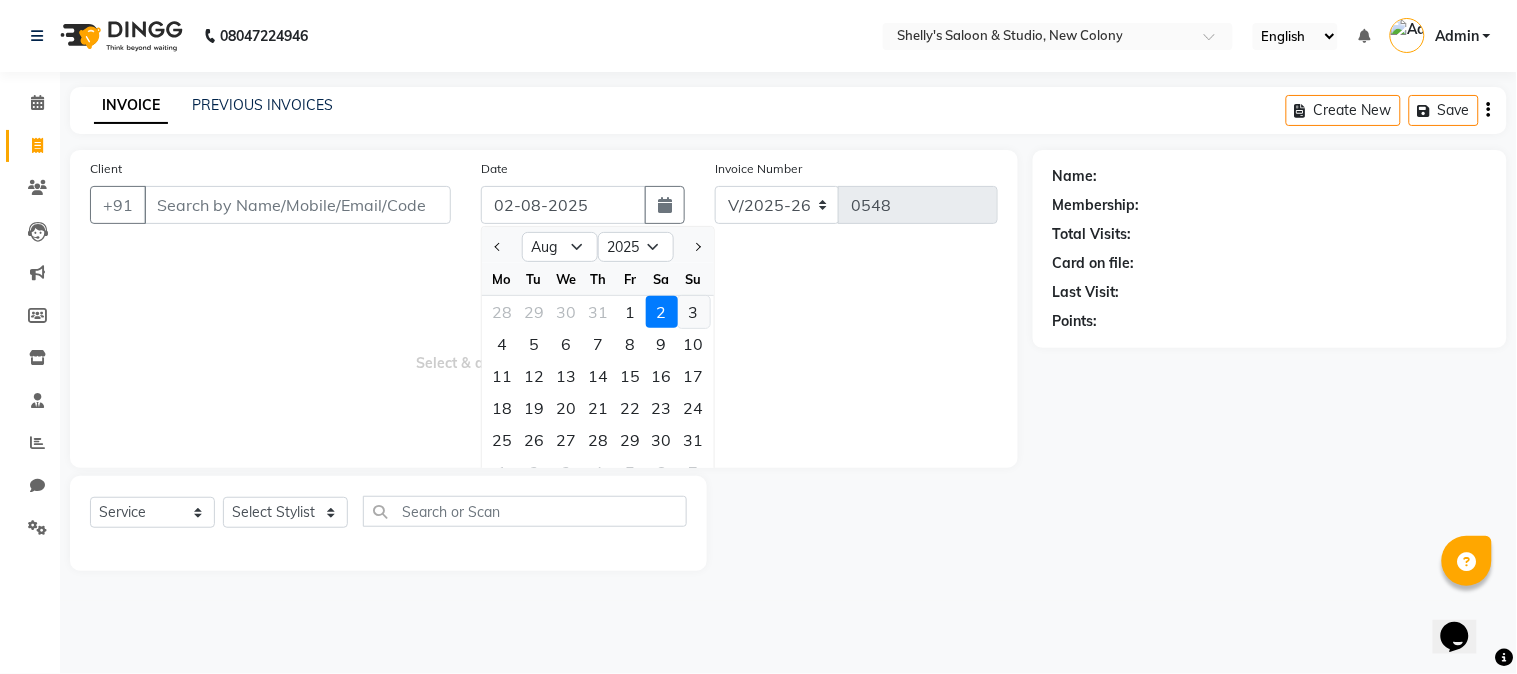 click on "3" 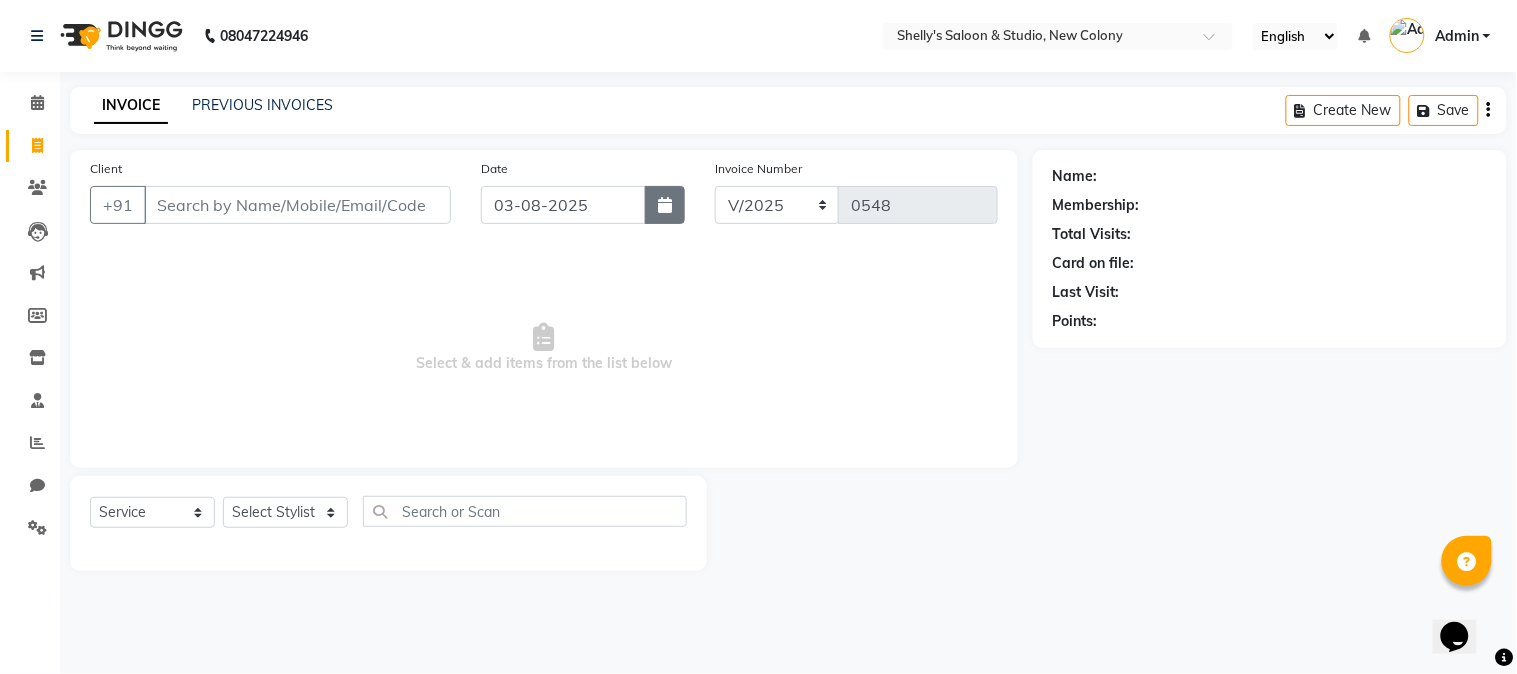 click 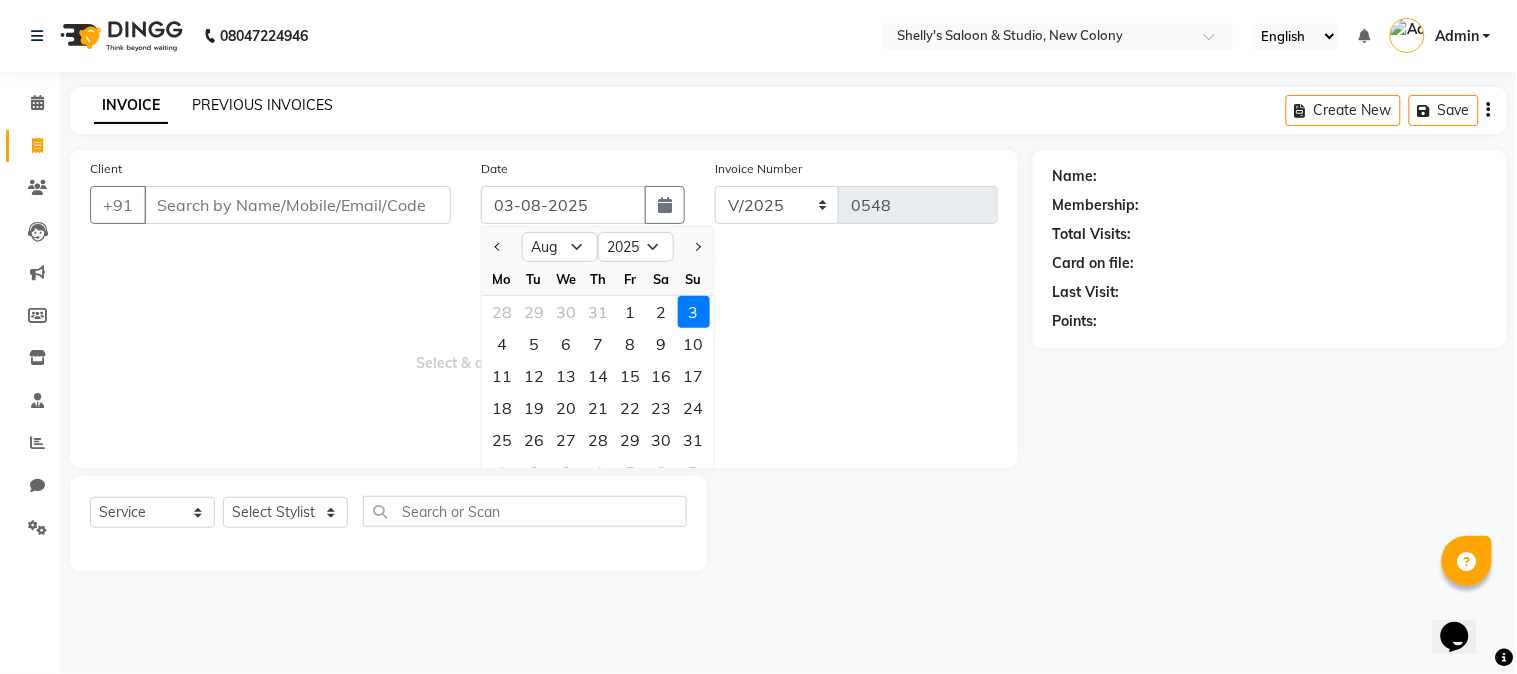 click on "PREVIOUS INVOICES" 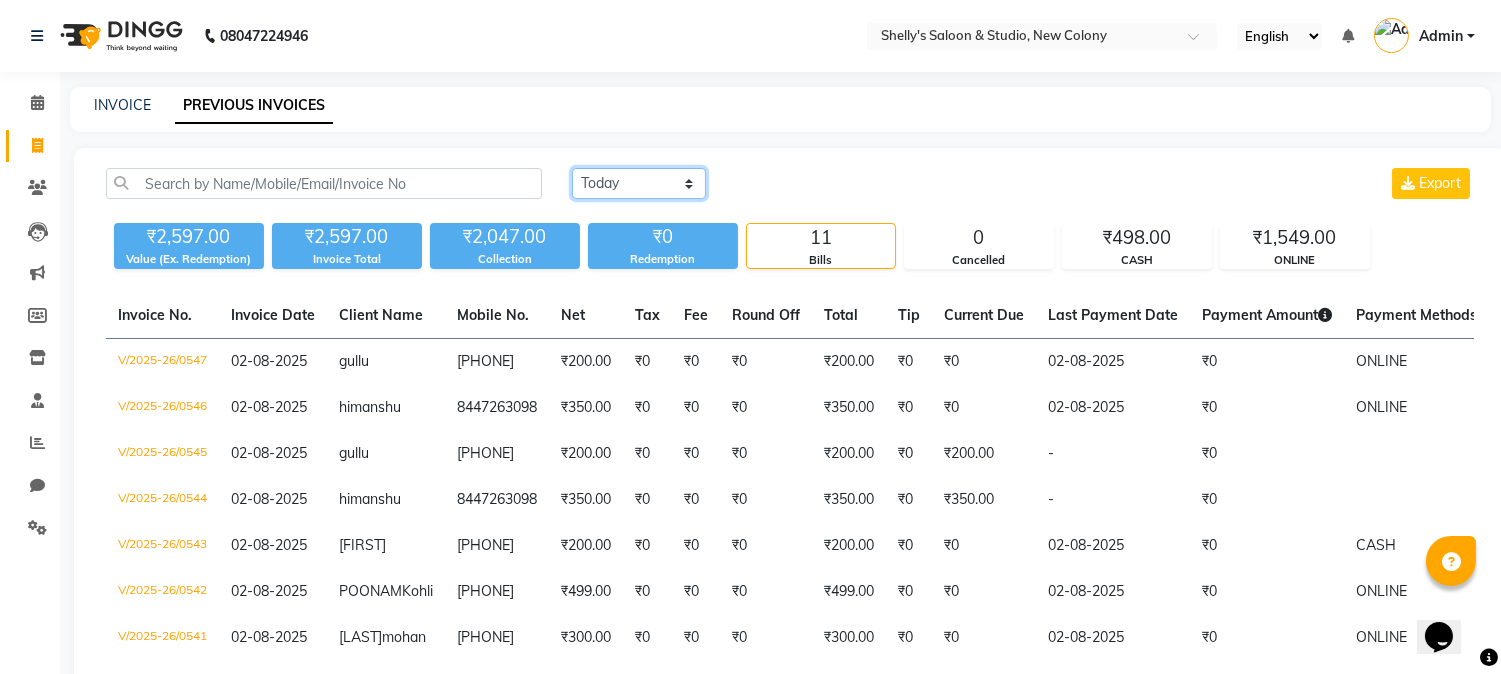 click on "Today Yesterday Custom Range" 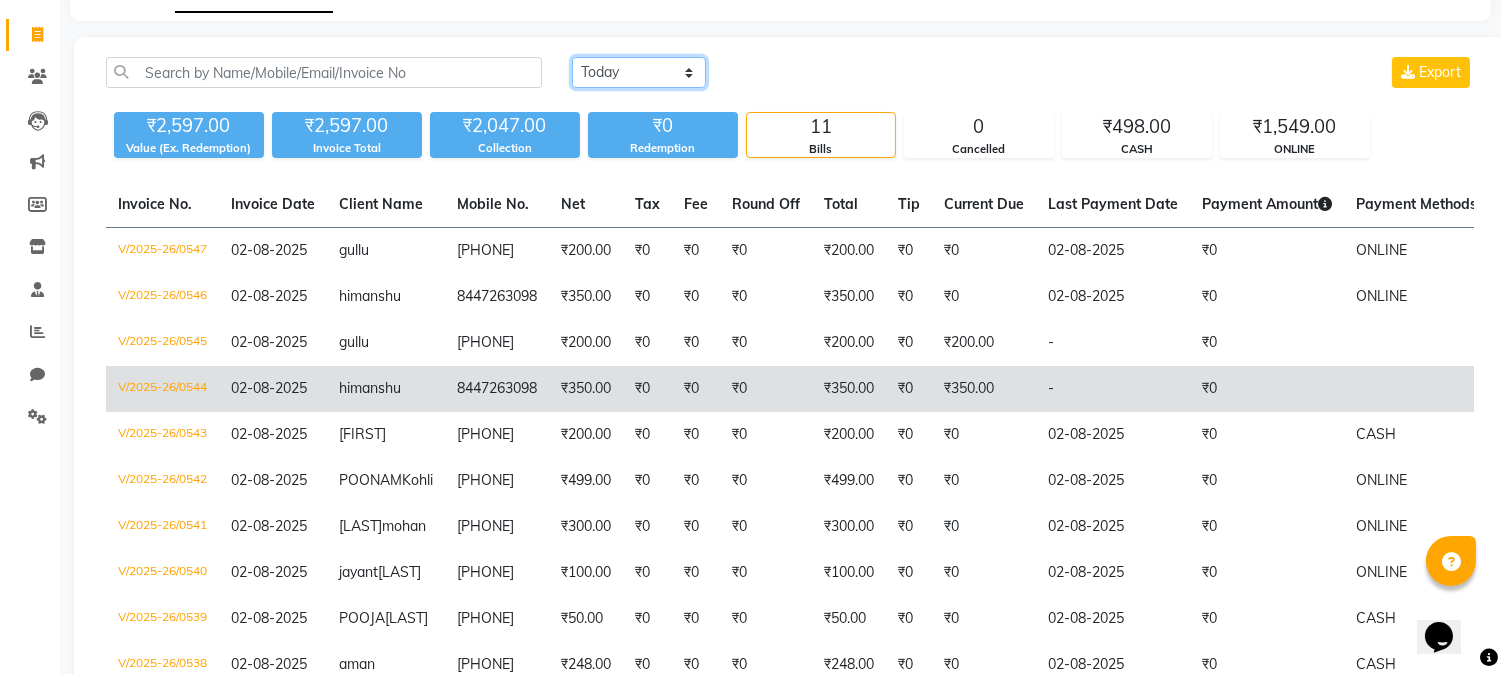 scroll, scrollTop: 0, scrollLeft: 0, axis: both 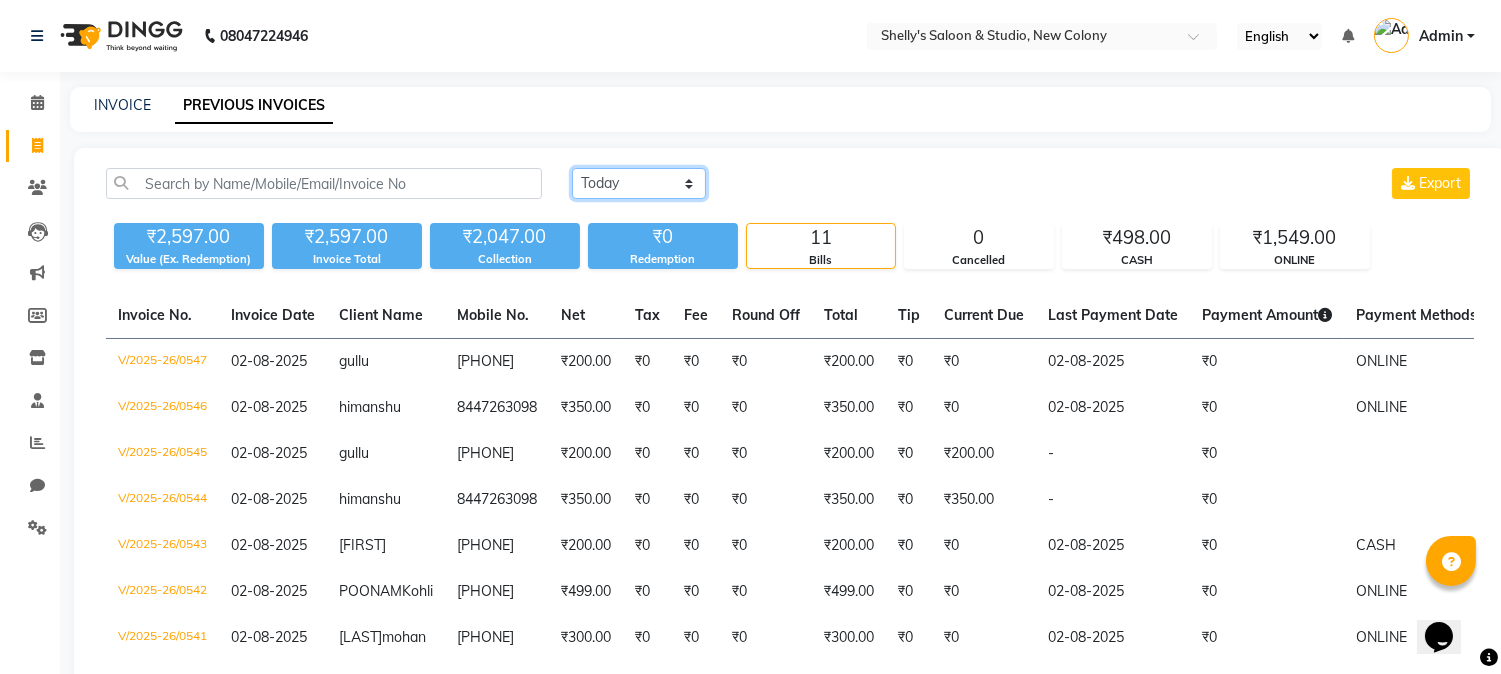 click on "Today Yesterday Custom Range" 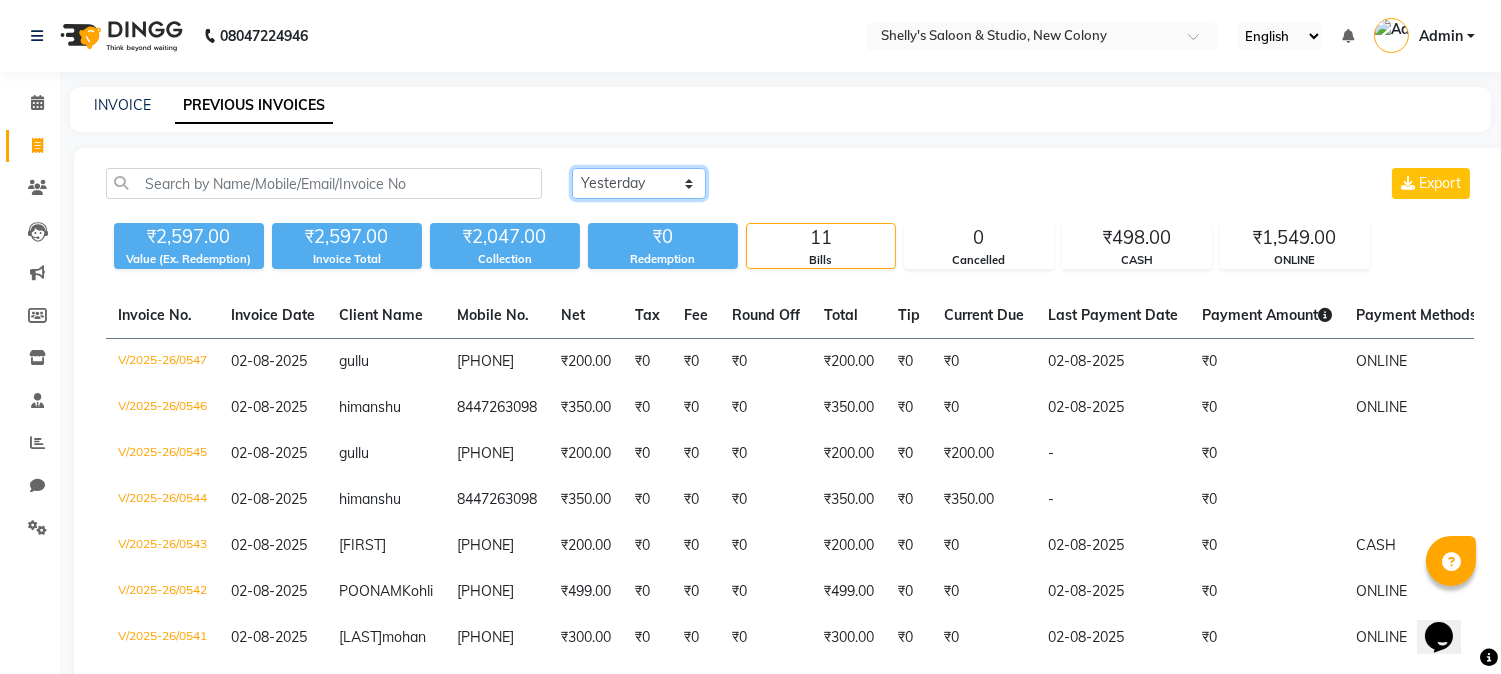 click on "Today Yesterday Custom Range" 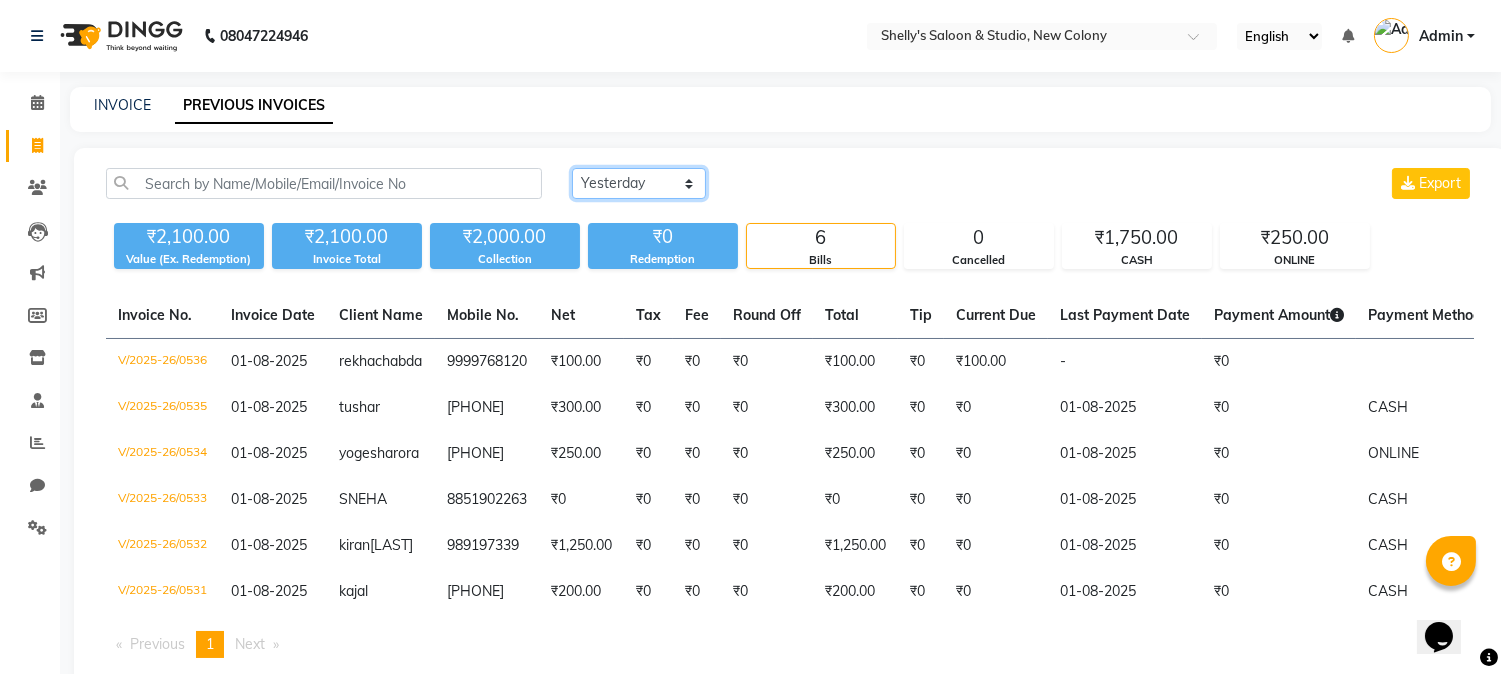 drag, startPoint x: 680, startPoint y: 166, endPoint x: 670, endPoint y: 176, distance: 14.142136 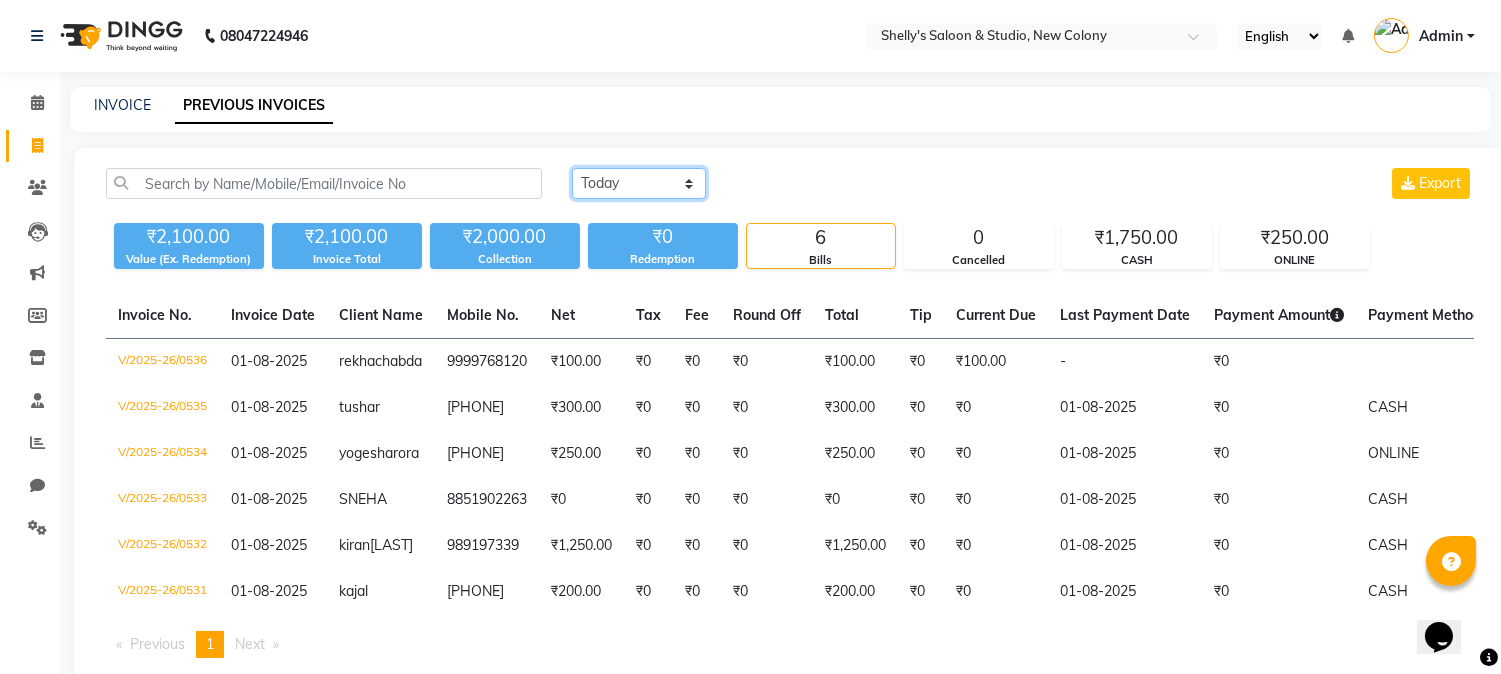 click on "Today Yesterday Custom Range" 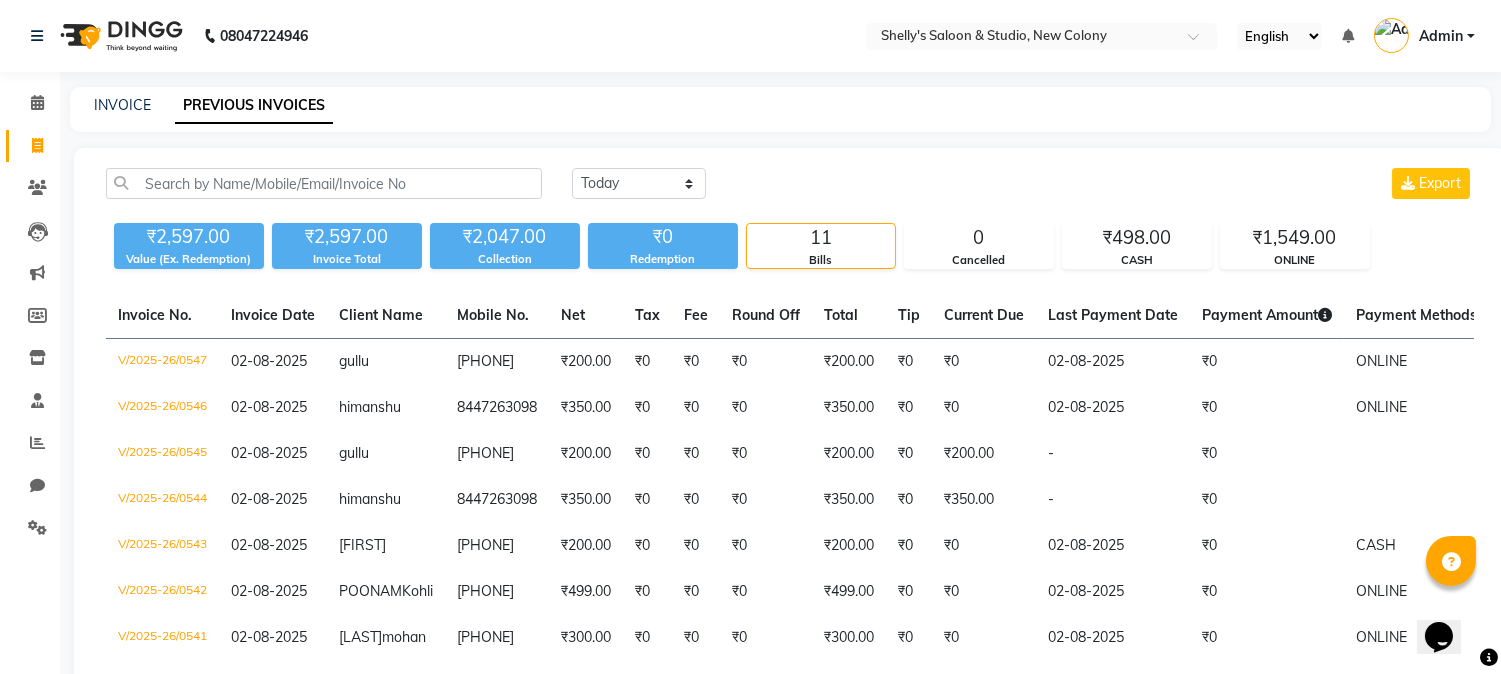 click on "INVOICE PREVIOUS INVOICES" 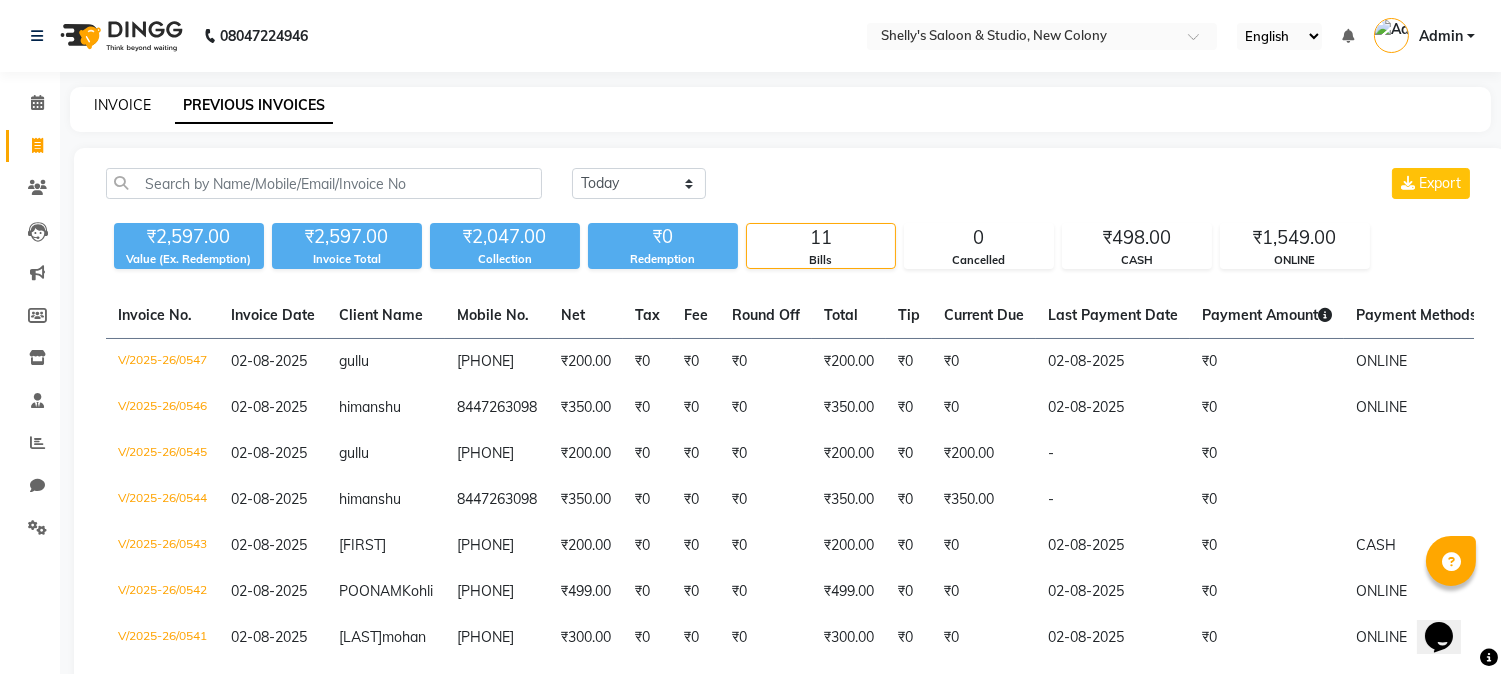 click on "INVOICE" 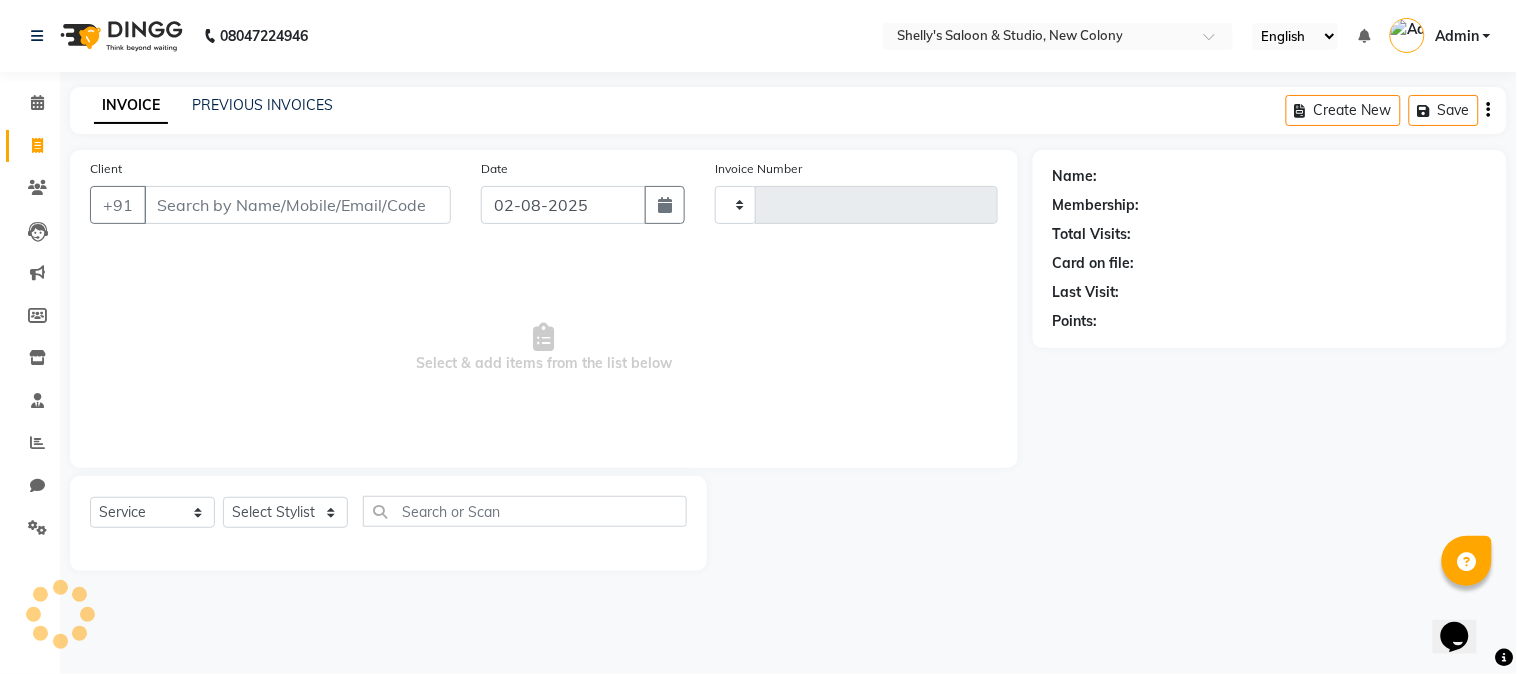 type on "0548" 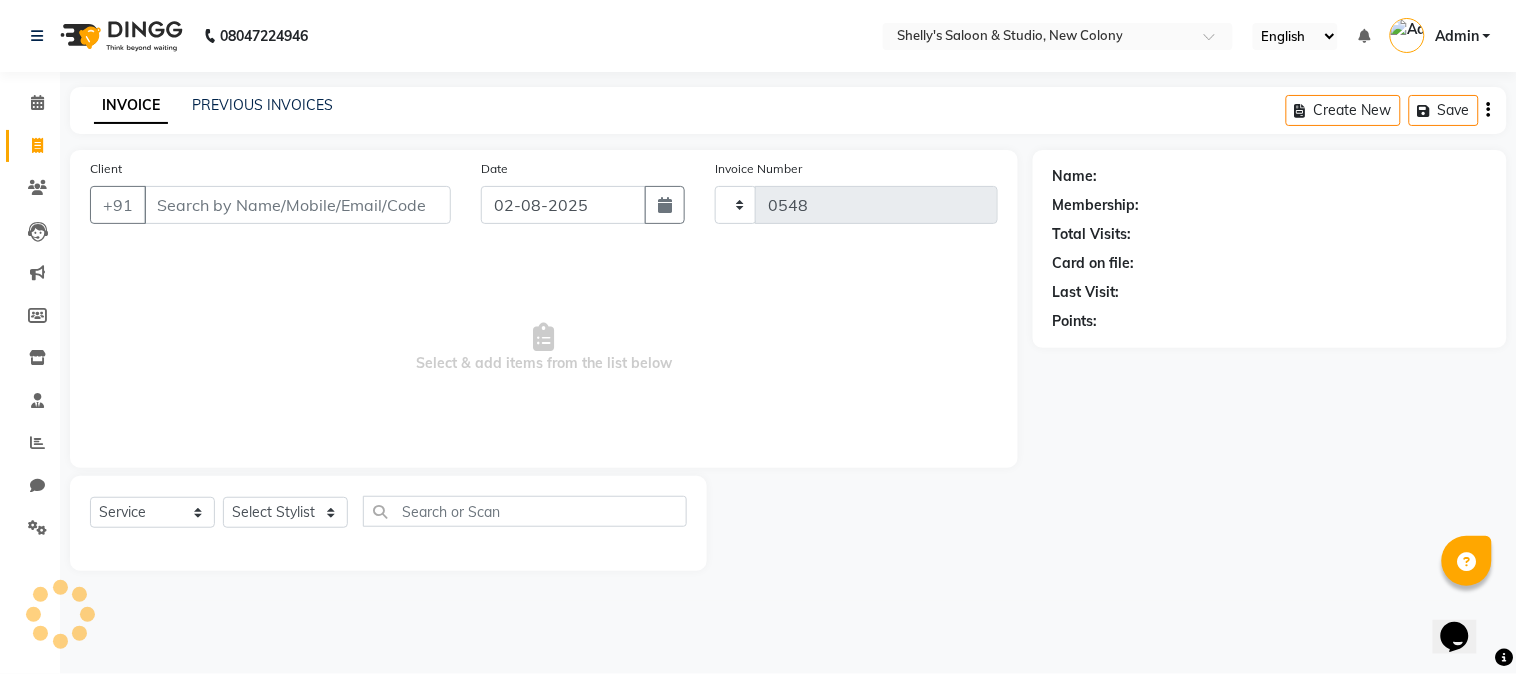 select on "7536" 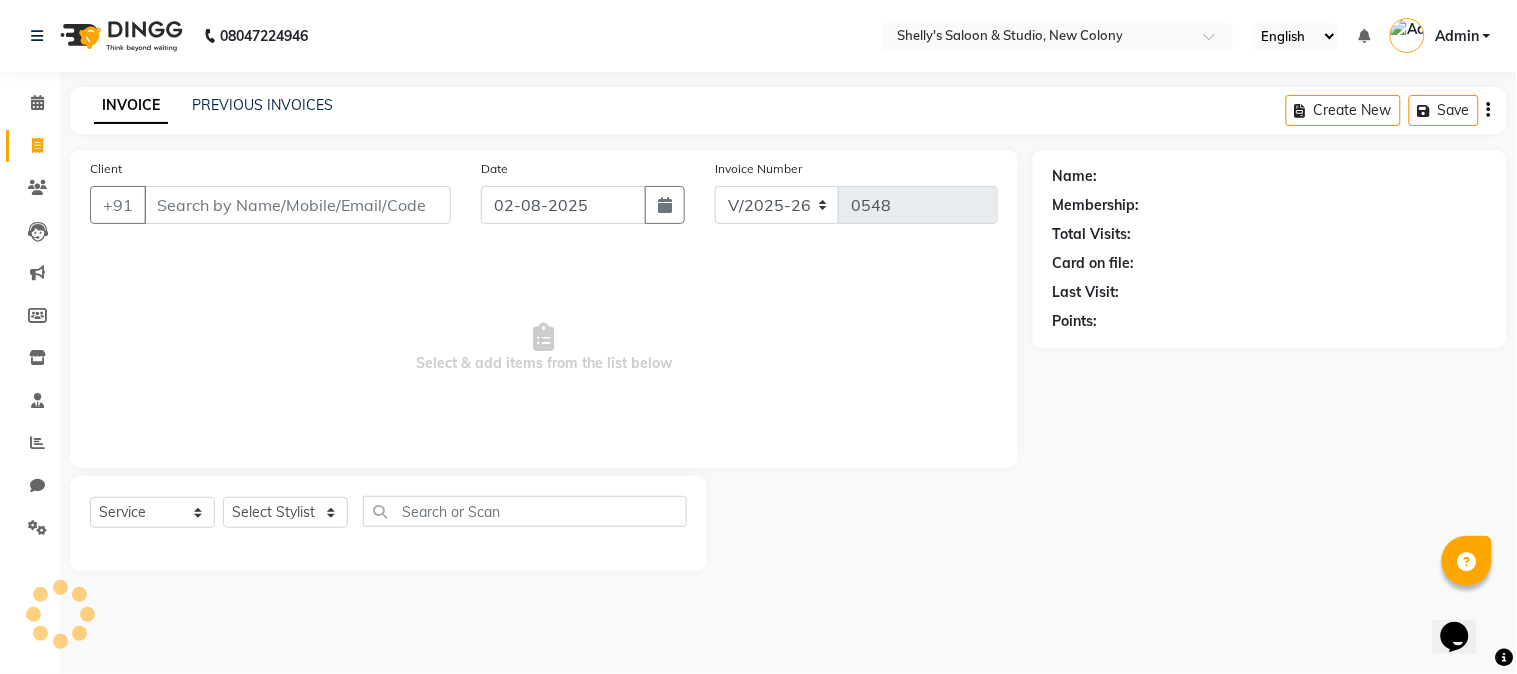 click on "INVOICE" 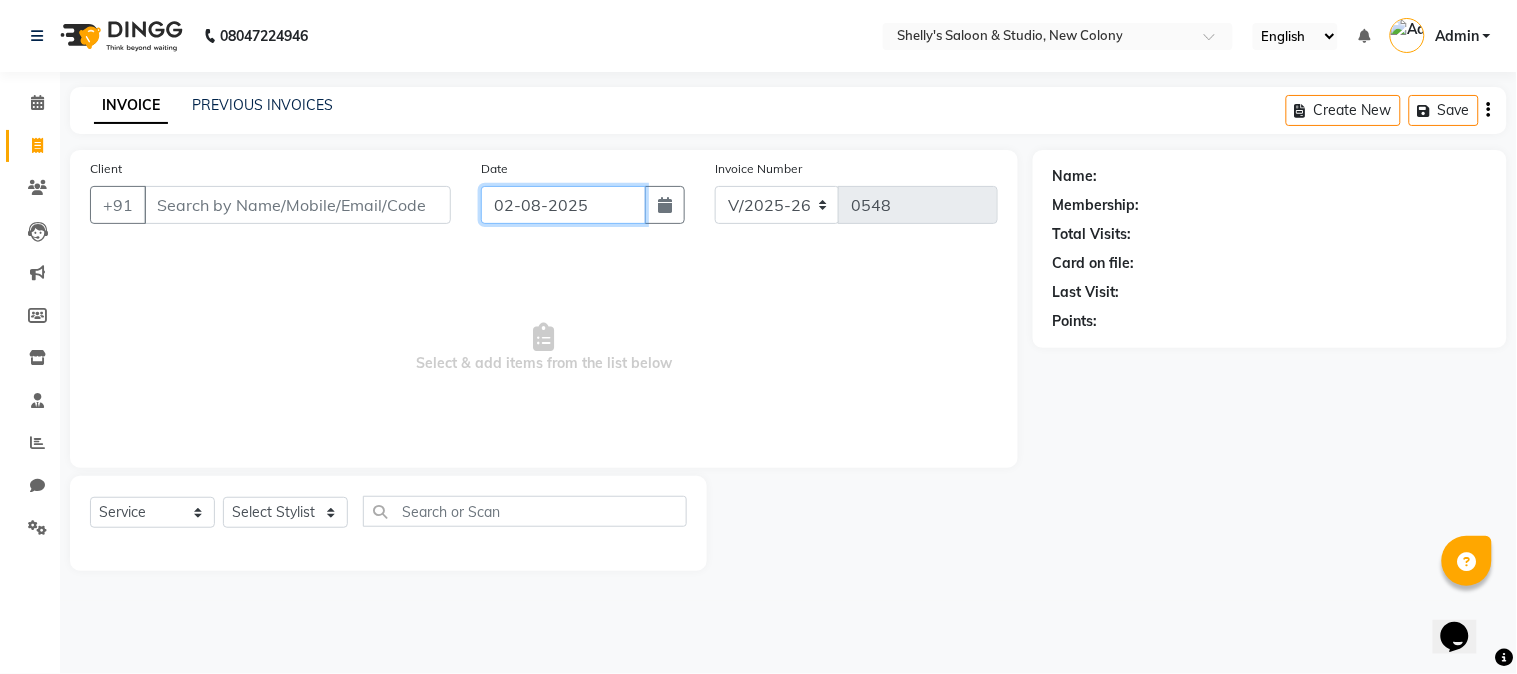 click on "02-08-2025" 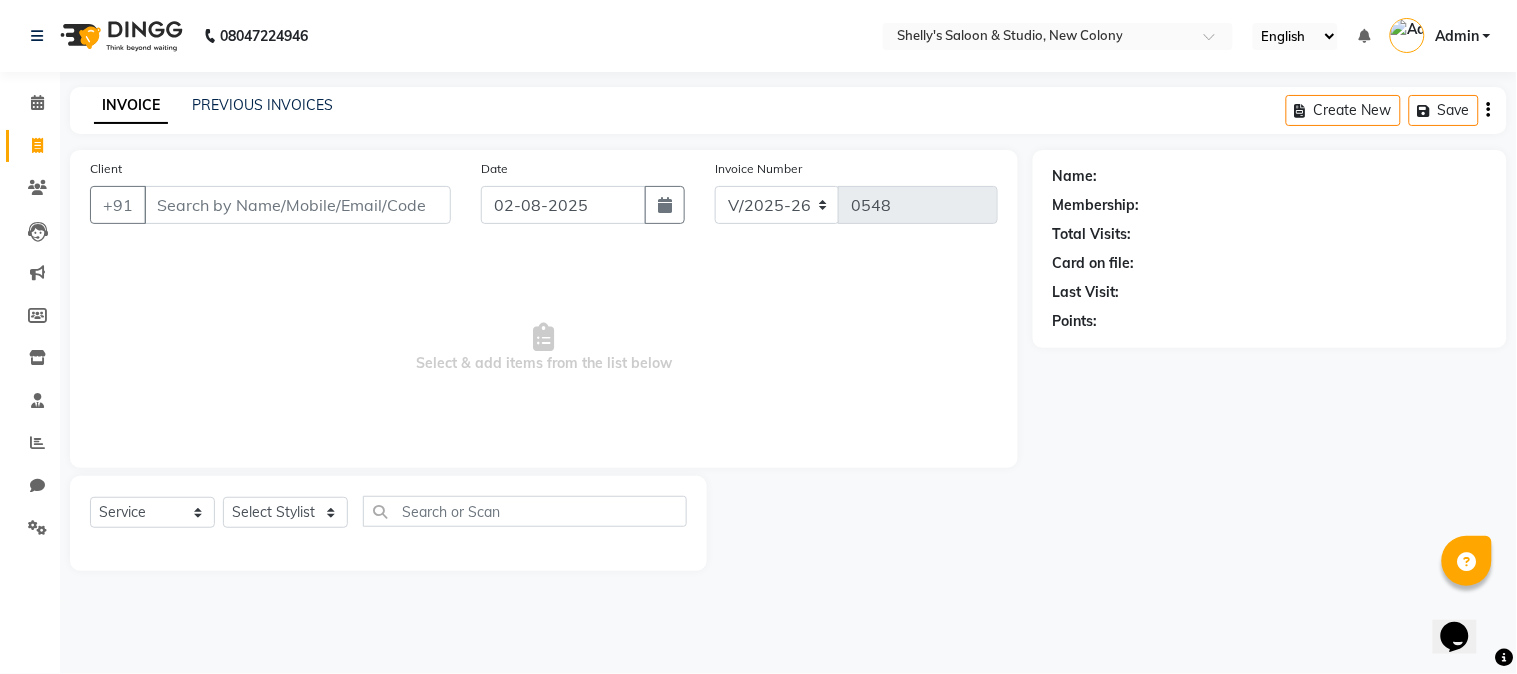 select on "8" 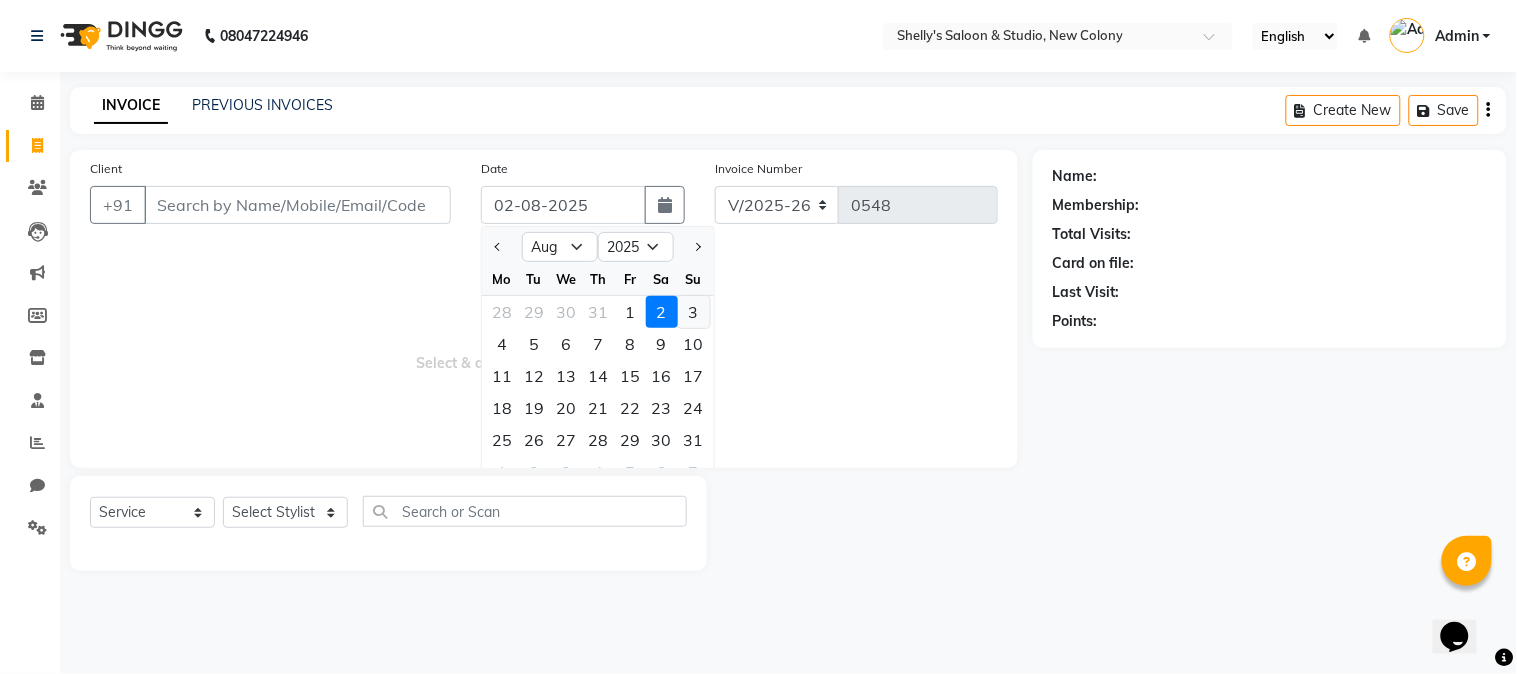 click on "3" 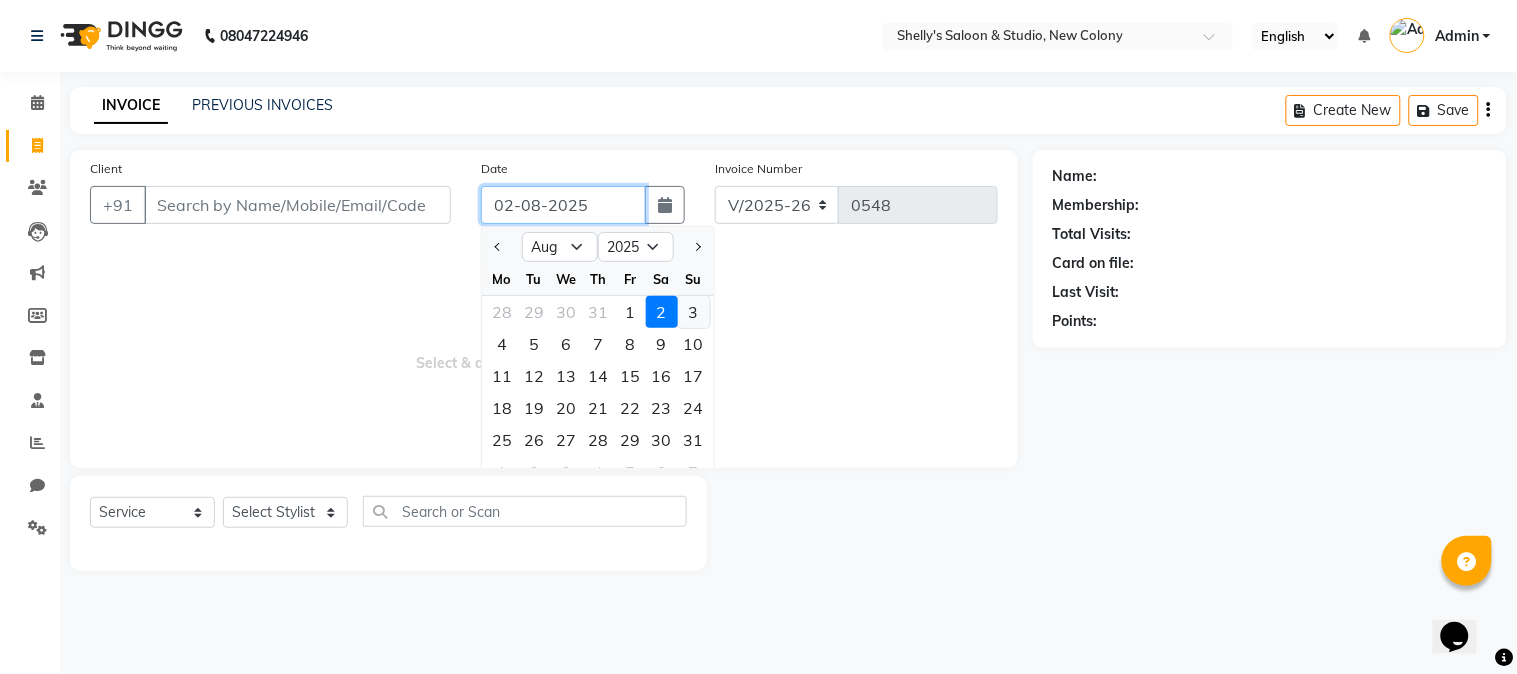 type on "03-08-2025" 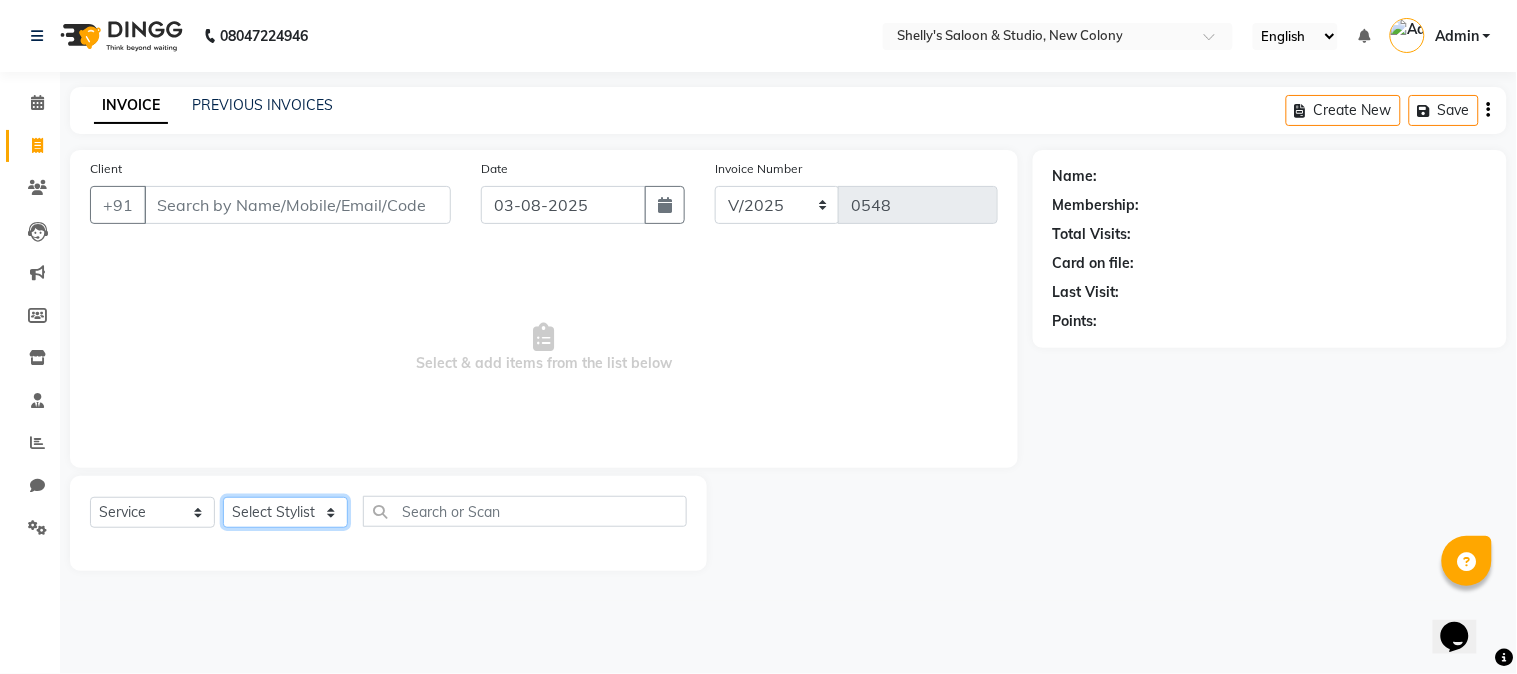 click on "Select Stylist Kajal mansi Pooja Prince Raaj Renu Shelly Shjar" 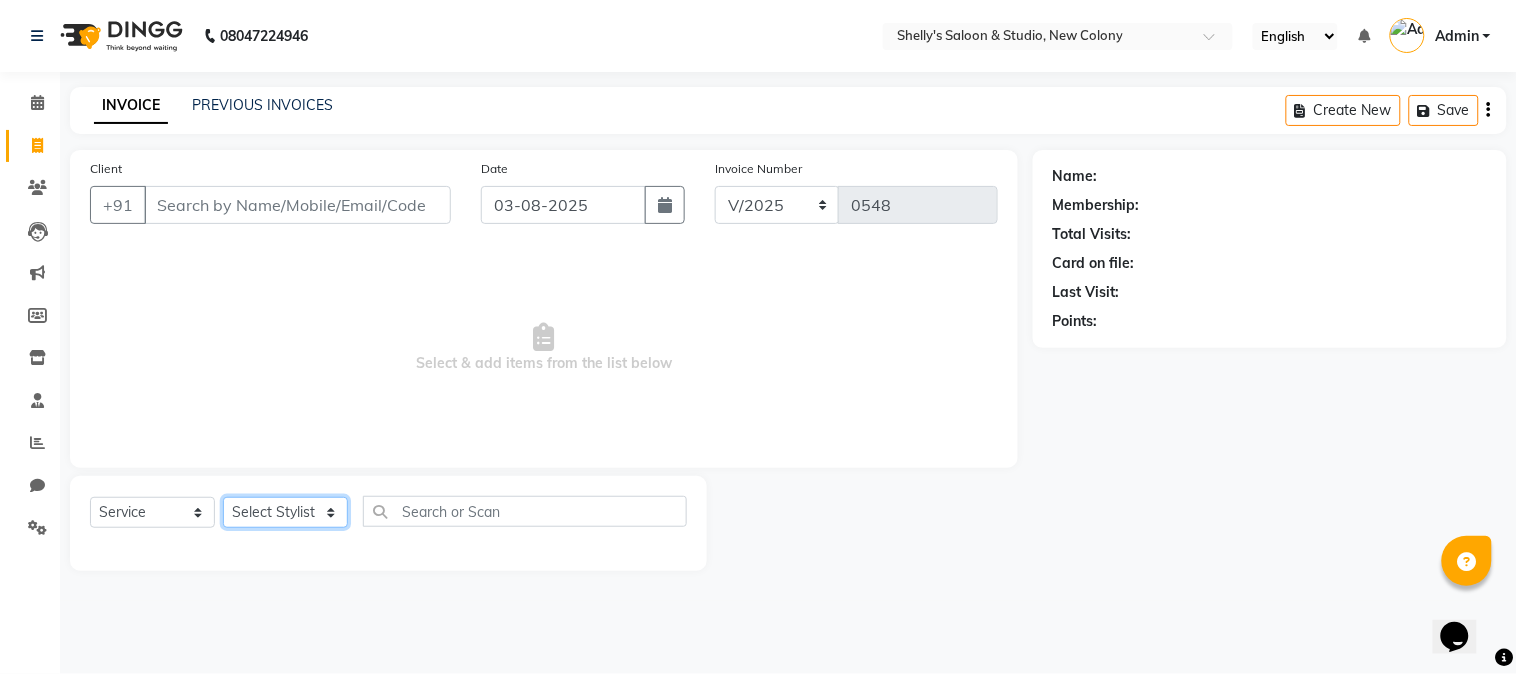 select on "67315" 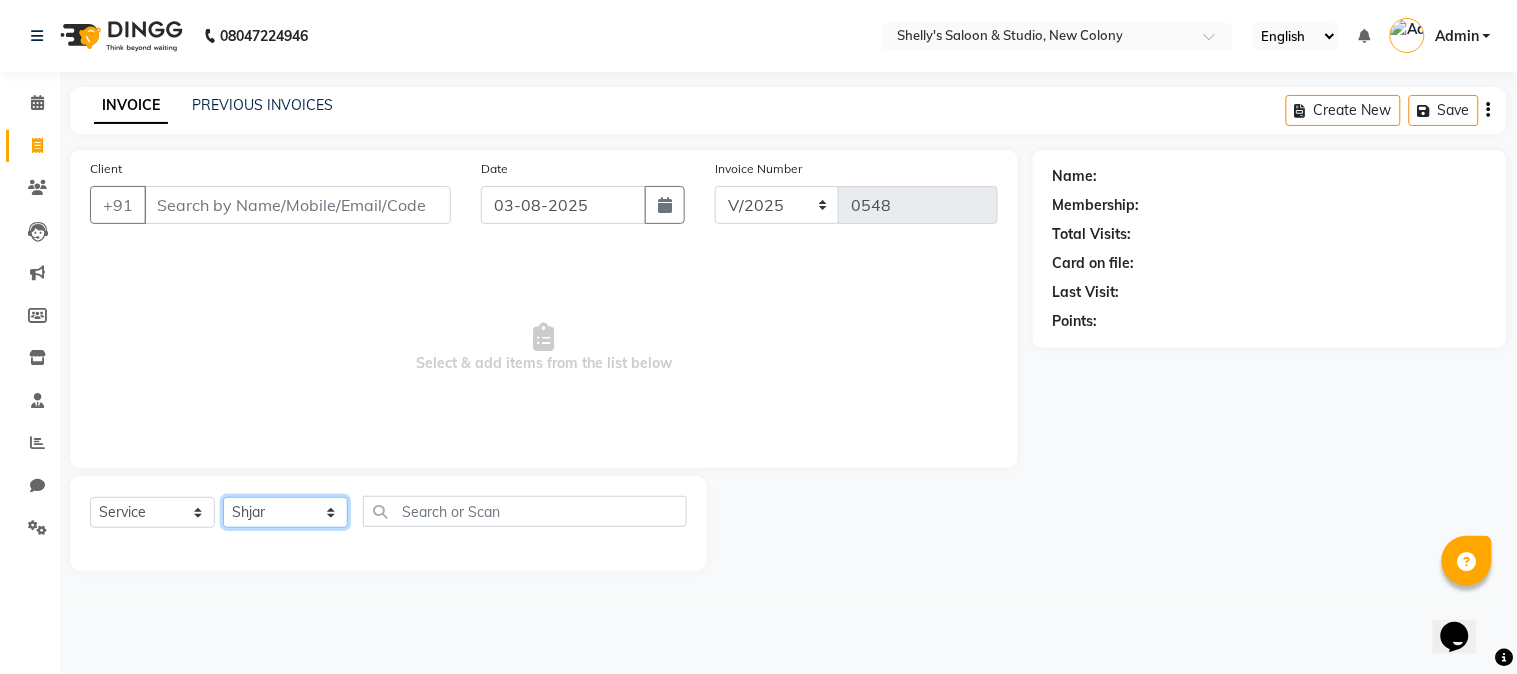 click on "Select Stylist Kajal mansi Pooja Prince Raaj Renu Shelly Shjar" 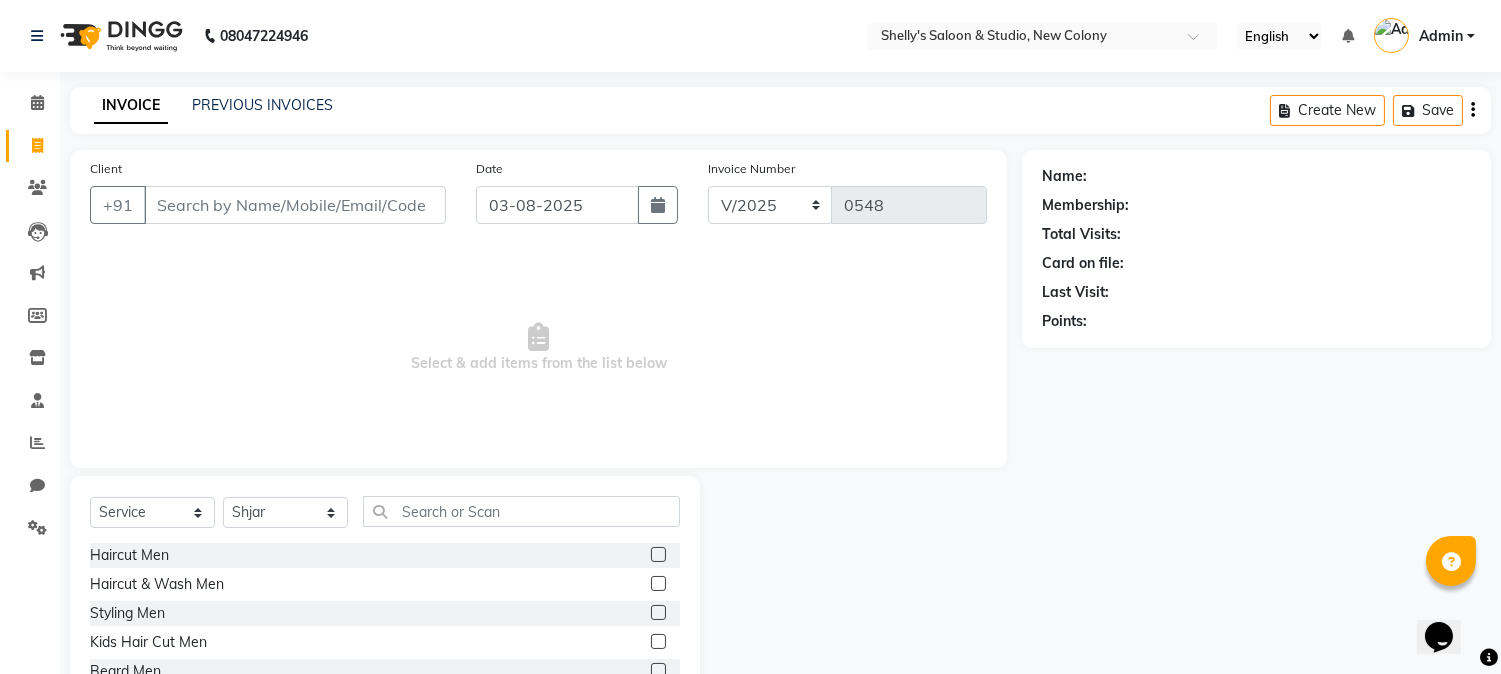 click on "Haircut Men" 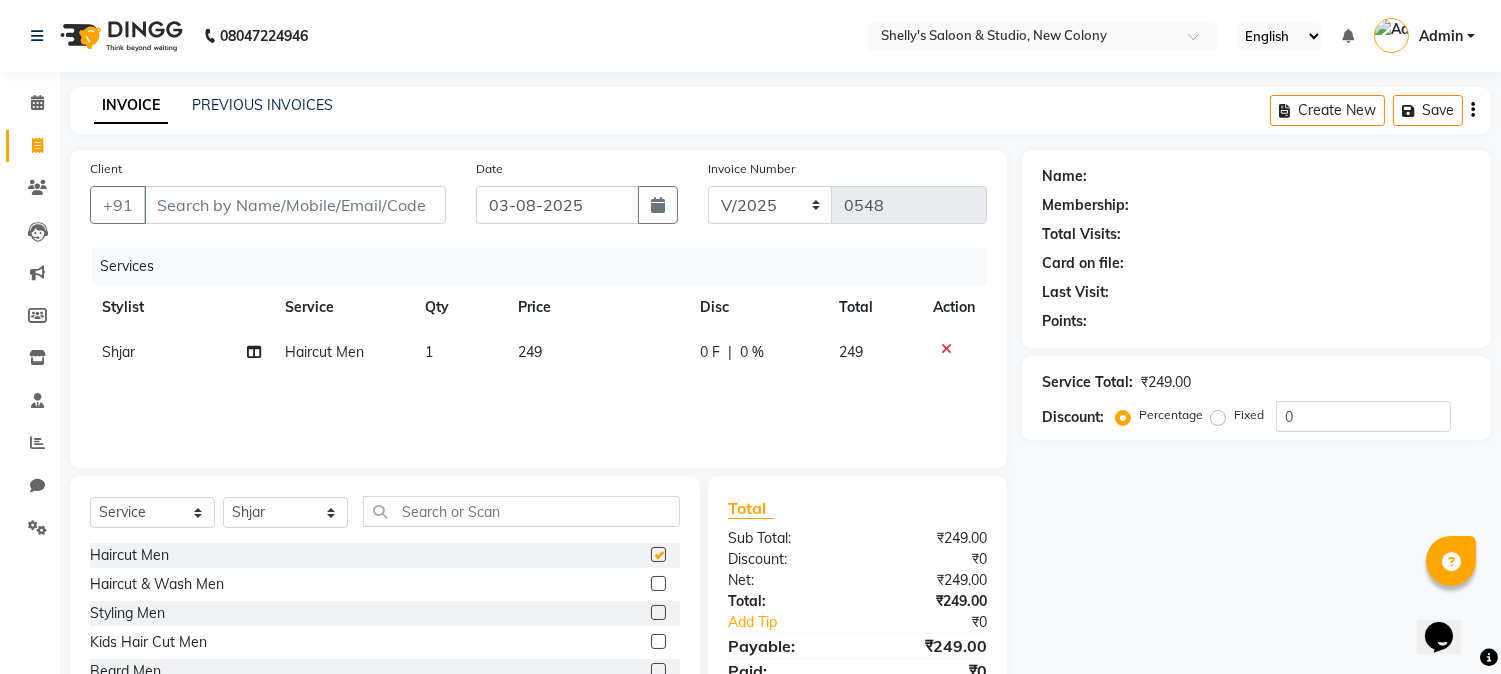 checkbox on "false" 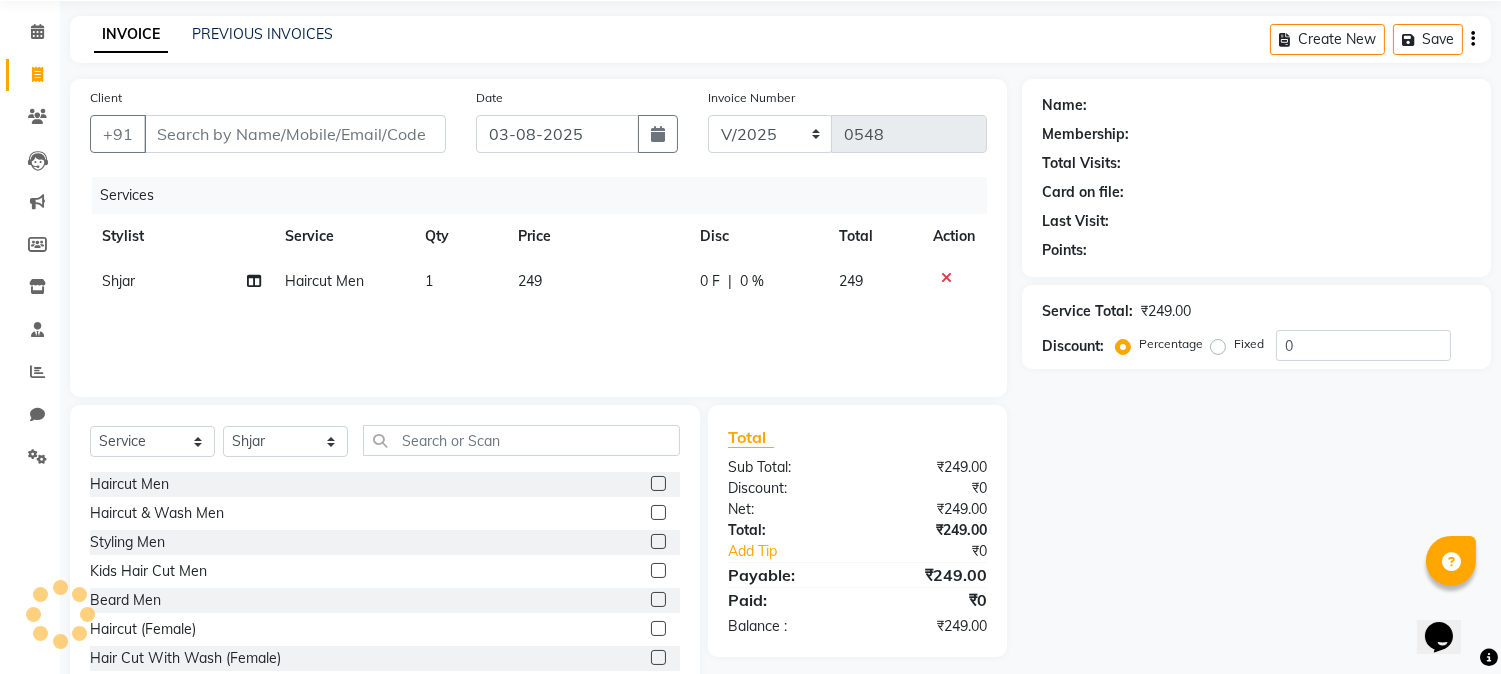 scroll, scrollTop: 111, scrollLeft: 0, axis: vertical 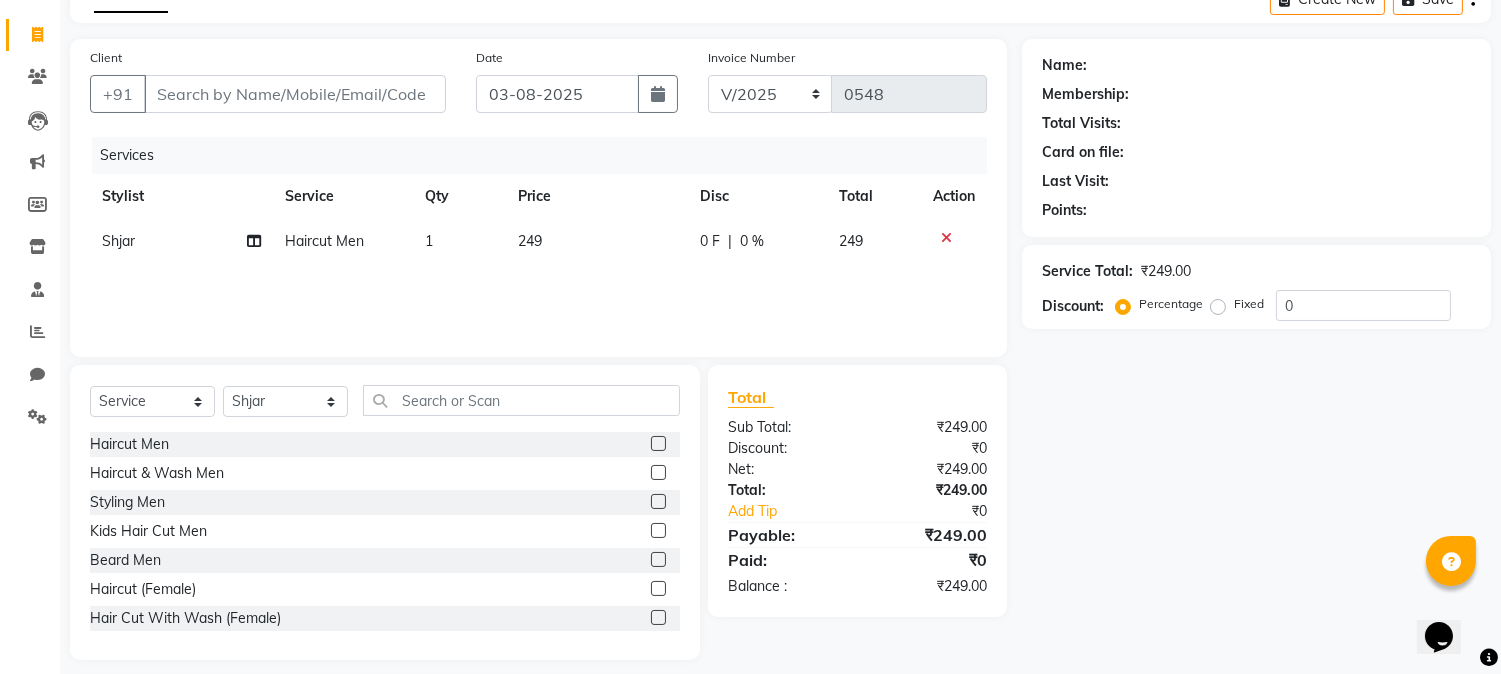 click 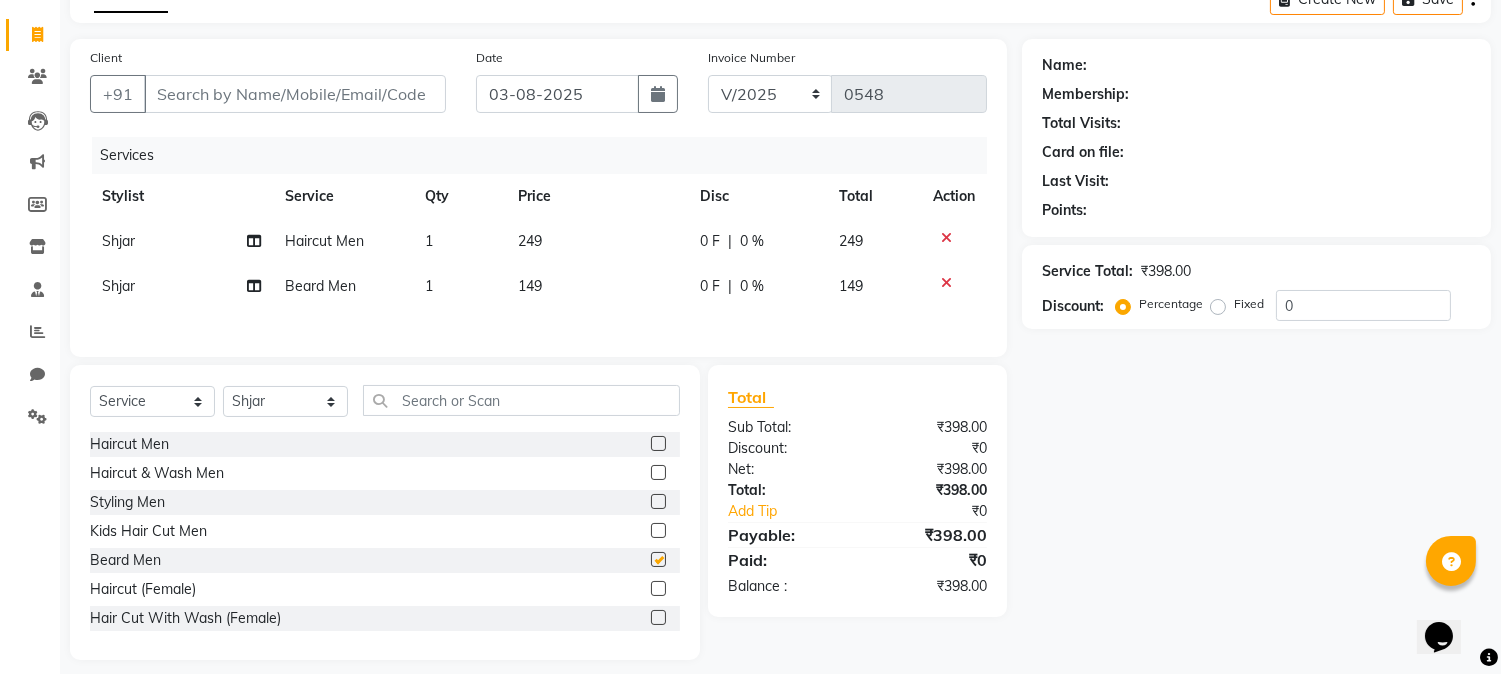 checkbox on "false" 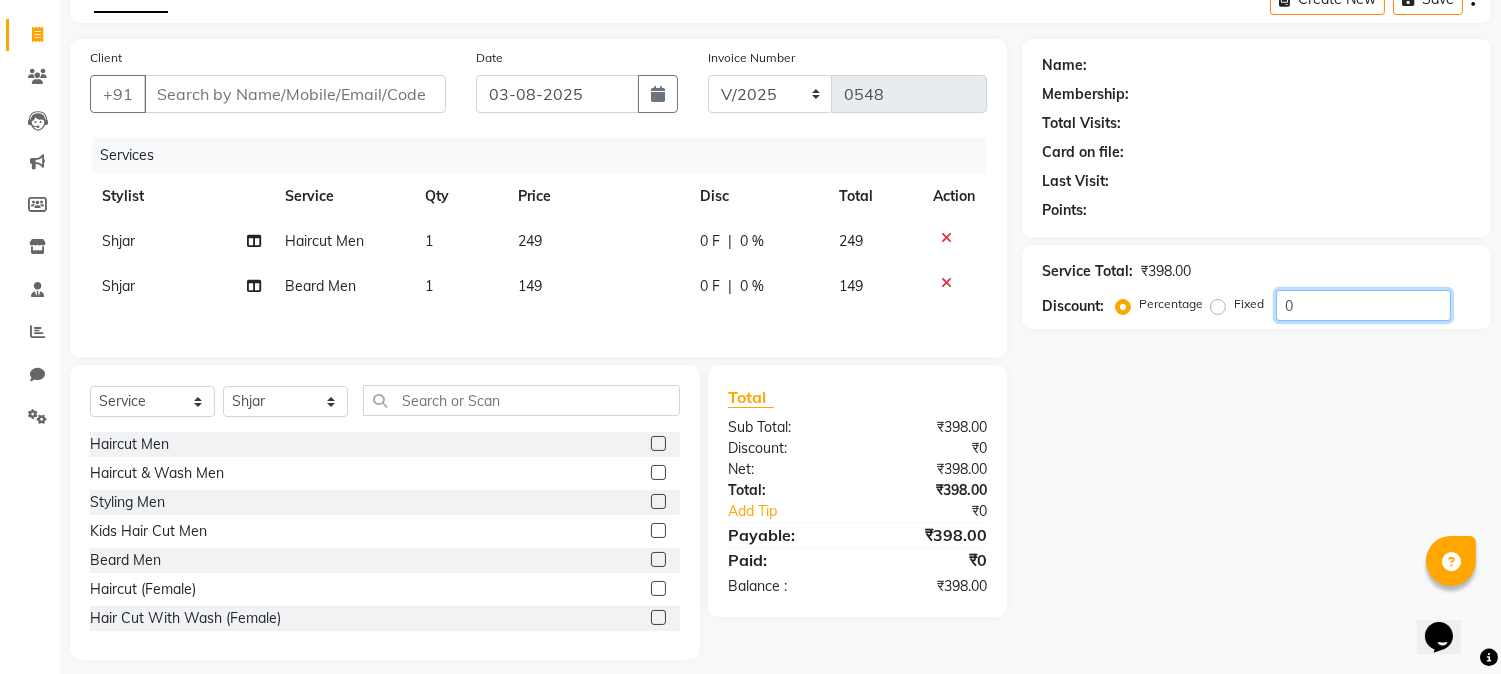 click on "0" 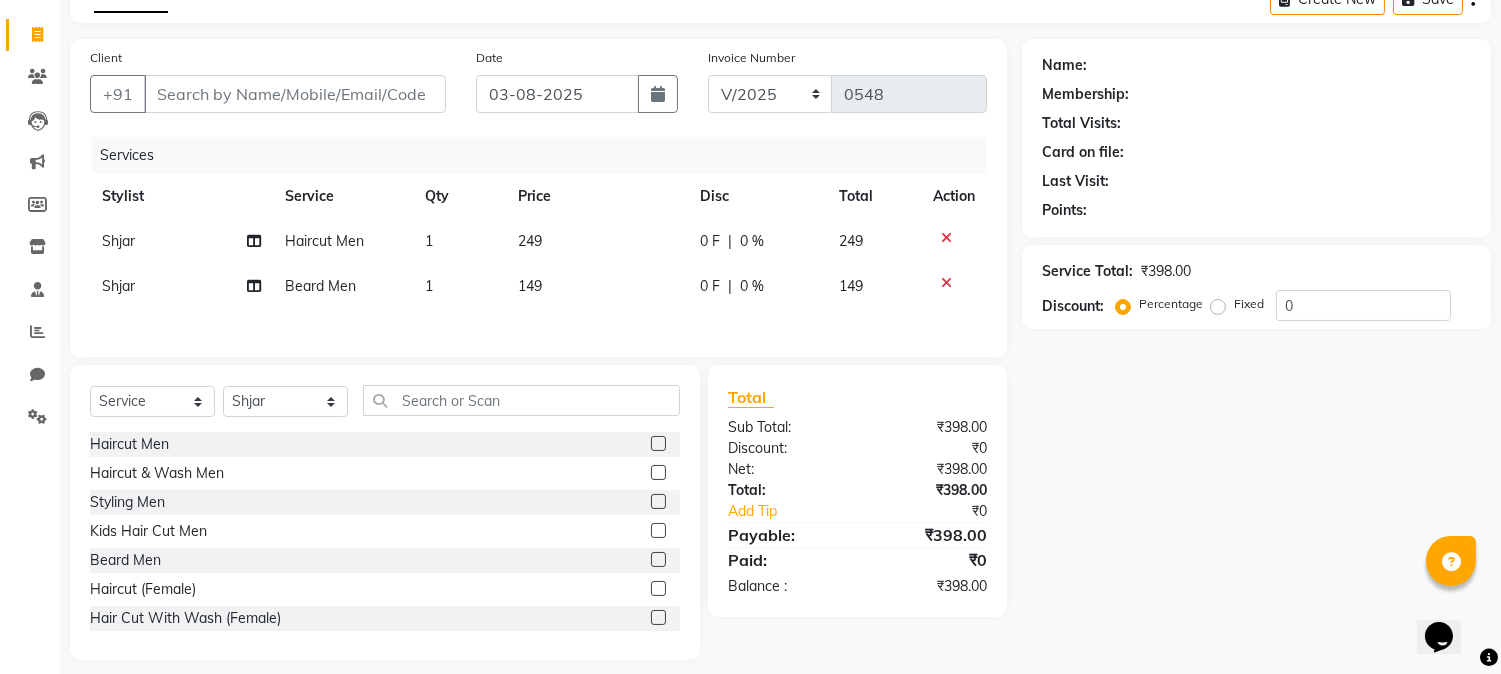 click on "Fixed" 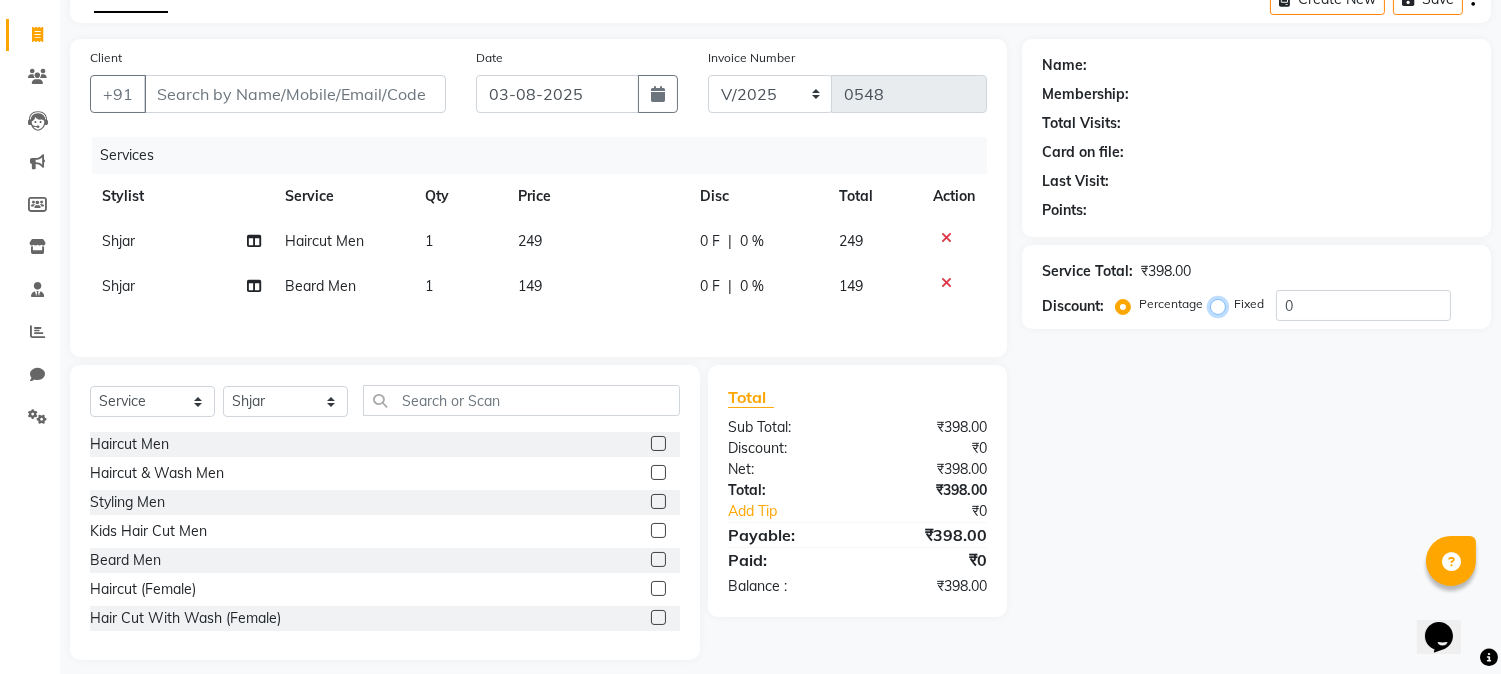 click on "Fixed" at bounding box center [1222, 304] 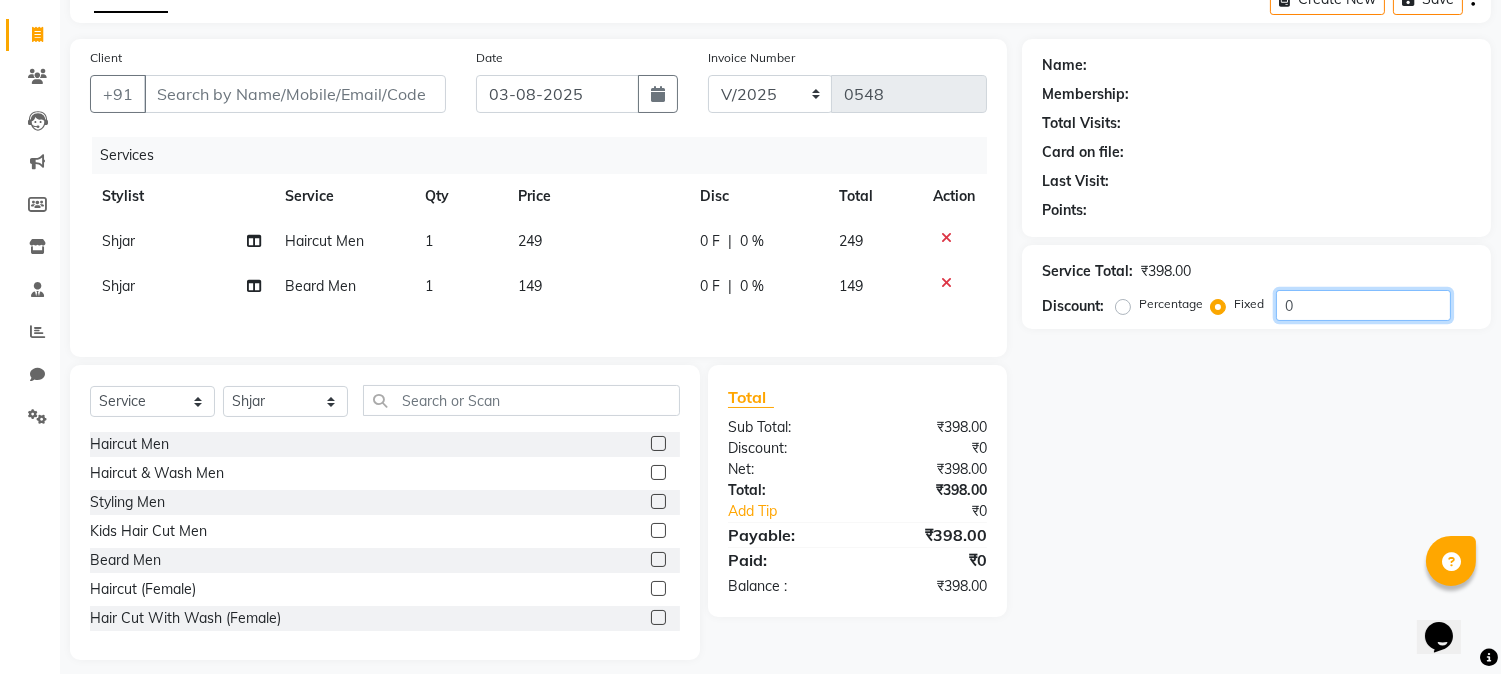 click on "0" 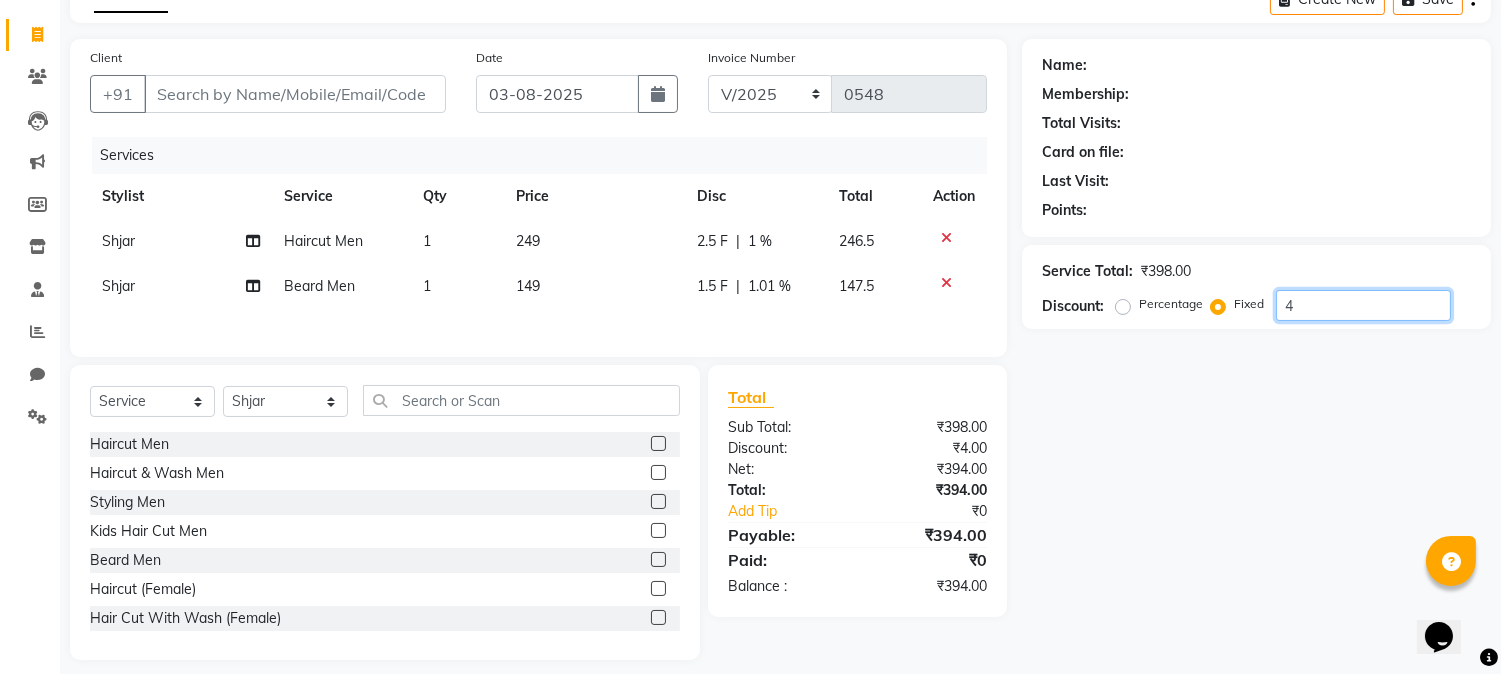 type on "48" 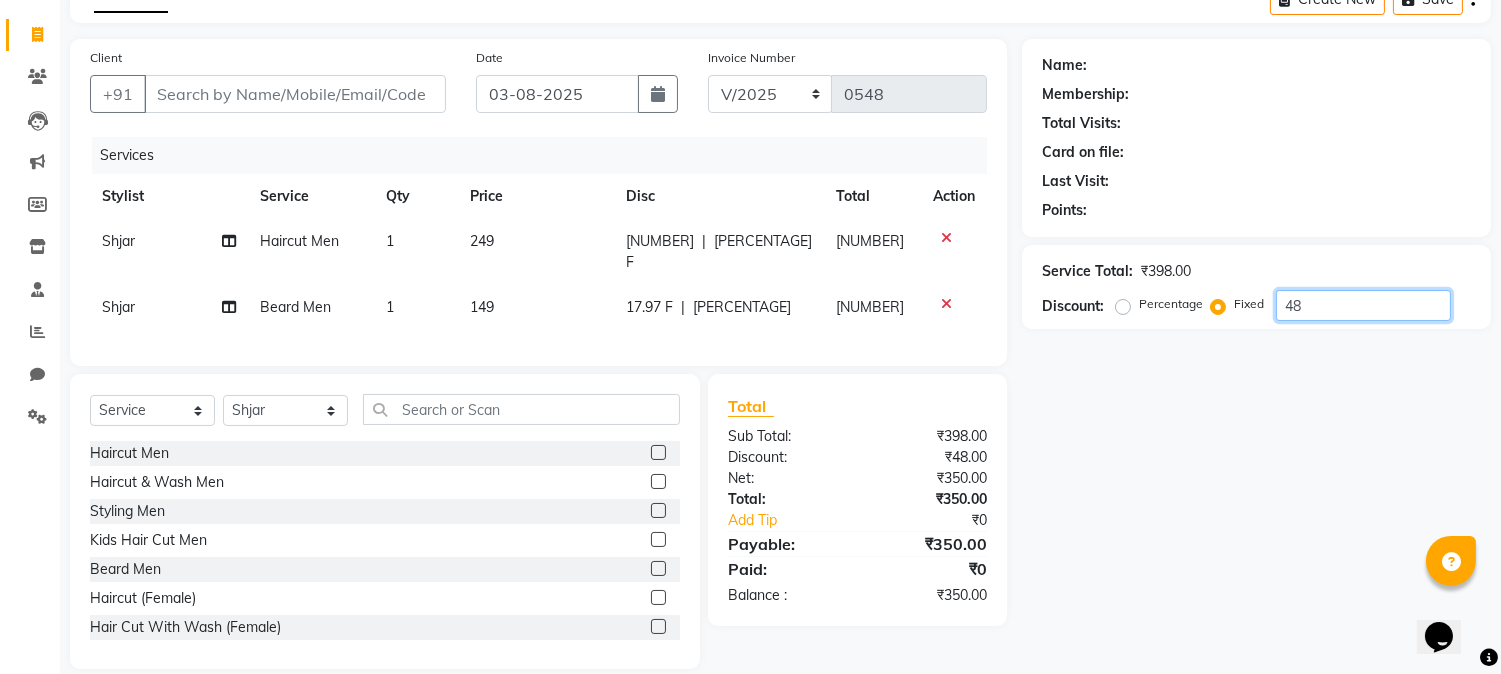 click on "48" 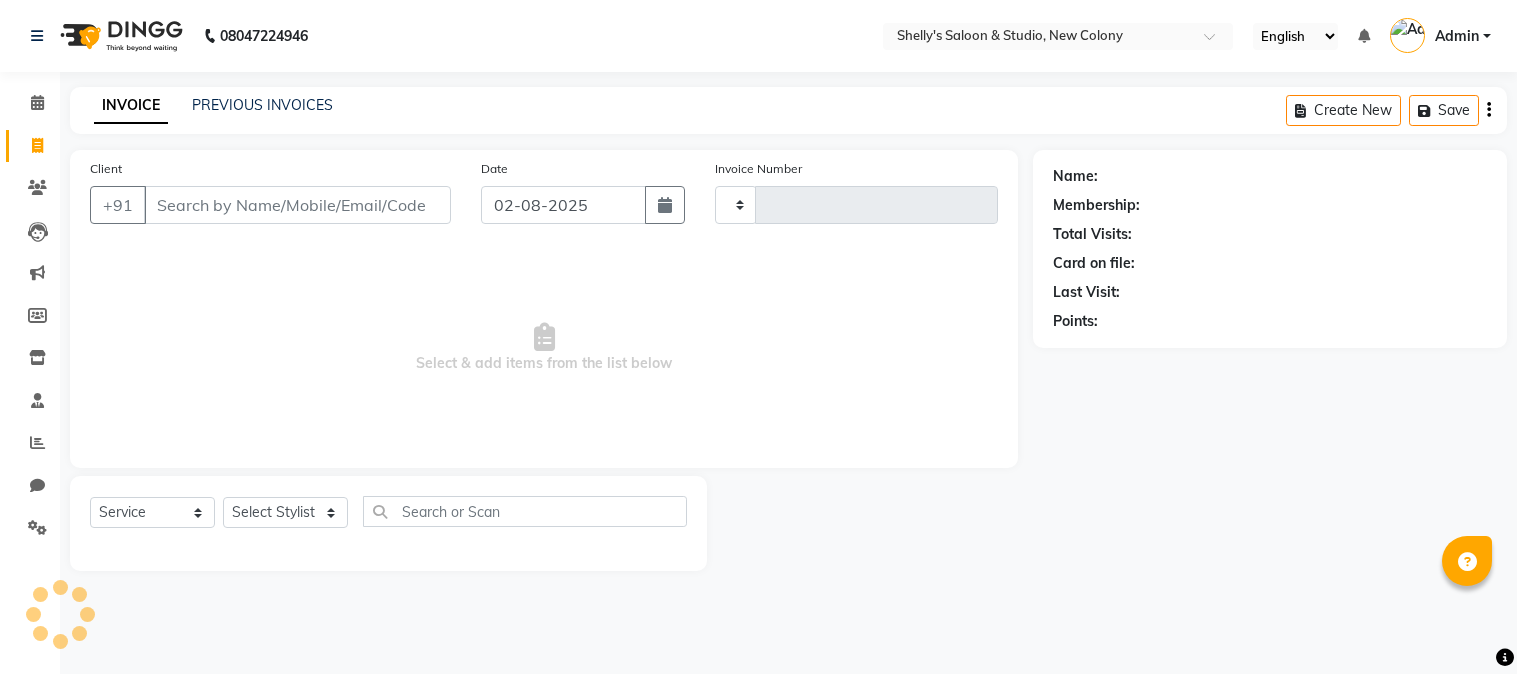 select on "service" 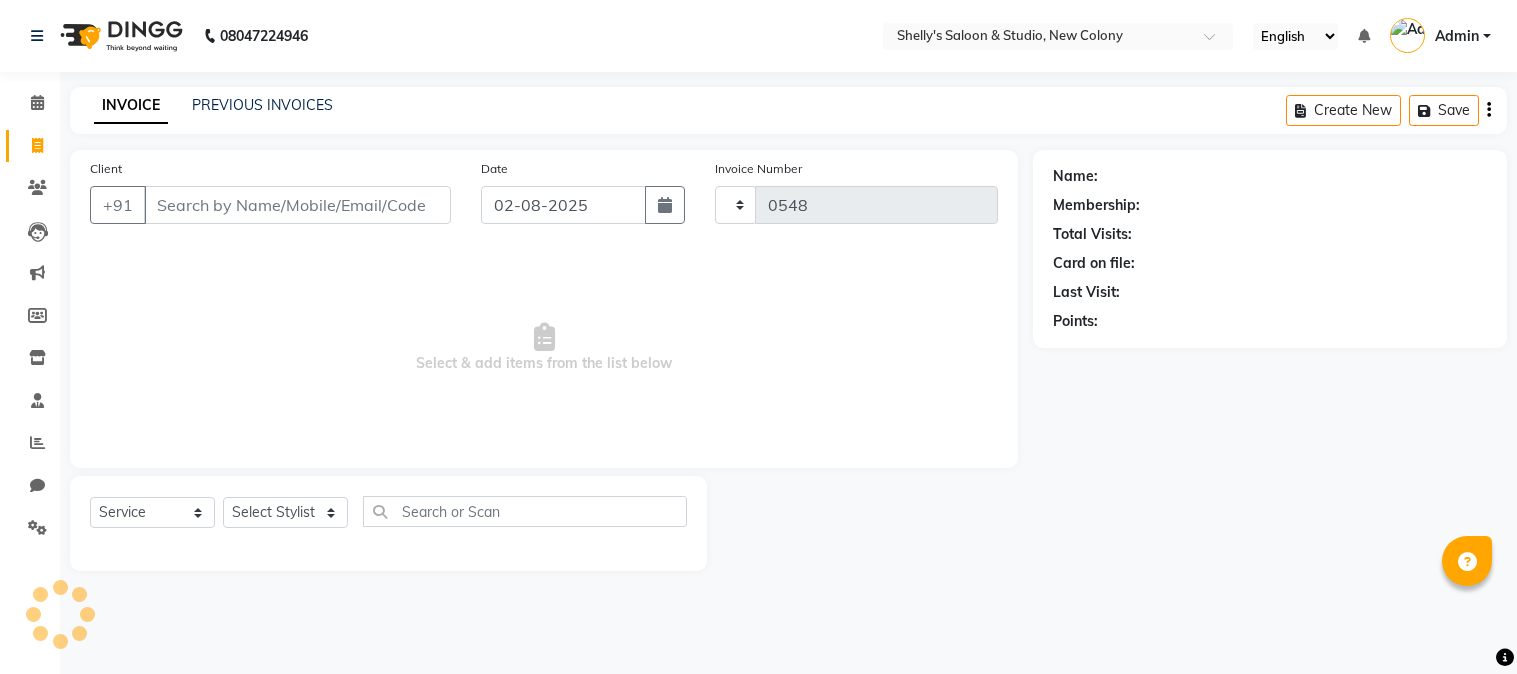 scroll, scrollTop: 0, scrollLeft: 0, axis: both 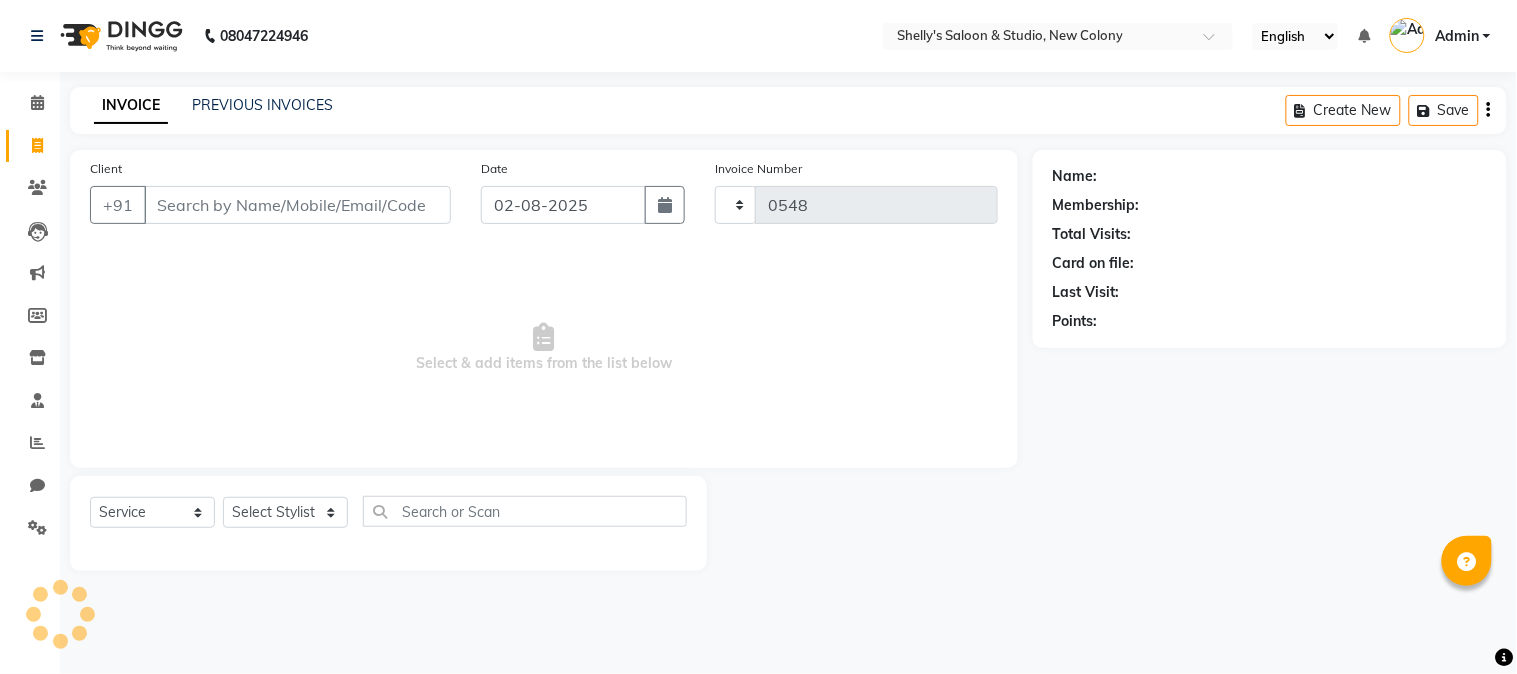 select on "7536" 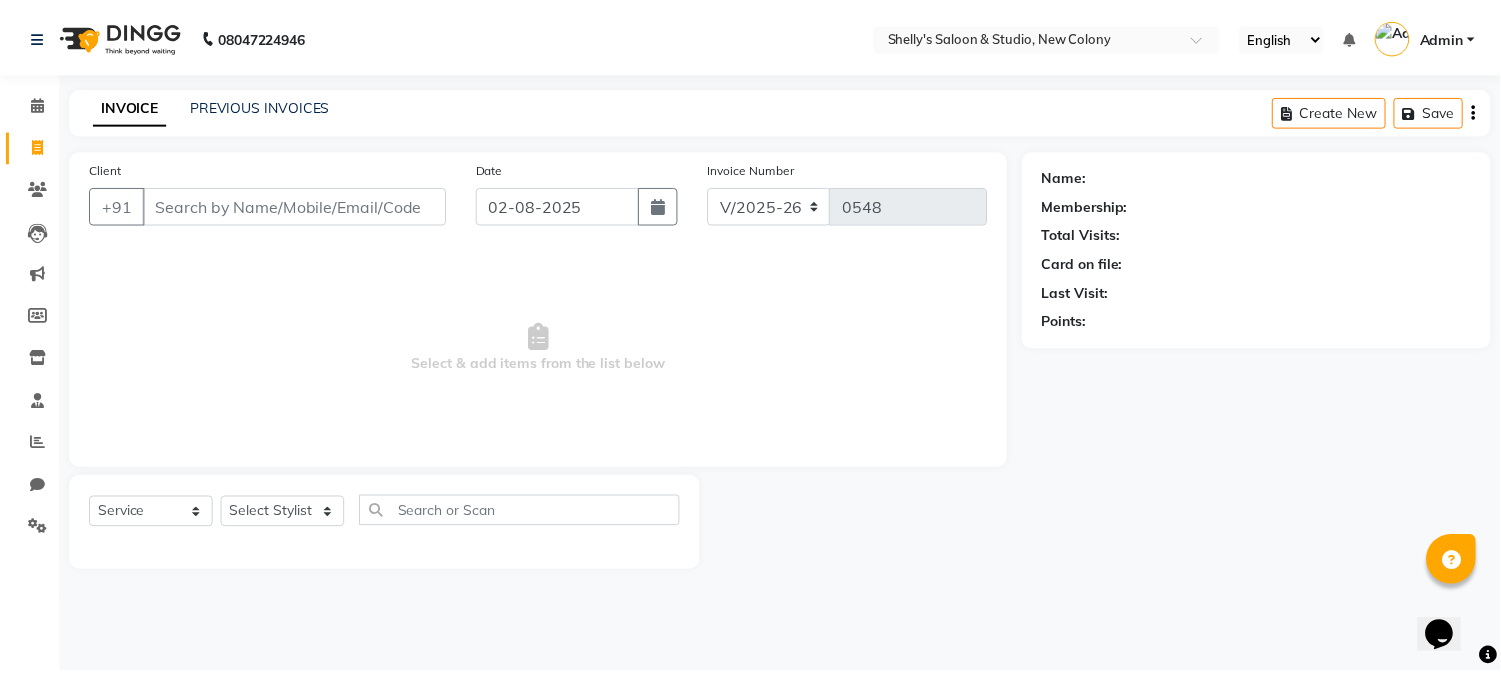 scroll, scrollTop: 0, scrollLeft: 0, axis: both 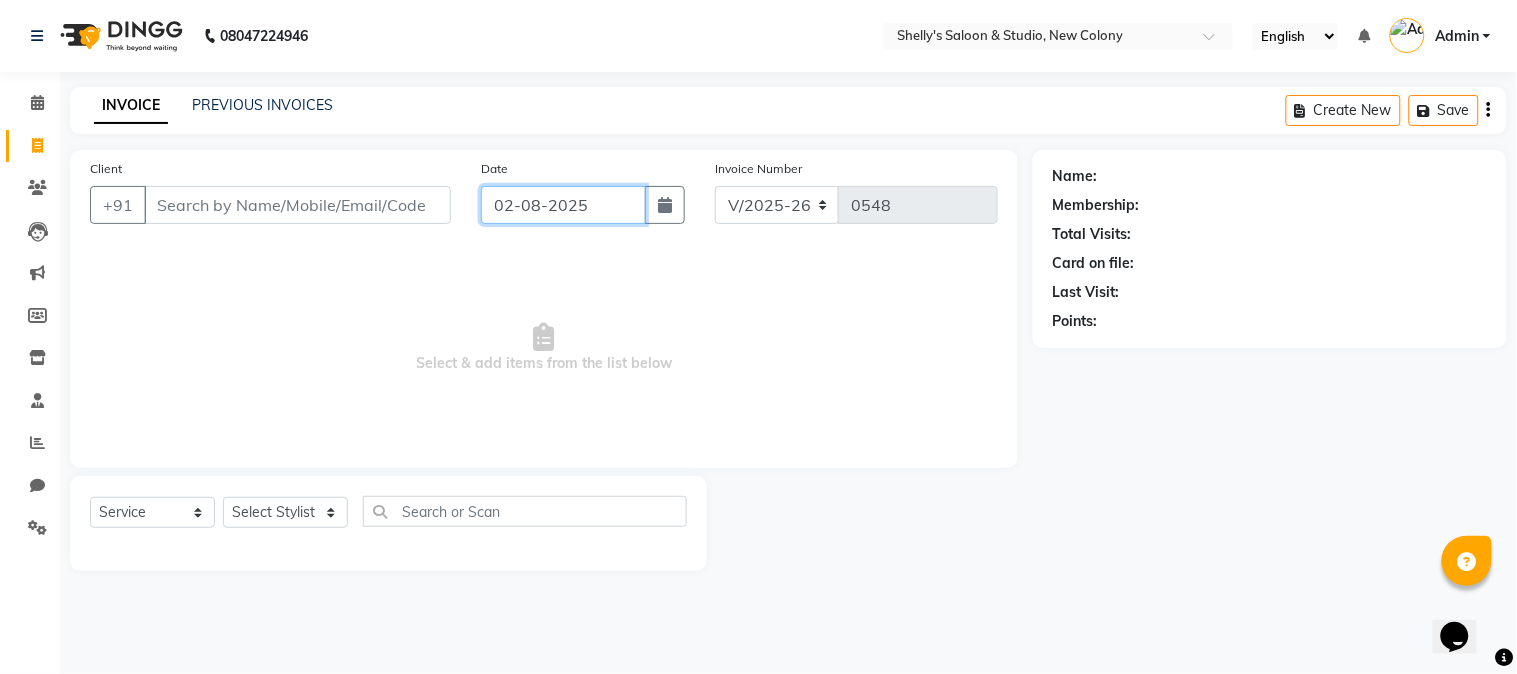 click on "02-08-2025" 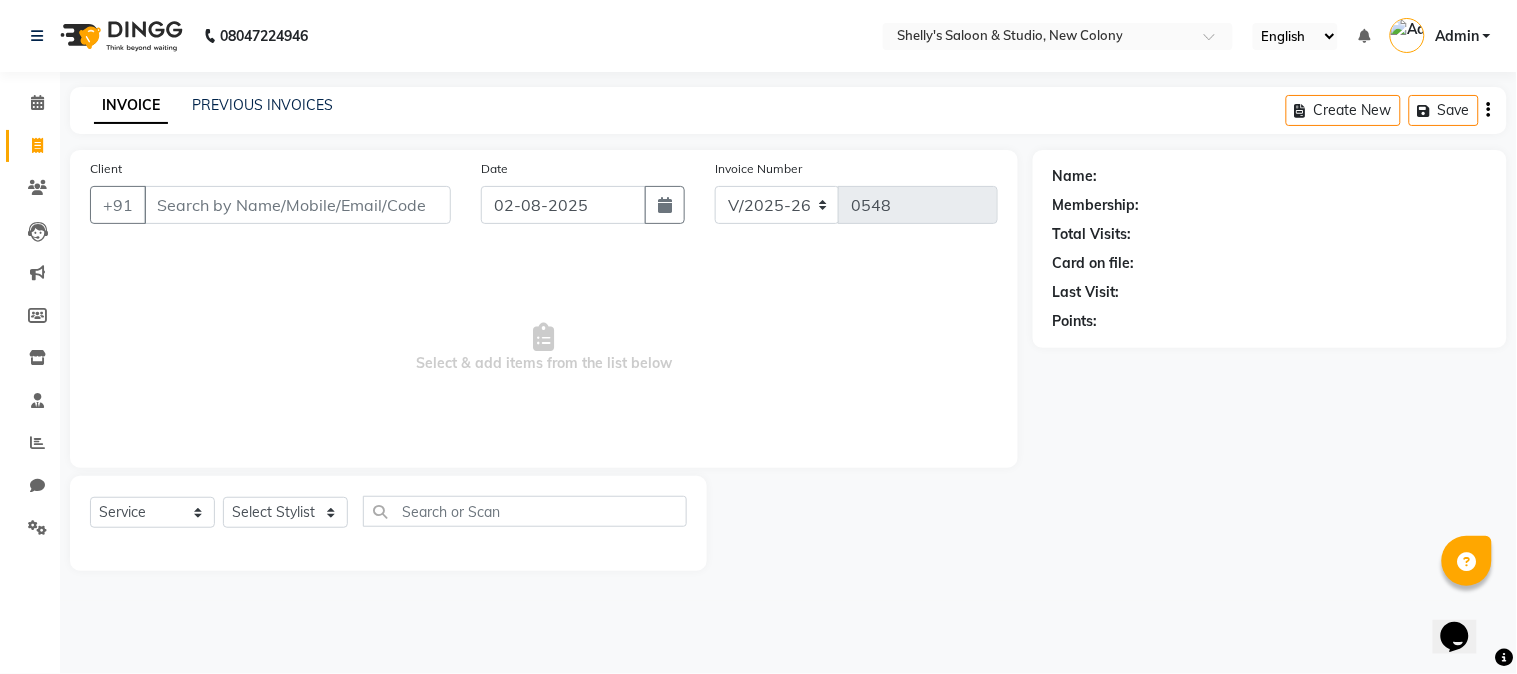 select on "8" 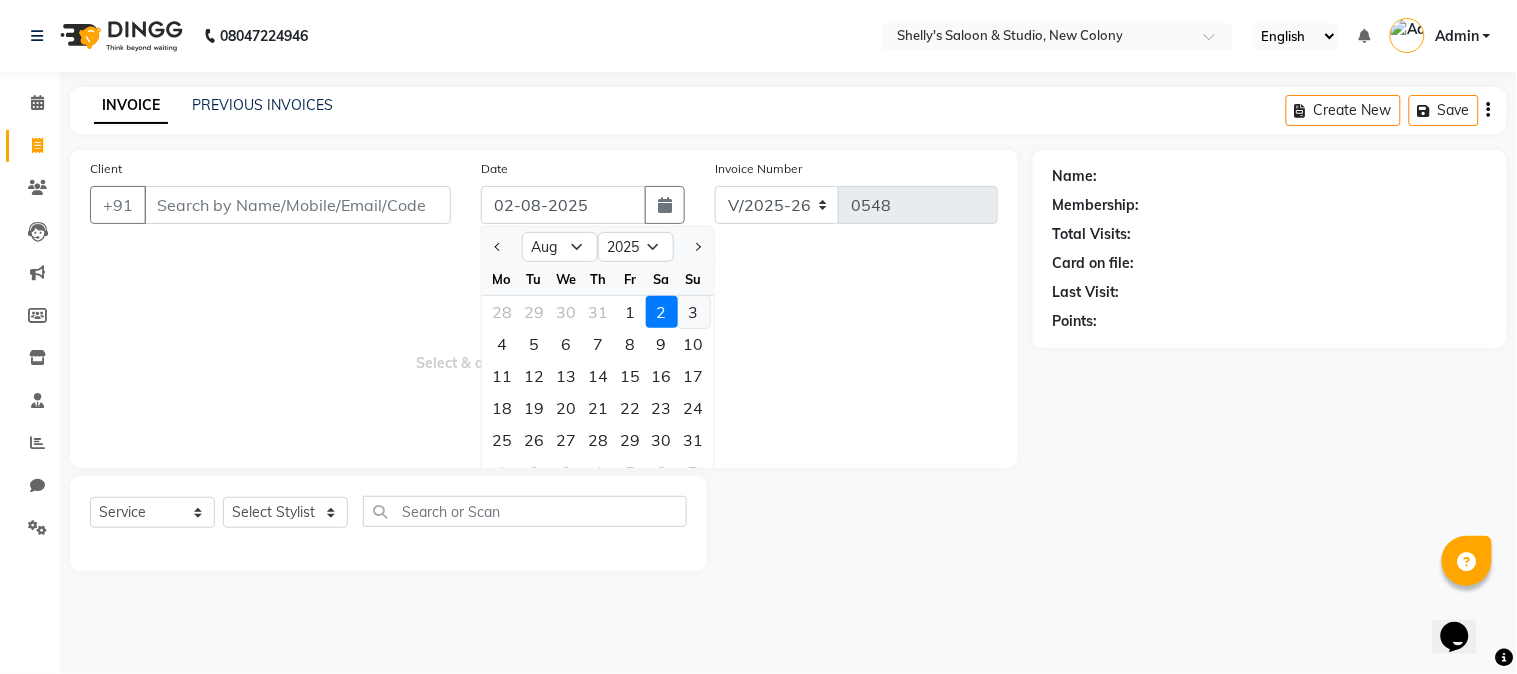 click on "3" 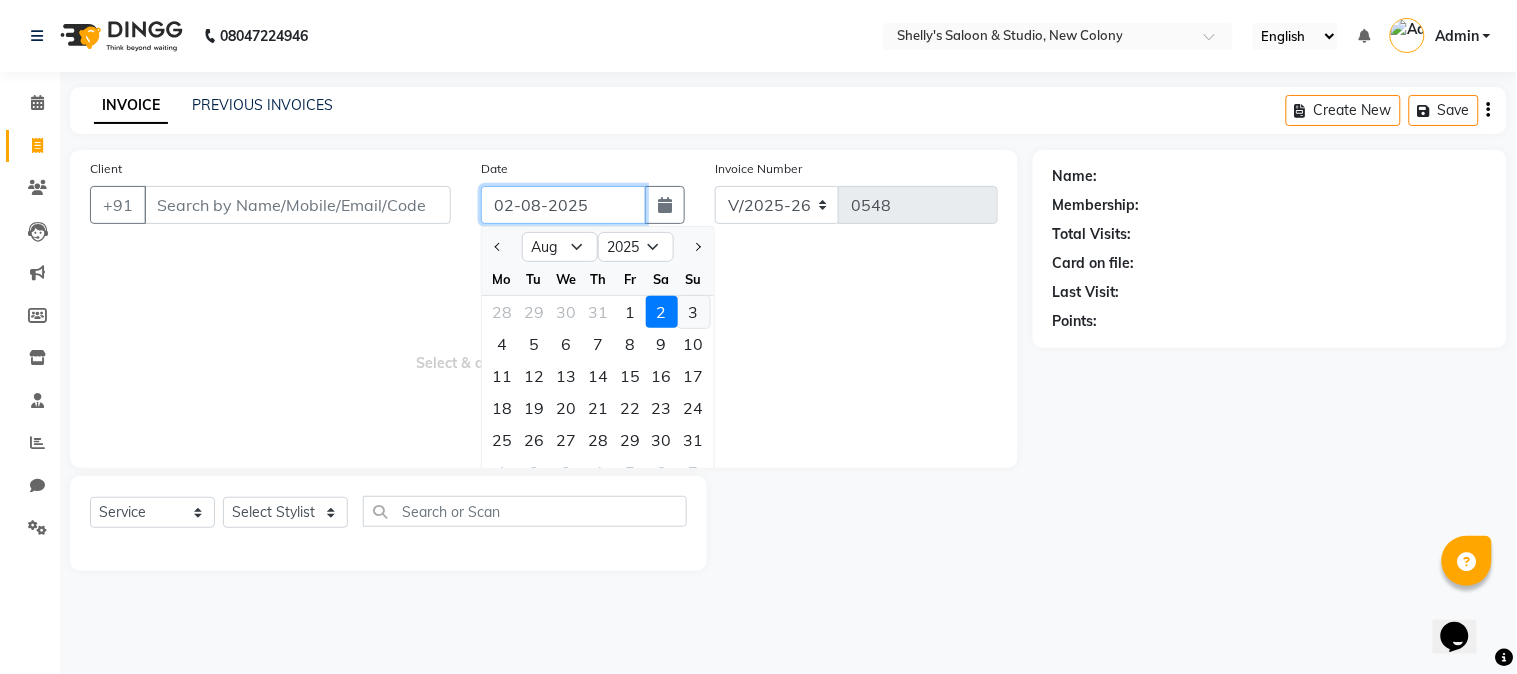 type on "03-08-2025" 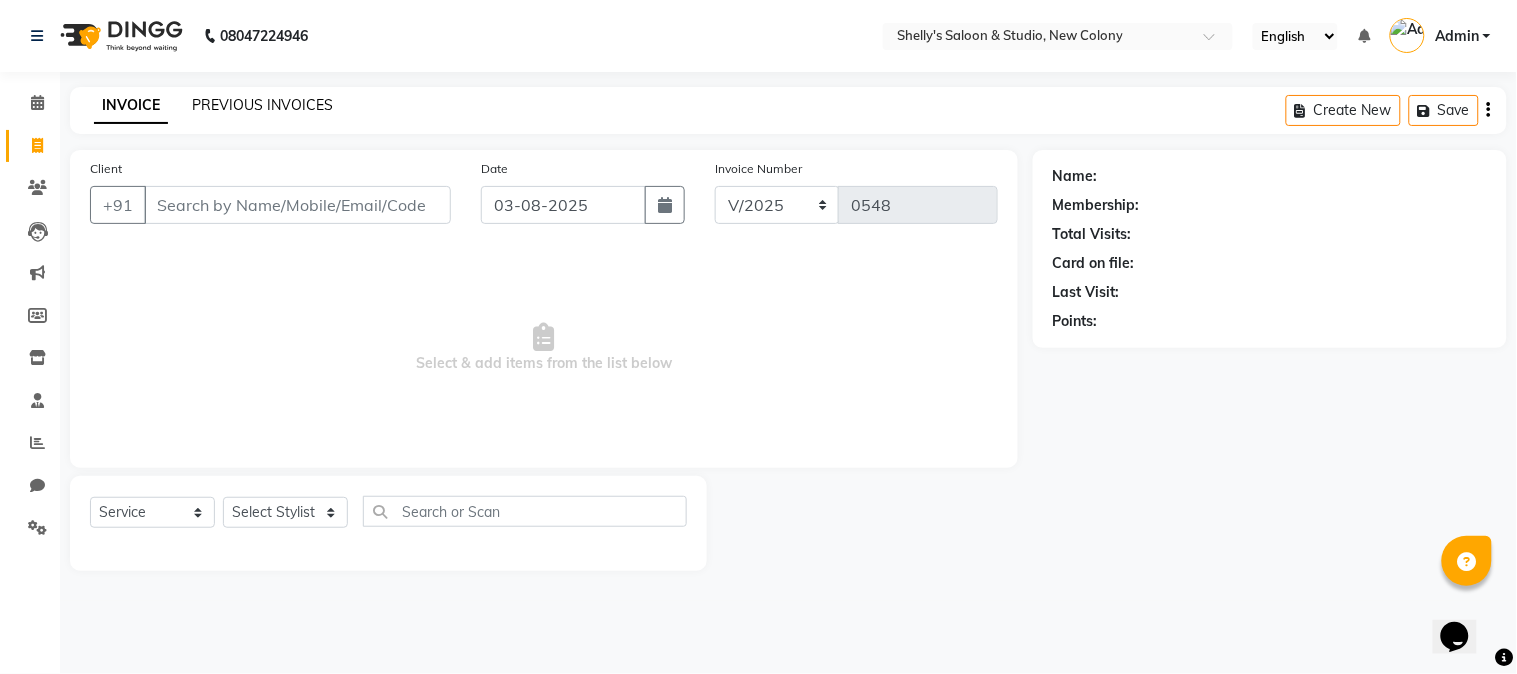 click on "PREVIOUS INVOICES" 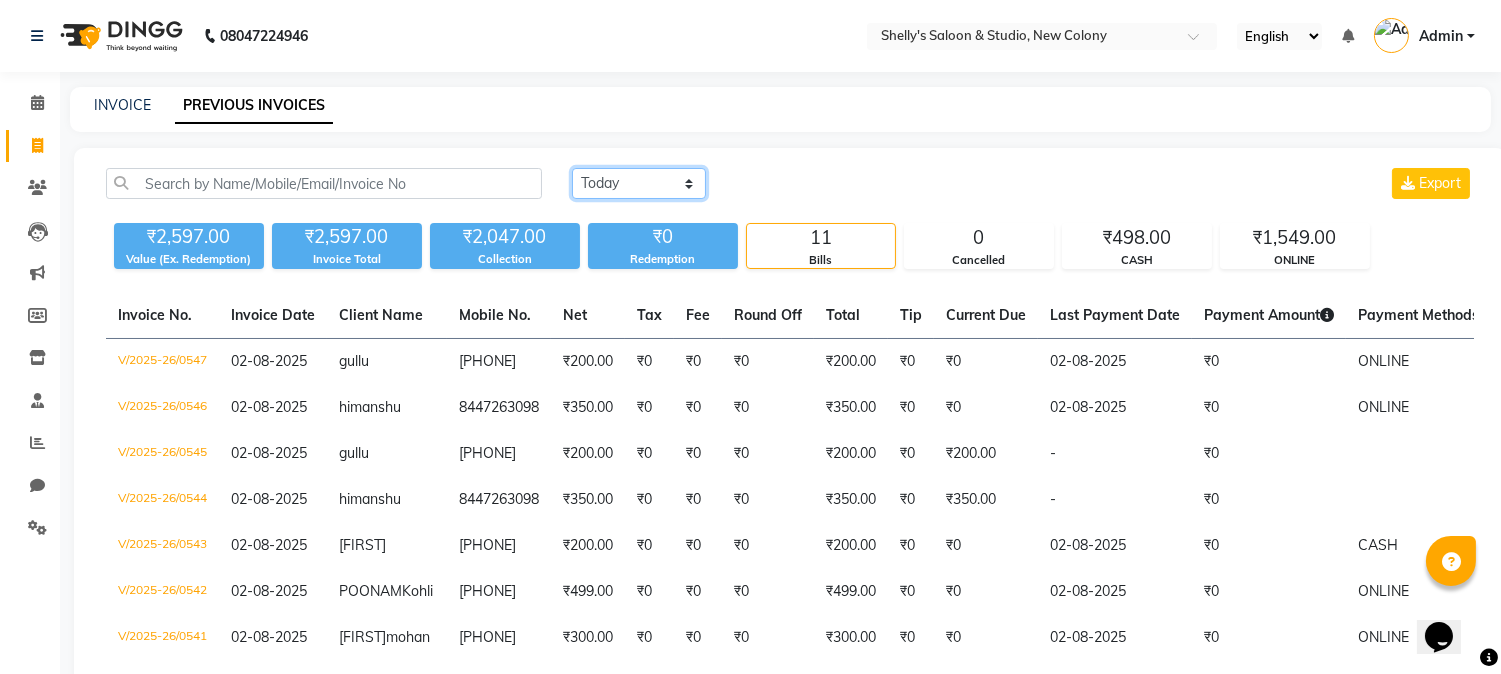 click on "Today Yesterday Custom Range" 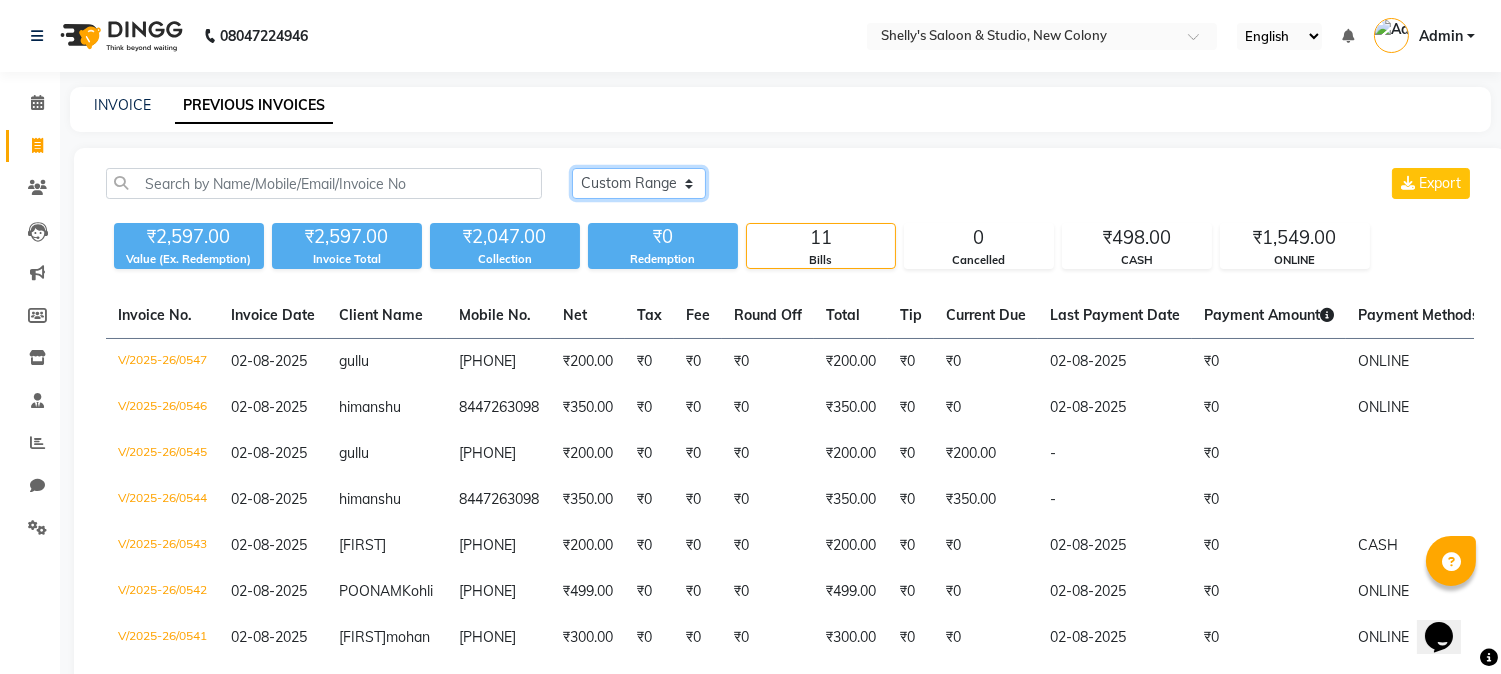 click on "Today Yesterday Custom Range" 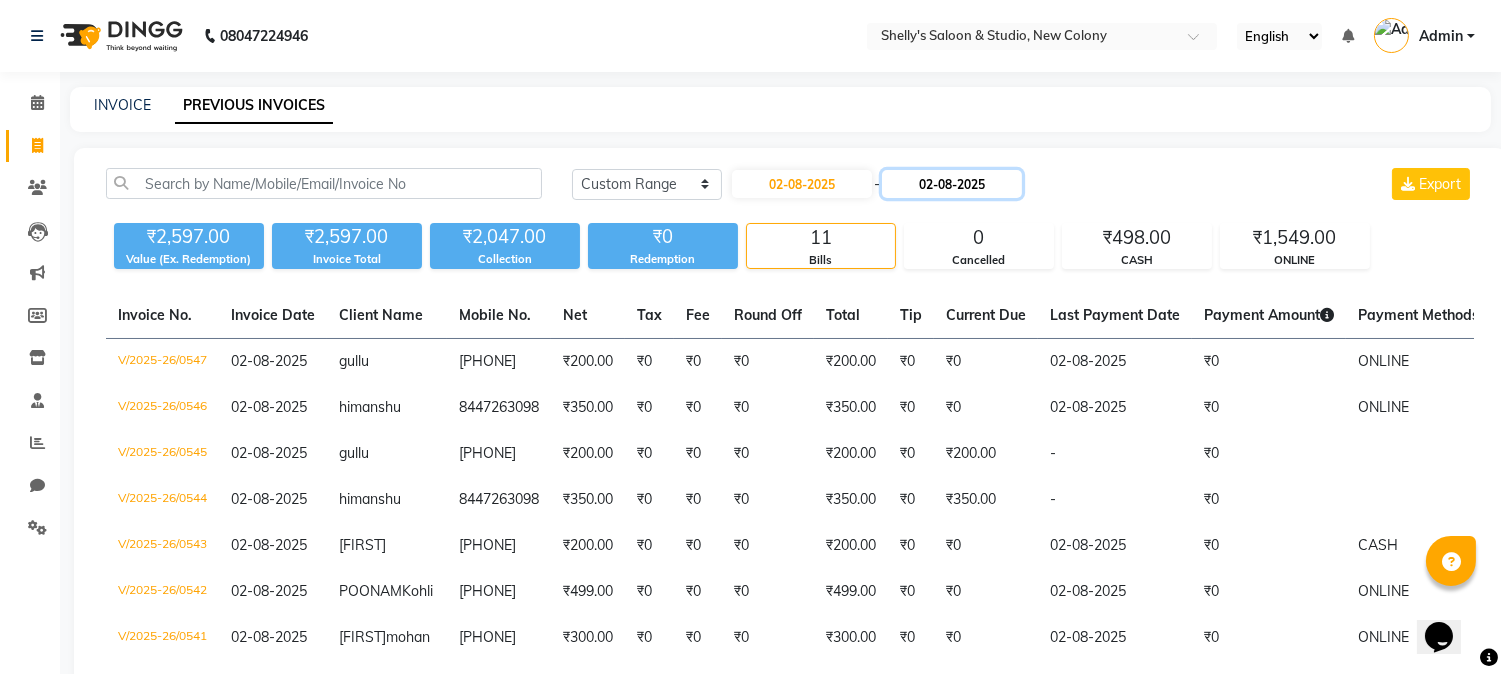 click on "02-08-2025" 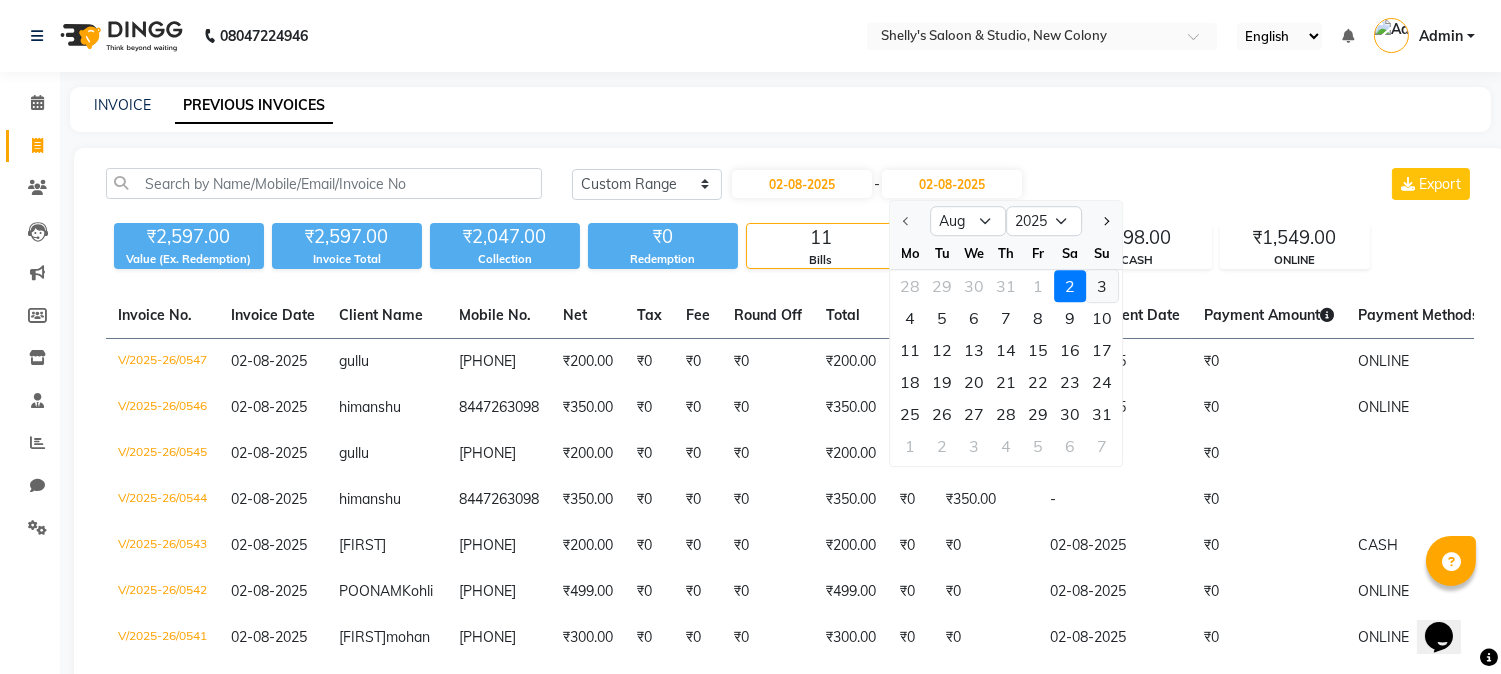 click on "3" 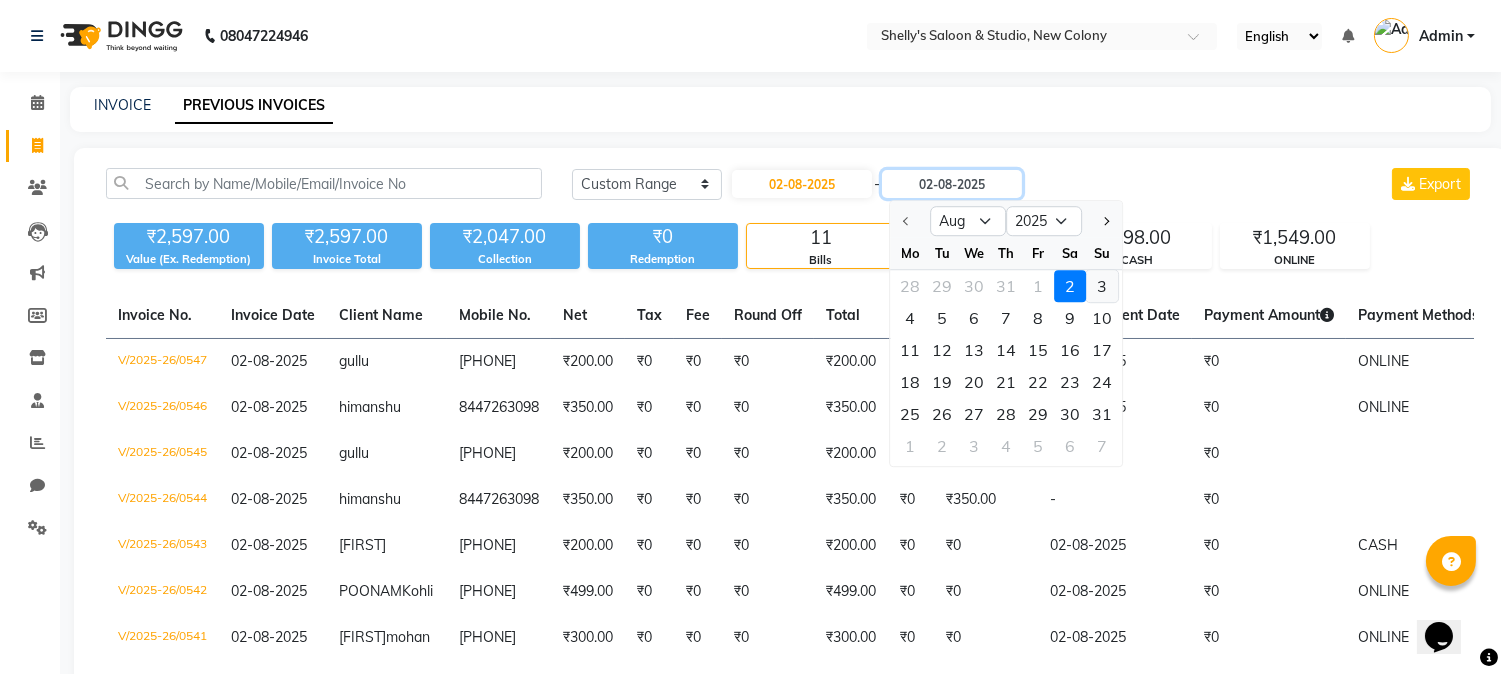 type on "03-08-2025" 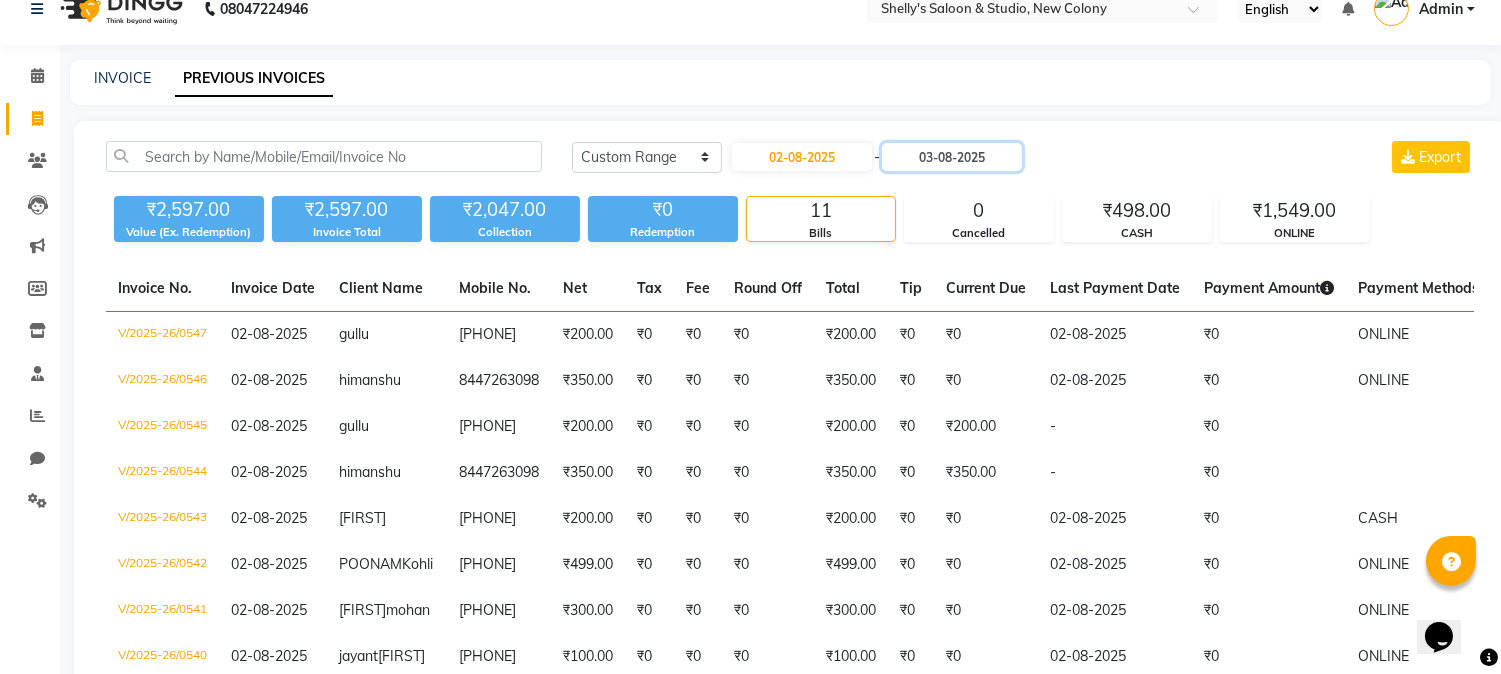 scroll, scrollTop: 0, scrollLeft: 0, axis: both 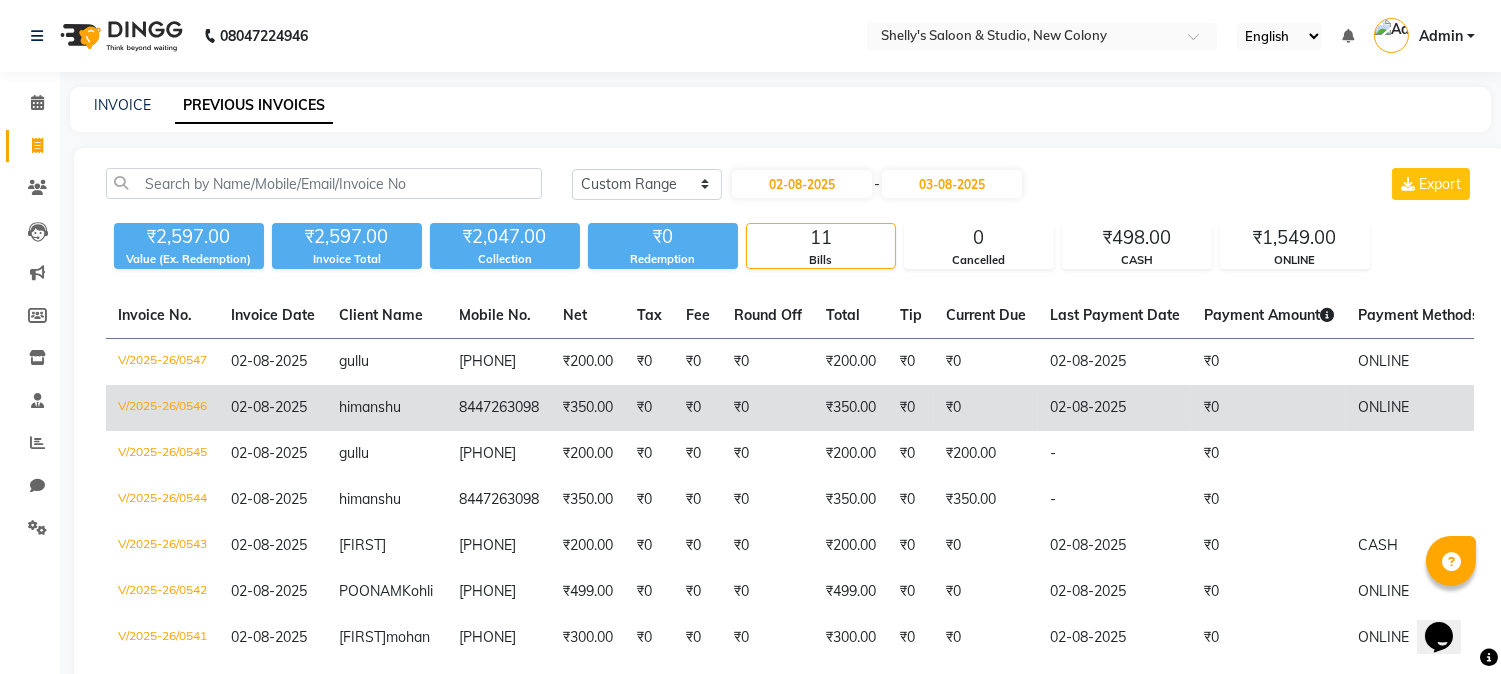 click on "₹0" 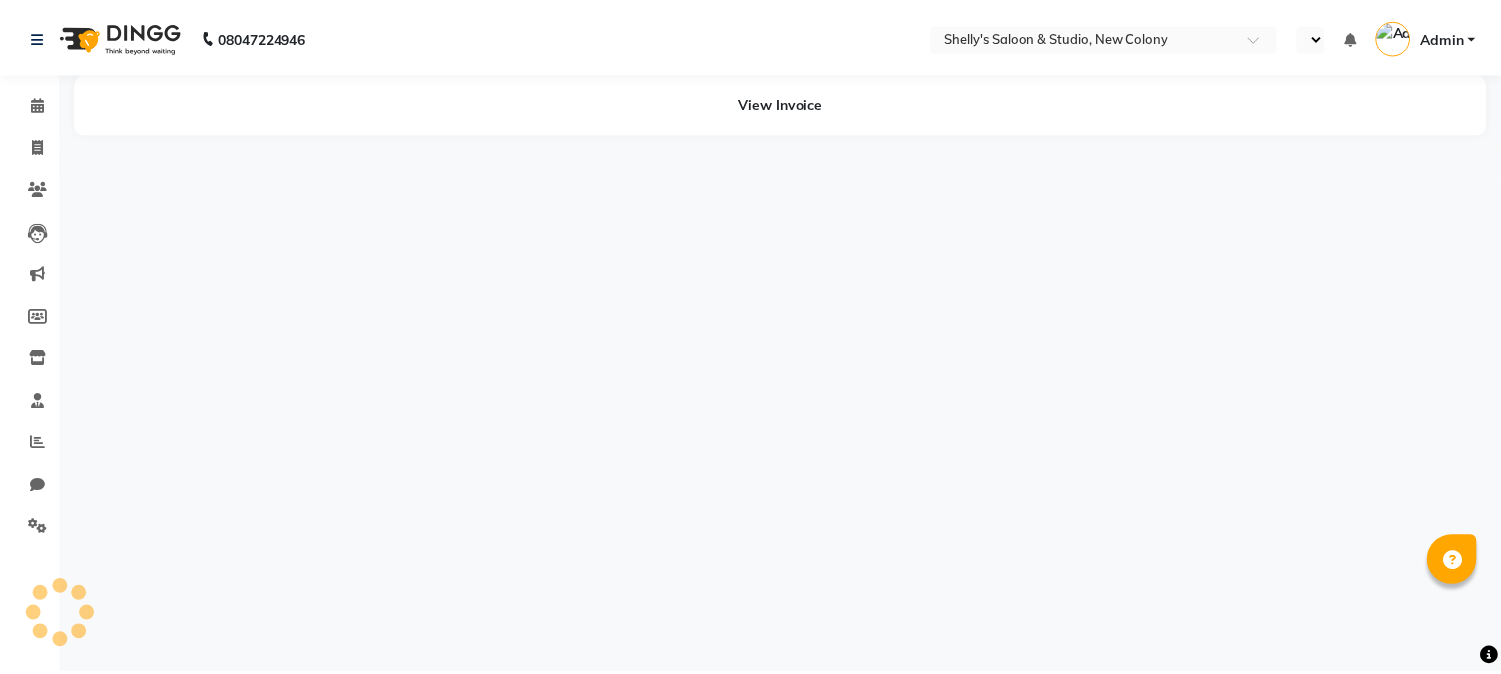 scroll, scrollTop: 0, scrollLeft: 0, axis: both 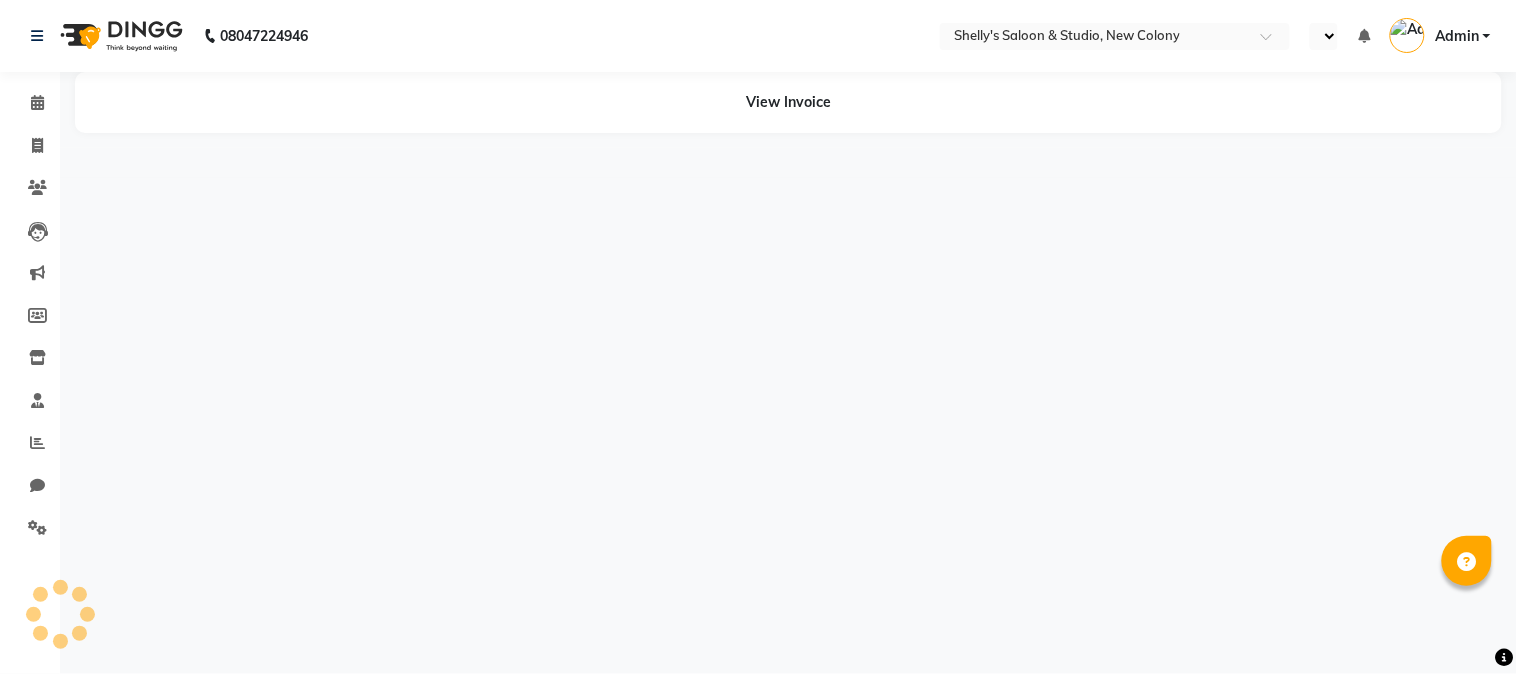 select on "en" 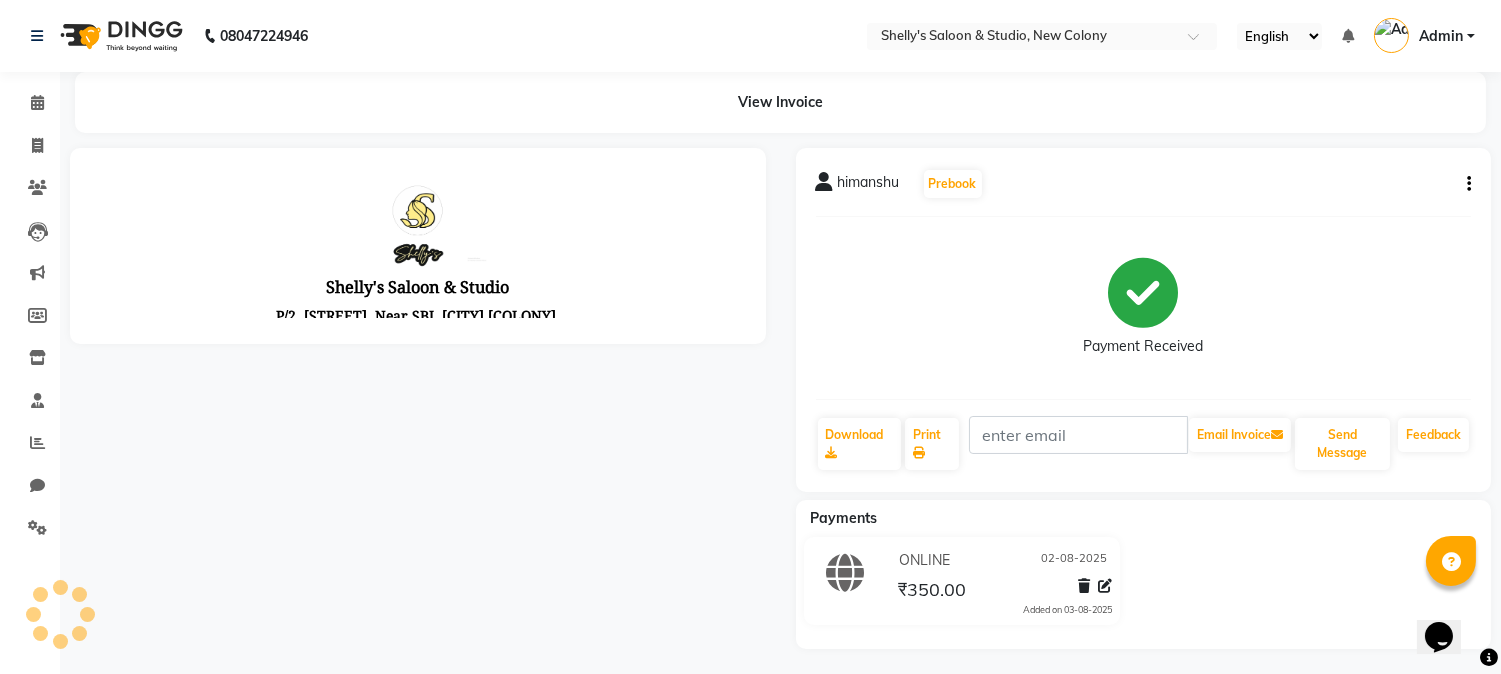 scroll, scrollTop: 0, scrollLeft: 0, axis: both 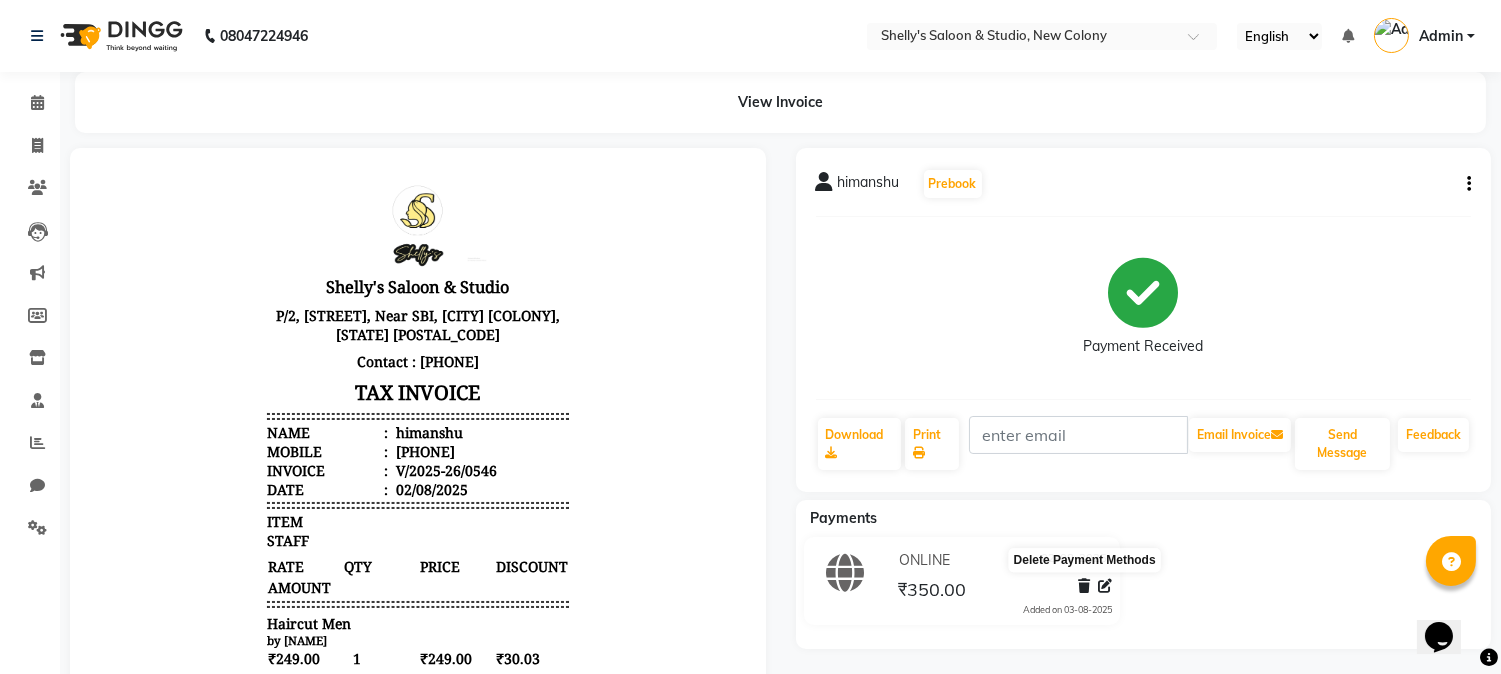 click 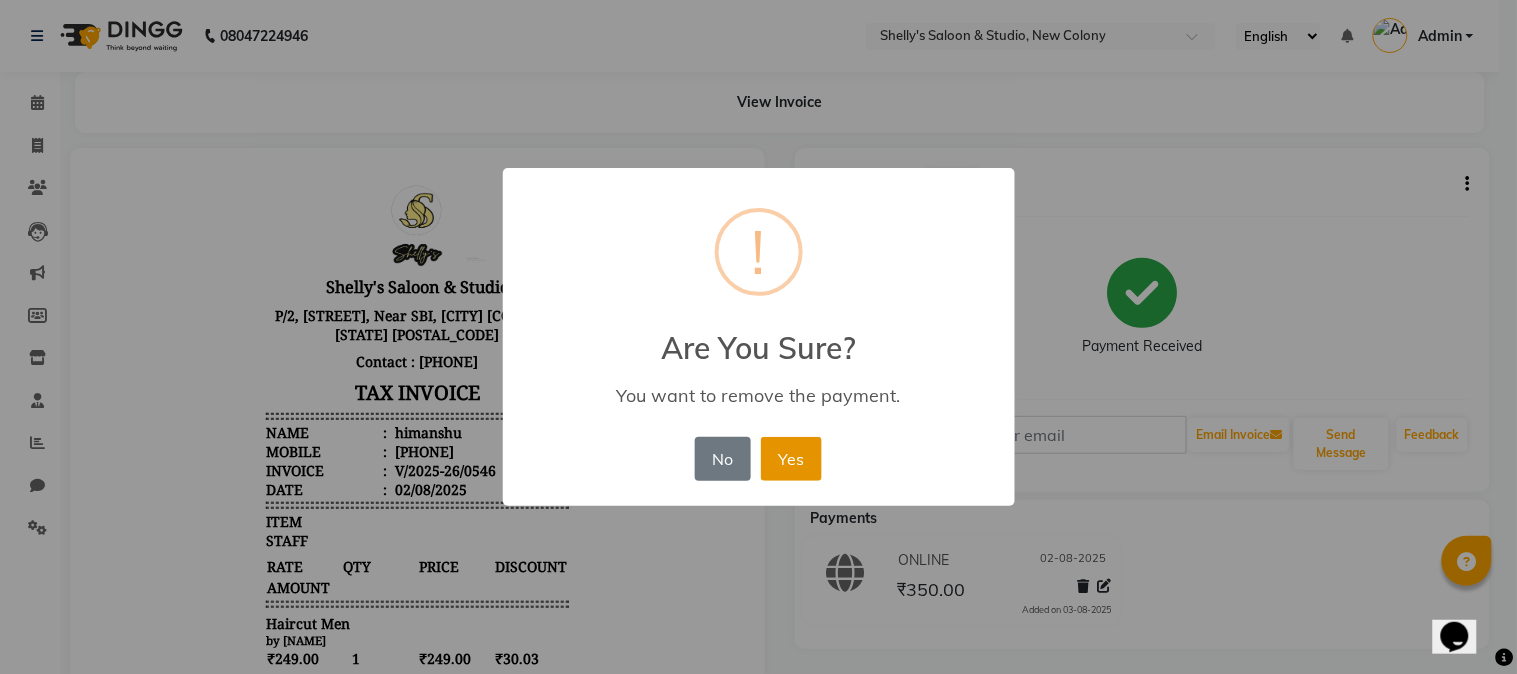 click on "Yes" at bounding box center (791, 459) 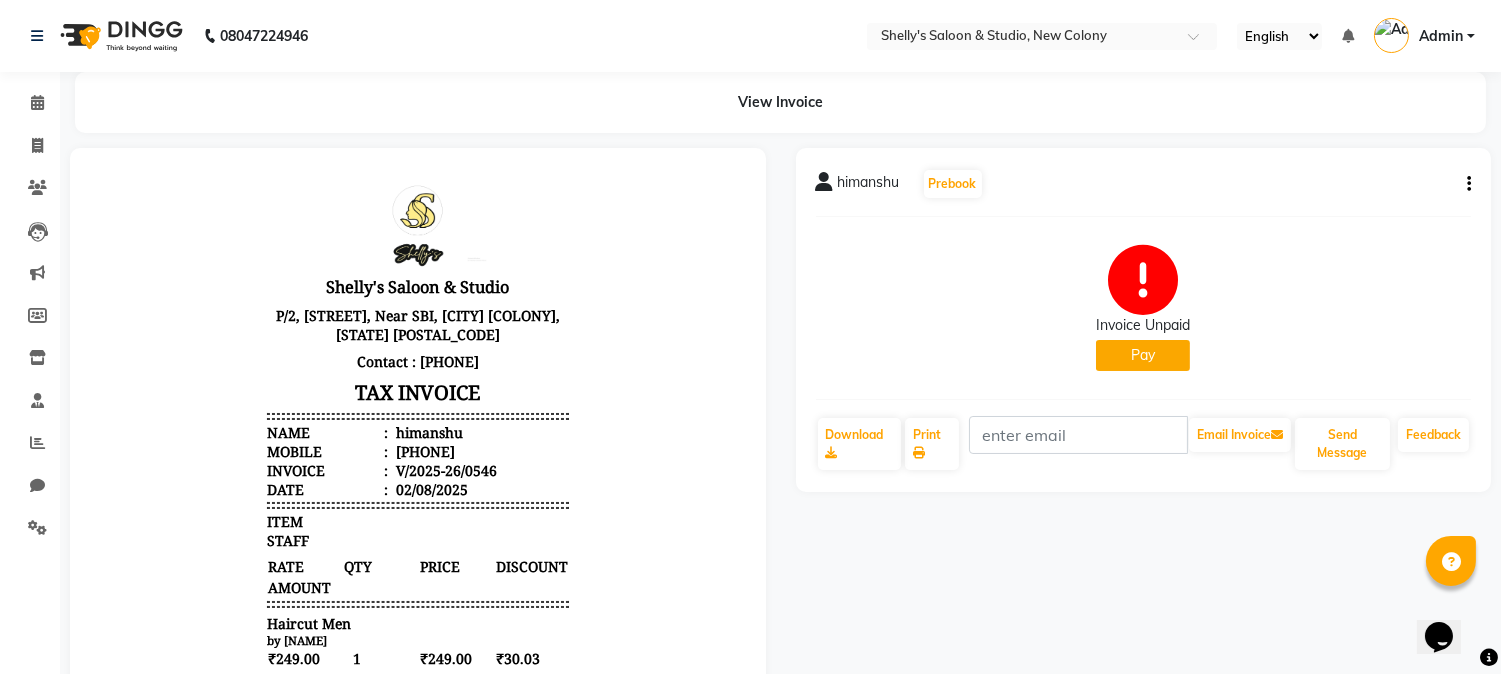 click 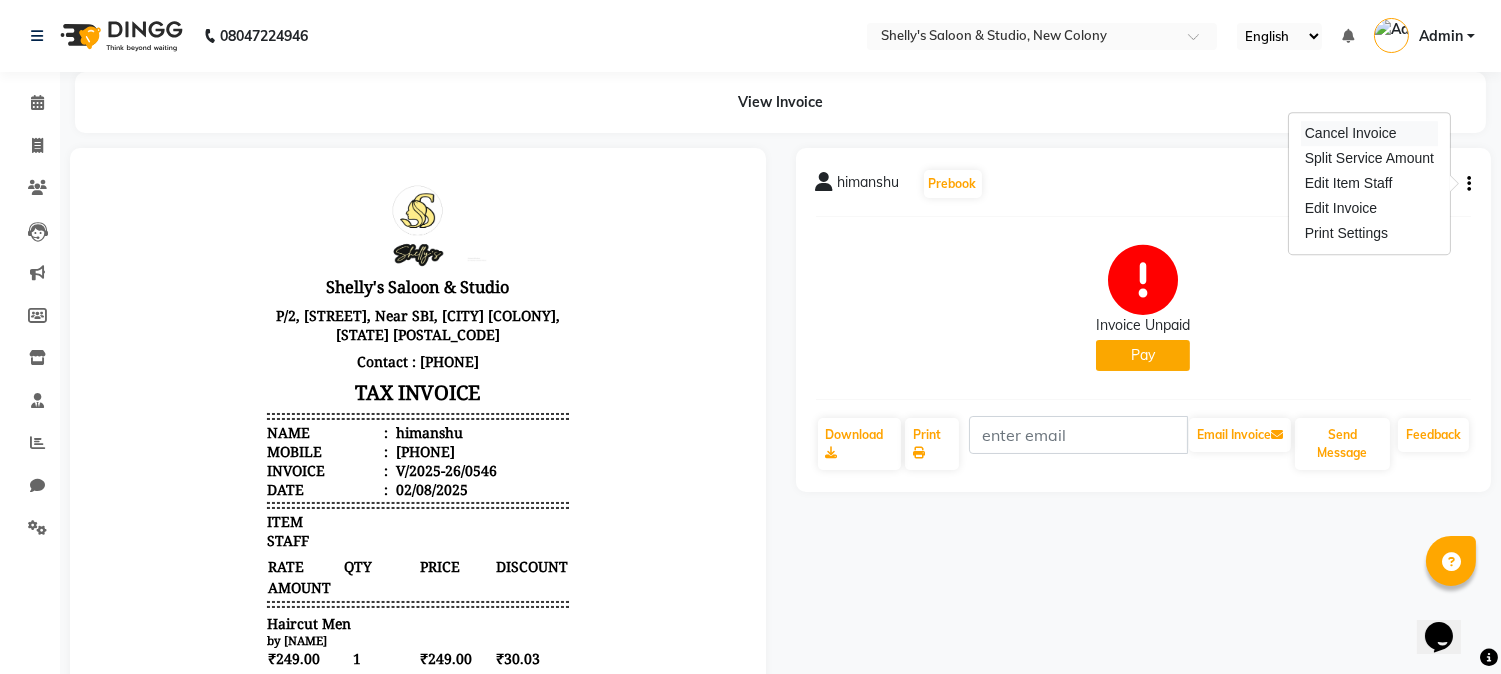 click on "Cancel Invoice" at bounding box center (1369, 133) 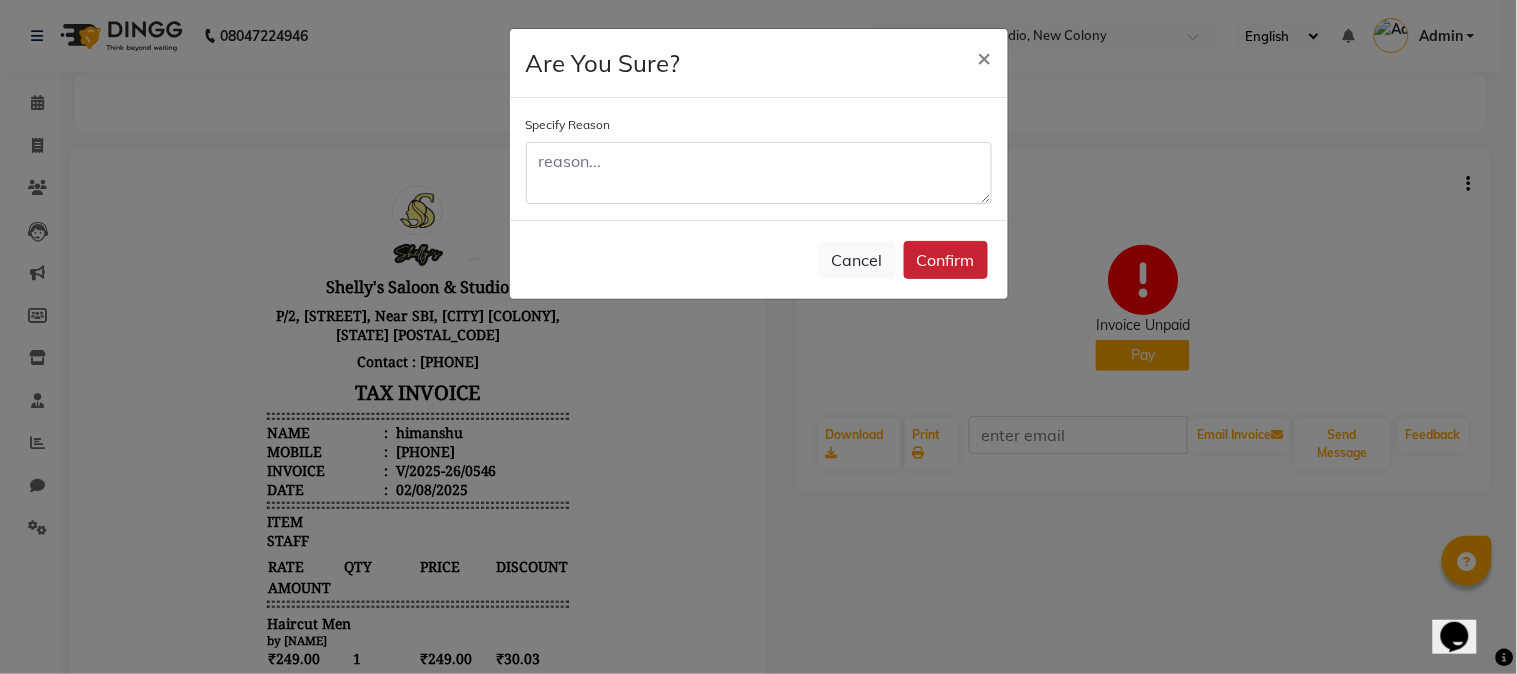 click on "Confirm" 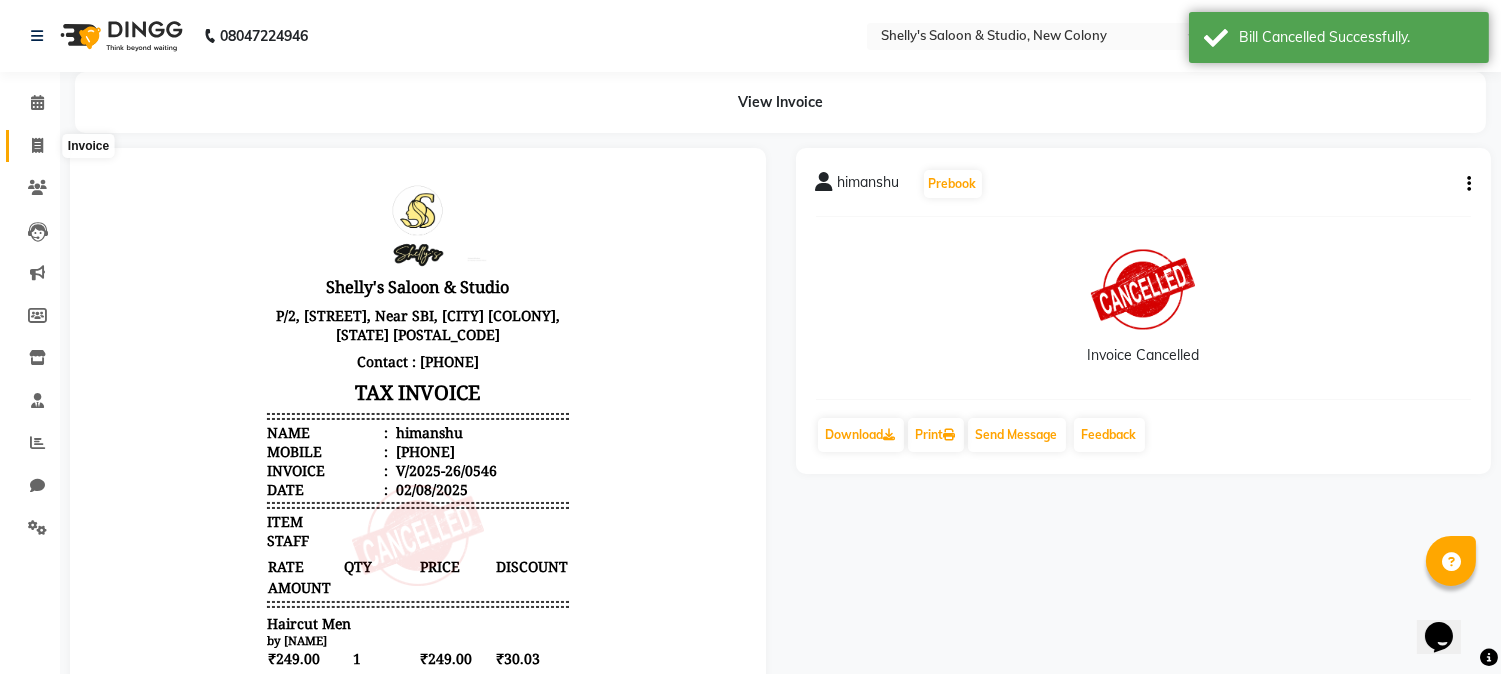 click 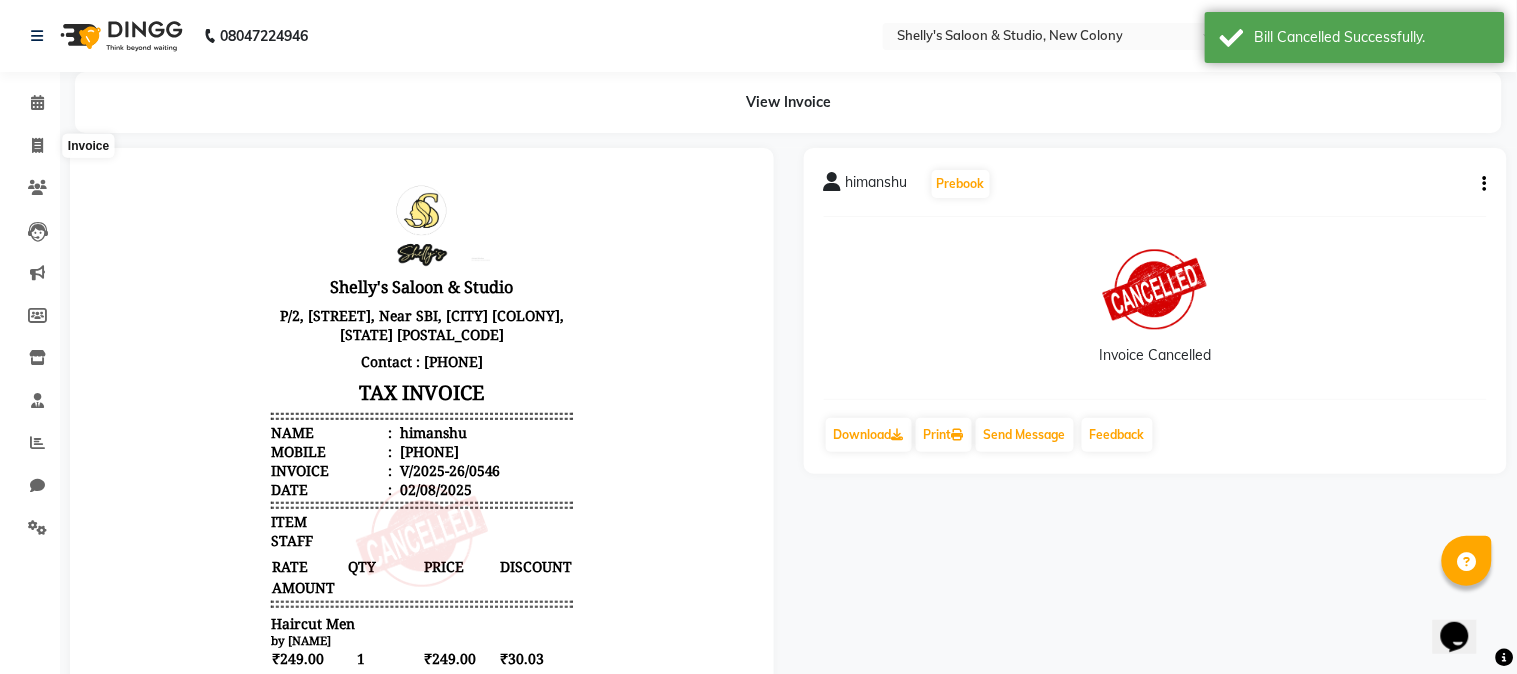 select on "service" 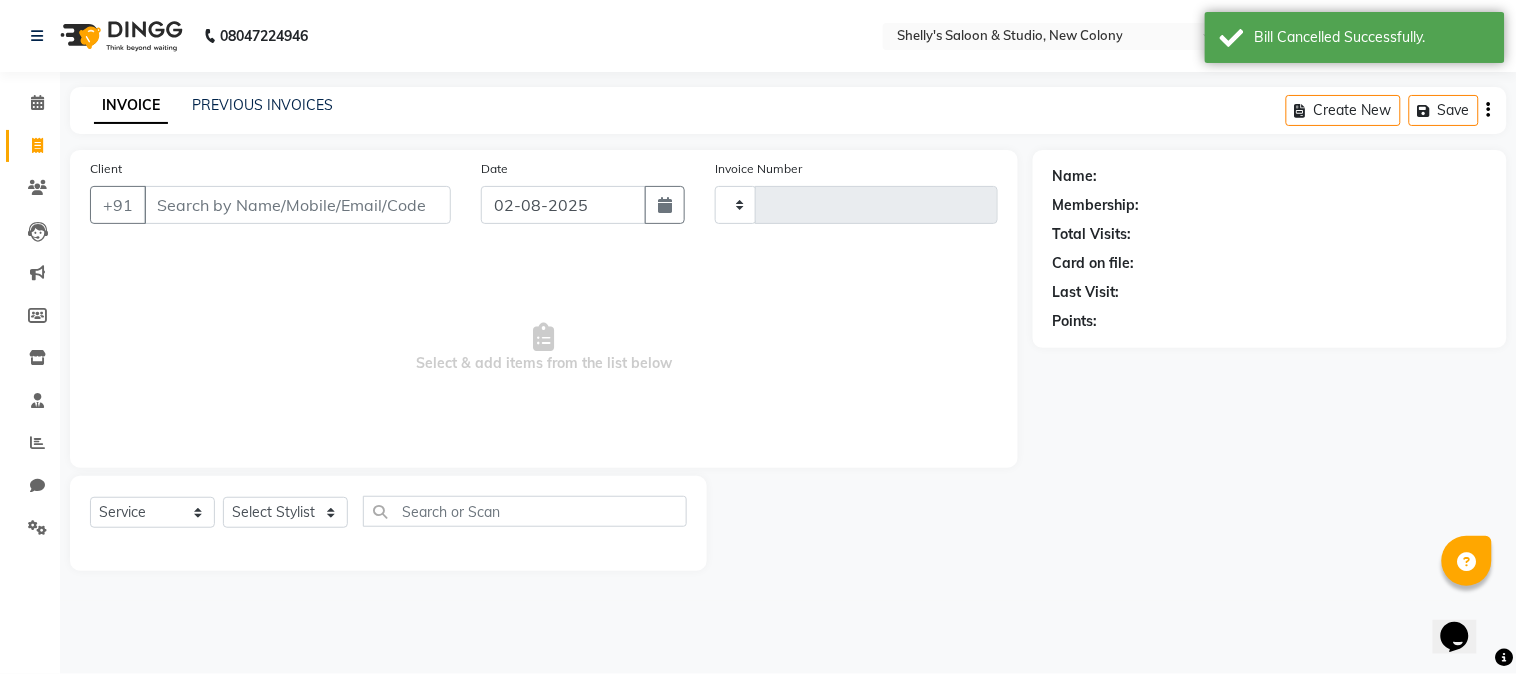 type on "0548" 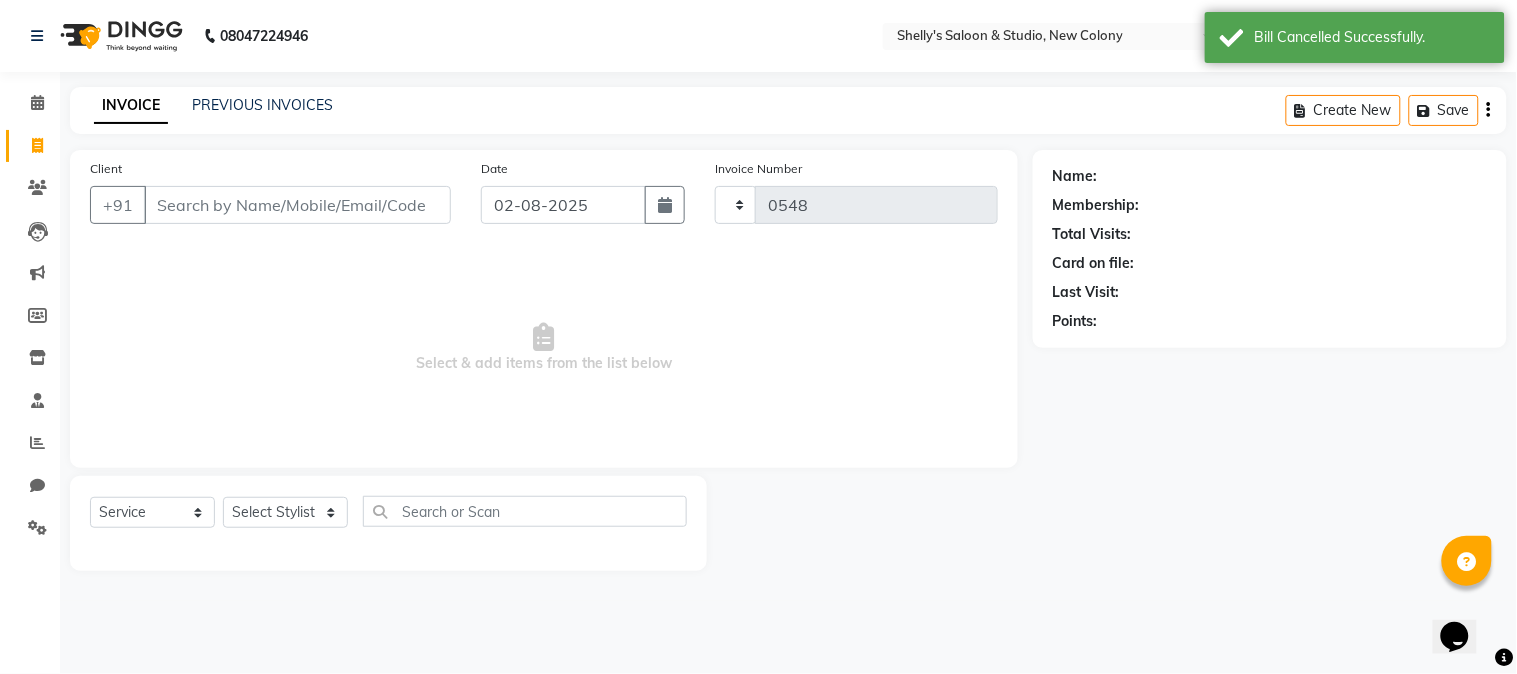 select on "7536" 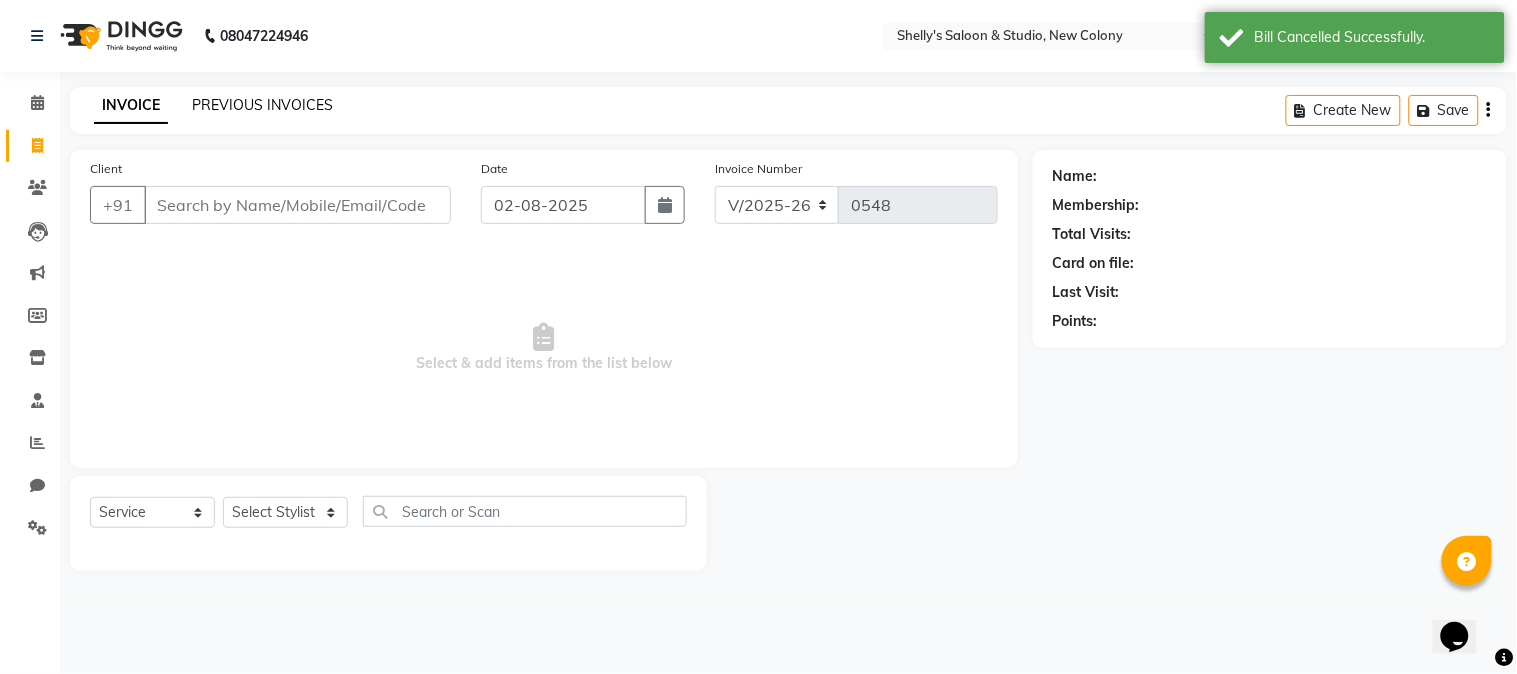 click on "PREVIOUS INVOICES" 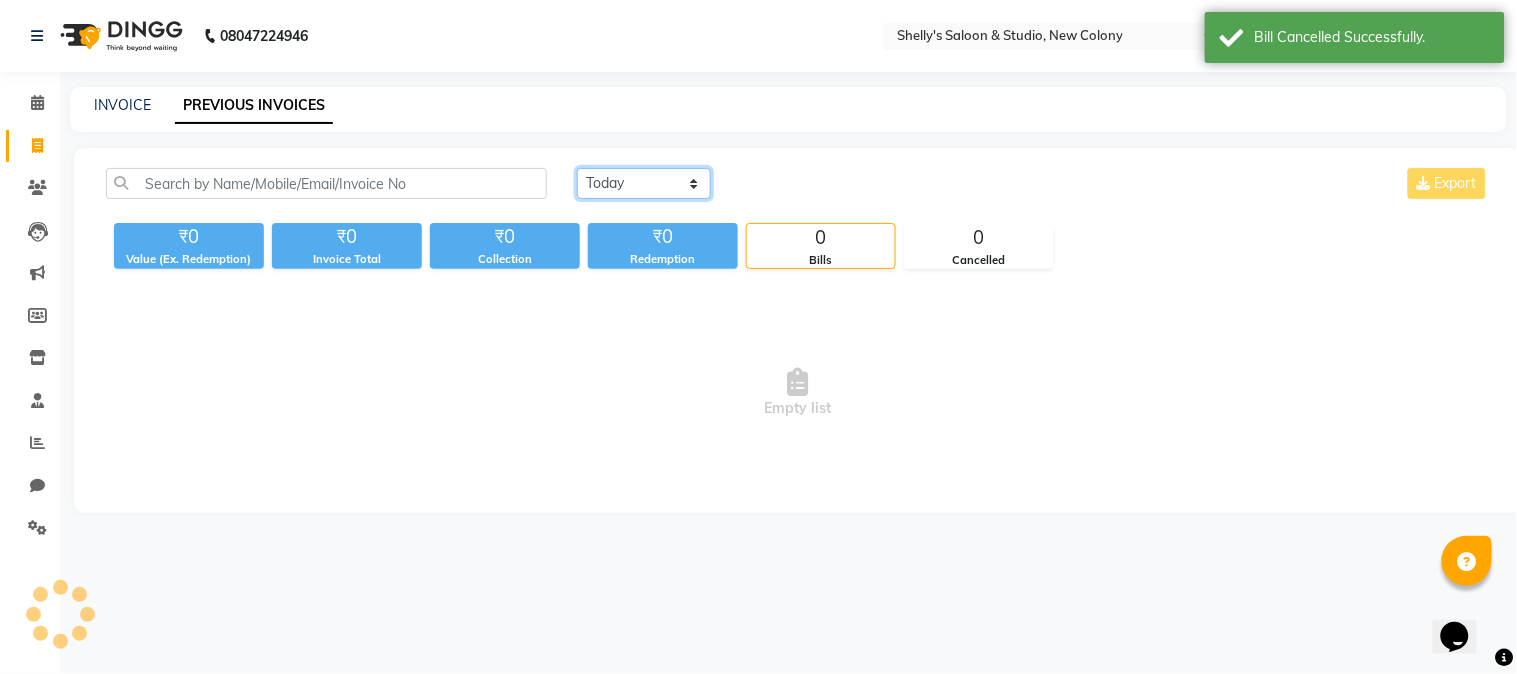 click on "Today Yesterday Custom Range" 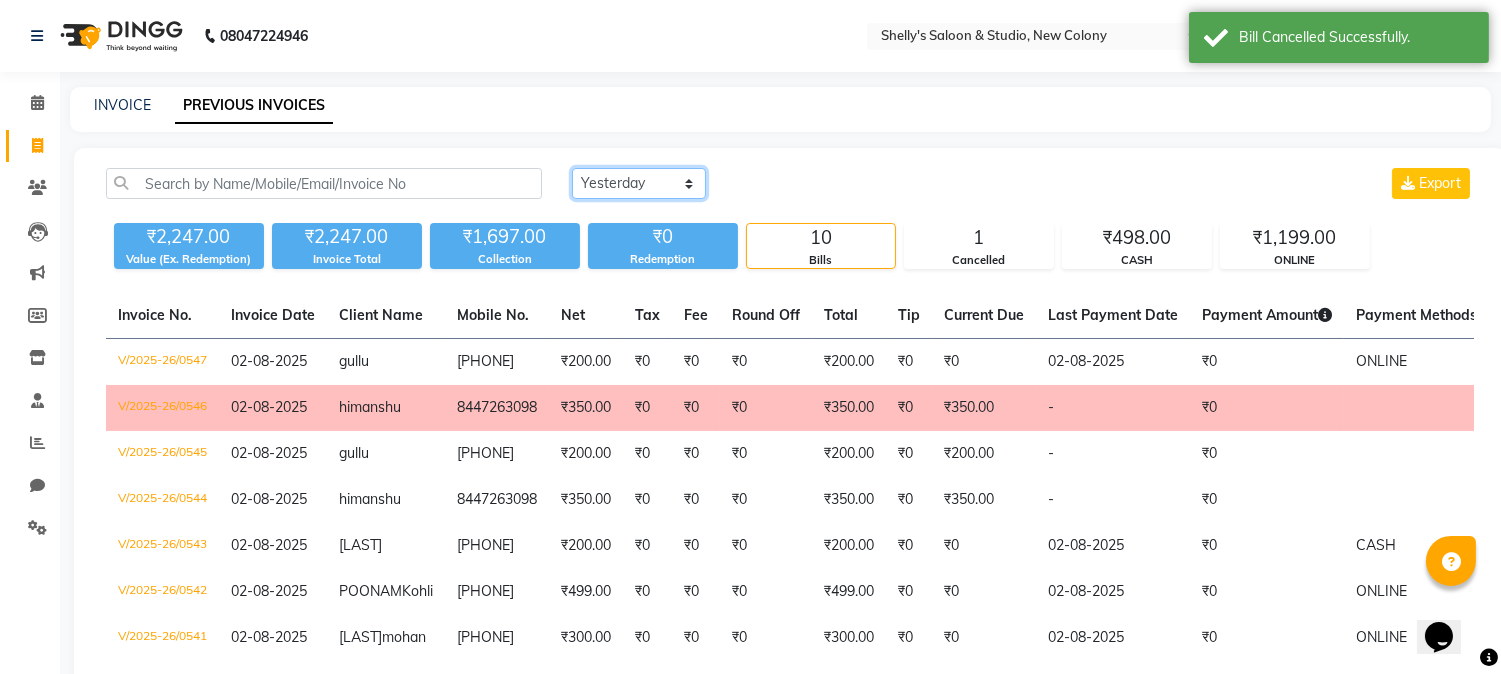 click on "Today Yesterday Custom Range" 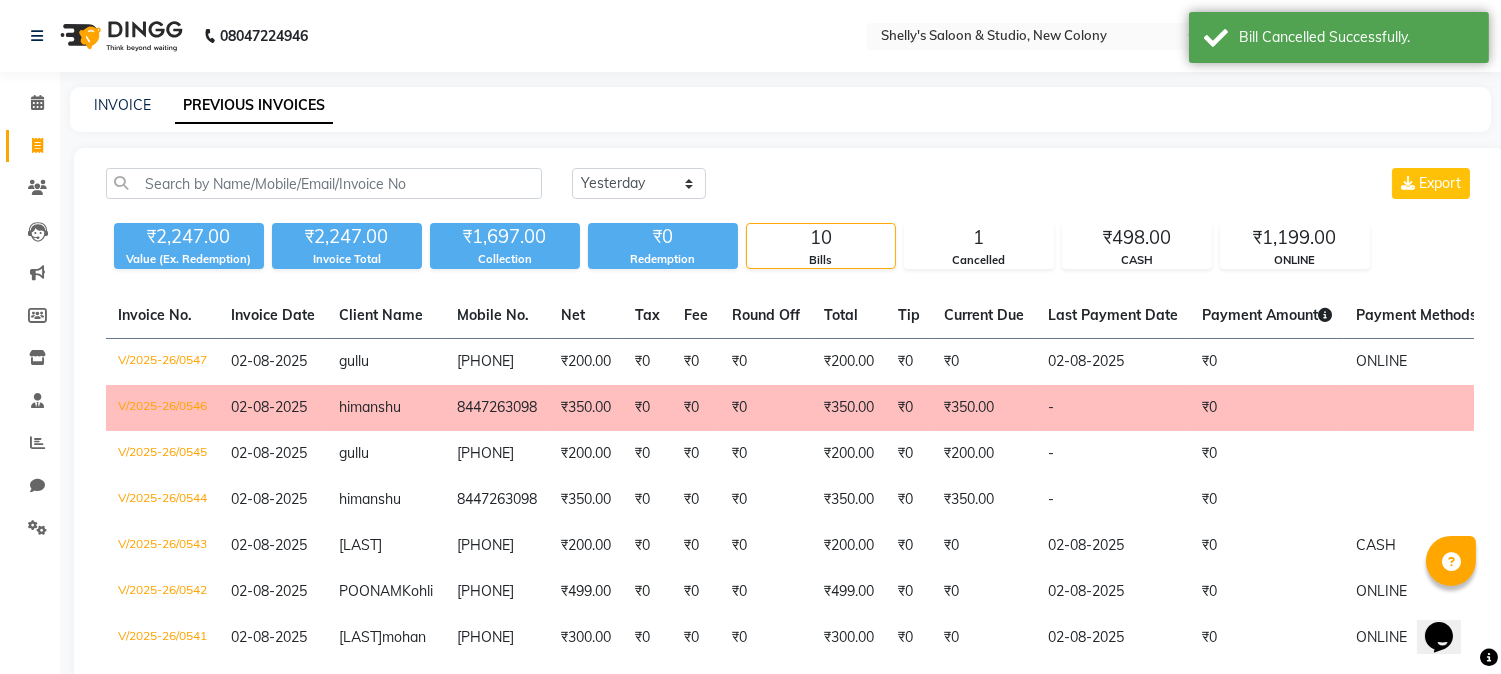 click on "₹0" 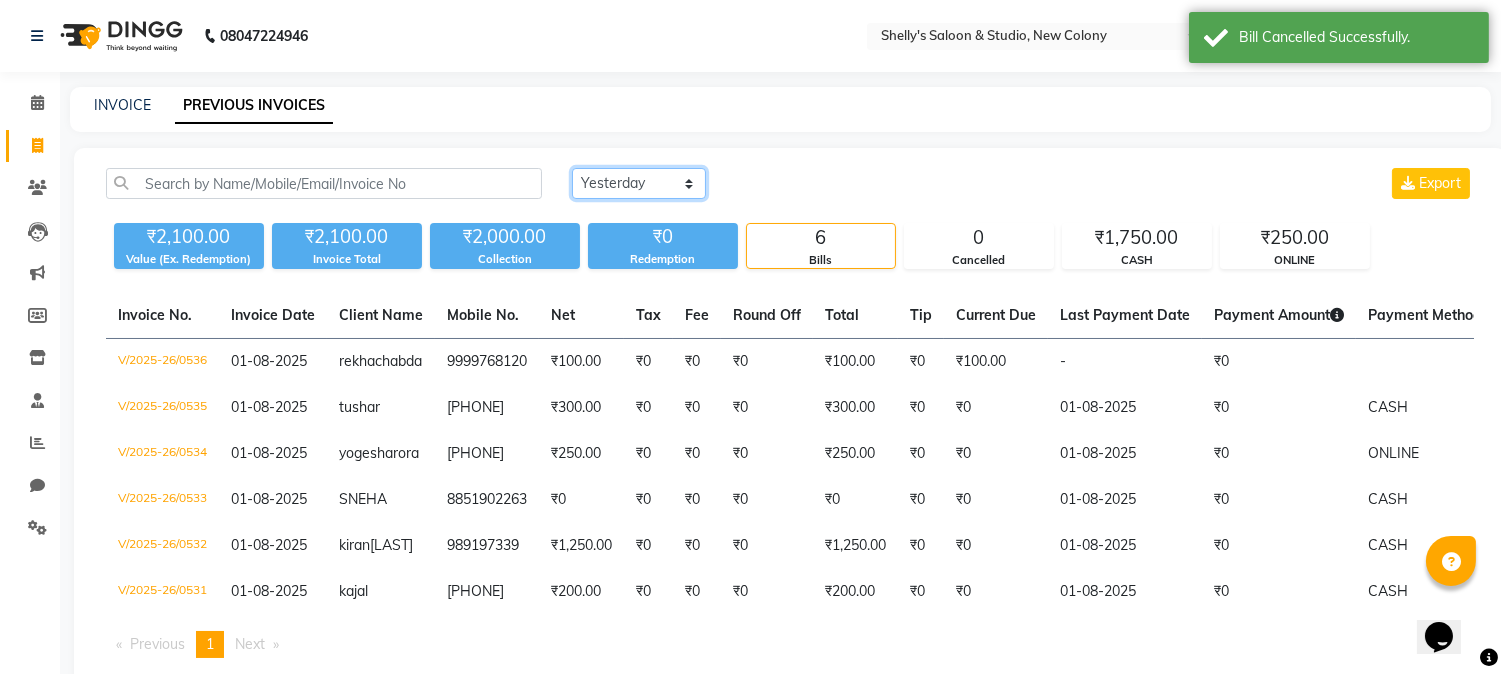click on "Today Yesterday Custom Range" 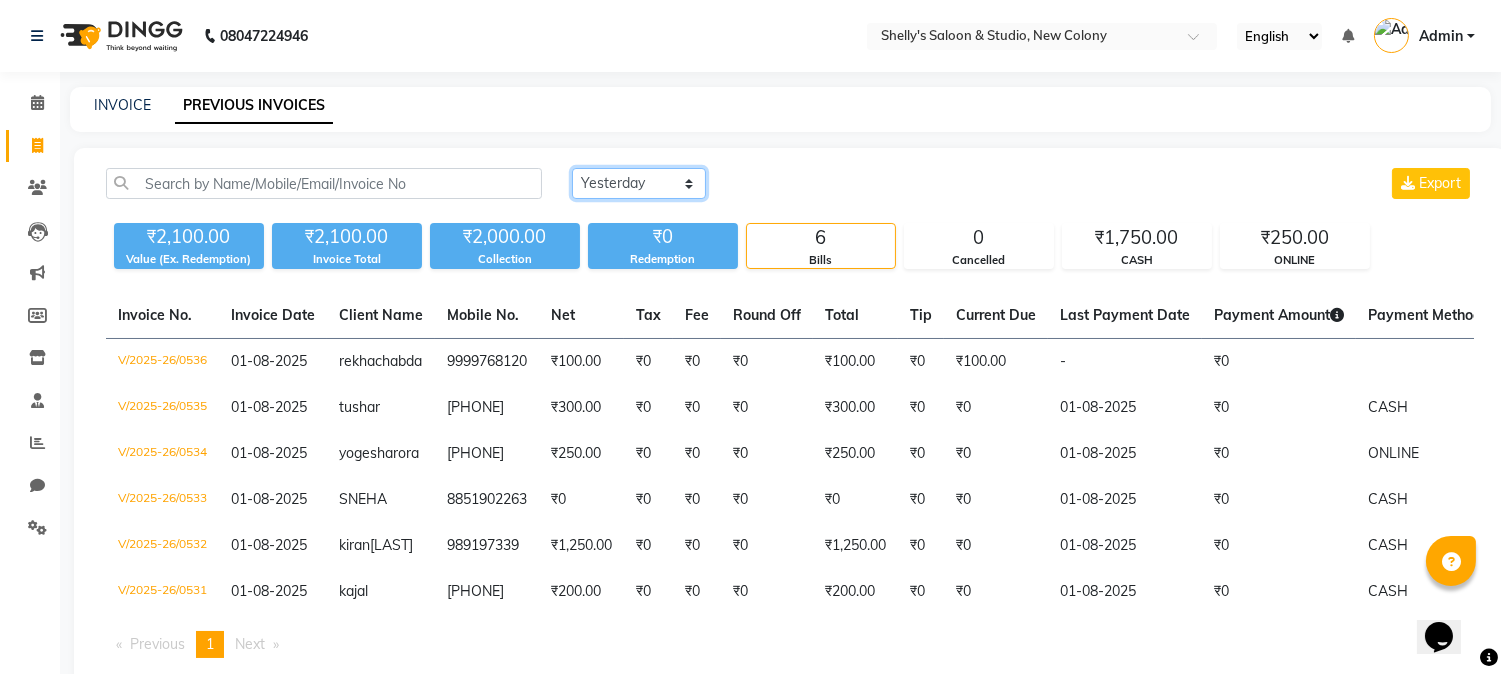 select on "today" 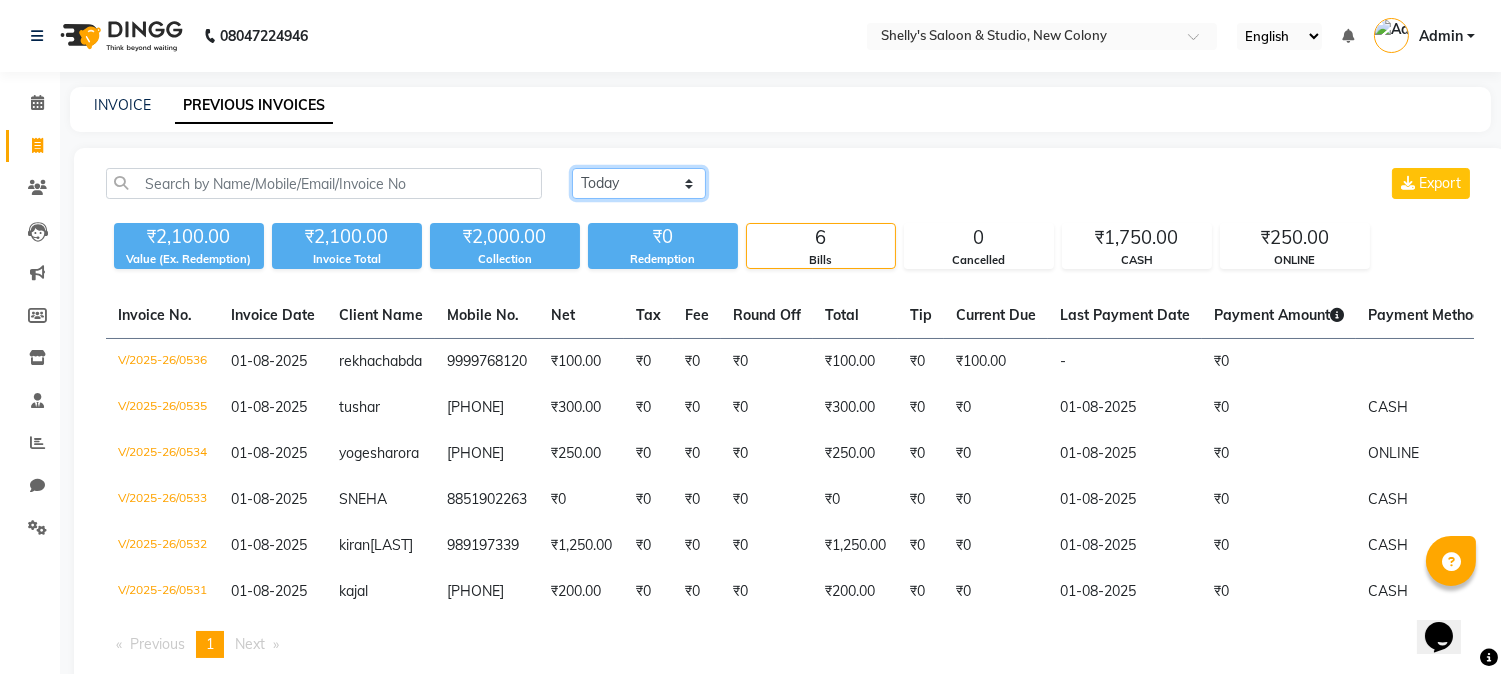 click on "Today Yesterday Custom Range" 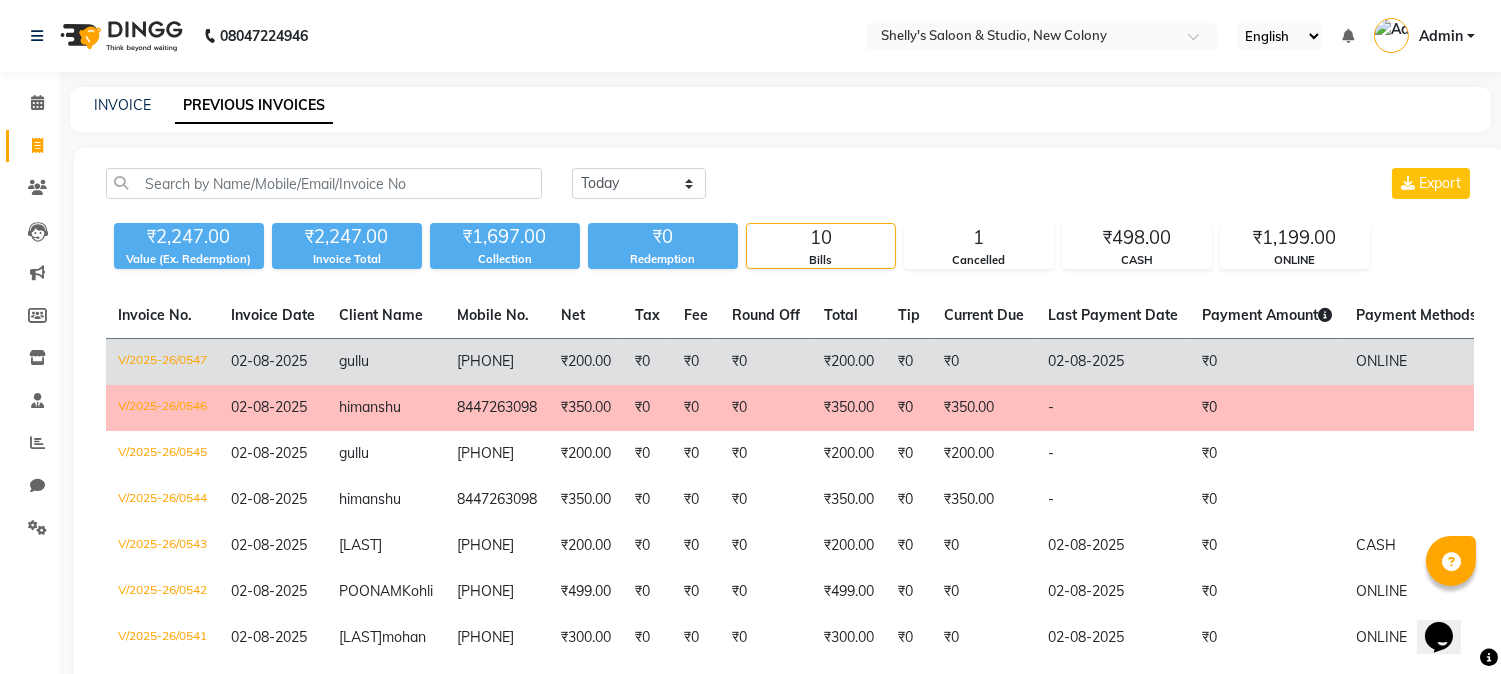 click on "₹200.00" 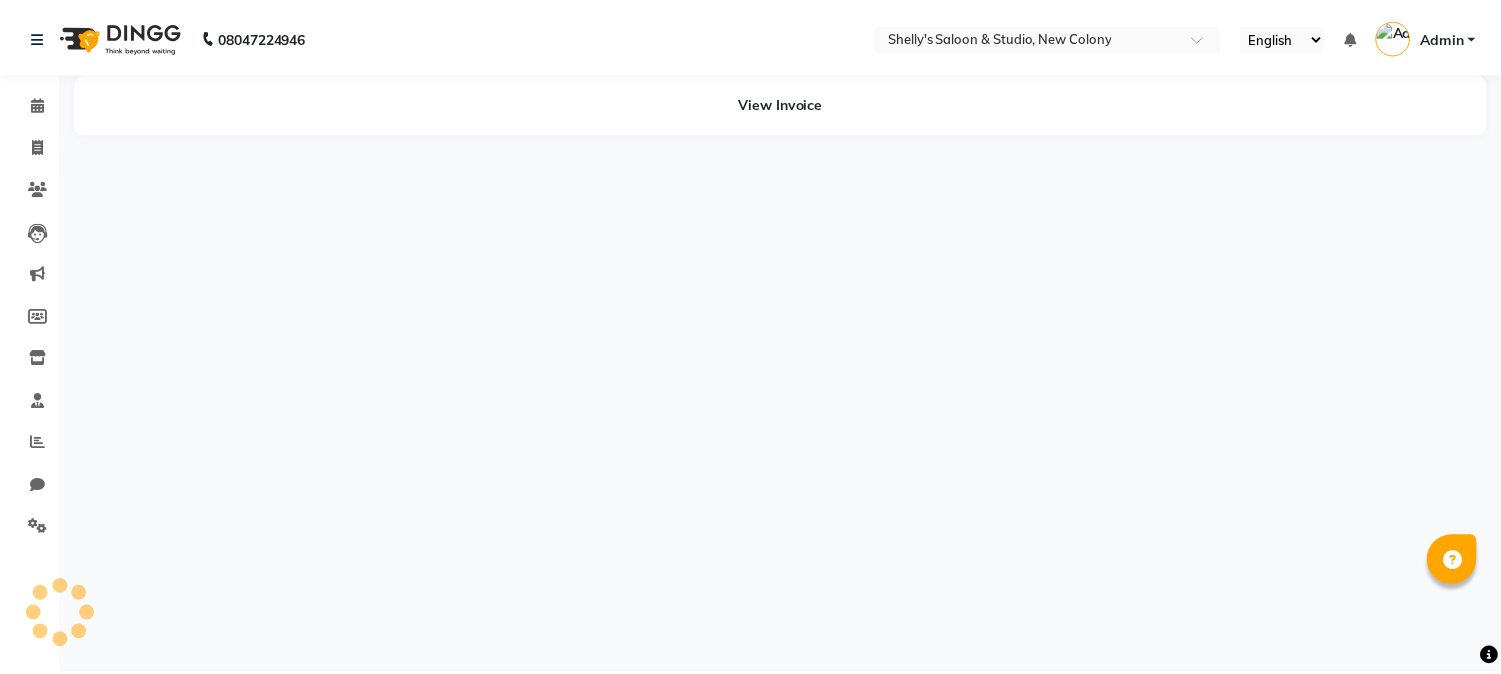 scroll, scrollTop: 0, scrollLeft: 0, axis: both 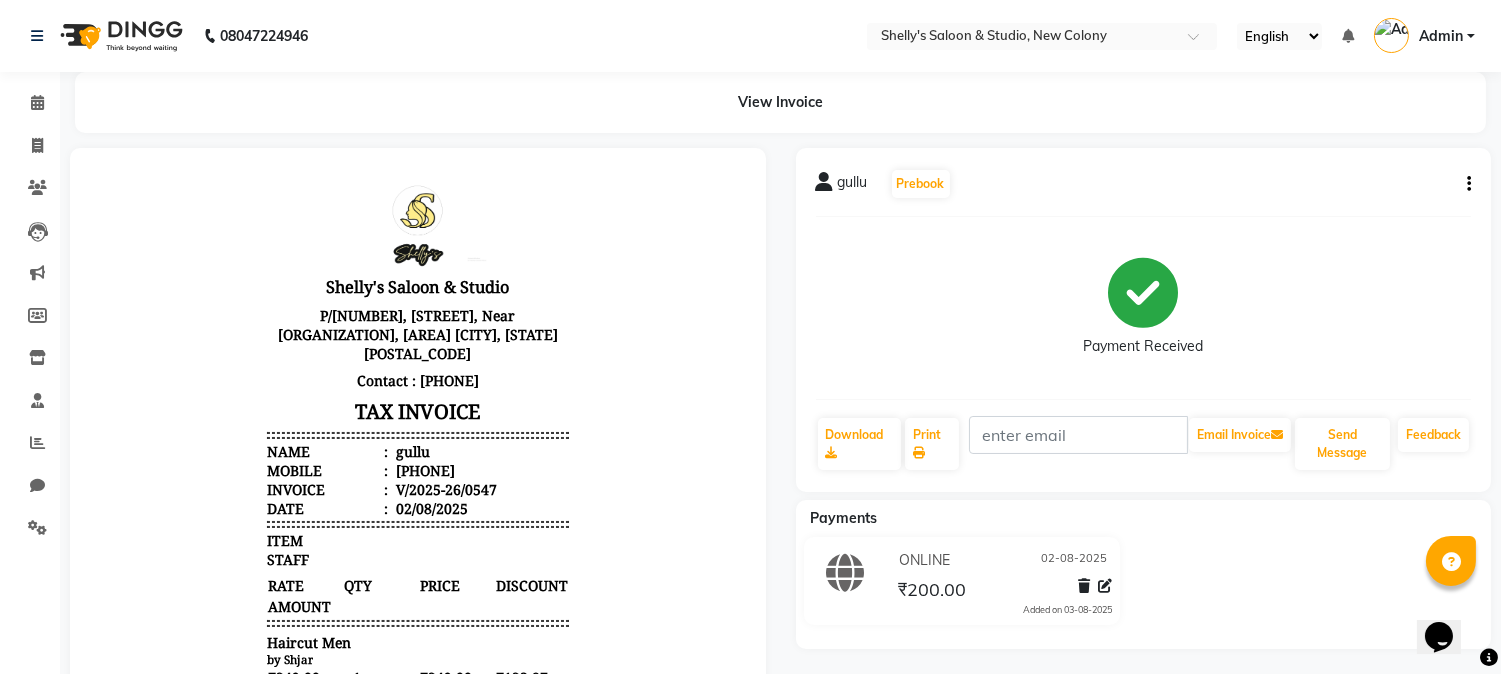 click on "gullu   Prebook" 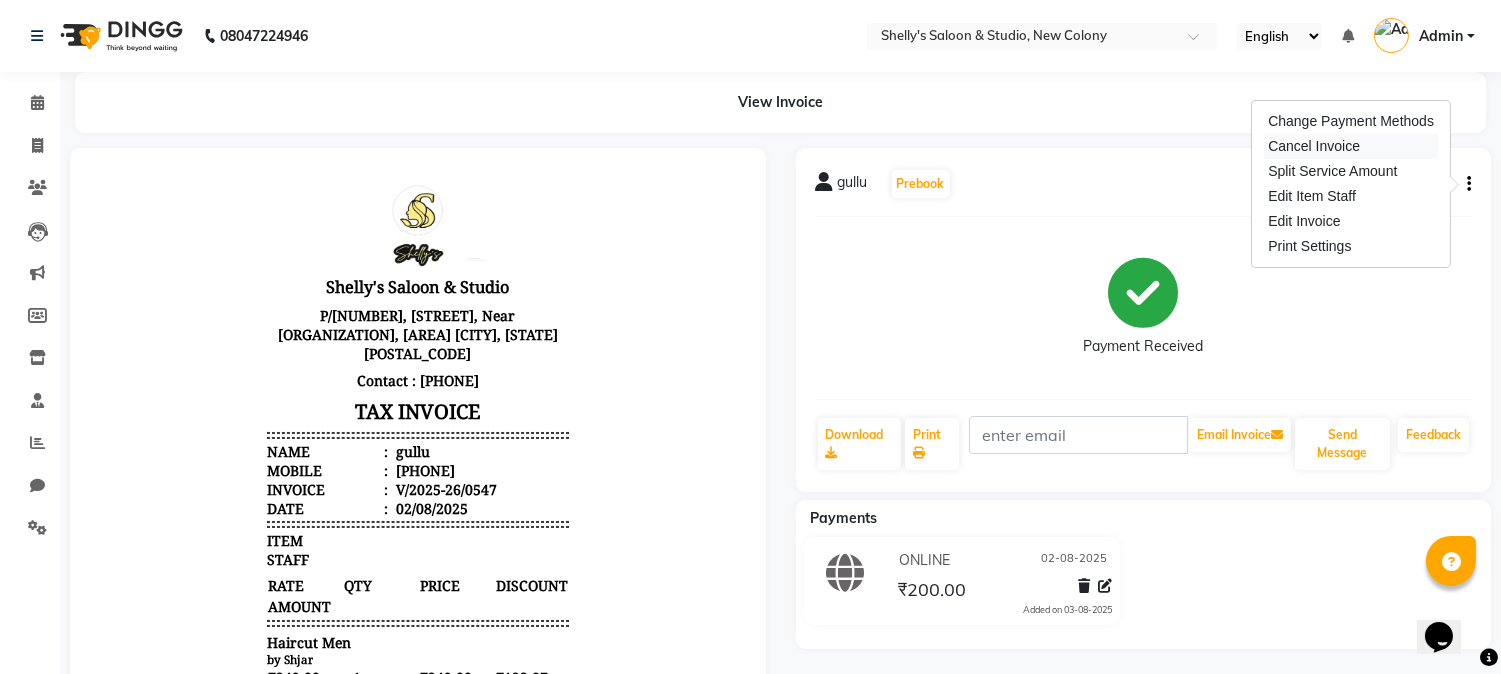 click on "Cancel Invoice" at bounding box center [1351, 146] 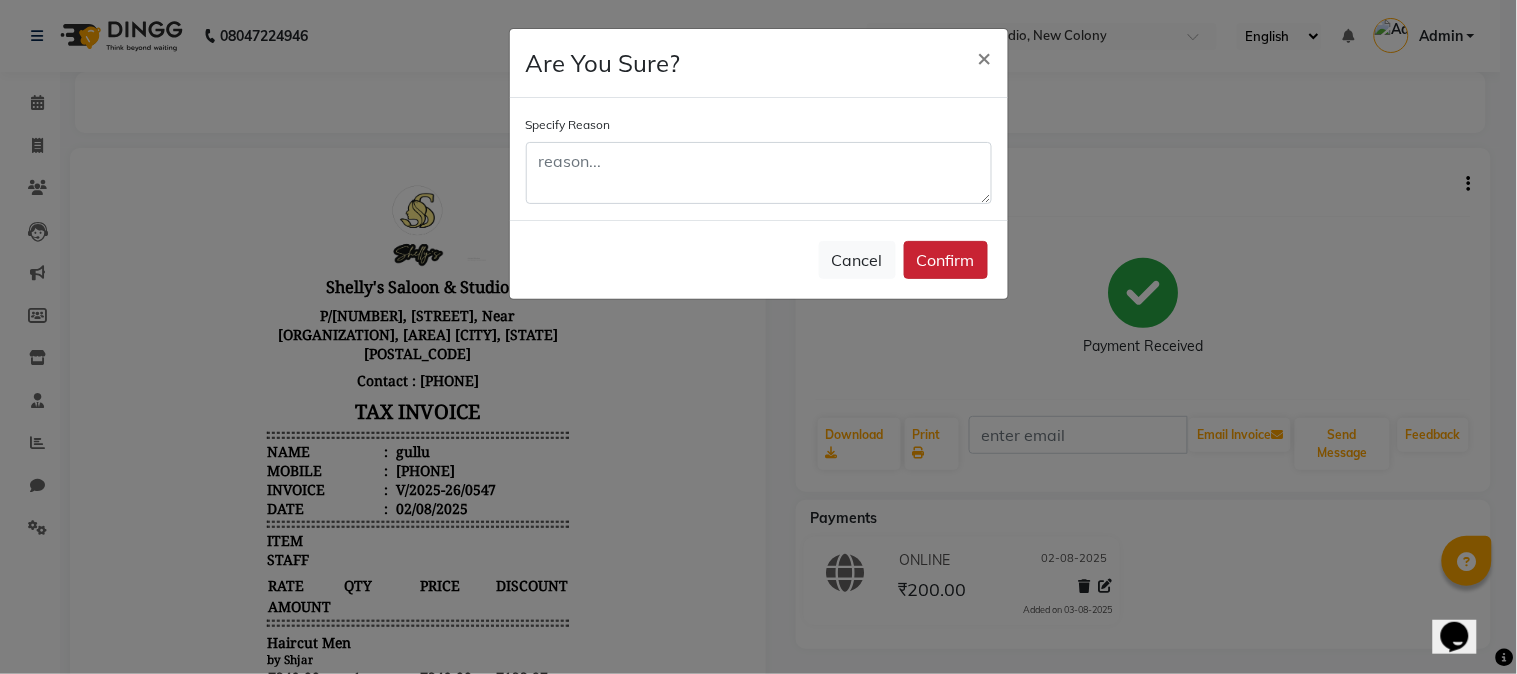 click on "Confirm" 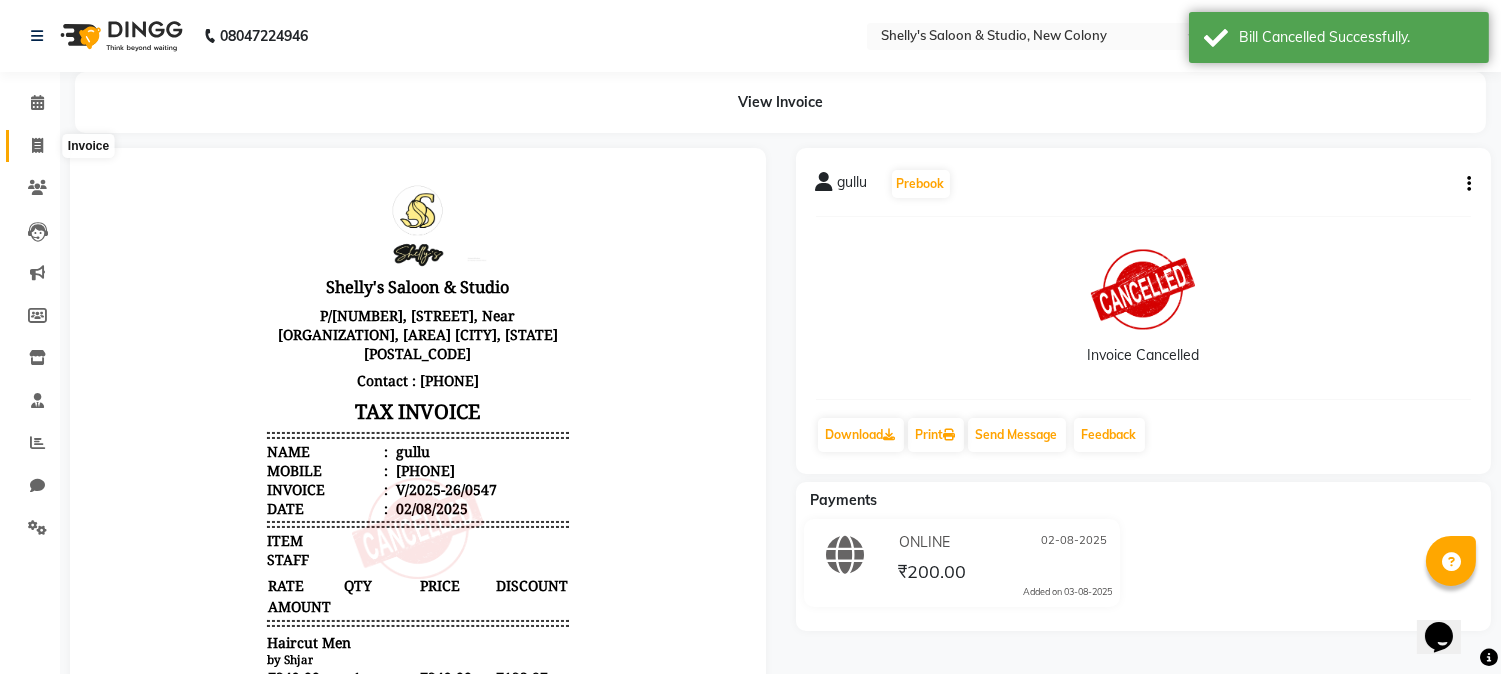 click 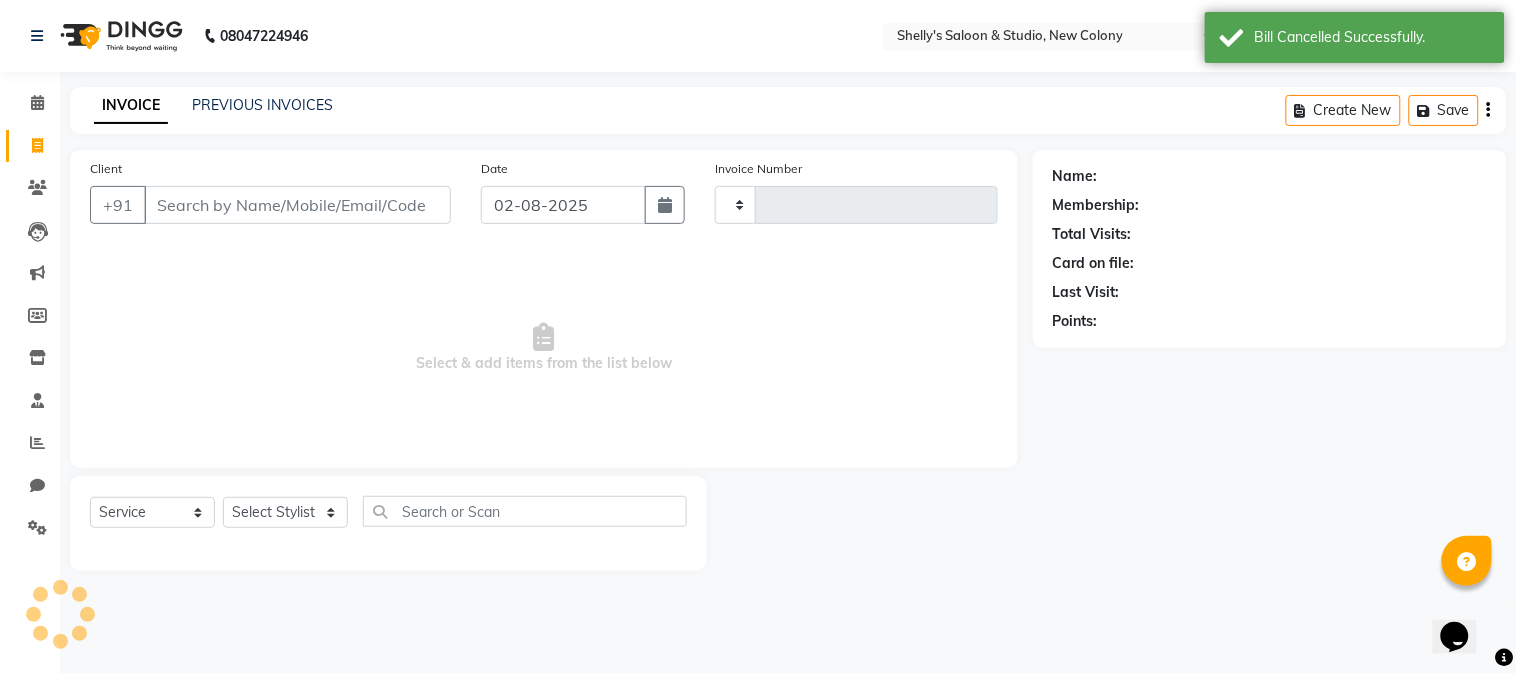 type on "0548" 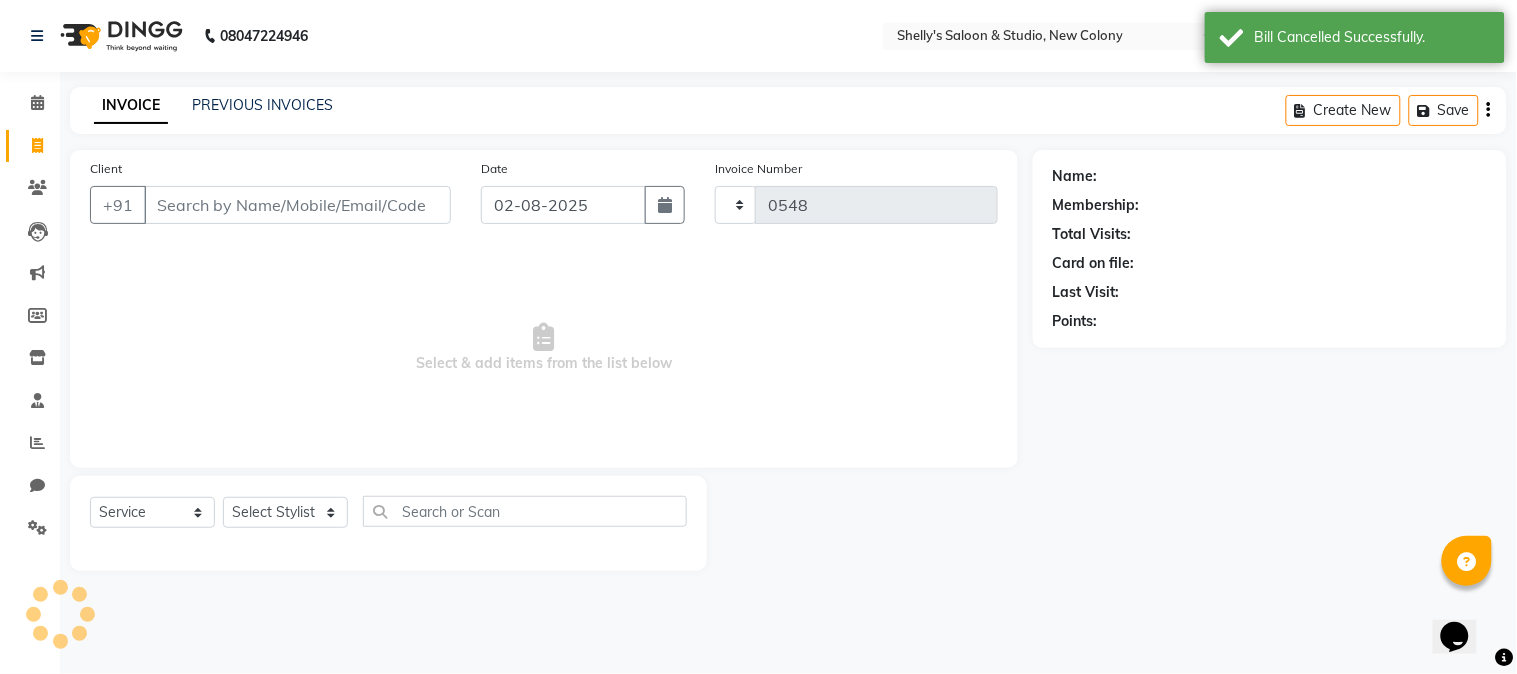 select on "7536" 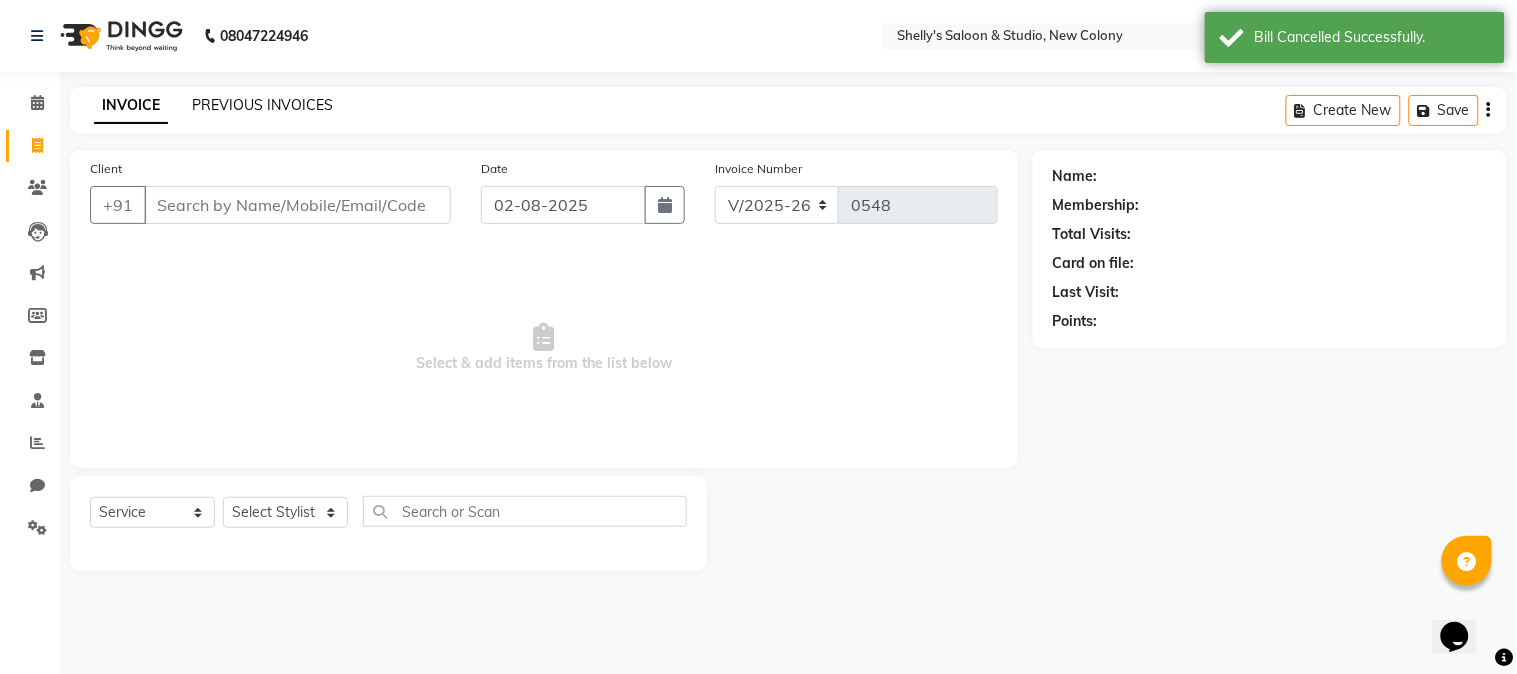 drag, startPoint x: 217, startPoint y: 93, endPoint x: 233, endPoint y: 112, distance: 24.839485 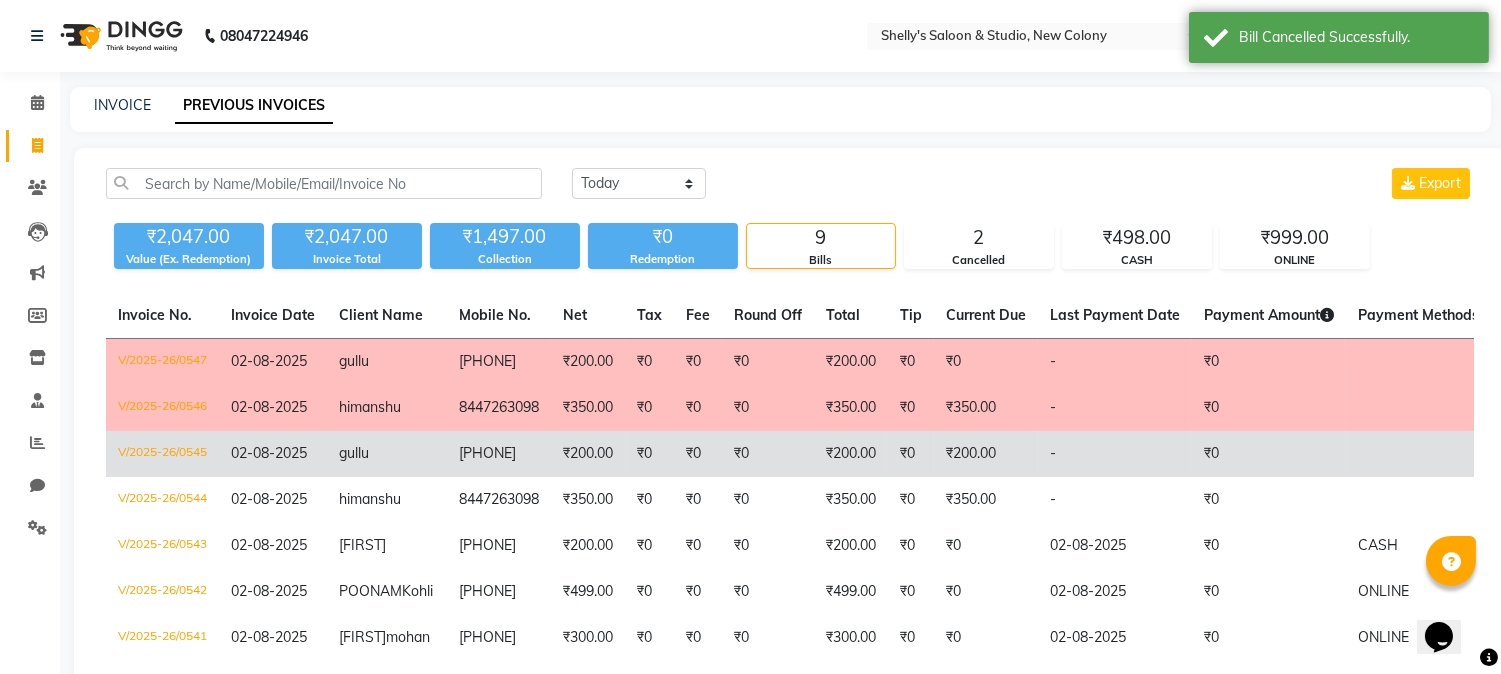 click on "₹0" 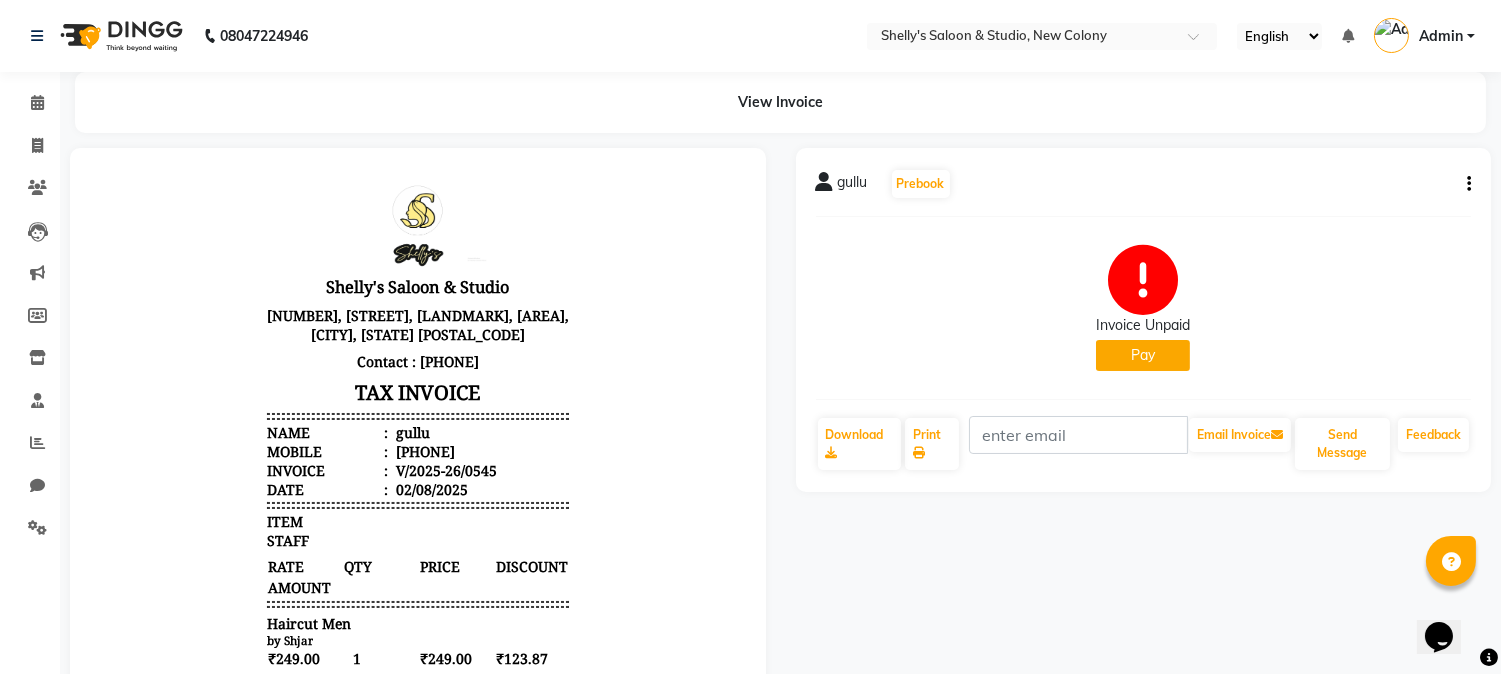 scroll, scrollTop: 0, scrollLeft: 0, axis: both 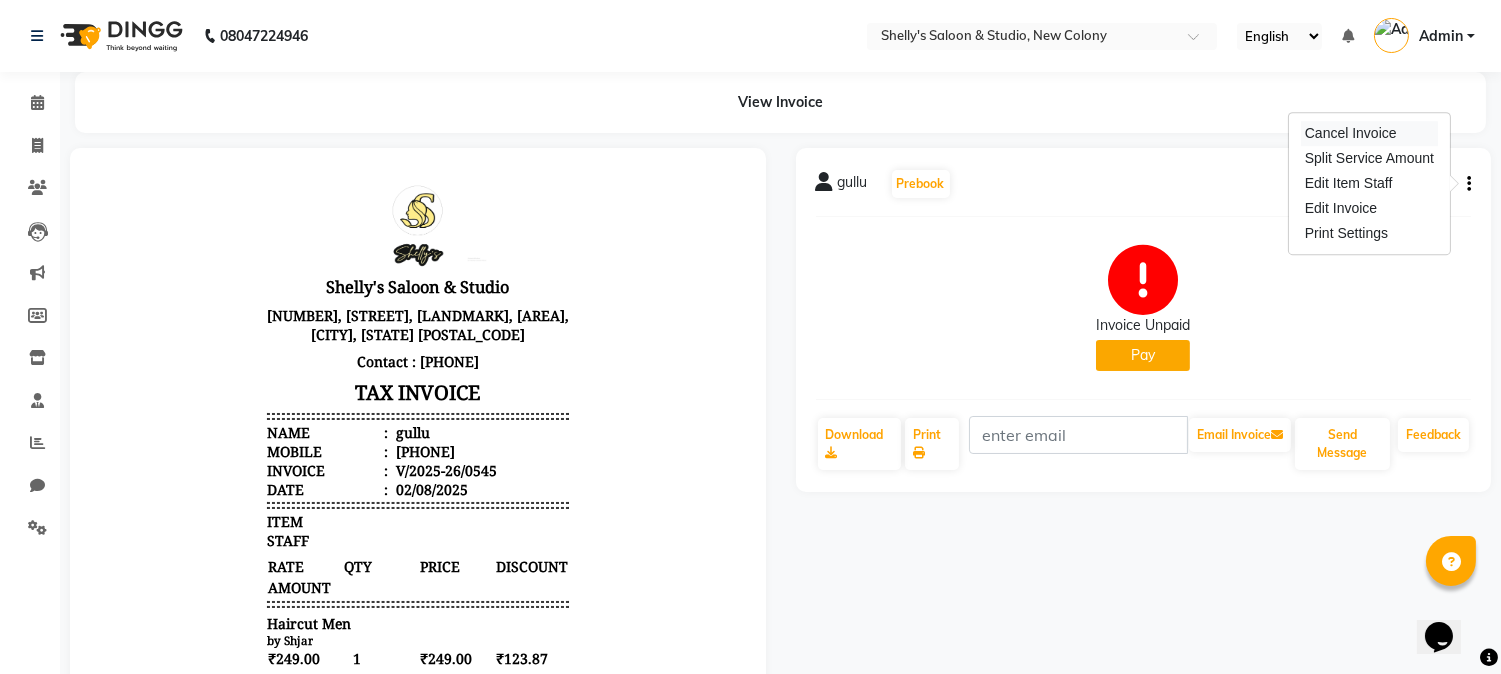 click on "Cancel Invoice" at bounding box center [1369, 133] 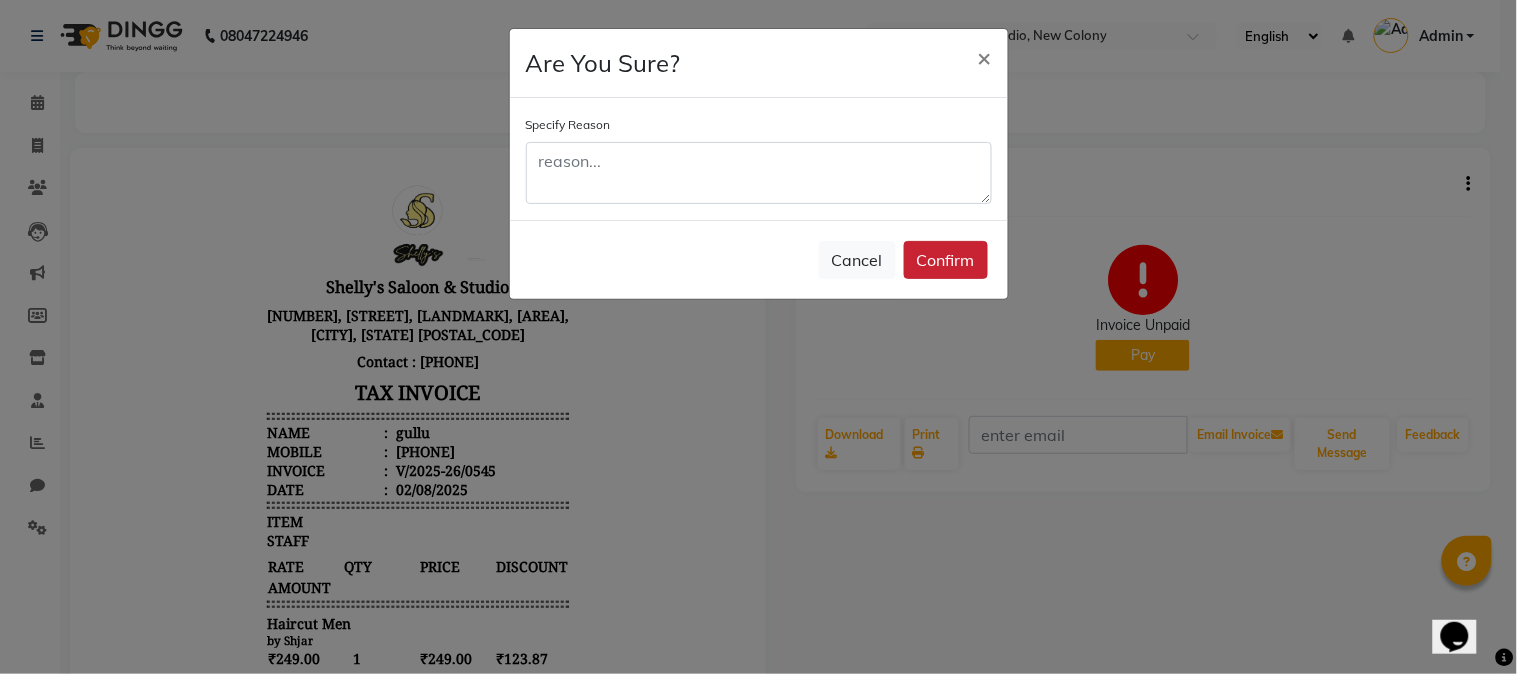 click on "Confirm" 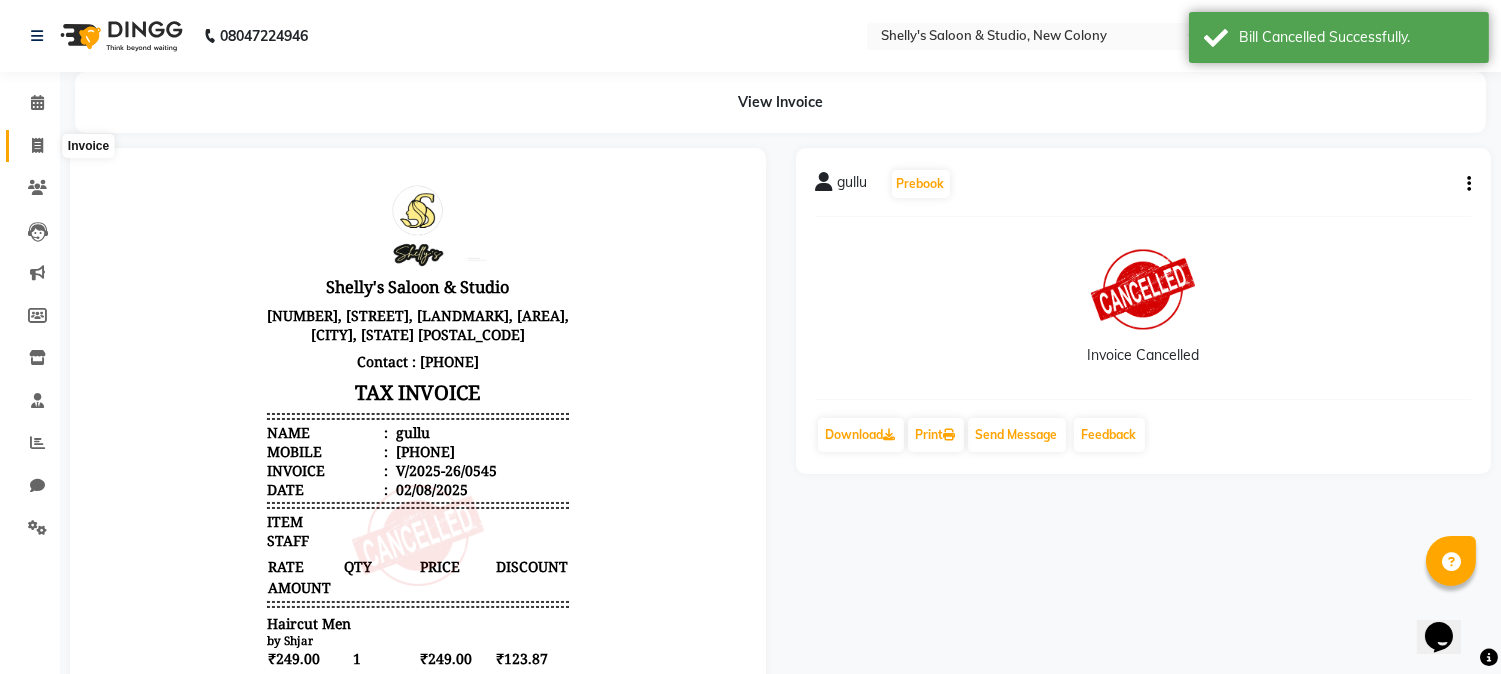 click 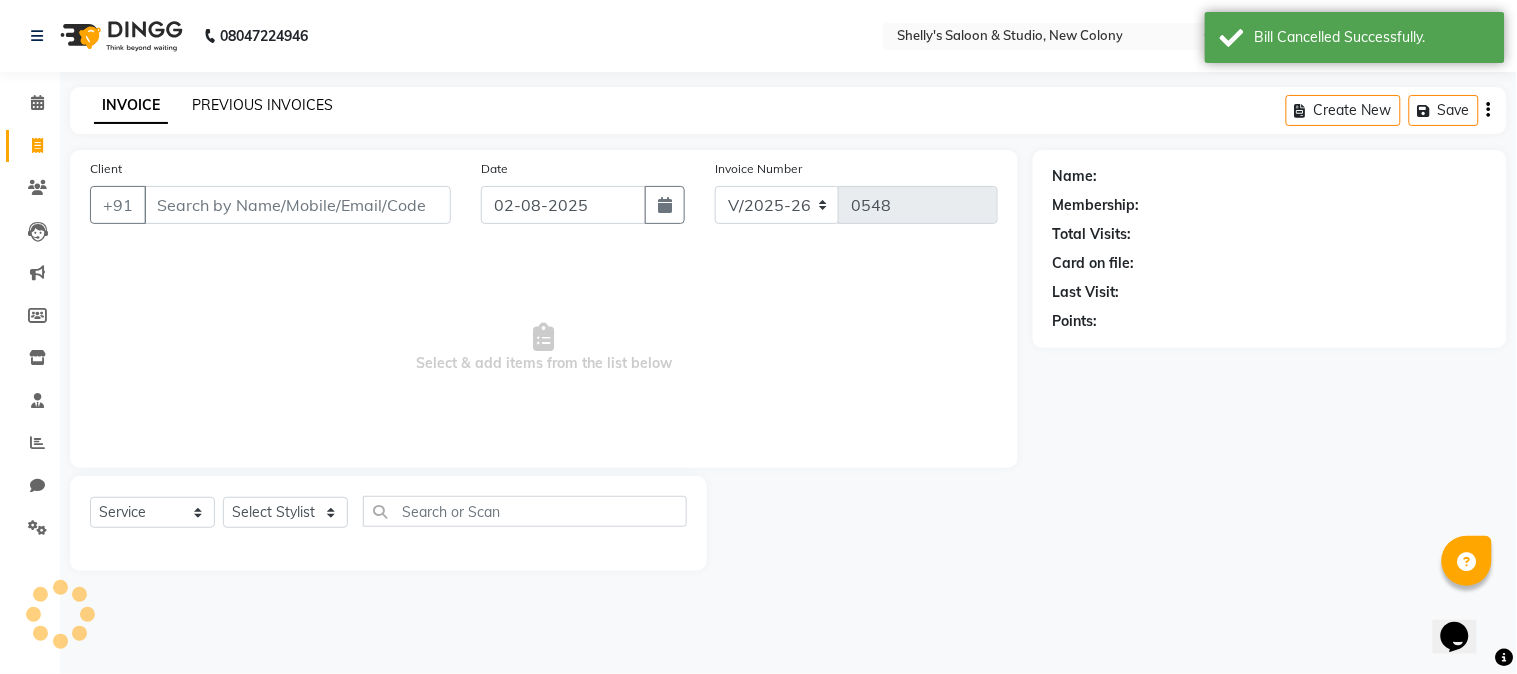 click on "PREVIOUS INVOICES" 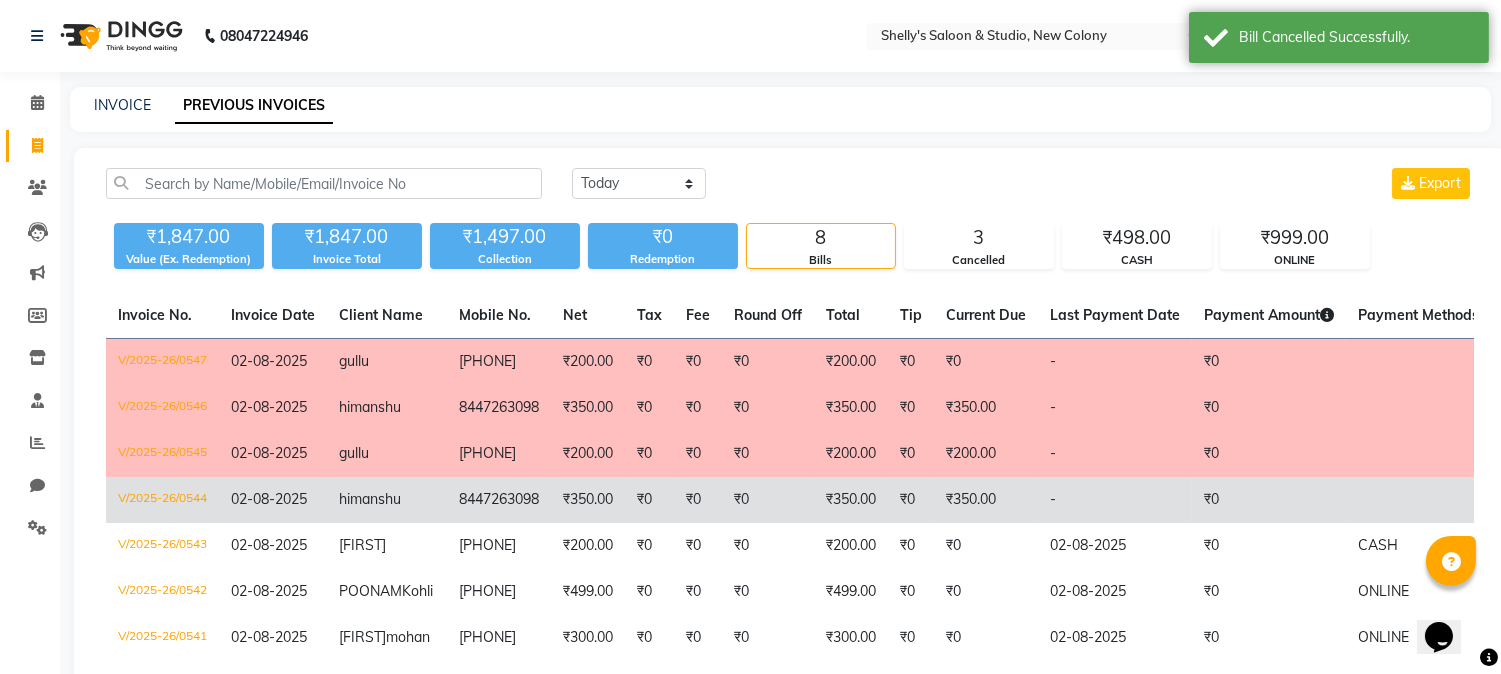 click on "₹350.00" 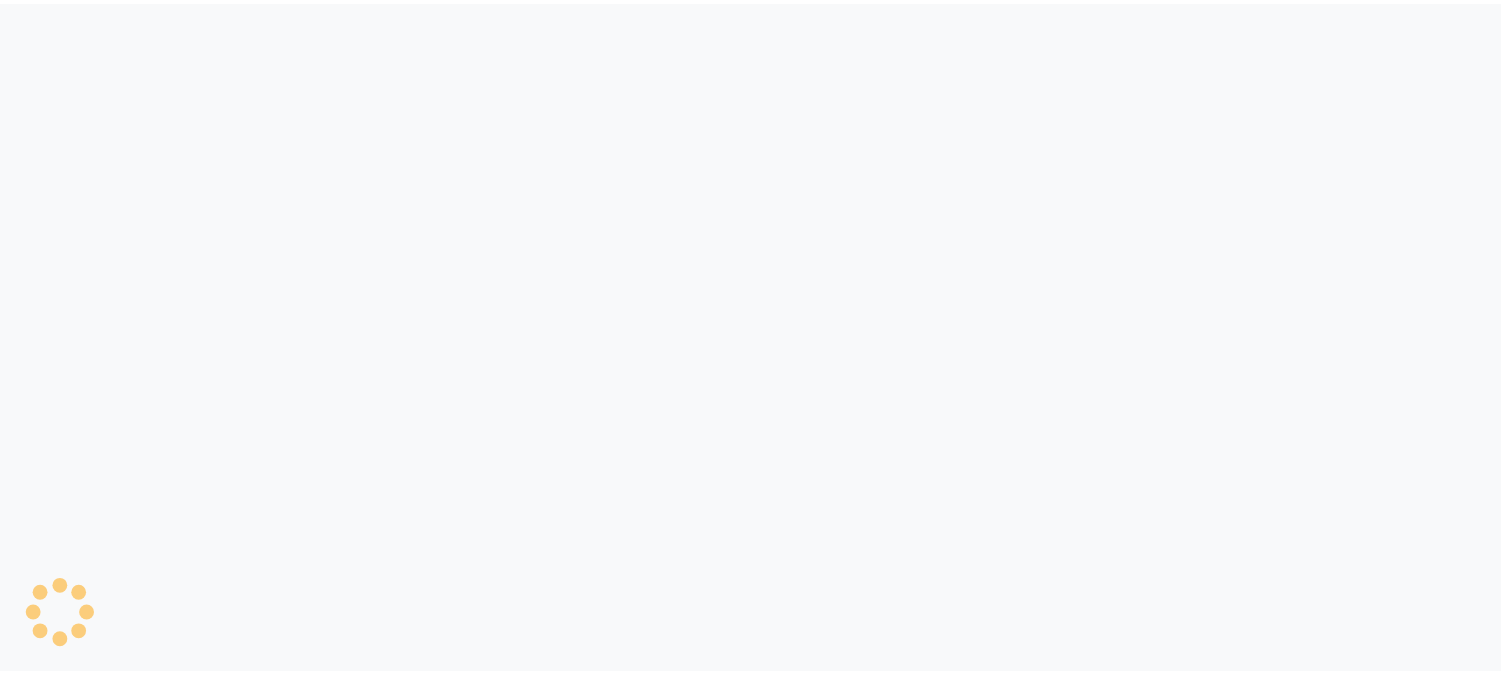 scroll, scrollTop: 0, scrollLeft: 0, axis: both 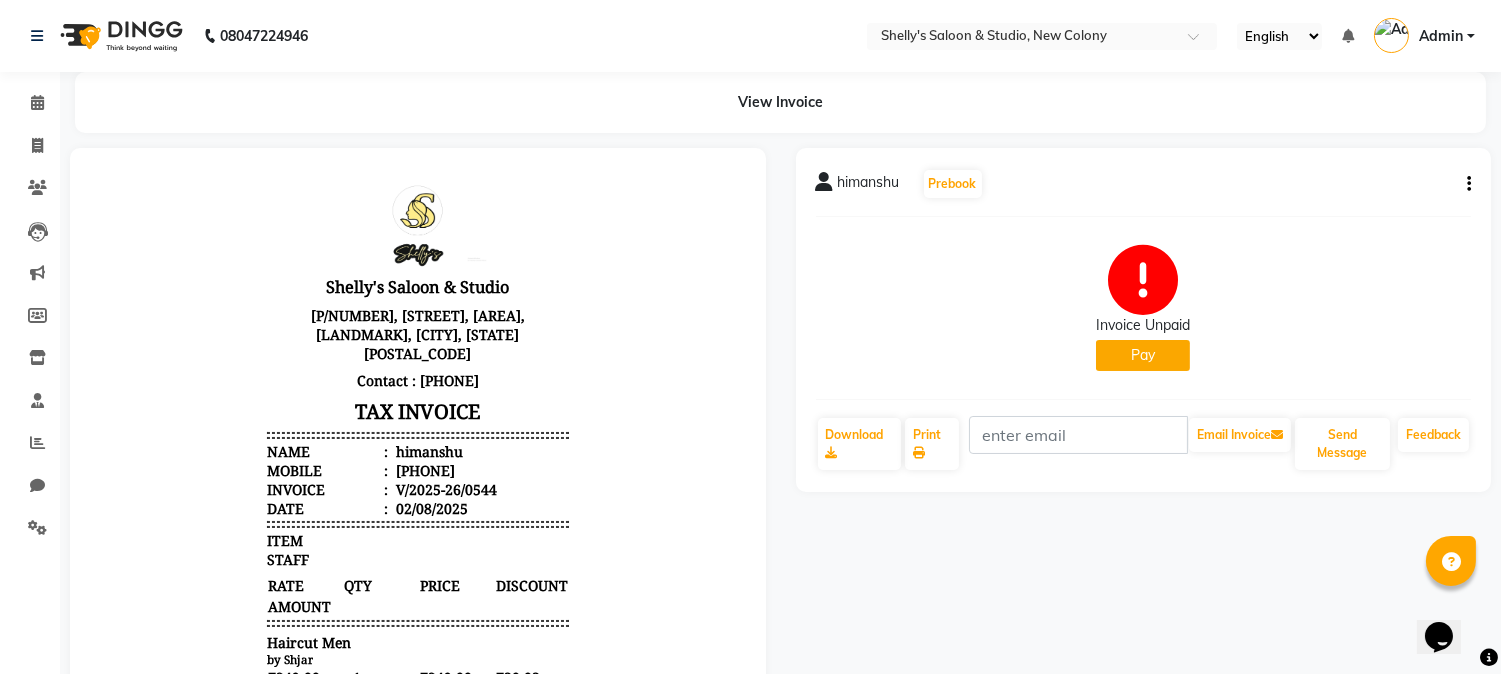 click on "himanshu   Prebook   Invoice Unpaid   Pay  Download  Print   Email Invoice   Send Message Feedback" 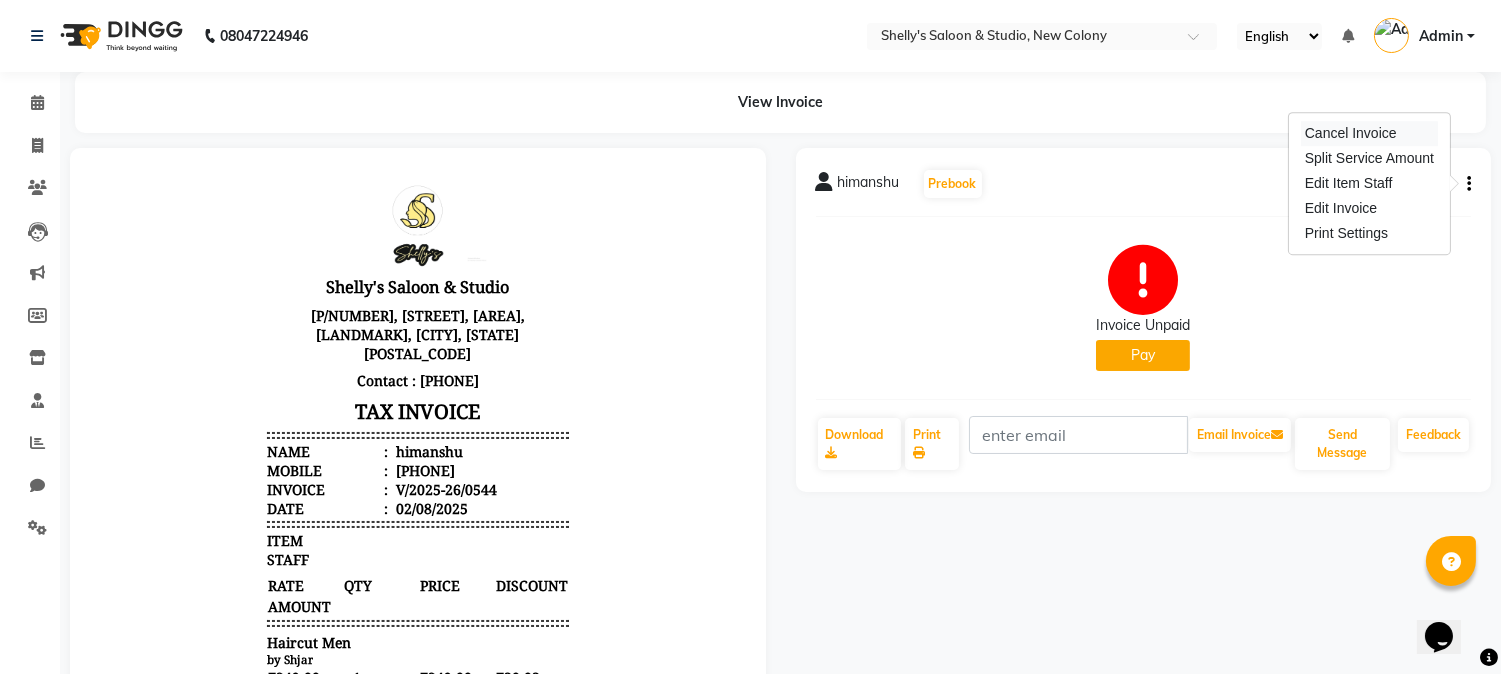 click on "Cancel Invoice" at bounding box center [1369, 133] 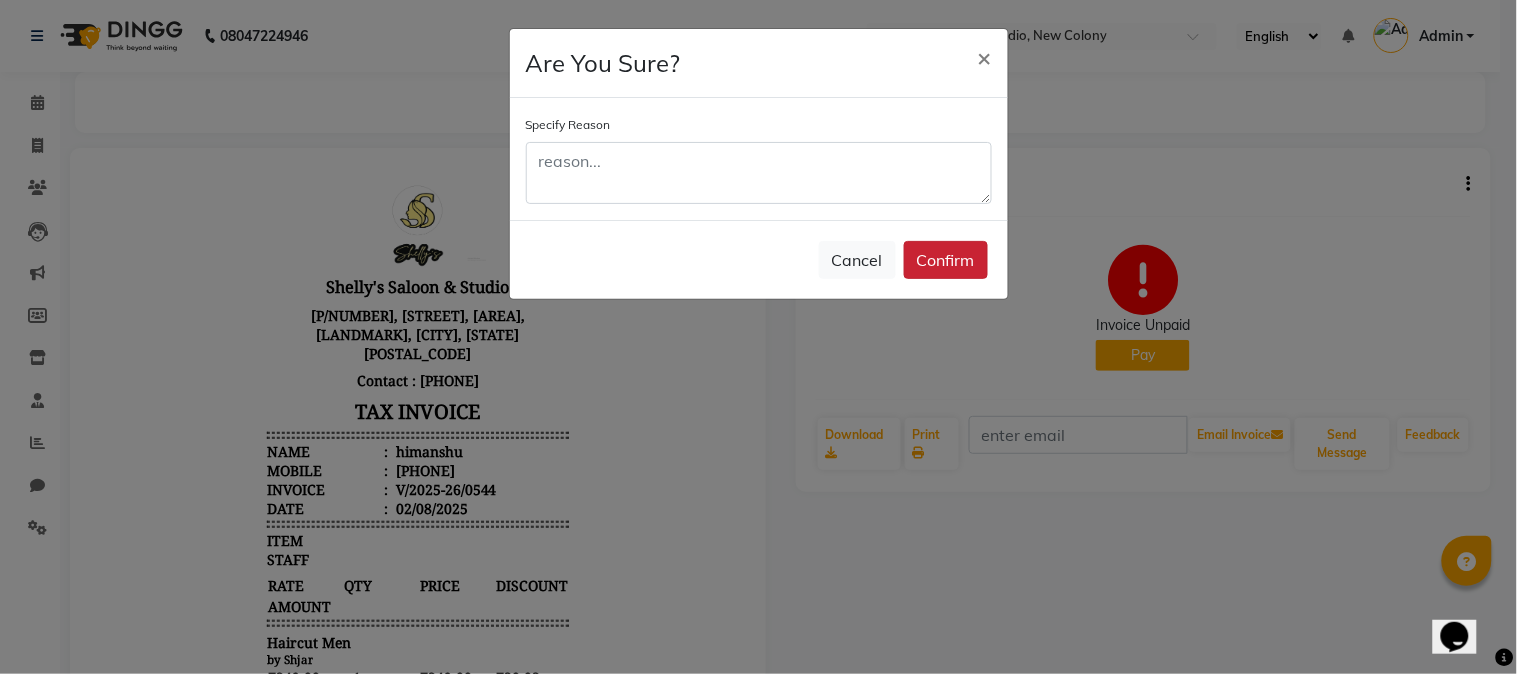 click on "Confirm" 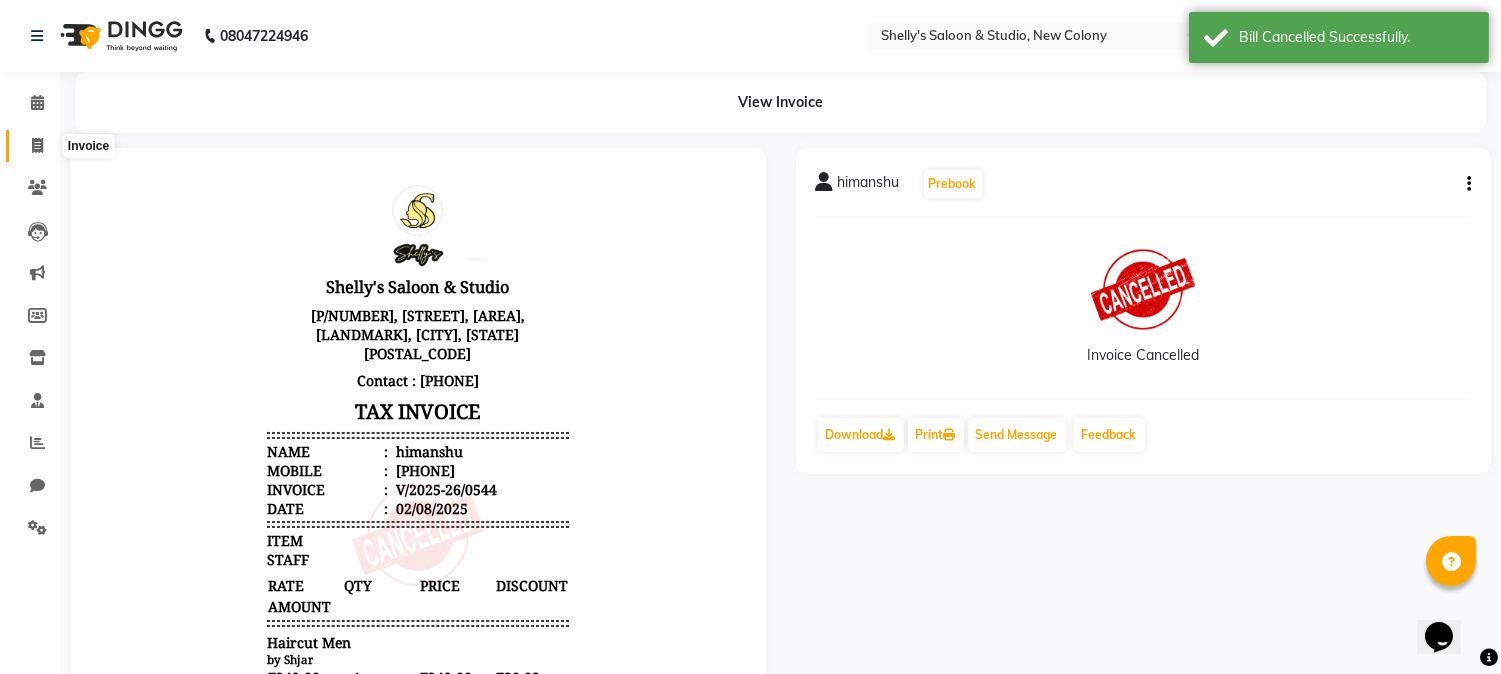 click 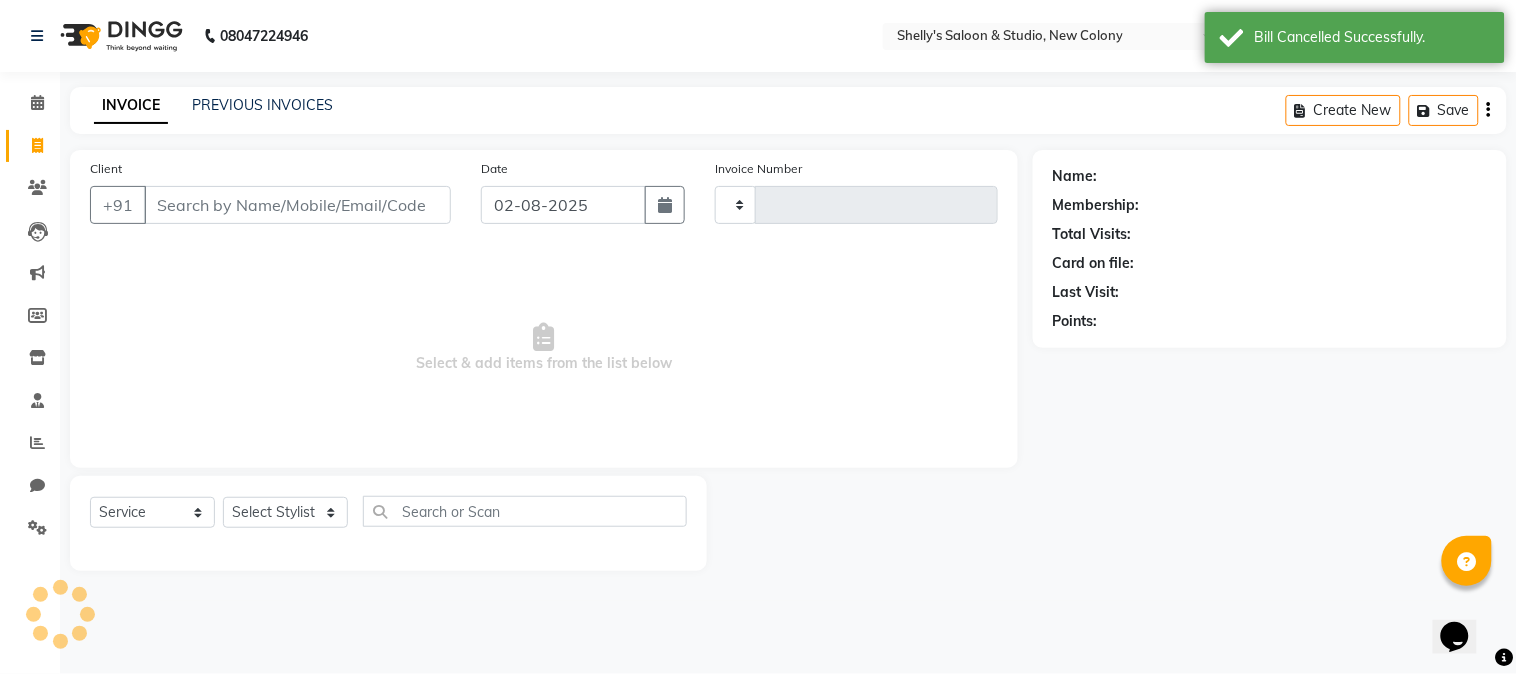 type on "0548" 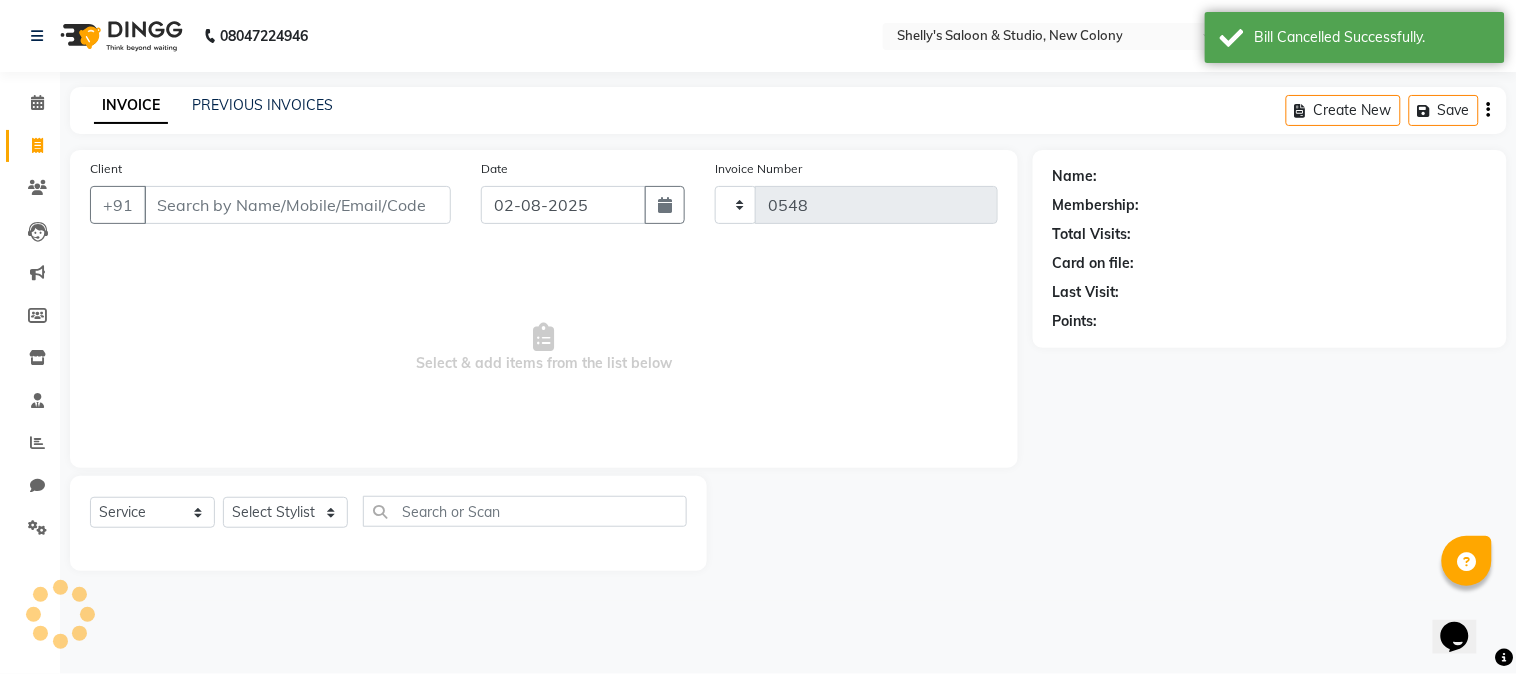 select on "7536" 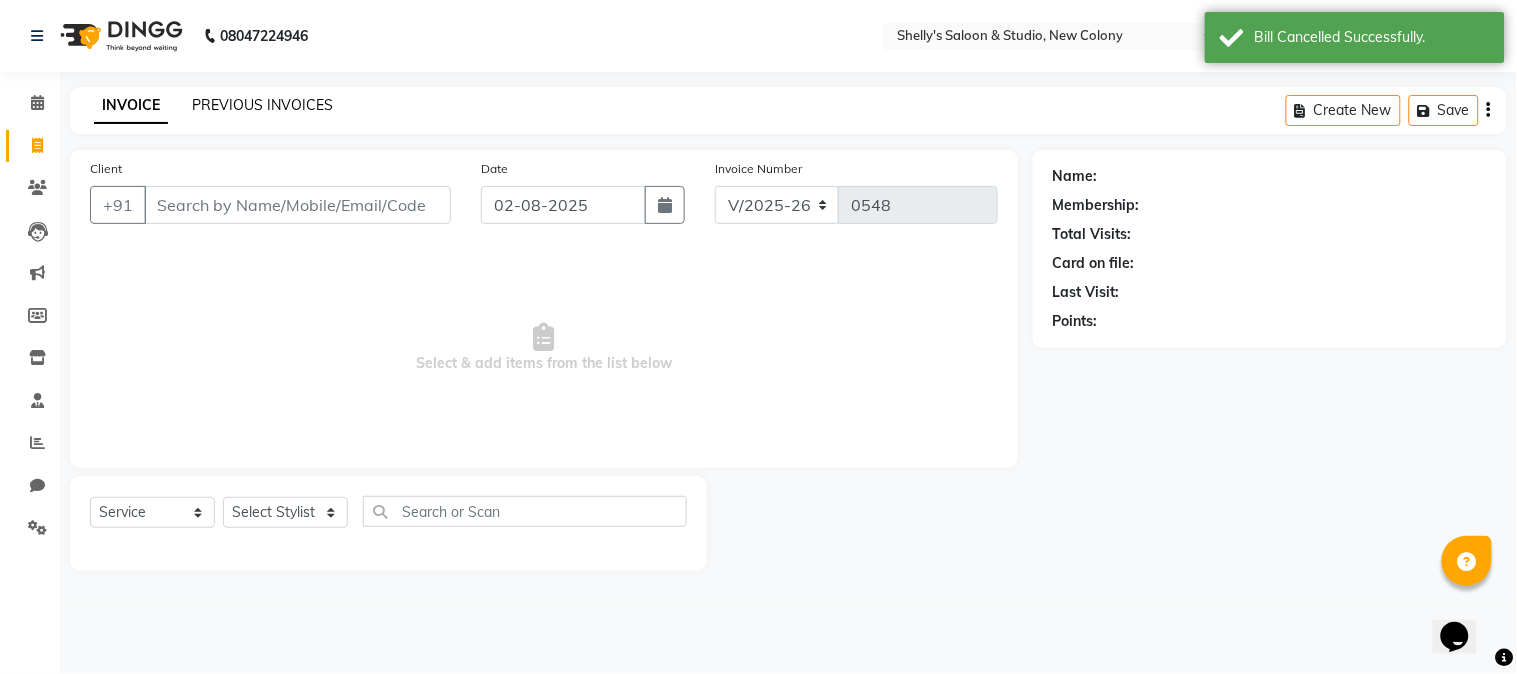 click on "PREVIOUS INVOICES" 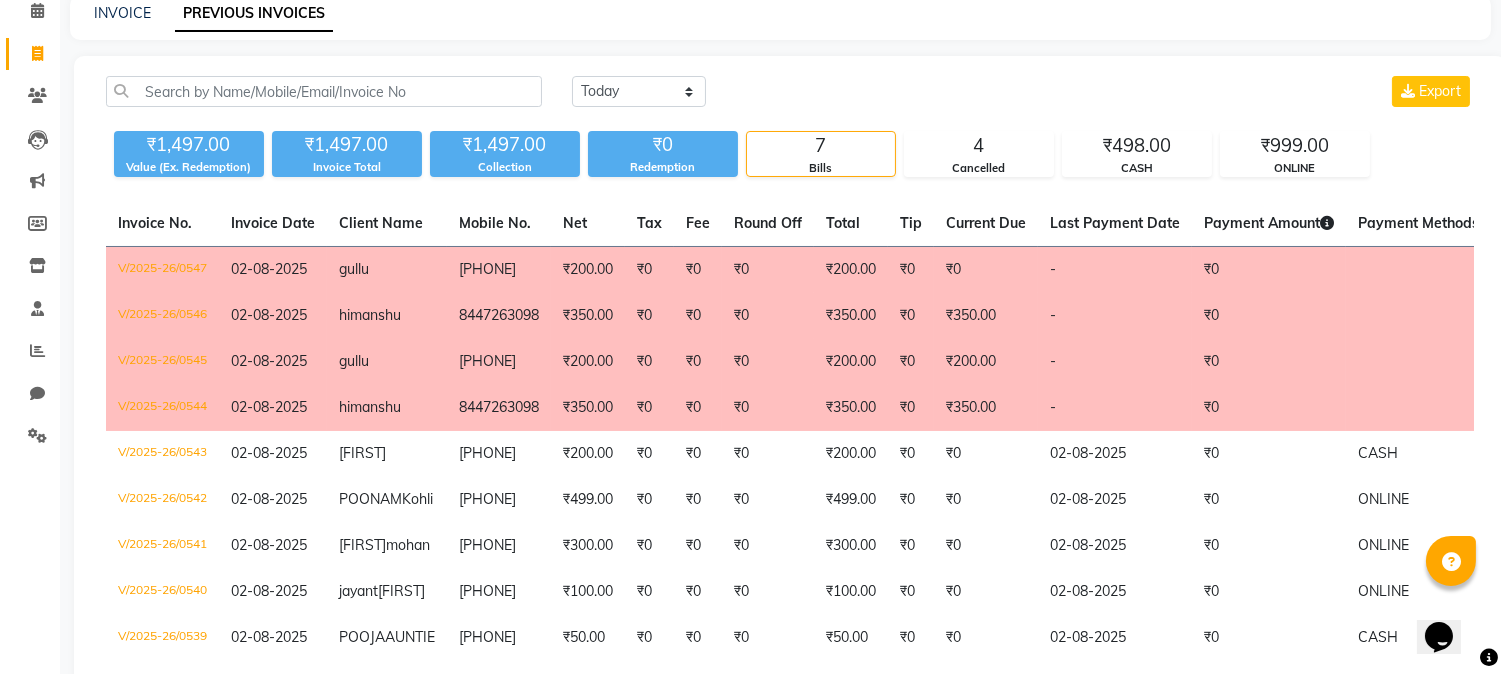 scroll, scrollTop: 61, scrollLeft: 0, axis: vertical 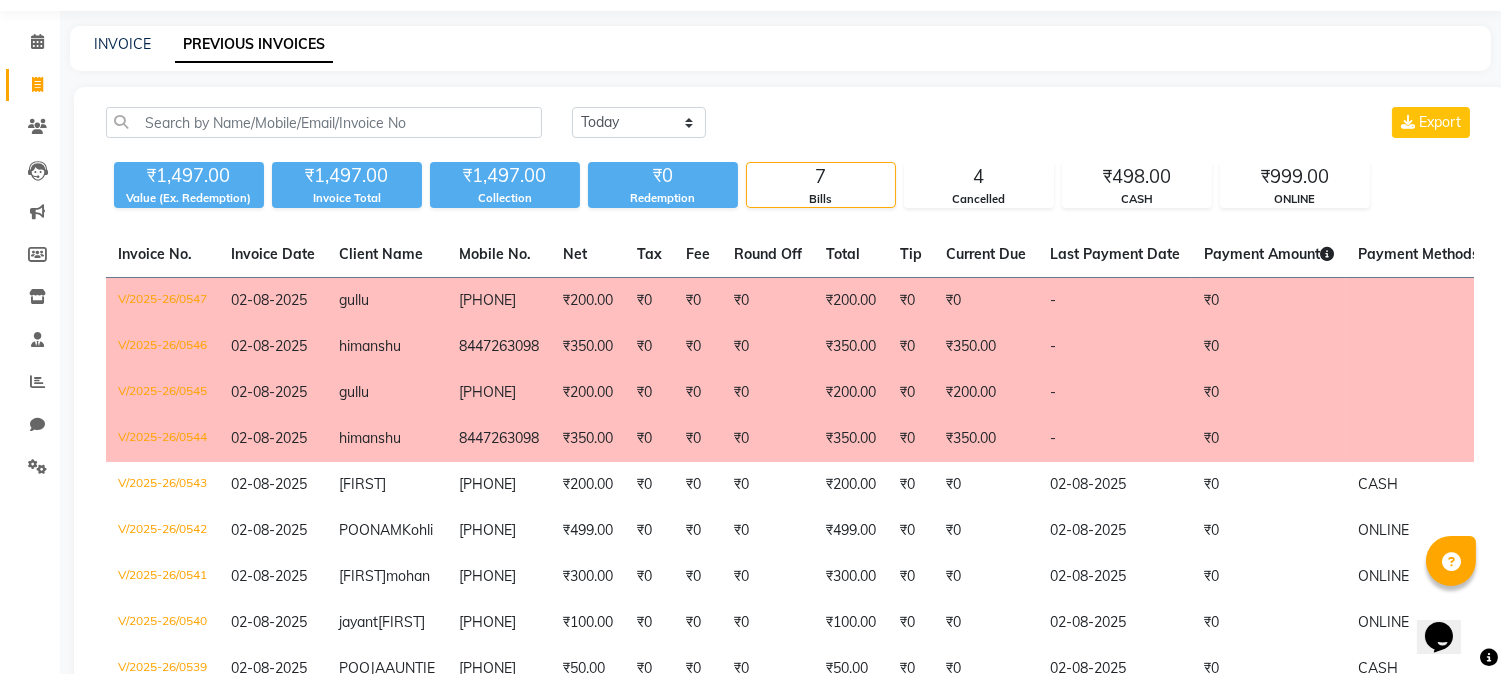 click on "INVOICE" 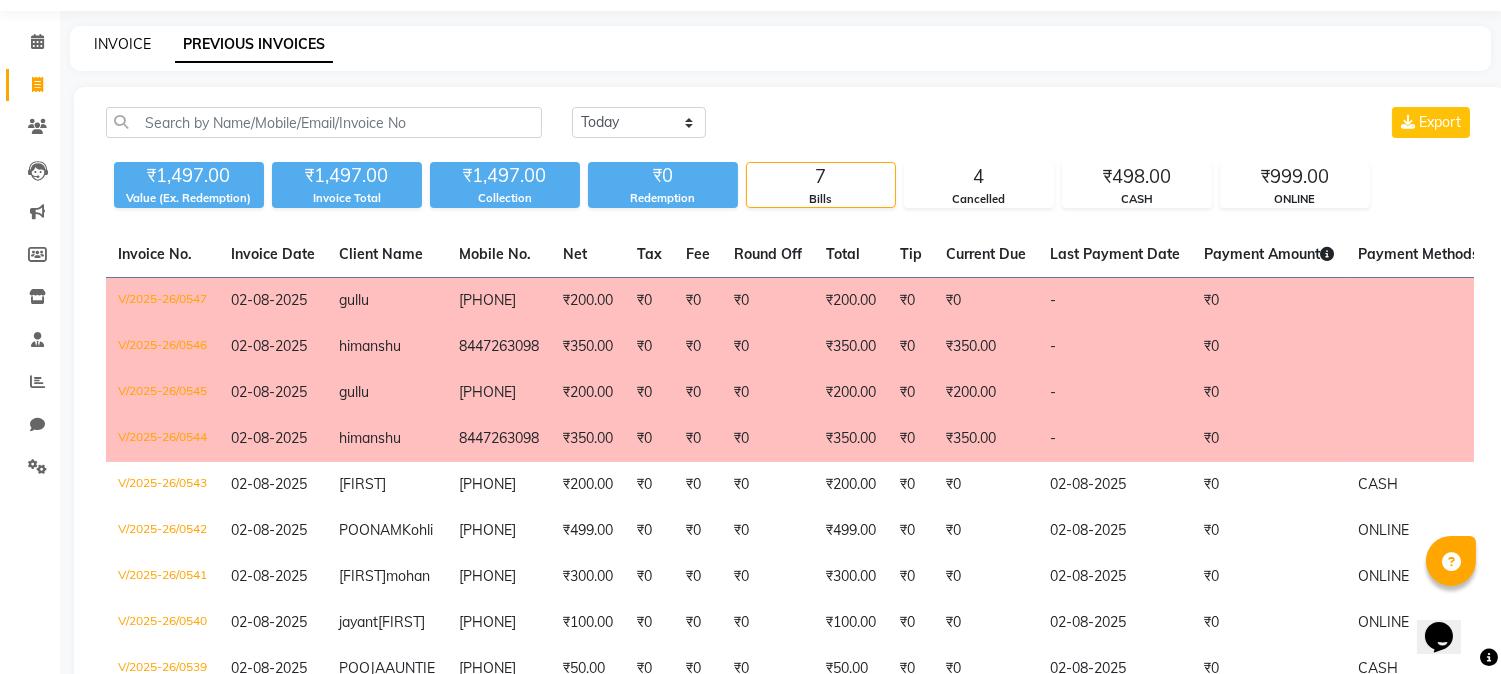 click on "INVOICE" 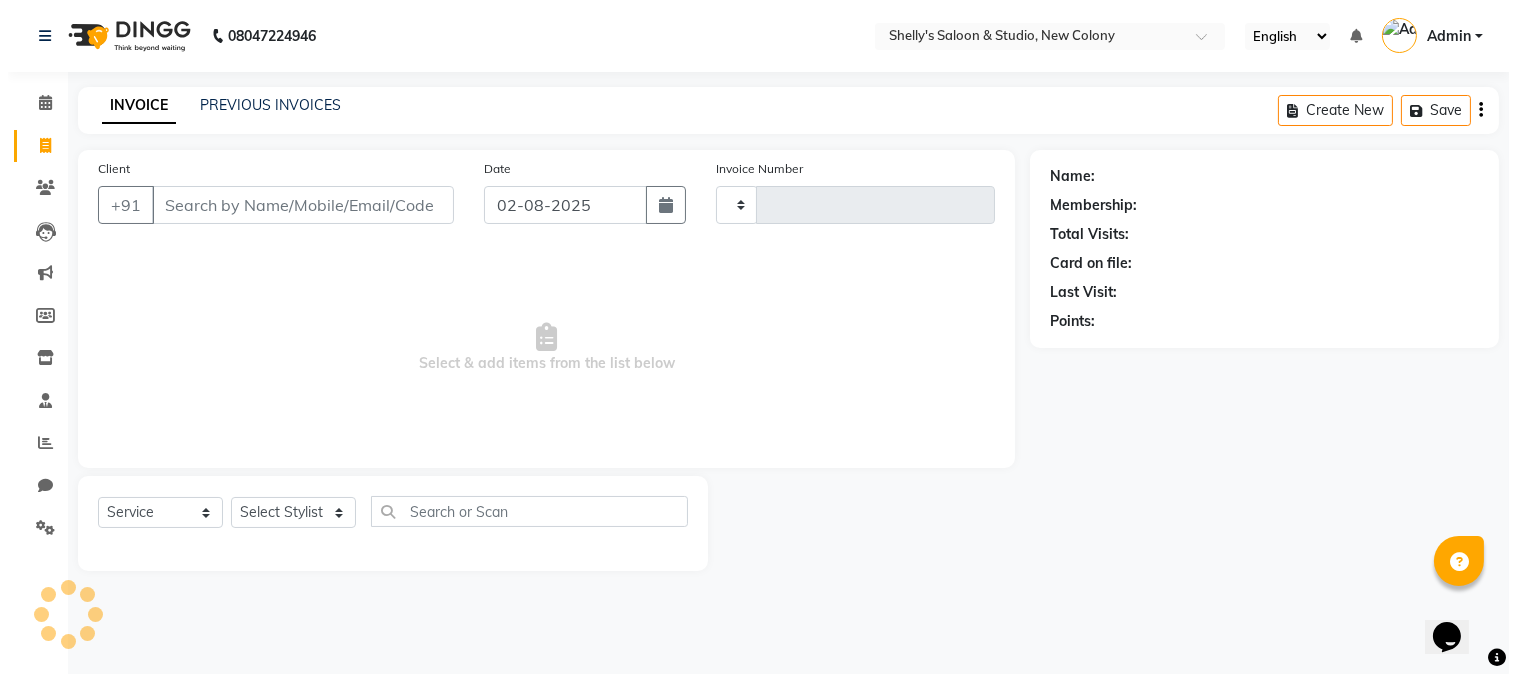 scroll, scrollTop: 0, scrollLeft: 0, axis: both 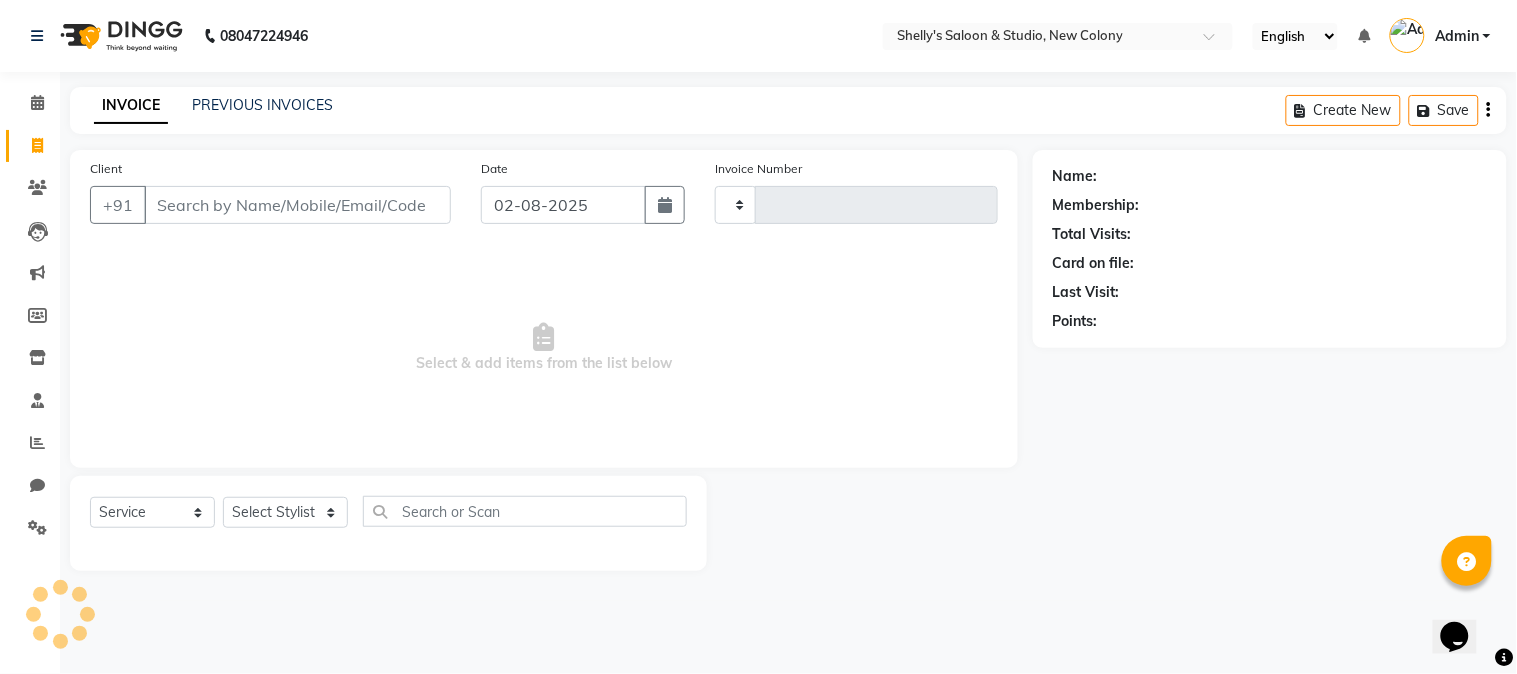type on "0548" 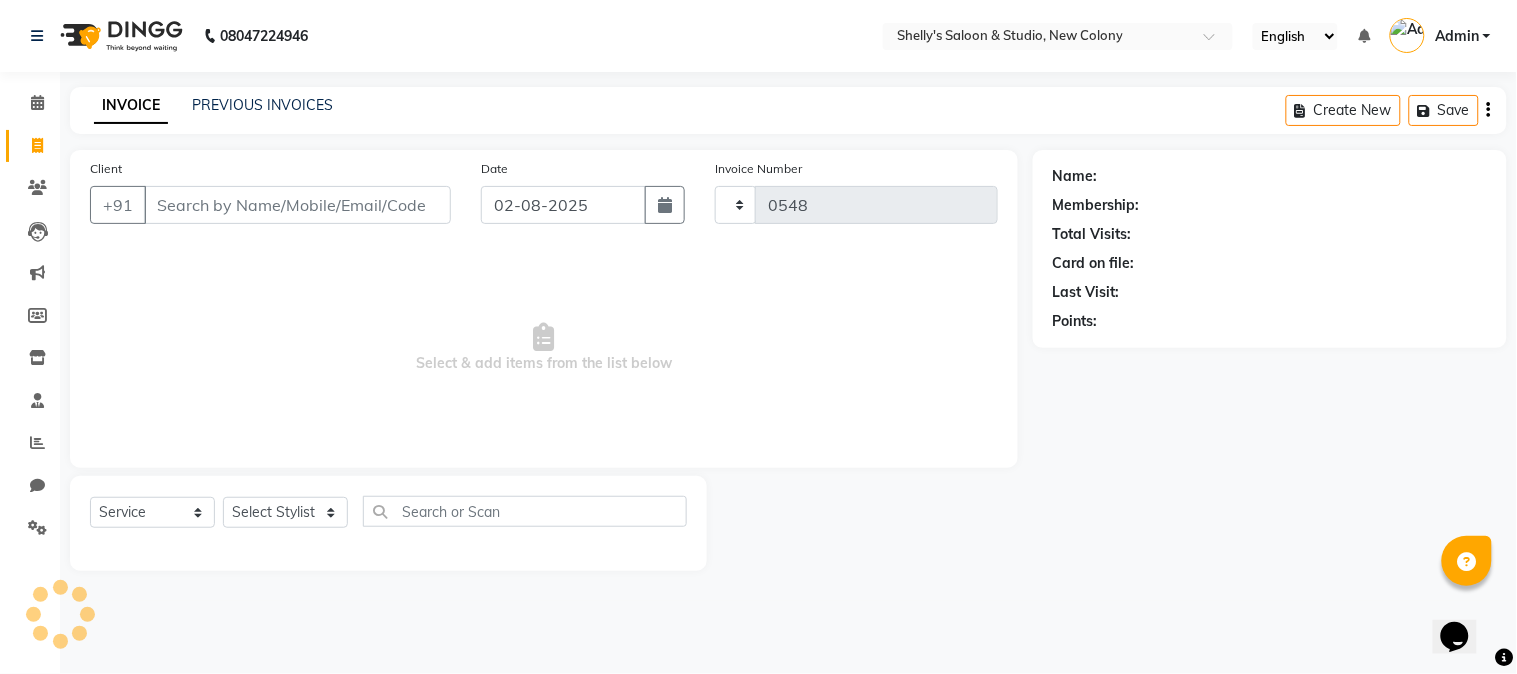select on "7536" 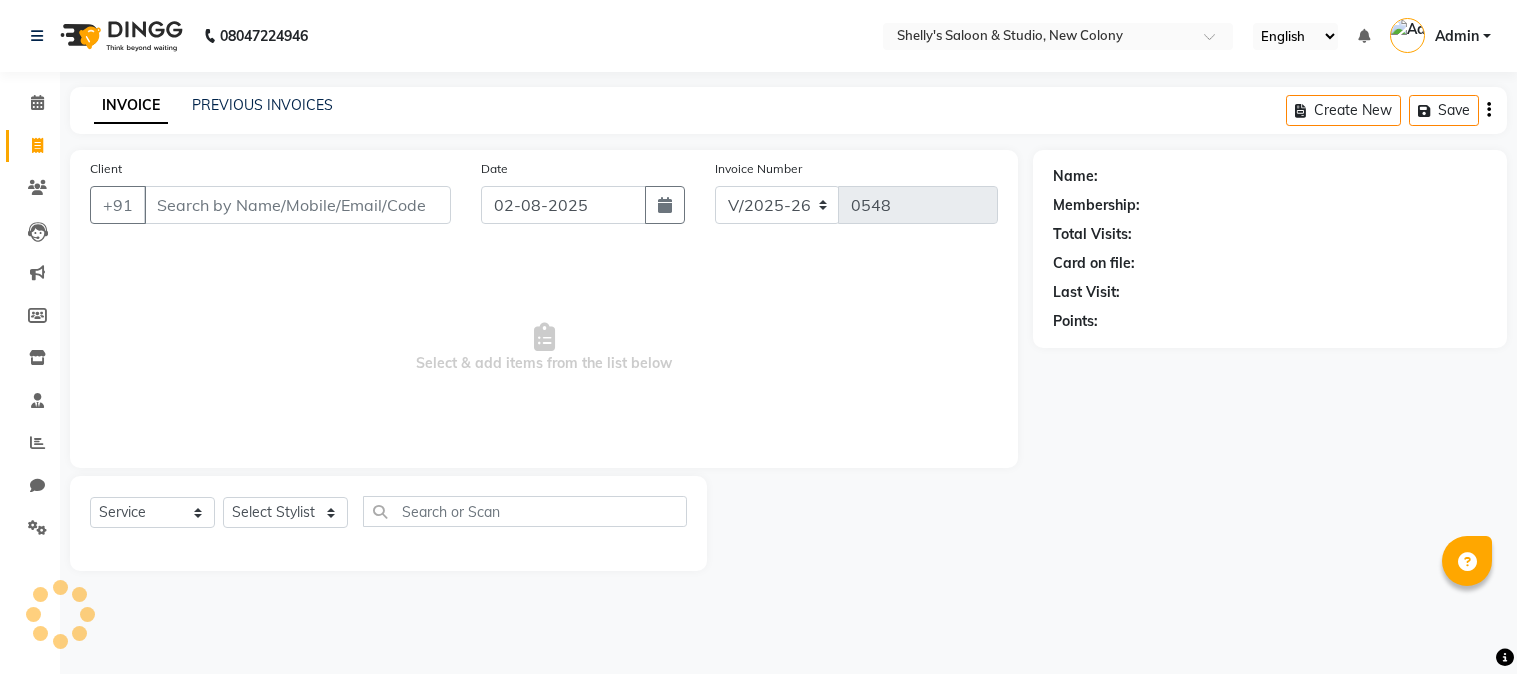 select on "7536" 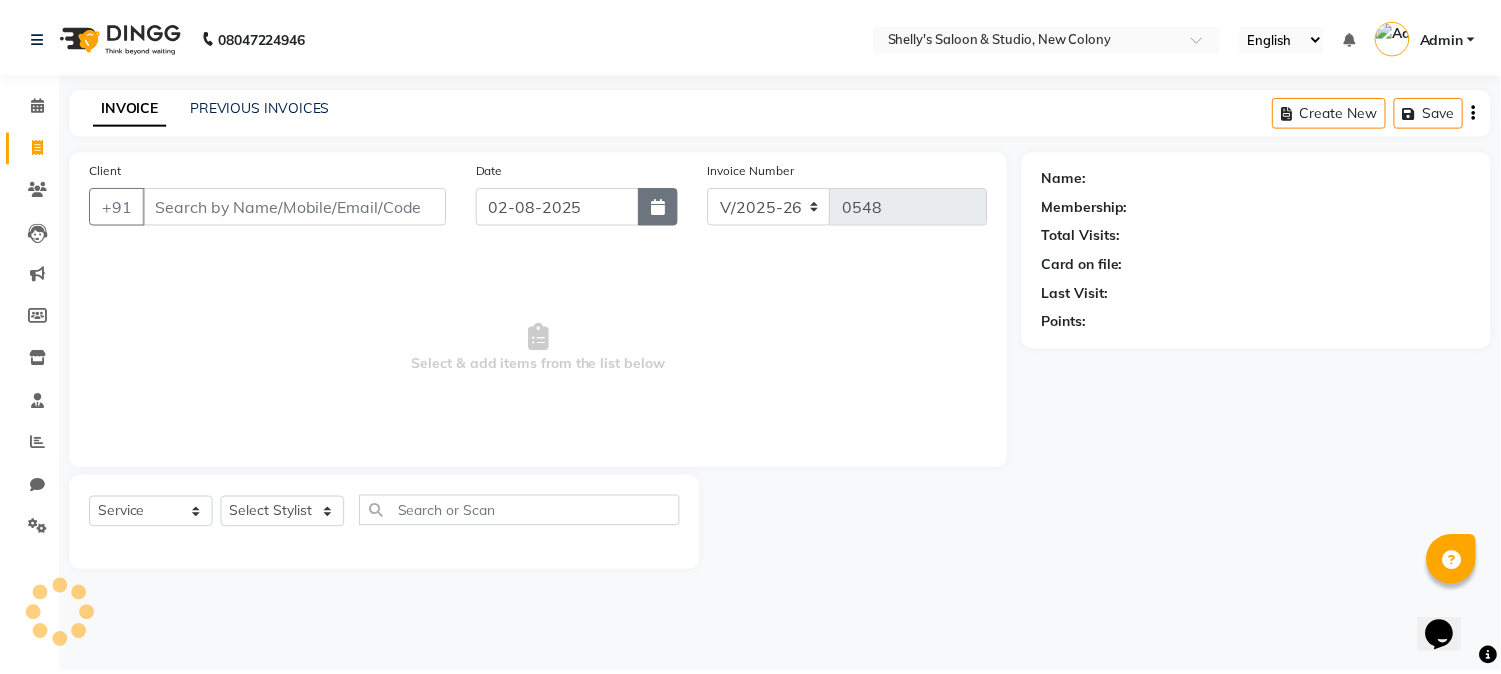 scroll, scrollTop: 0, scrollLeft: 0, axis: both 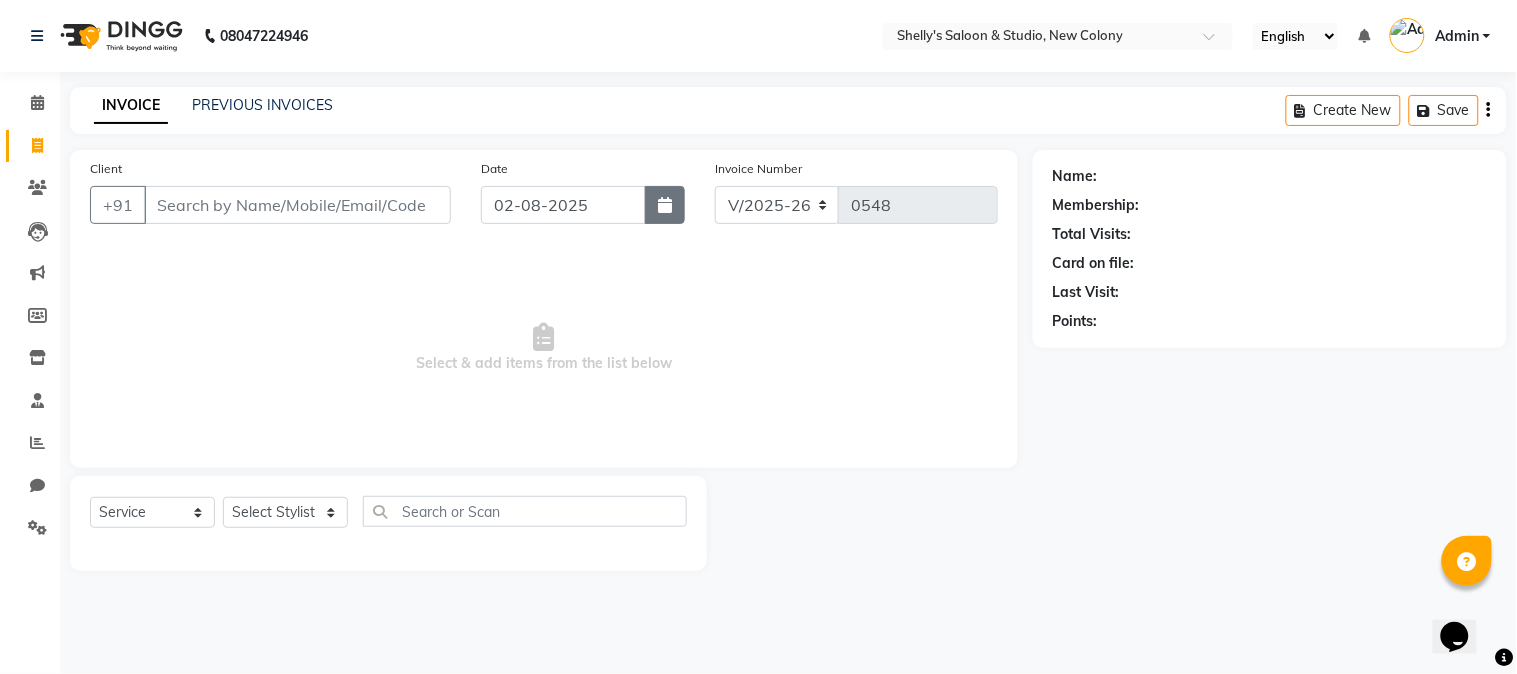 click 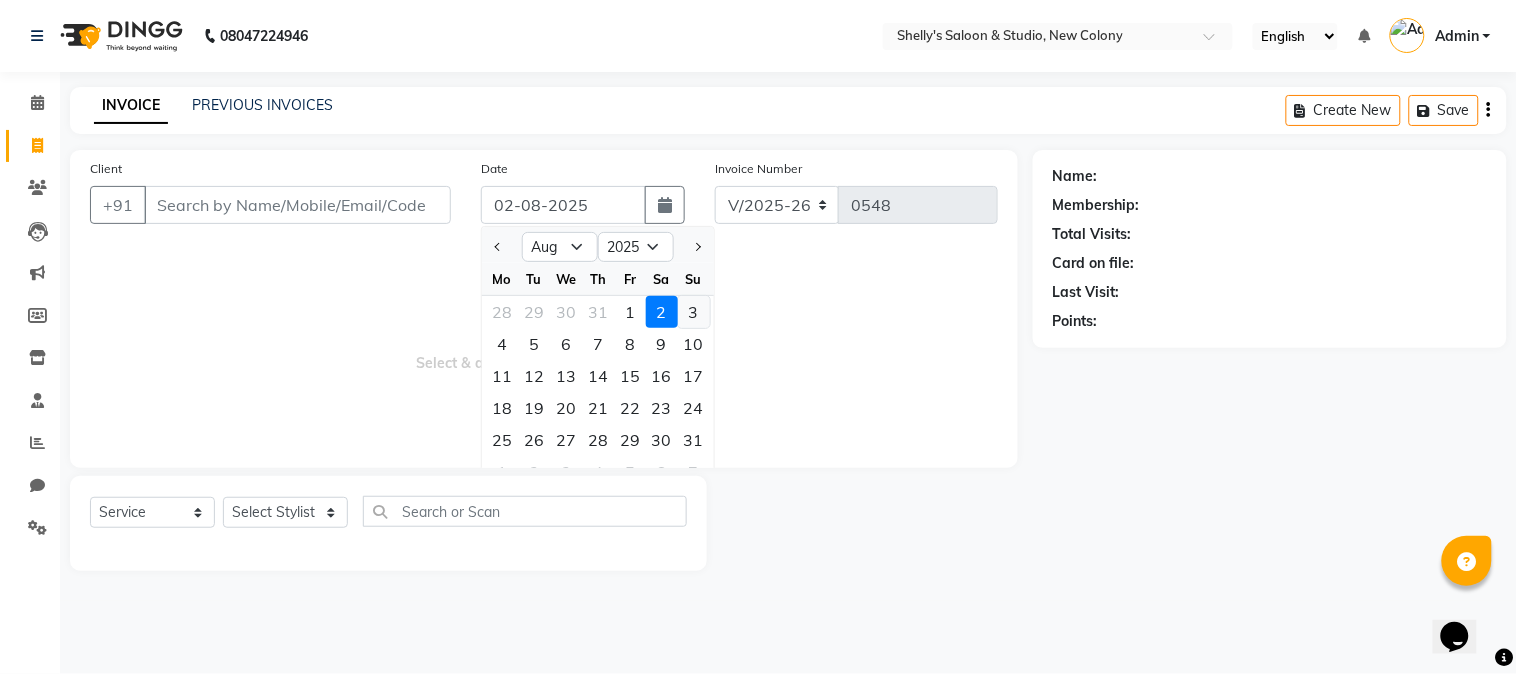 click on "3" 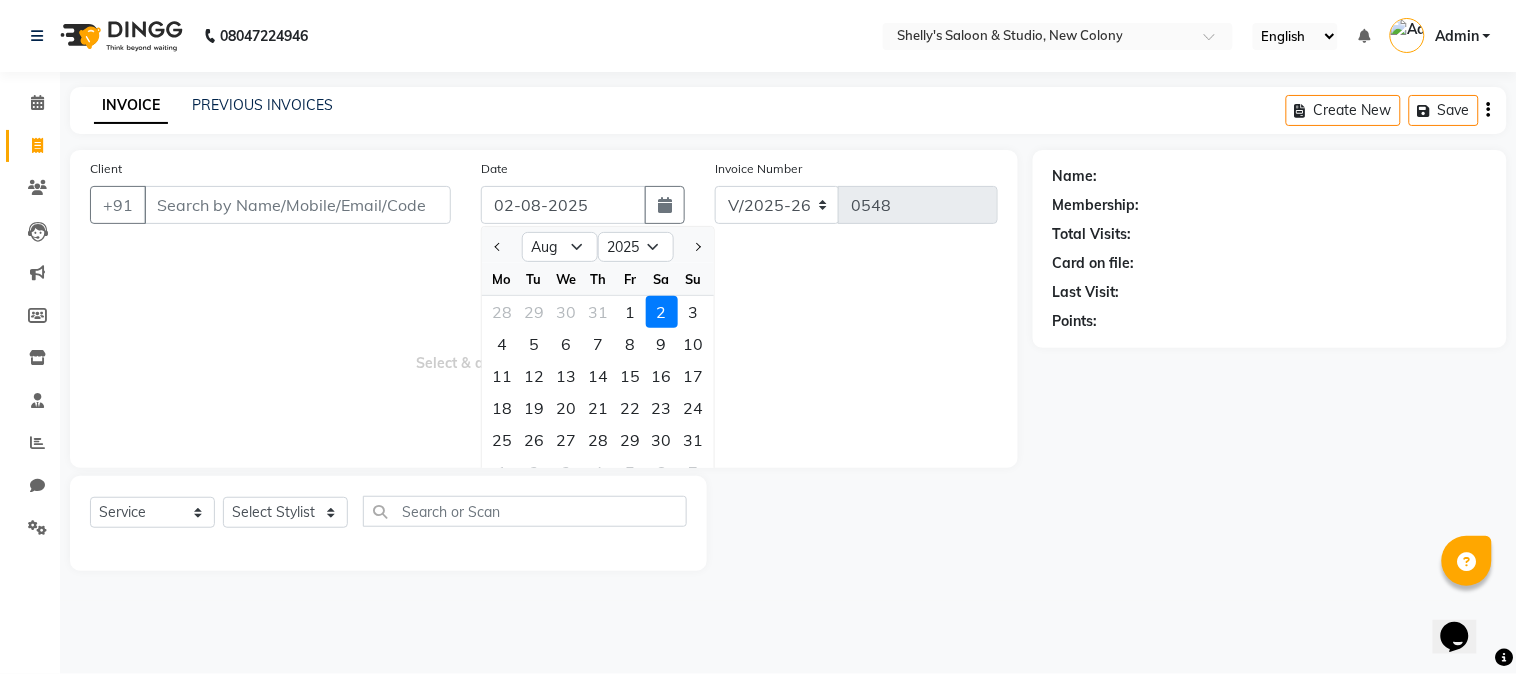 type on "03-08-2025" 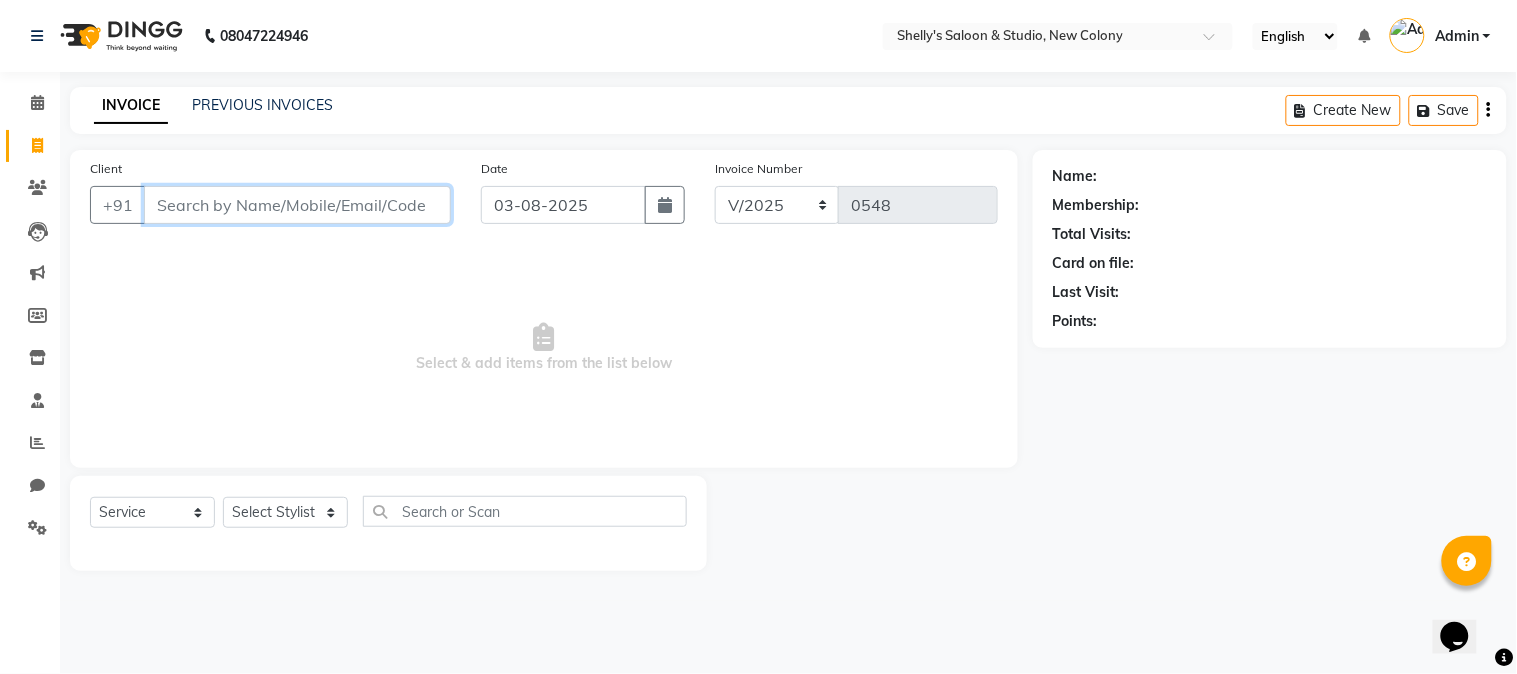 click on "Client" at bounding box center [297, 205] 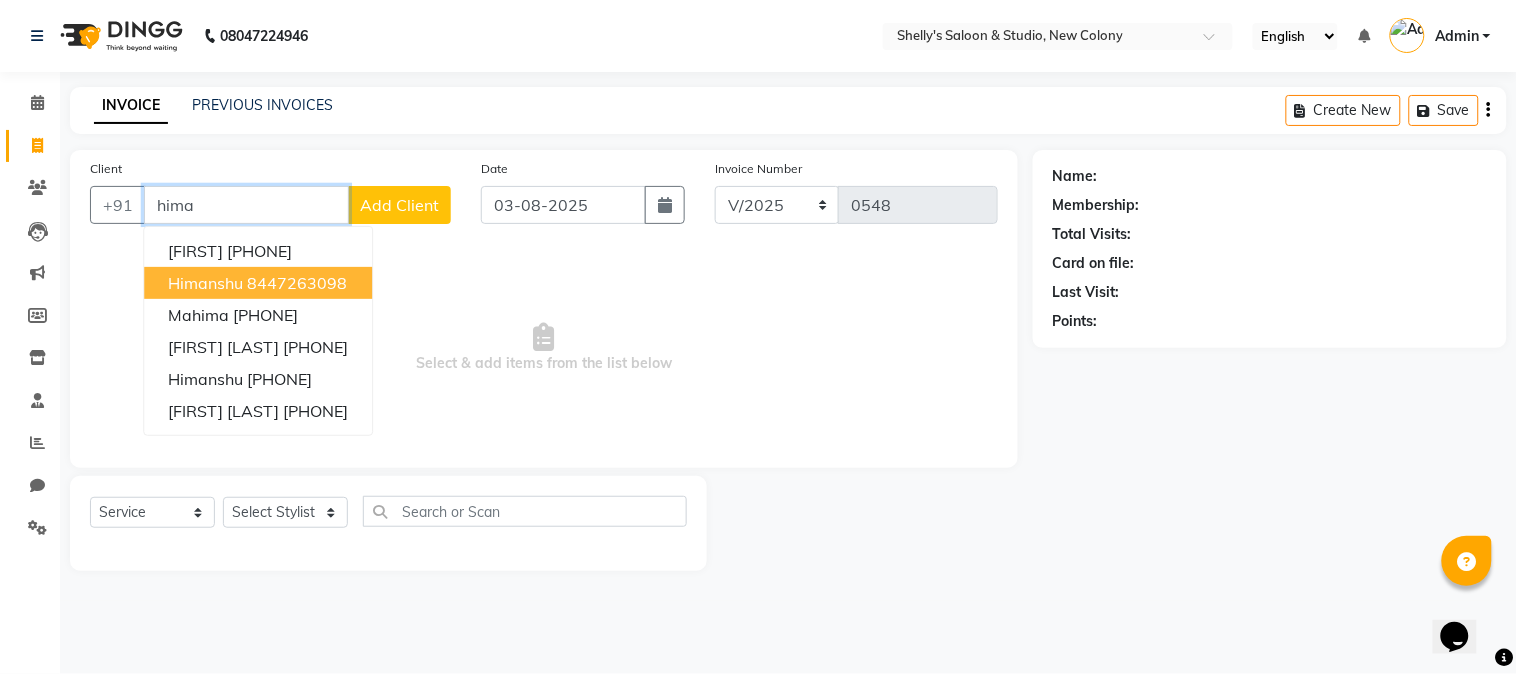 click on "8447263098" at bounding box center [297, 283] 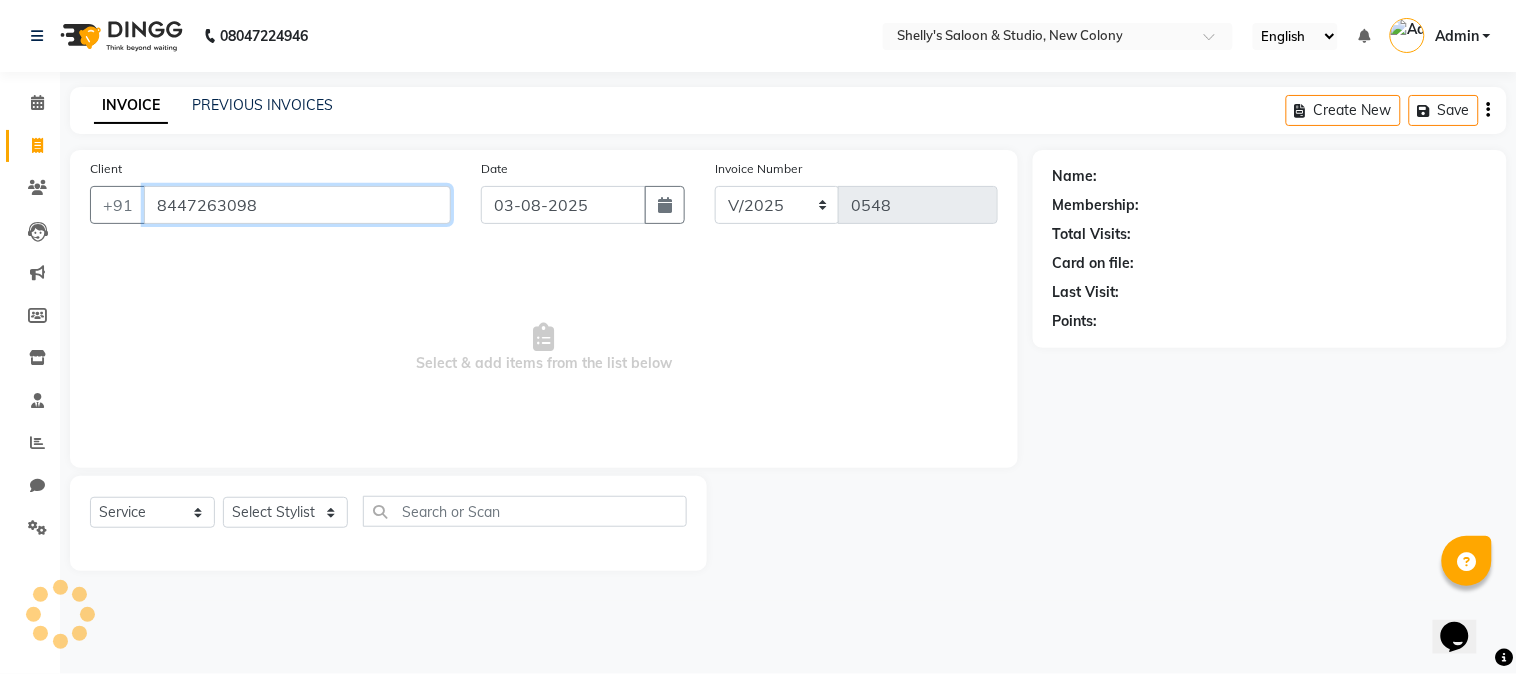 type on "8447263098" 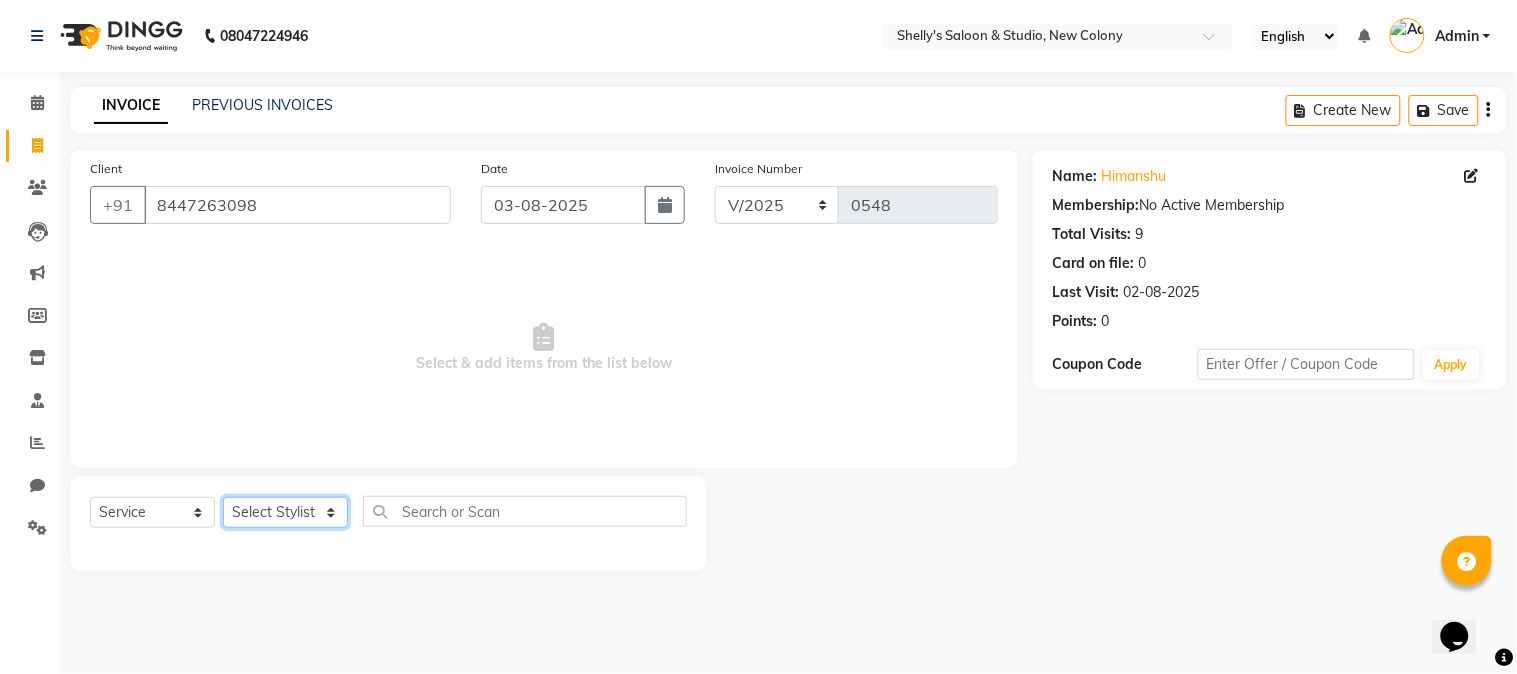 click on "Select Stylist Kajal mansi Pooja Prince Raaj Renu Shelly Shjar" 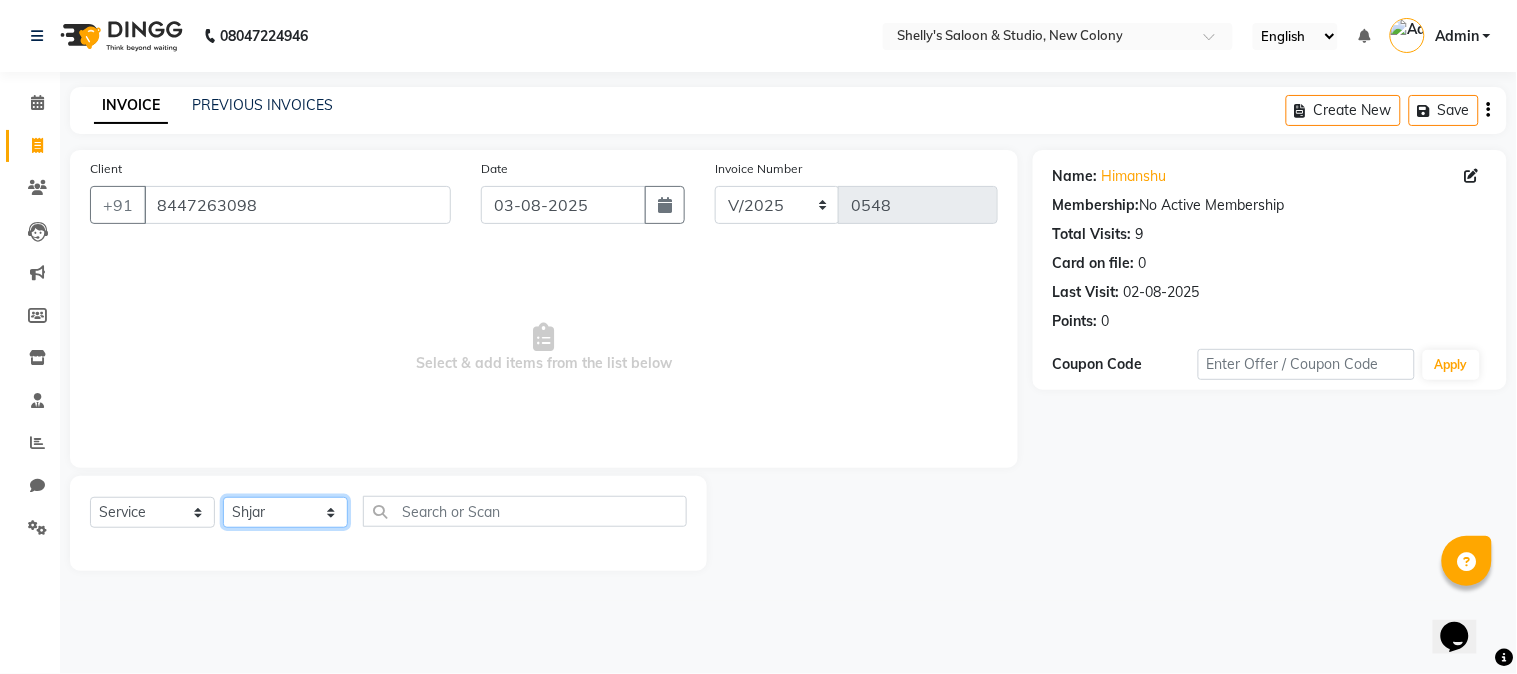 click on "Select Stylist Kajal mansi Pooja Prince Raaj Renu Shelly Shjar" 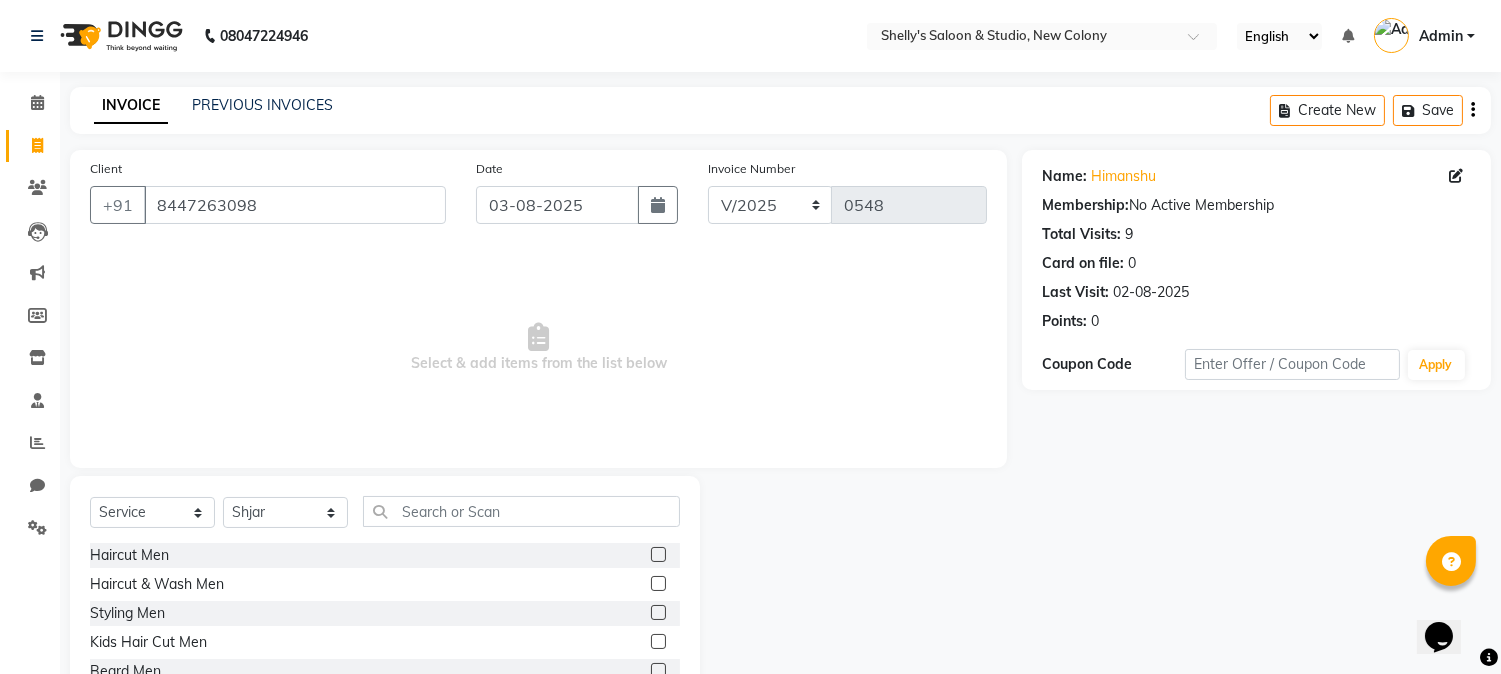 click 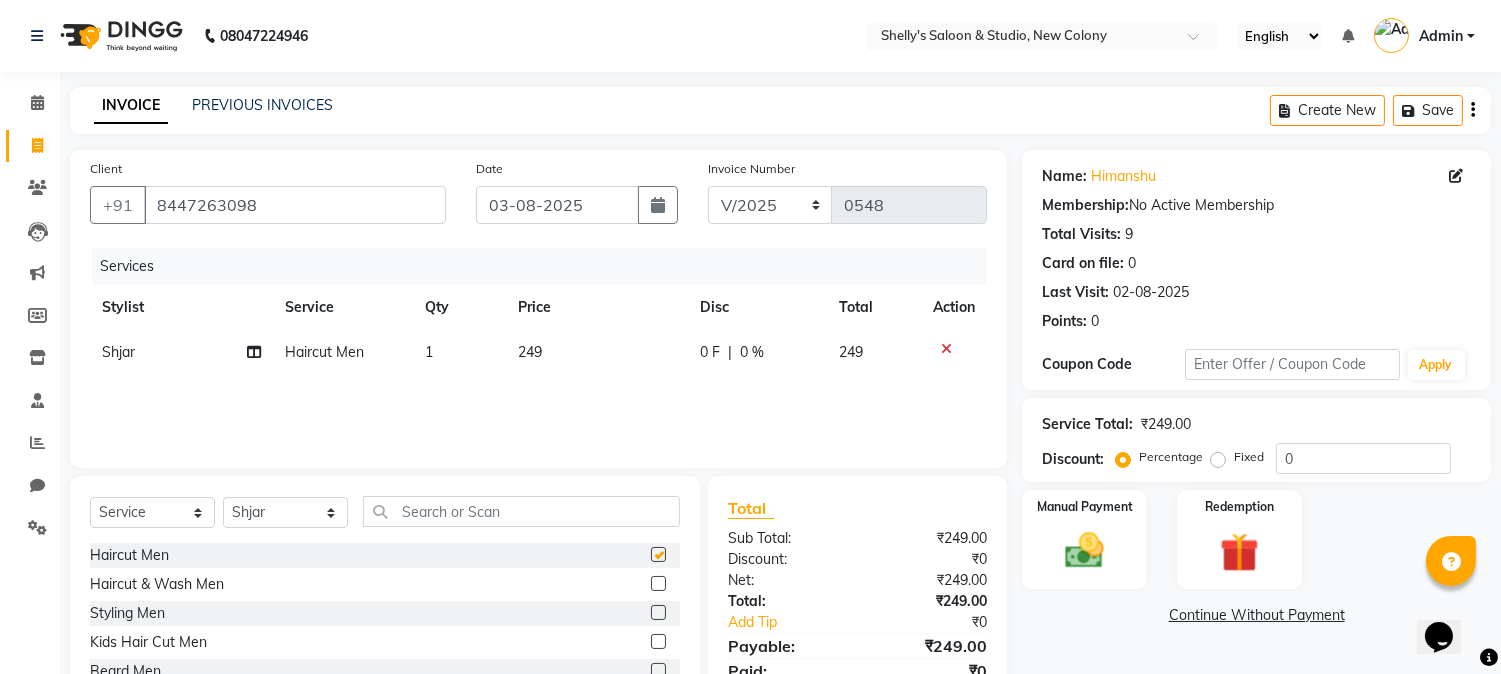 checkbox on "false" 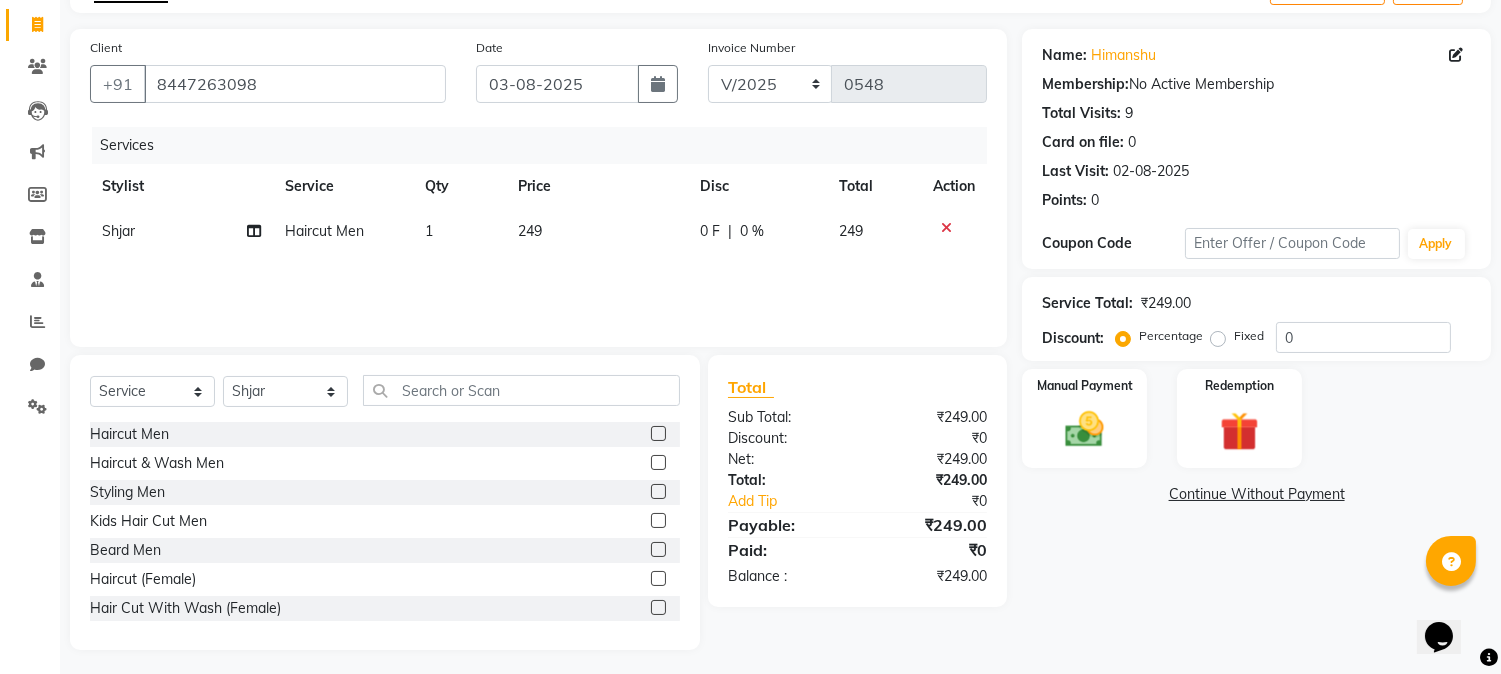 scroll, scrollTop: 126, scrollLeft: 0, axis: vertical 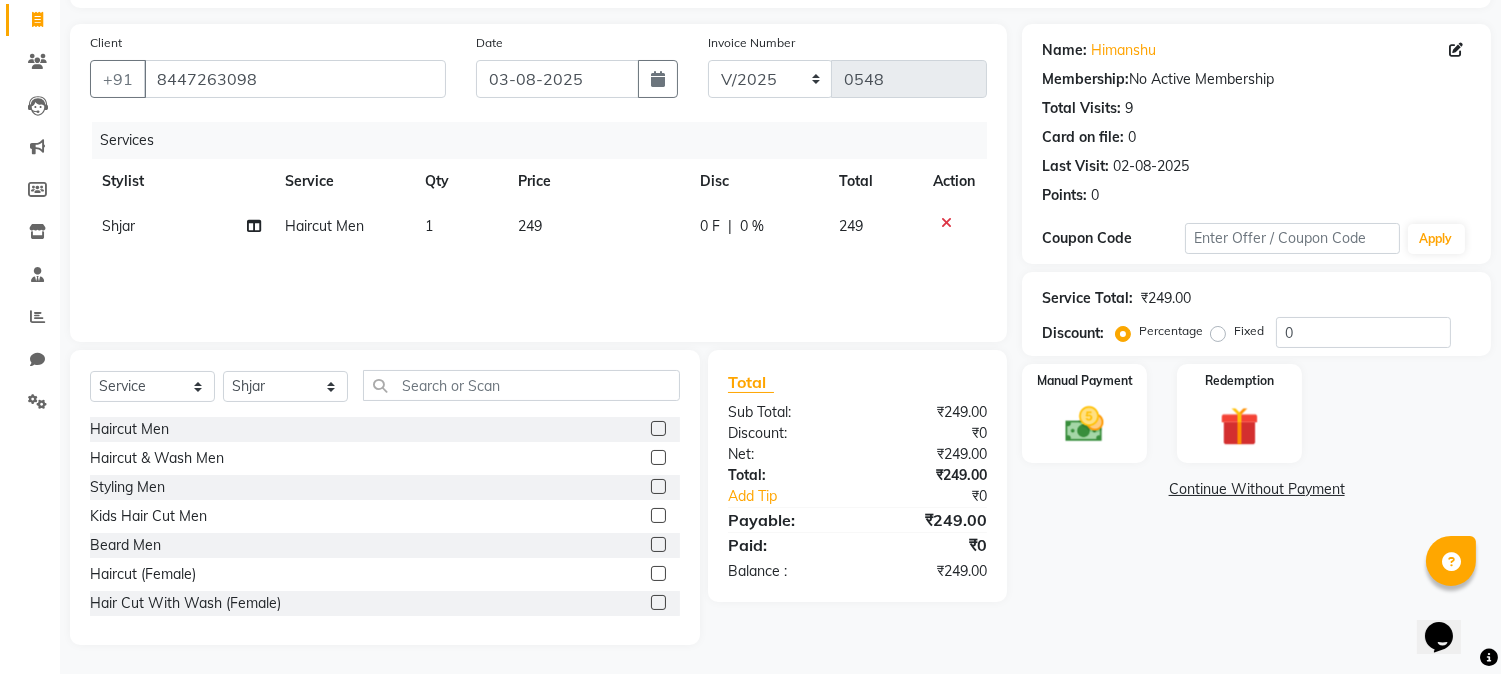 click 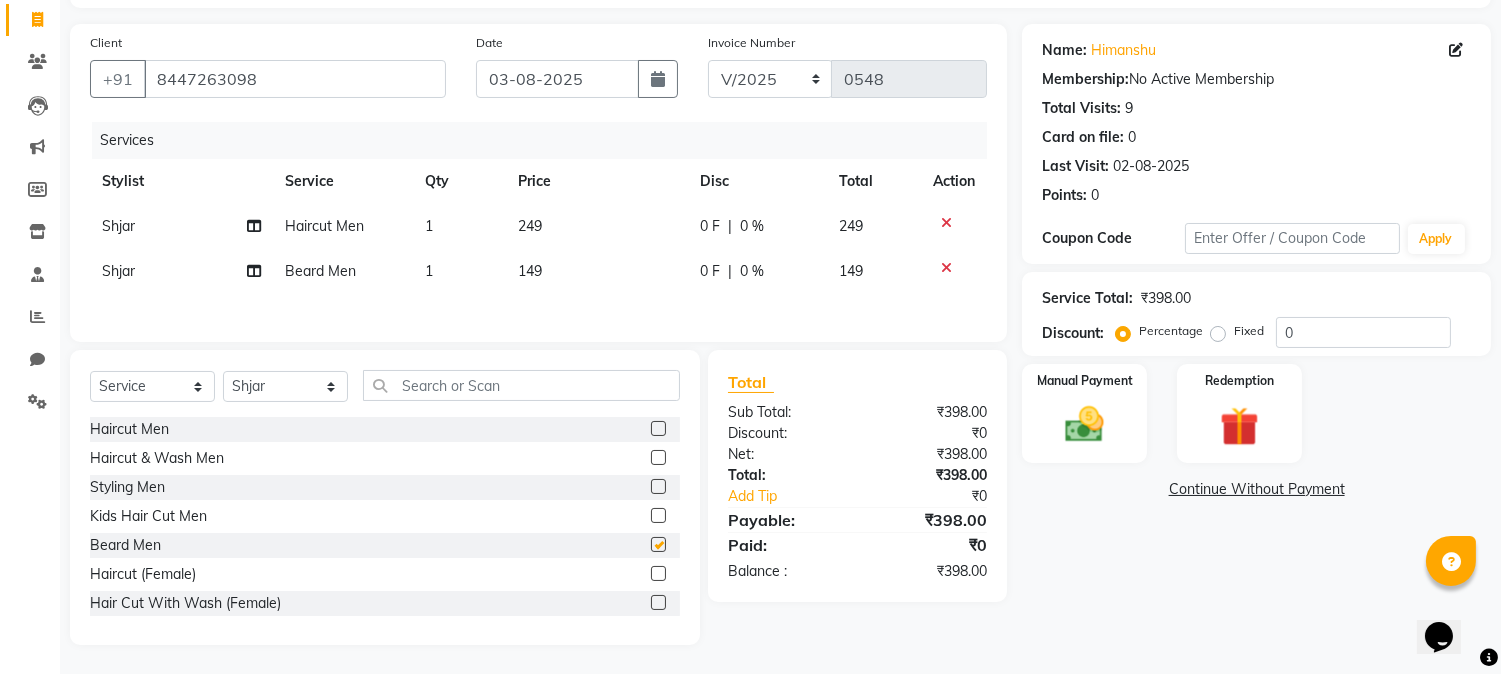 checkbox on "false" 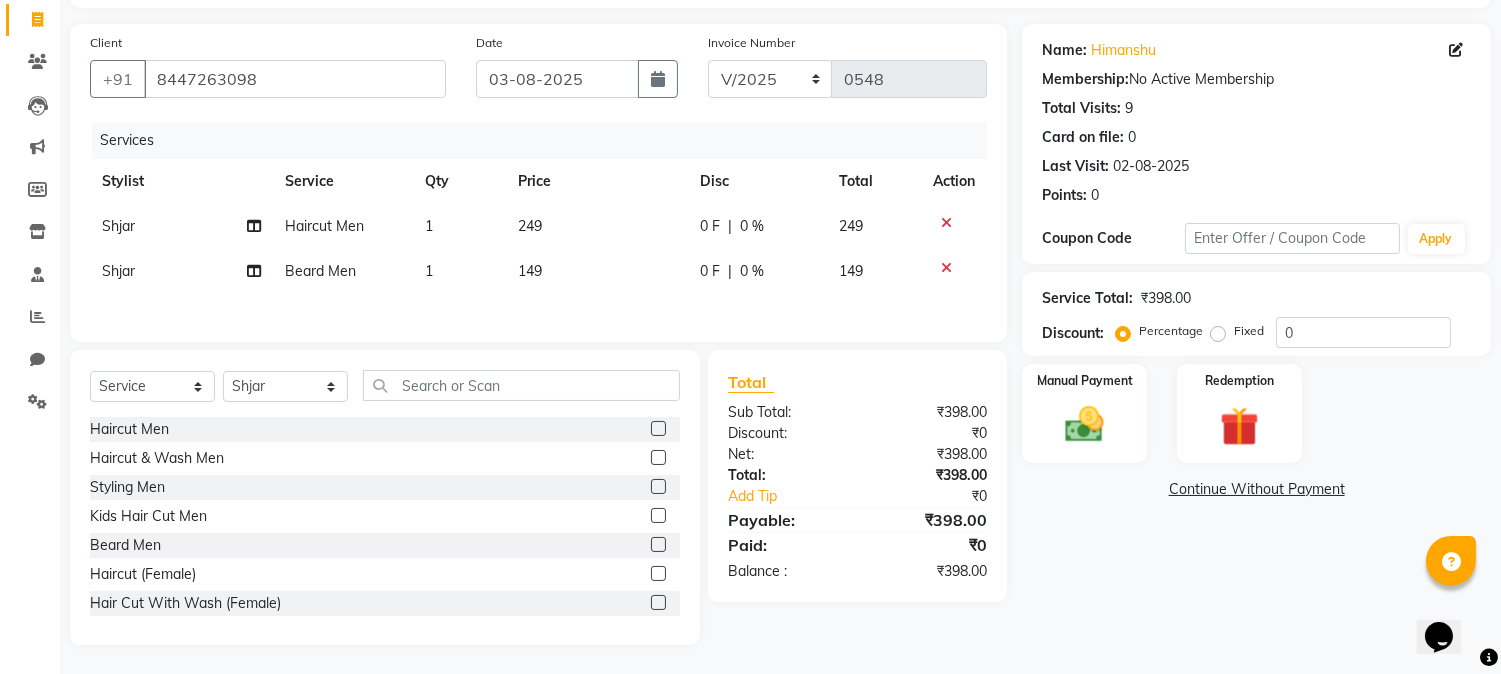 click on "Service Total:  ₹398.00  Discount:  Percentage   Fixed  0" 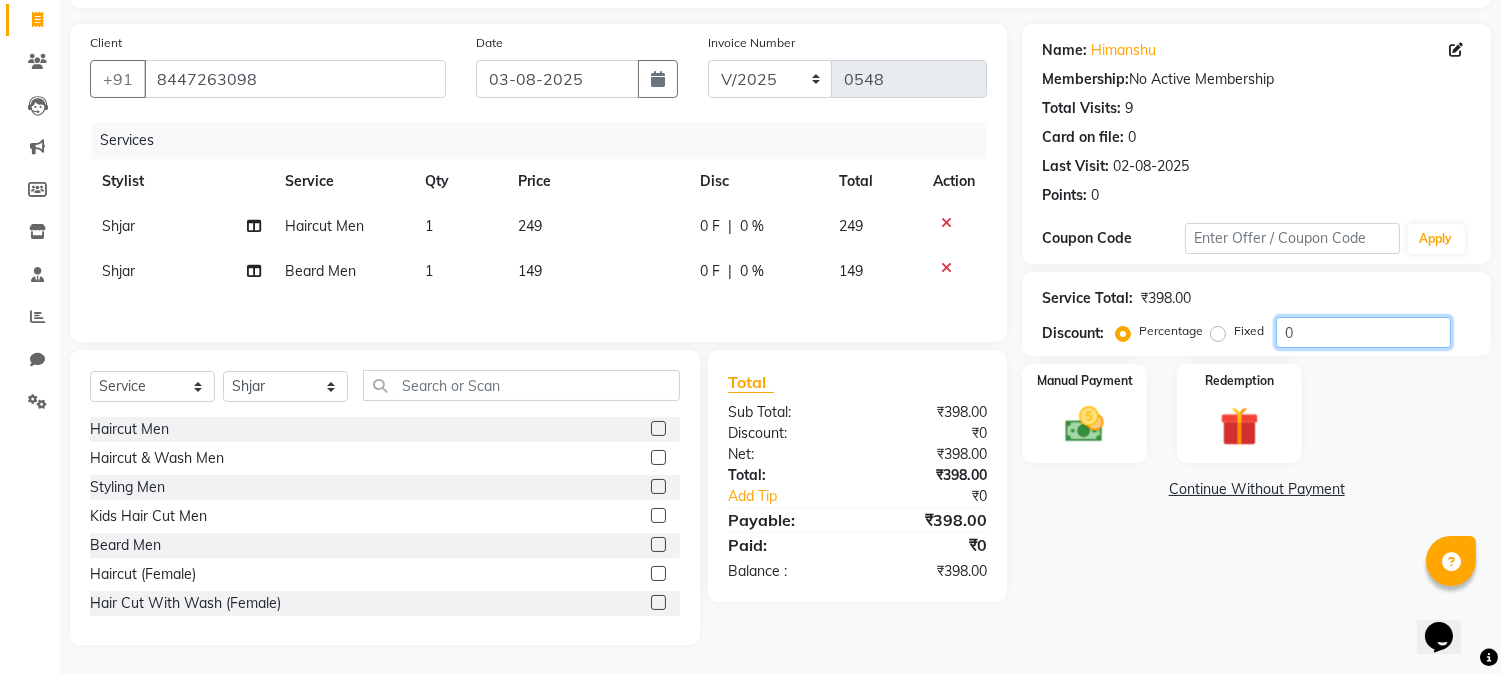 click on "0" 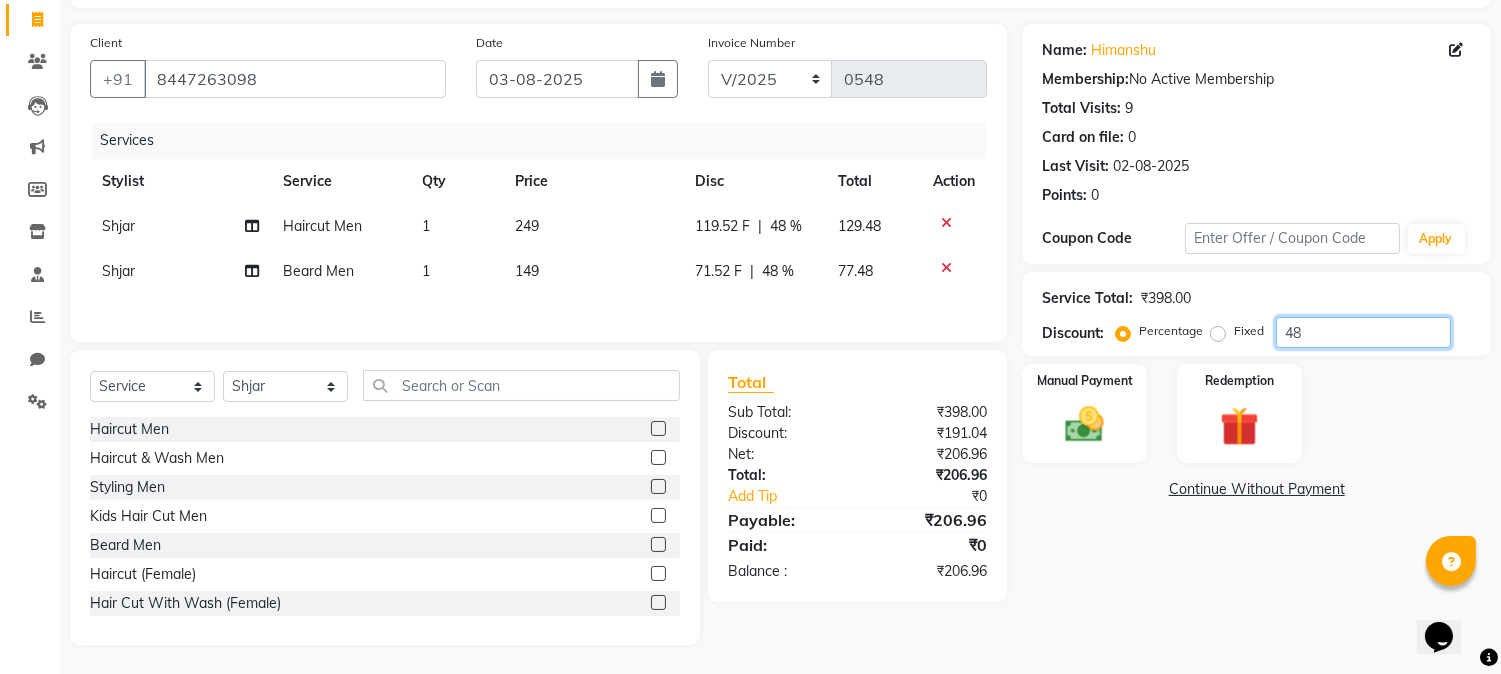 type on "48" 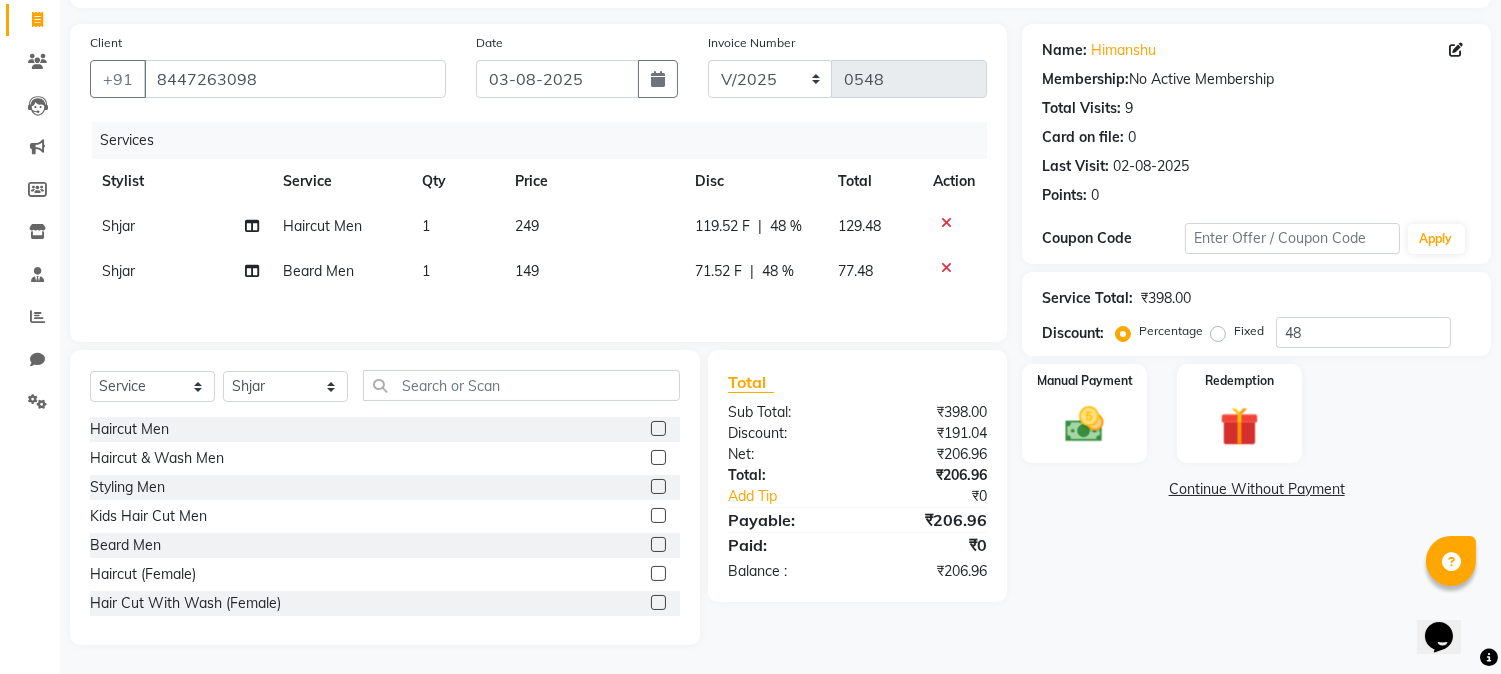 click on "Fixed" 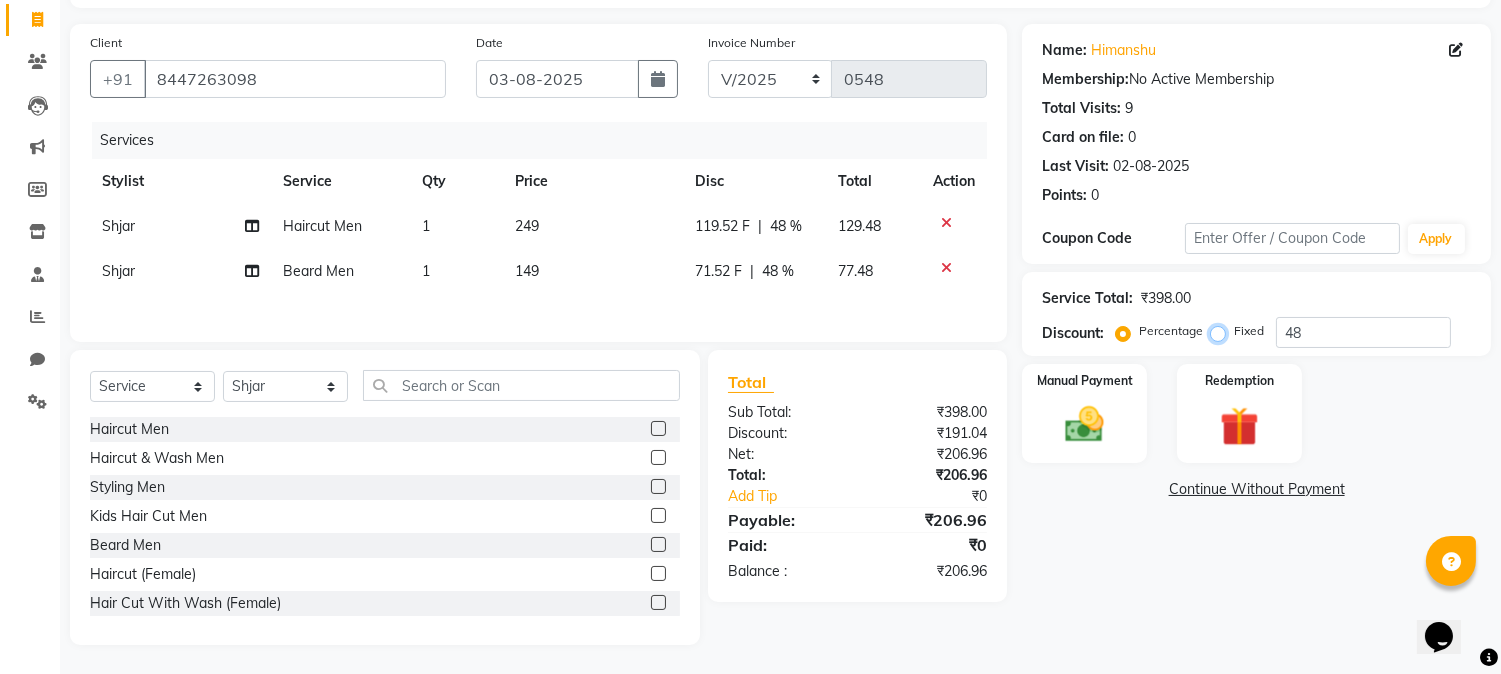 click on "Fixed" at bounding box center [1222, 331] 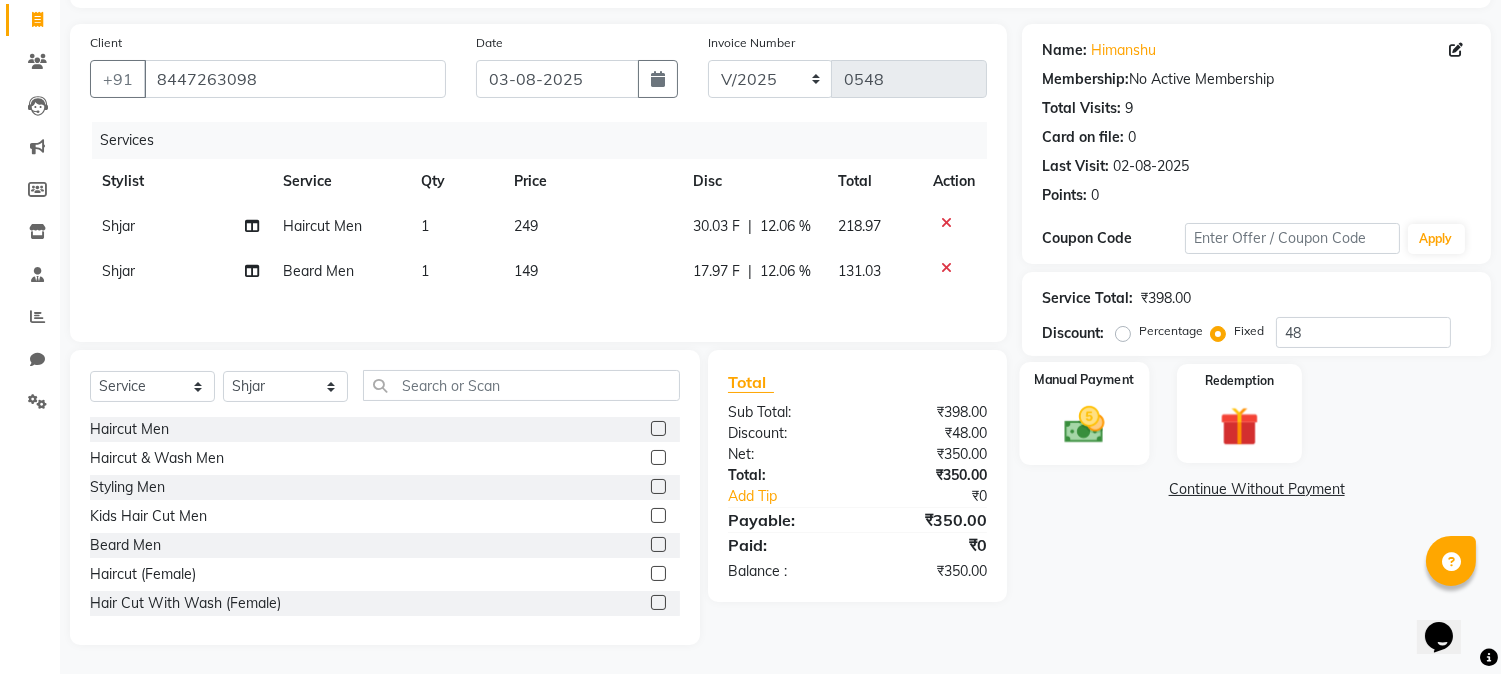 click 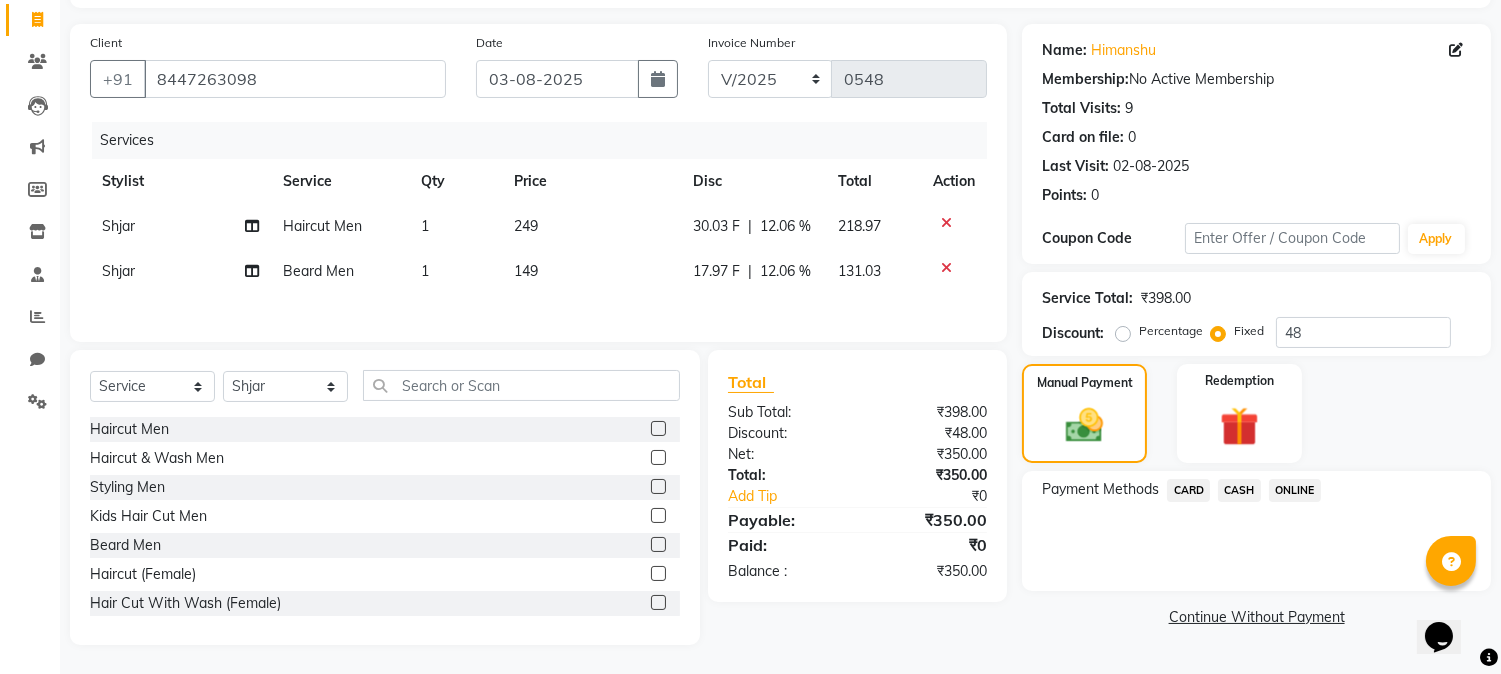click on "ONLINE" 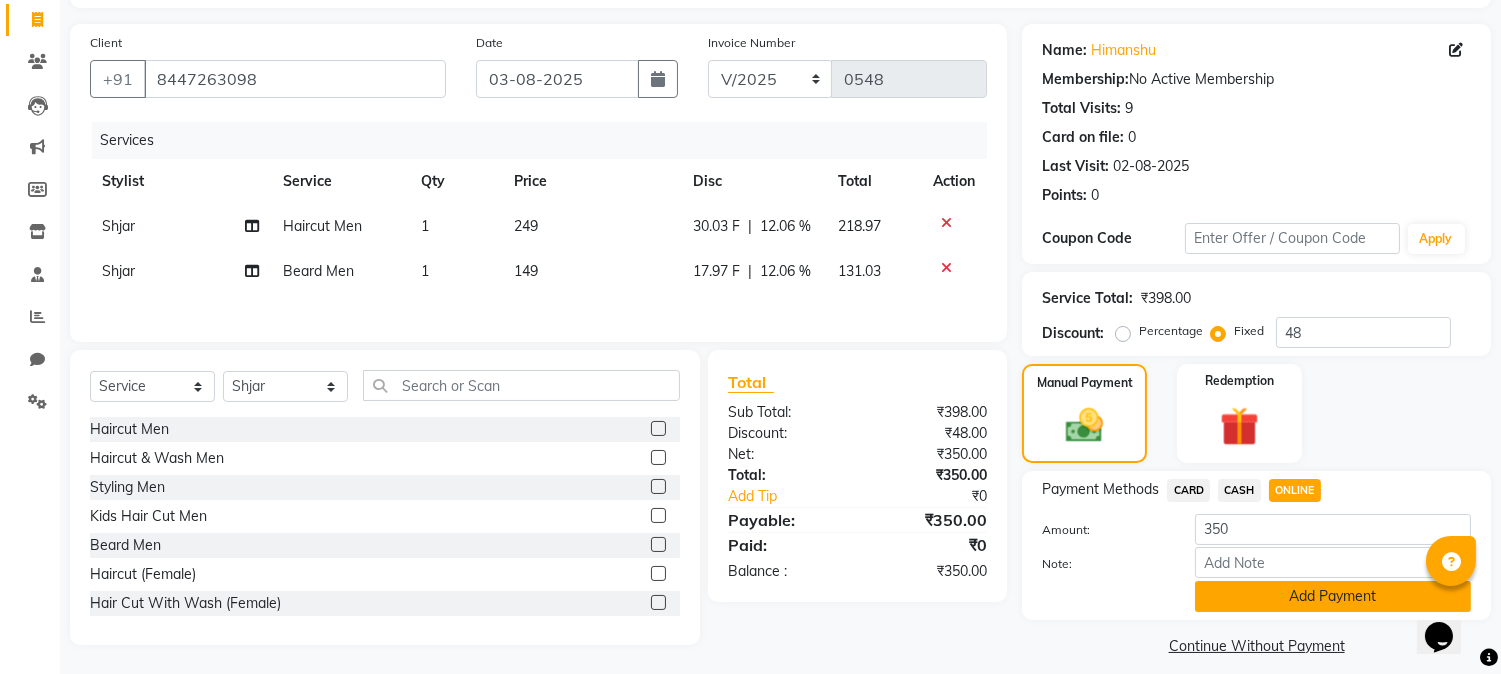 click on "Add Payment" 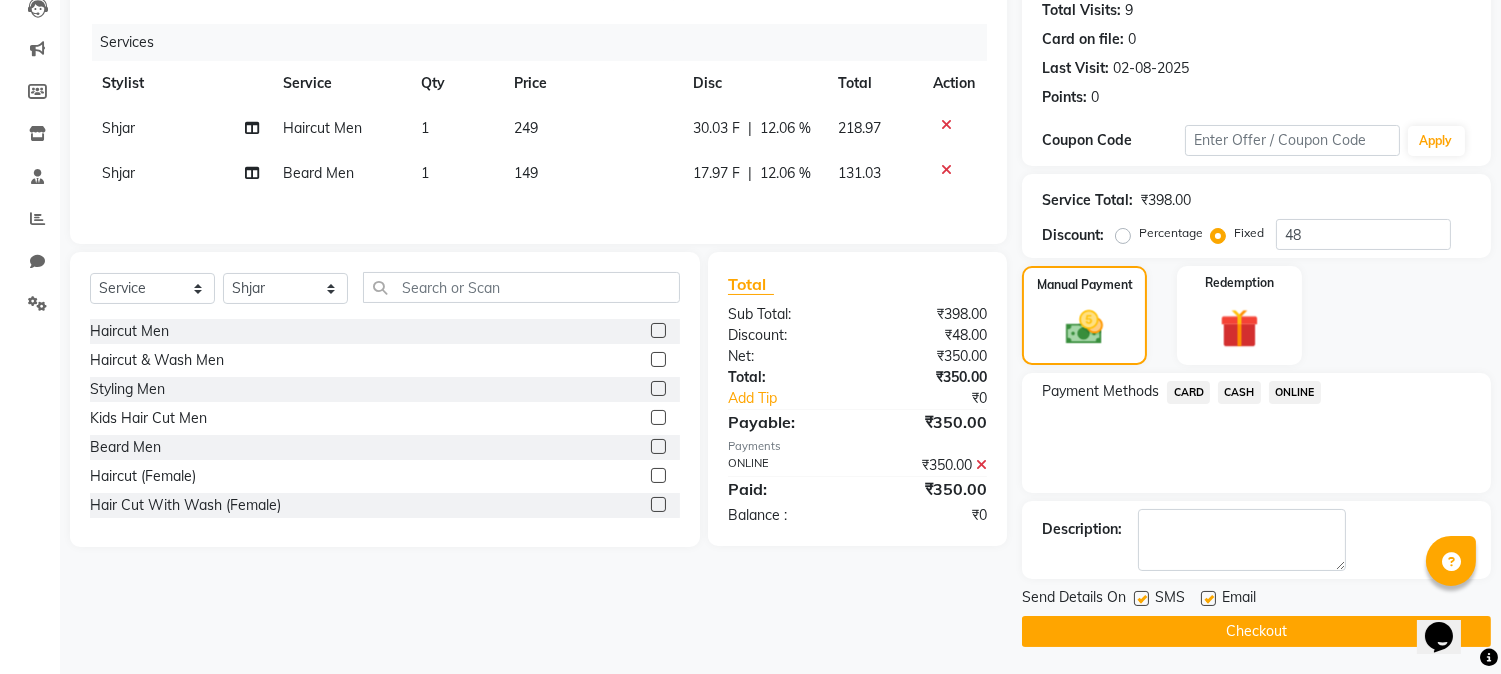 scroll, scrollTop: 225, scrollLeft: 0, axis: vertical 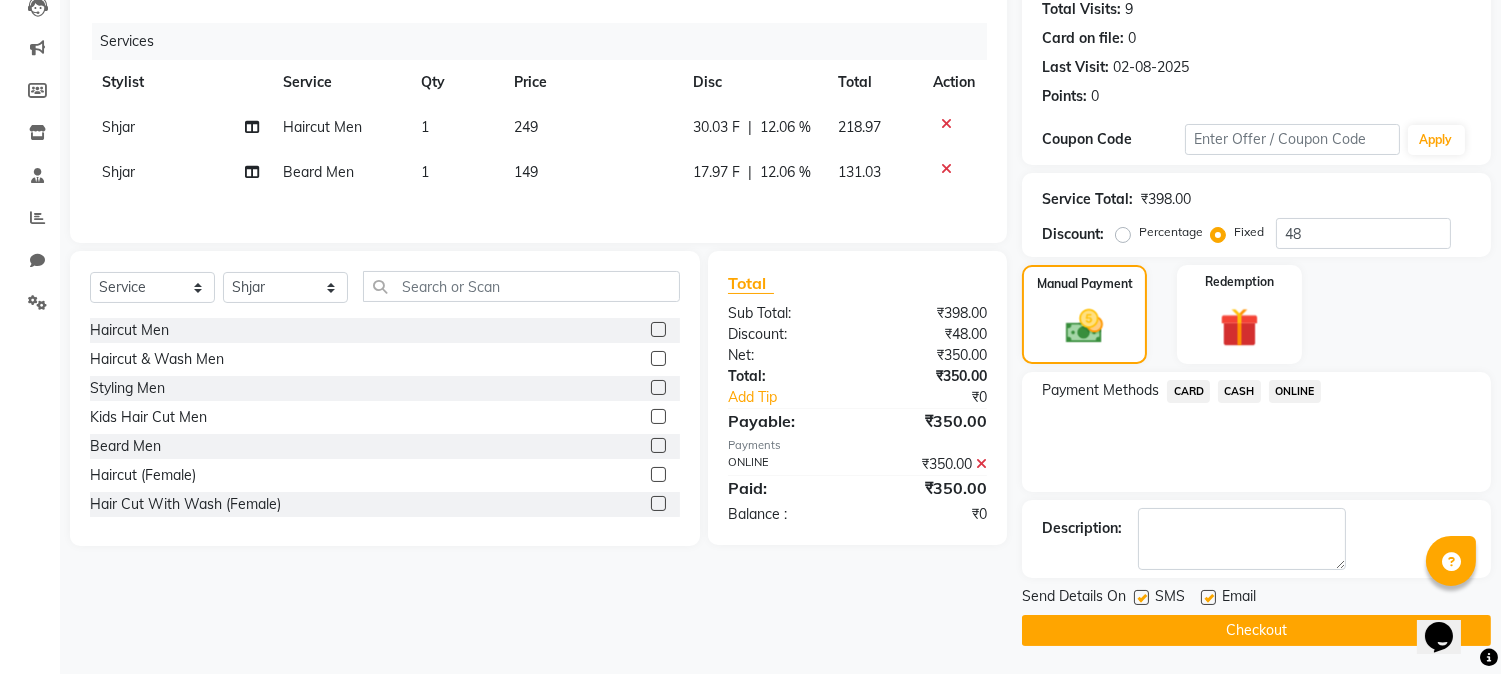 click on "Checkout" 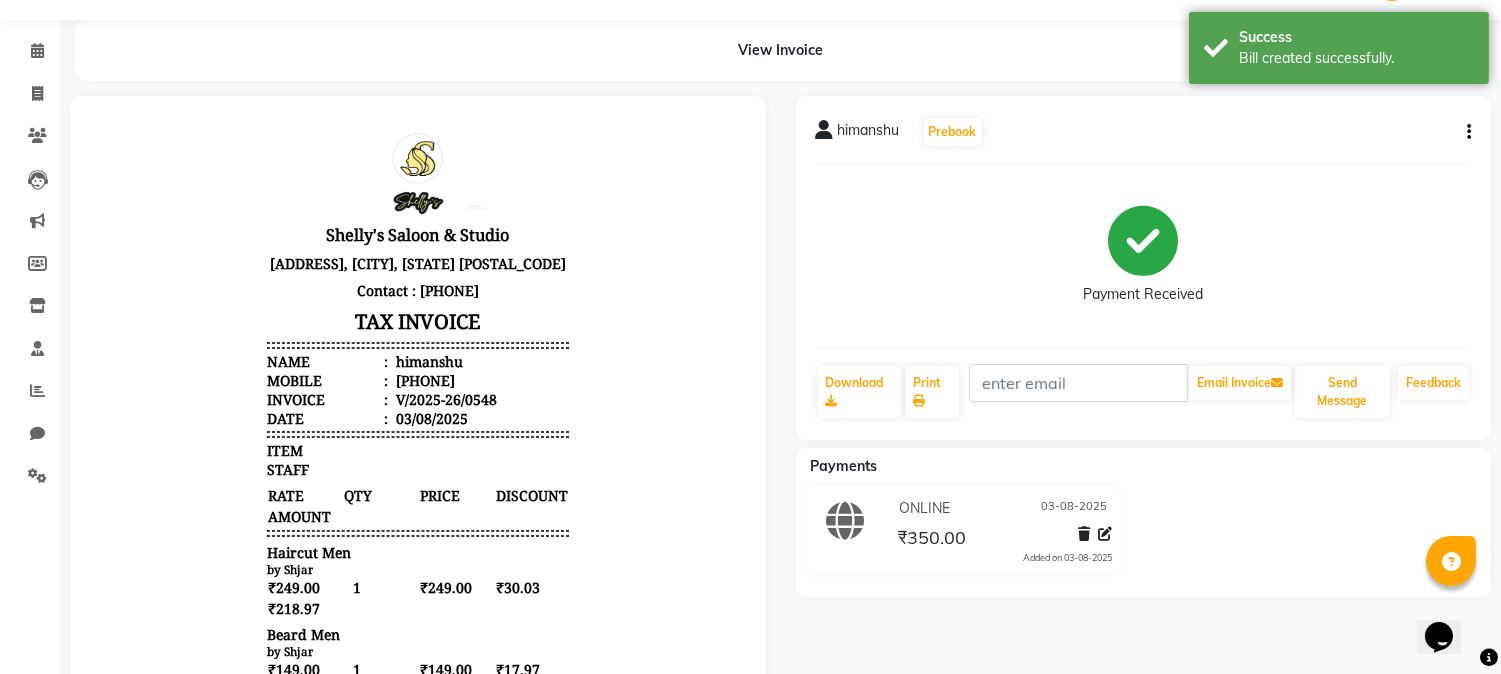 scroll, scrollTop: 0, scrollLeft: 0, axis: both 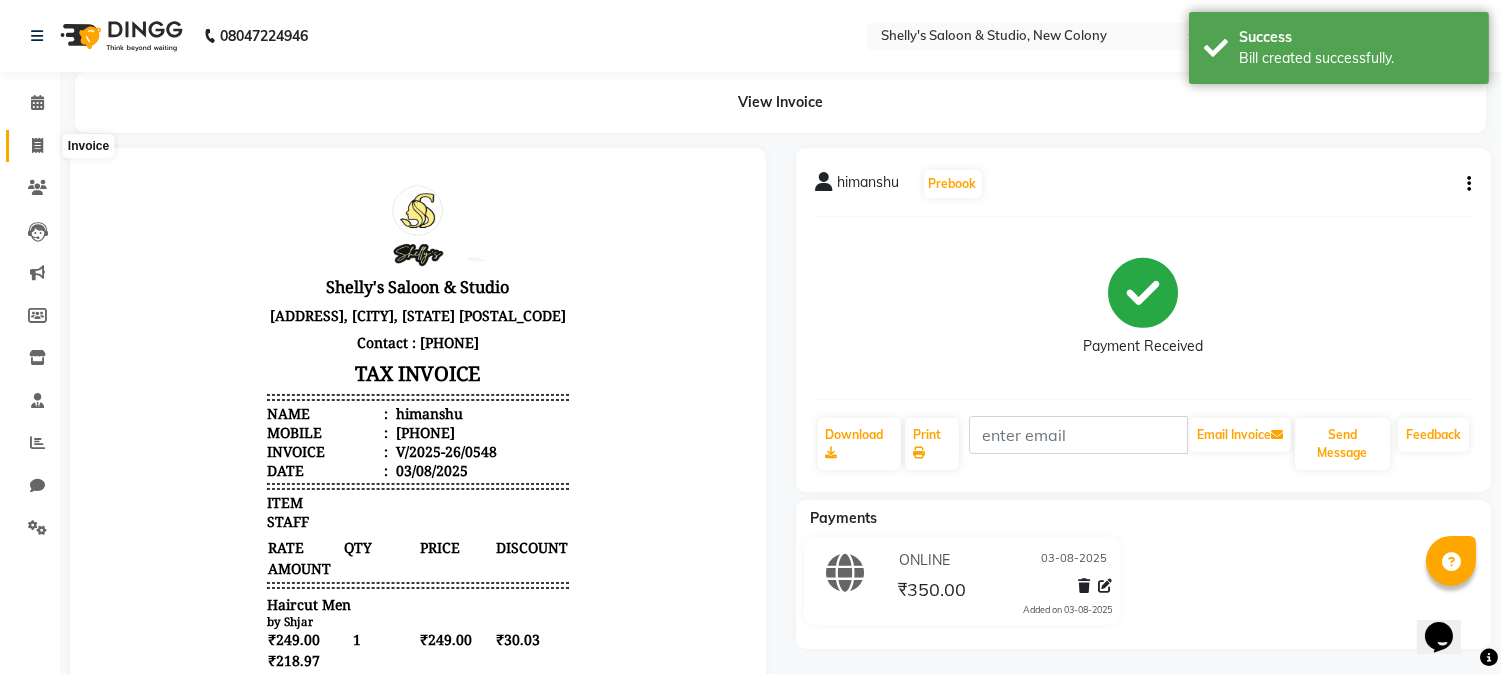 click 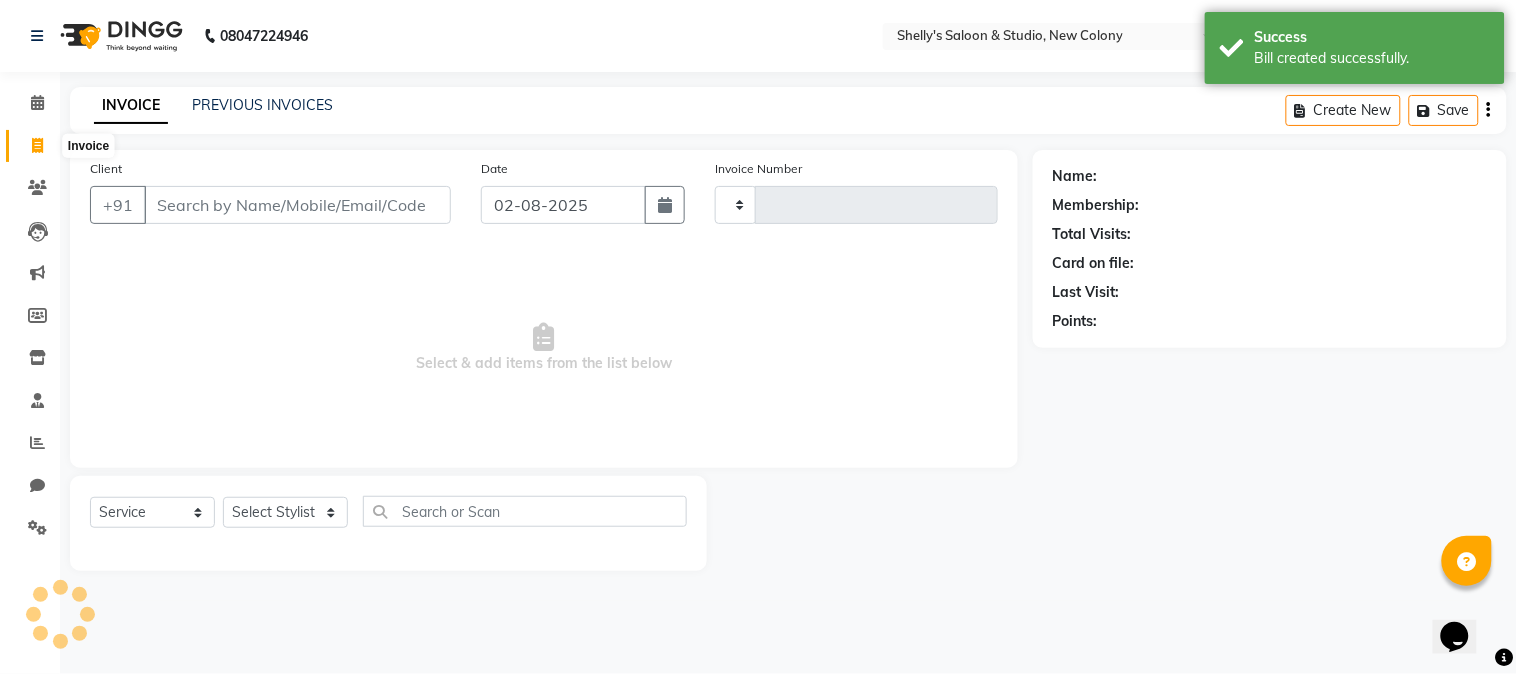 type on "0549" 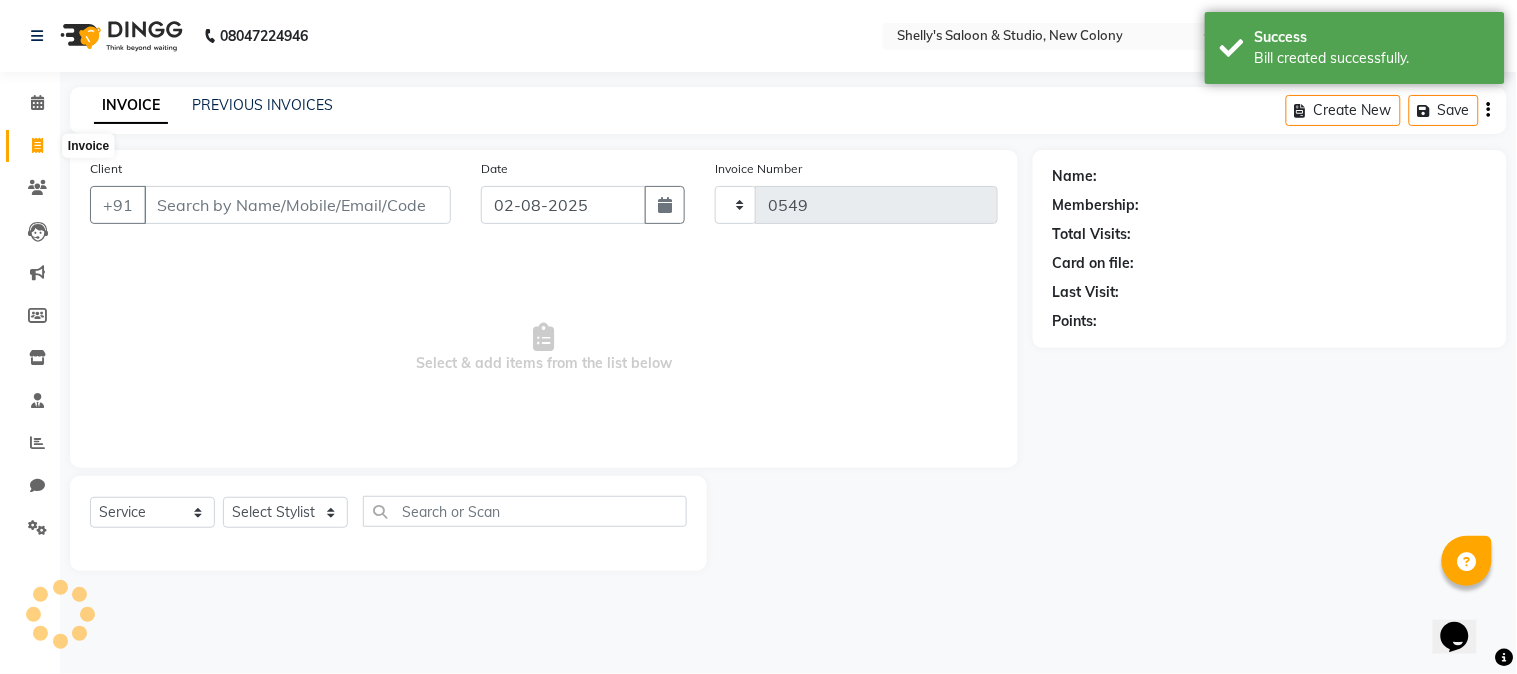 select on "7536" 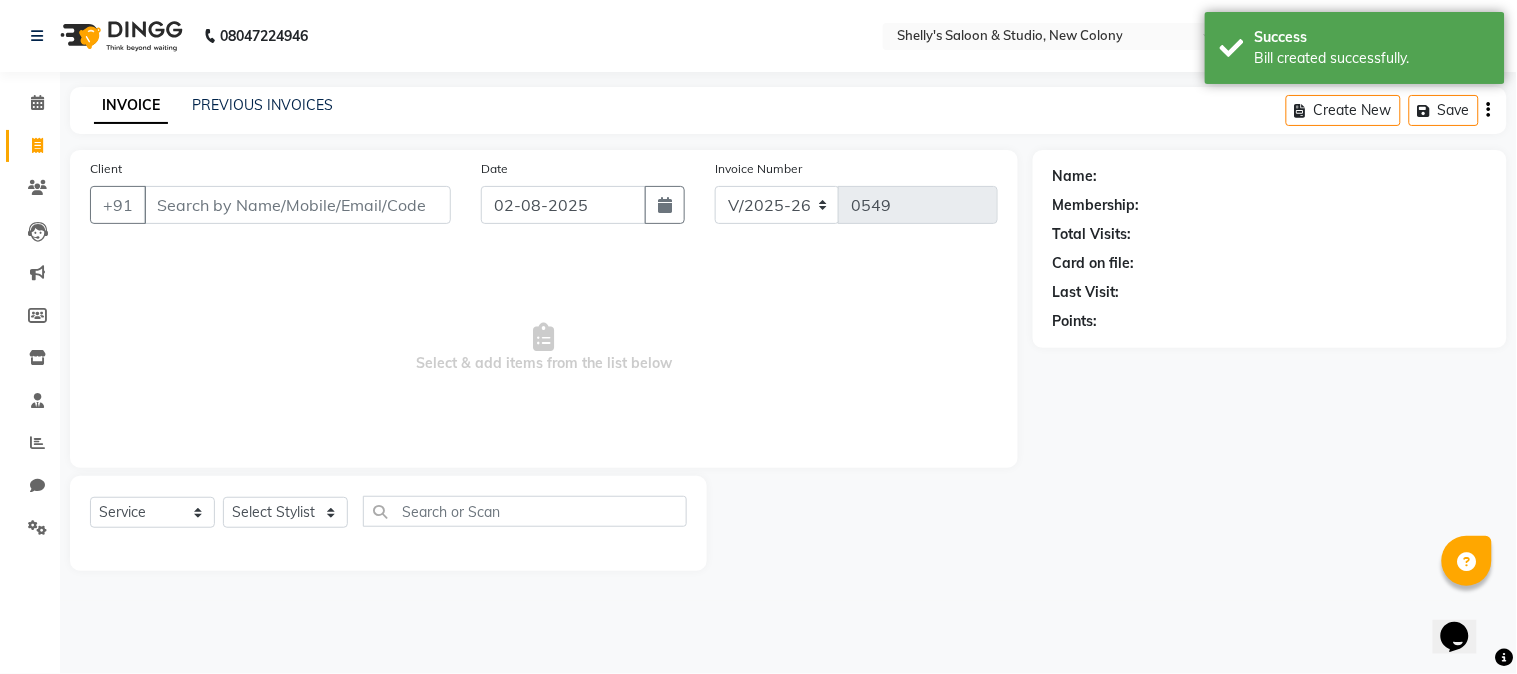 click on "Client" at bounding box center [297, 205] 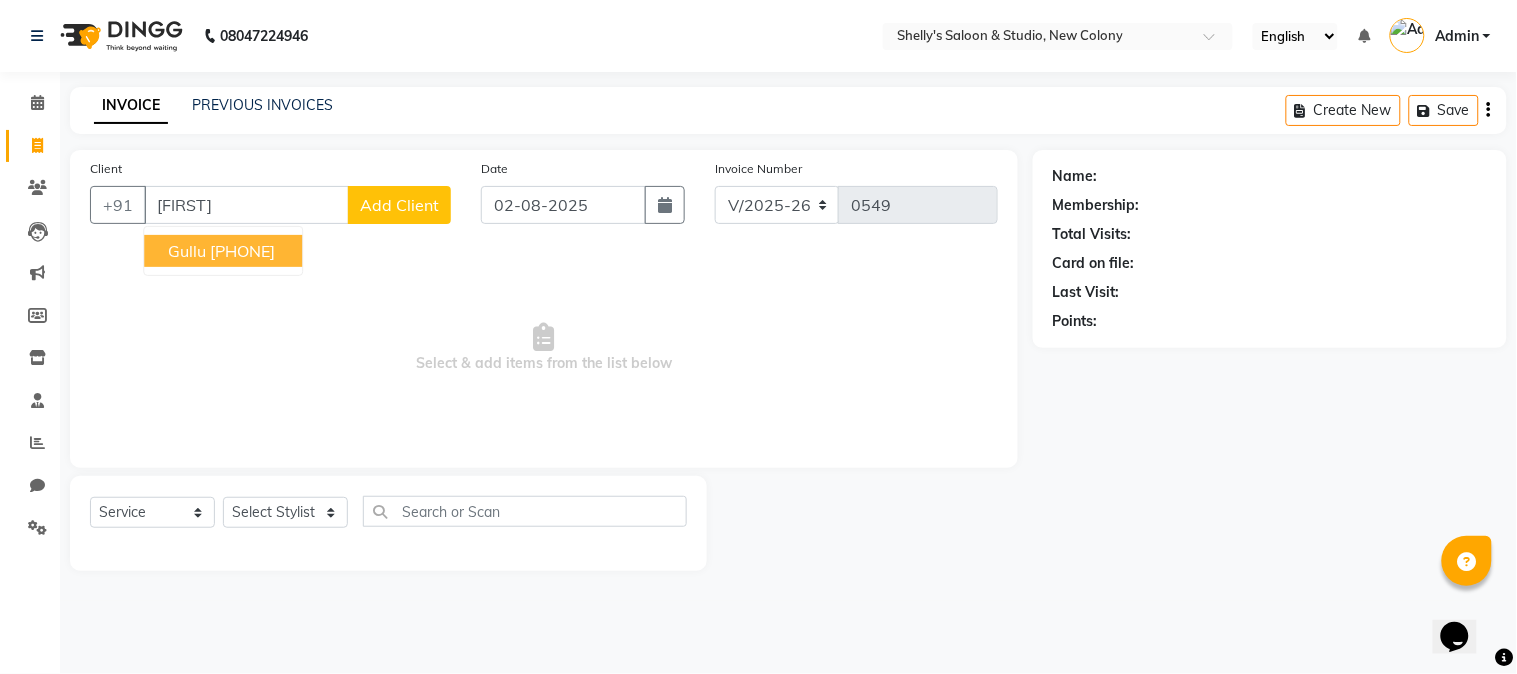 click on "gullu" at bounding box center [187, 251] 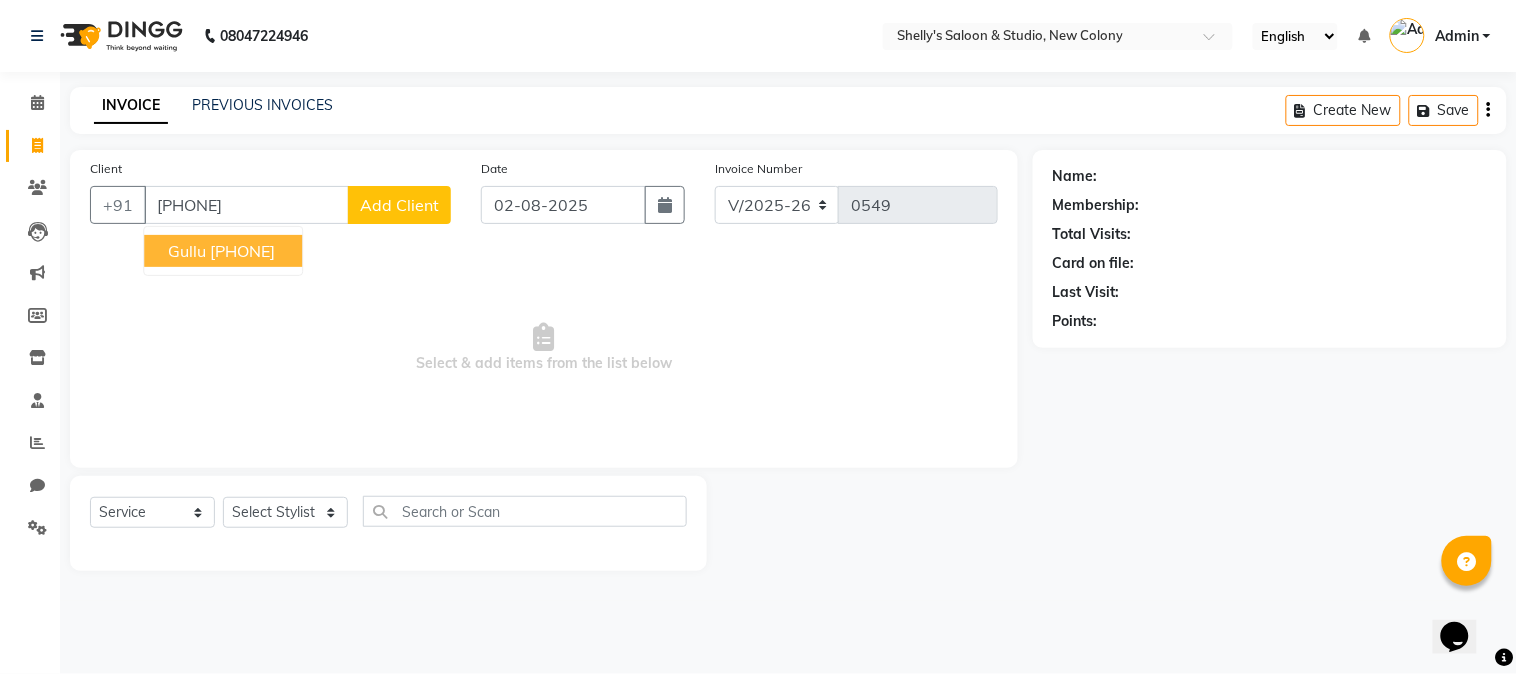 type on "[PHONE]" 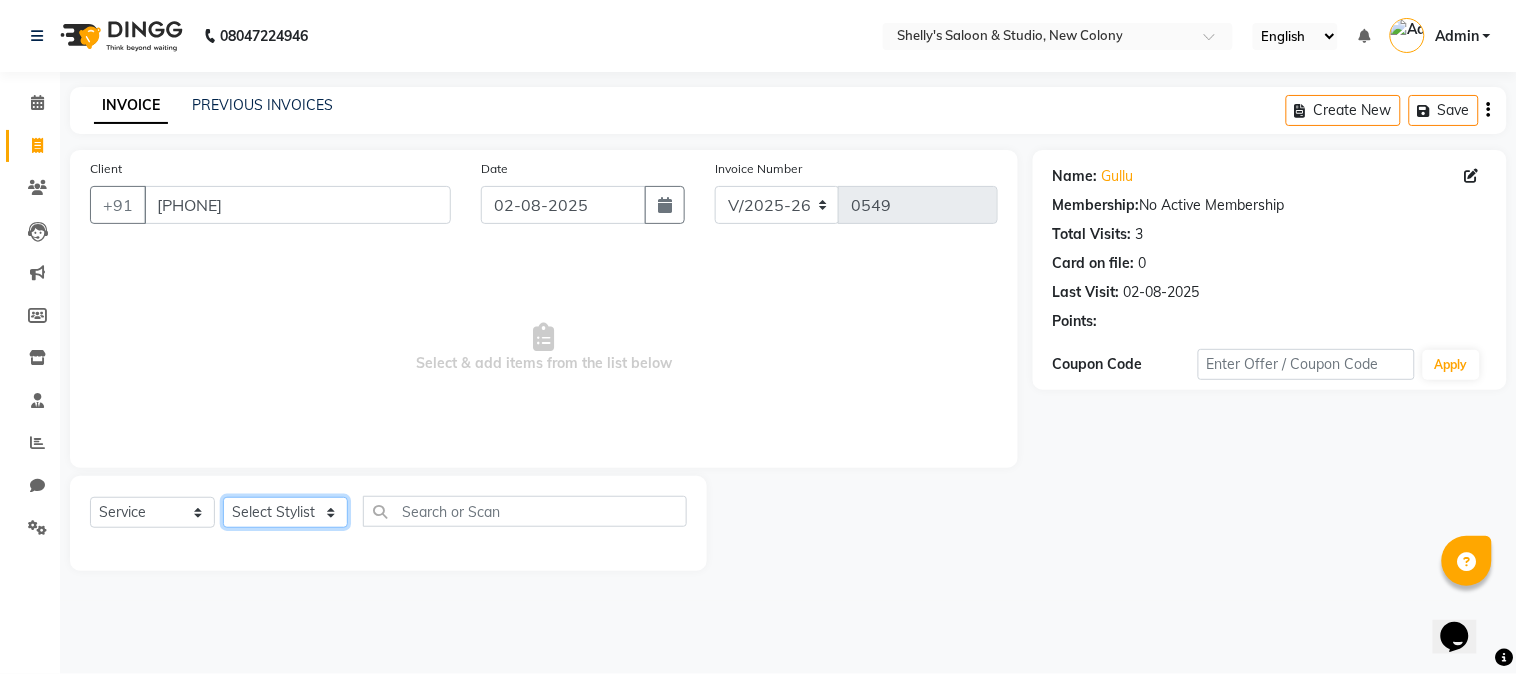click on "Select Stylist Kajal mansi Pooja Prince Raaj Renu Shelly Shjar" 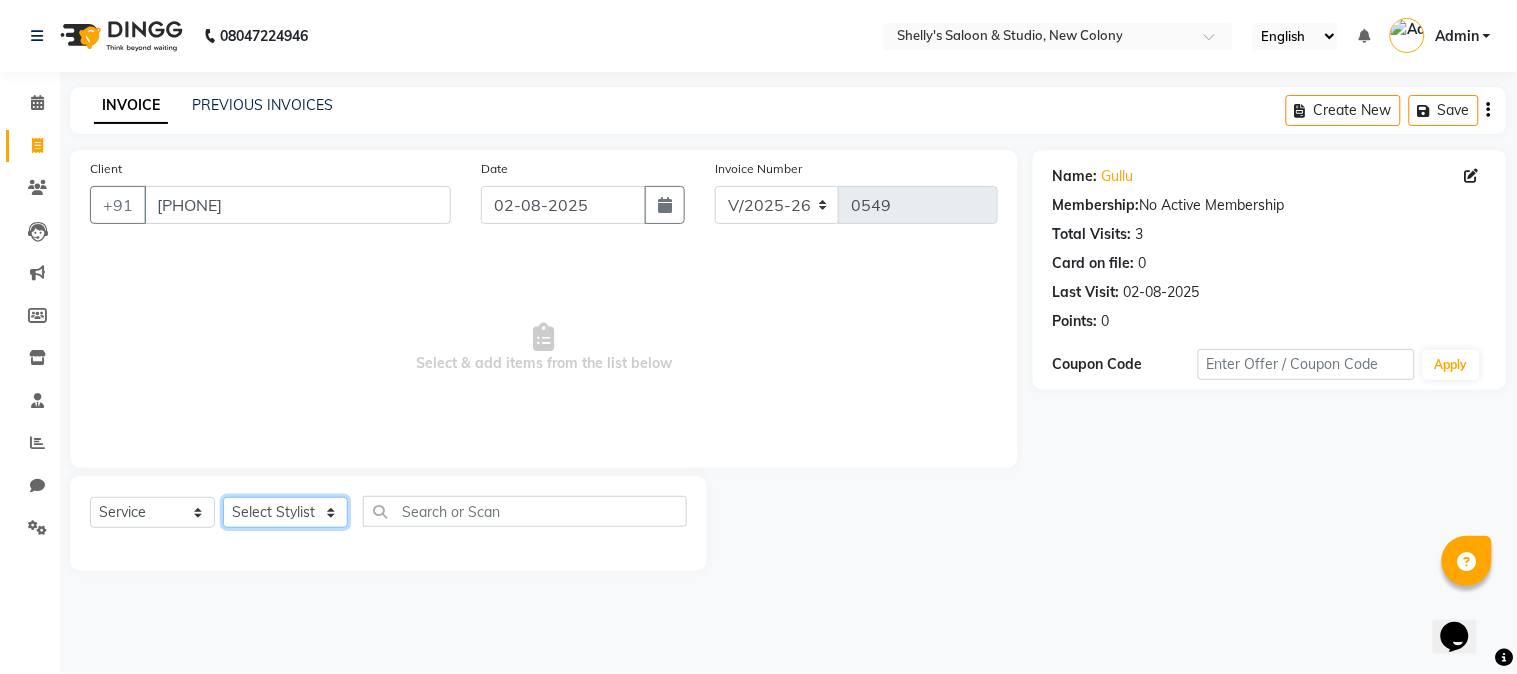 select on "67315" 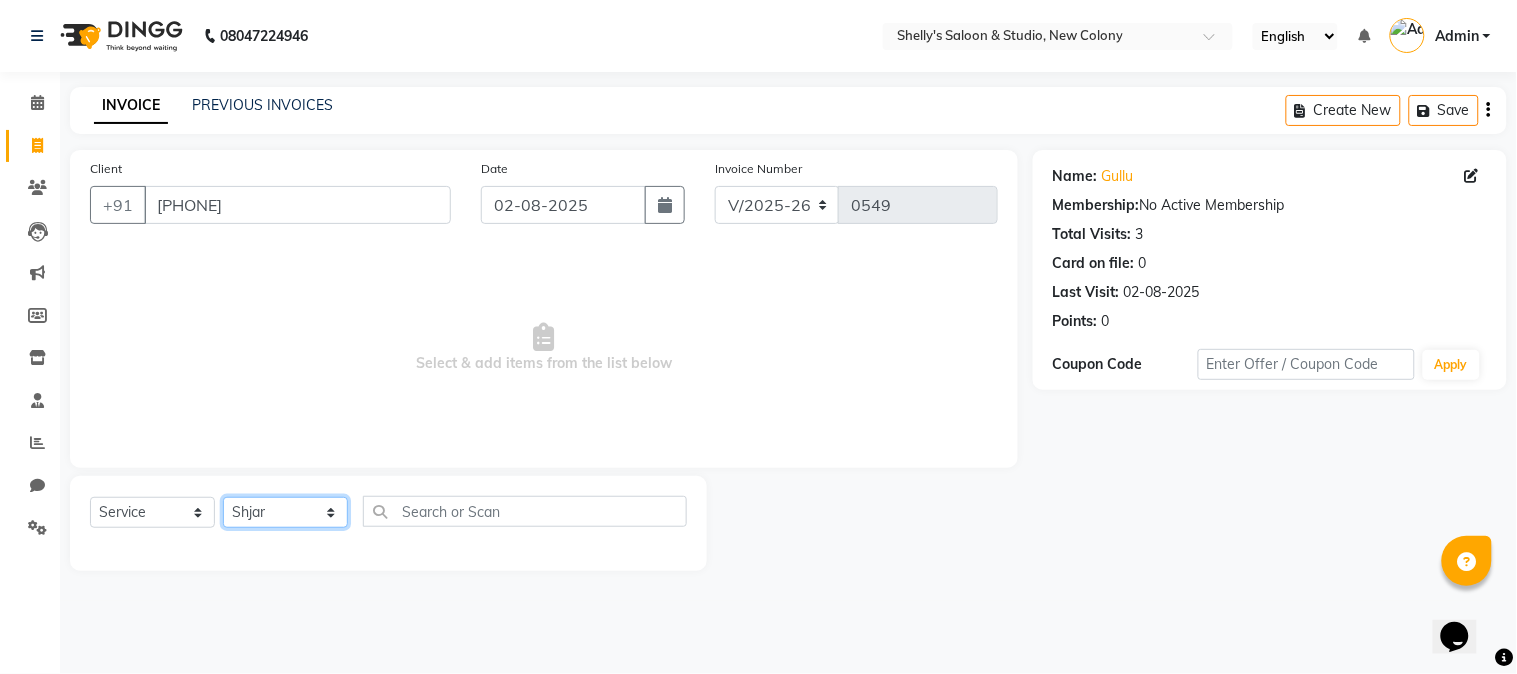click on "Select Stylist Kajal mansi Pooja Prince Raaj Renu Shelly Shjar" 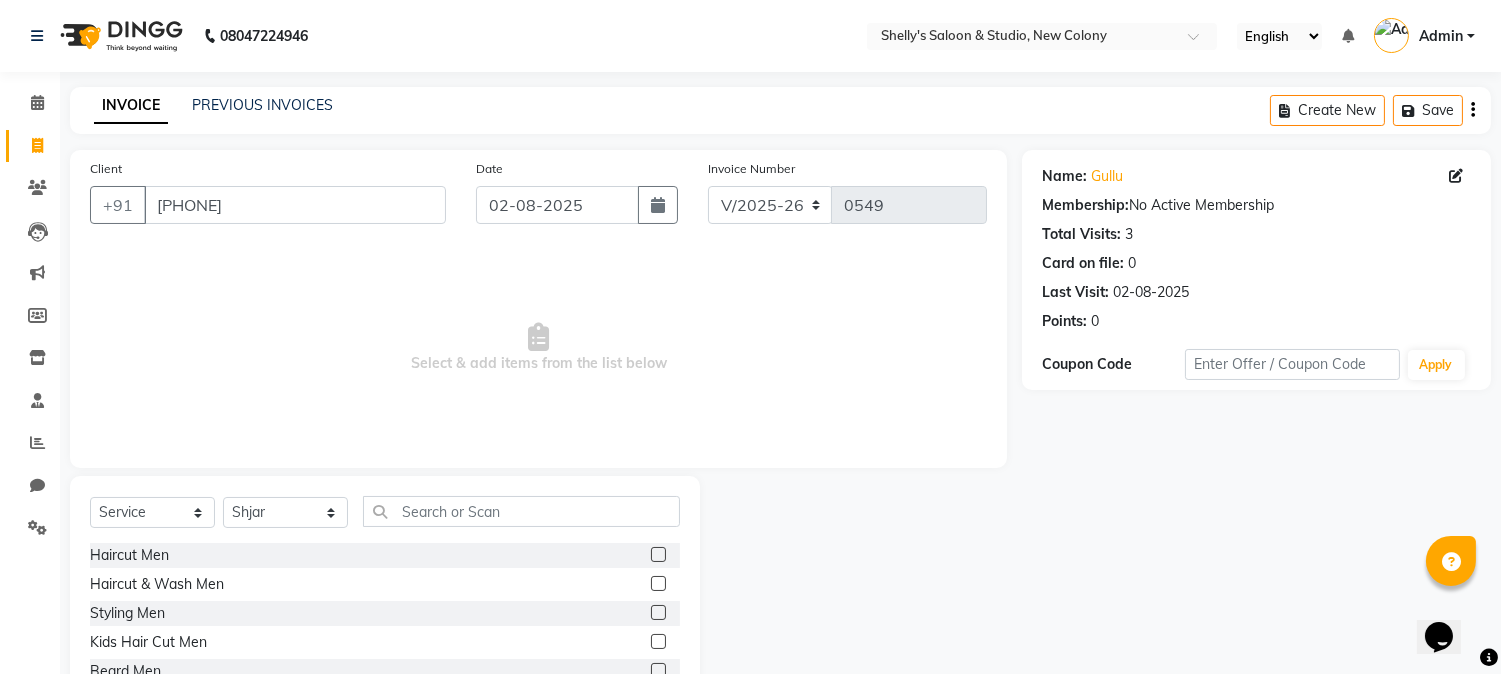 click 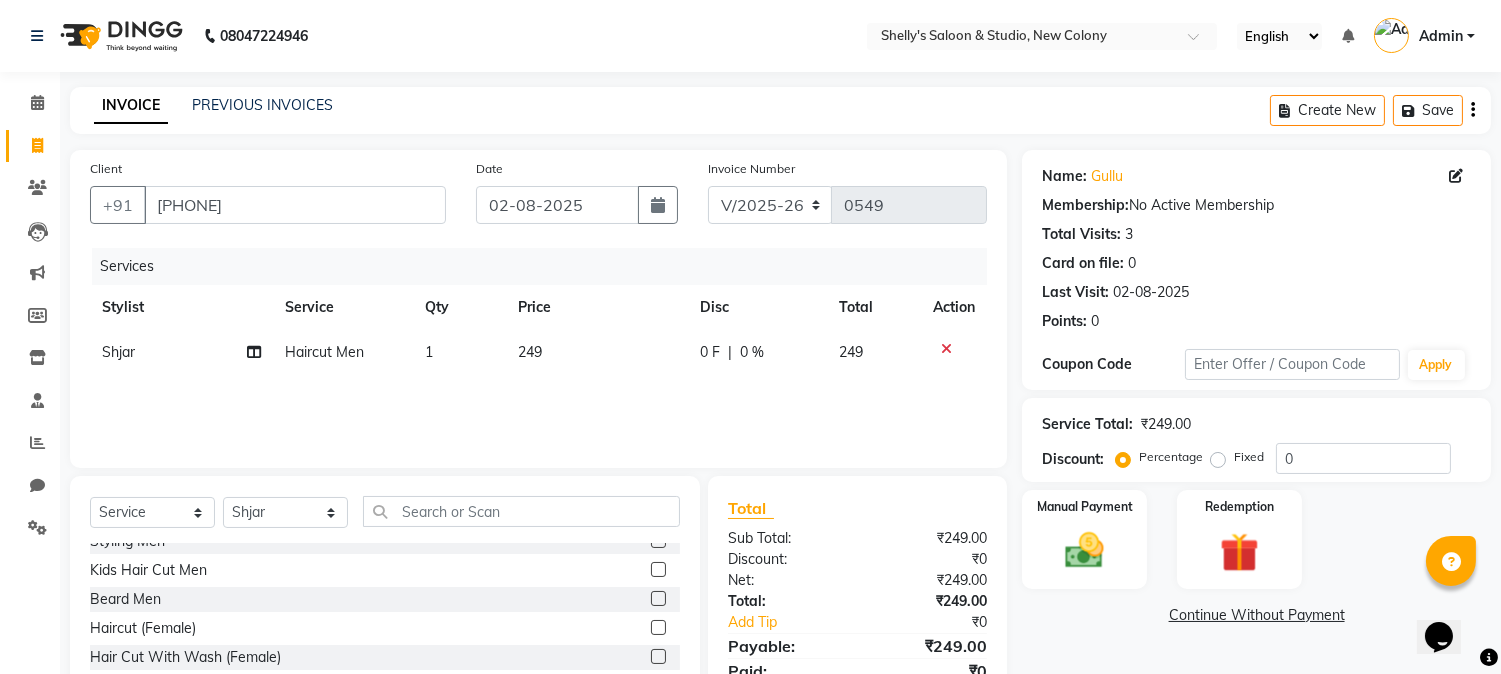 checkbox on "false" 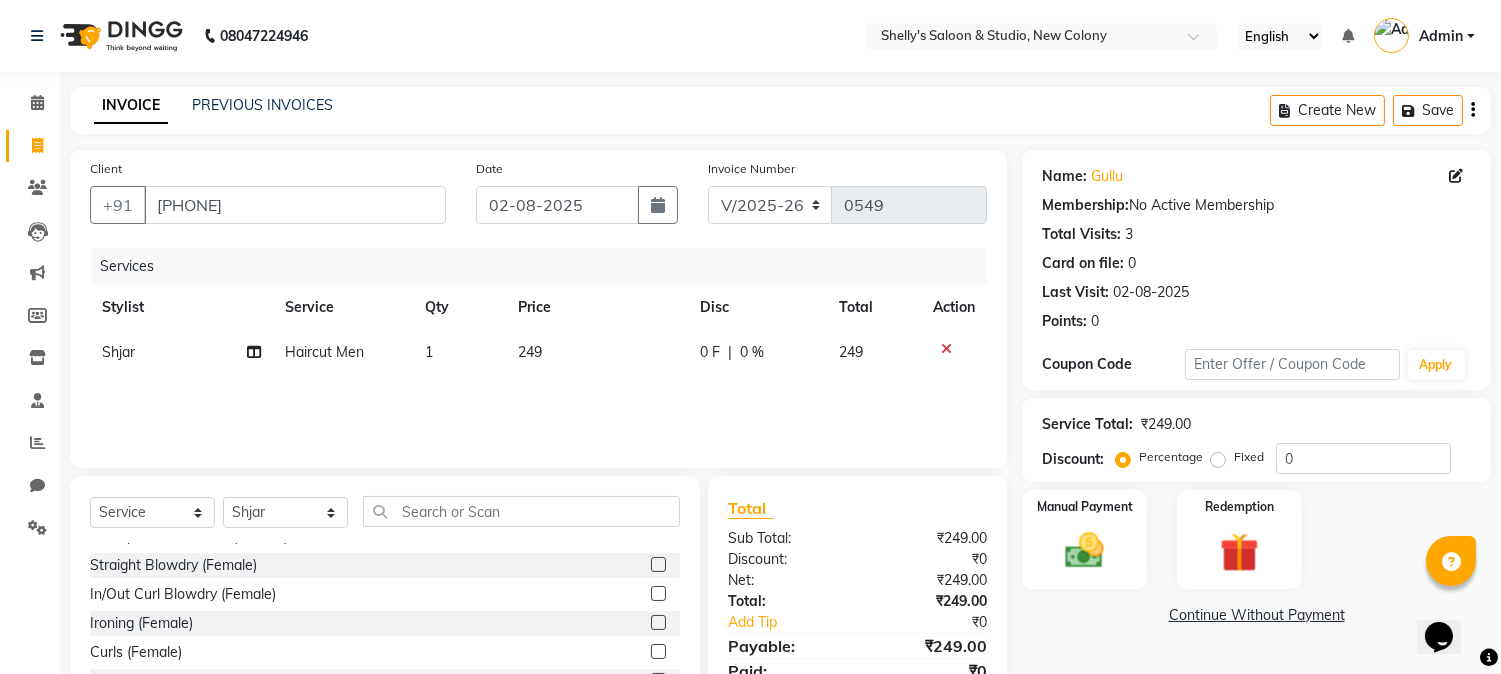 scroll, scrollTop: 111, scrollLeft: 0, axis: vertical 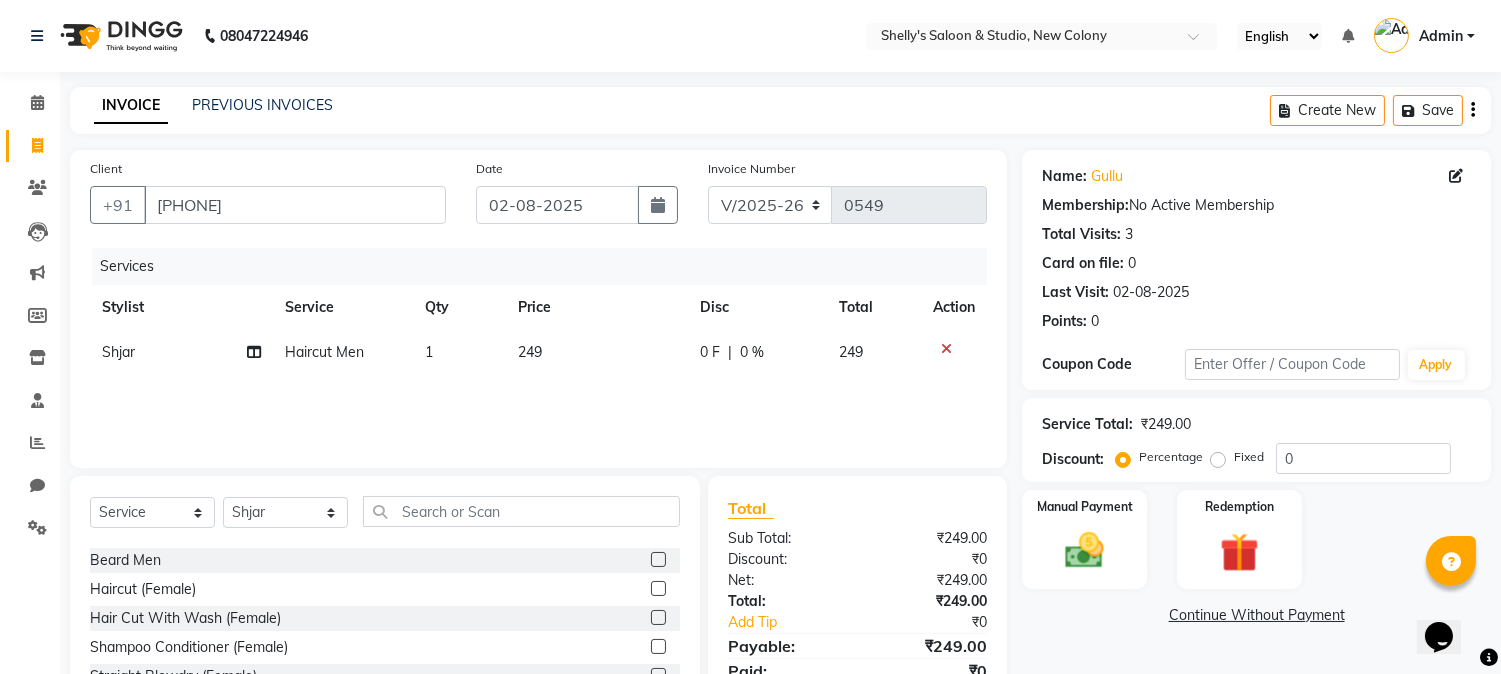 click 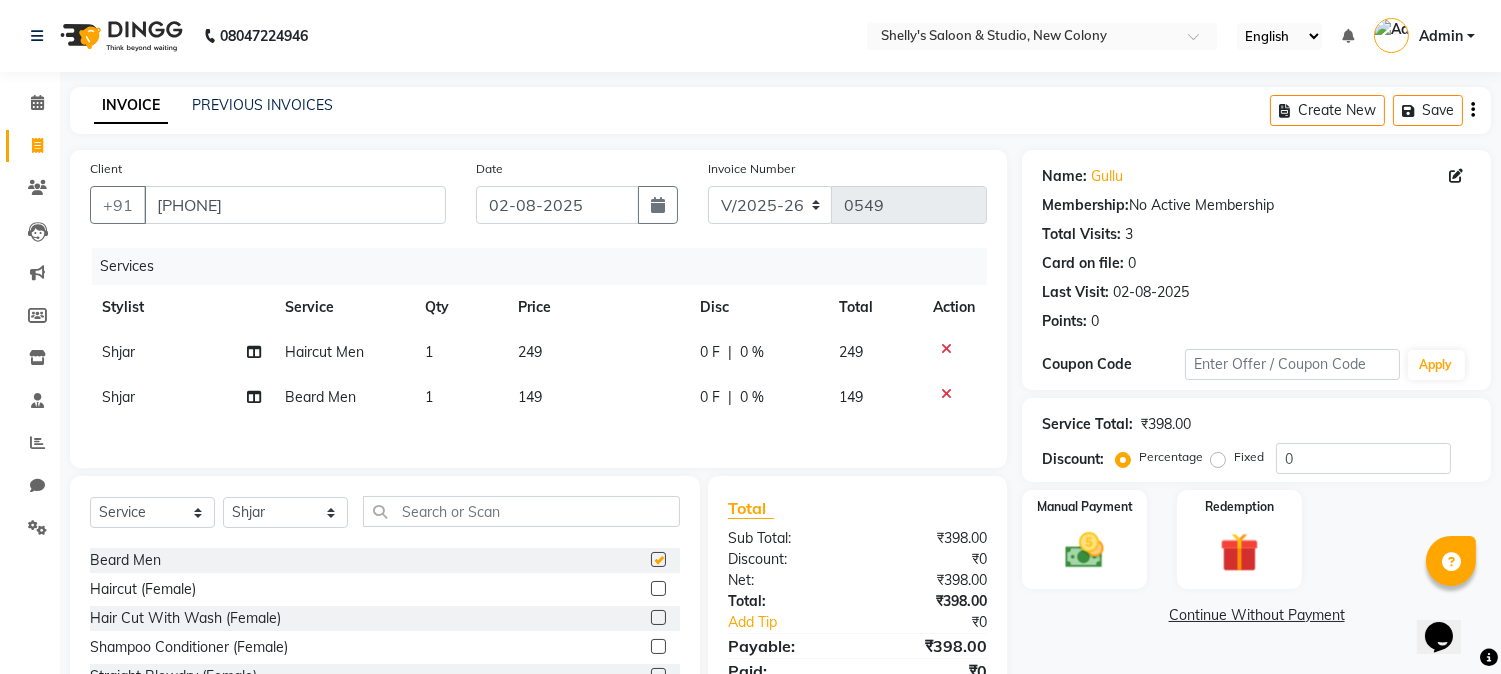 checkbox on "false" 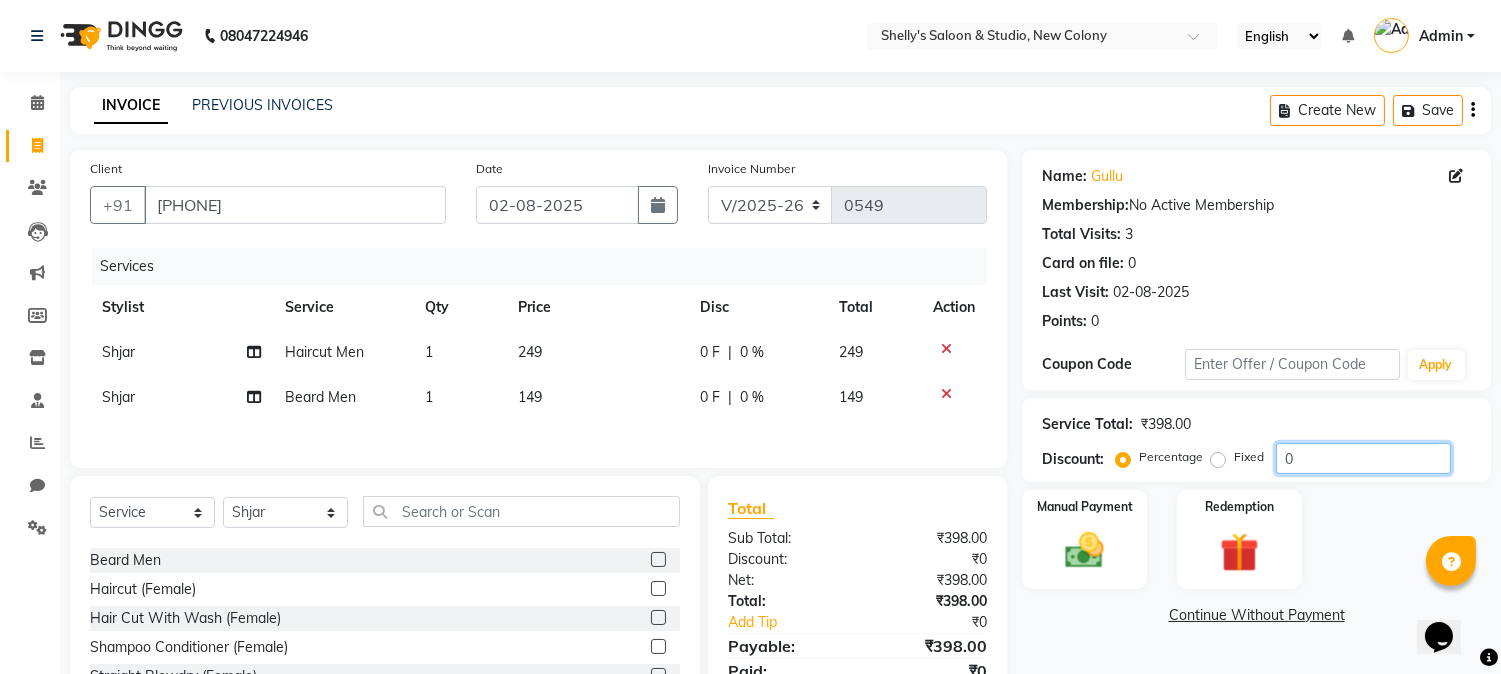 click on "0" 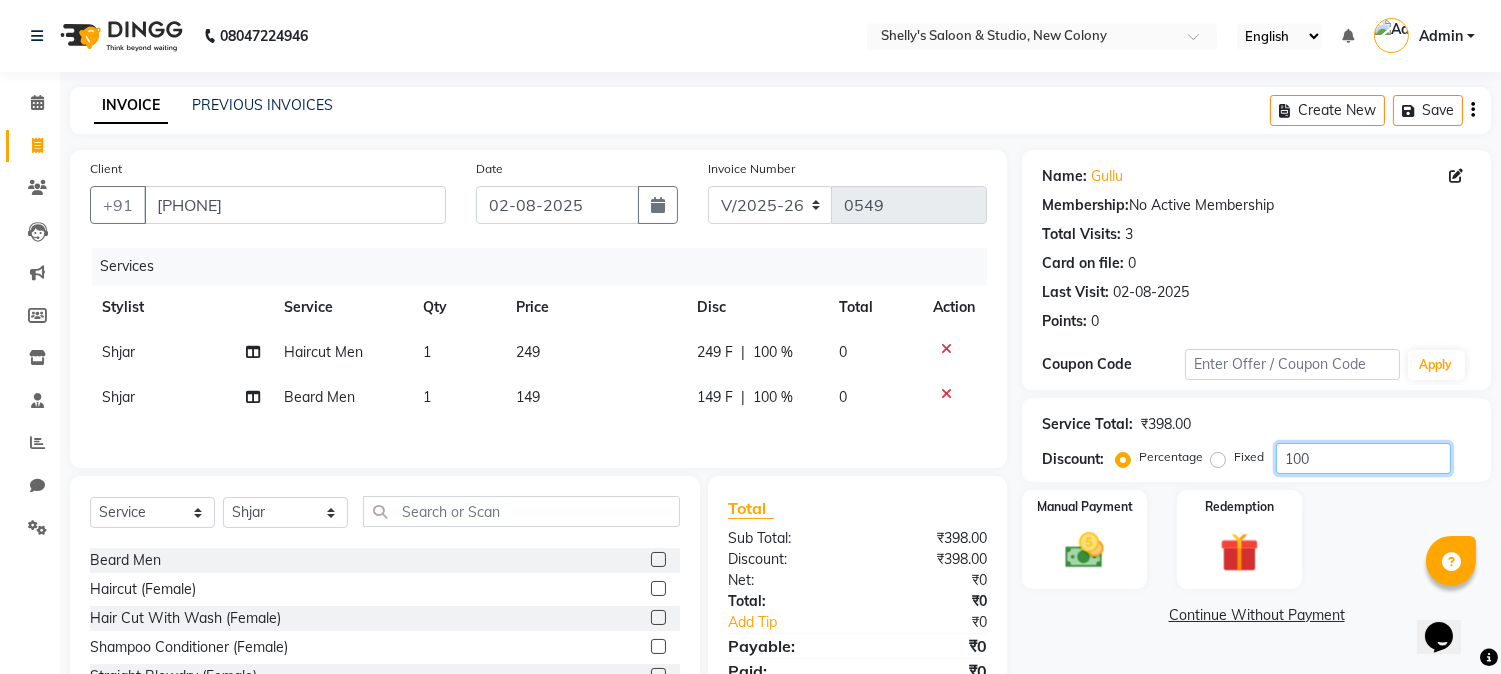type on "100" 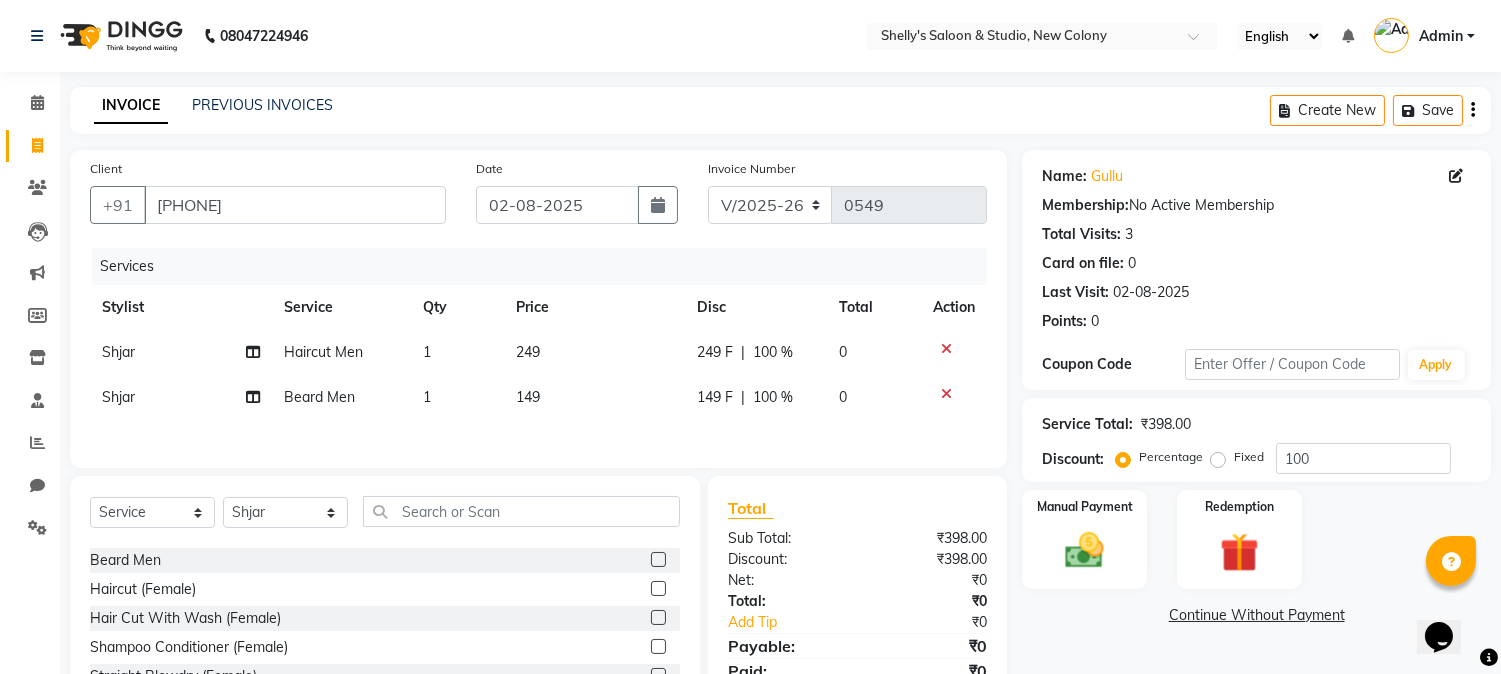 click on "Fixed" 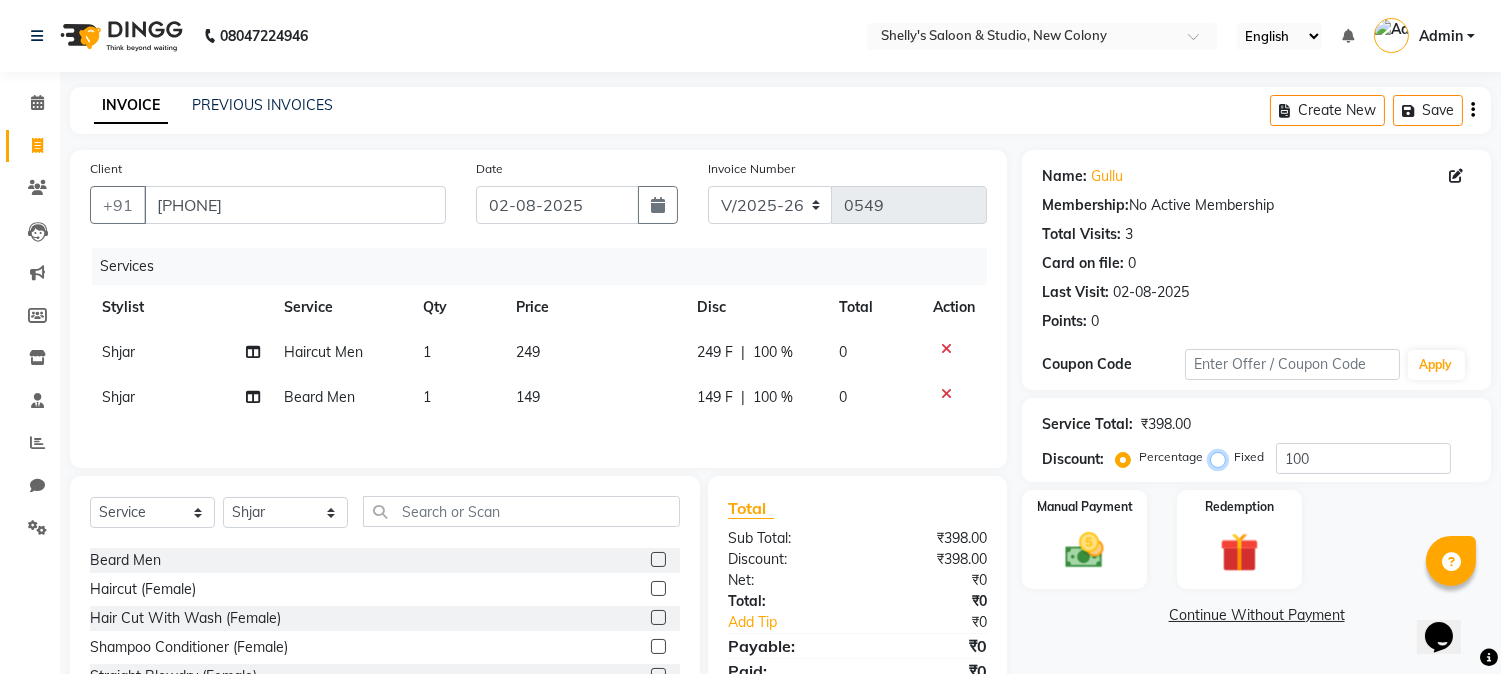 click on "Fixed" at bounding box center [1222, 457] 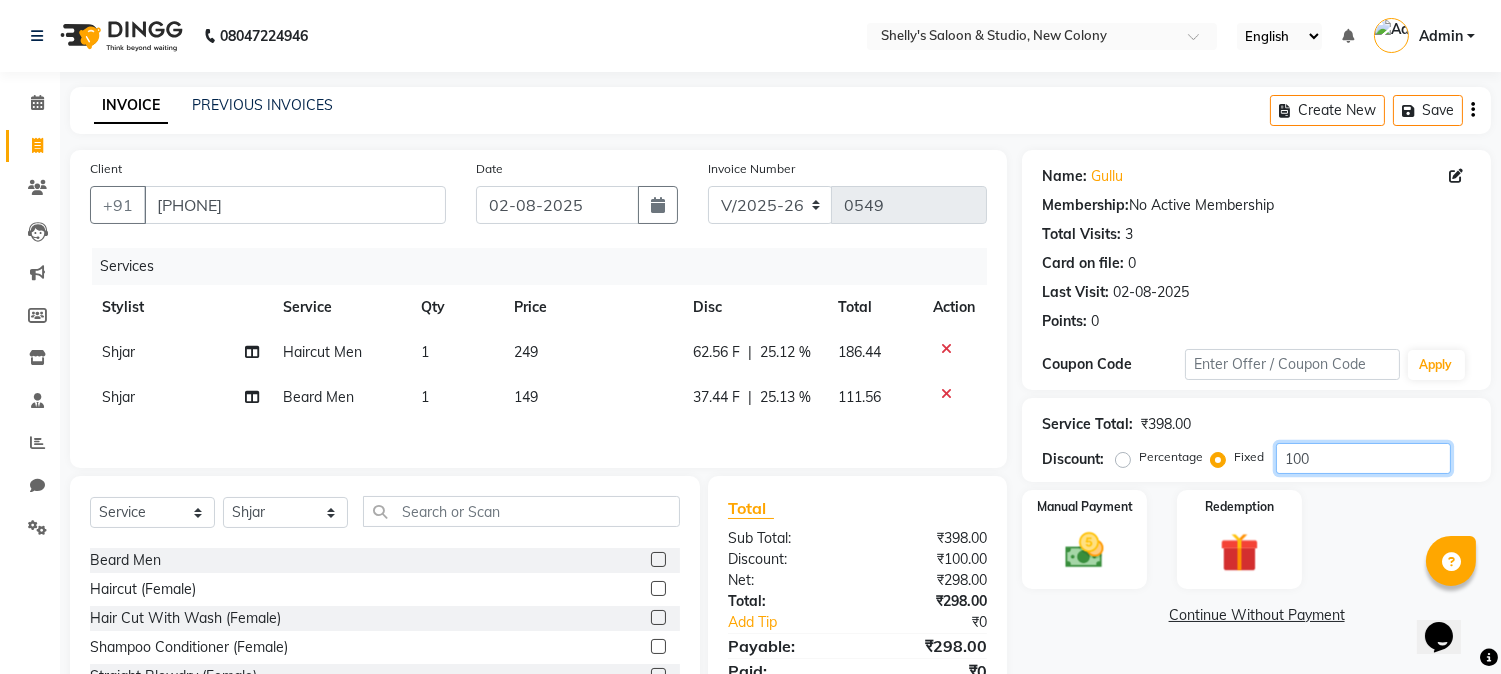 click on "100" 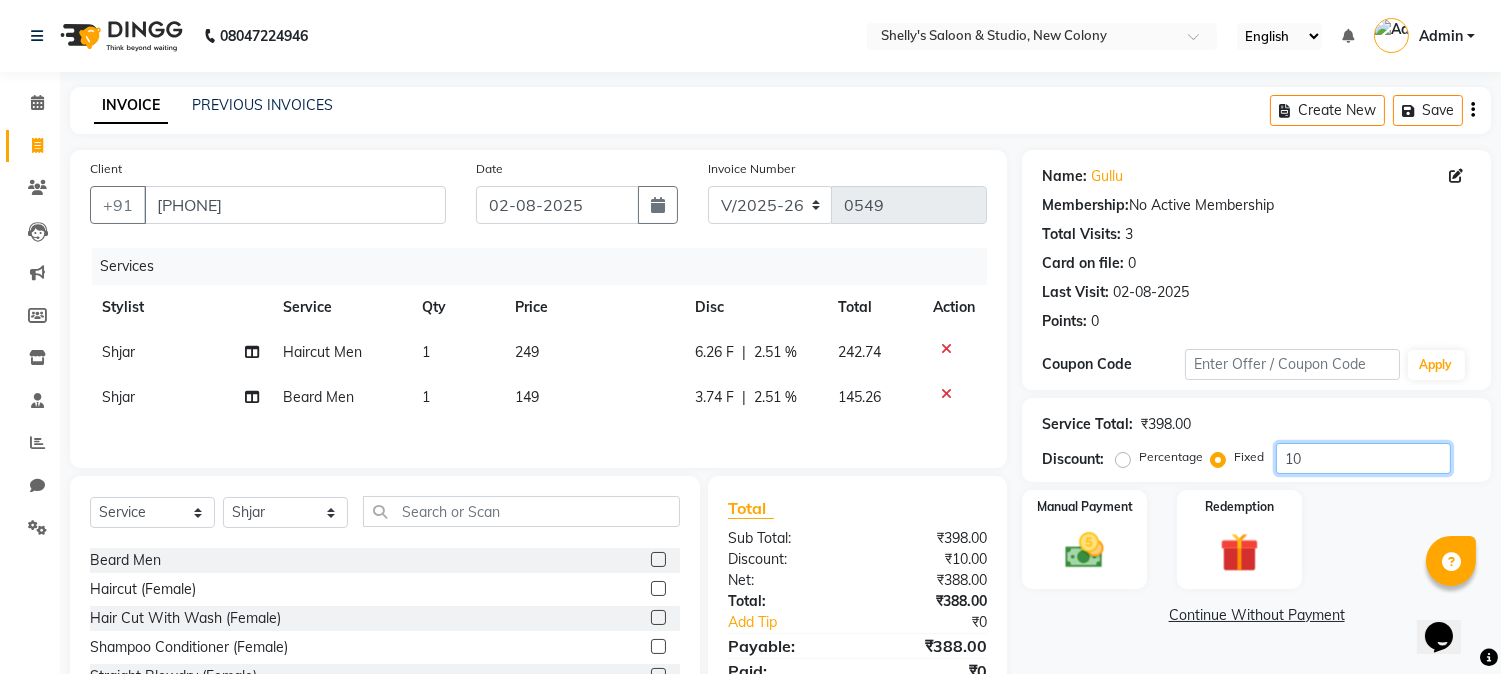 type on "1" 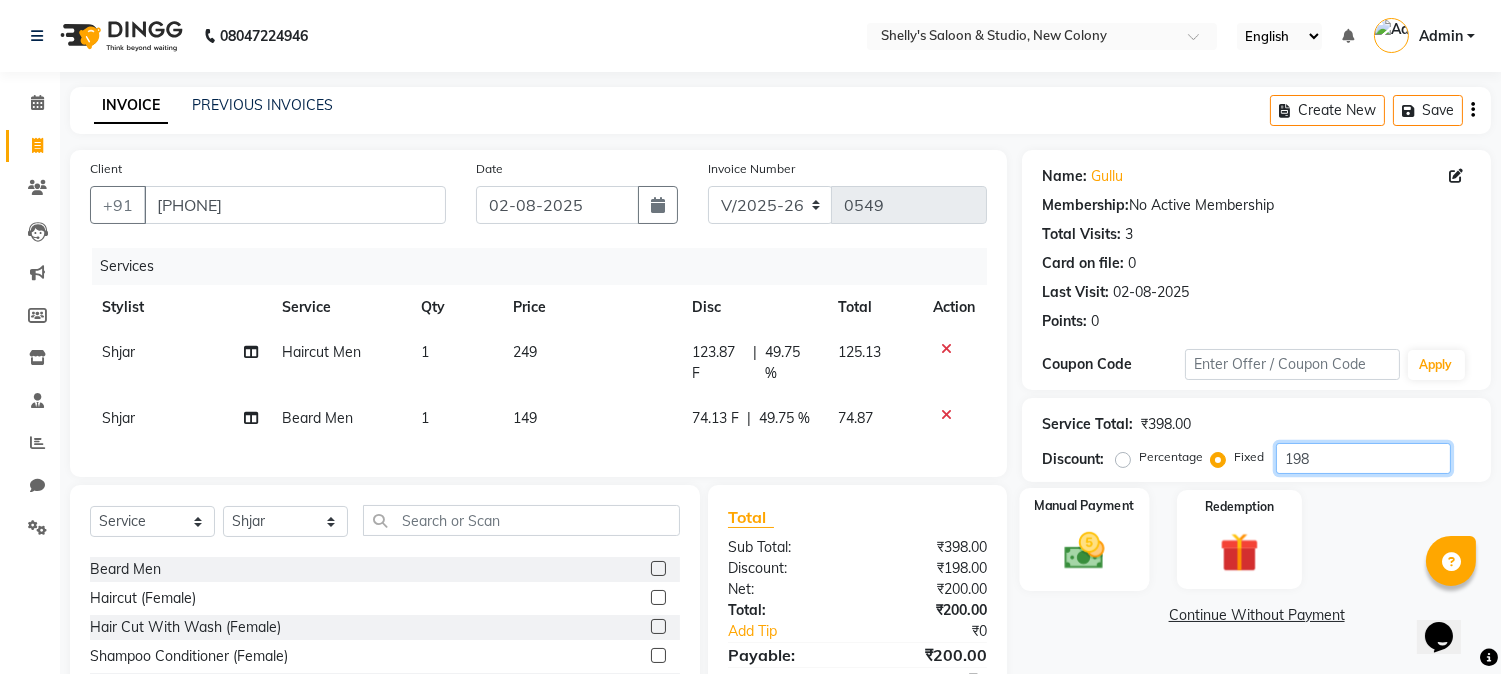 type on "198" 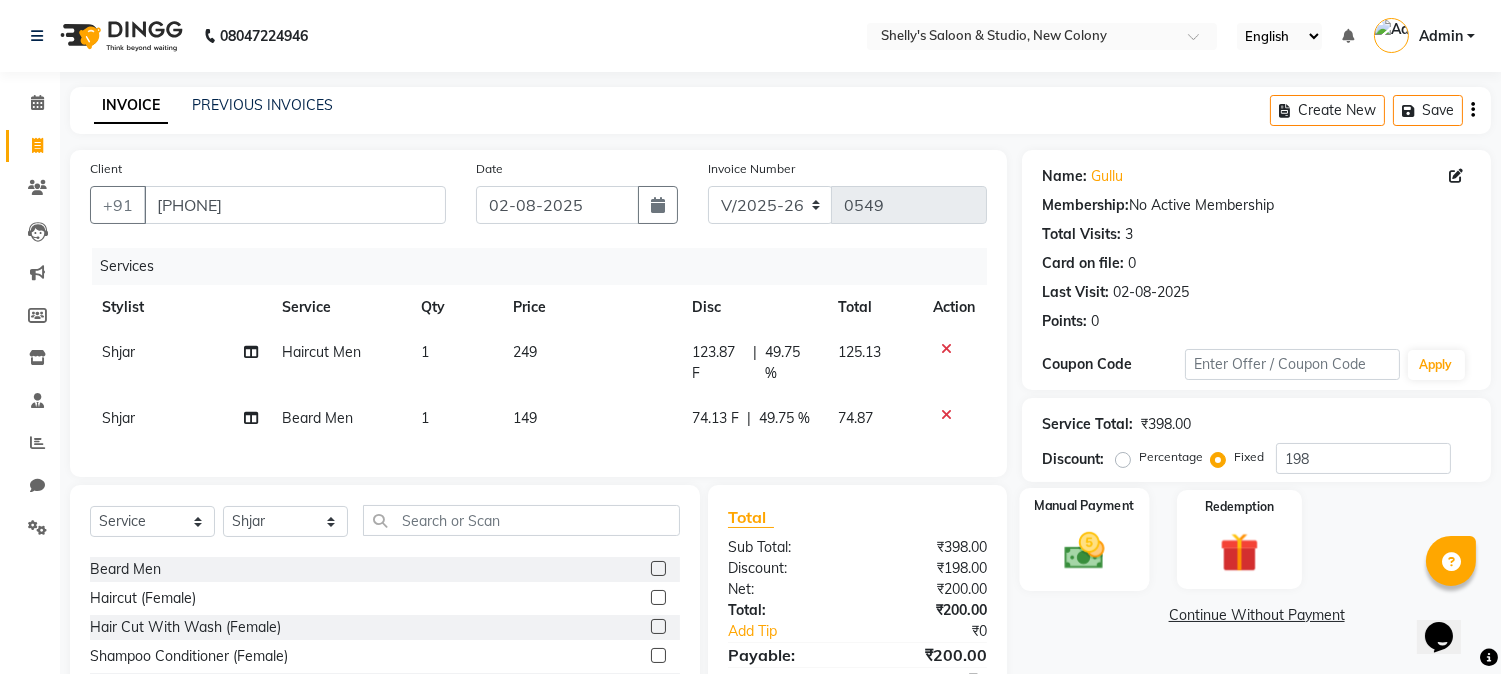 click on "Manual Payment" 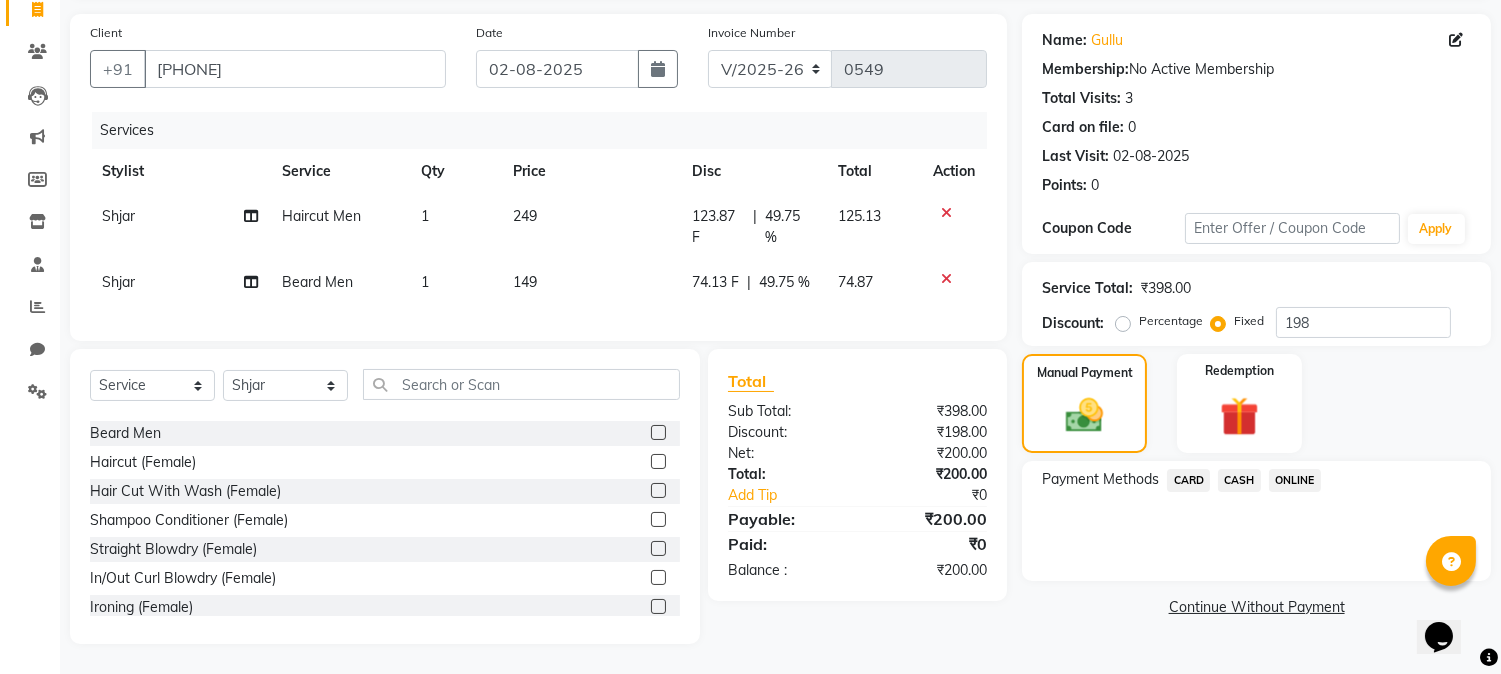 scroll, scrollTop: 152, scrollLeft: 0, axis: vertical 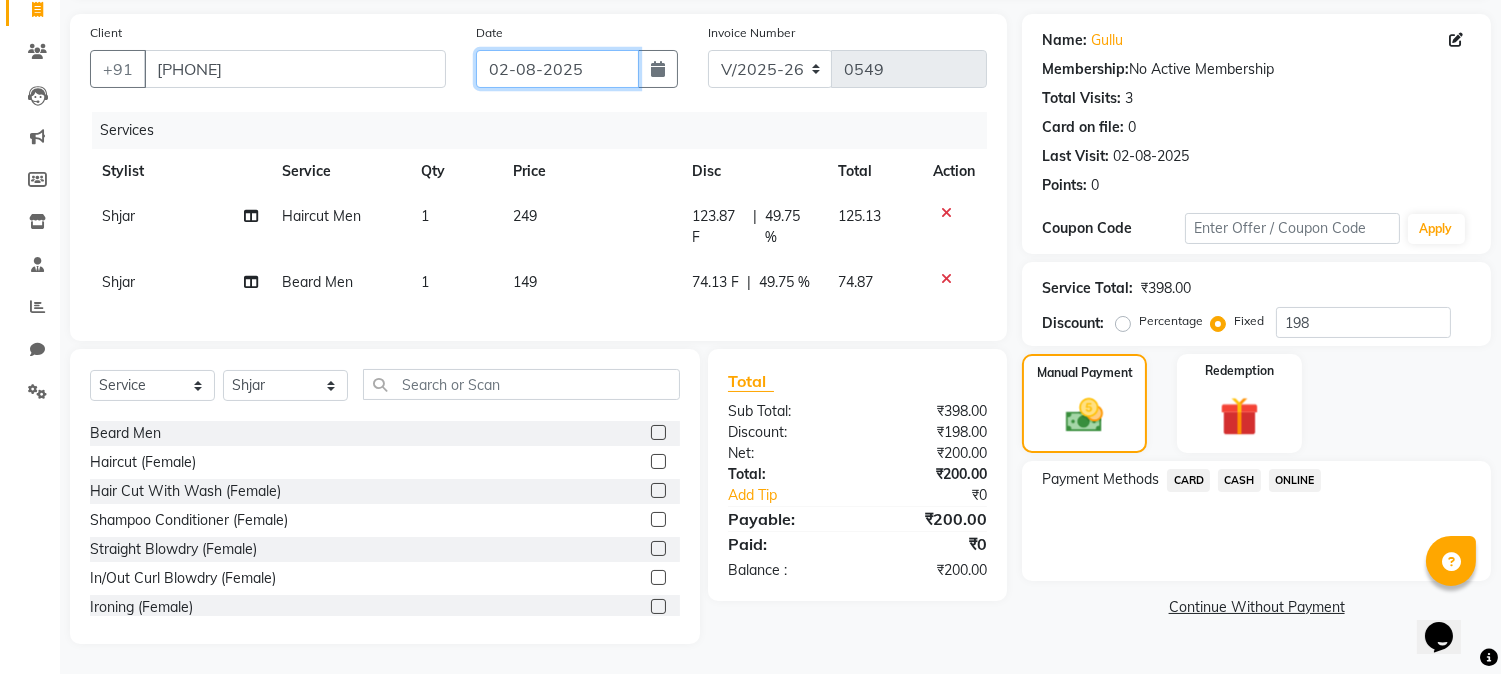 click on "02-08-2025" 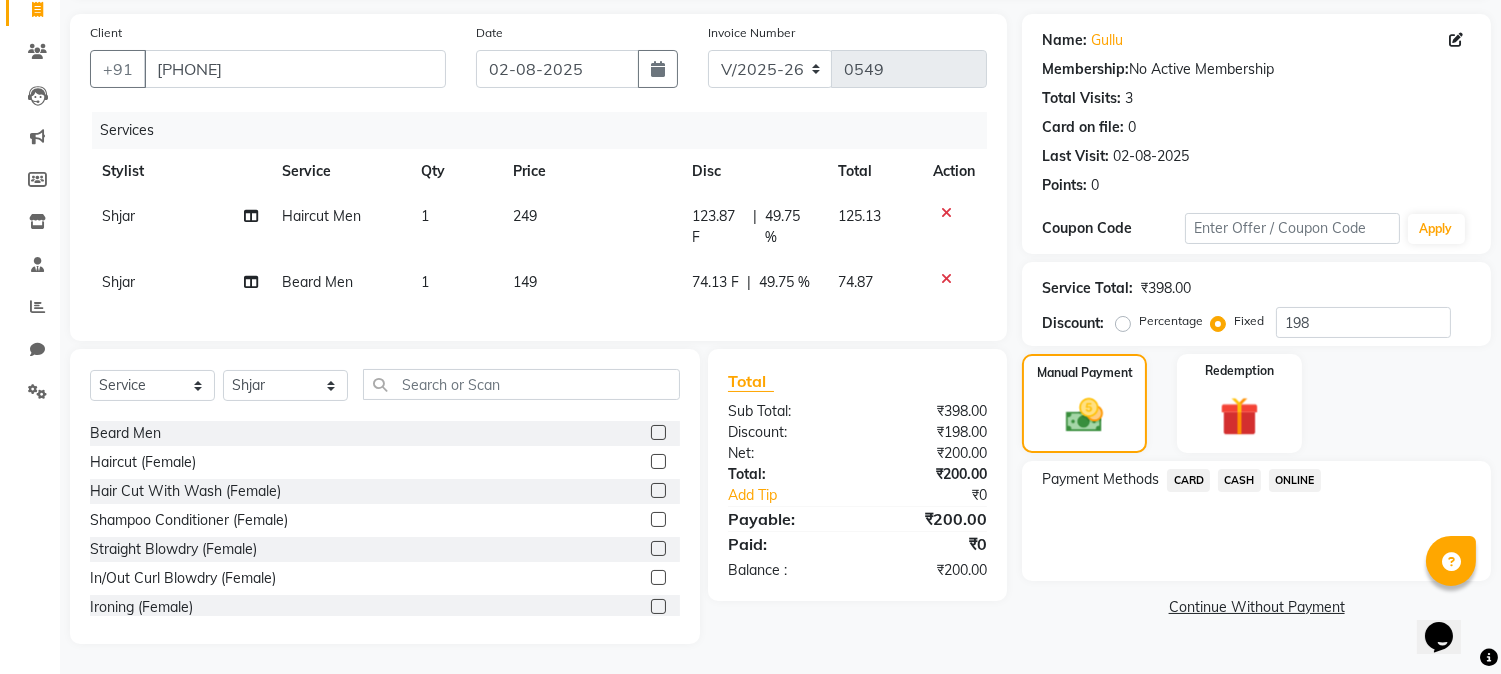 select on "8" 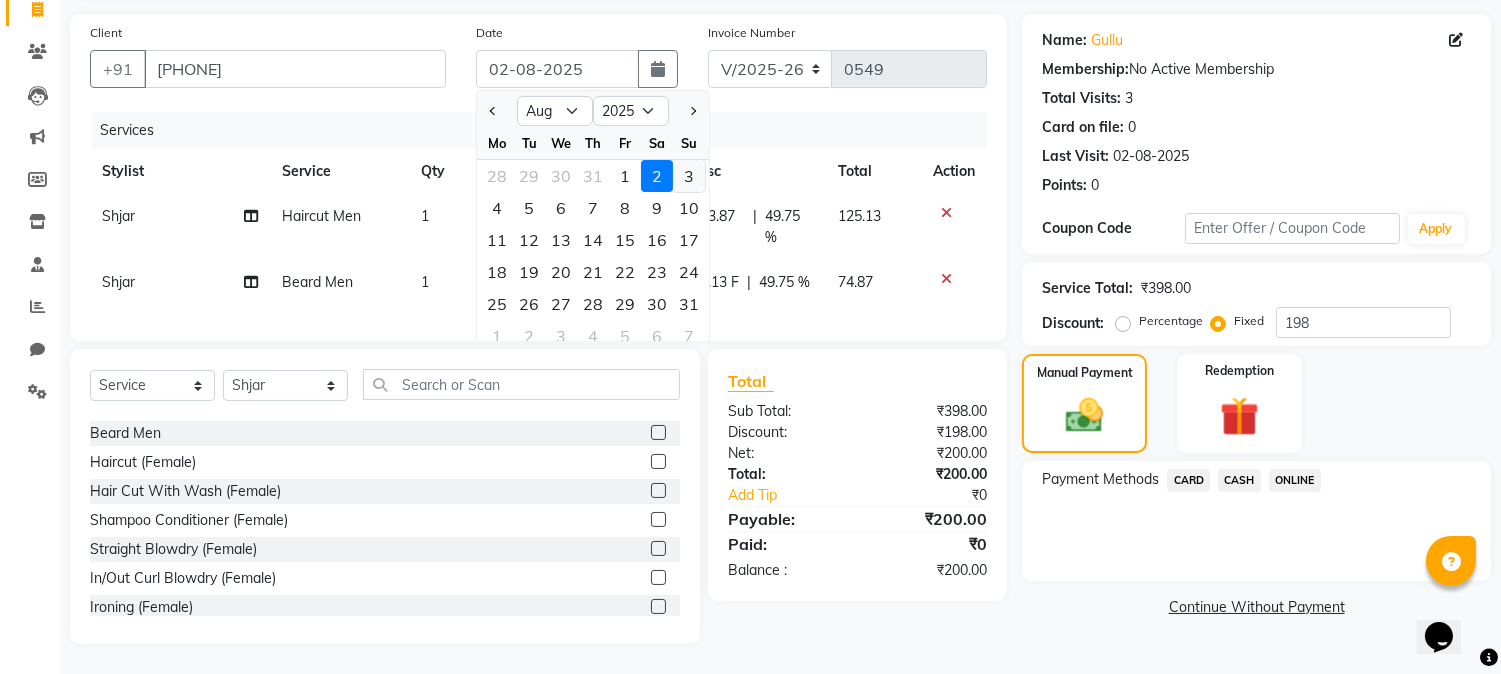 click on "3" 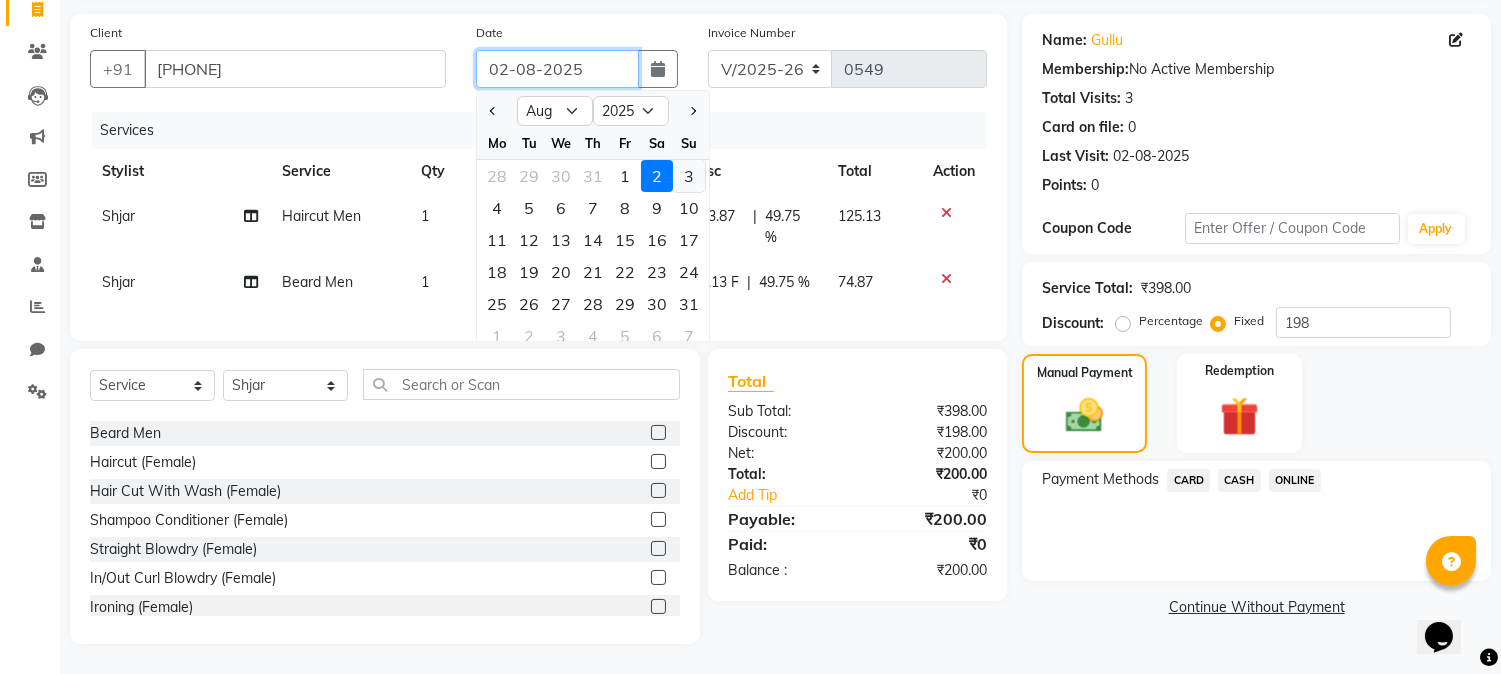 type on "03-08-2025" 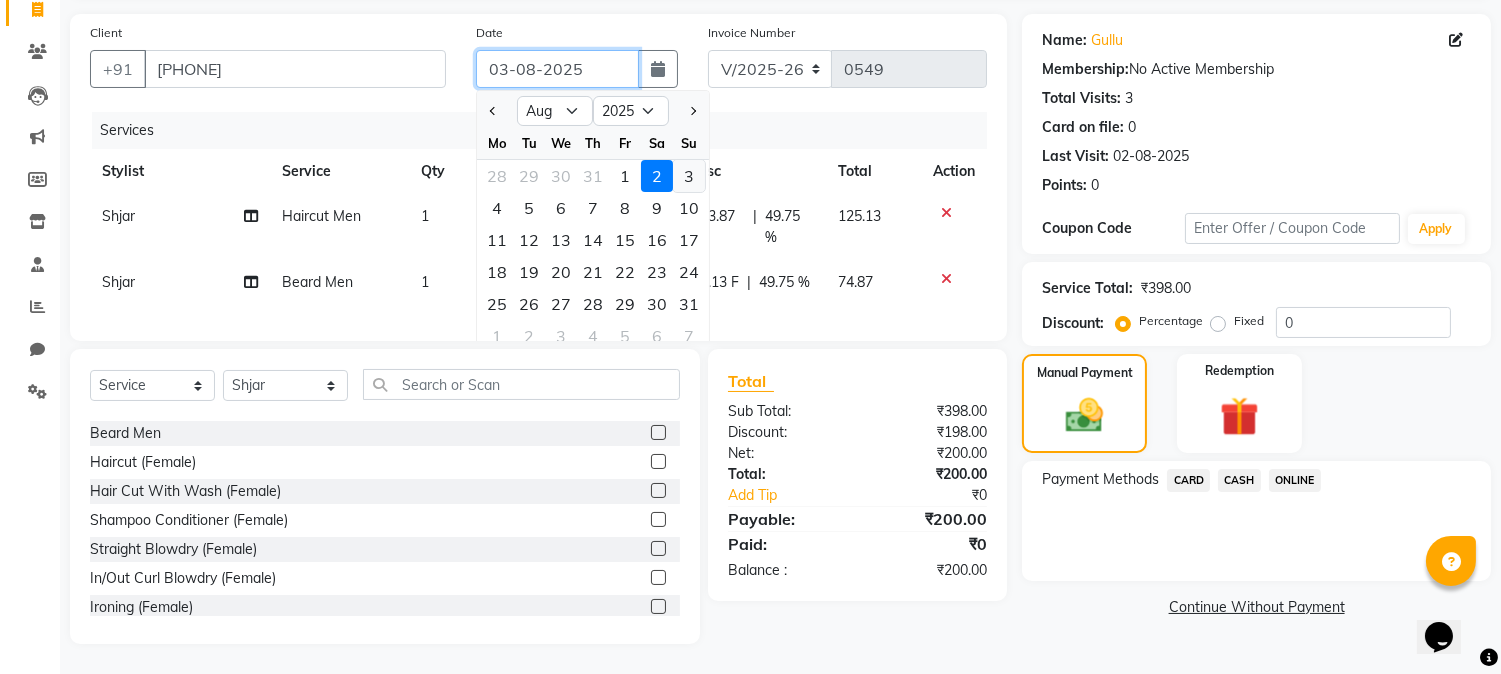 scroll, scrollTop: 131, scrollLeft: 0, axis: vertical 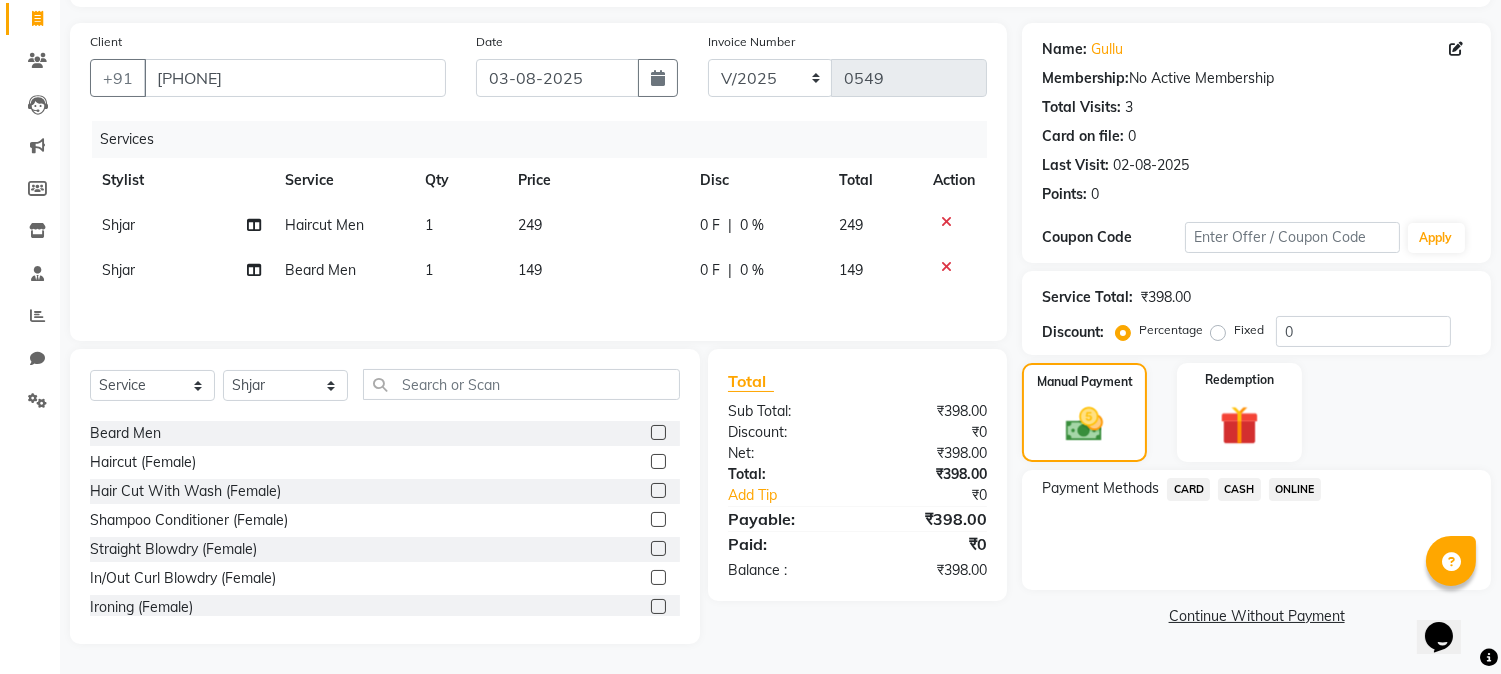 click on "ONLINE" 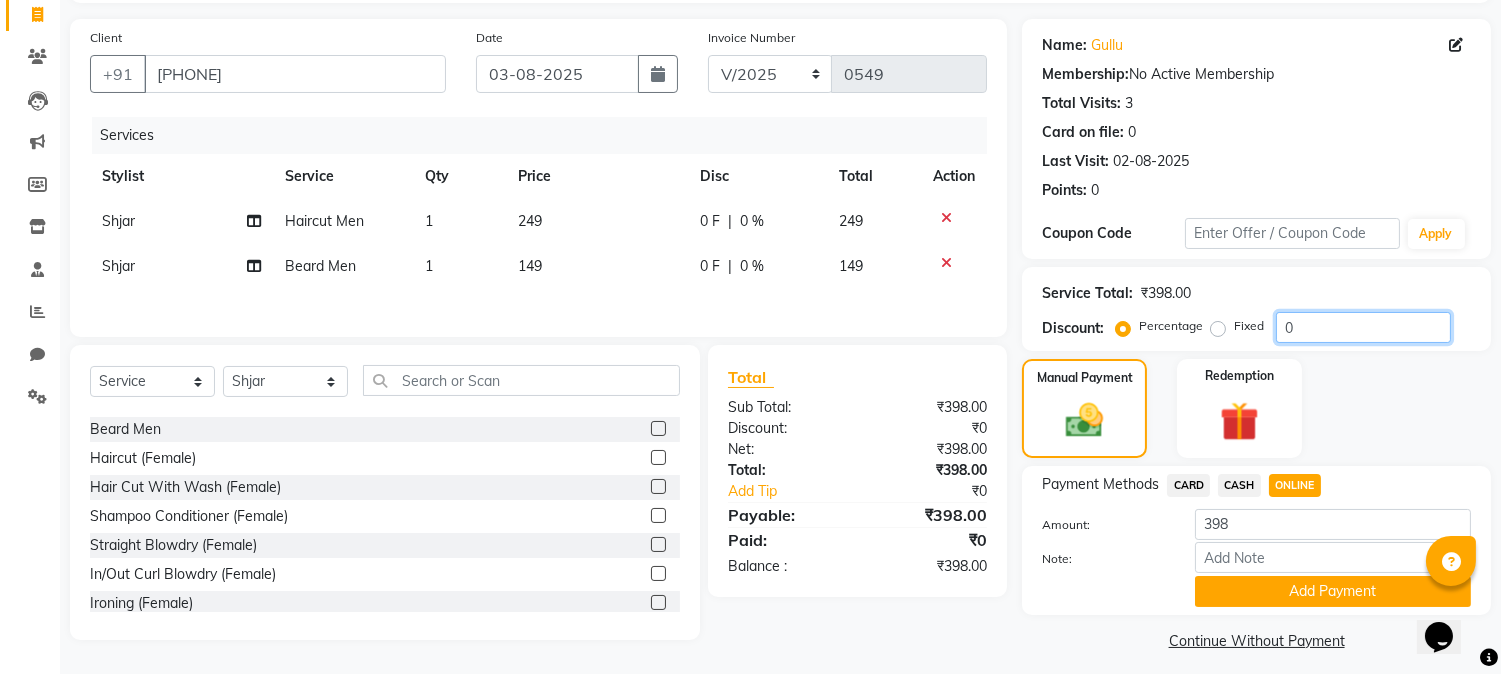 click on "0" 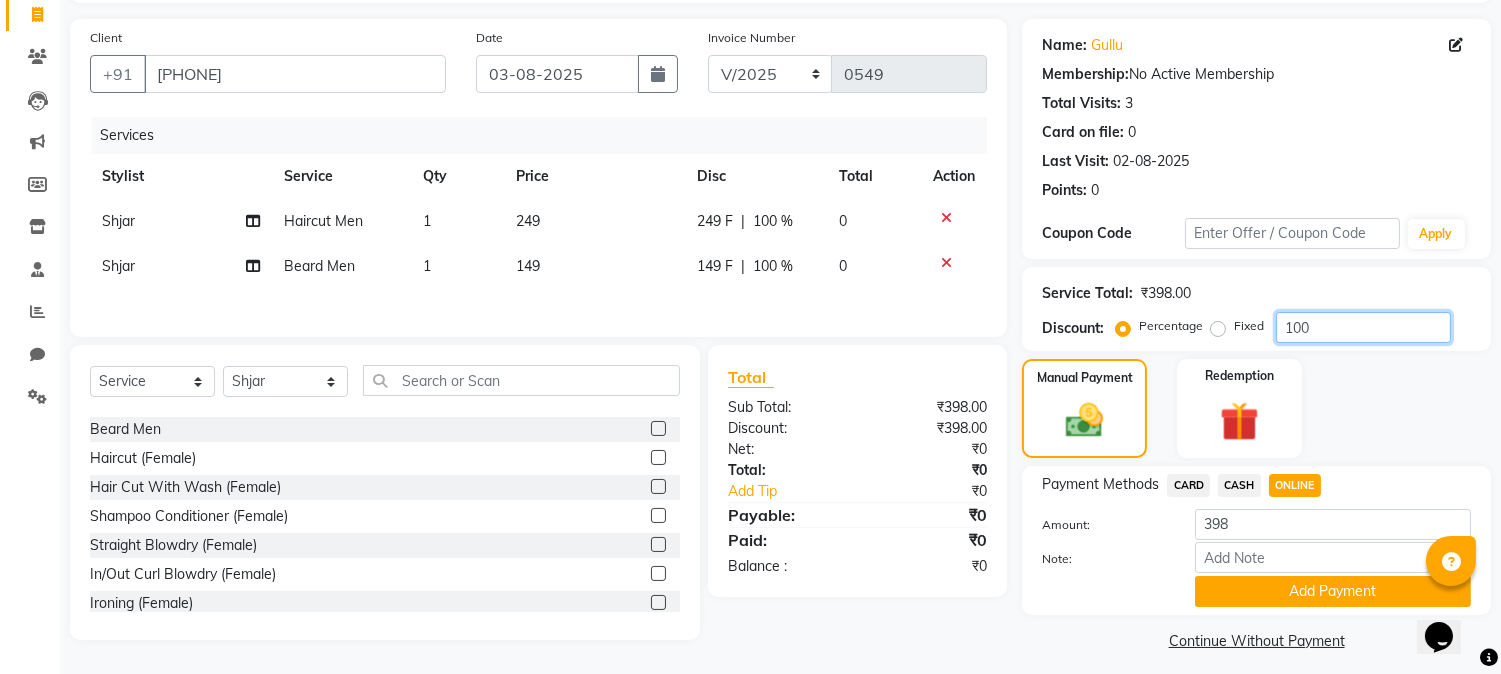 type on "100" 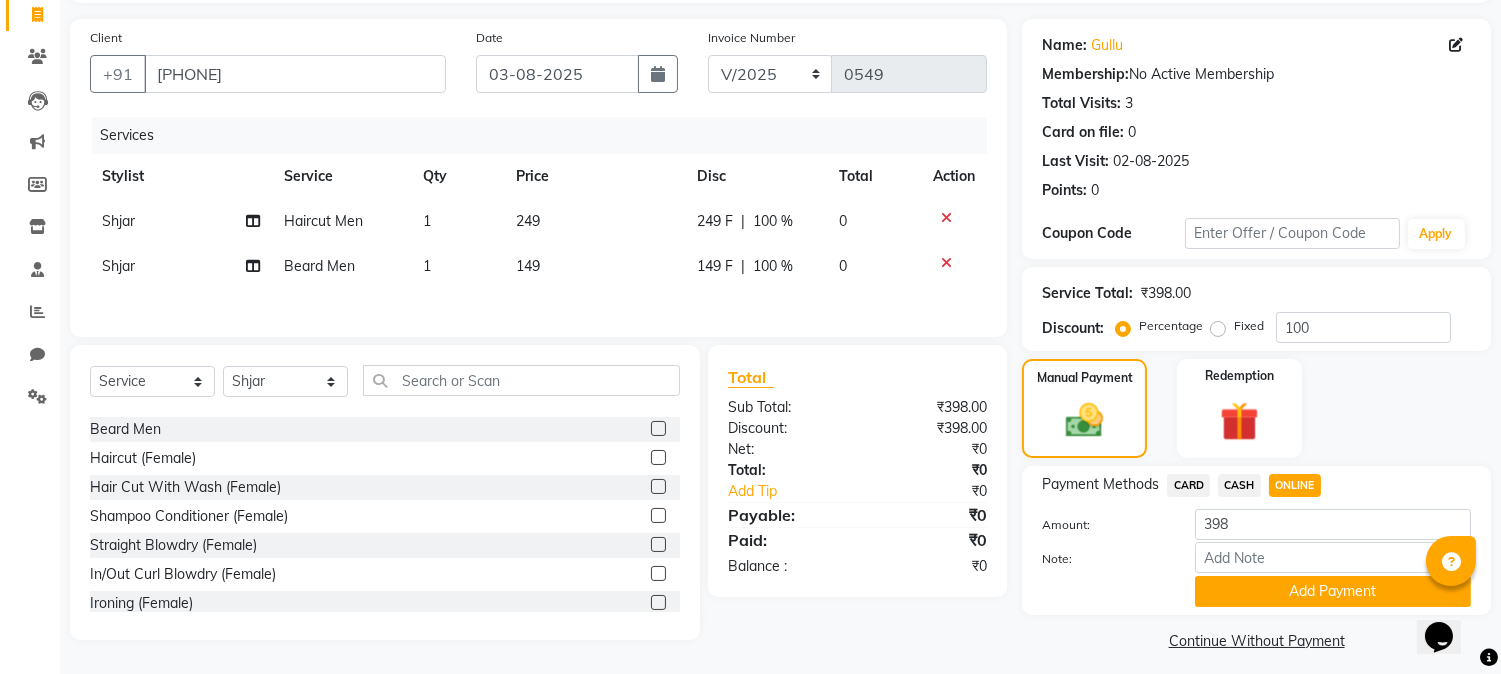 click on "Fixed" 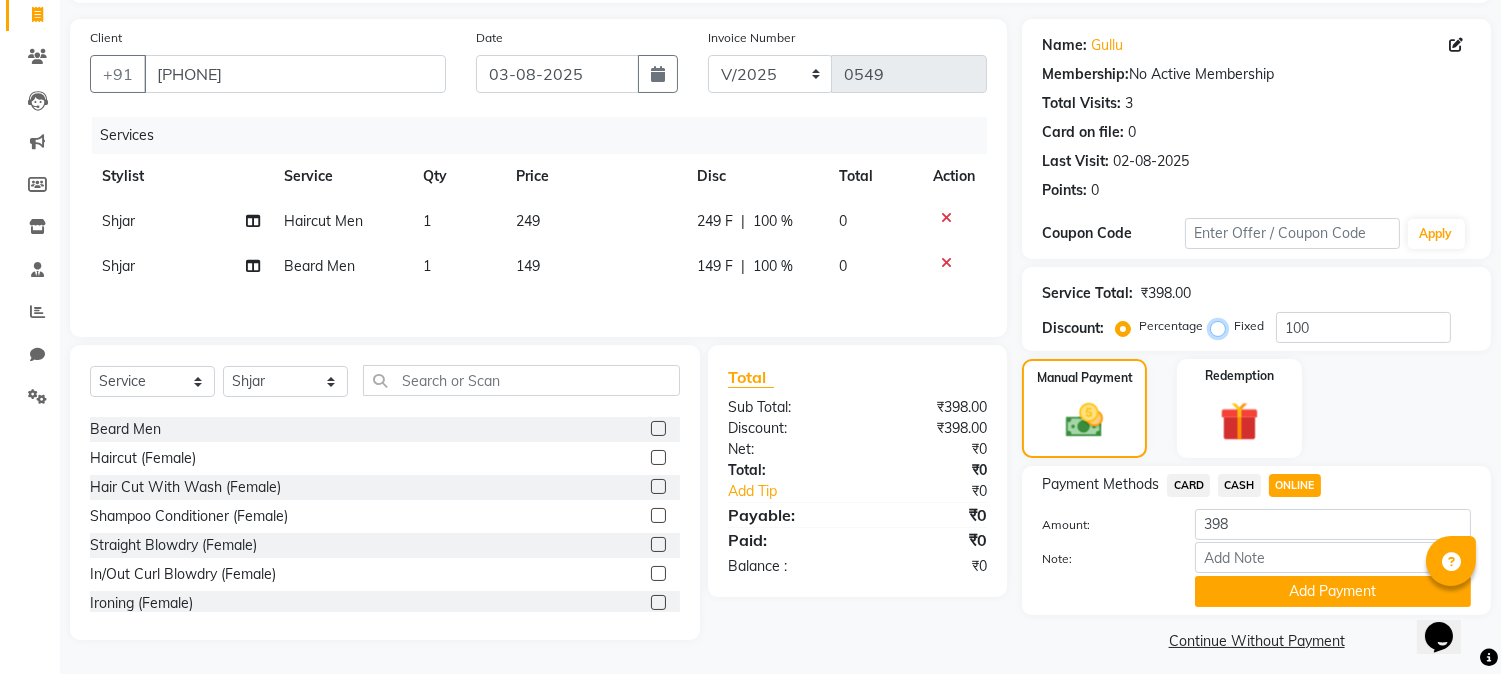 click on "Fixed" at bounding box center (1222, 326) 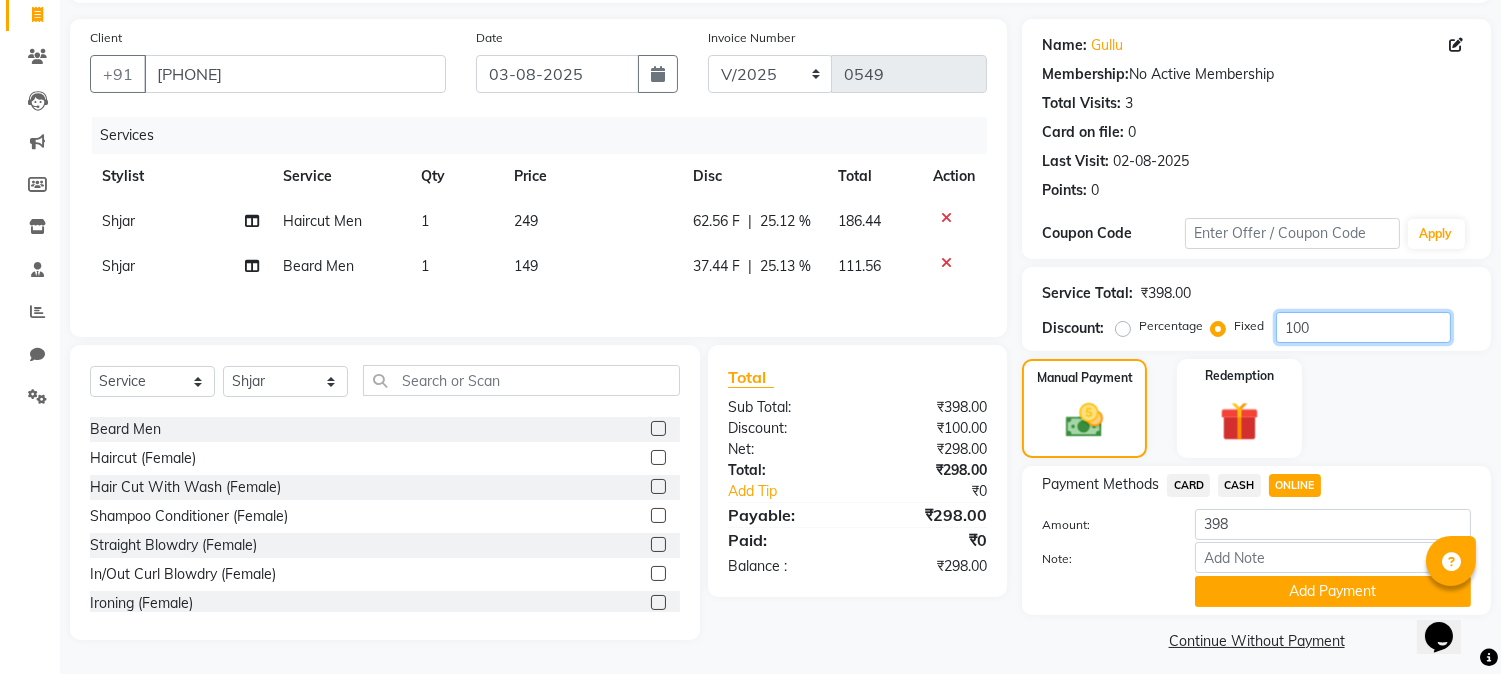 click on "100" 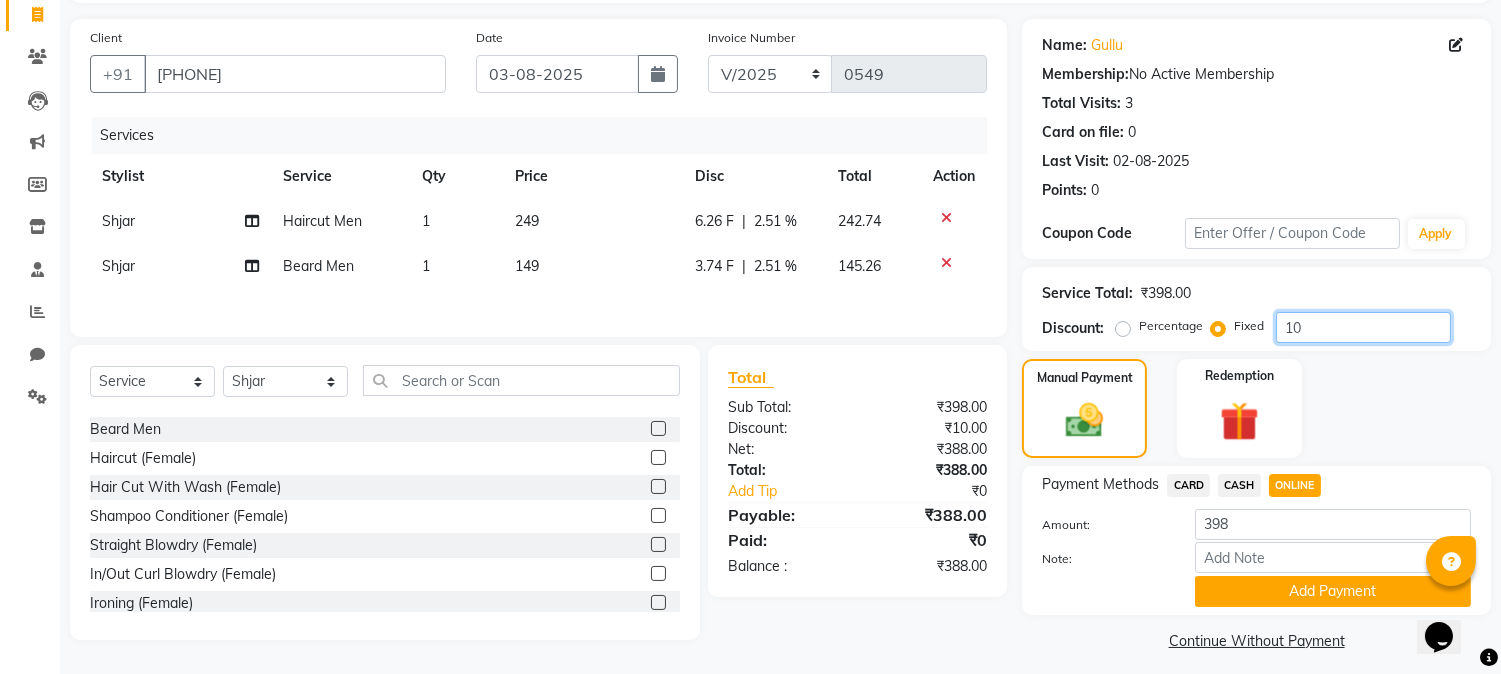 type on "1" 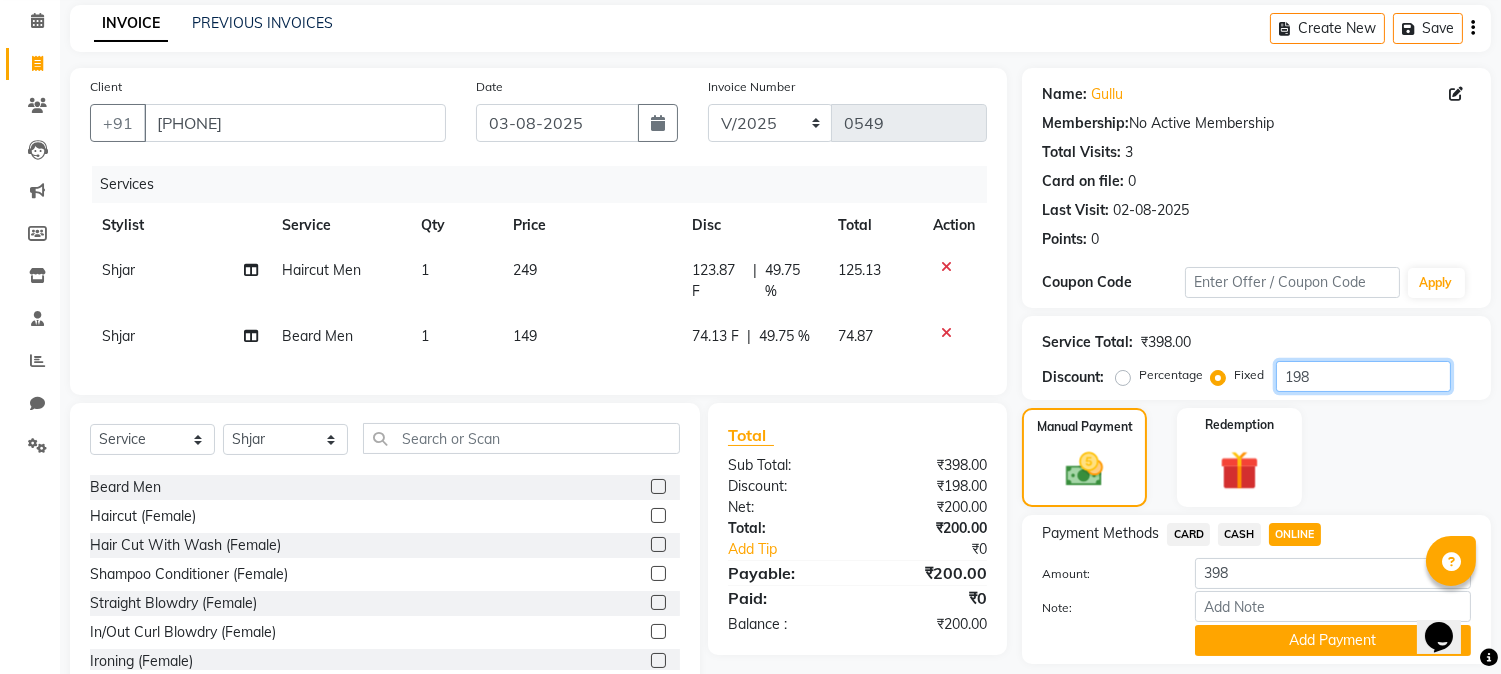 scroll, scrollTop: 131, scrollLeft: 0, axis: vertical 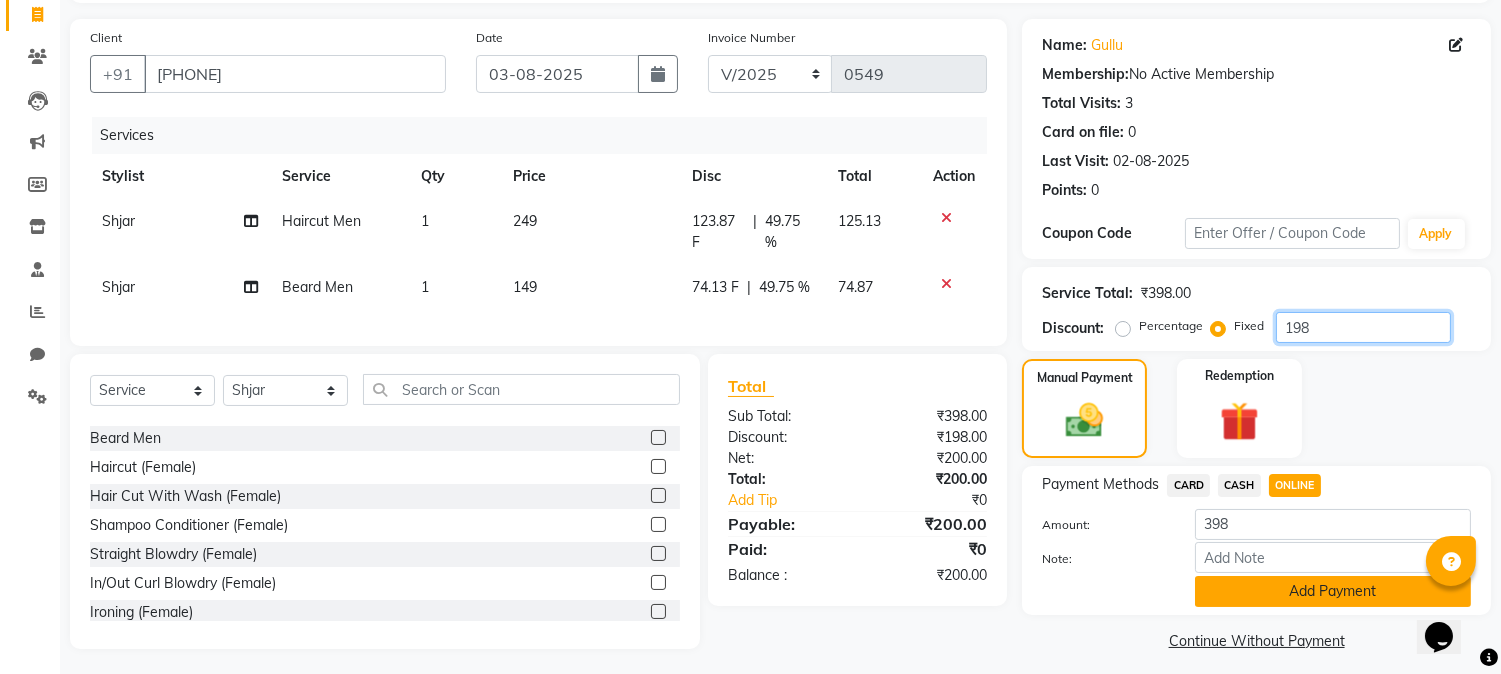 type on "198" 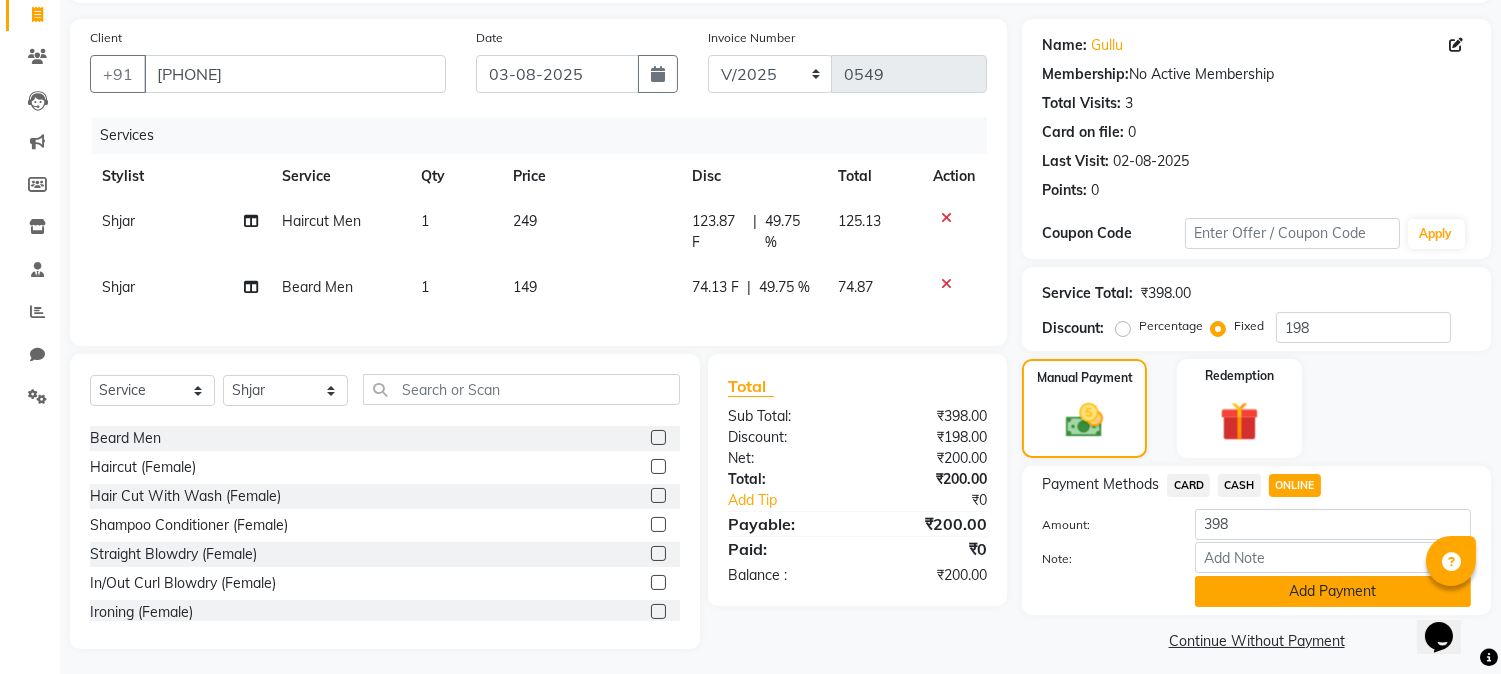 click on "Add Payment" 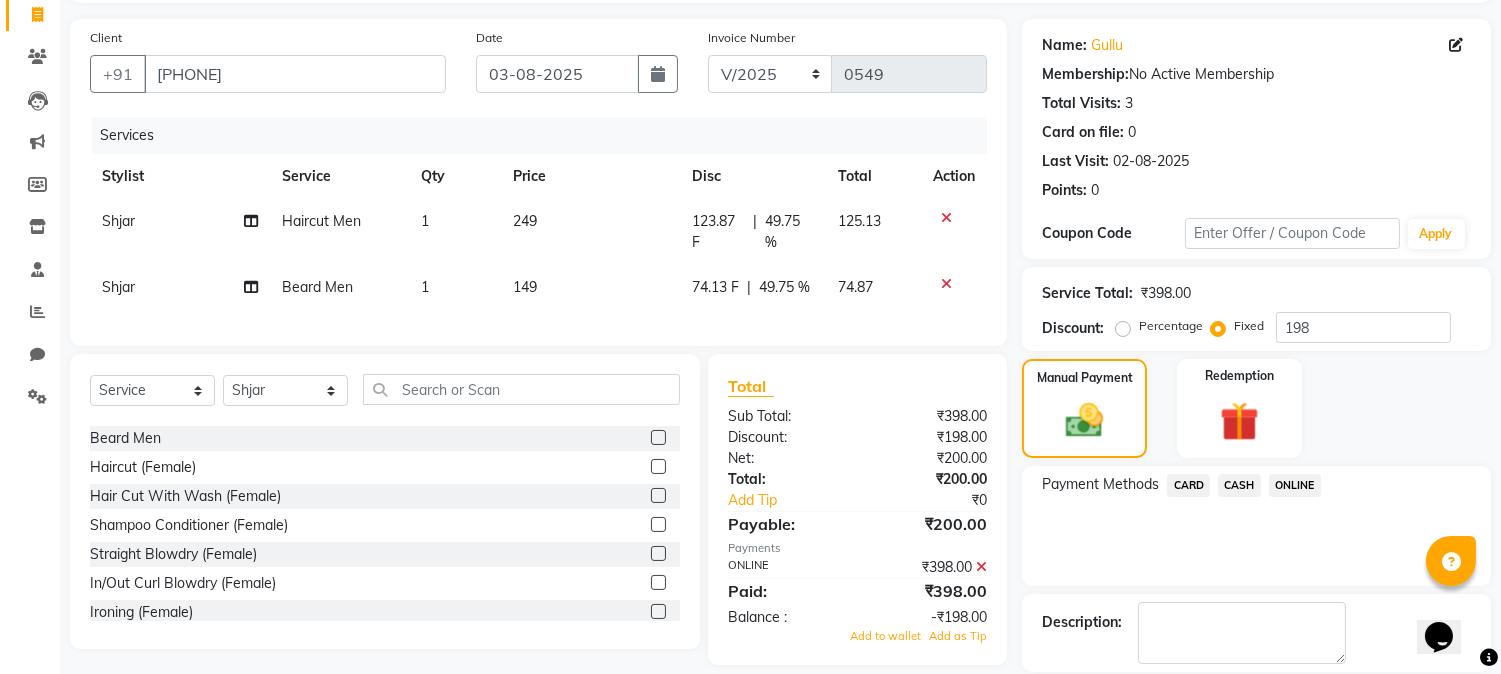 scroll, scrollTop: 225, scrollLeft: 0, axis: vertical 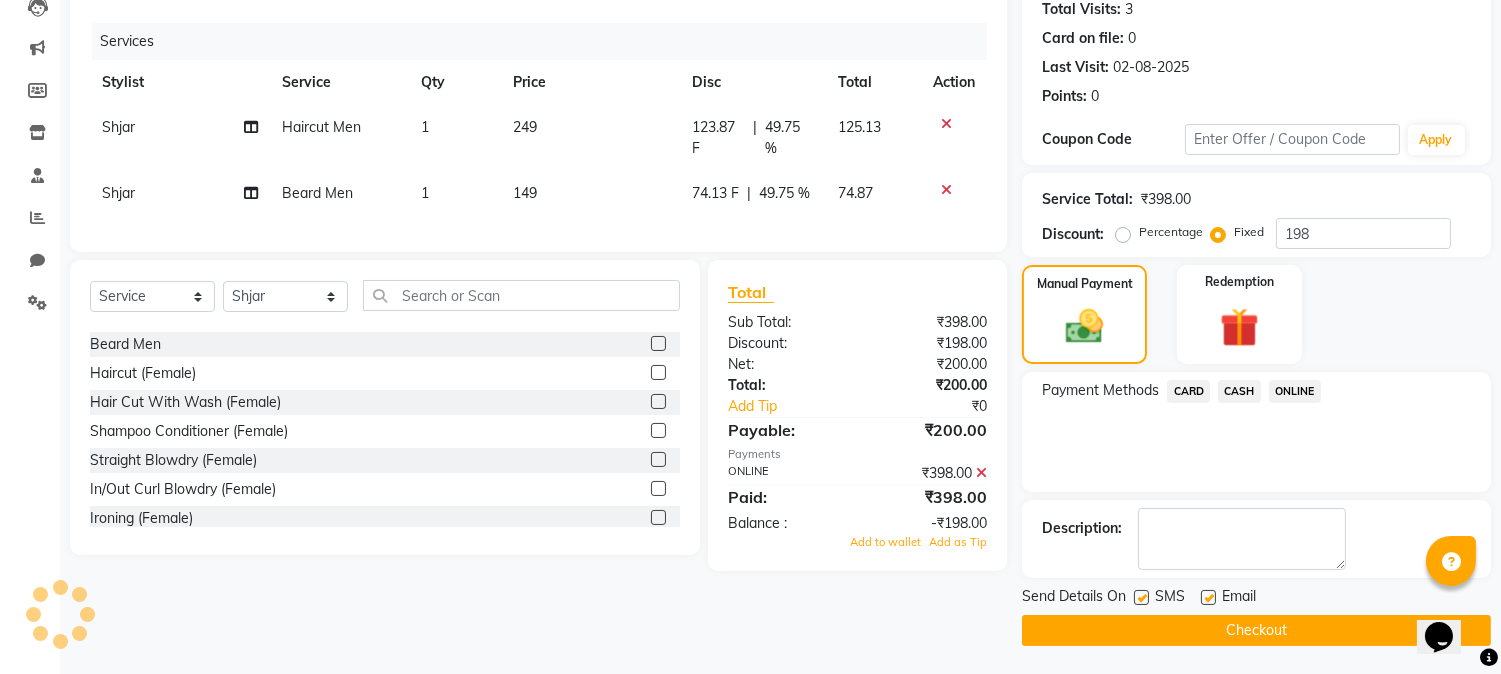 click 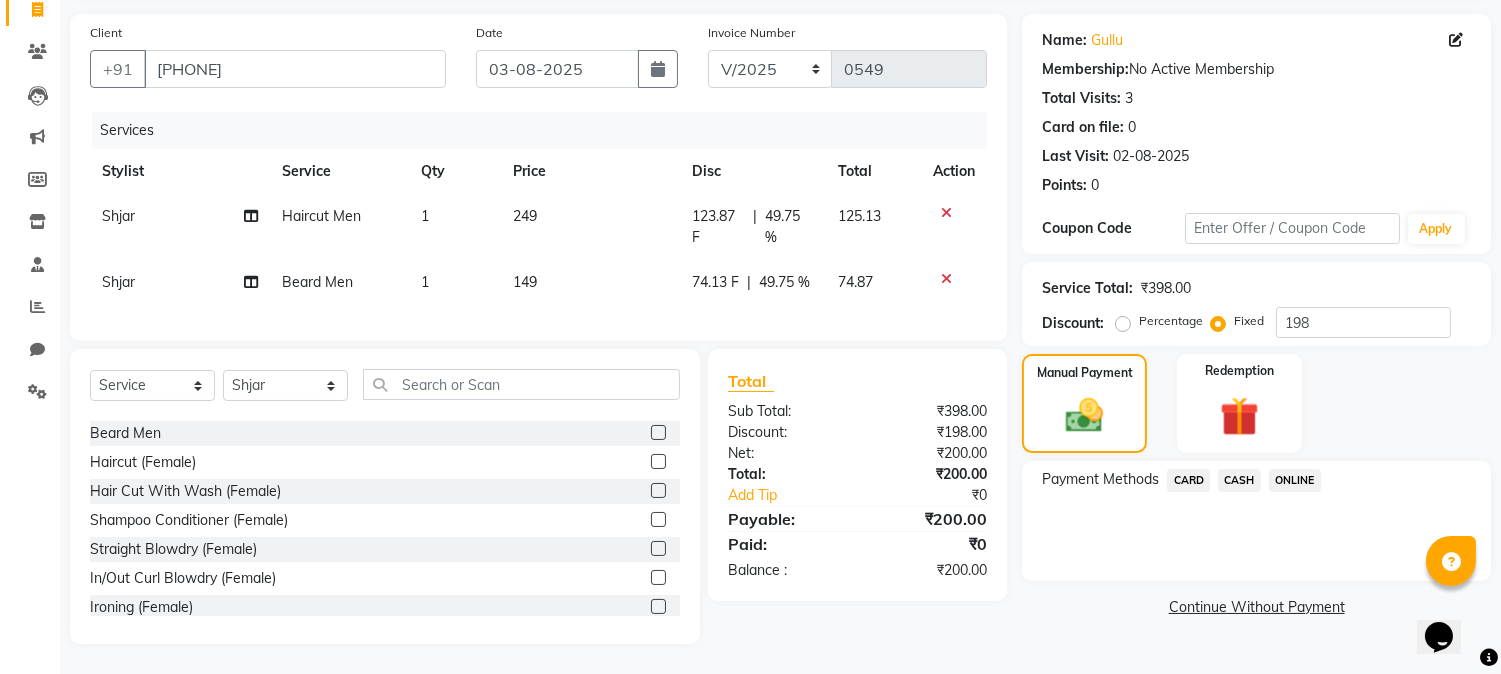 click on "ONLINE" 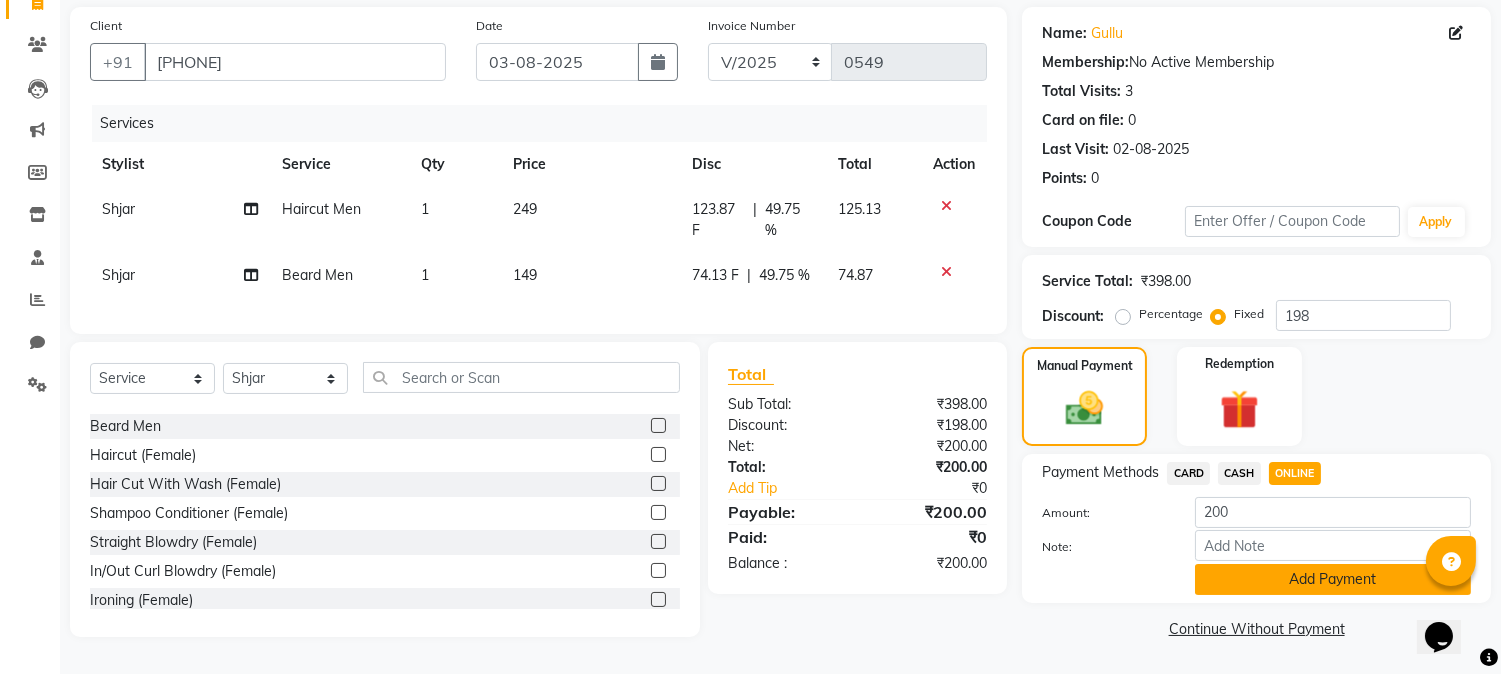 click on "Add Payment" 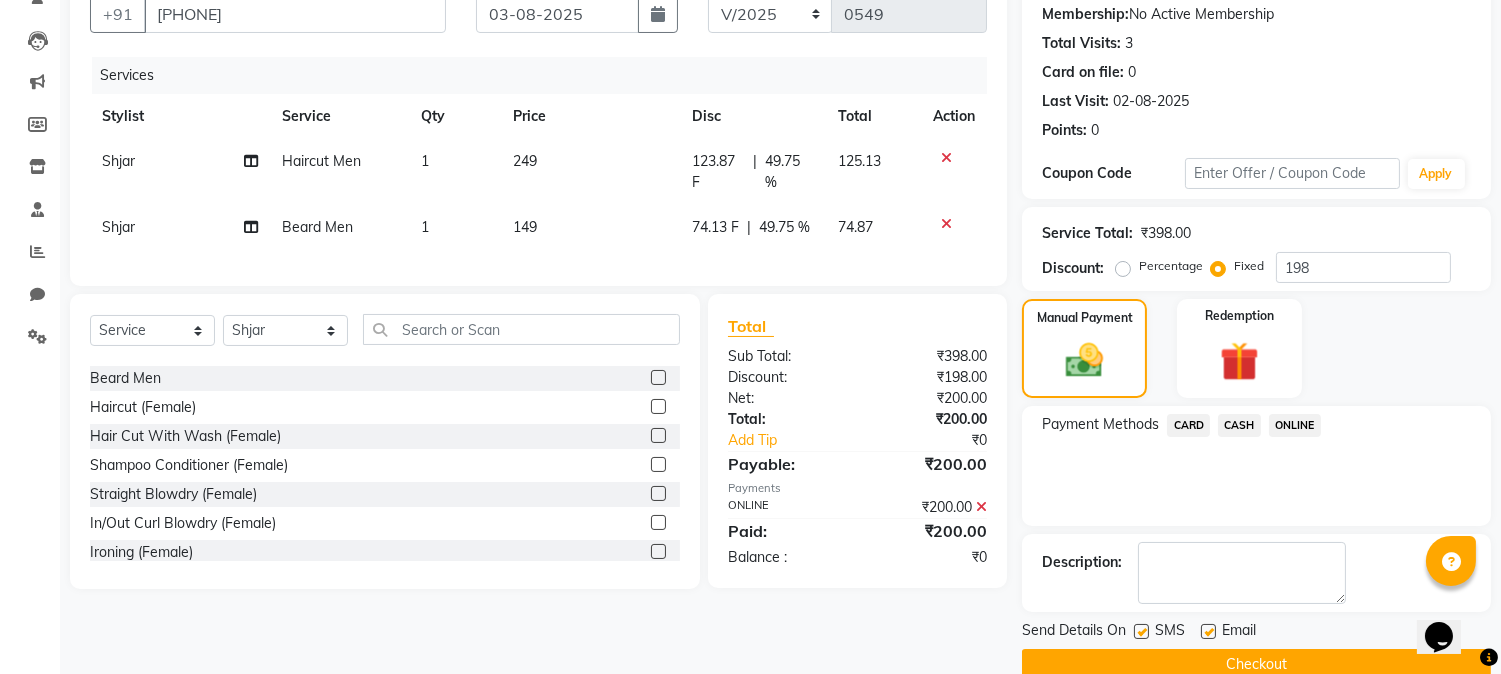 scroll, scrollTop: 225, scrollLeft: 0, axis: vertical 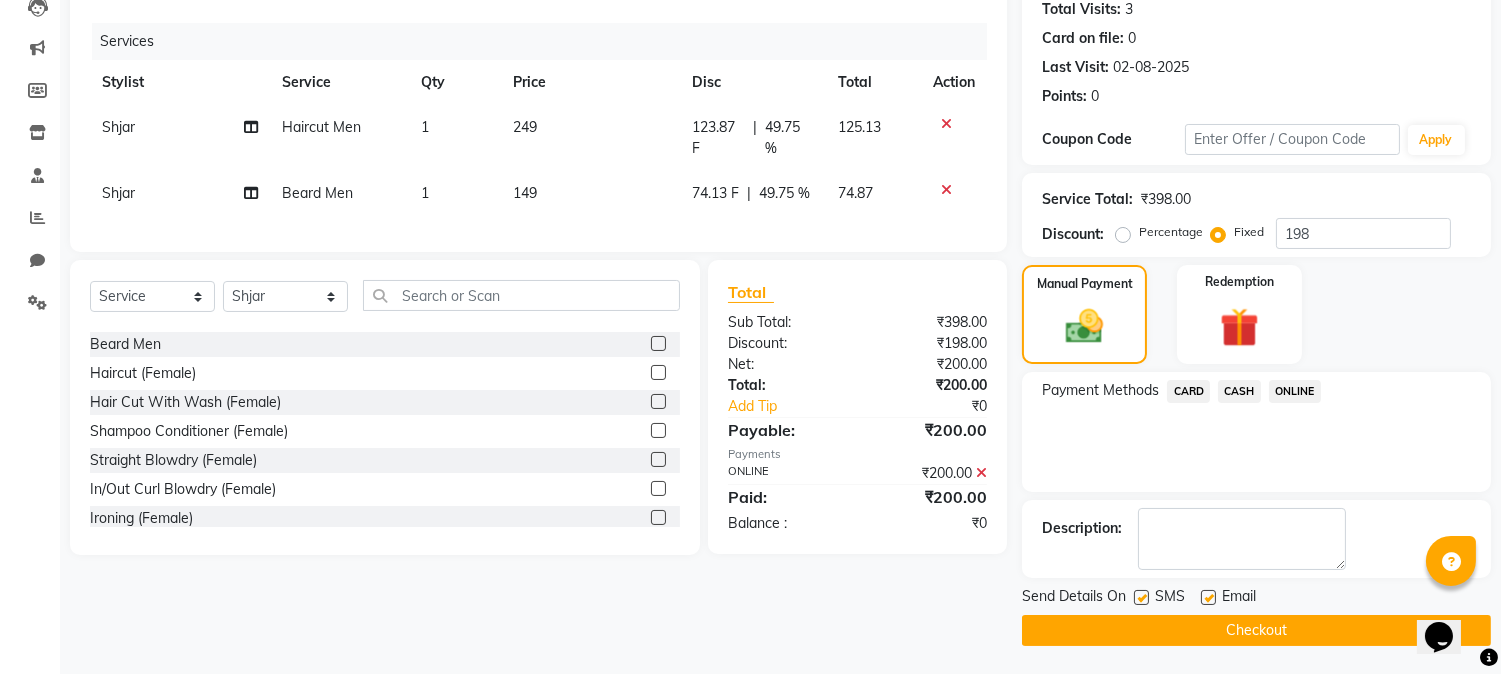 click on "Checkout" 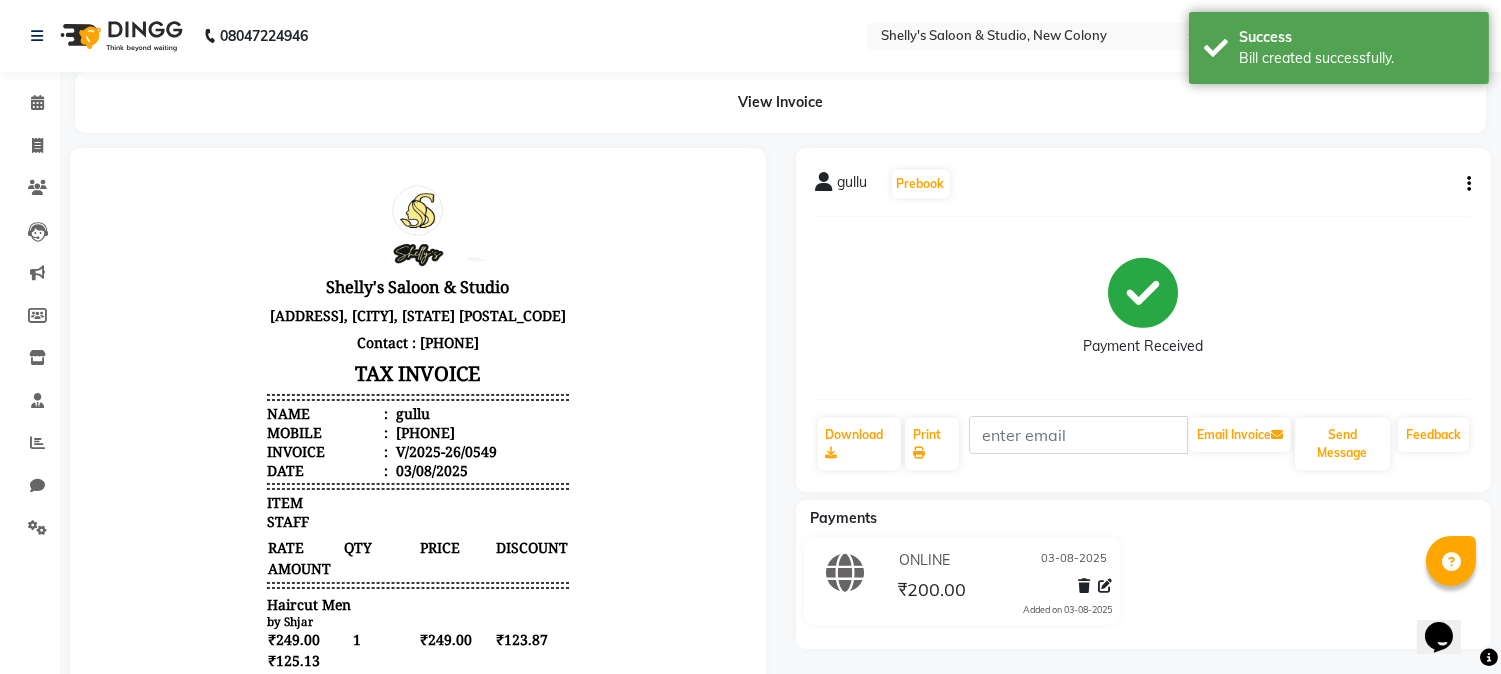 scroll, scrollTop: 0, scrollLeft: 0, axis: both 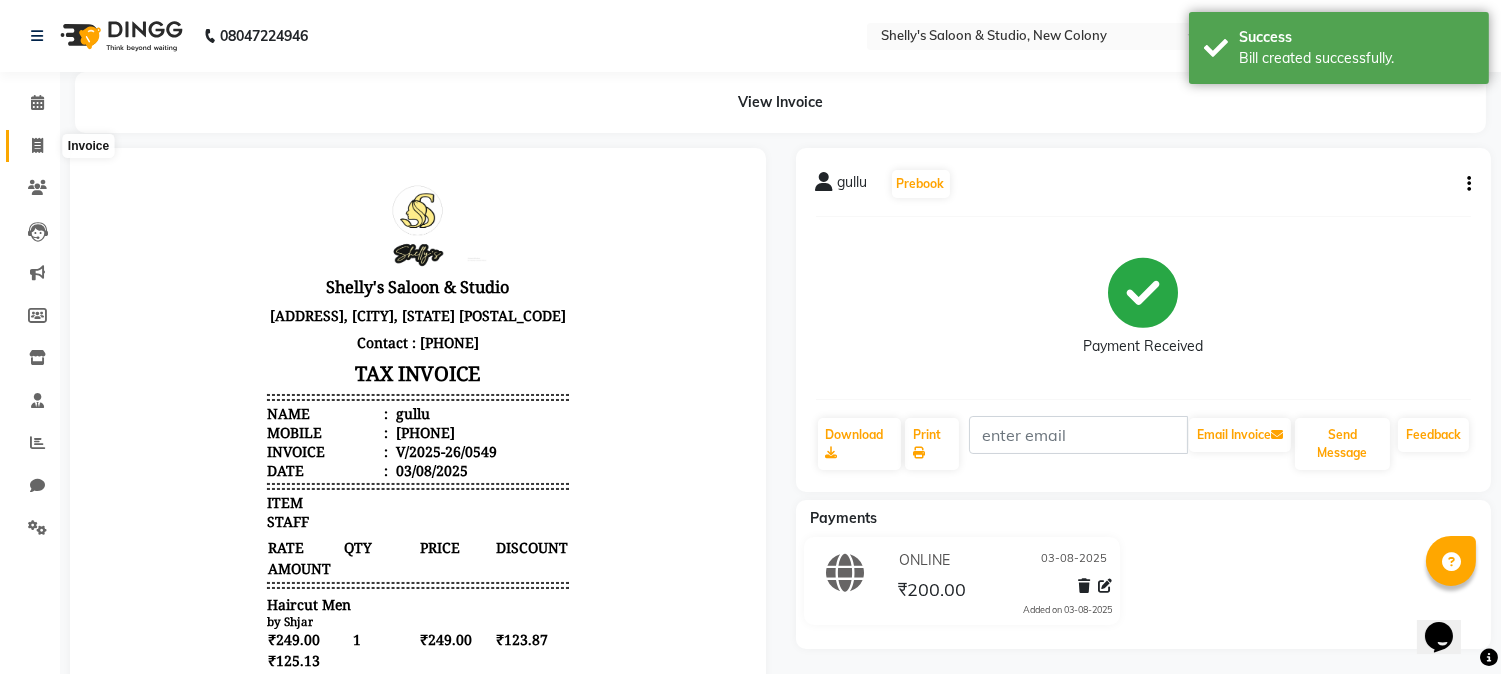 click 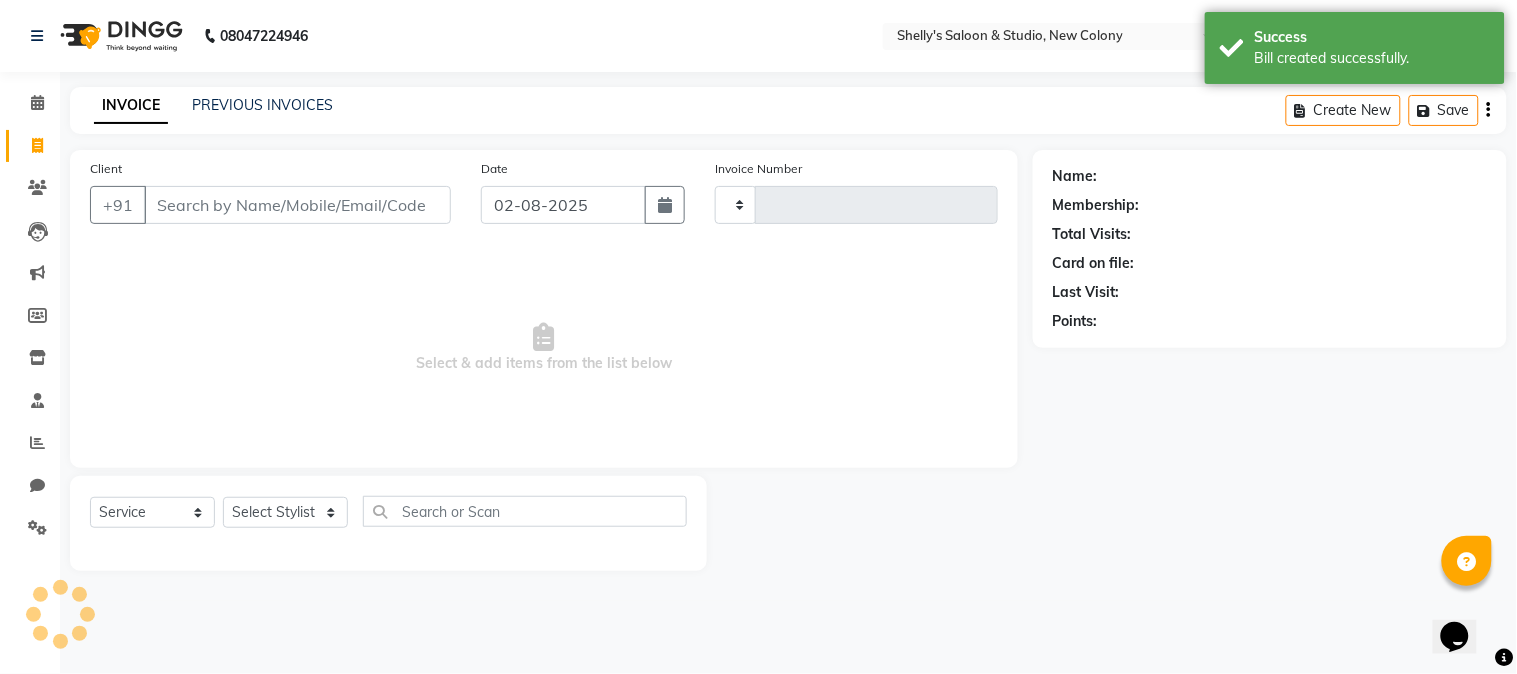 type on "0550" 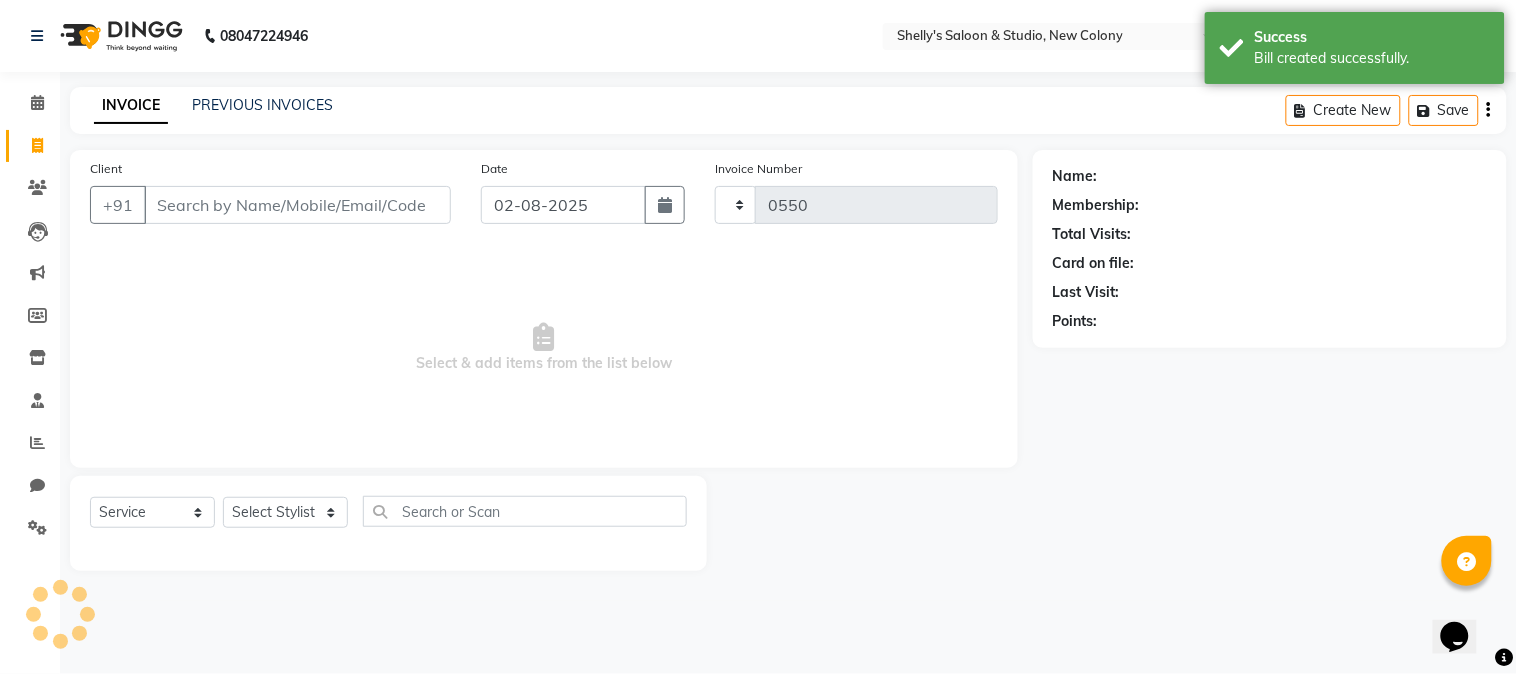 select on "7536" 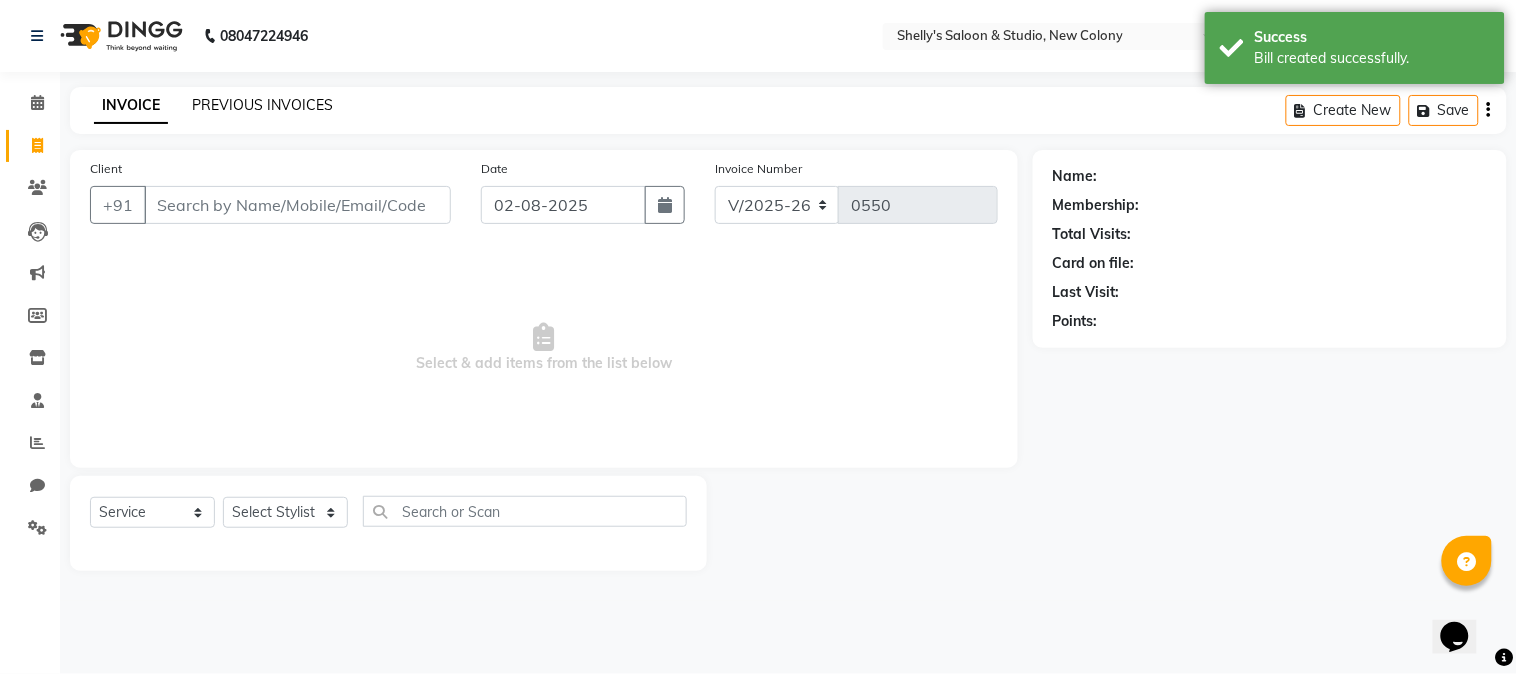 click on "PREVIOUS INVOICES" 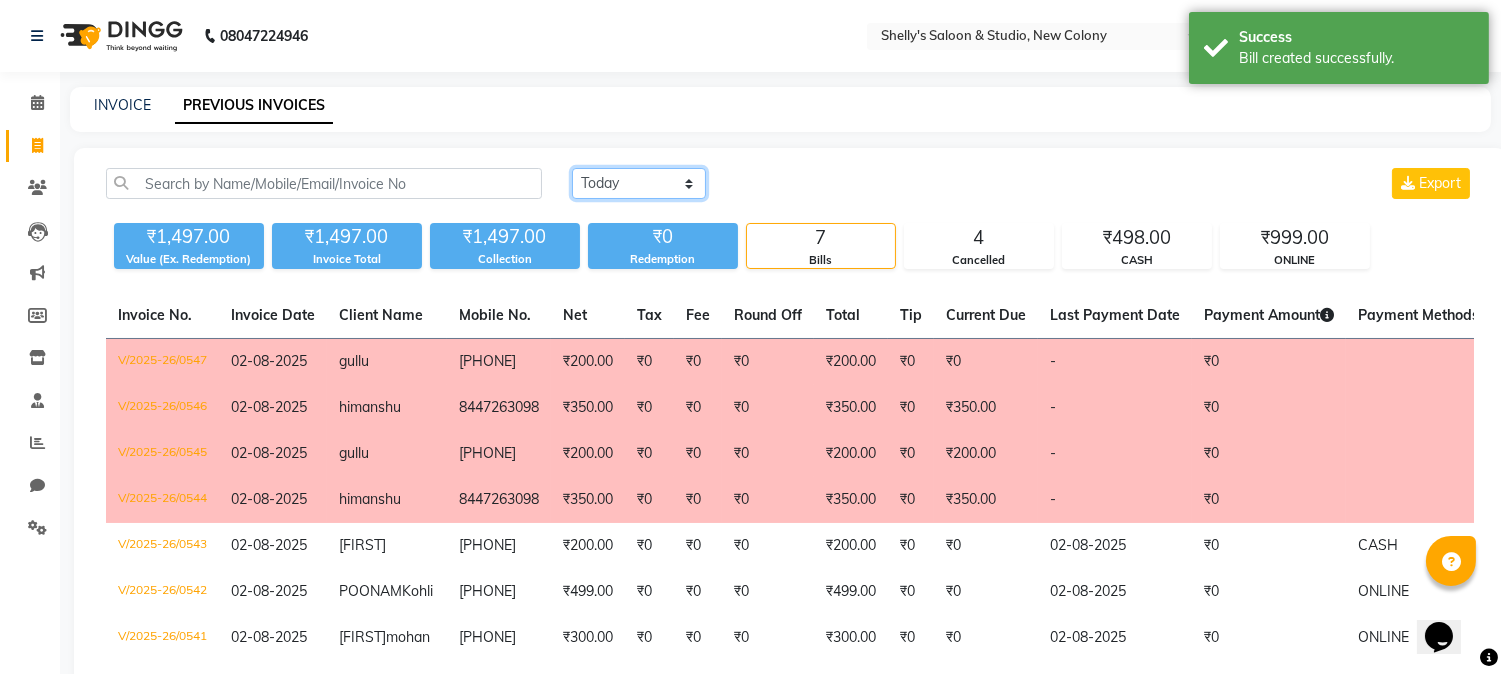 click on "Today Yesterday Custom Range" 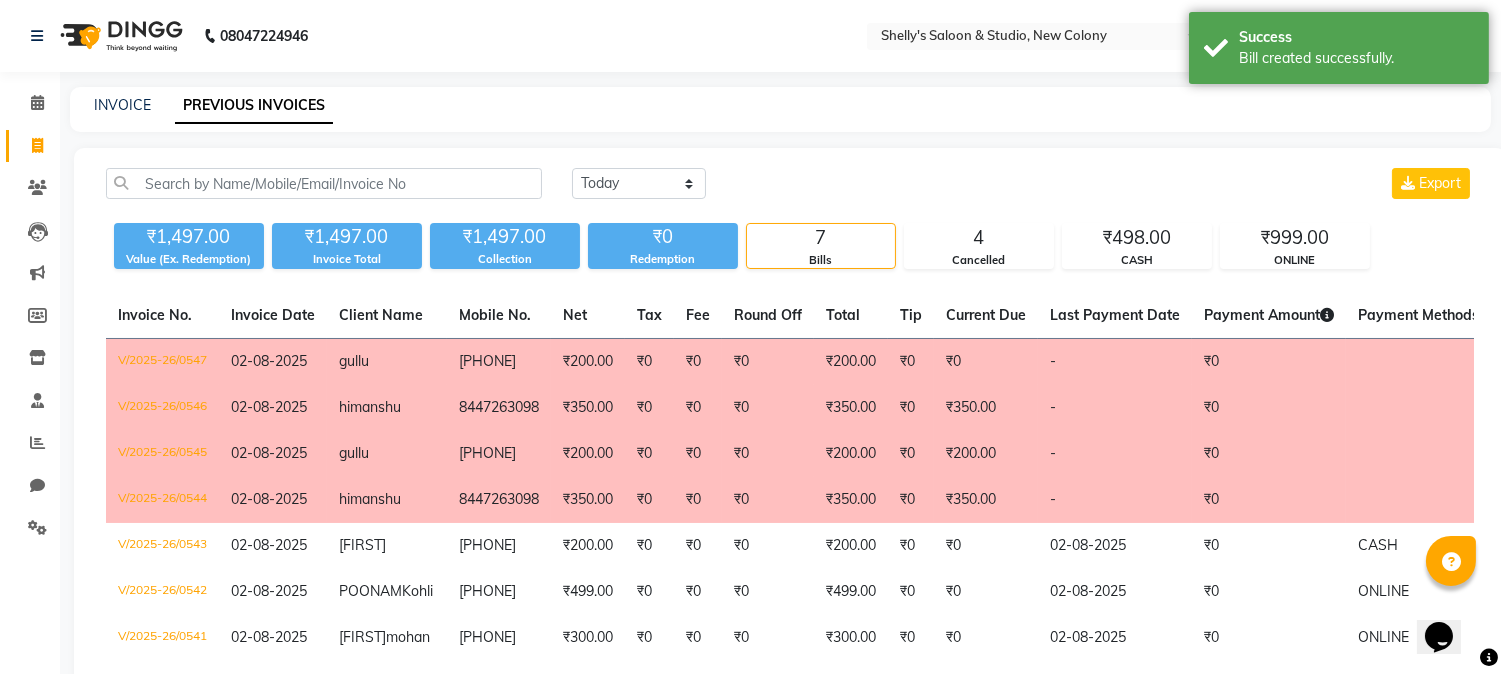 click on "Today Yesterday Custom Range Export" 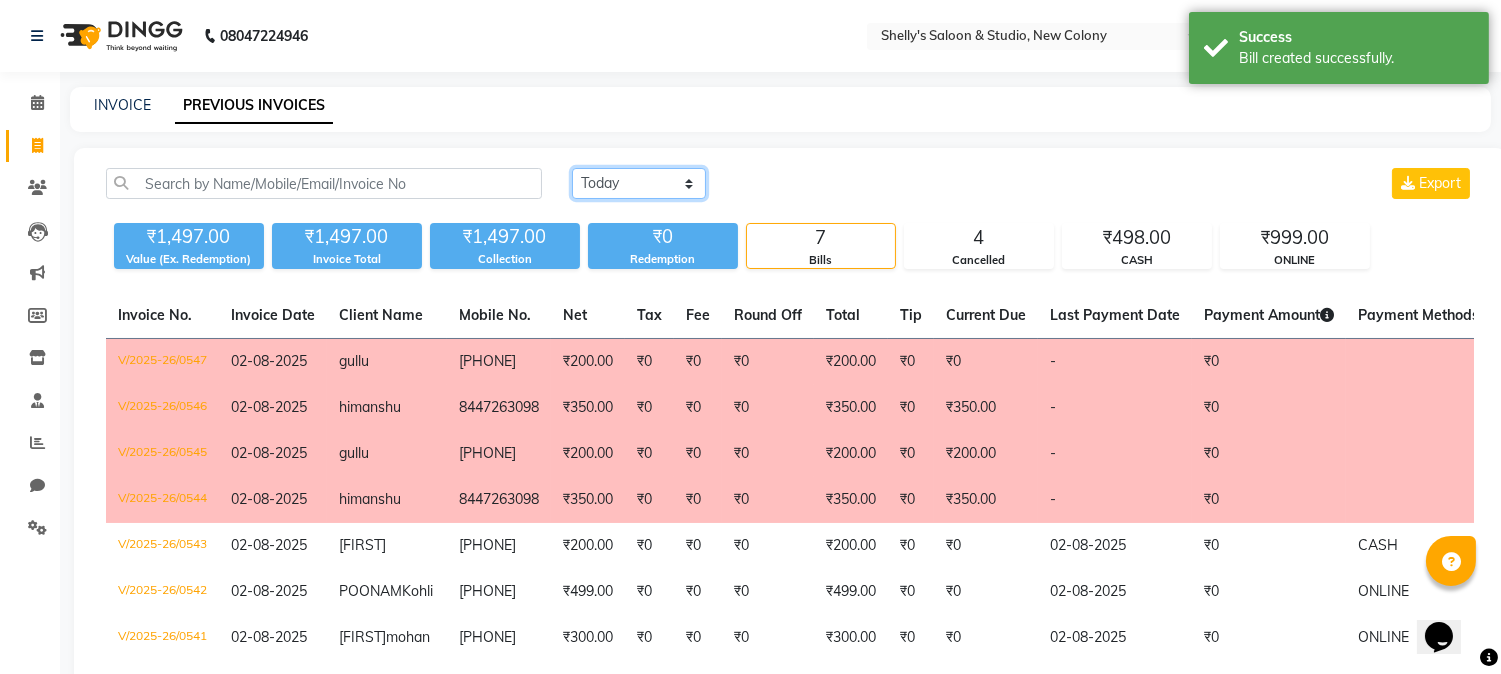 click on "Today Yesterday Custom Range" 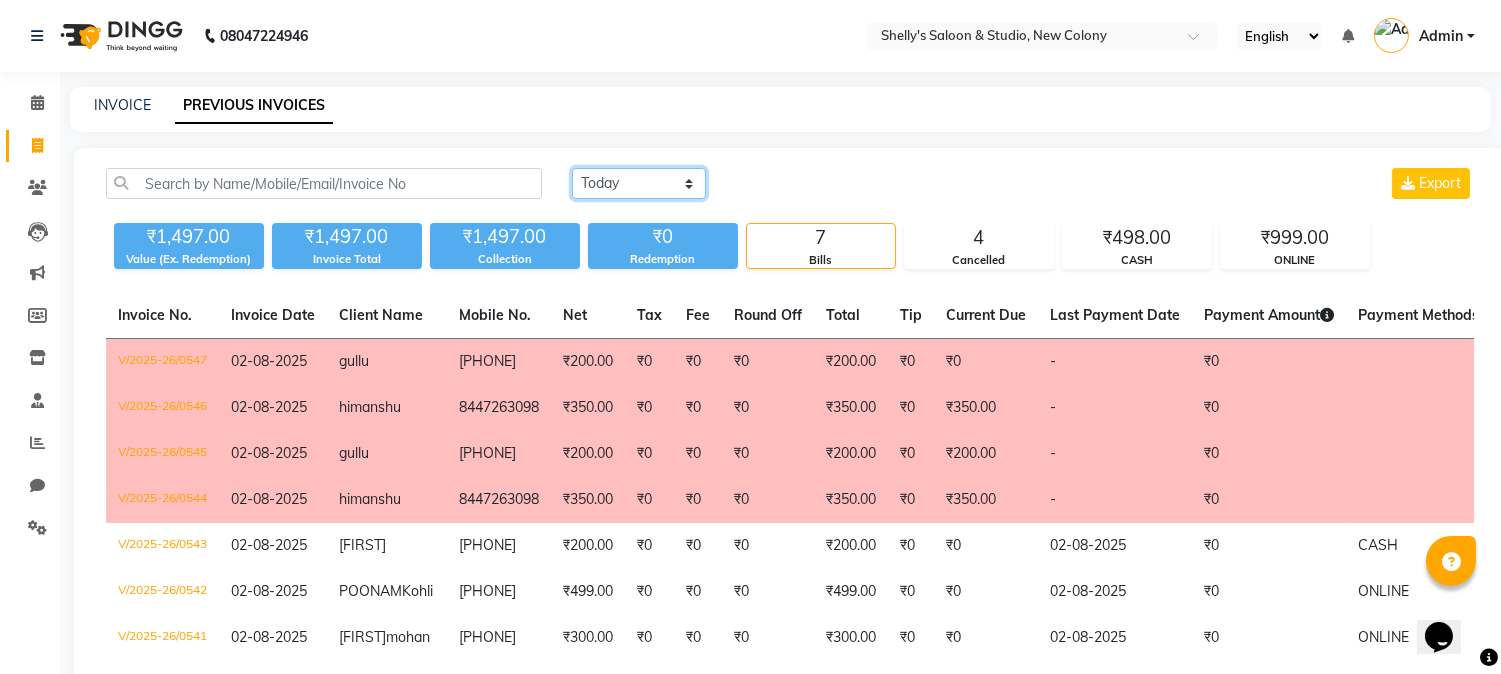 select on "range" 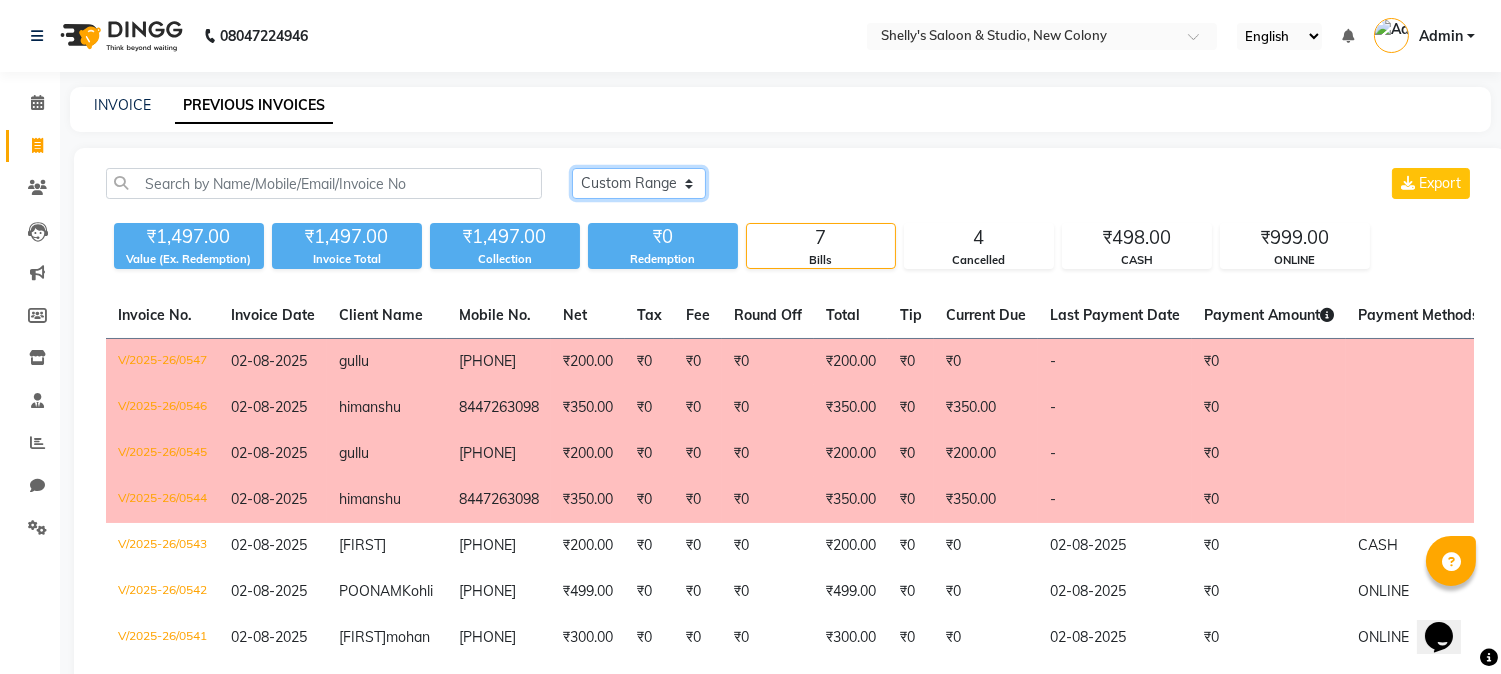 click on "Today Yesterday Custom Range" 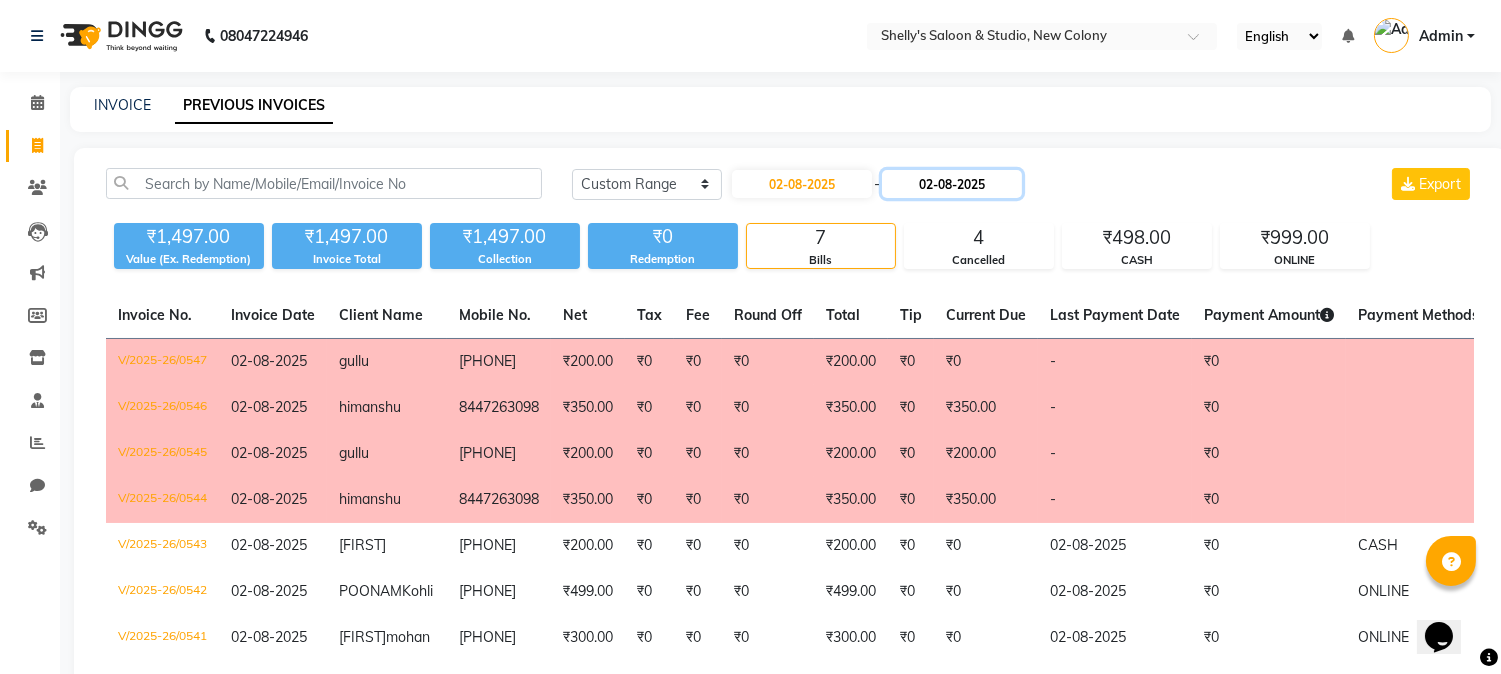 click on "02-08-2025" 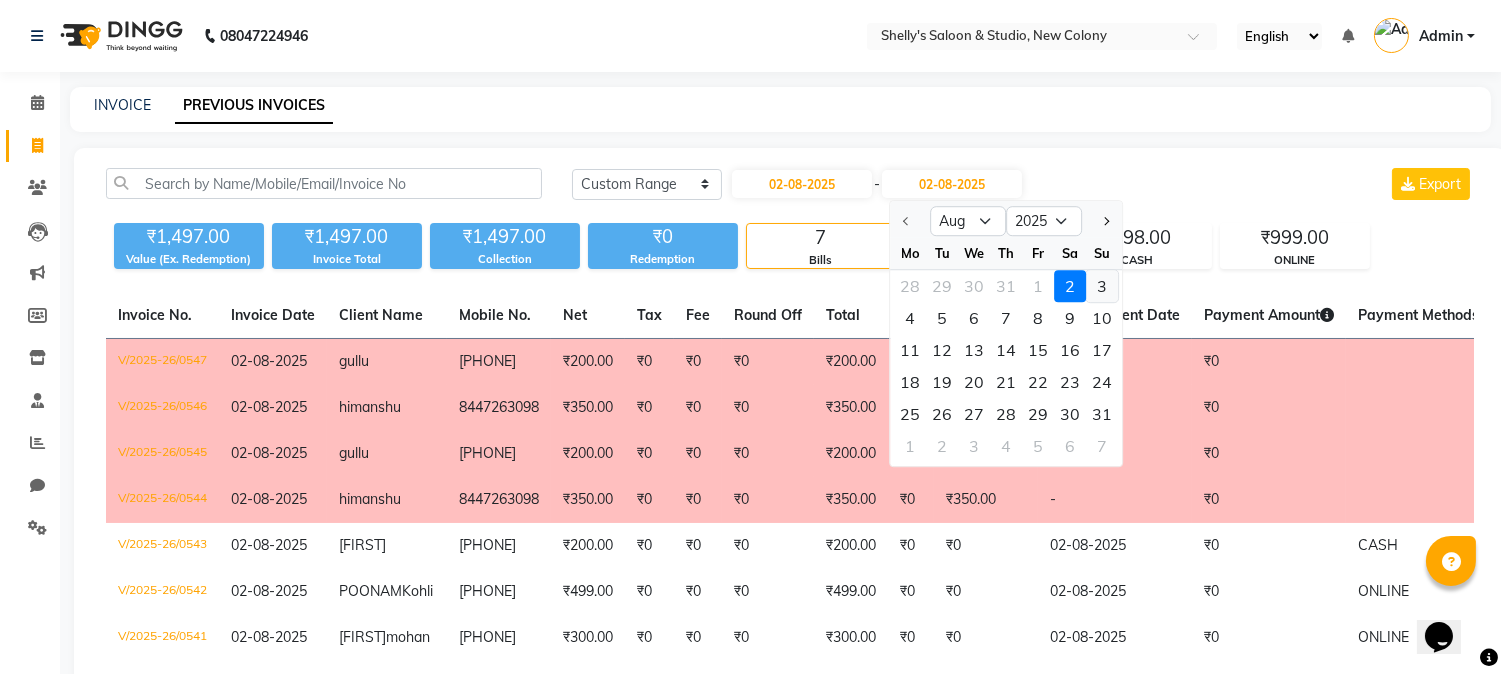 click on "3" 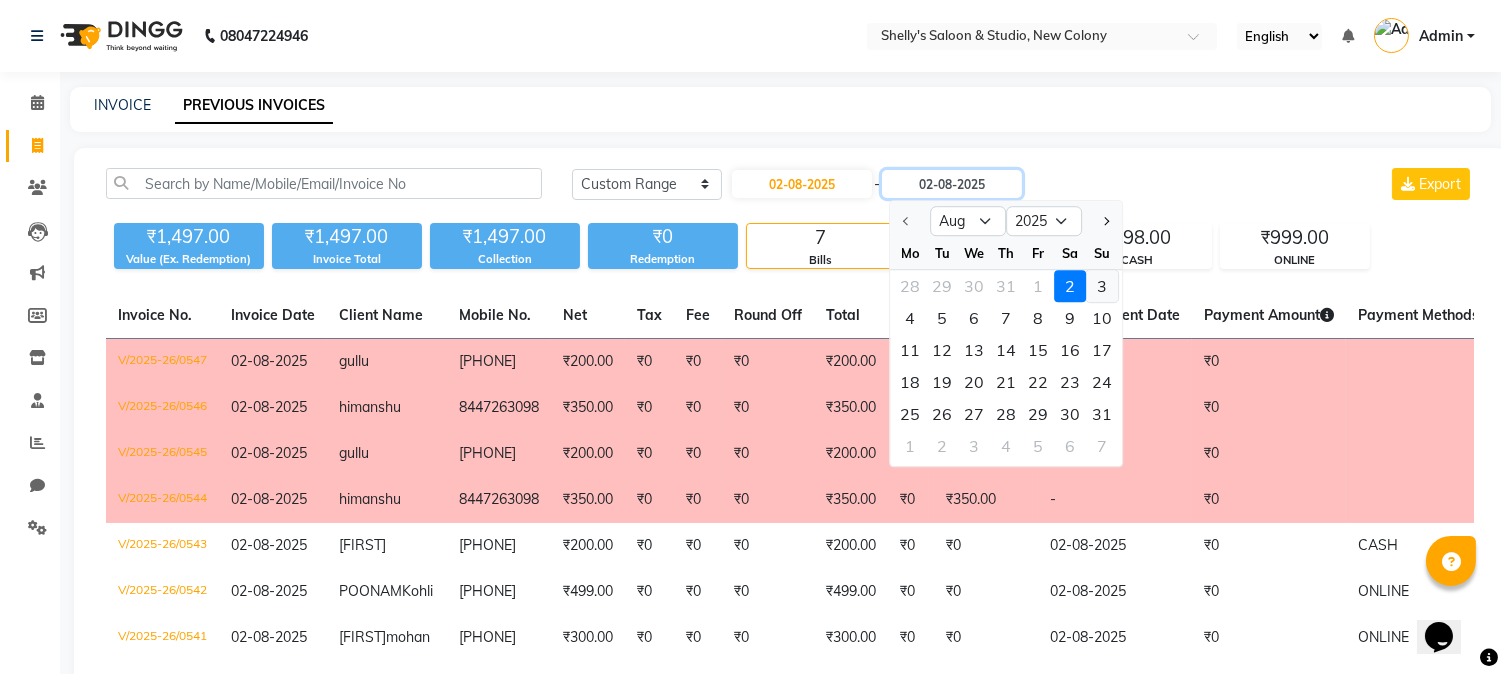 type on "03-08-2025" 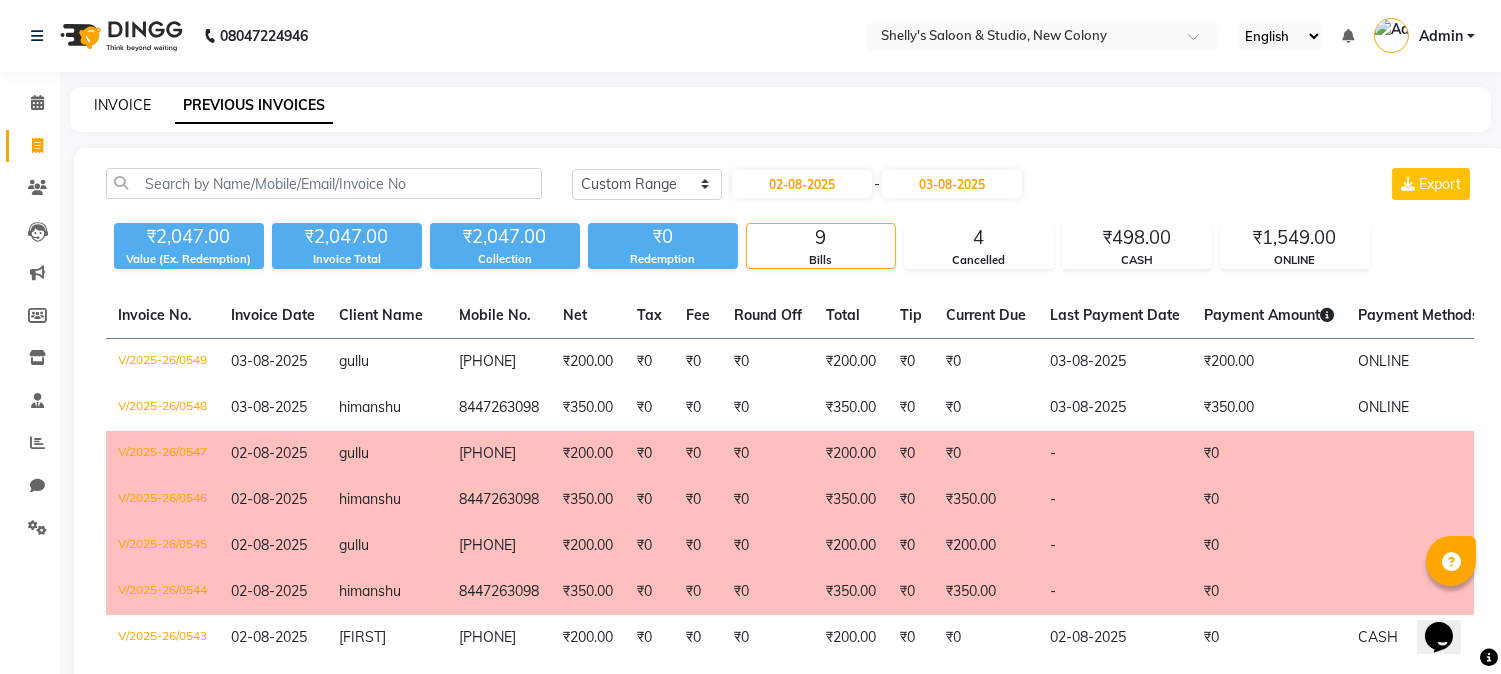 click on "INVOICE" 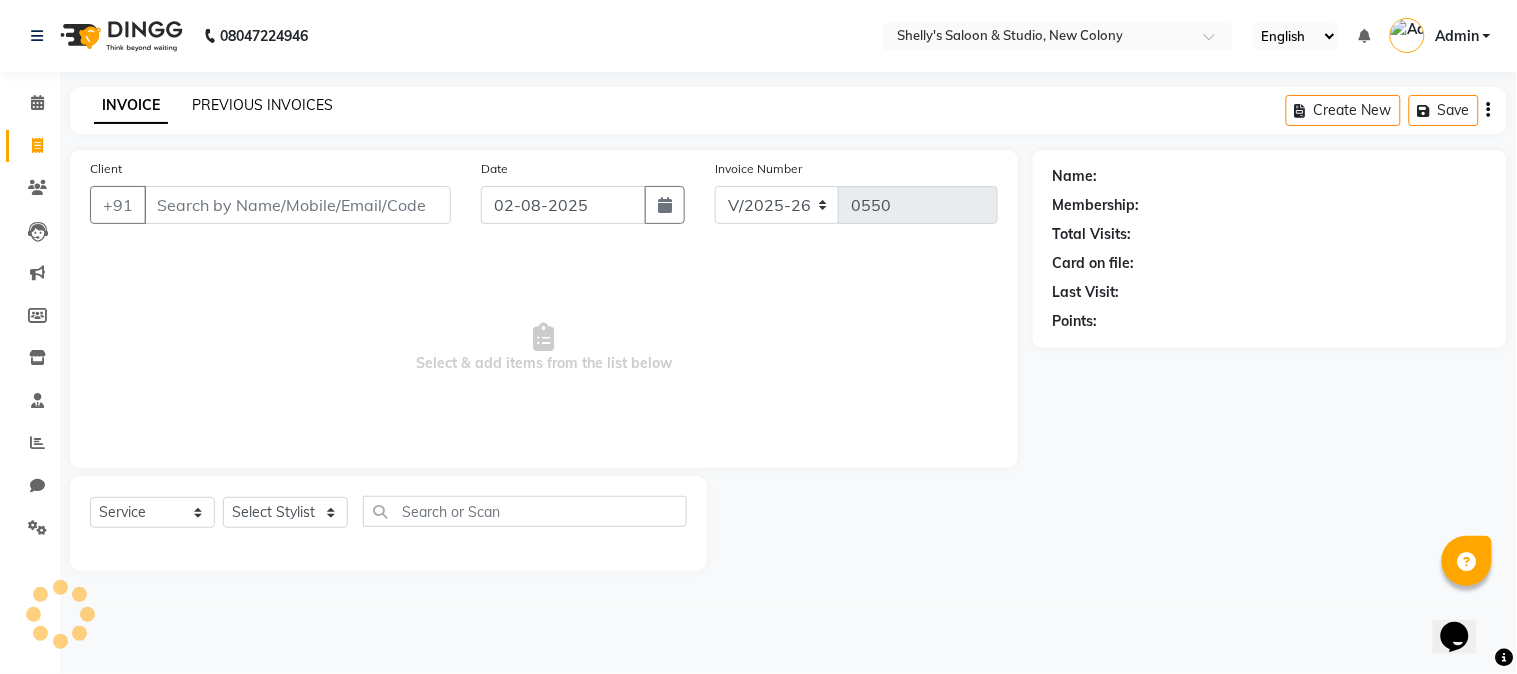click on "PREVIOUS INVOICES" 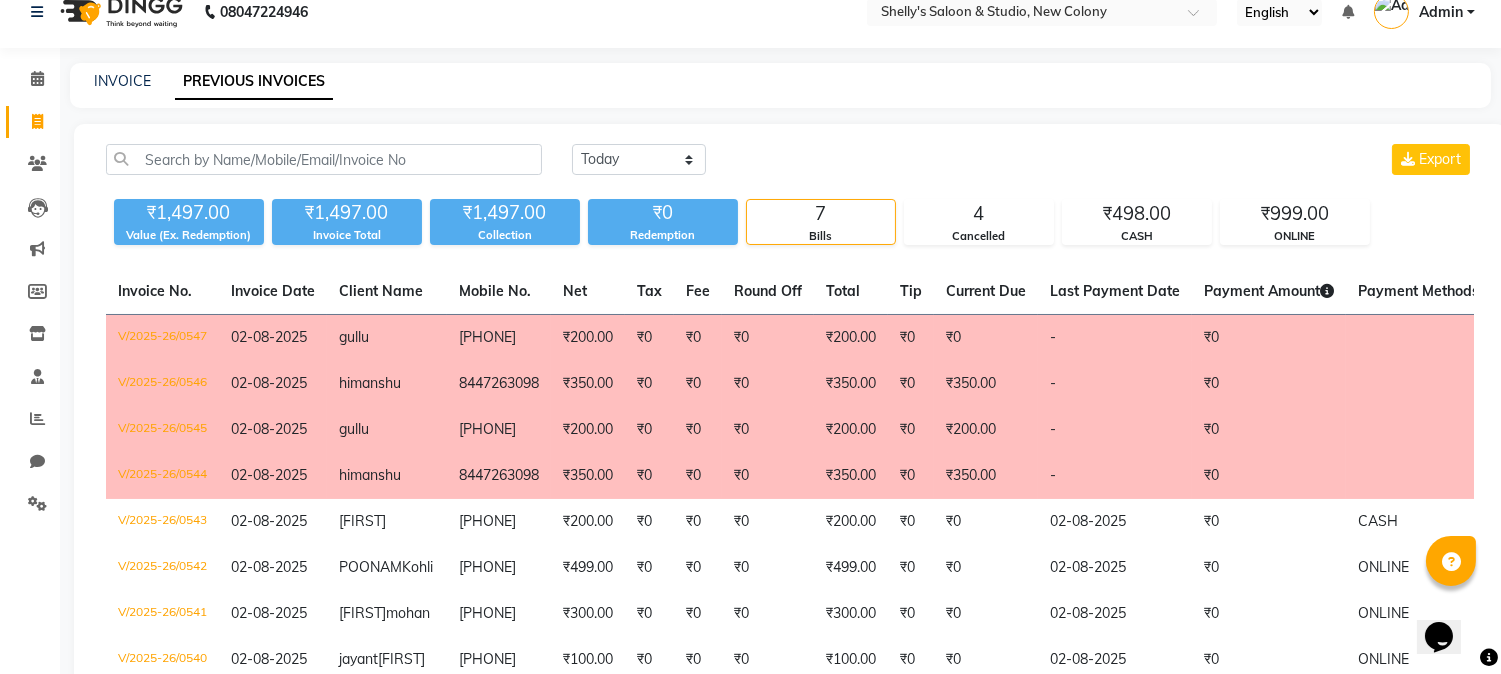scroll, scrollTop: 0, scrollLeft: 0, axis: both 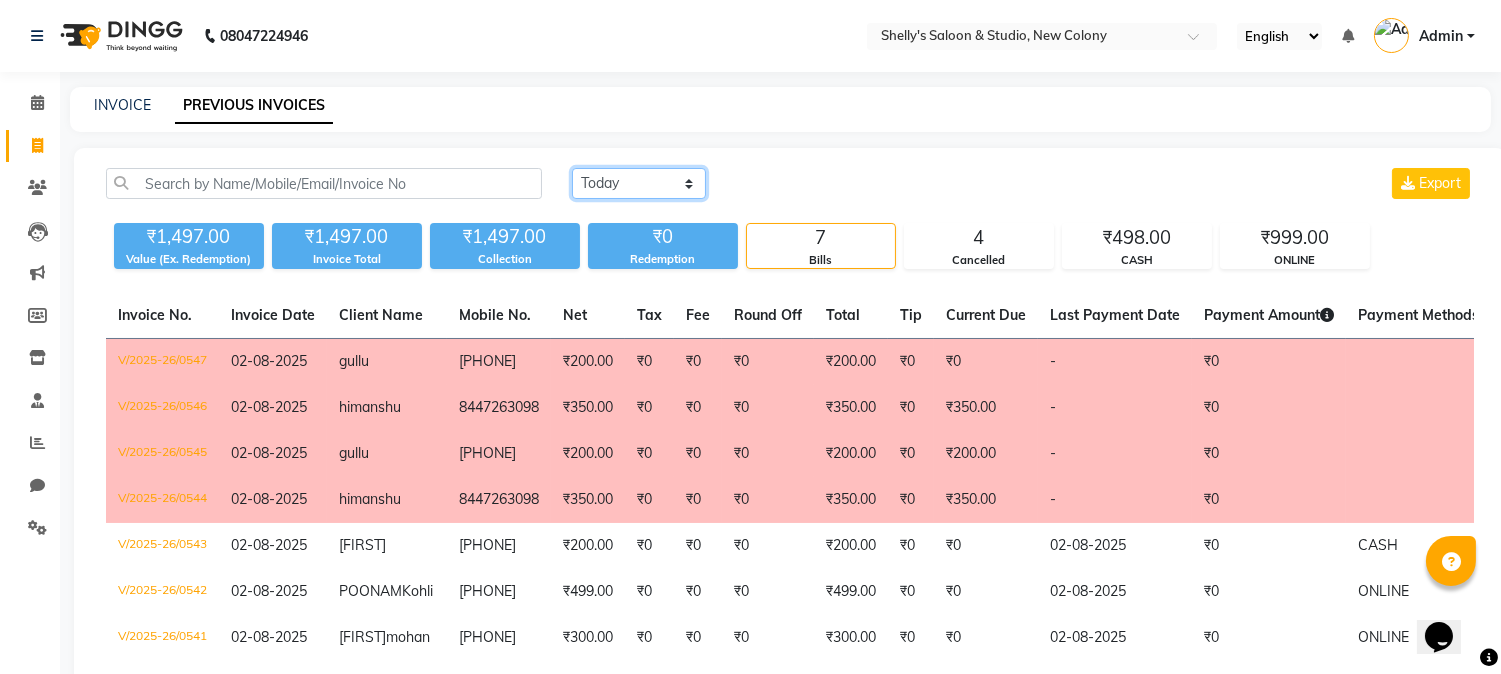 click on "Today Yesterday Custom Range" 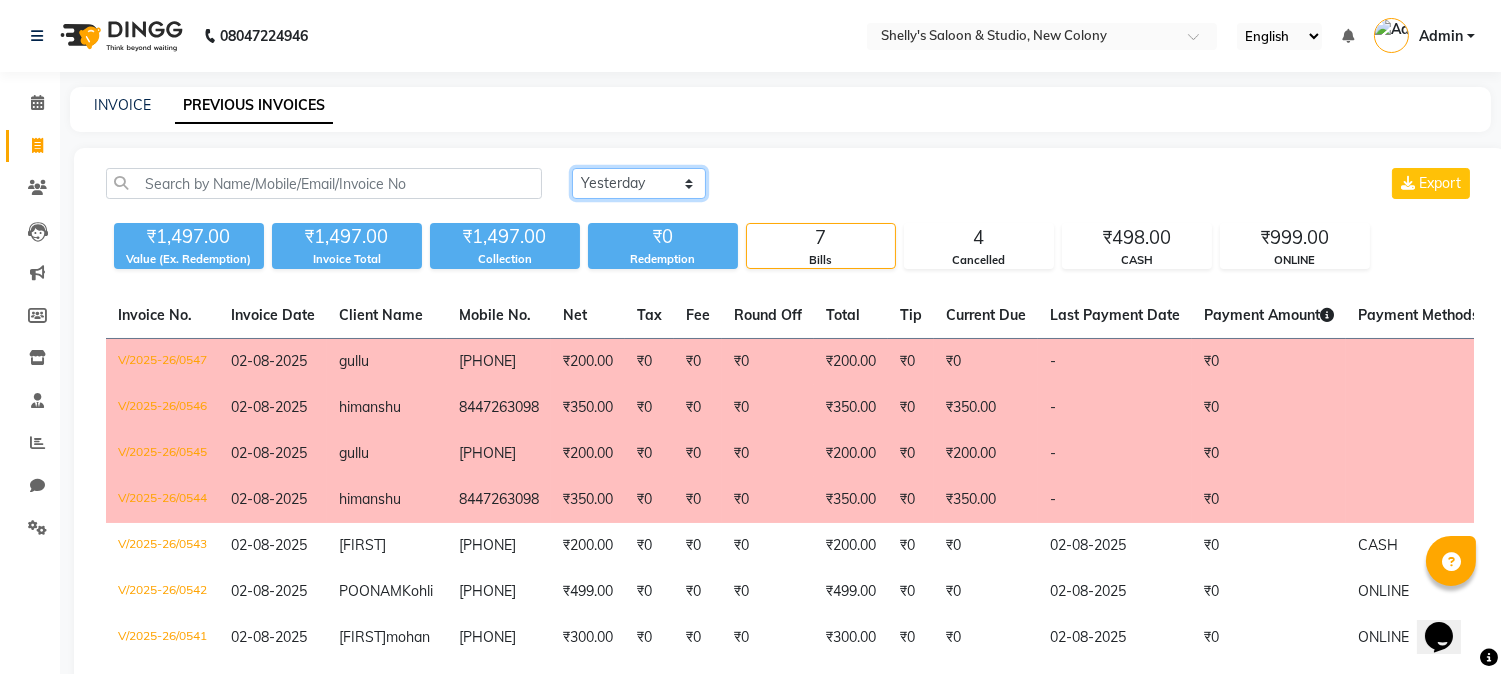 click on "Today Yesterday Custom Range" 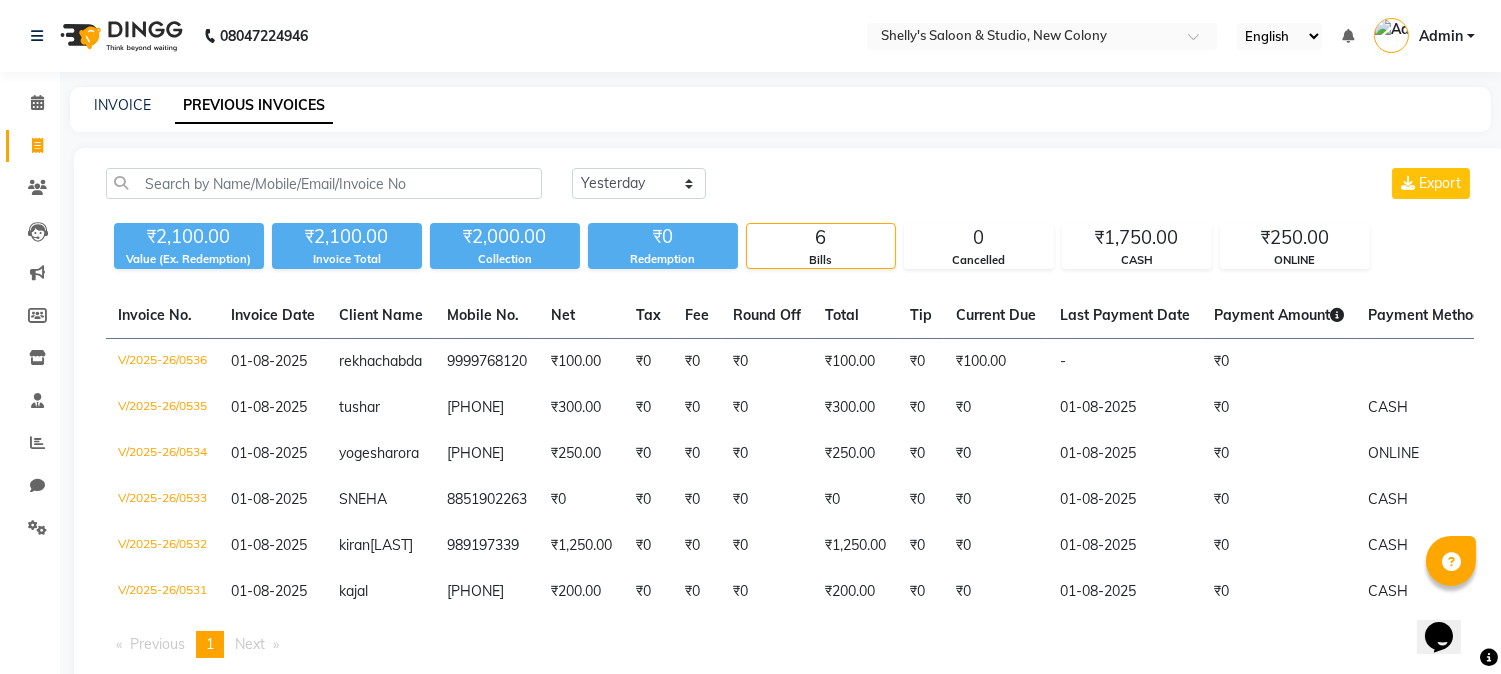 drag, startPoint x: 617, startPoint y: 158, endPoint x: 615, endPoint y: 172, distance: 14.142136 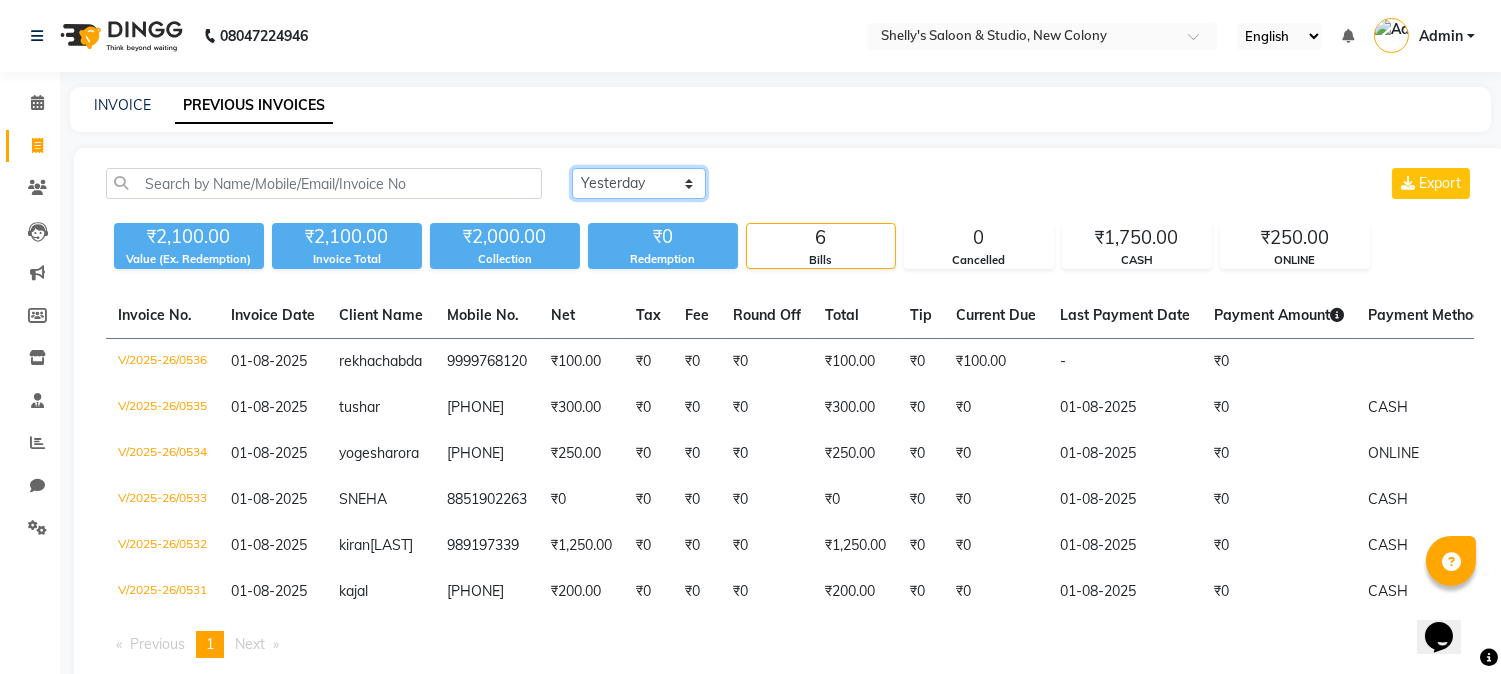click on "Today Yesterday Custom Range" 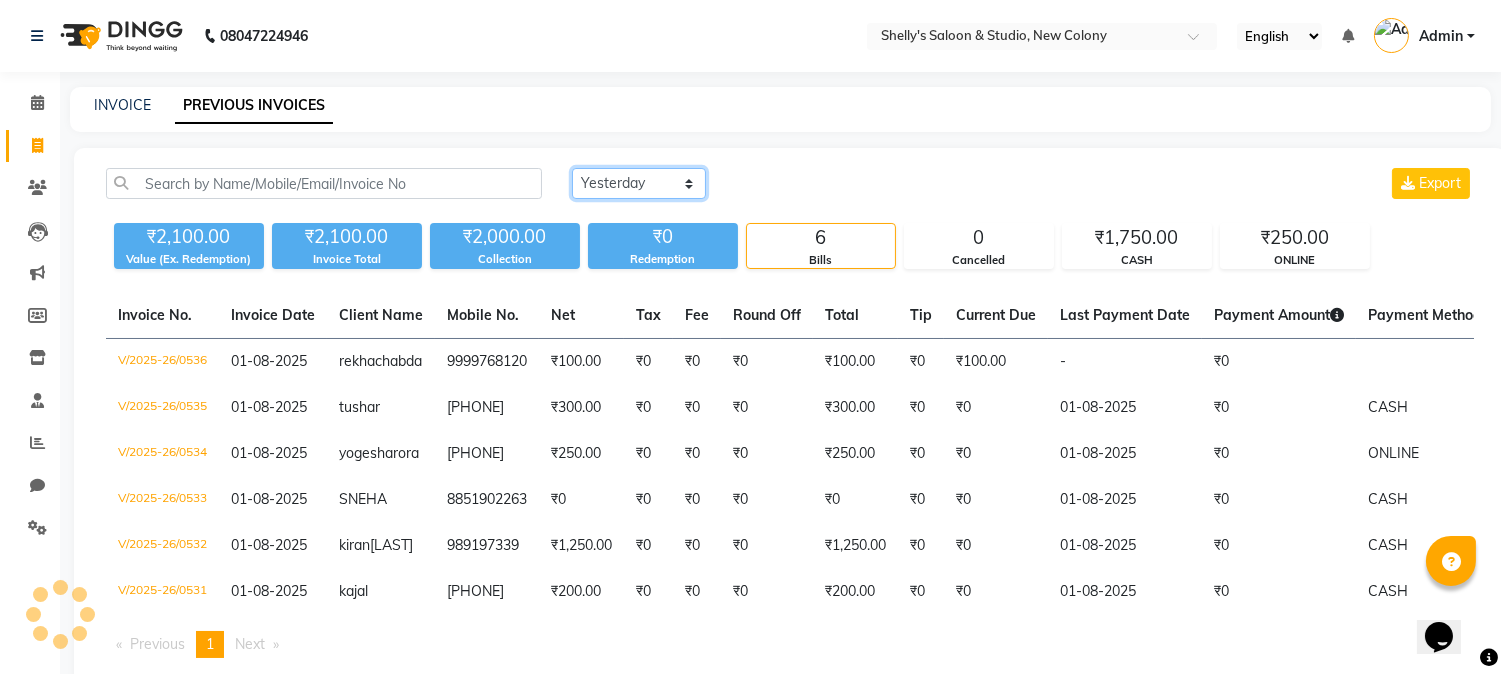 click on "Today Yesterday Custom Range" 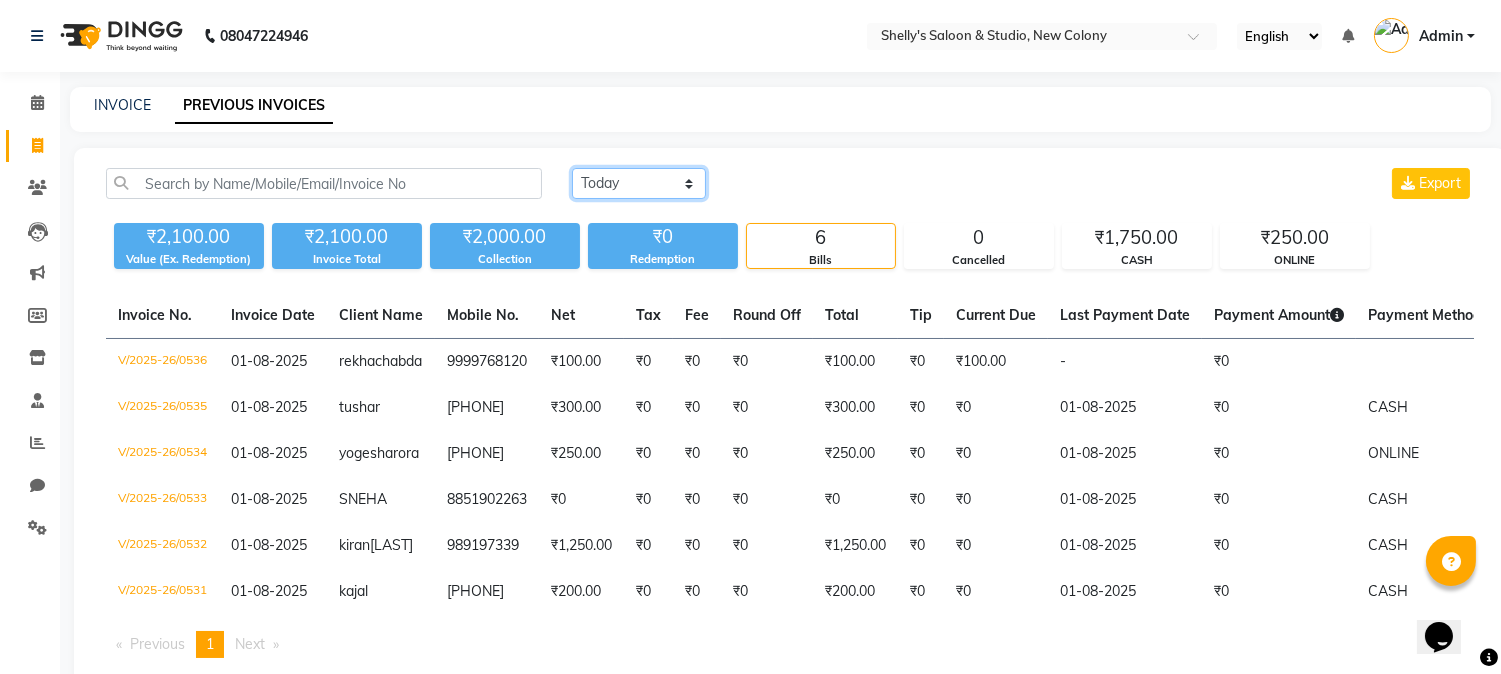 click on "Today Yesterday Custom Range" 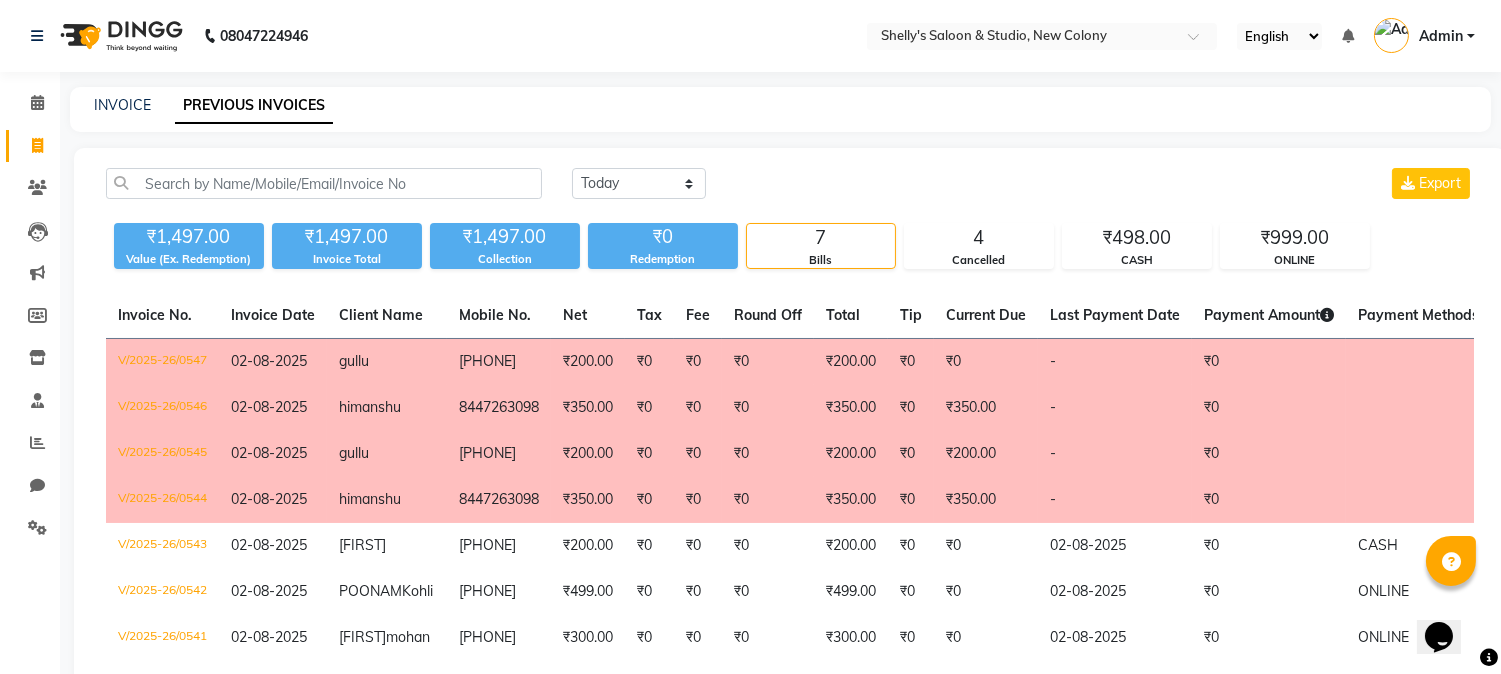 click on "Today Yesterday Custom Range Export ₹1,497.00 Value (Ex. Redemption) ₹1,497.00 Invoice Total  ₹1,497.00 Collection ₹0 Redemption 7 Bills 4 Cancelled ₹498.00 CASH ₹999.00 ONLINE  Invoice No.   Invoice Date   Client Name   Mobile No.   Net   Tax   Fee   Round Off   Total   Tip   Current Due   Last Payment Date   Payment Amount   Payment Methods   Cancel Reason   Status   V/2025-26/0547  02-08-2025 [FIRST]   [PHONE] ₹200.00 ₹0  ₹0  ₹0 ₹200.00 ₹0 ₹0 - ₹0  - CANCELLED  V/2025-26/0546  02-08-2025 [FIRST]   [PHONE] ₹350.00 ₹0  ₹0  ₹0 ₹350.00 ₹0 ₹350.00 - ₹0  - CANCELLED  V/2025-26/0545  02-08-2025 [FIRST]   [PHONE] ₹200.00 ₹0  ₹0  ₹0 ₹200.00 ₹0 ₹200.00 - ₹0  - CANCELLED  V/2025-26/0544  02-08-2025 [FIRST]   [PHONE] ₹350.00 ₹0  ₹0  ₹0 ₹350.00 ₹0 ₹350.00 - ₹0  - CANCELLED  V/2025-26/0543  02-08-2025 [FIRST]   [PHONE] ₹200.00 ₹0  ₹0  ₹0 ₹200.00 ₹0 ₹0 02-08-2025 ₹0  CASH - PAID  V/2025-26/0542  02-08-2025 [FIRST] -" 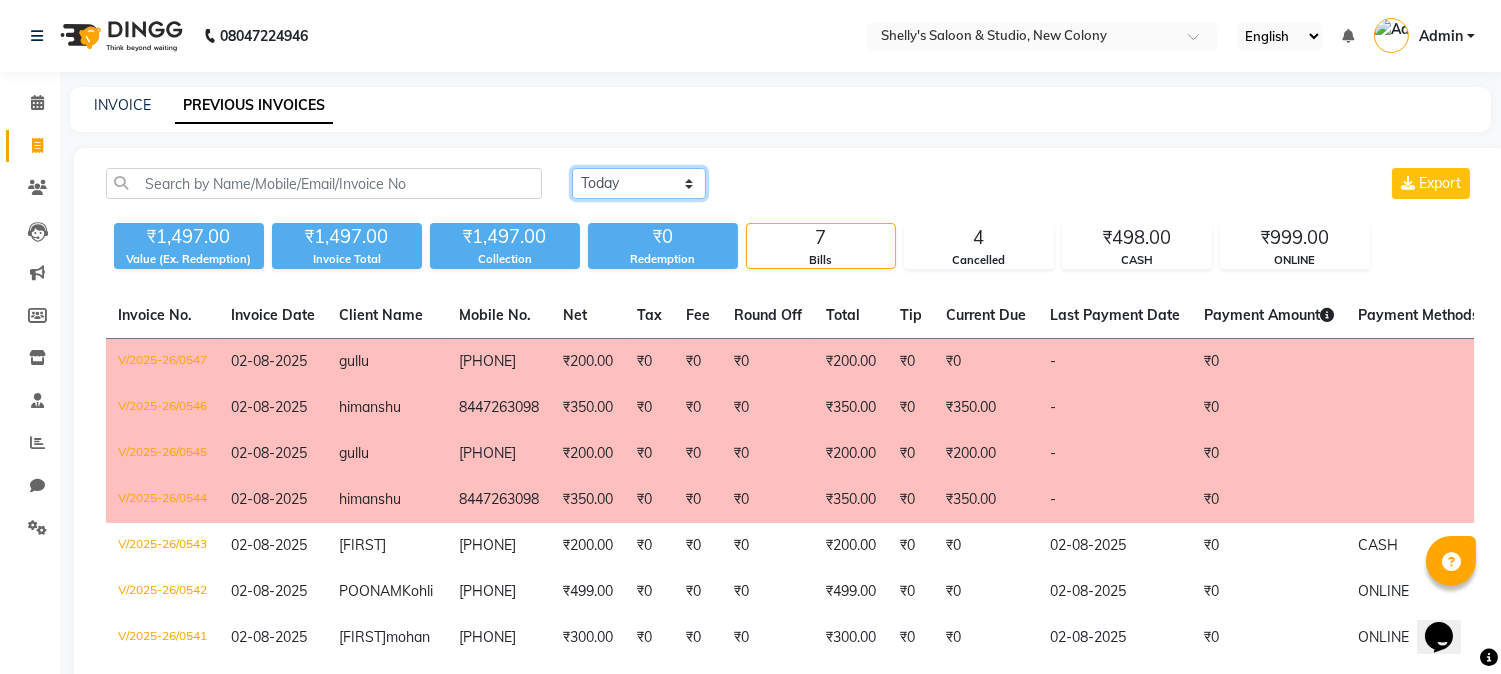 click on "Today Yesterday Custom Range" 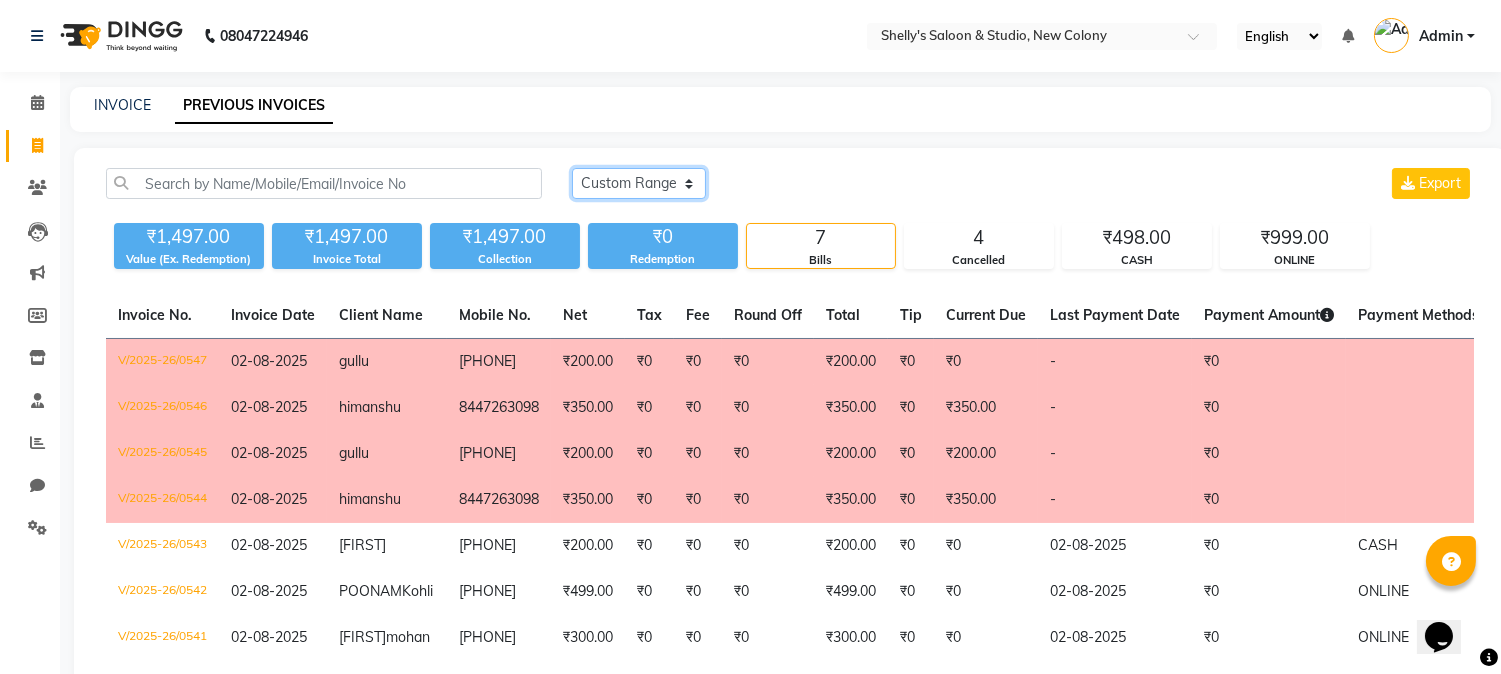 click on "Today Yesterday Custom Range" 